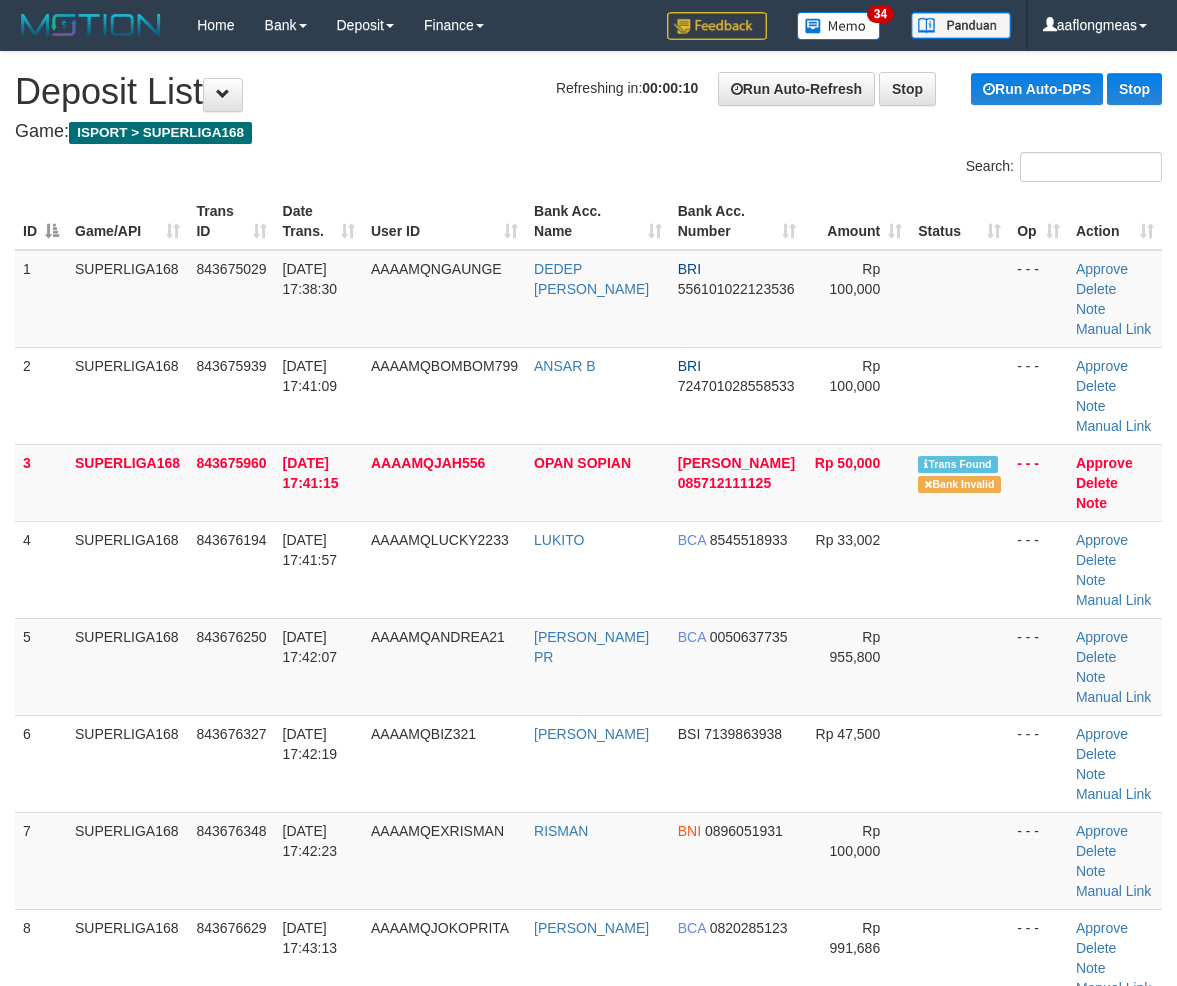 scroll, scrollTop: 0, scrollLeft: 0, axis: both 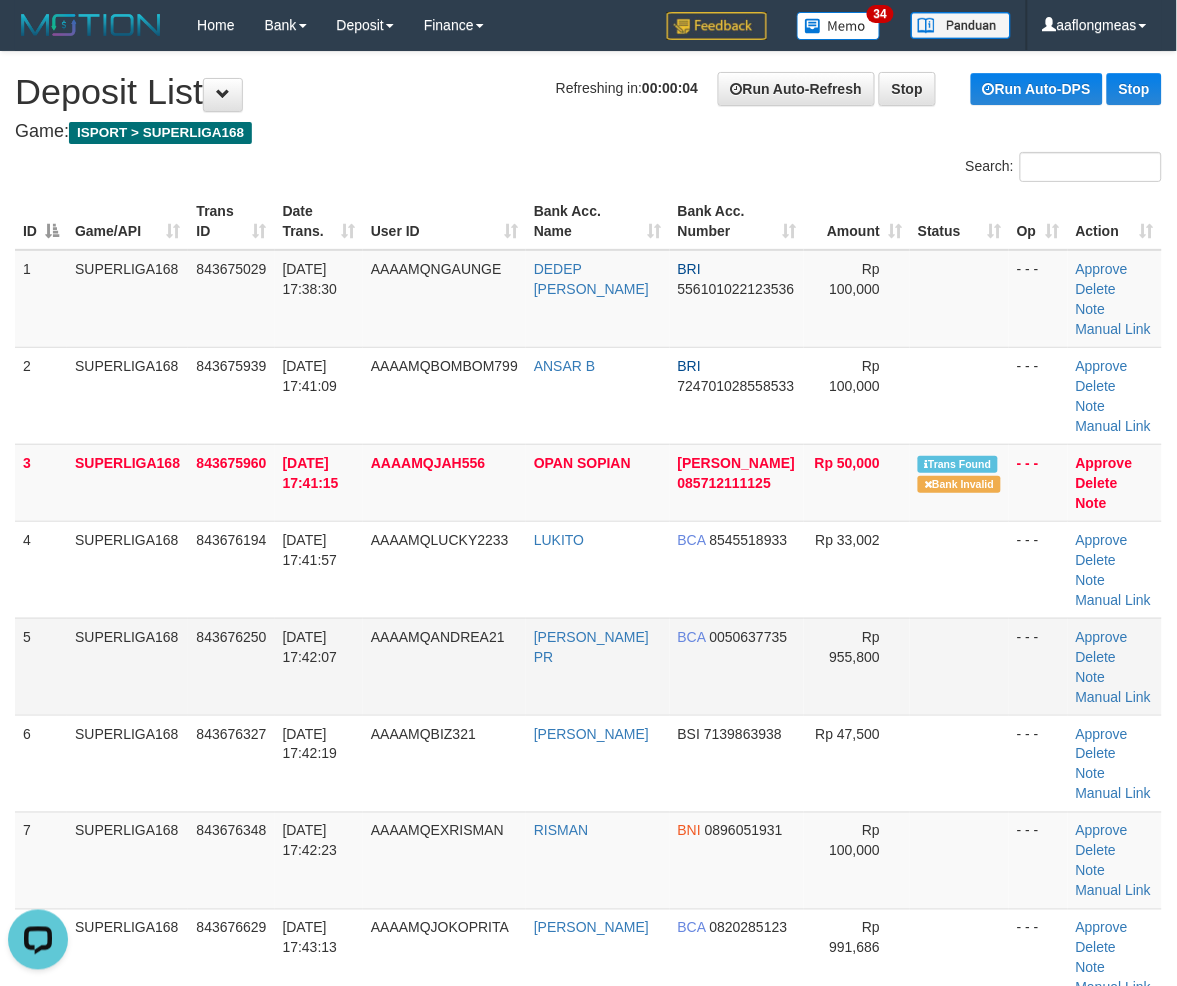 click on "Rp 955,800" at bounding box center [857, 666] 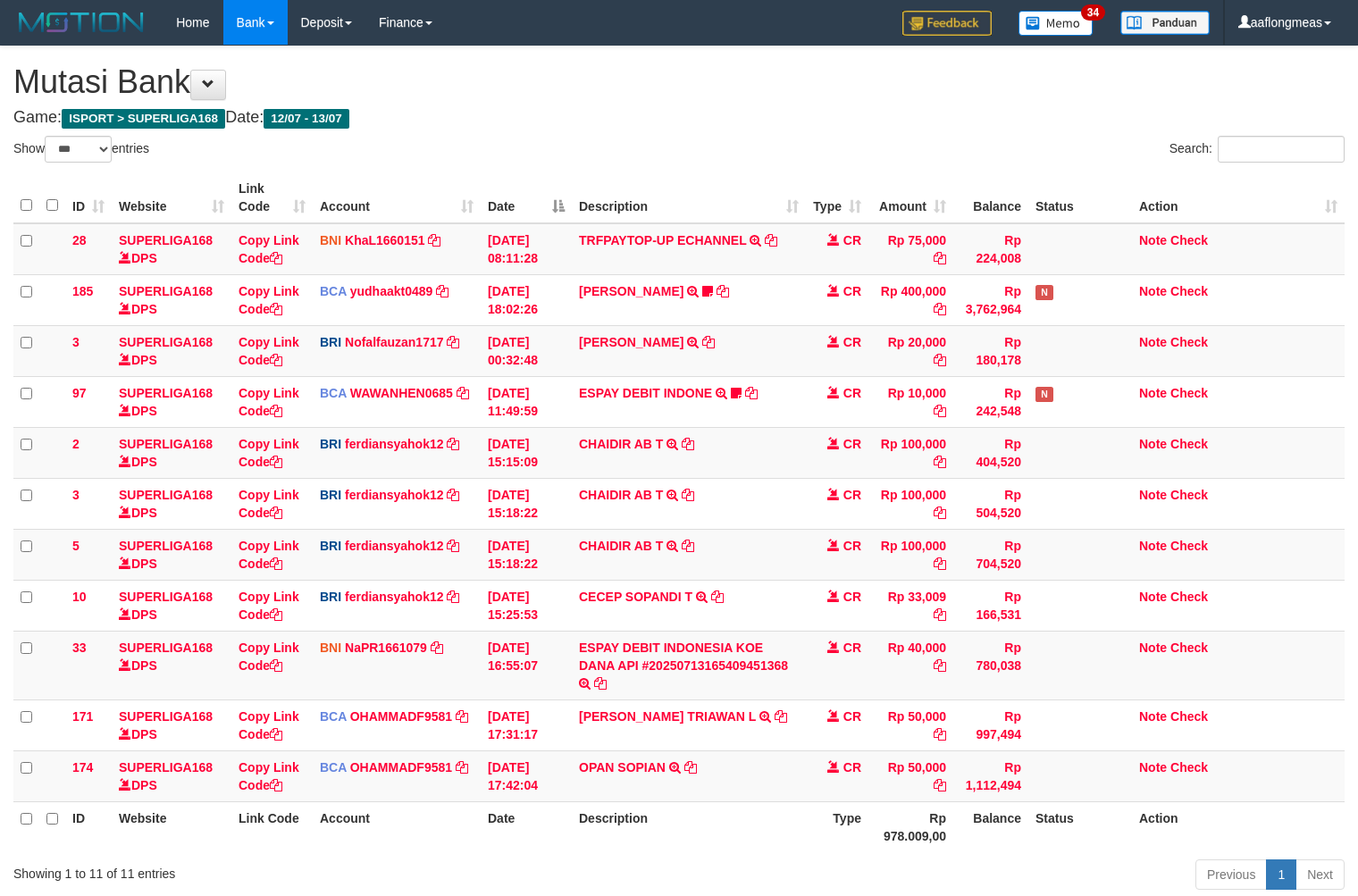 select on "***" 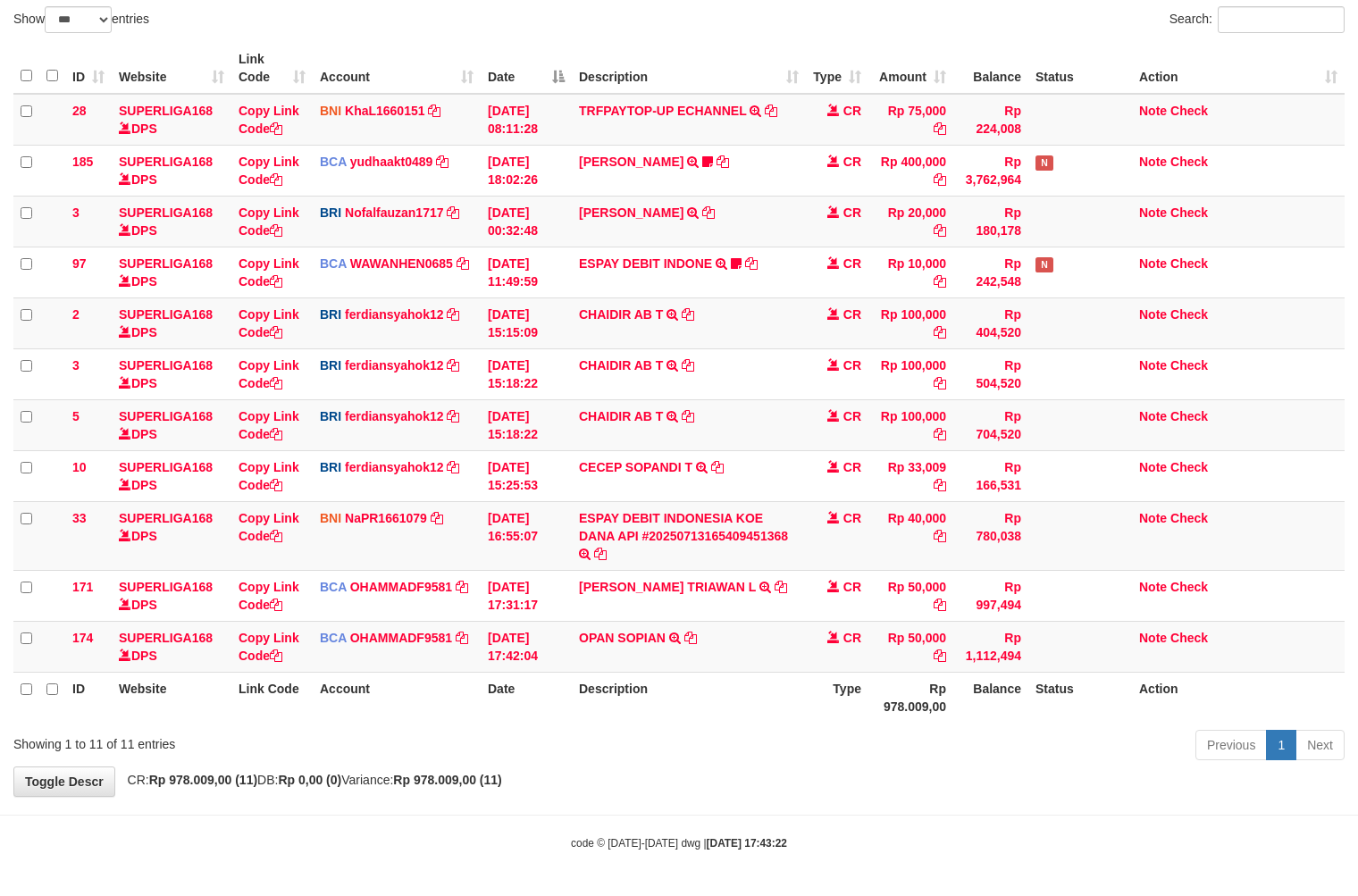 click on "Description" at bounding box center (689, 697) 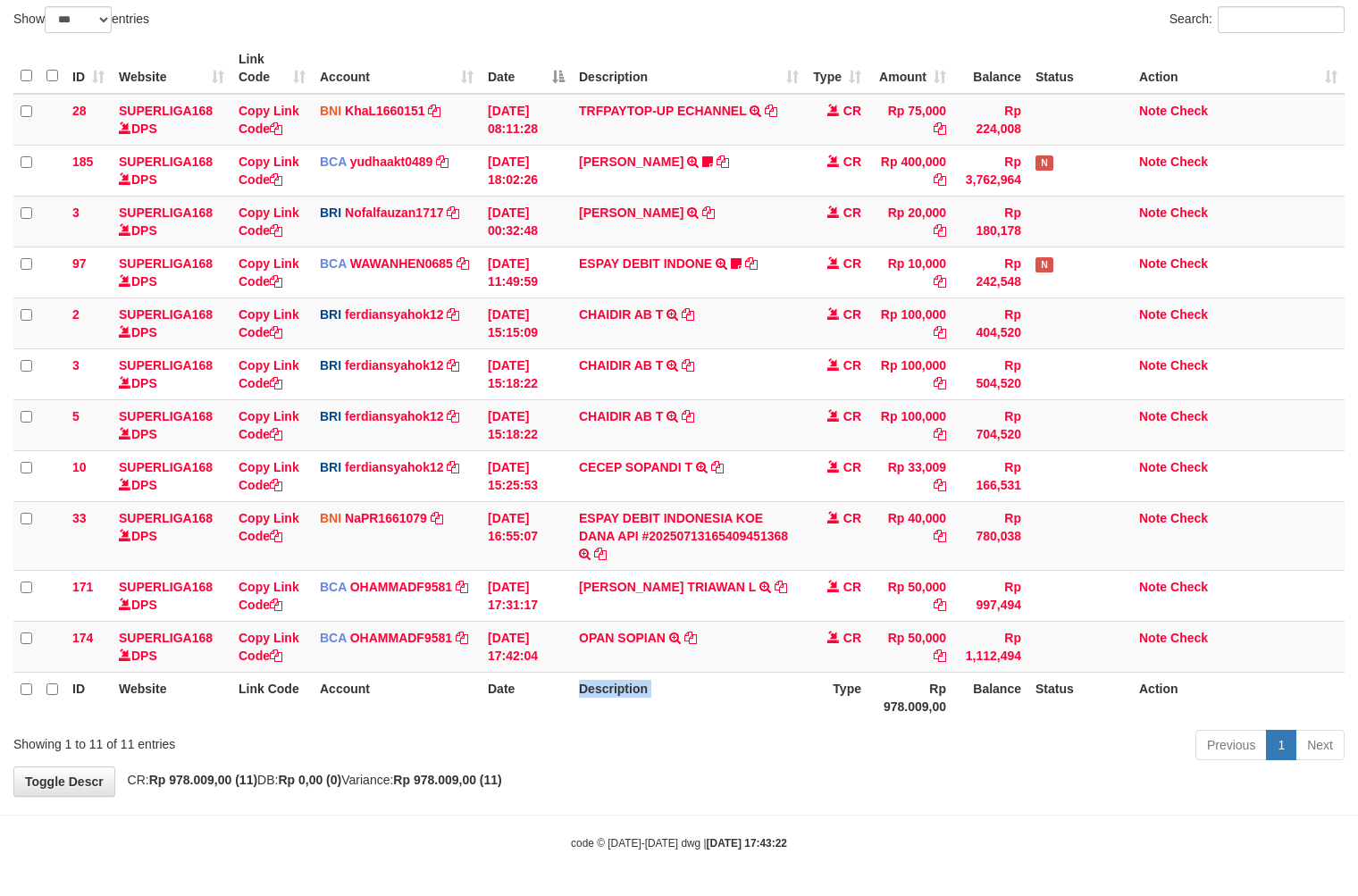 click on "Description" at bounding box center [689, 697] 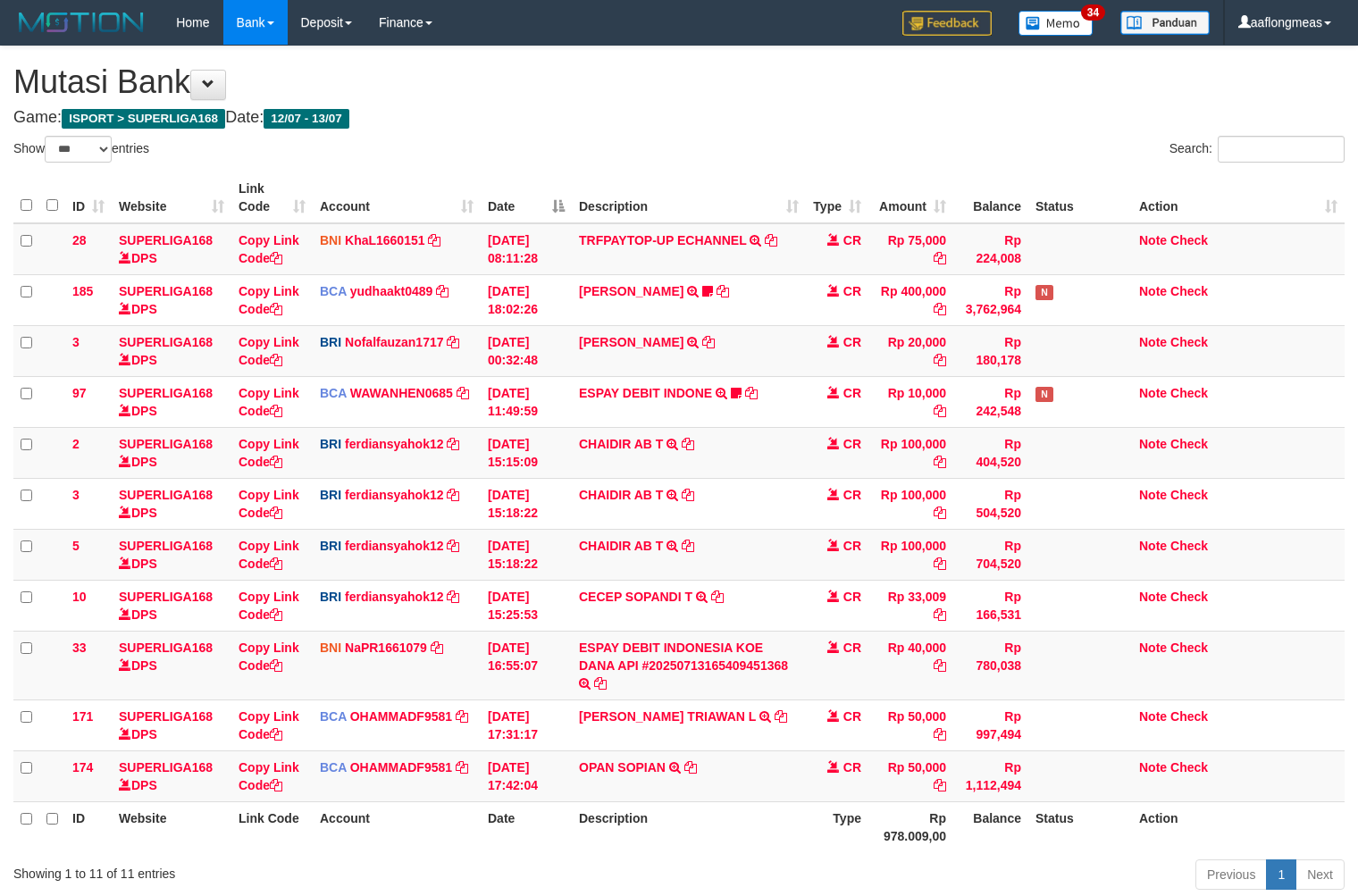 select on "***" 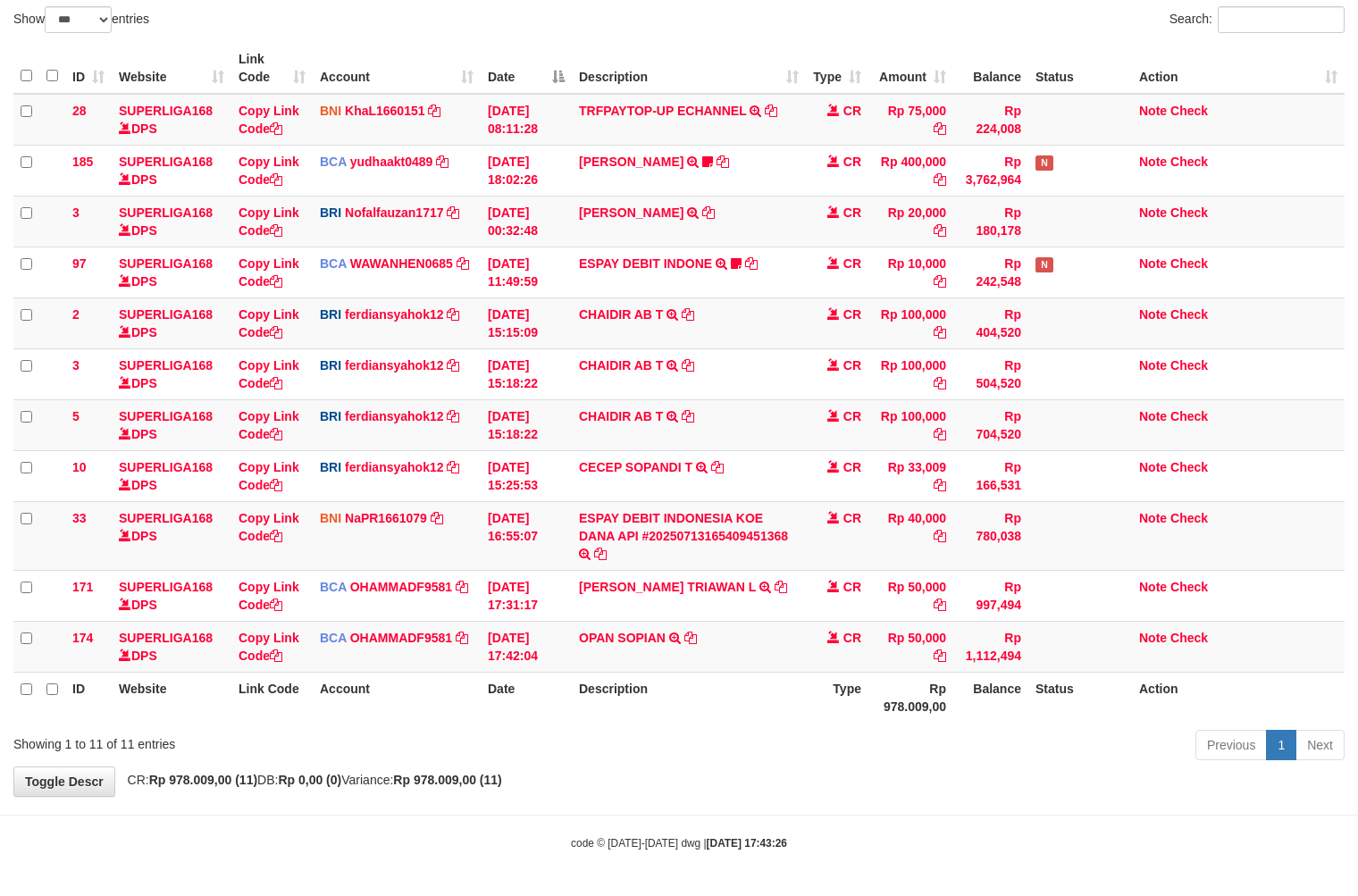 click on "Previous 1 Next" at bounding box center [961, 747] 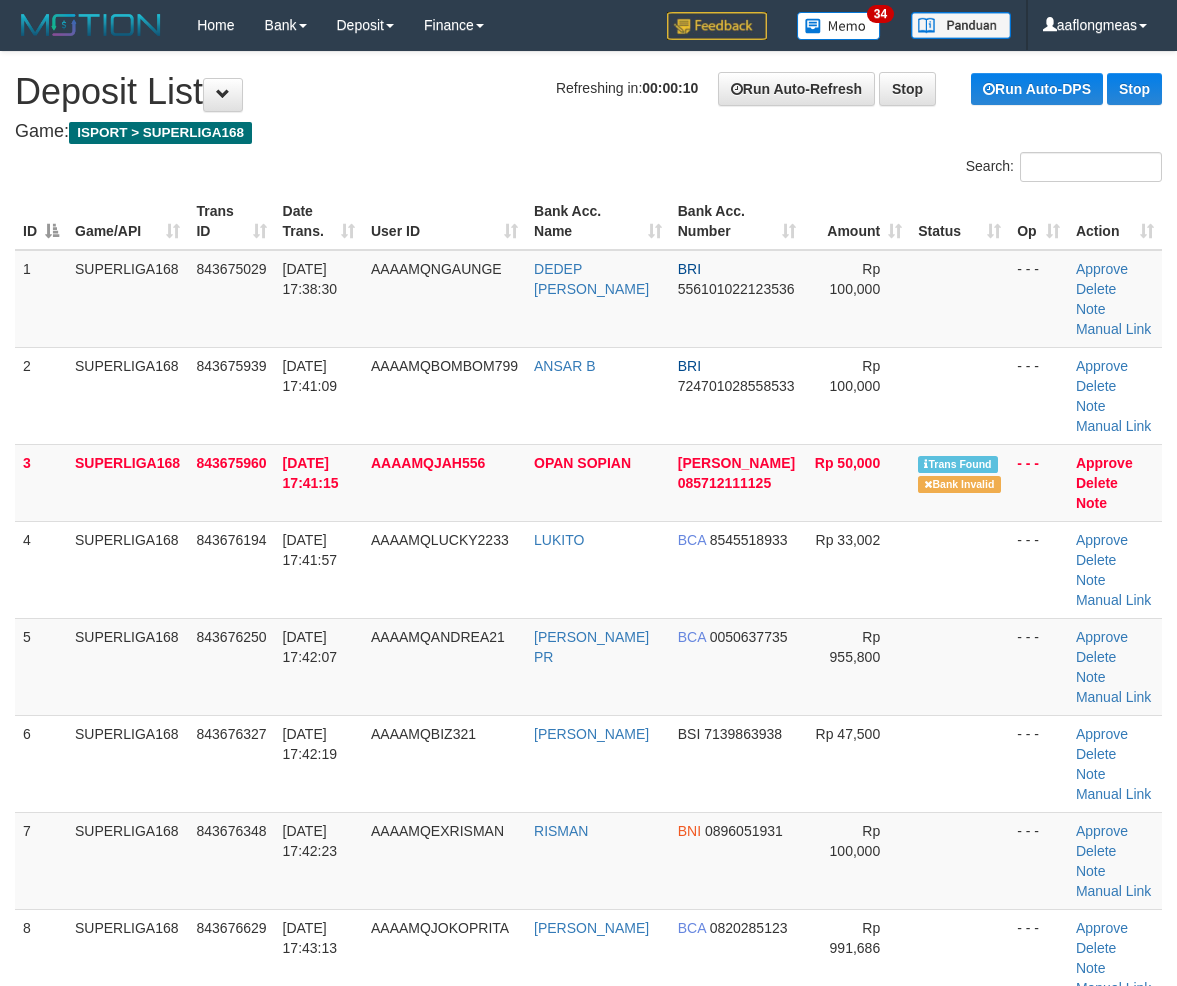 scroll, scrollTop: 0, scrollLeft: 0, axis: both 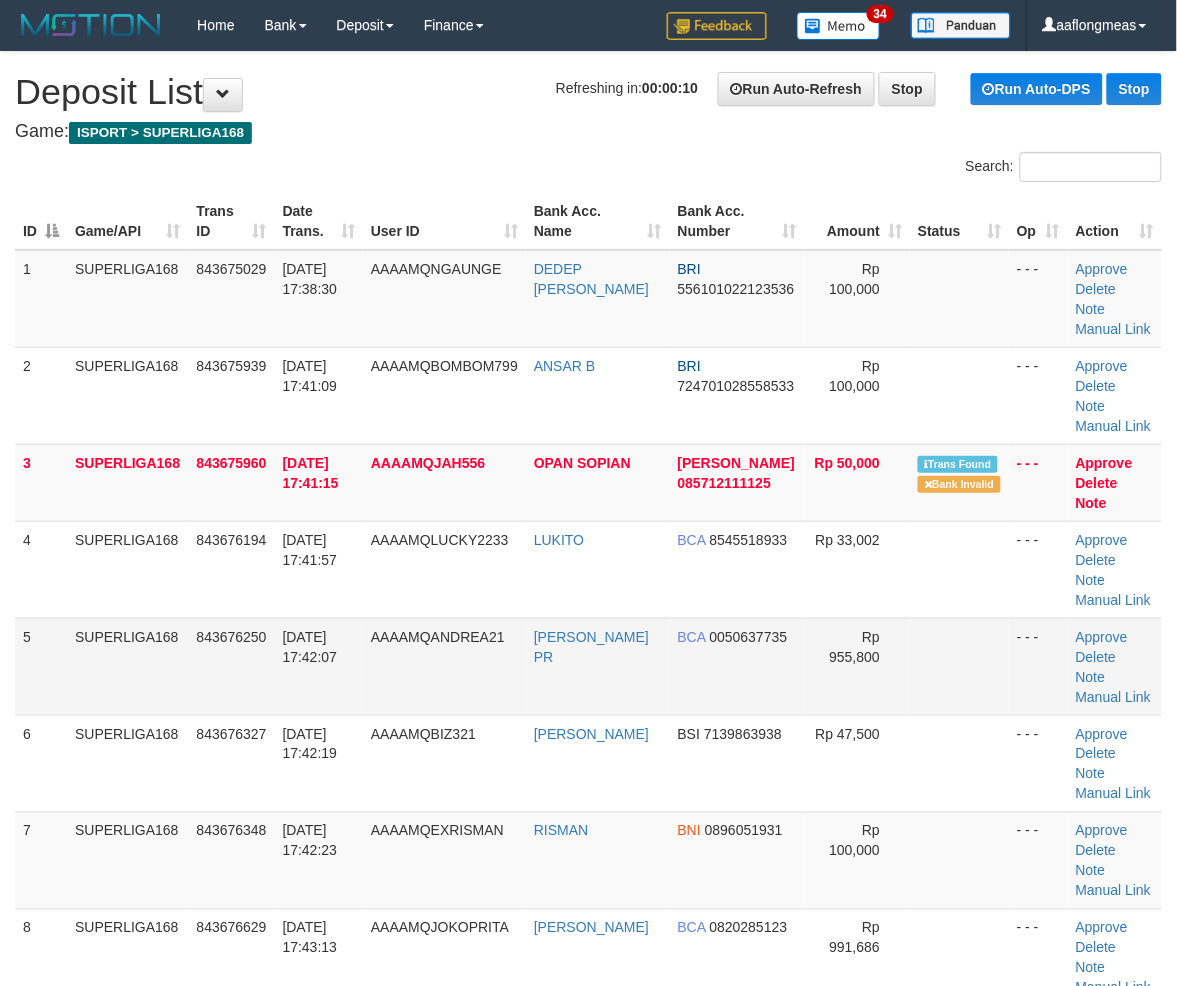 drag, startPoint x: 0, startPoint y: 0, endPoint x: 985, endPoint y: 681, distance: 1197.4916 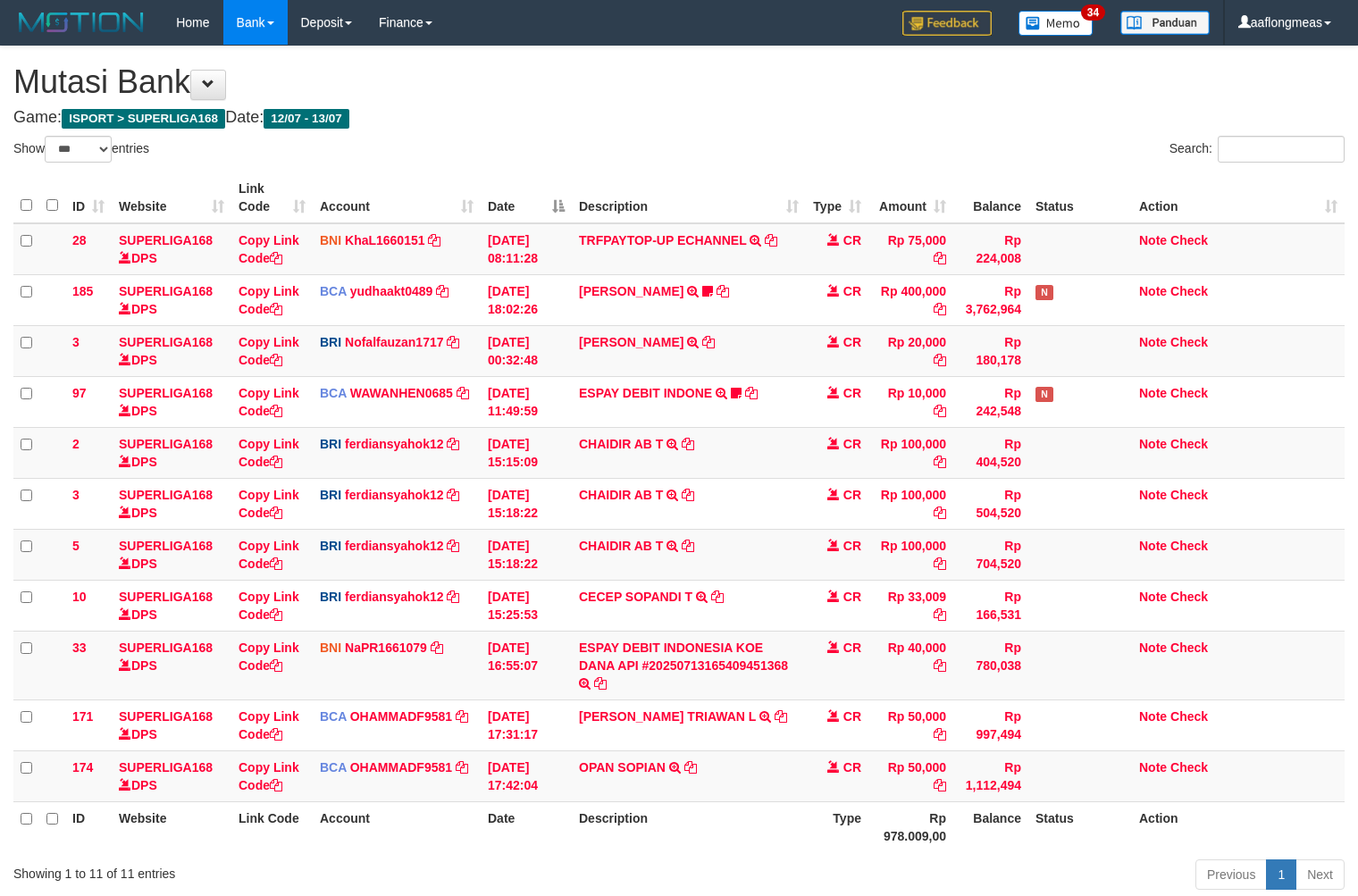 select on "***" 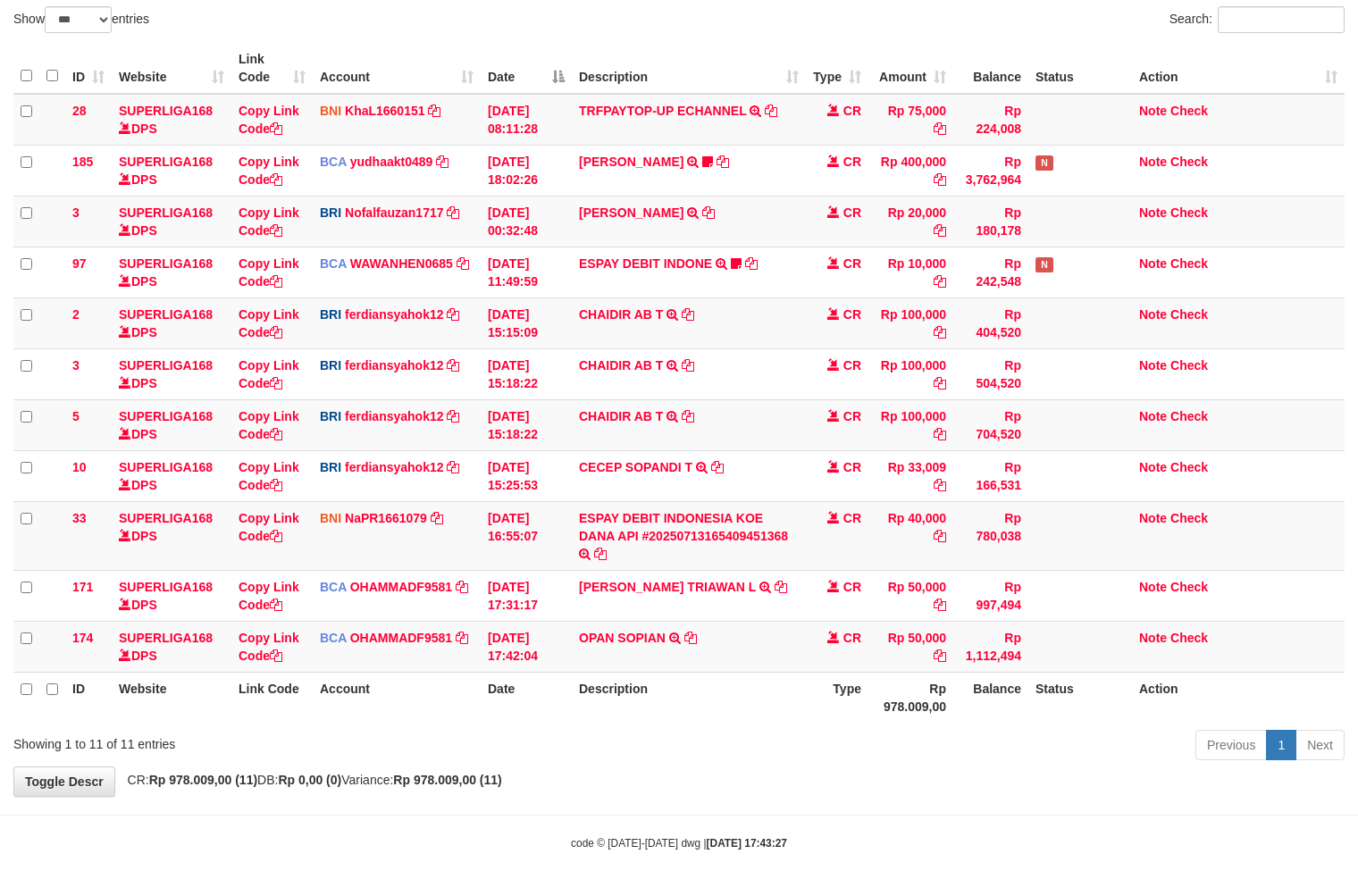 click on "**********" at bounding box center [679, 356] 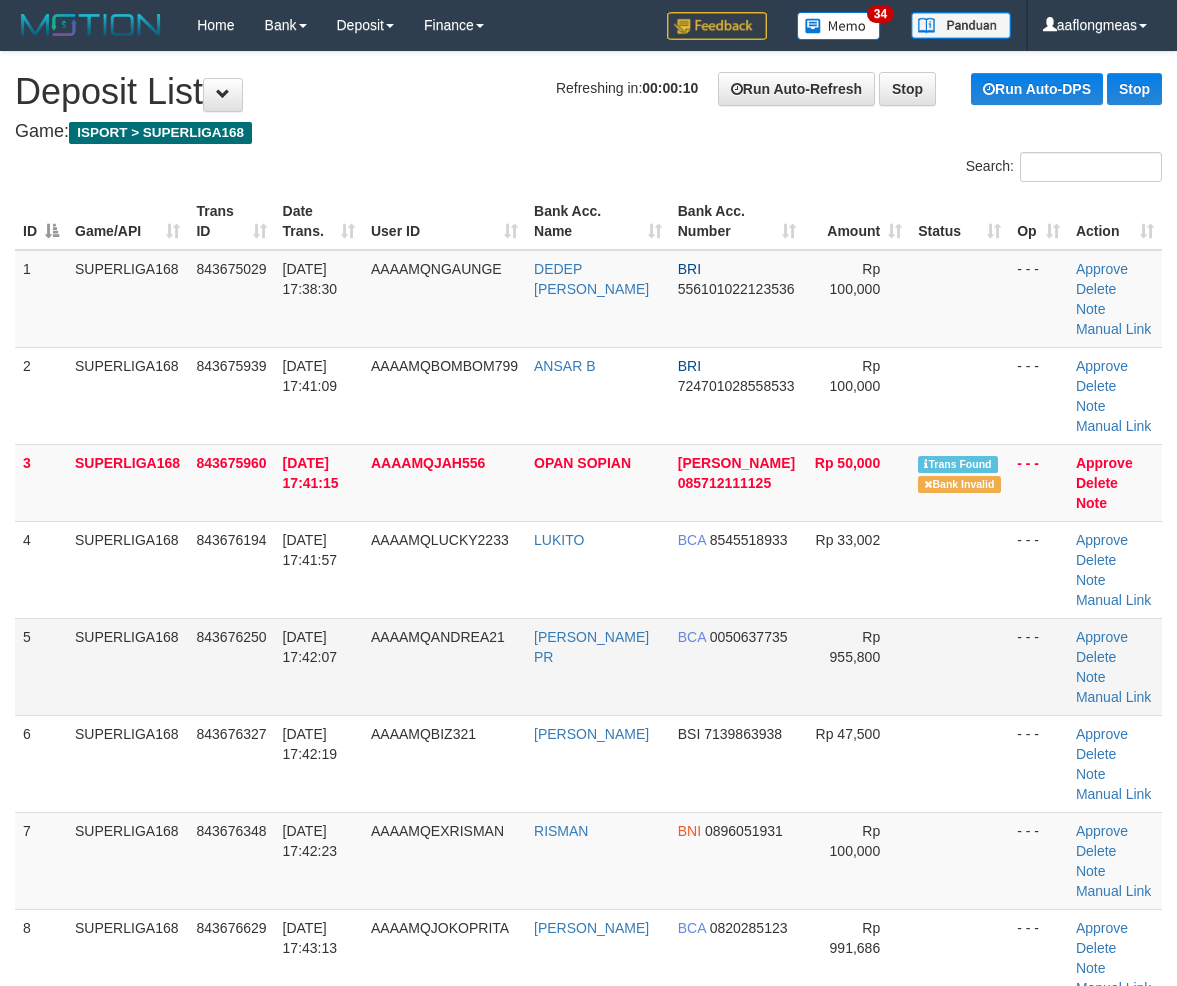 scroll, scrollTop: 0, scrollLeft: 0, axis: both 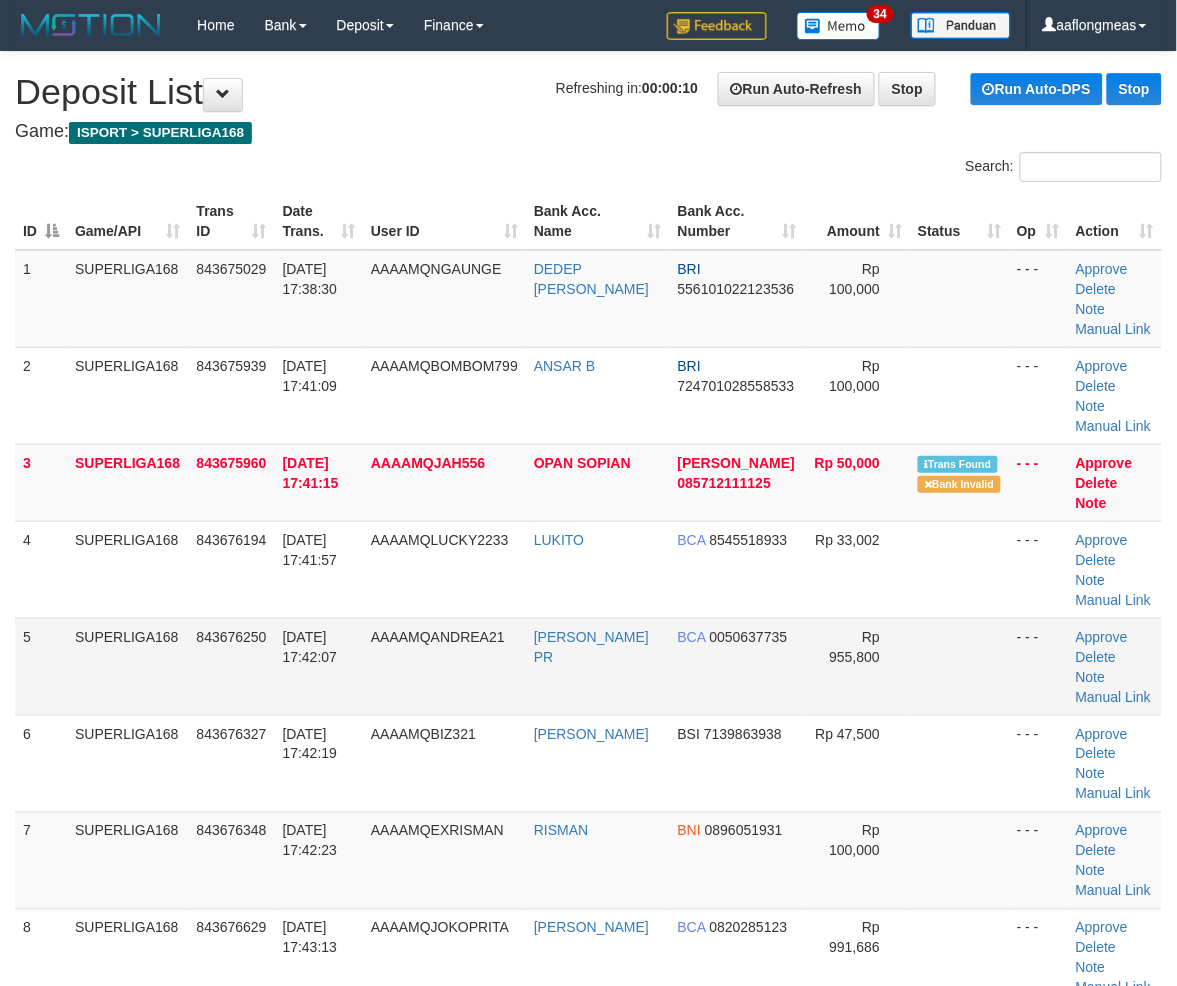click at bounding box center (959, 666) 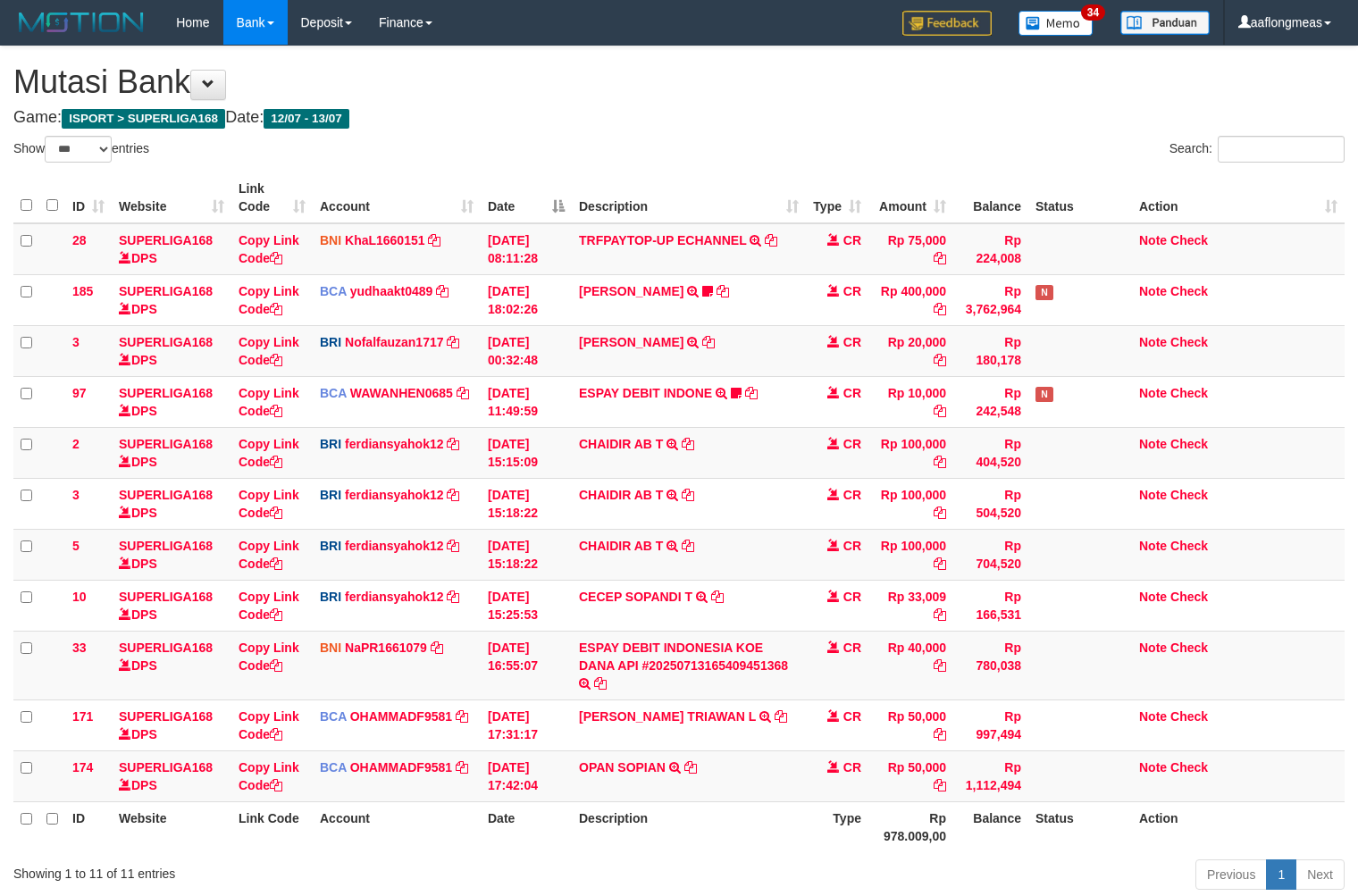 select on "***" 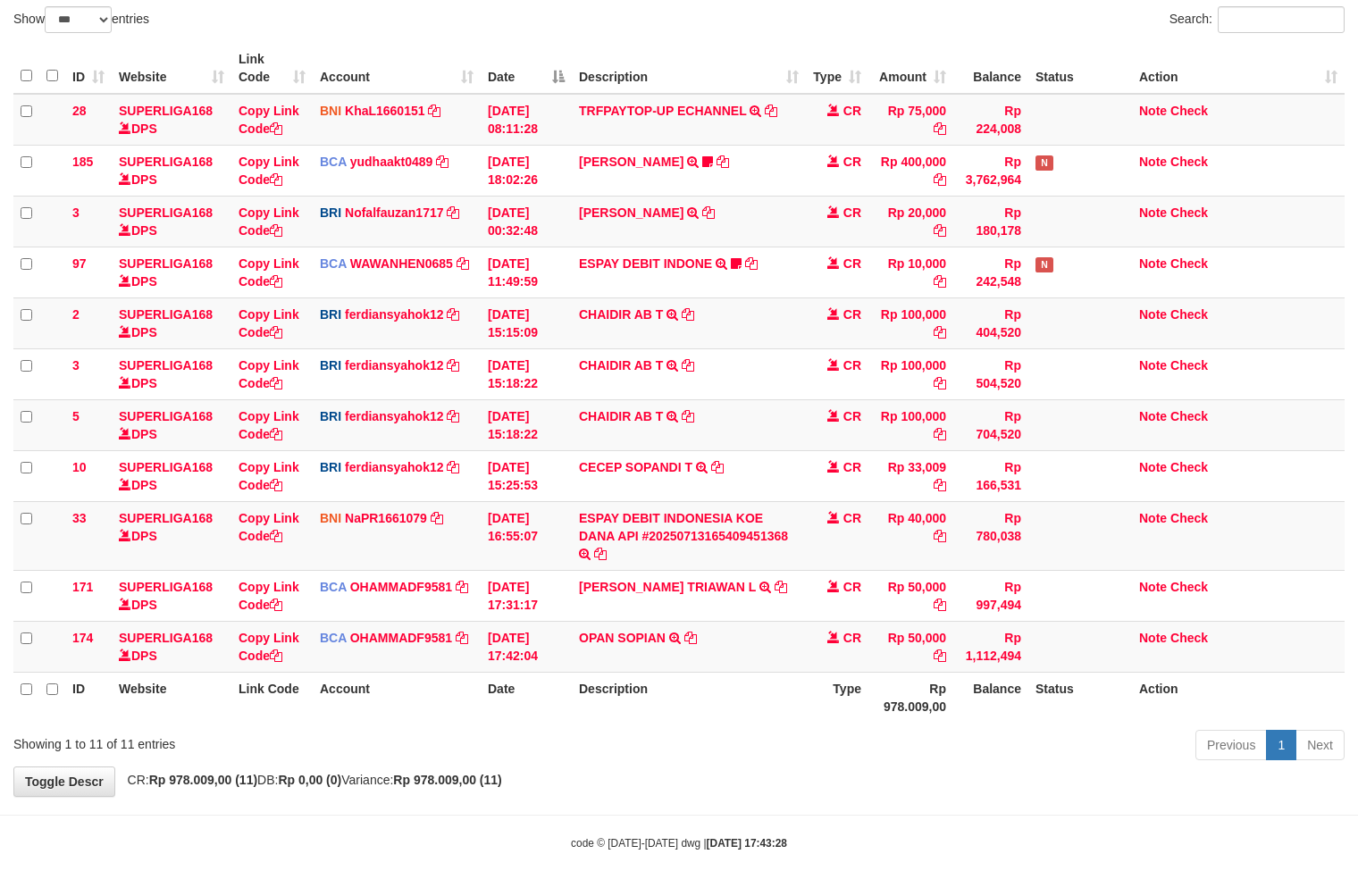 click on "Previous 1 Next" at bounding box center (961, 747) 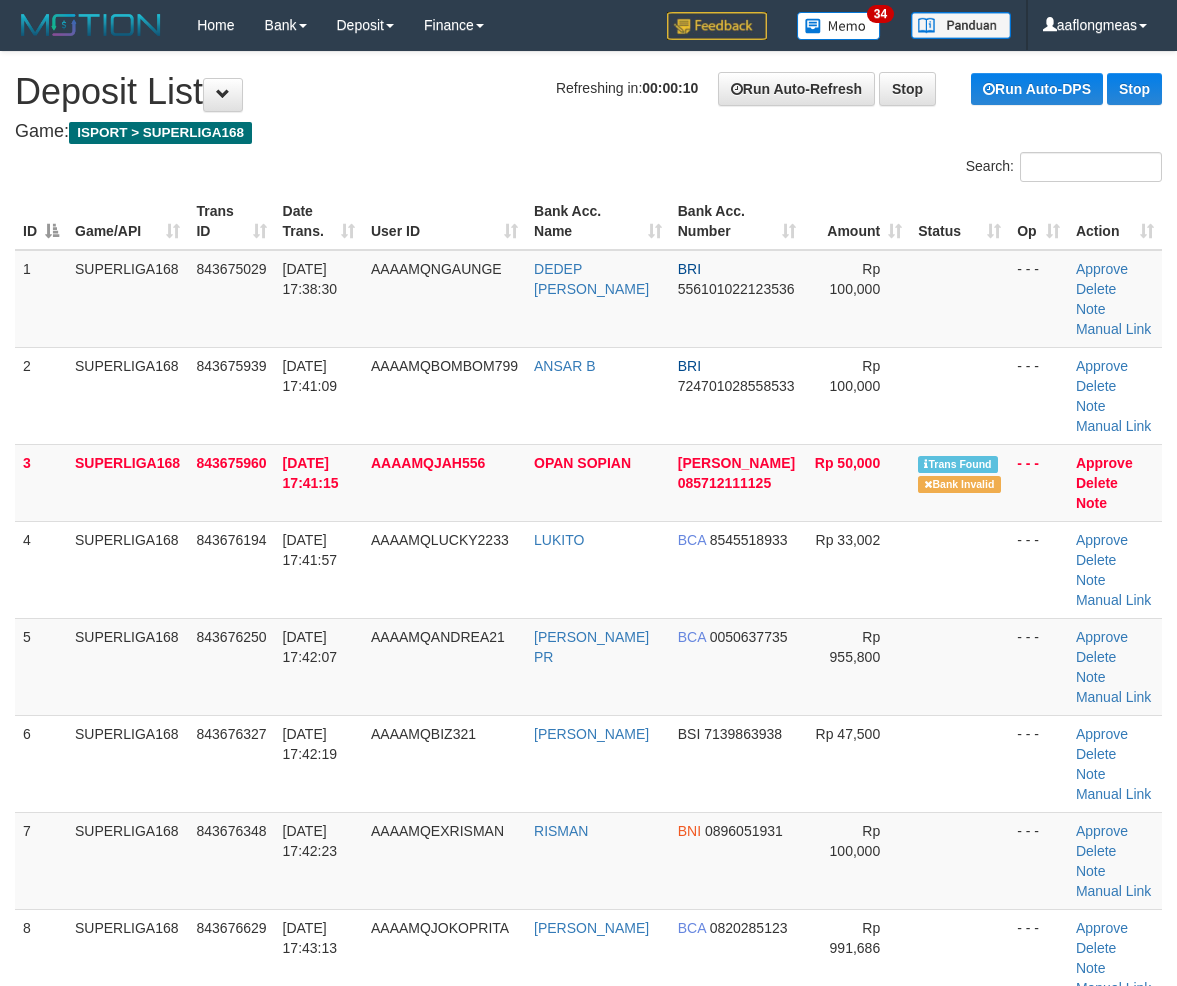 scroll, scrollTop: 0, scrollLeft: 0, axis: both 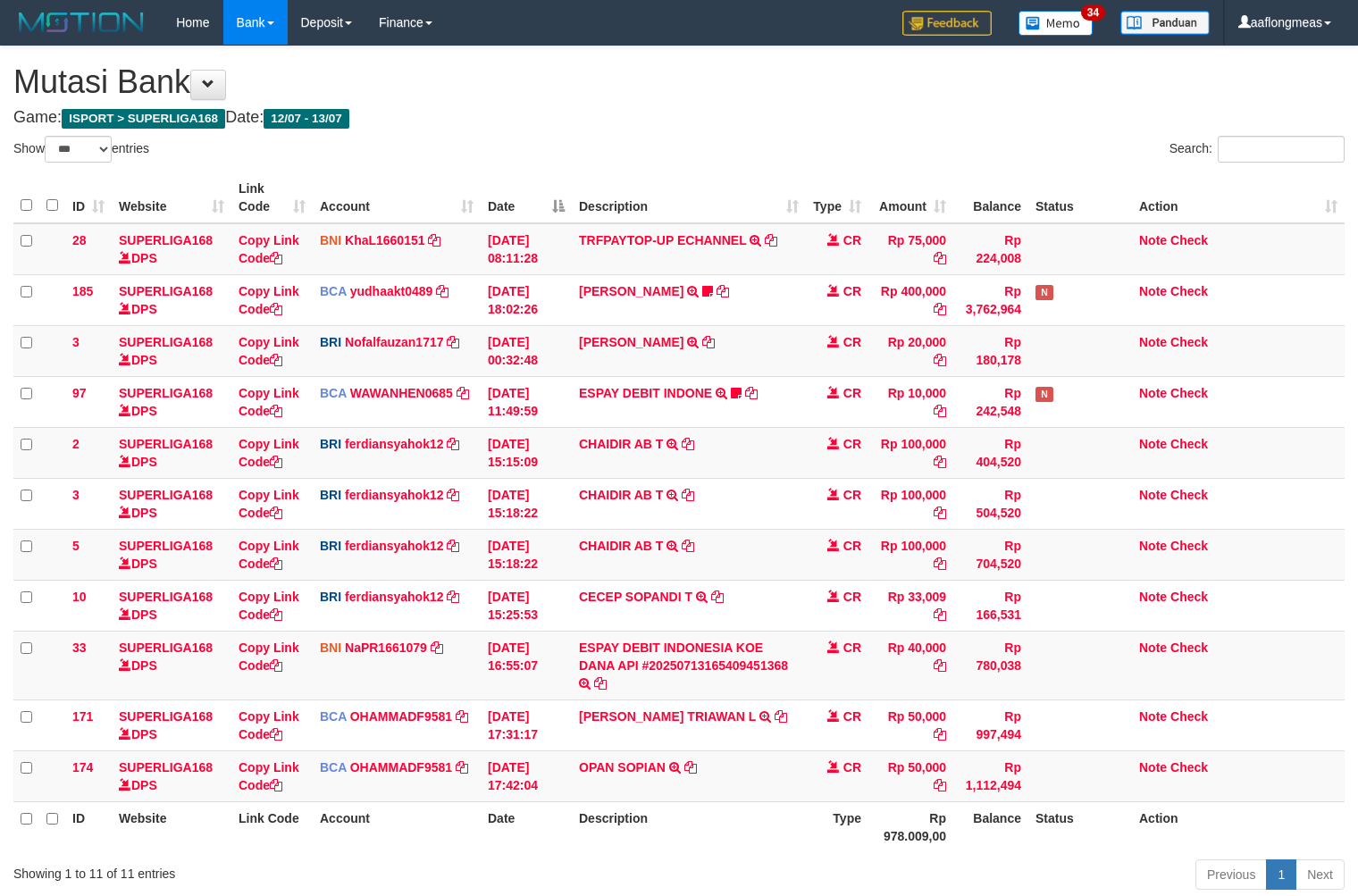select on "***" 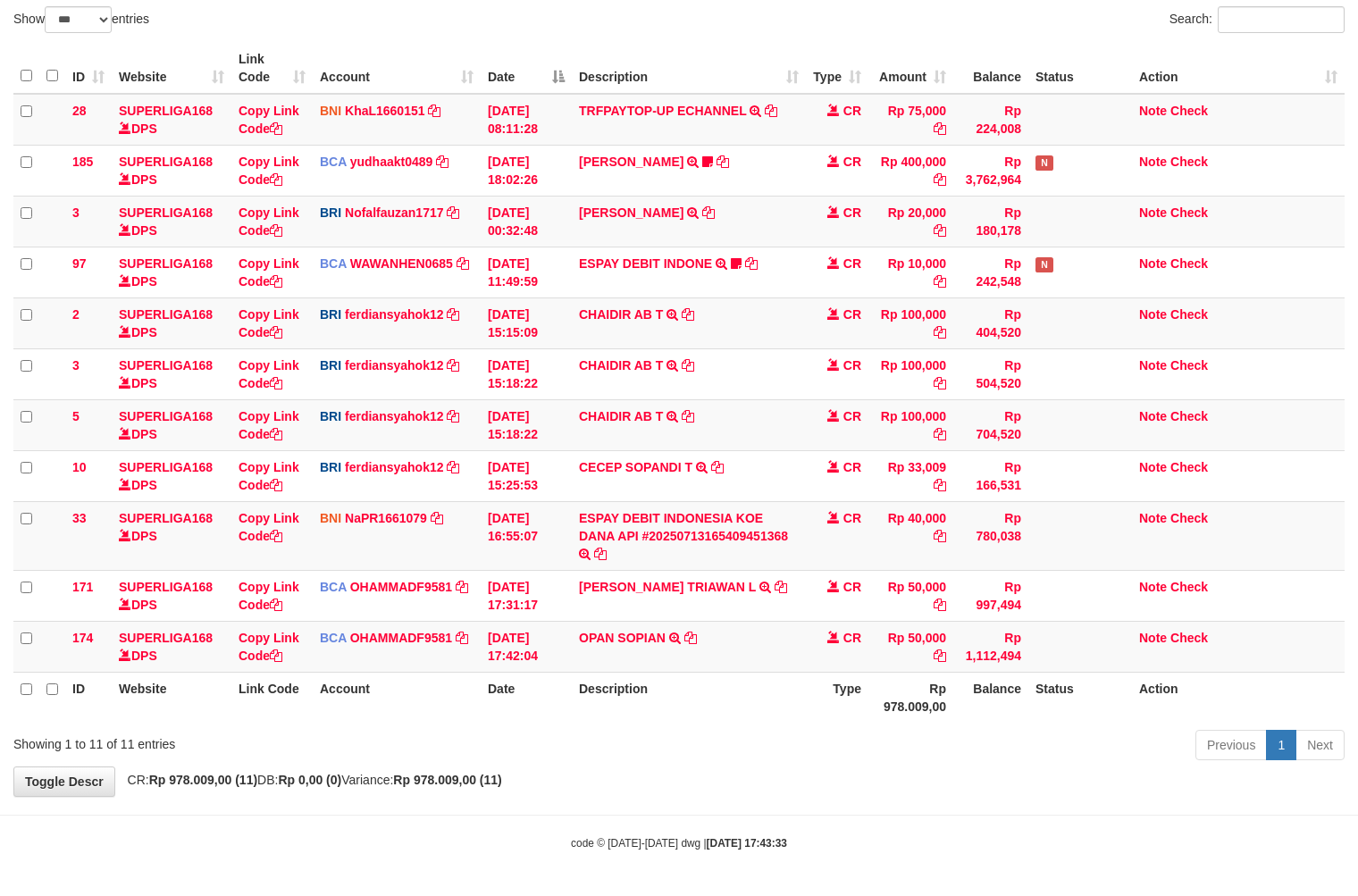 click on "Previous 1 Next" at bounding box center (961, 747) 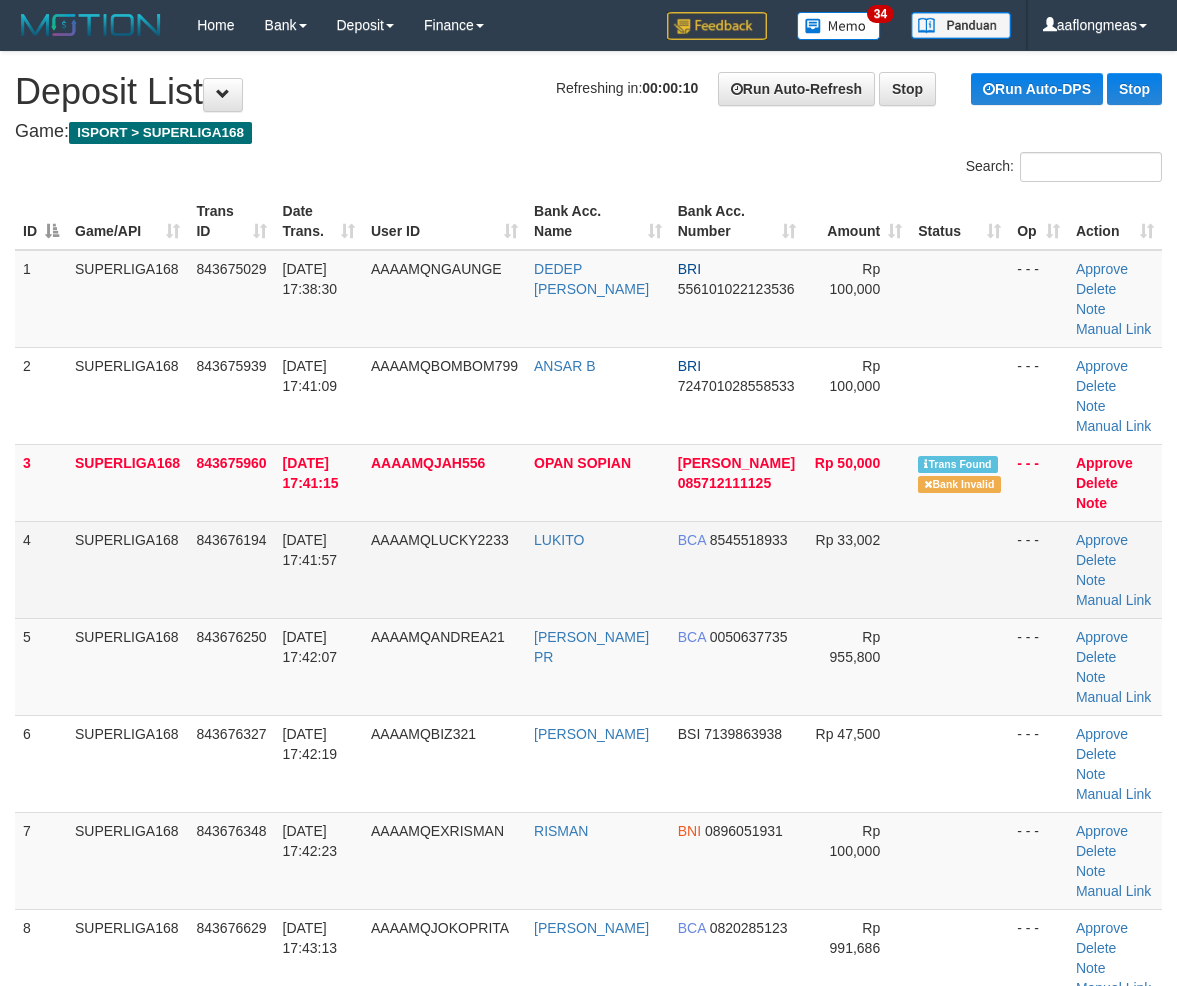 scroll, scrollTop: 0, scrollLeft: 0, axis: both 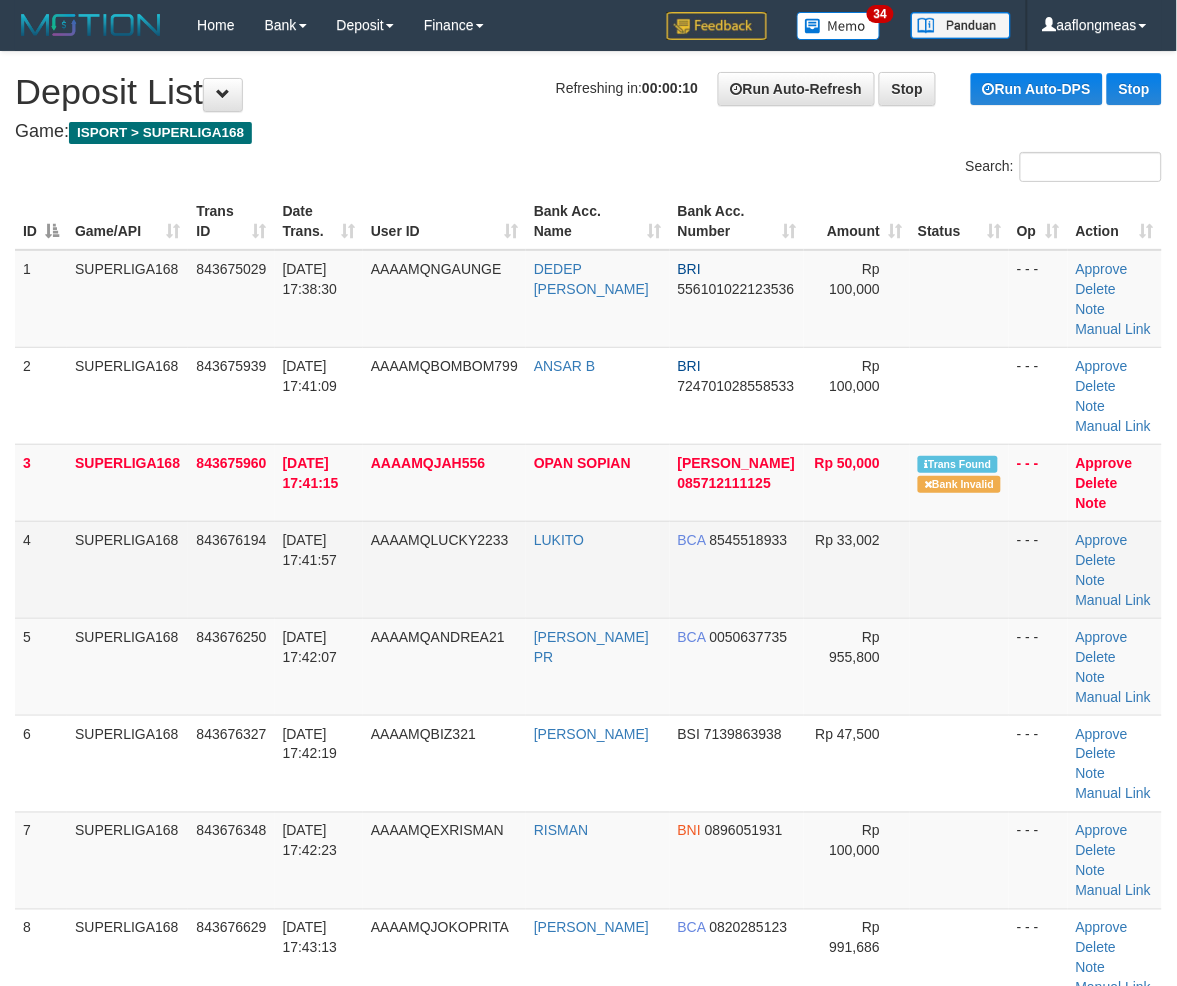 click at bounding box center (959, 569) 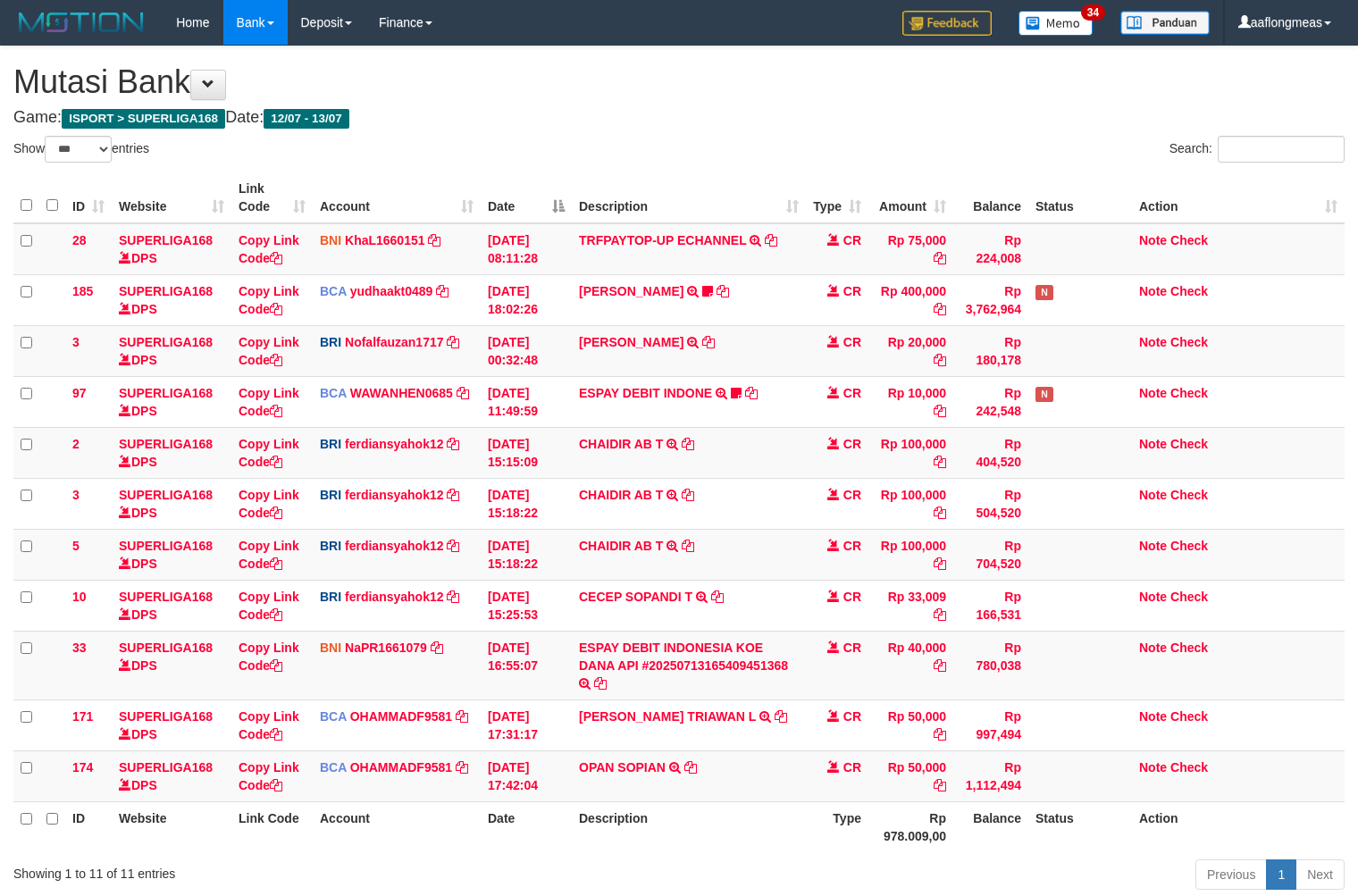 select on "***" 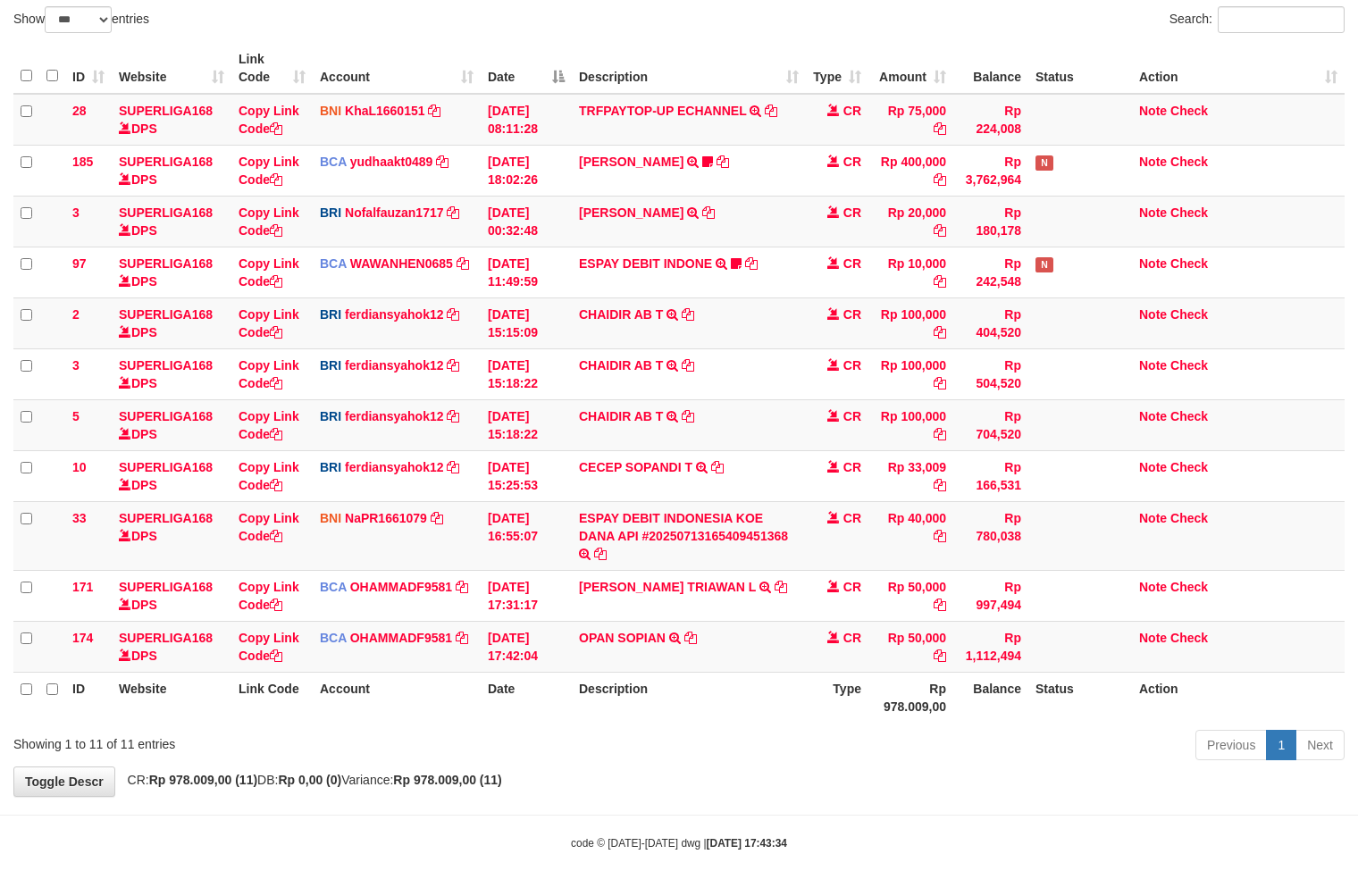 click on "Previous 1 Next" at bounding box center [961, 747] 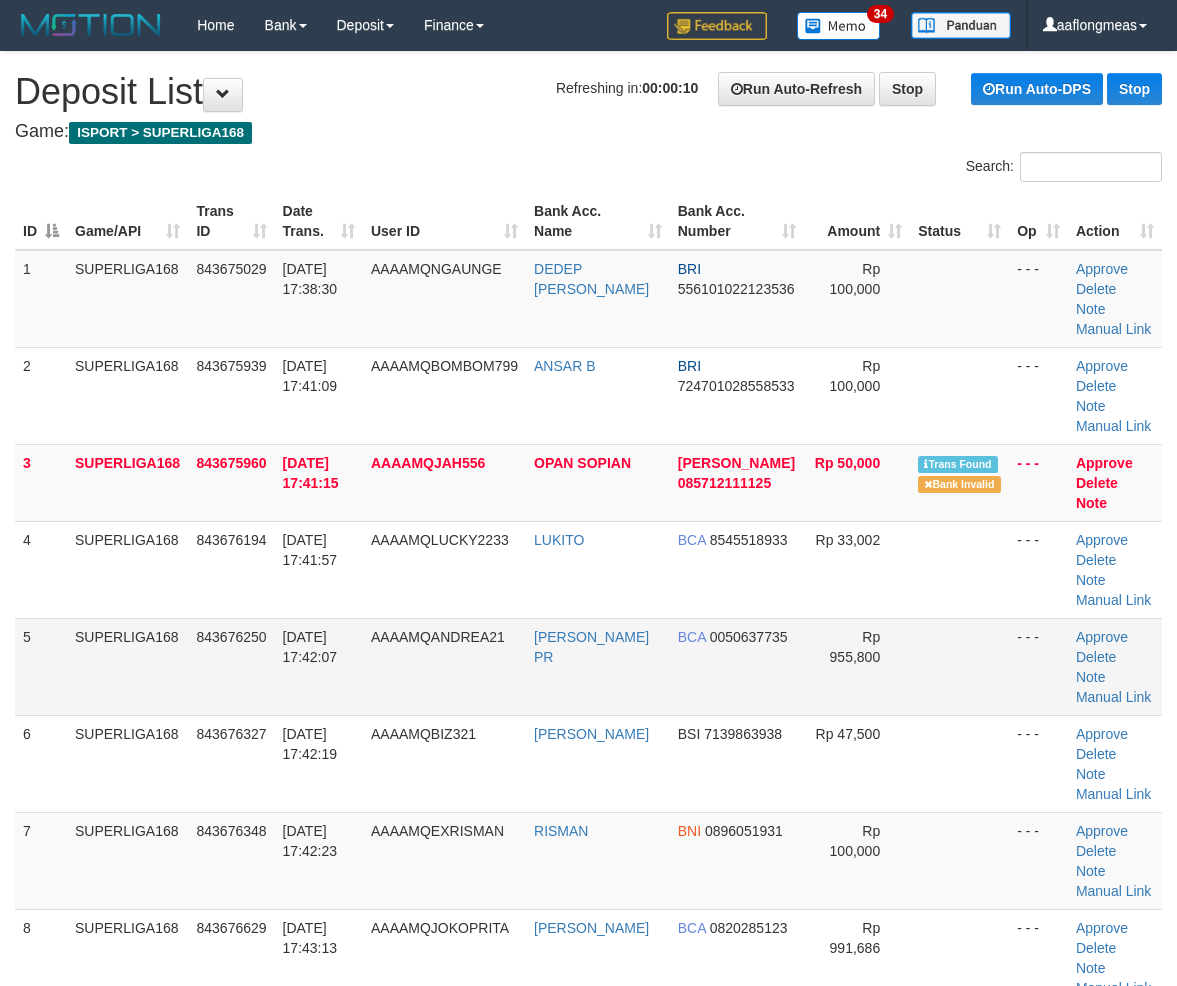 scroll, scrollTop: 0, scrollLeft: 0, axis: both 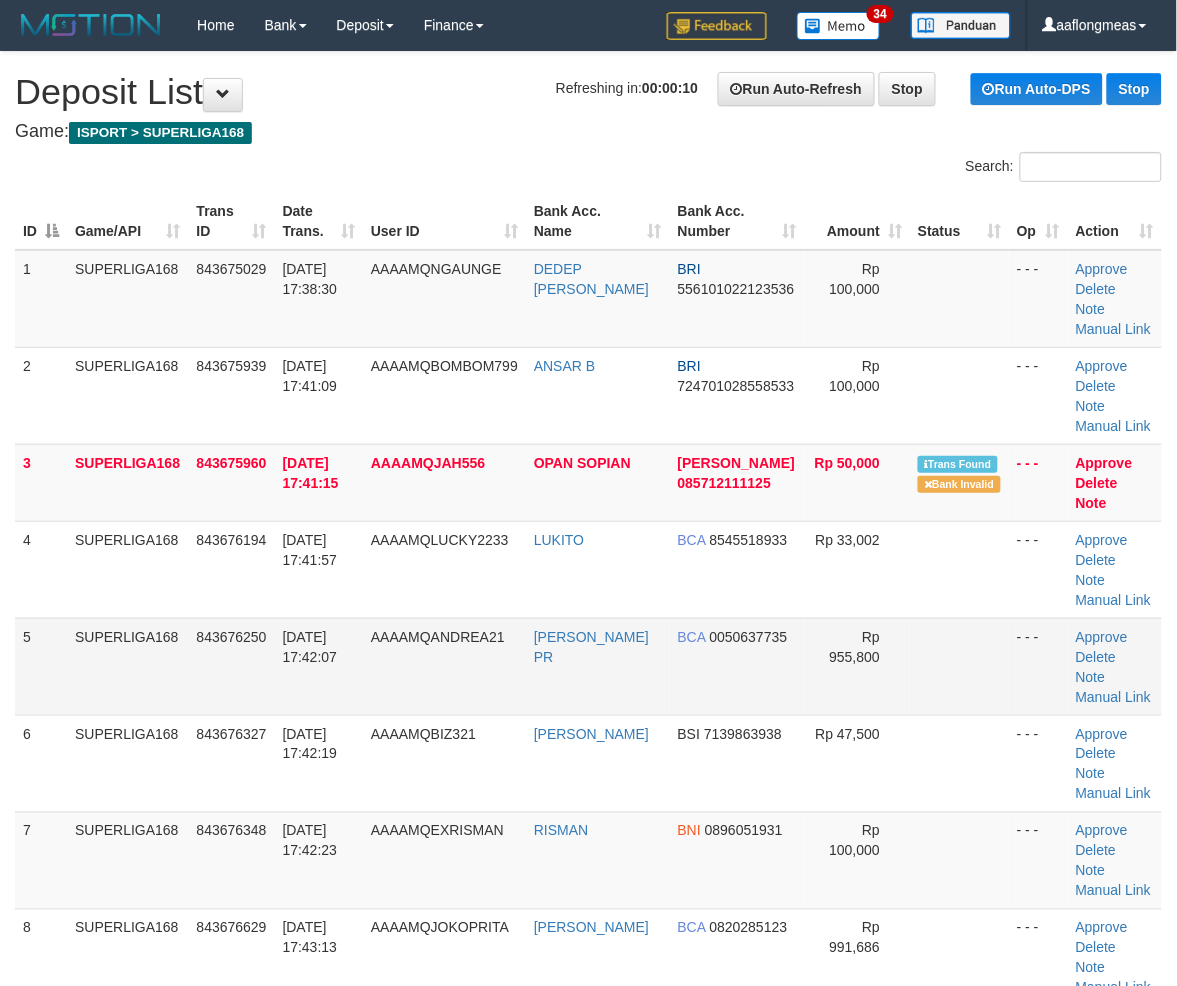 click at bounding box center (959, 666) 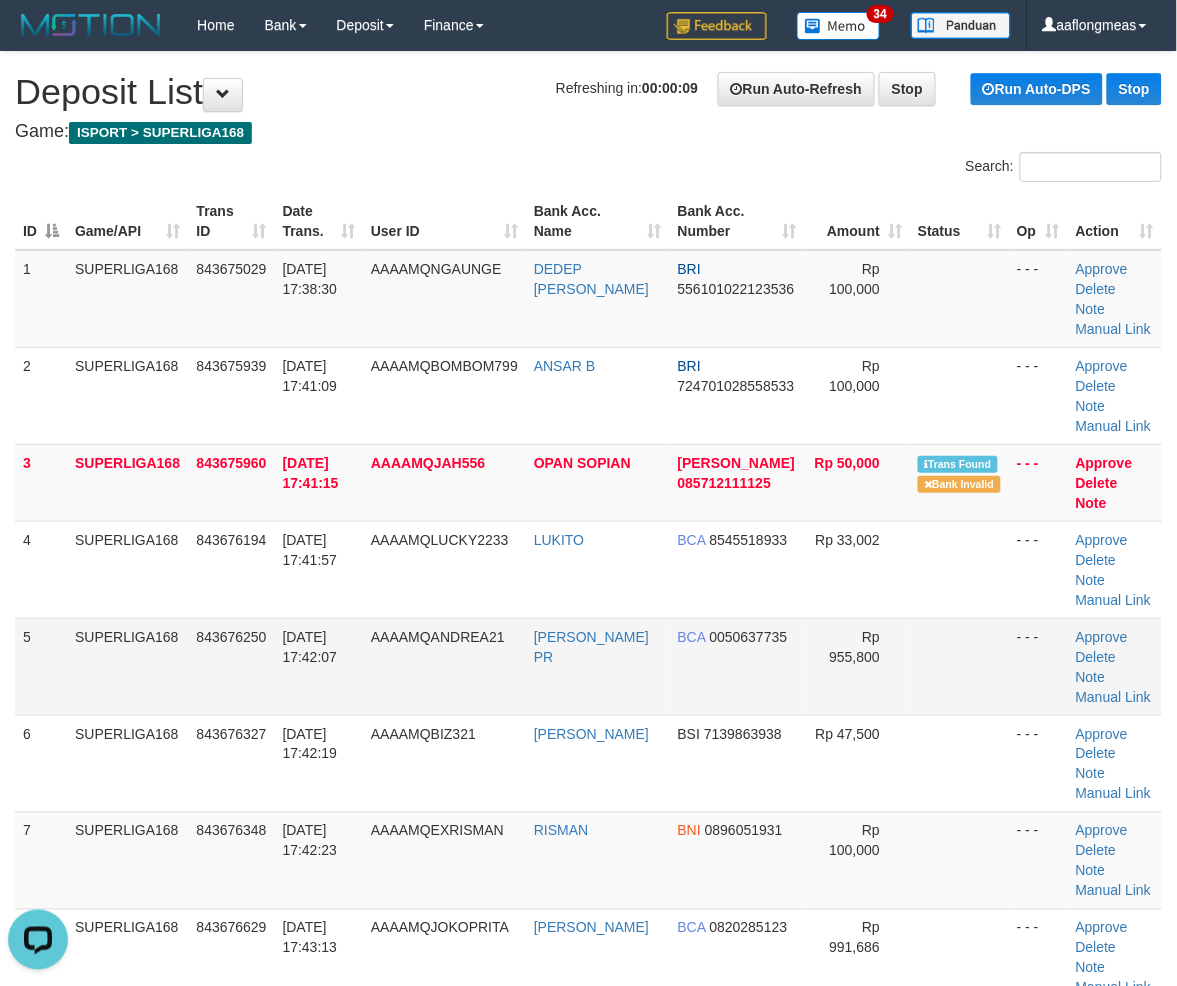 scroll, scrollTop: 0, scrollLeft: 0, axis: both 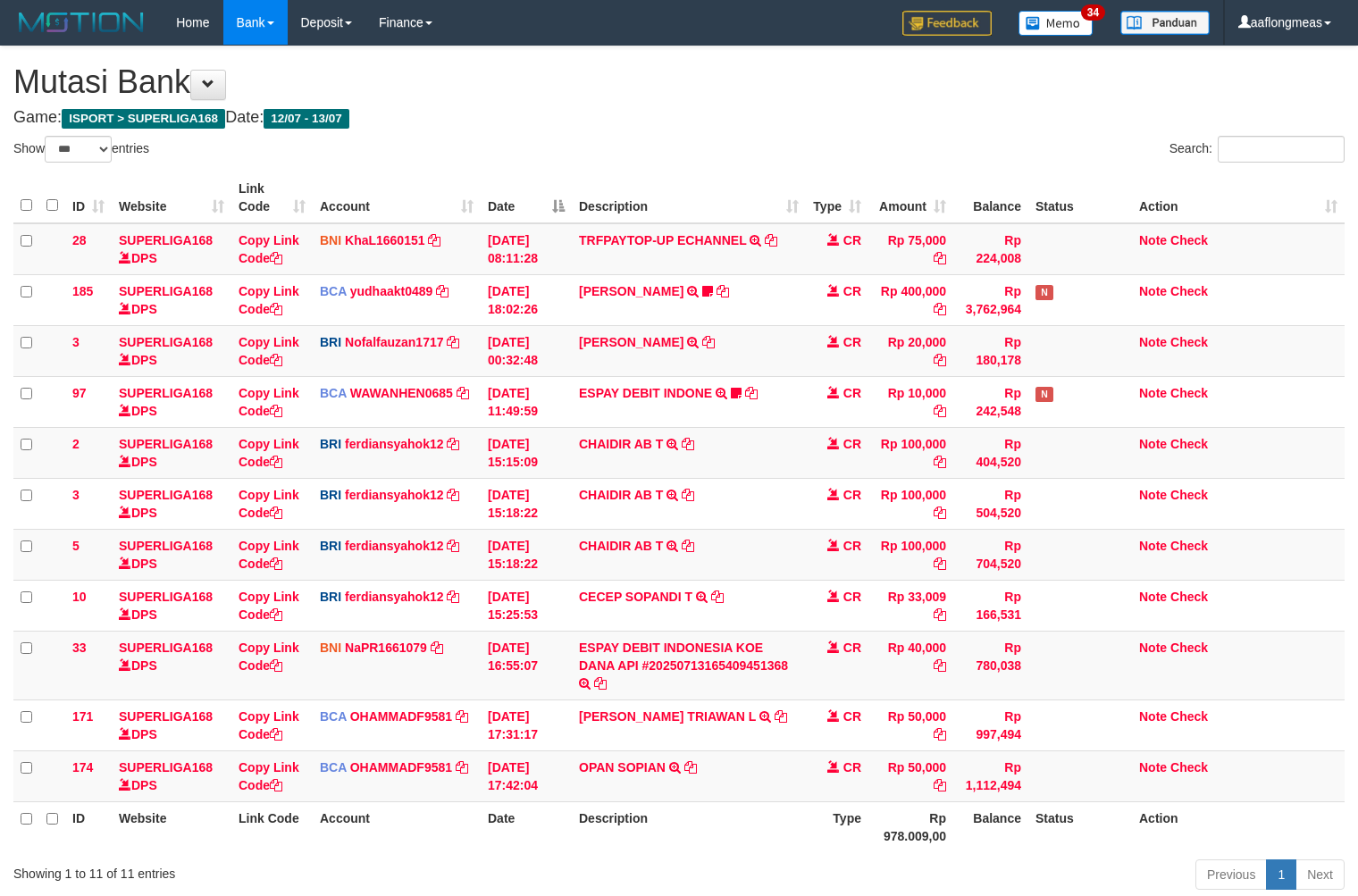 select on "***" 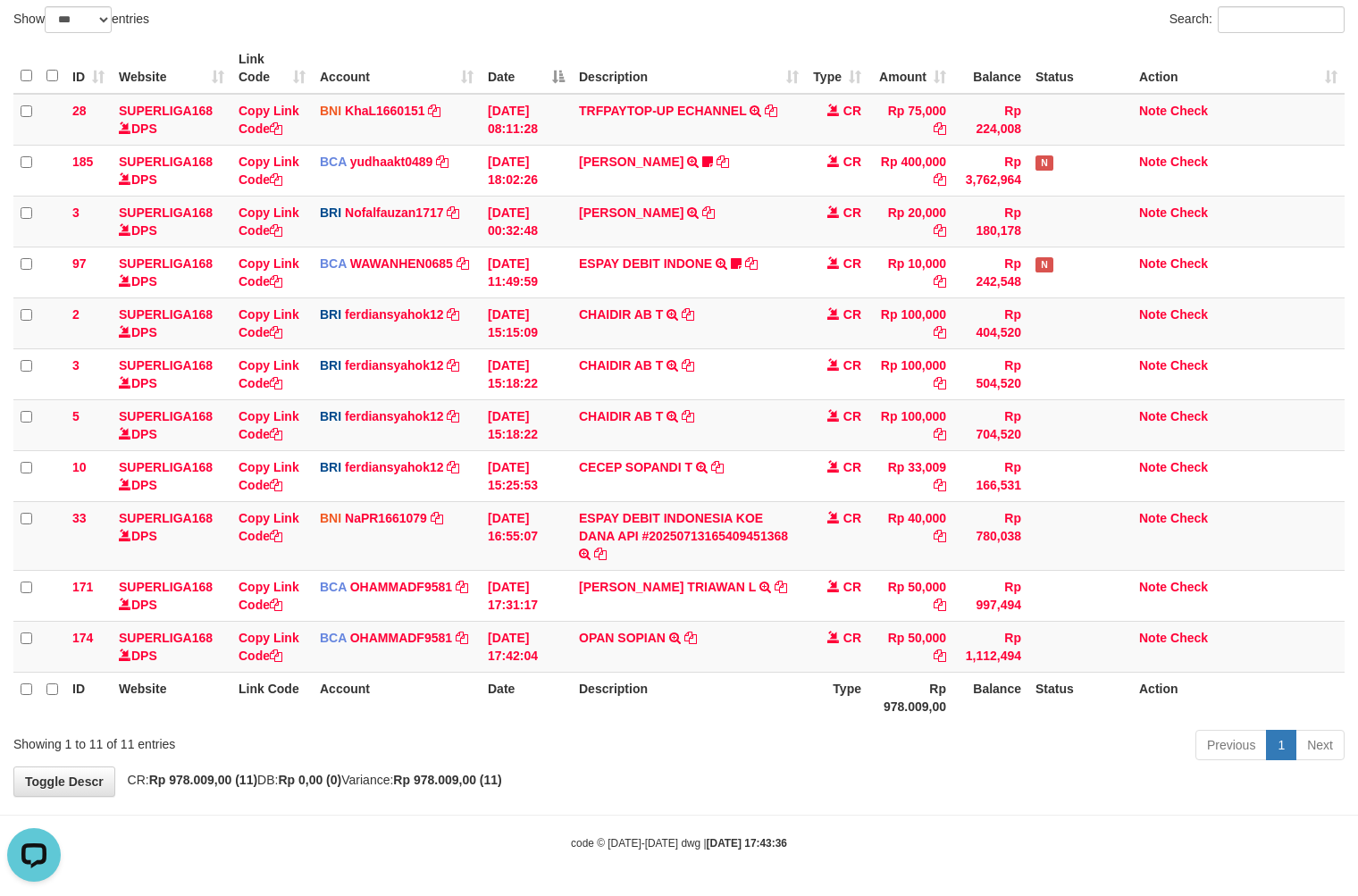 scroll, scrollTop: 0, scrollLeft: 0, axis: both 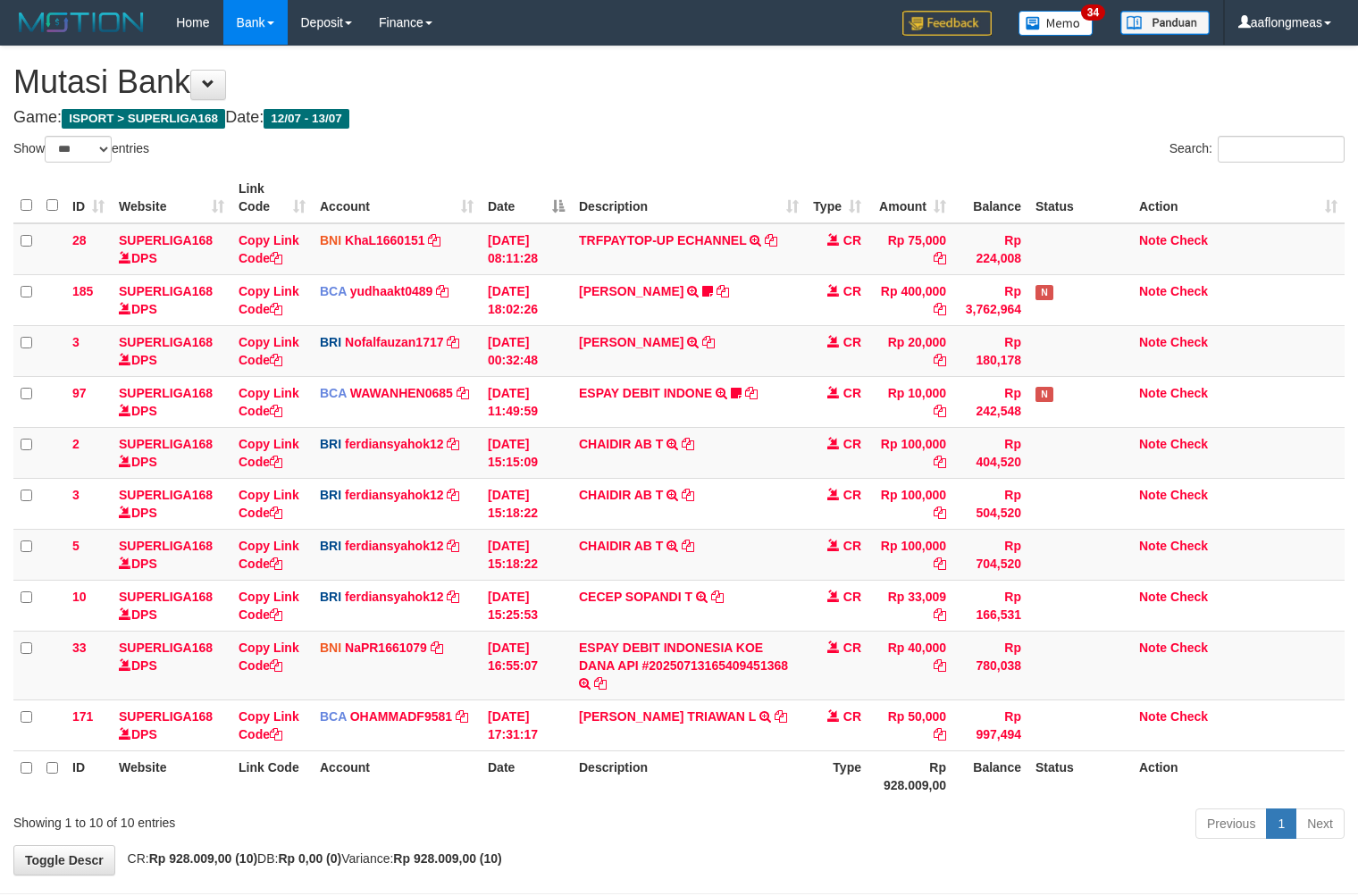 select on "***" 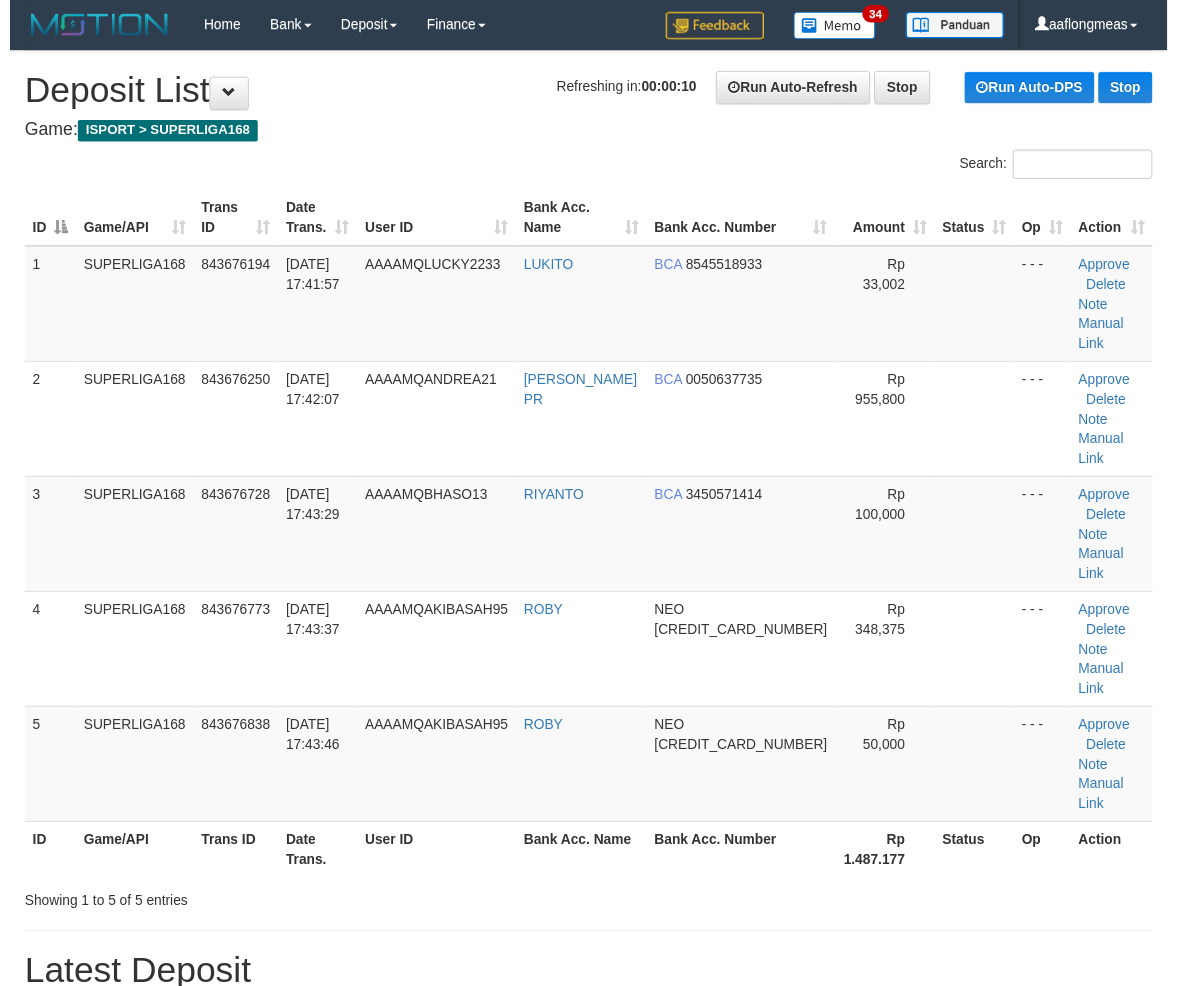 scroll, scrollTop: 0, scrollLeft: 0, axis: both 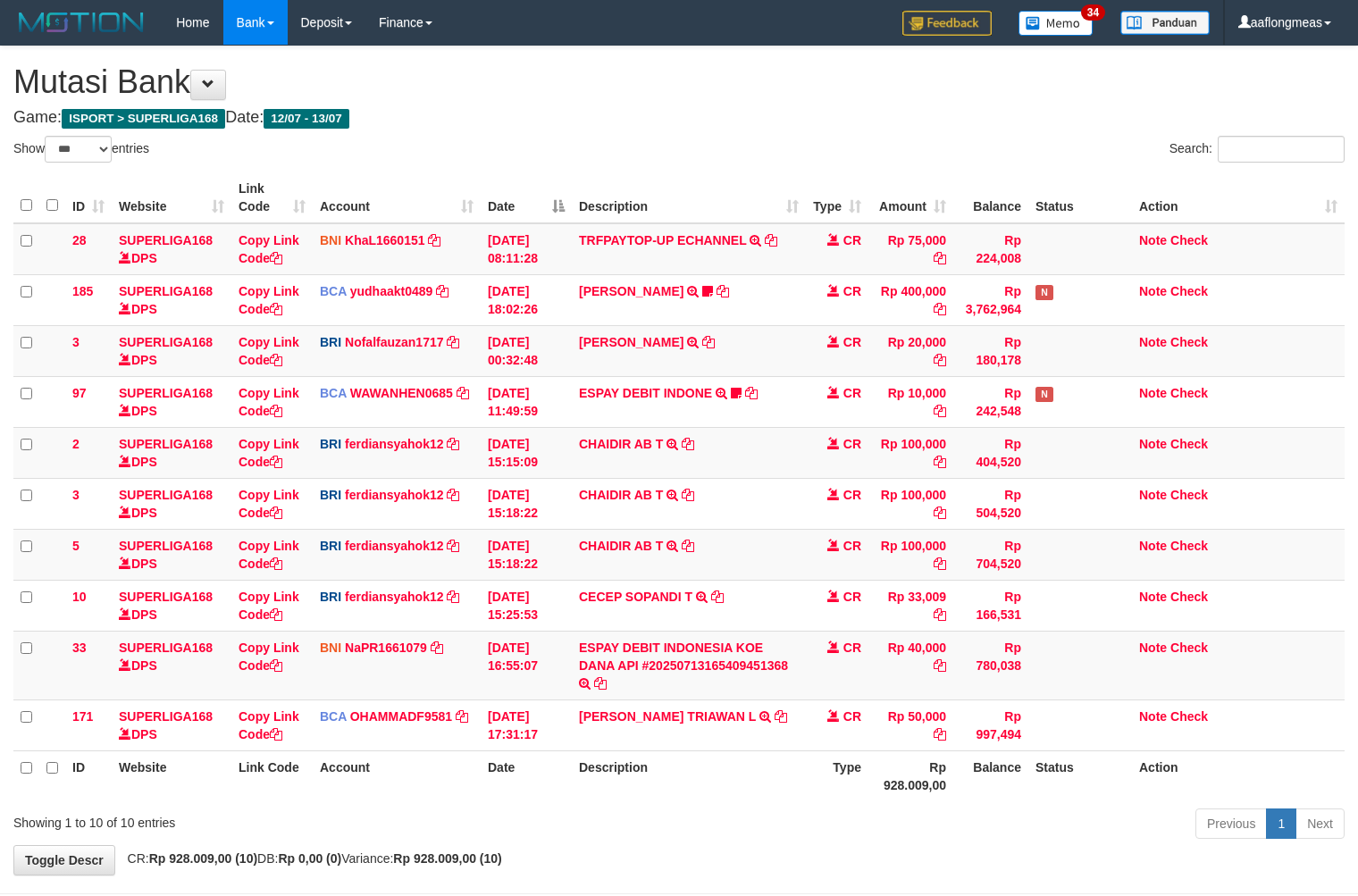 select on "***" 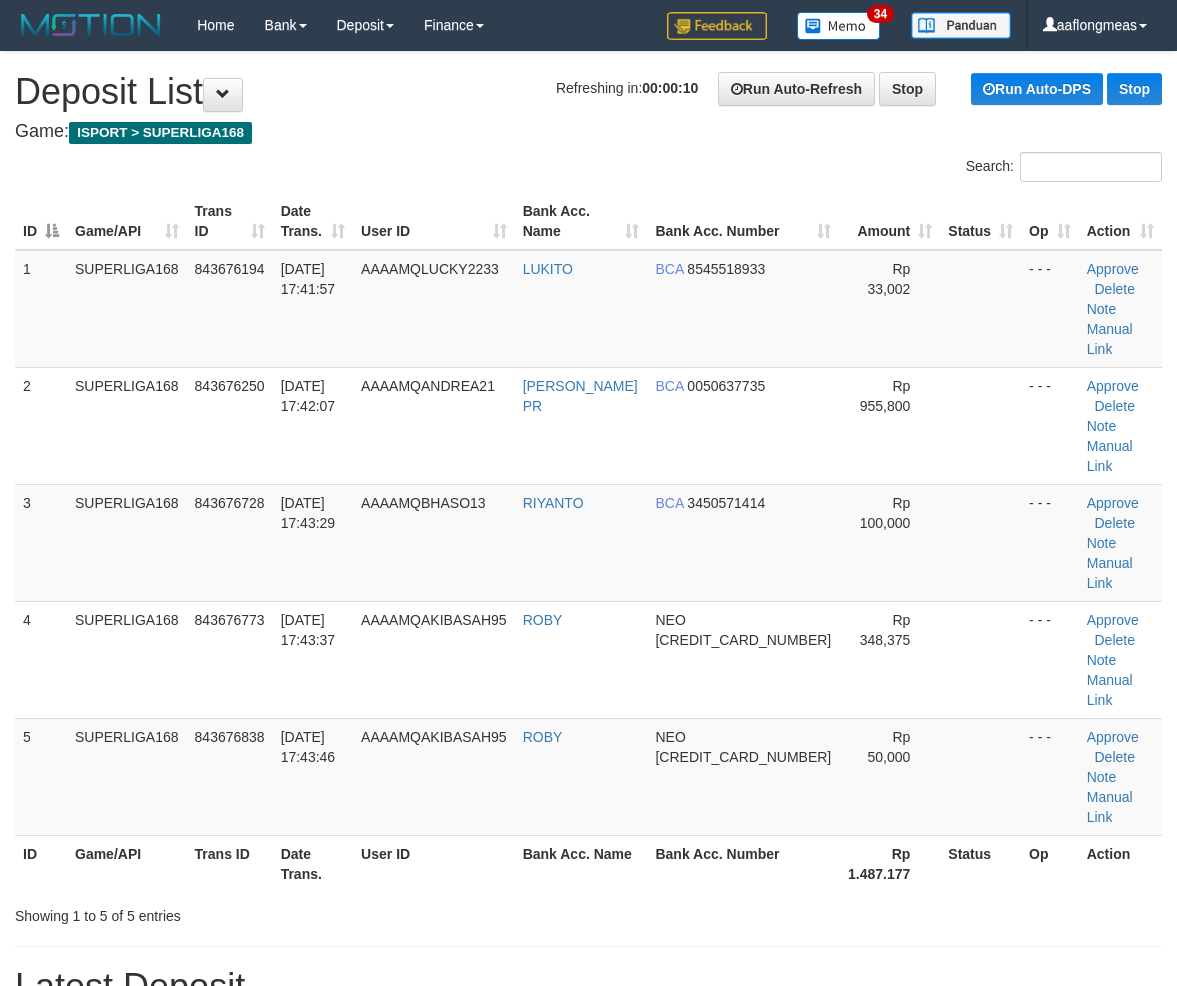 scroll, scrollTop: 0, scrollLeft: 0, axis: both 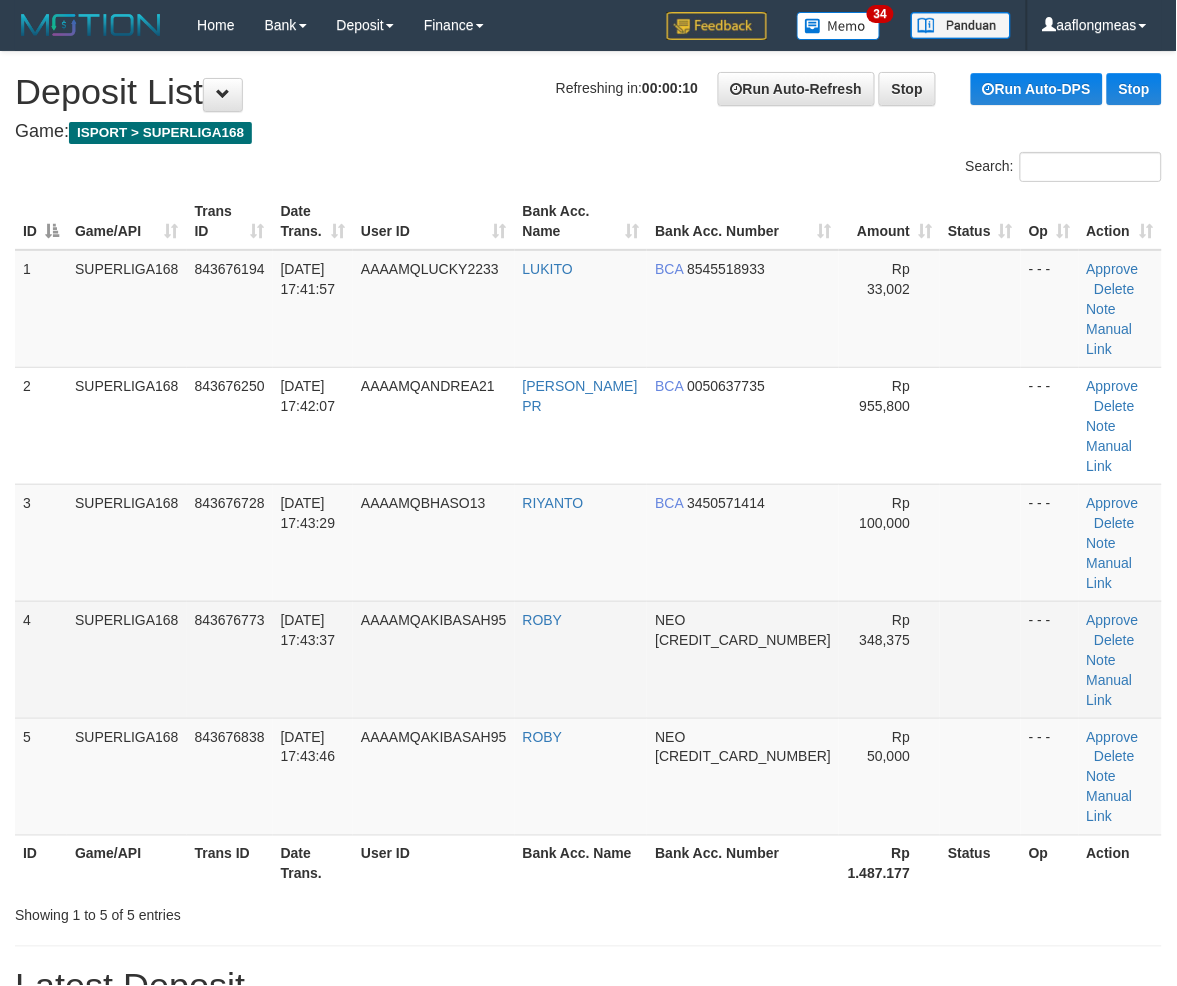drag, startPoint x: 0, startPoint y: 0, endPoint x: 991, endPoint y: 591, distance: 1153.8466 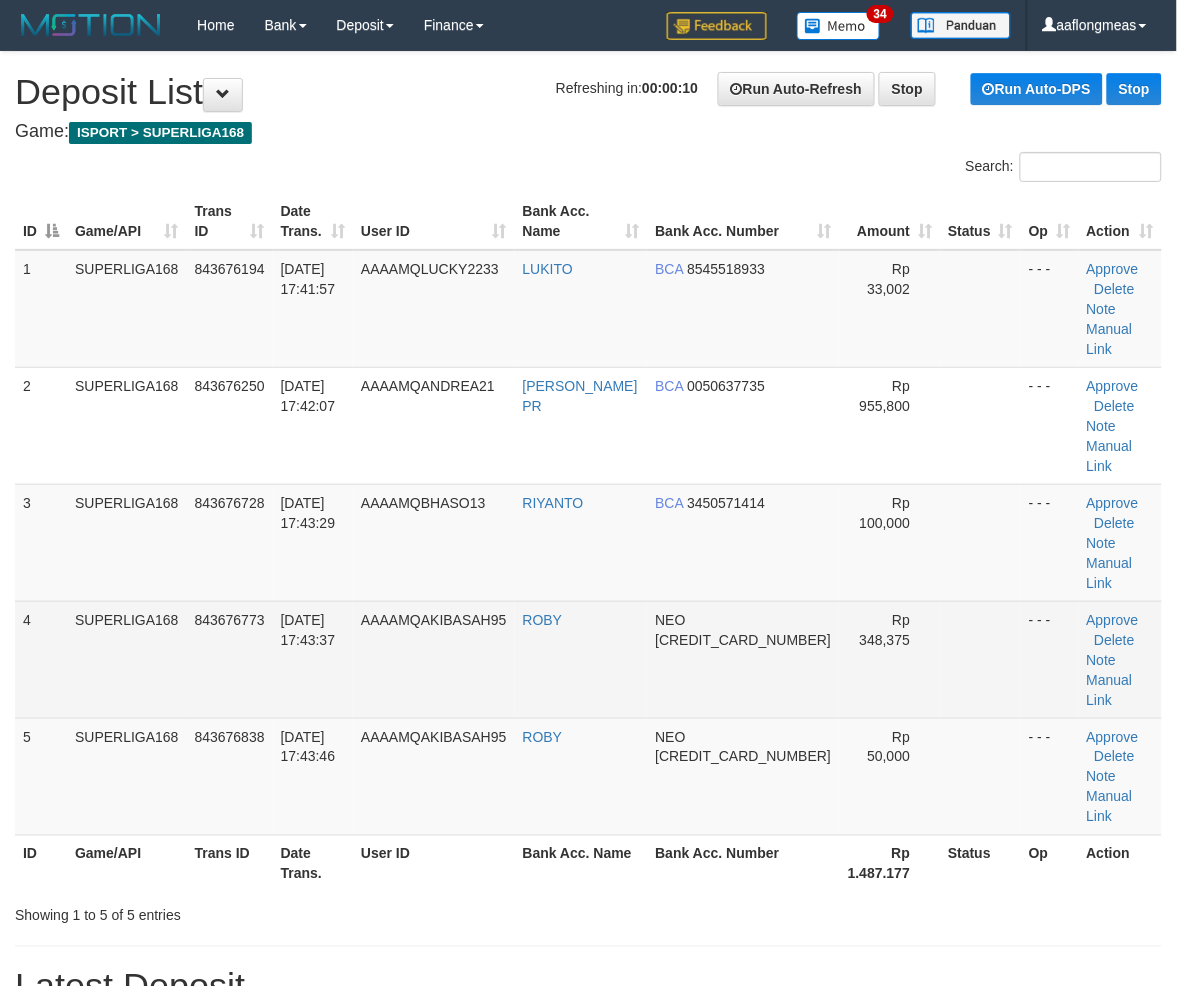 click at bounding box center [980, 659] 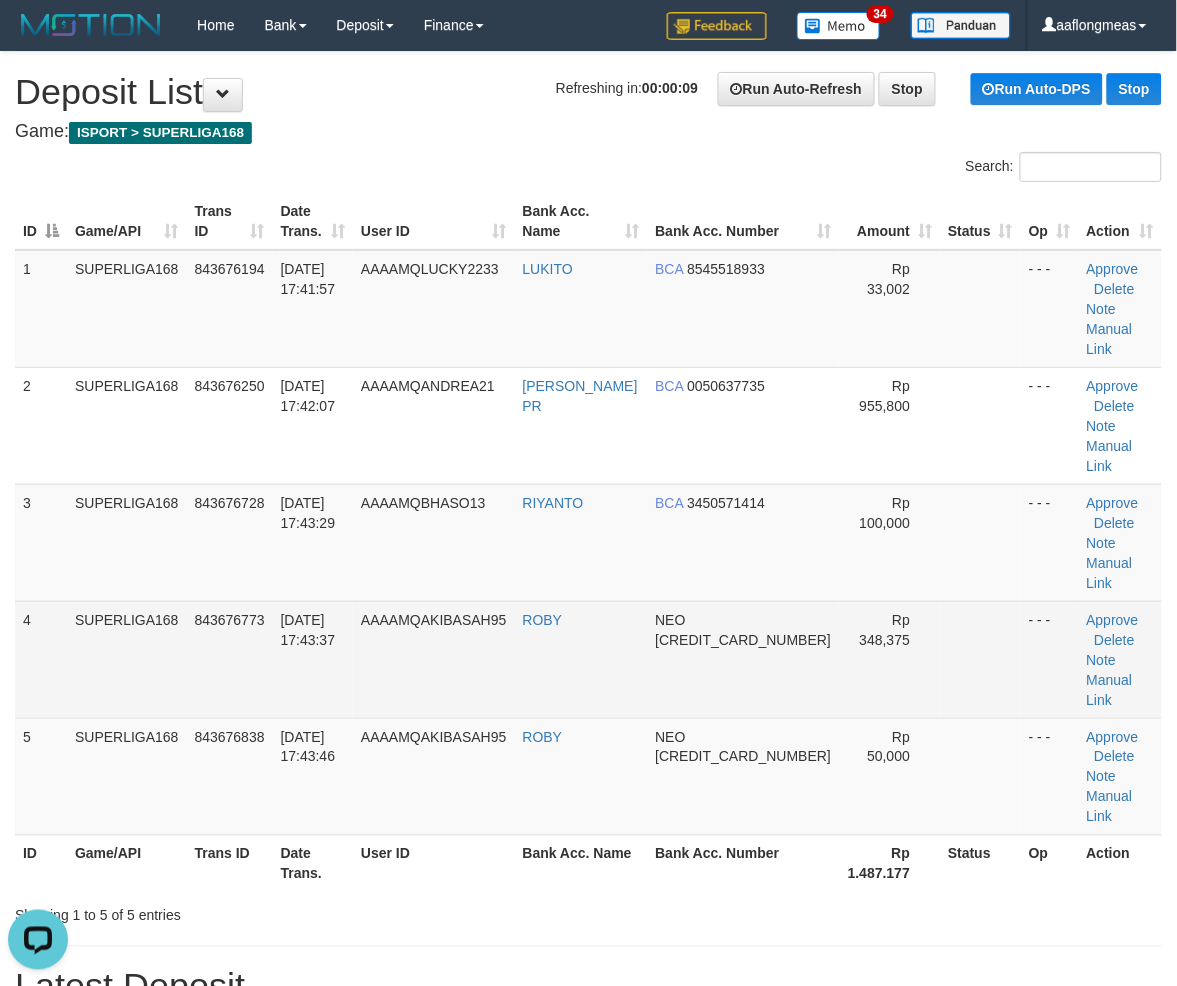 scroll, scrollTop: 0, scrollLeft: 0, axis: both 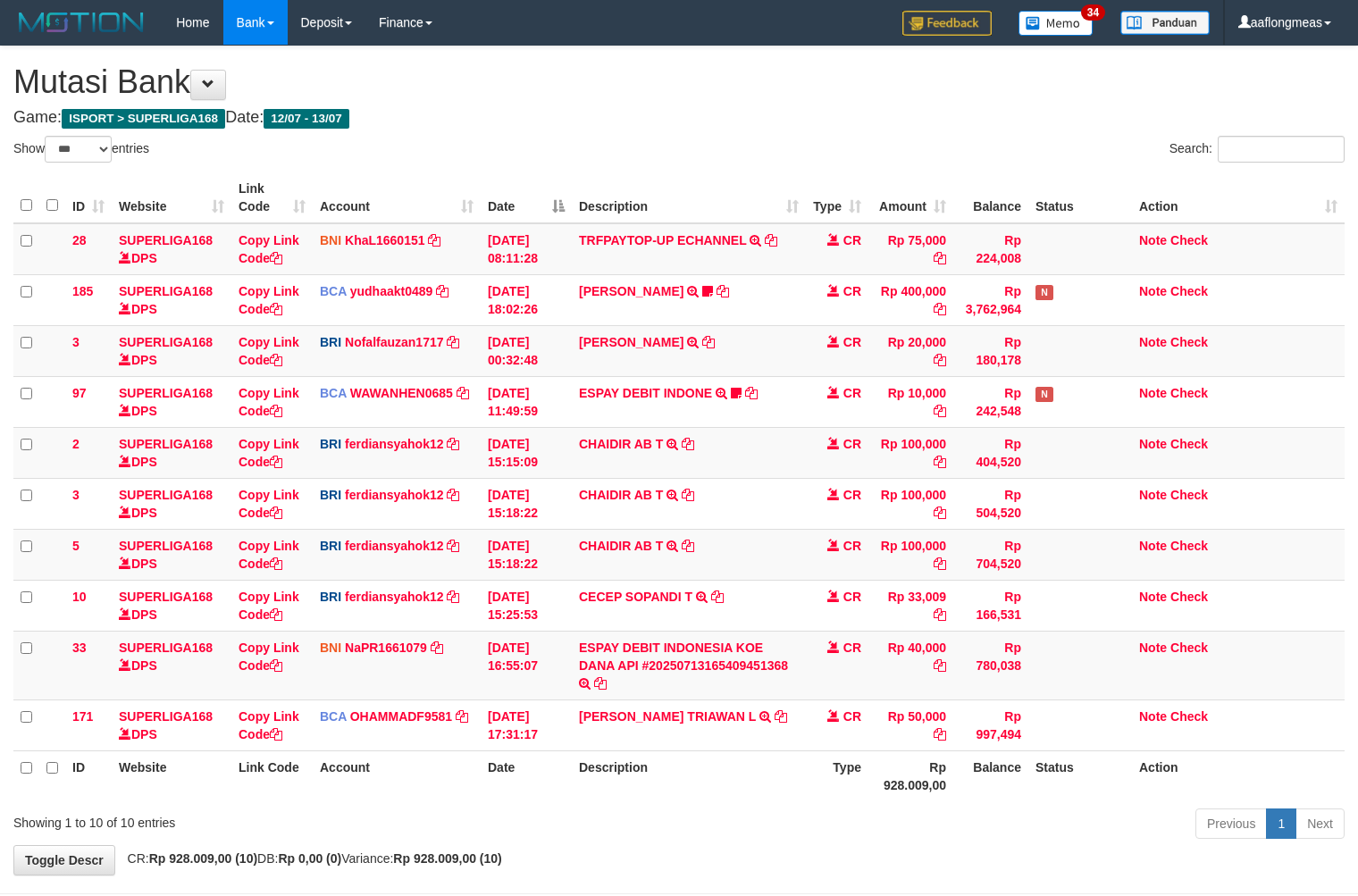 select on "***" 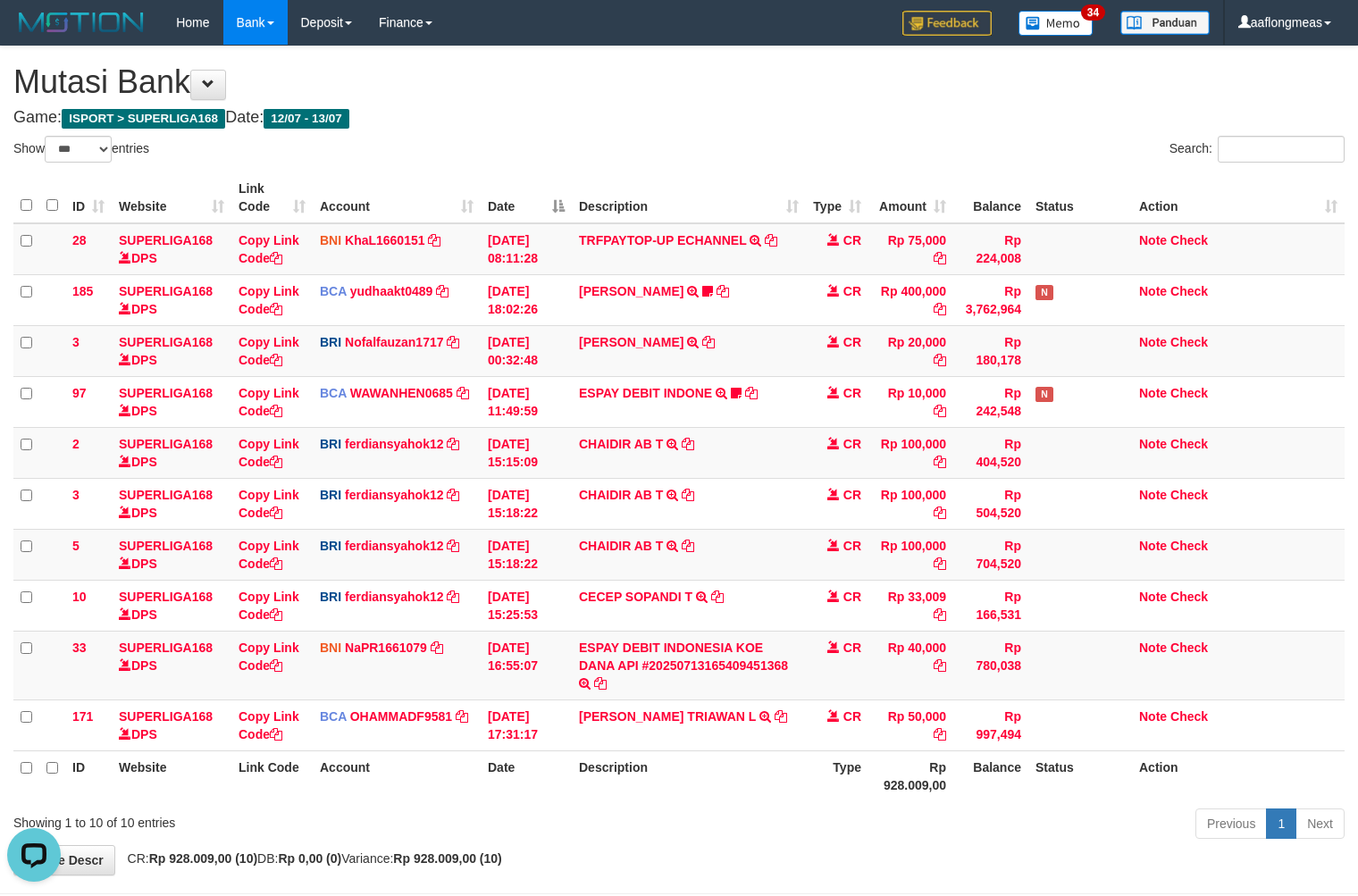 scroll, scrollTop: 0, scrollLeft: 0, axis: both 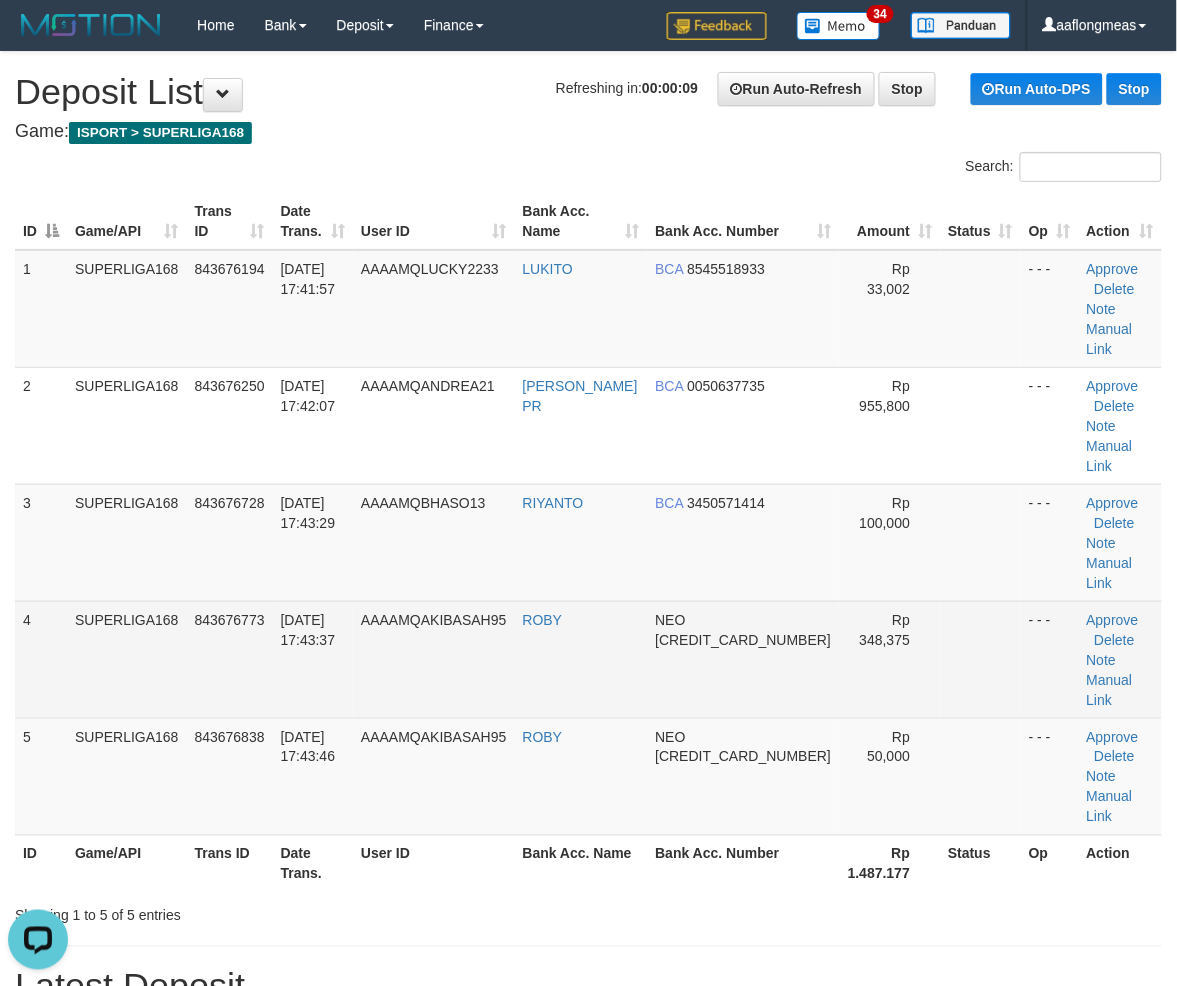 click at bounding box center (980, 659) 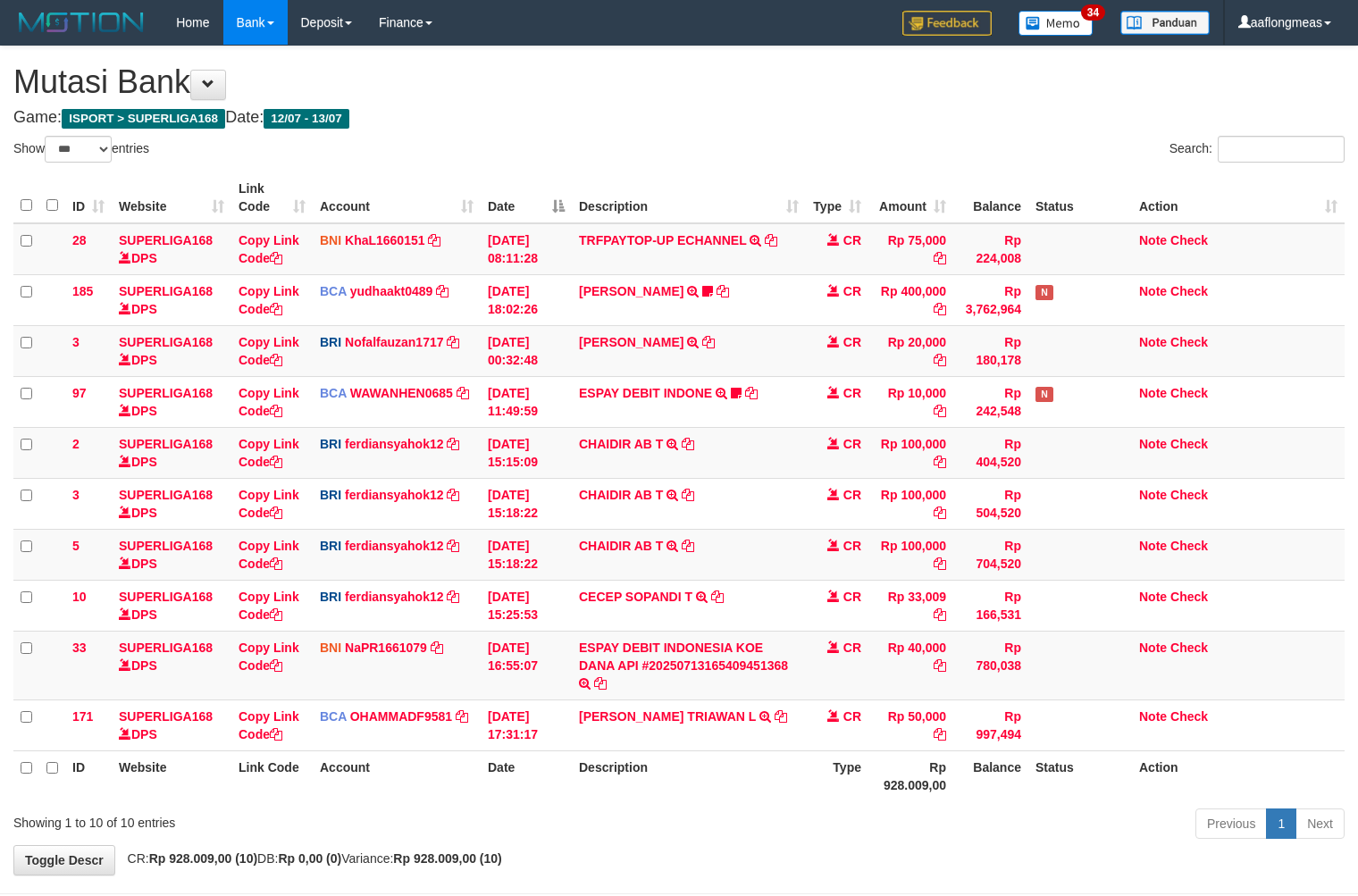 select on "***" 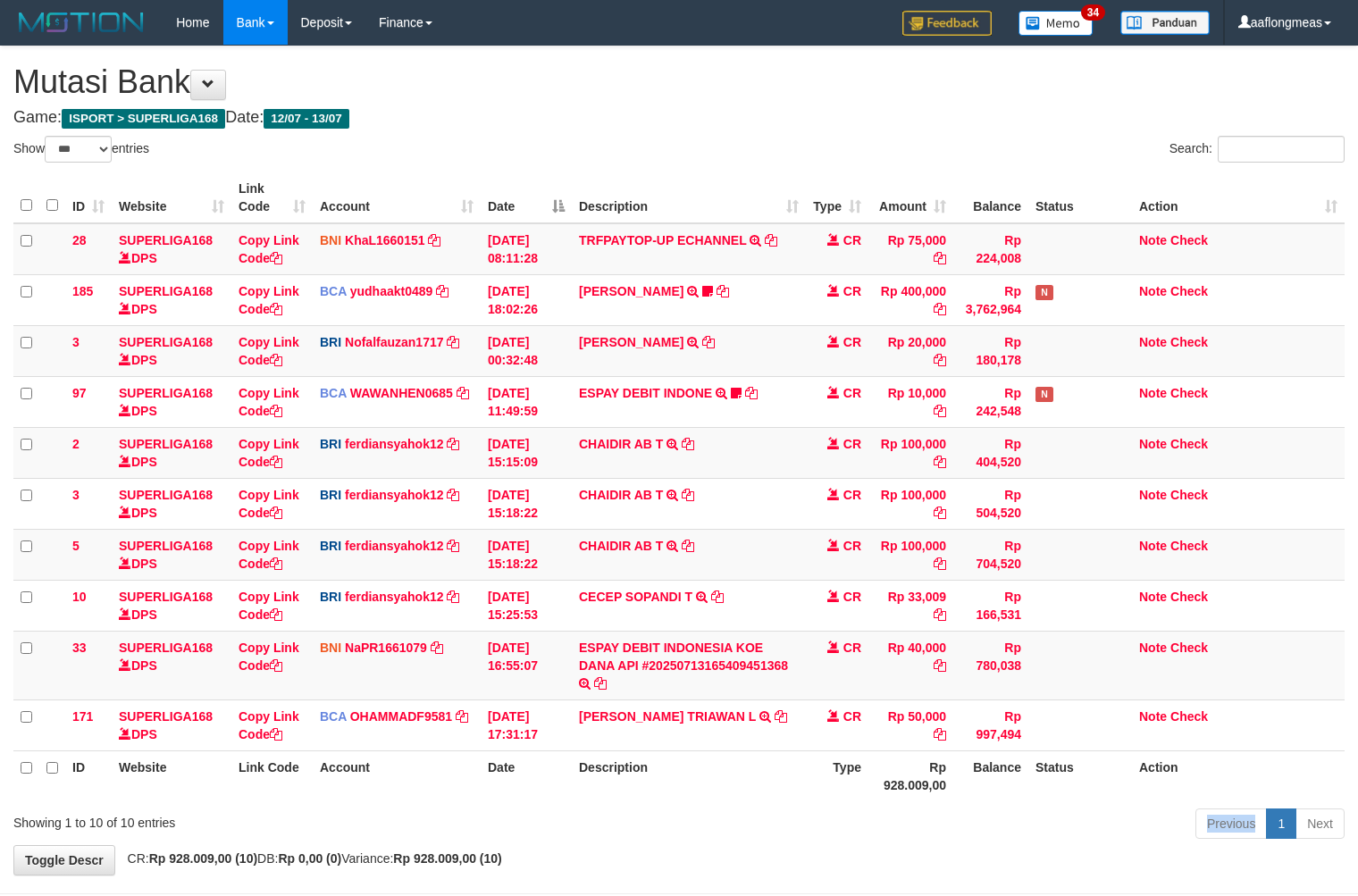 click on "Previous 1 Next" at bounding box center [961, 825] 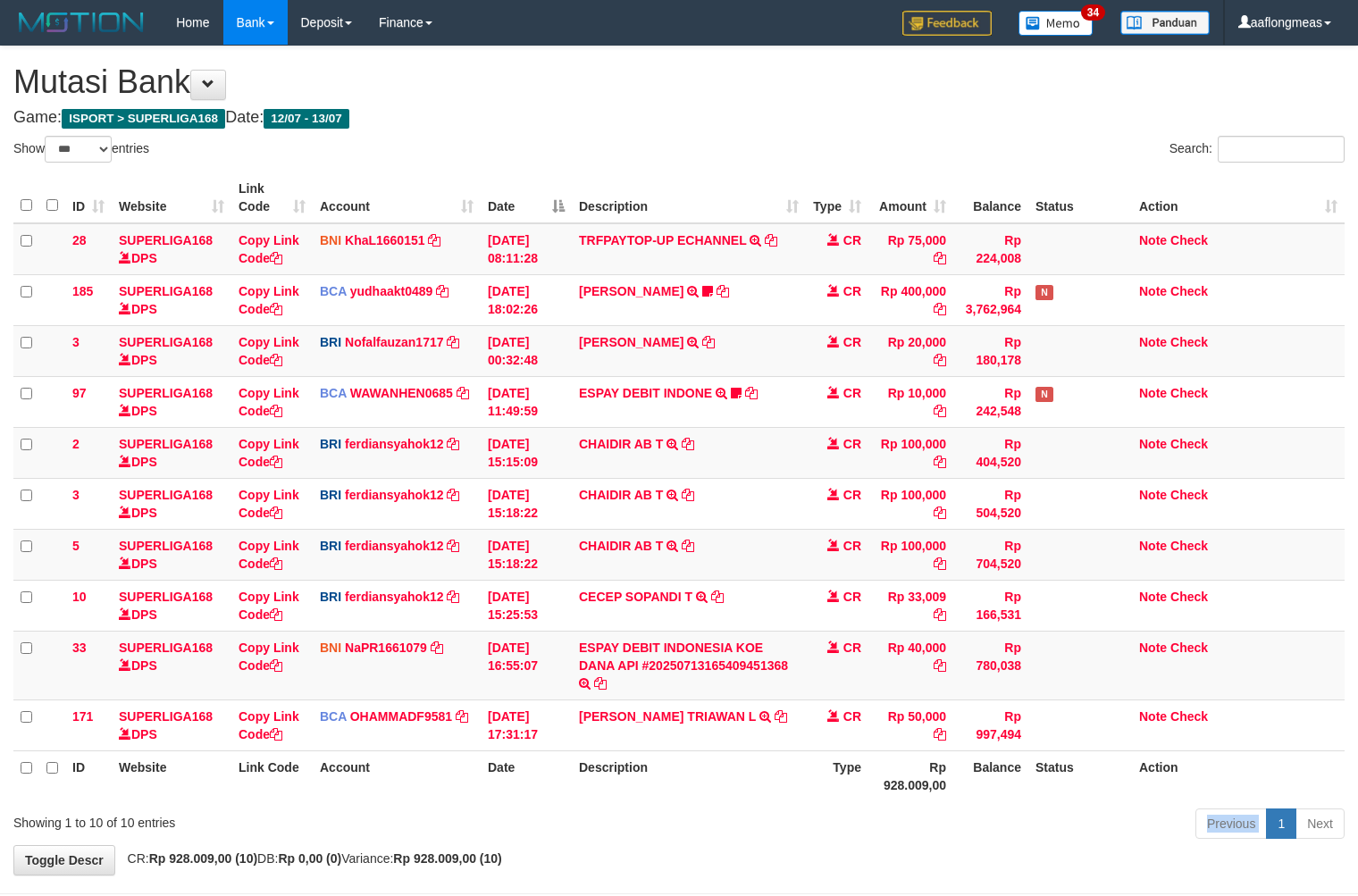 click on "Previous 1 Next" at bounding box center [961, 825] 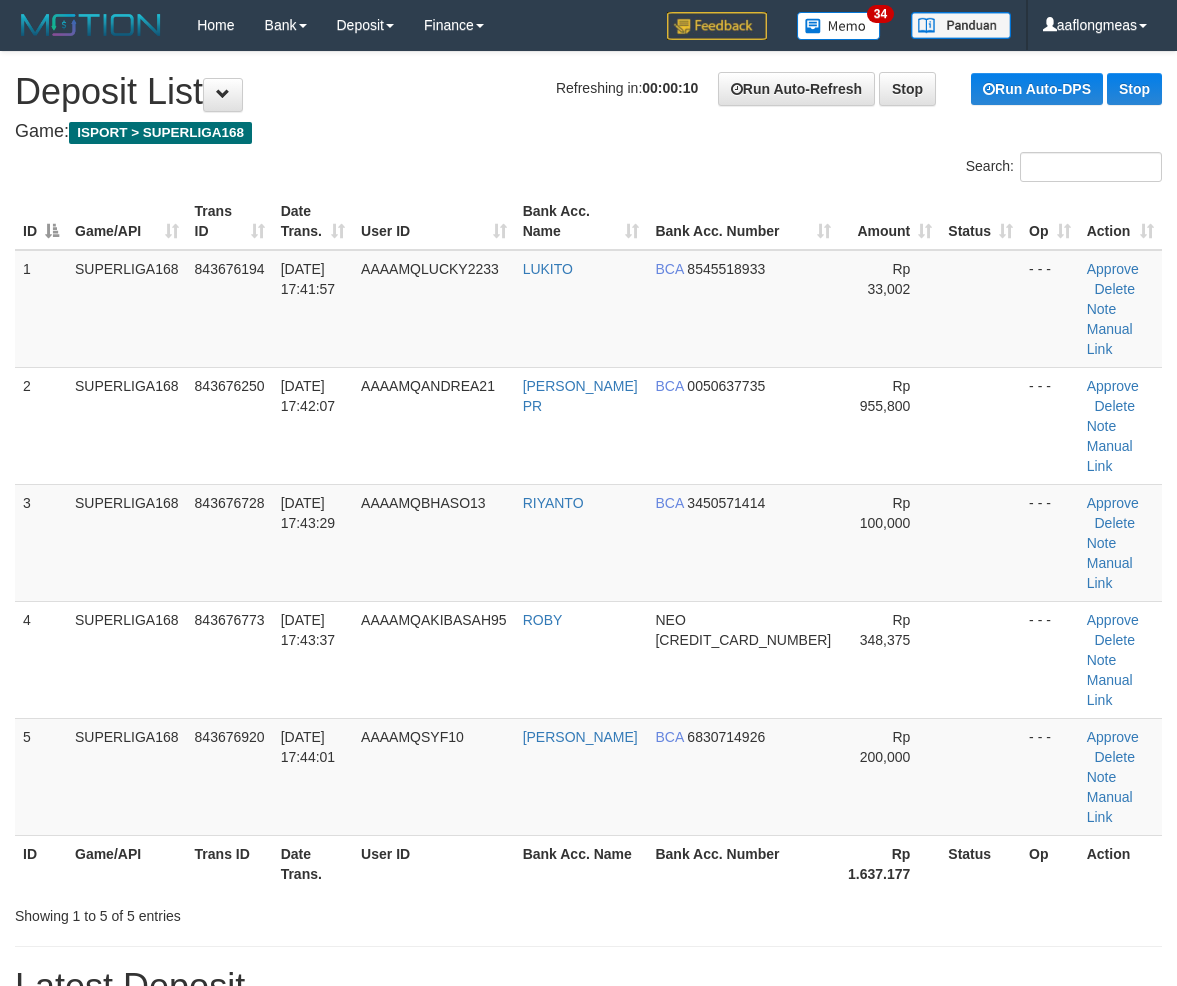 scroll, scrollTop: 0, scrollLeft: 0, axis: both 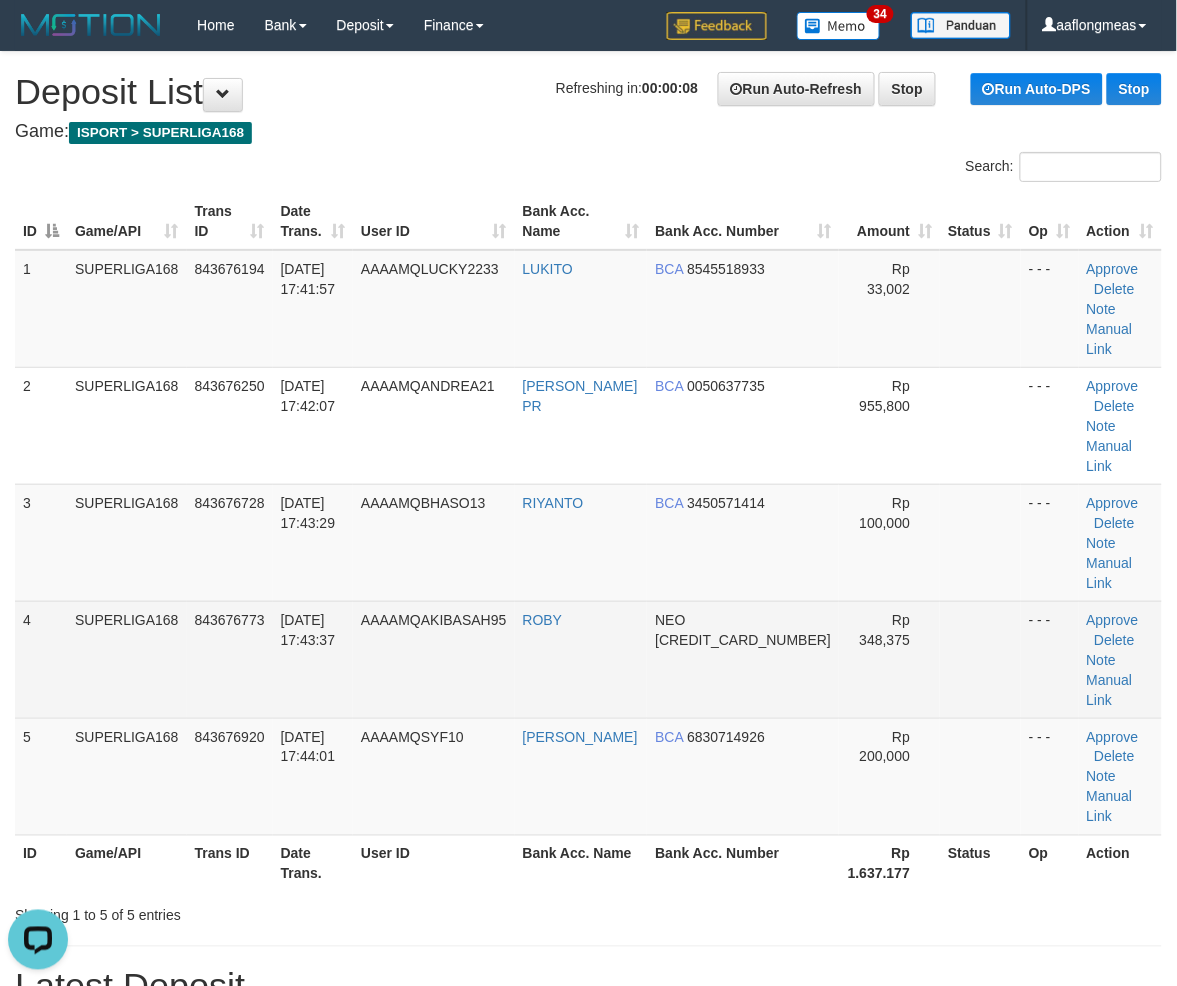 click at bounding box center [980, 659] 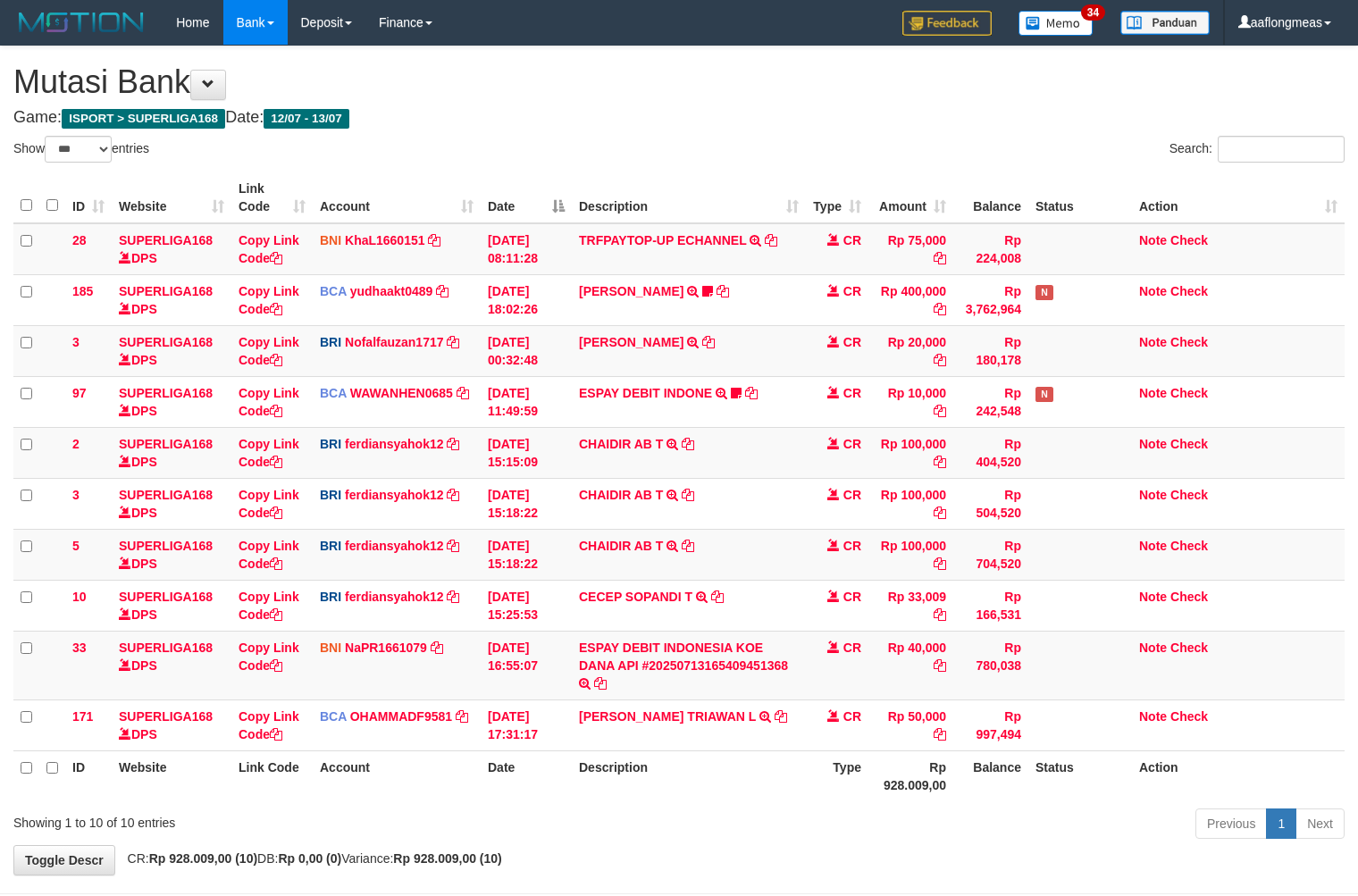 select on "***" 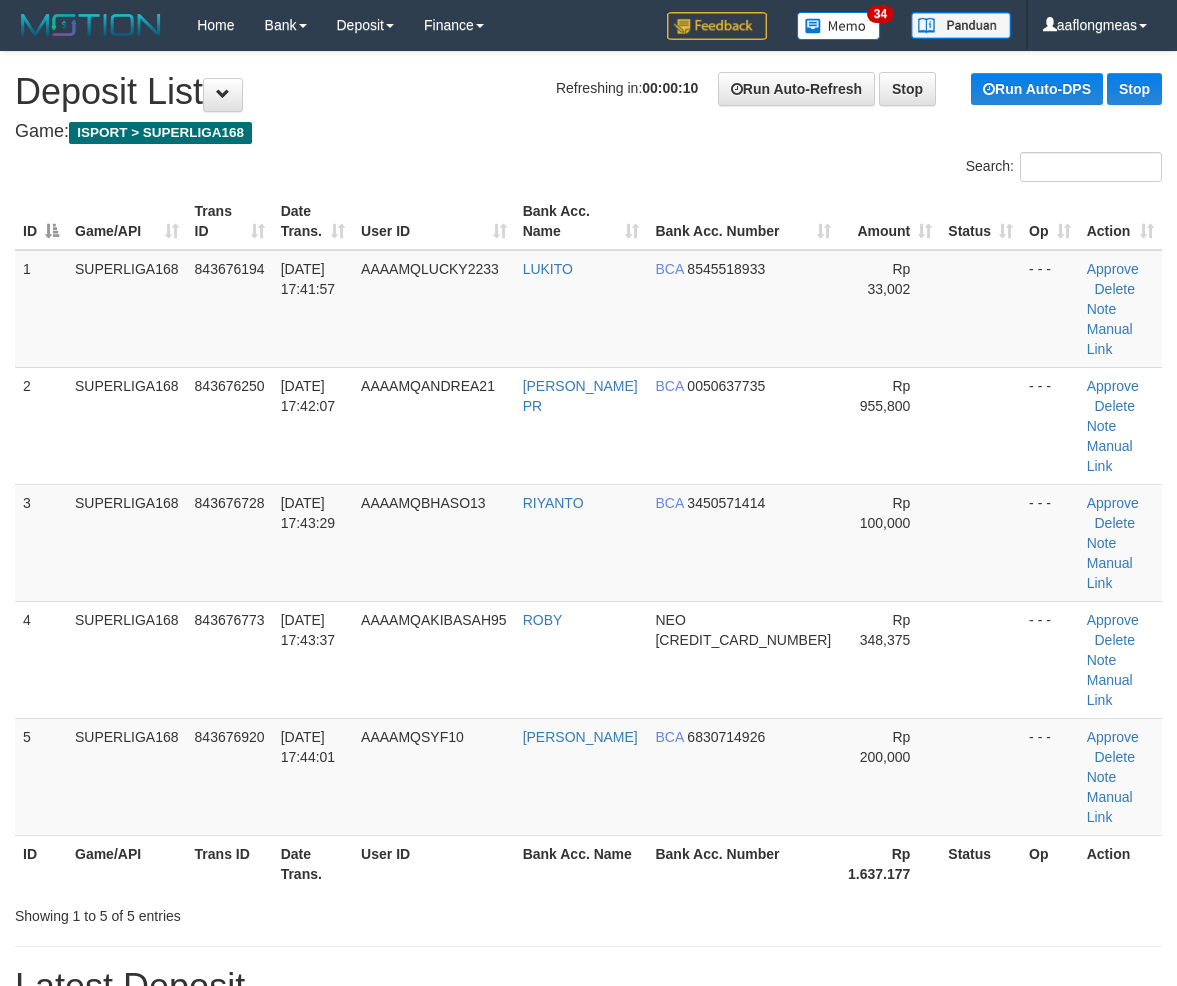 scroll, scrollTop: 0, scrollLeft: 0, axis: both 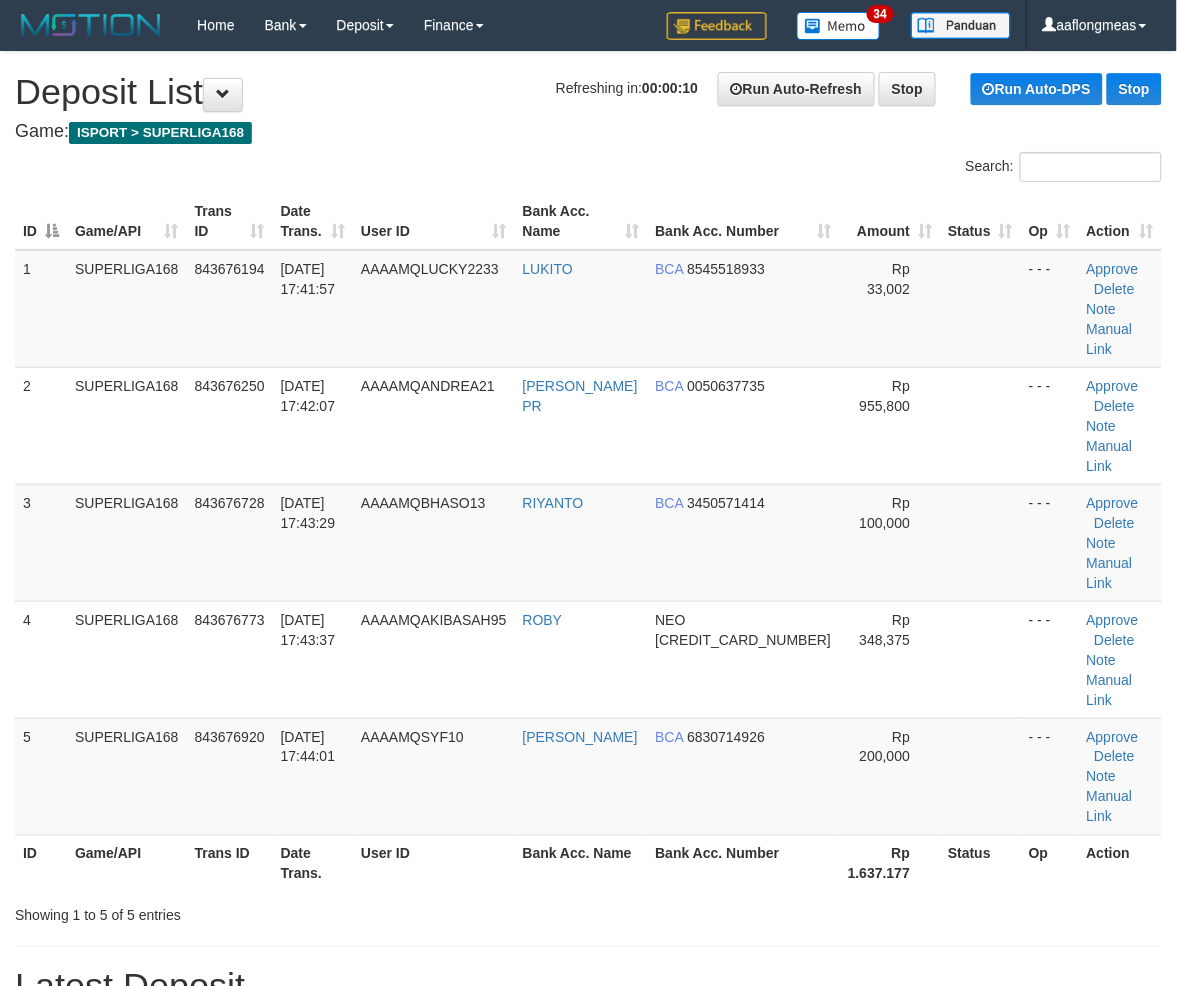 click at bounding box center [980, 659] 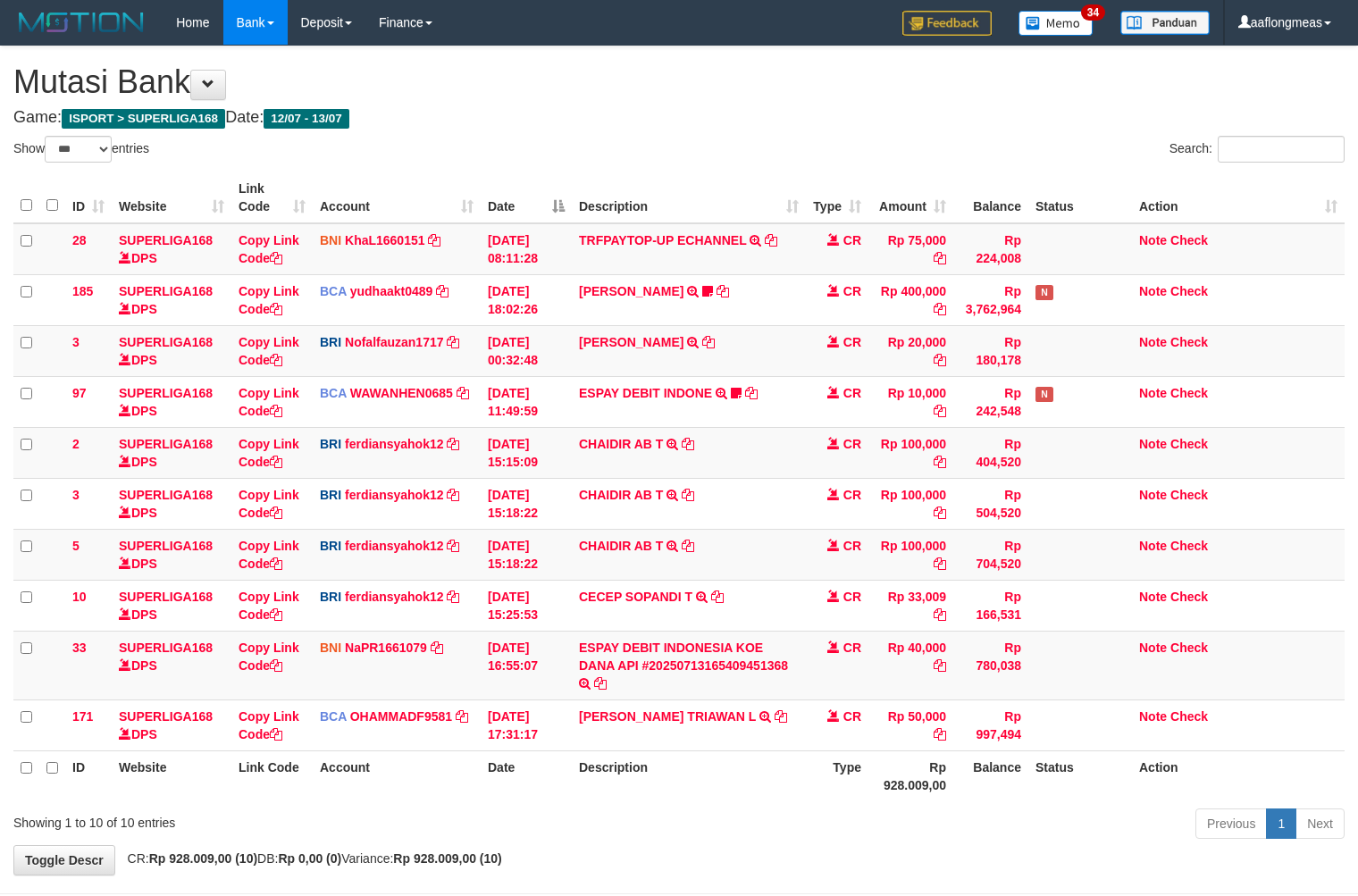 select on "***" 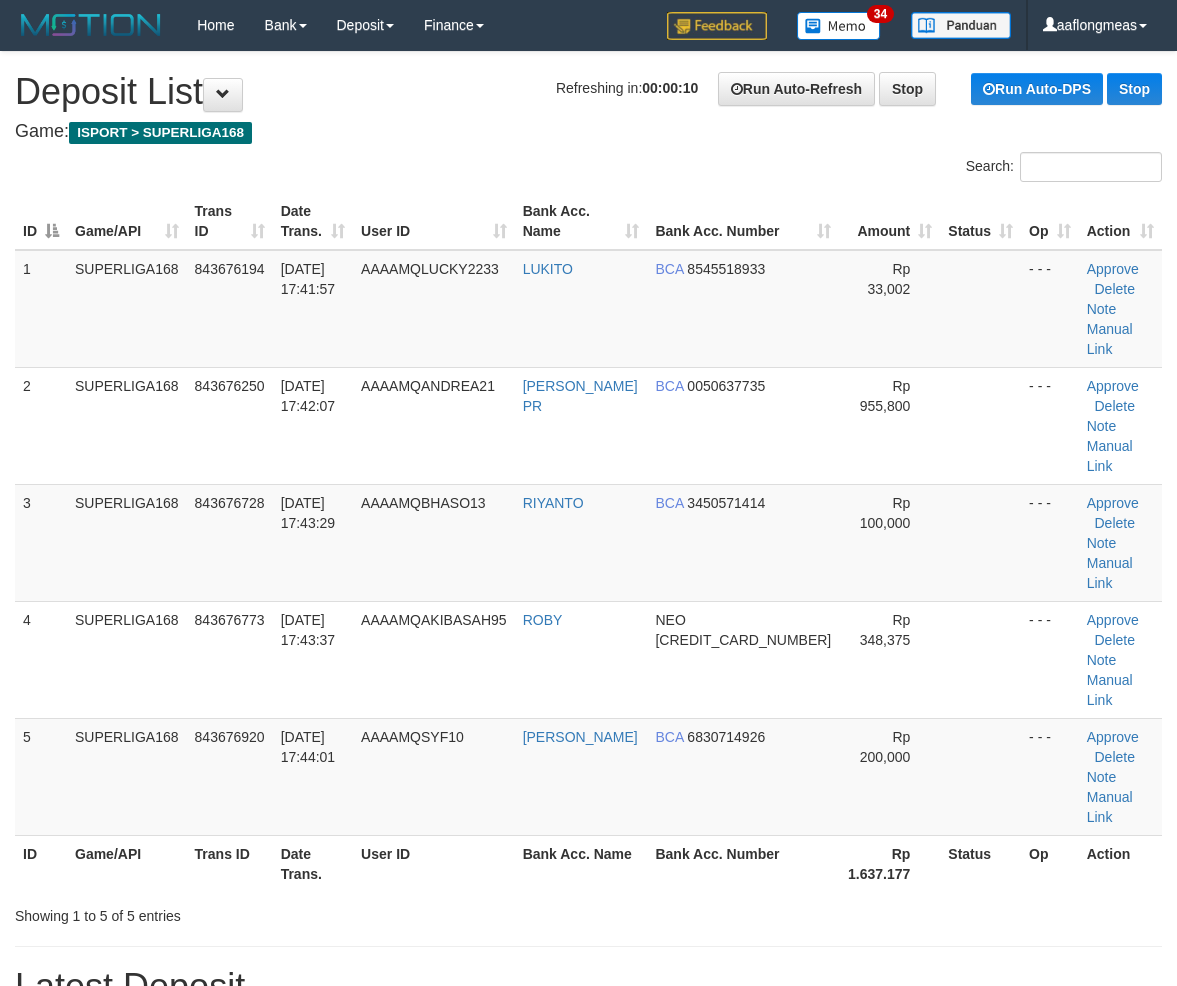 scroll, scrollTop: 0, scrollLeft: 0, axis: both 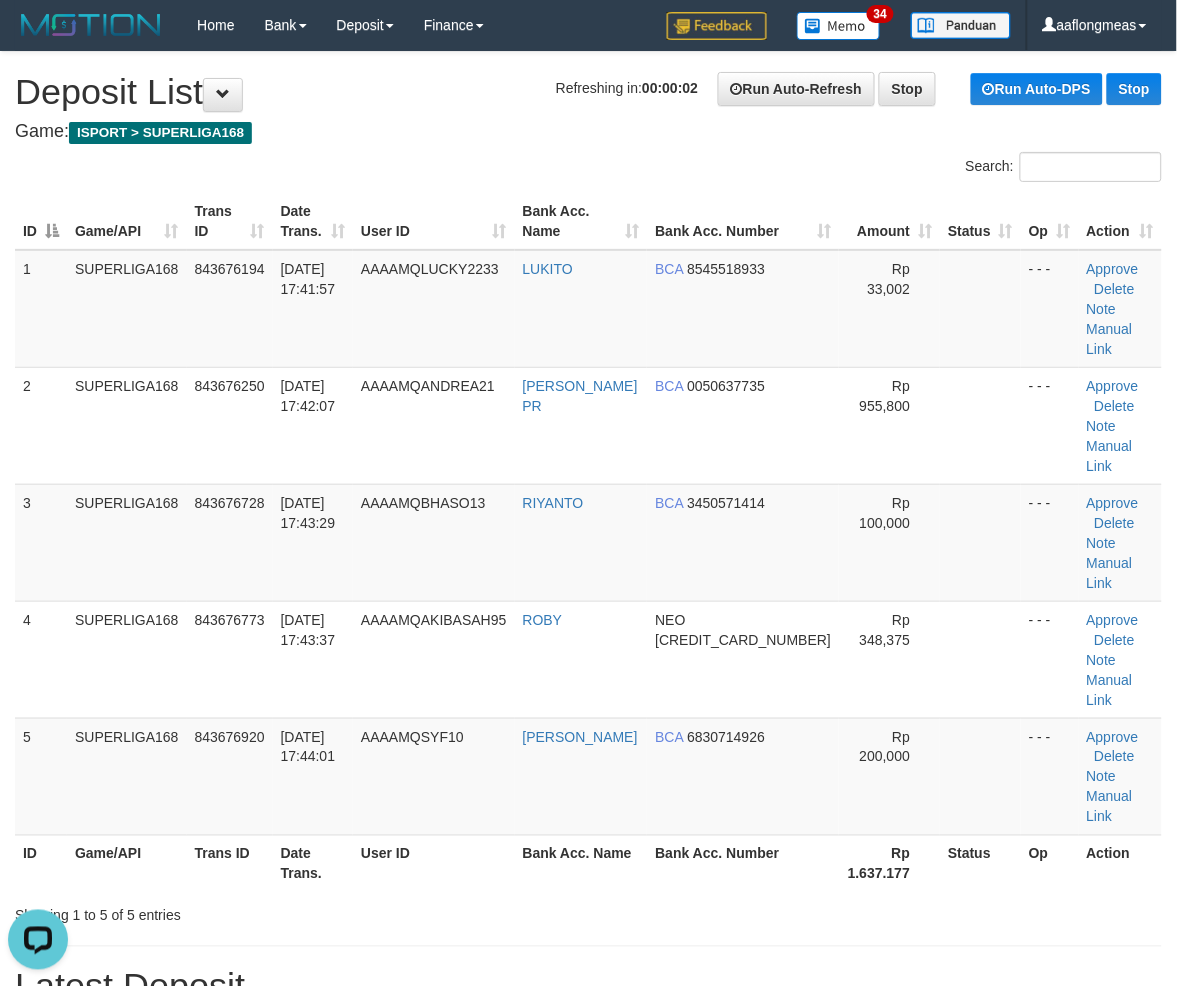 drag, startPoint x: 930, startPoint y: 606, endPoint x: 1191, endPoint y: 668, distance: 268.26294 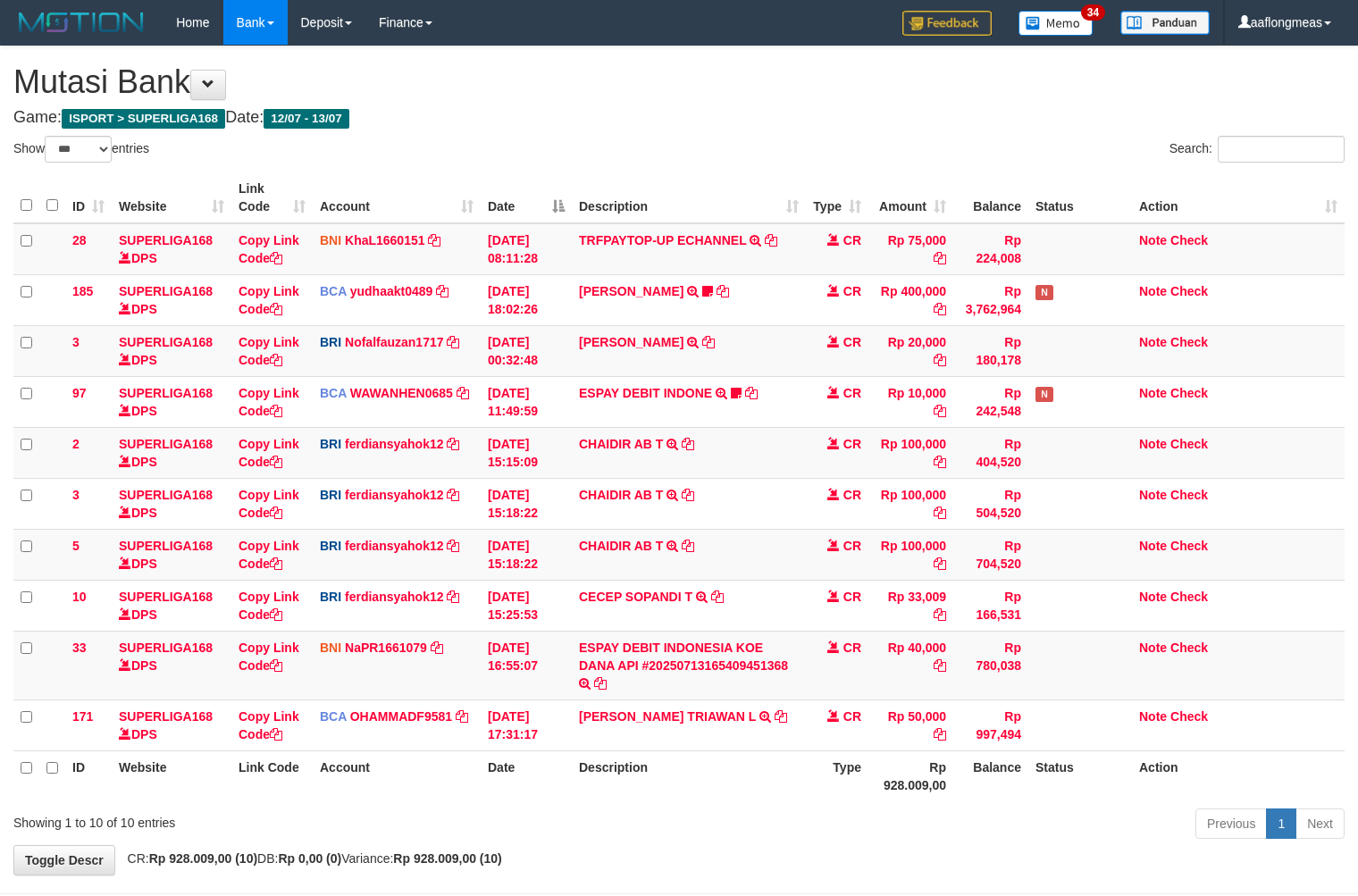 select on "***" 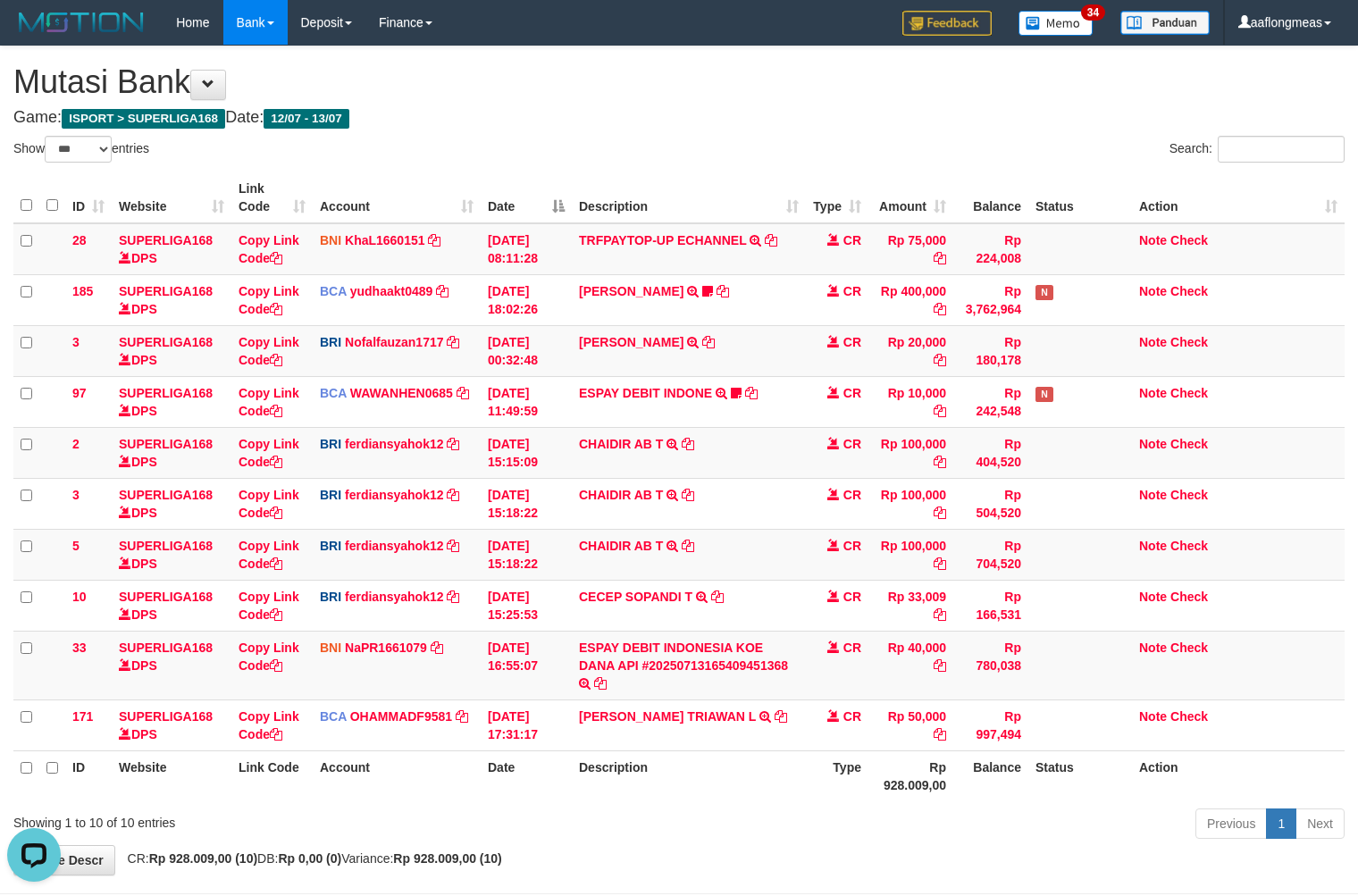 scroll, scrollTop: 0, scrollLeft: 0, axis: both 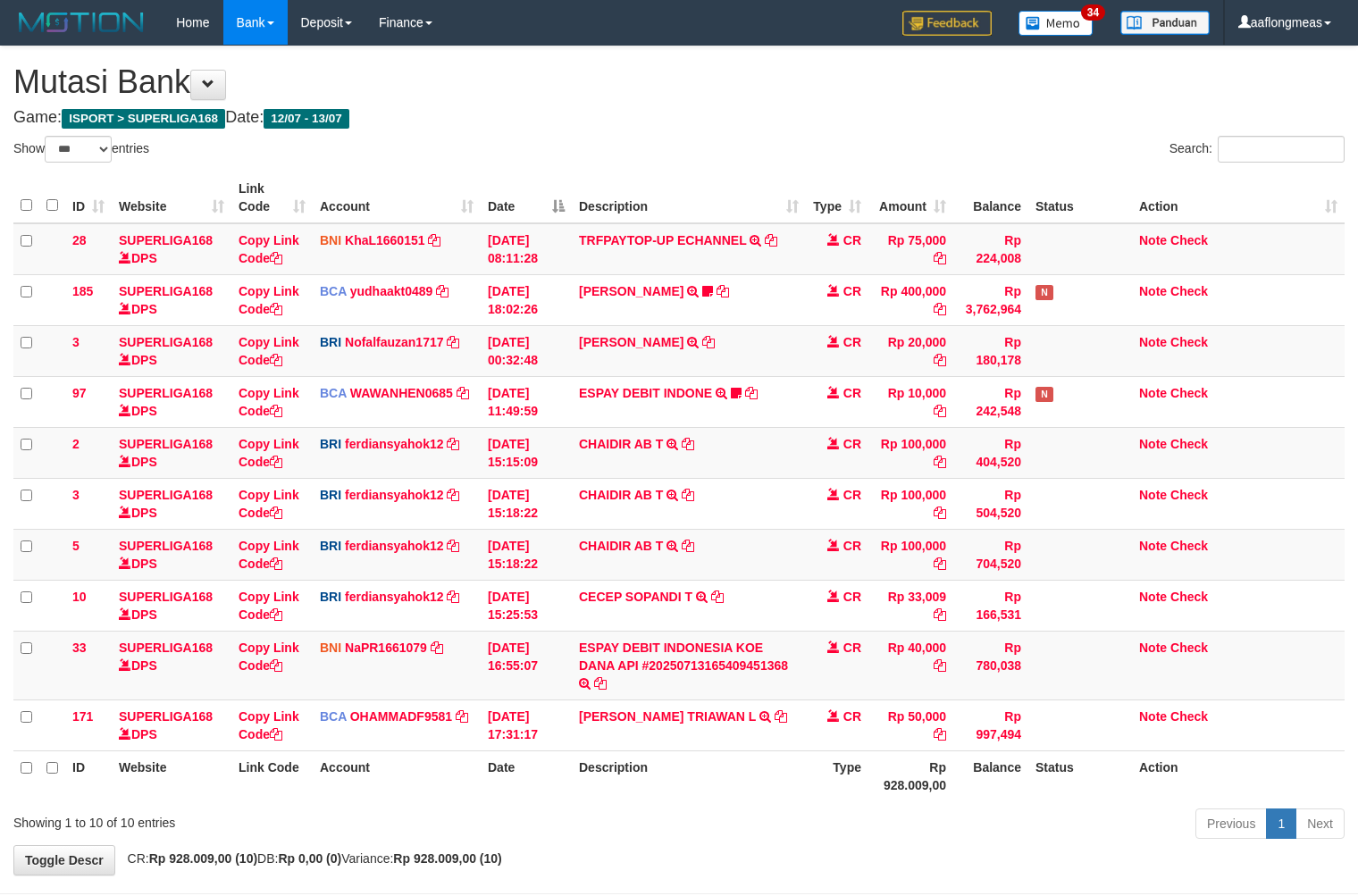 select on "***" 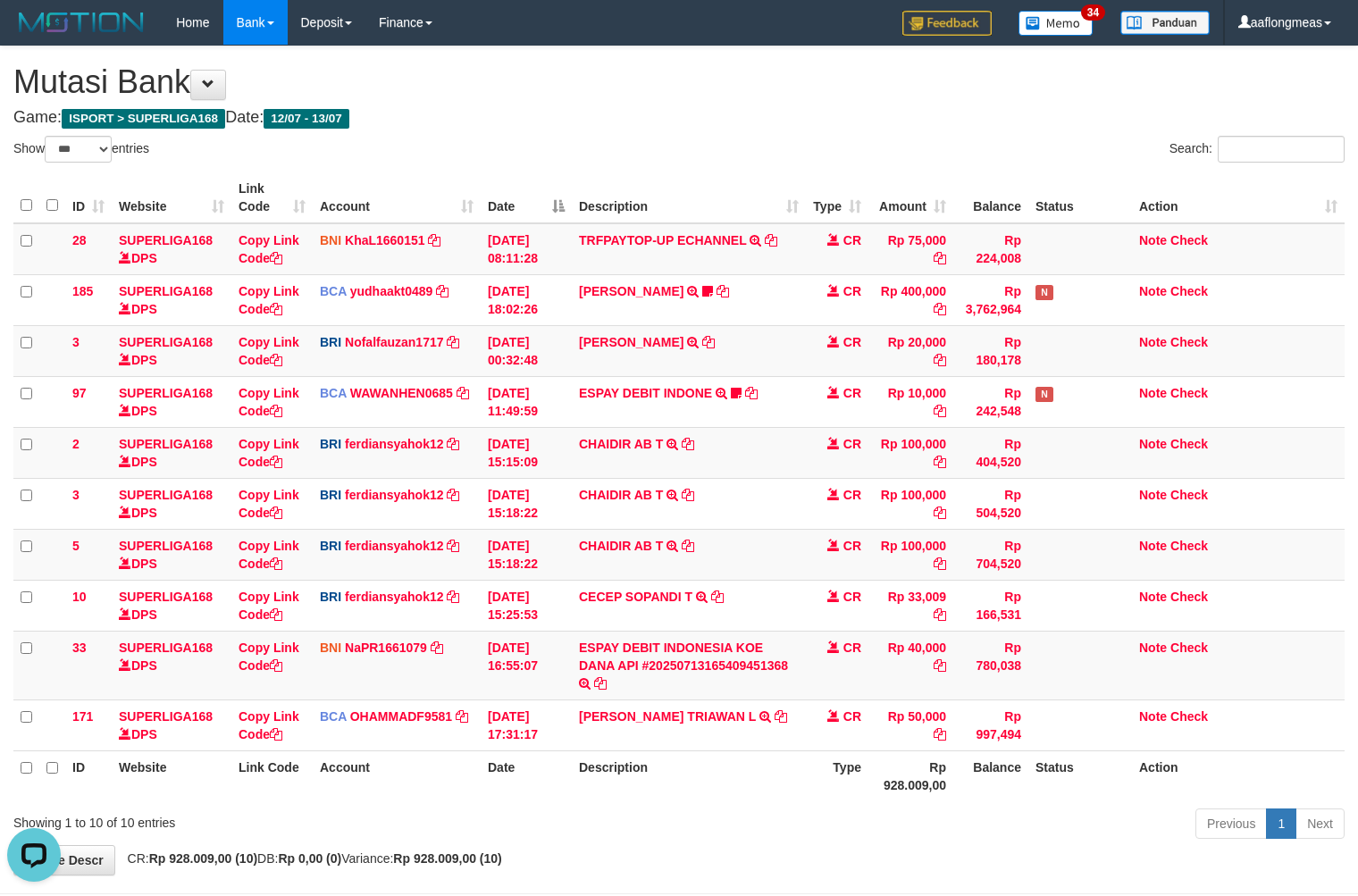 scroll, scrollTop: 0, scrollLeft: 0, axis: both 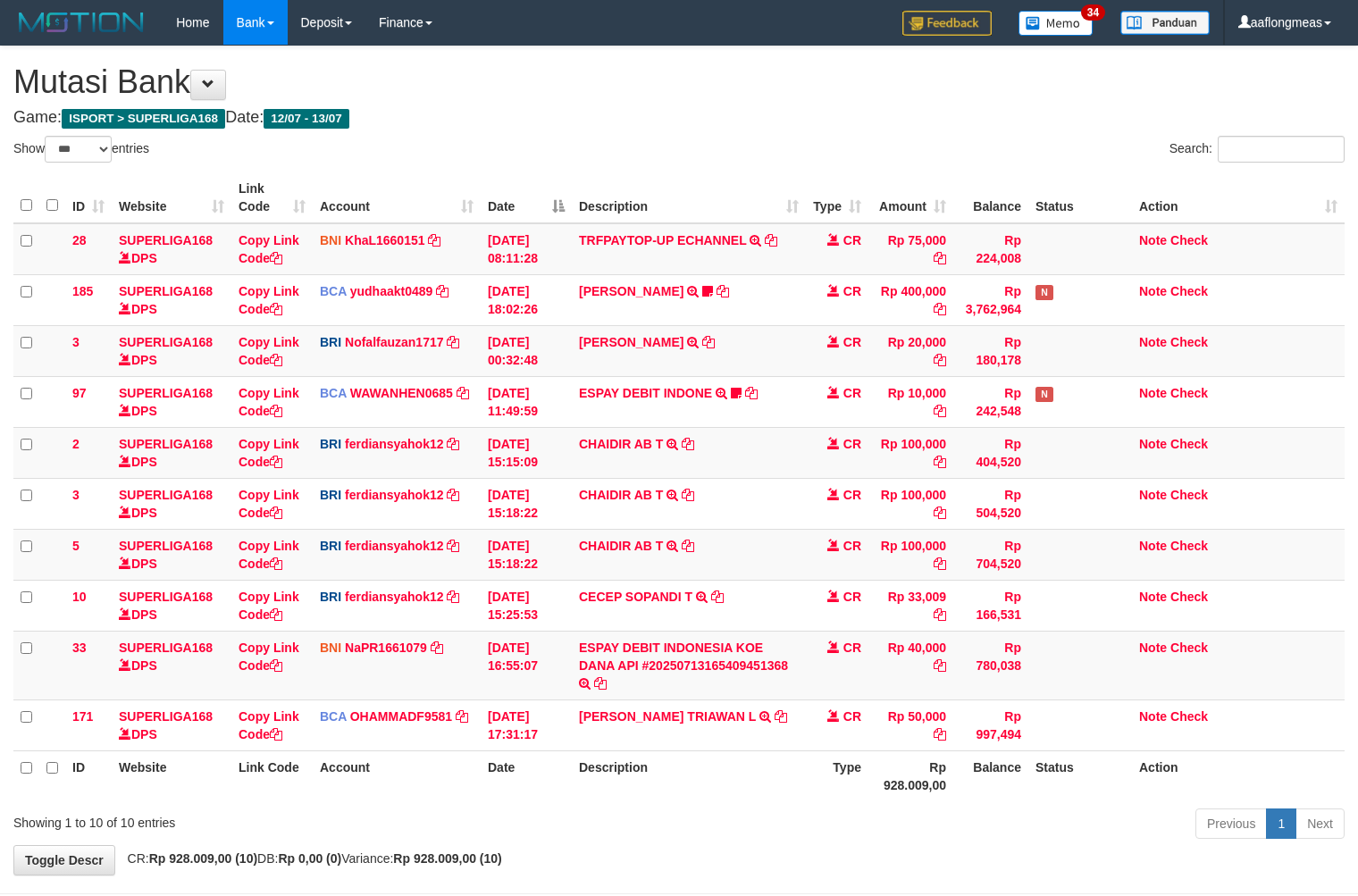 select on "***" 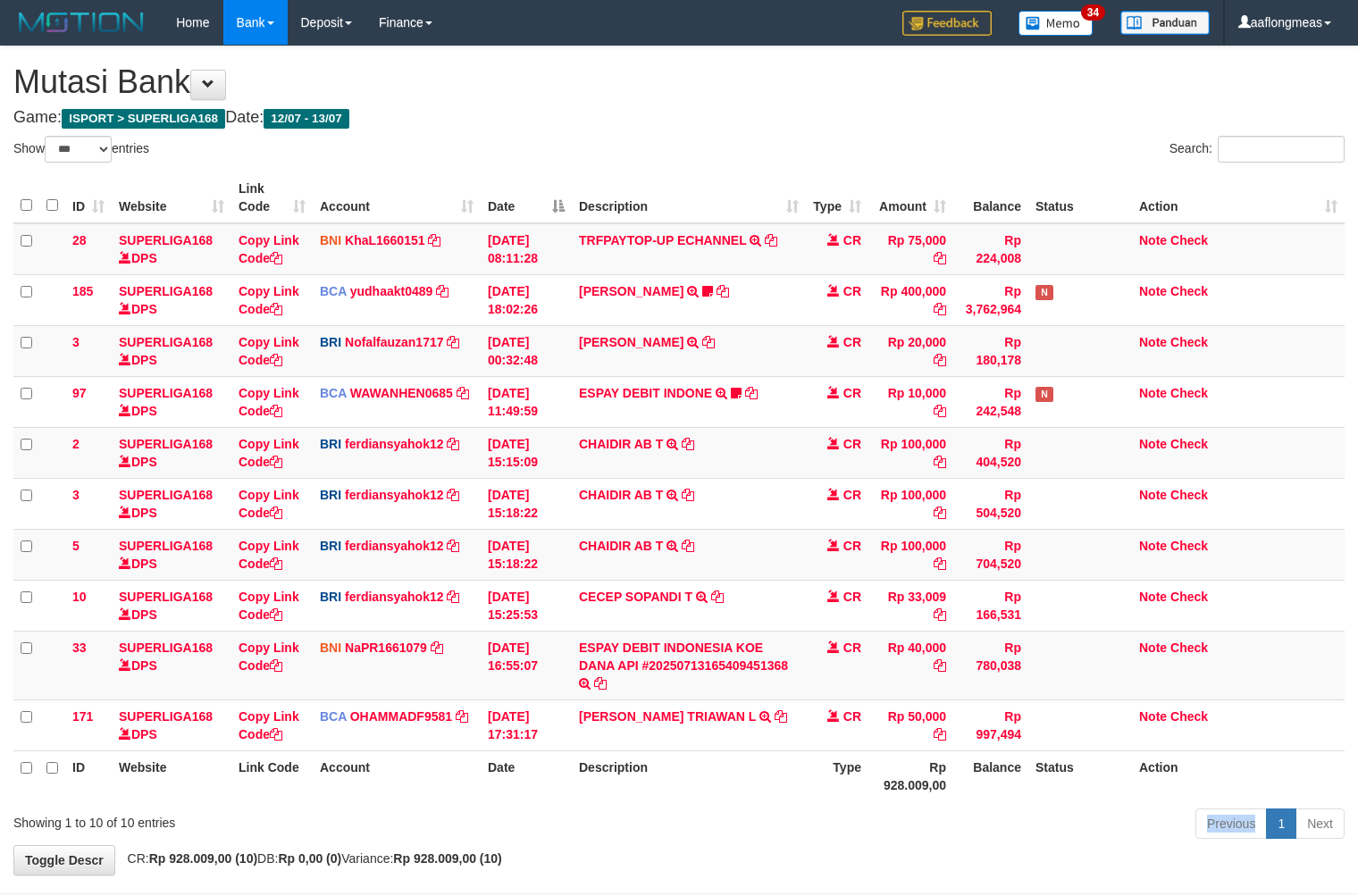 click on "Previous 1 Next" at bounding box center [961, 825] 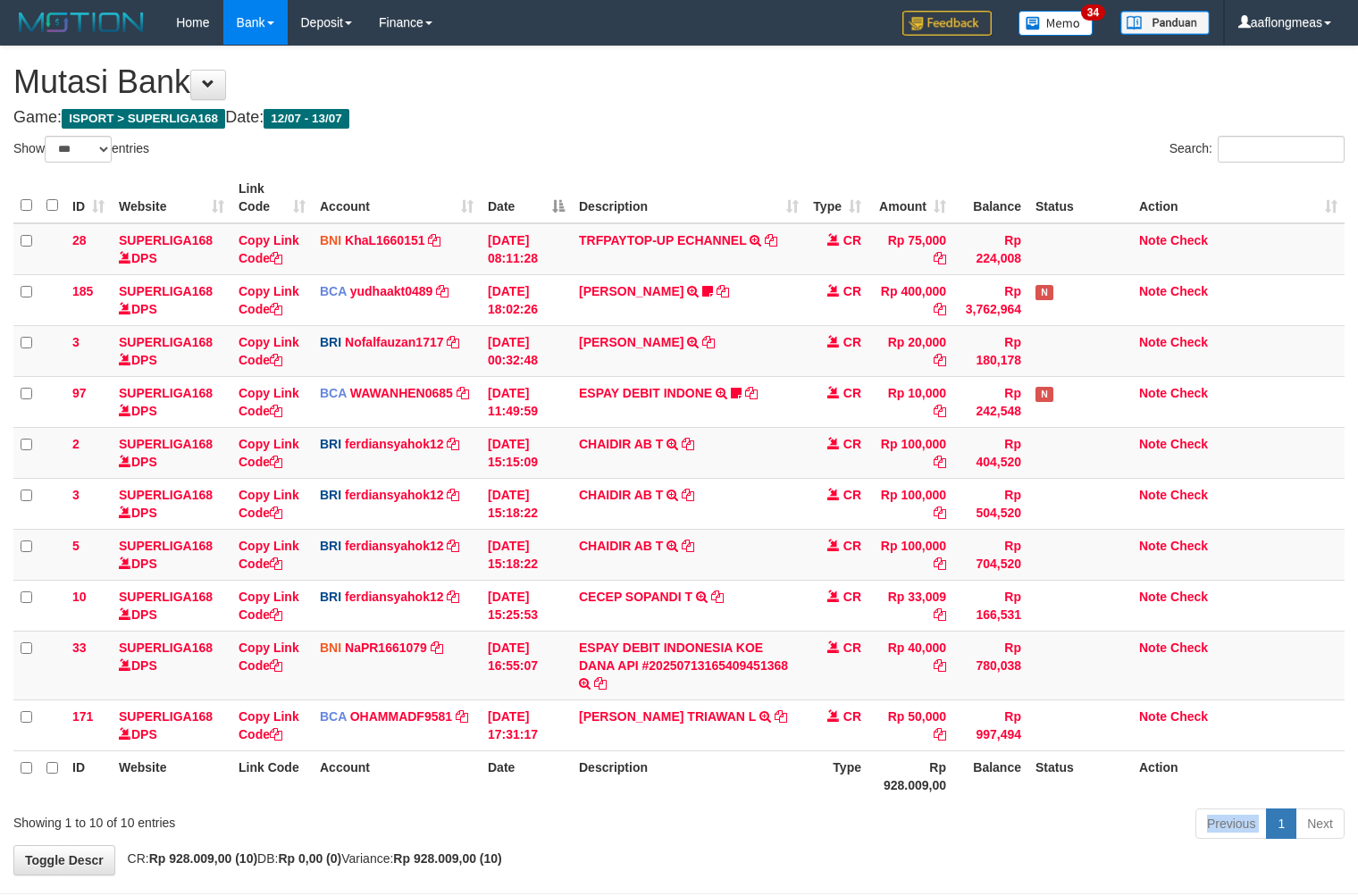 click on "Previous 1 Next" at bounding box center [961, 825] 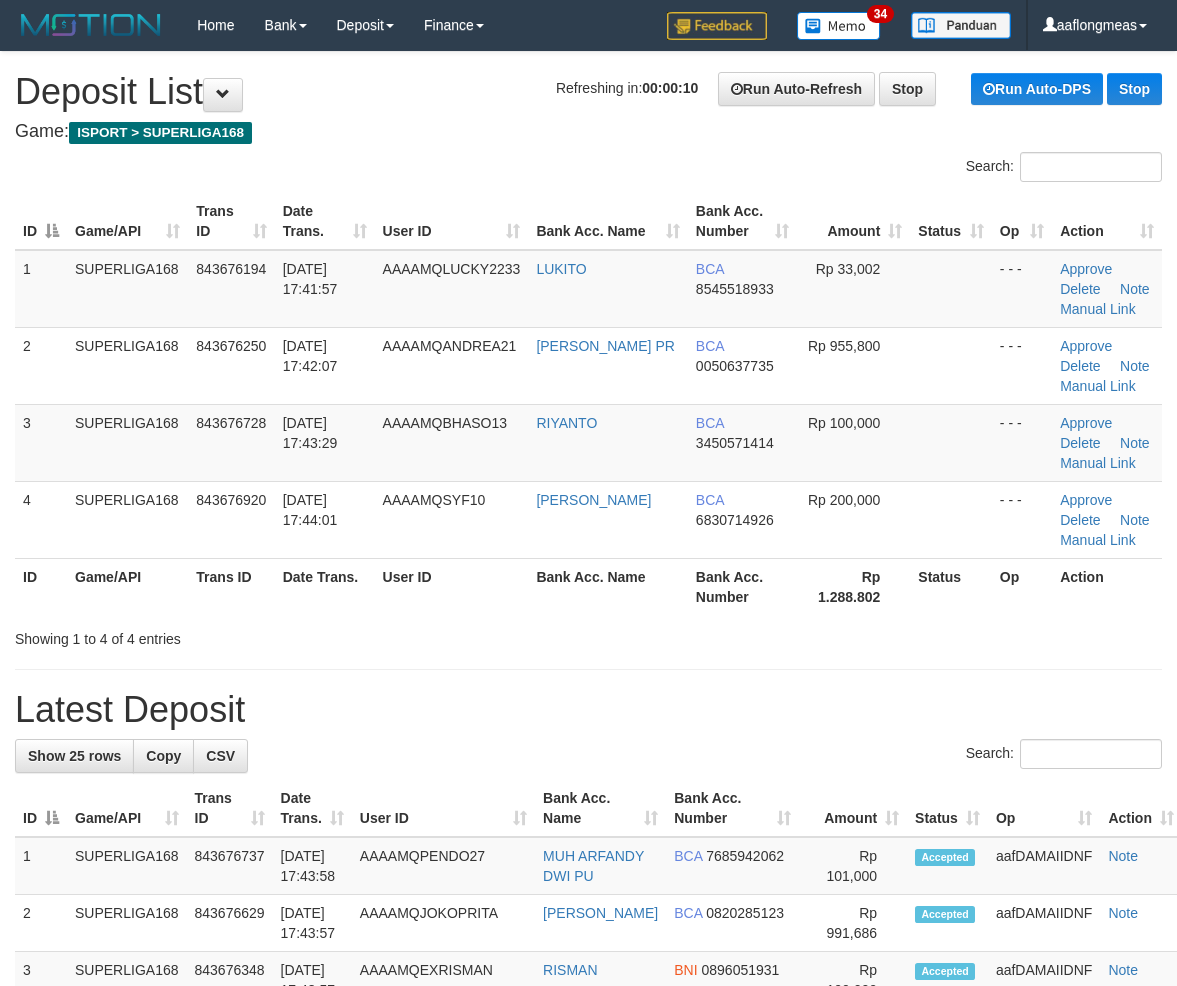 scroll, scrollTop: 0, scrollLeft: 0, axis: both 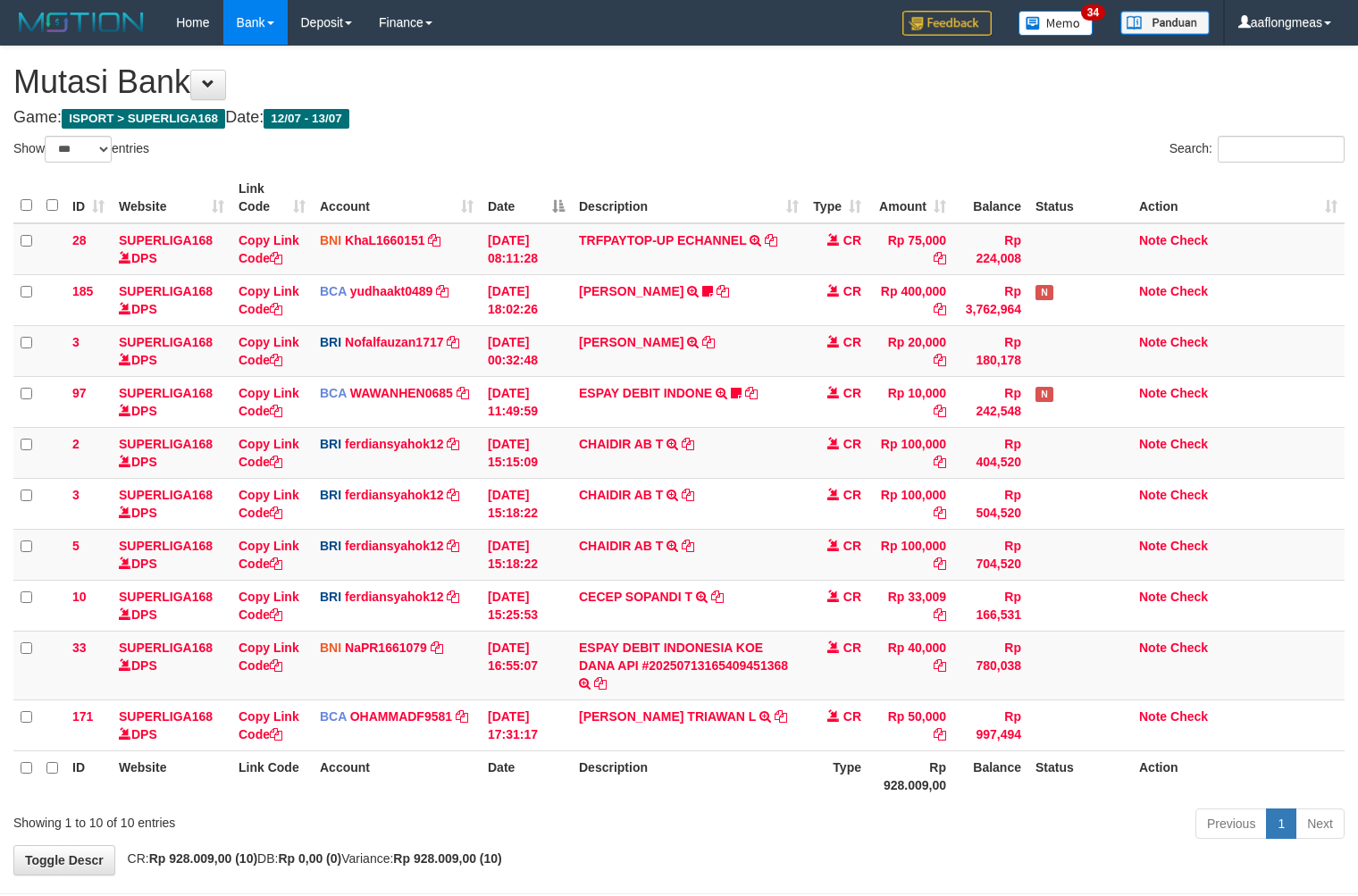select on "***" 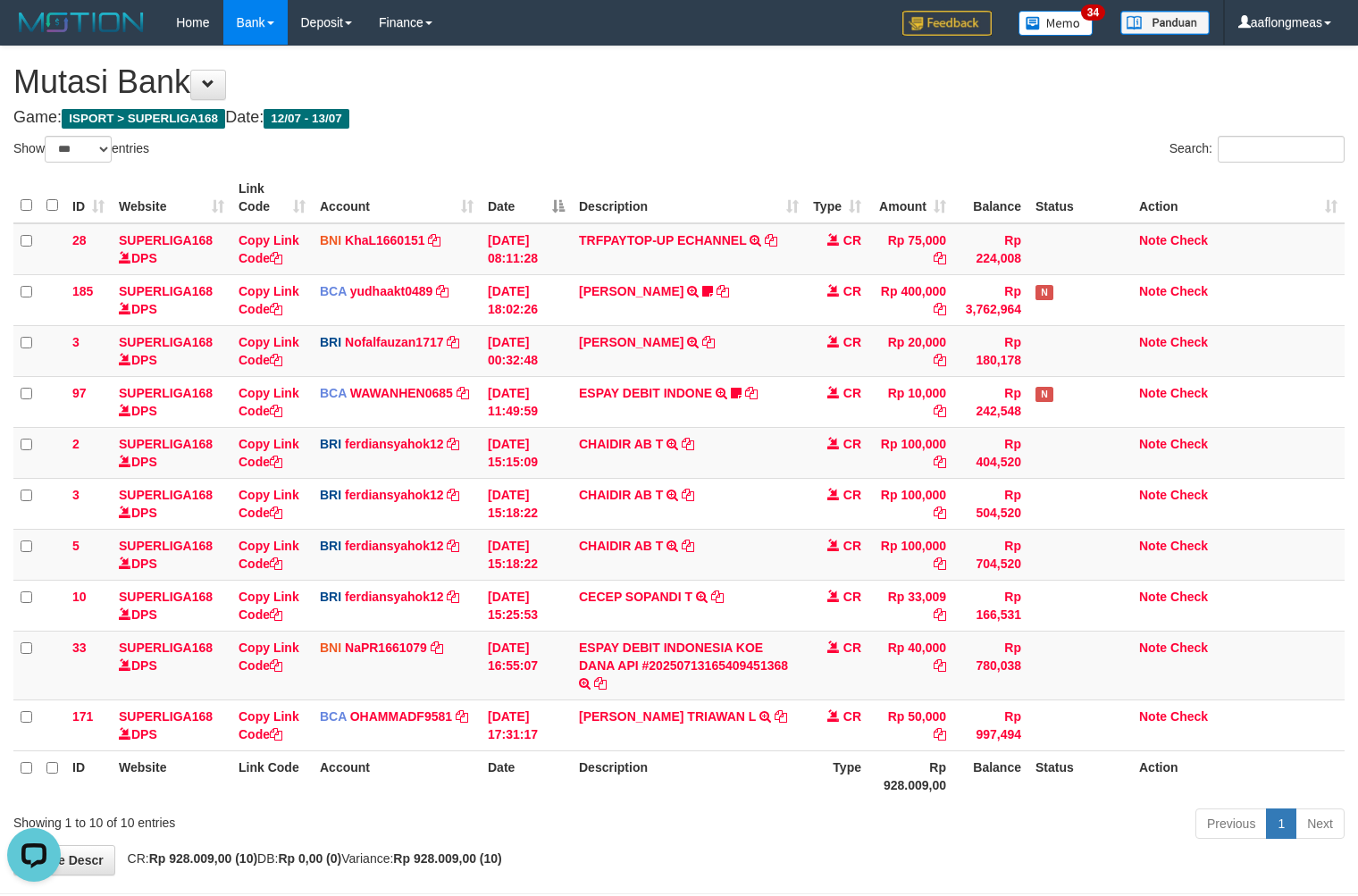 scroll, scrollTop: 0, scrollLeft: 0, axis: both 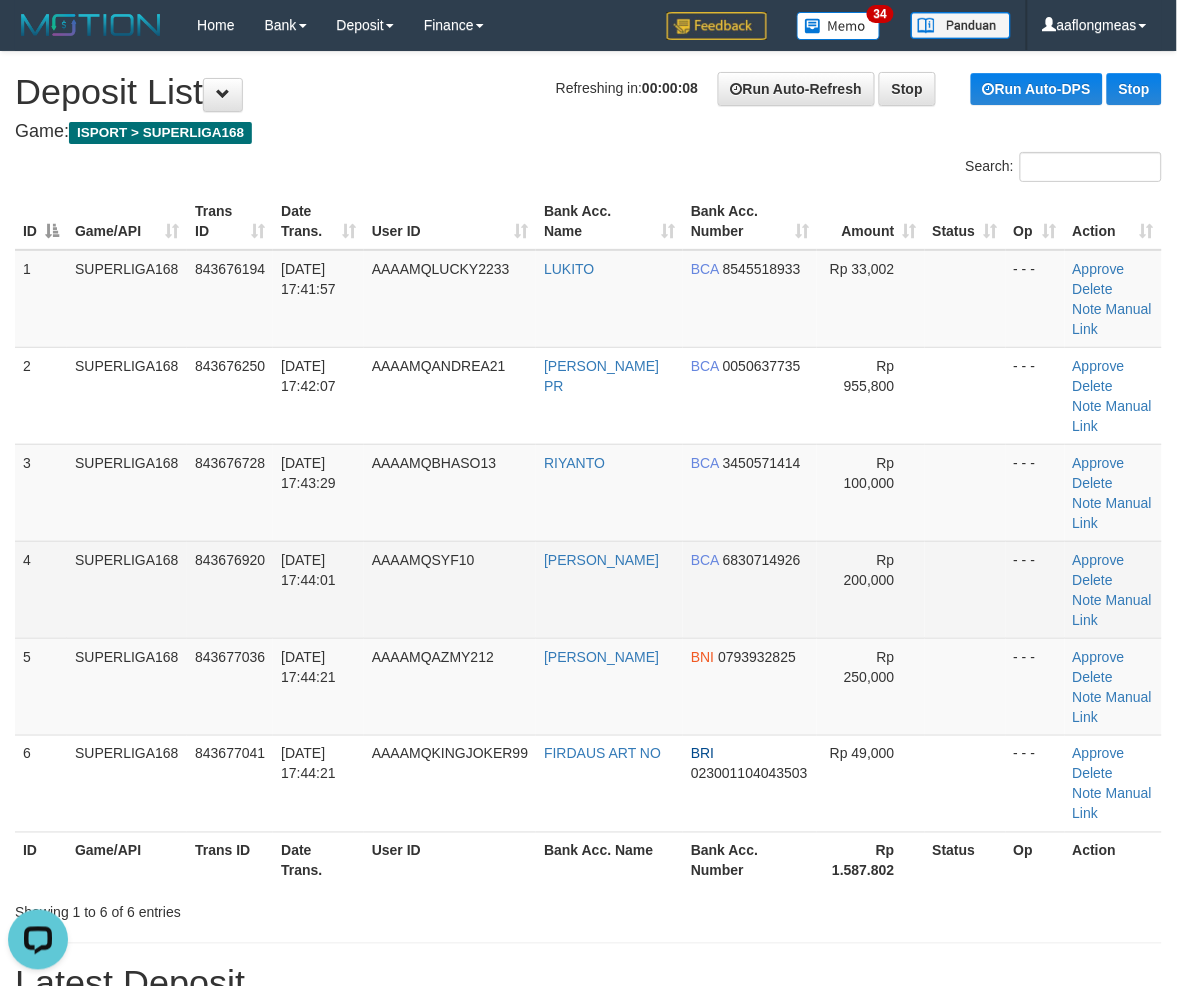 click on "Rp 200,000" at bounding box center [870, 589] 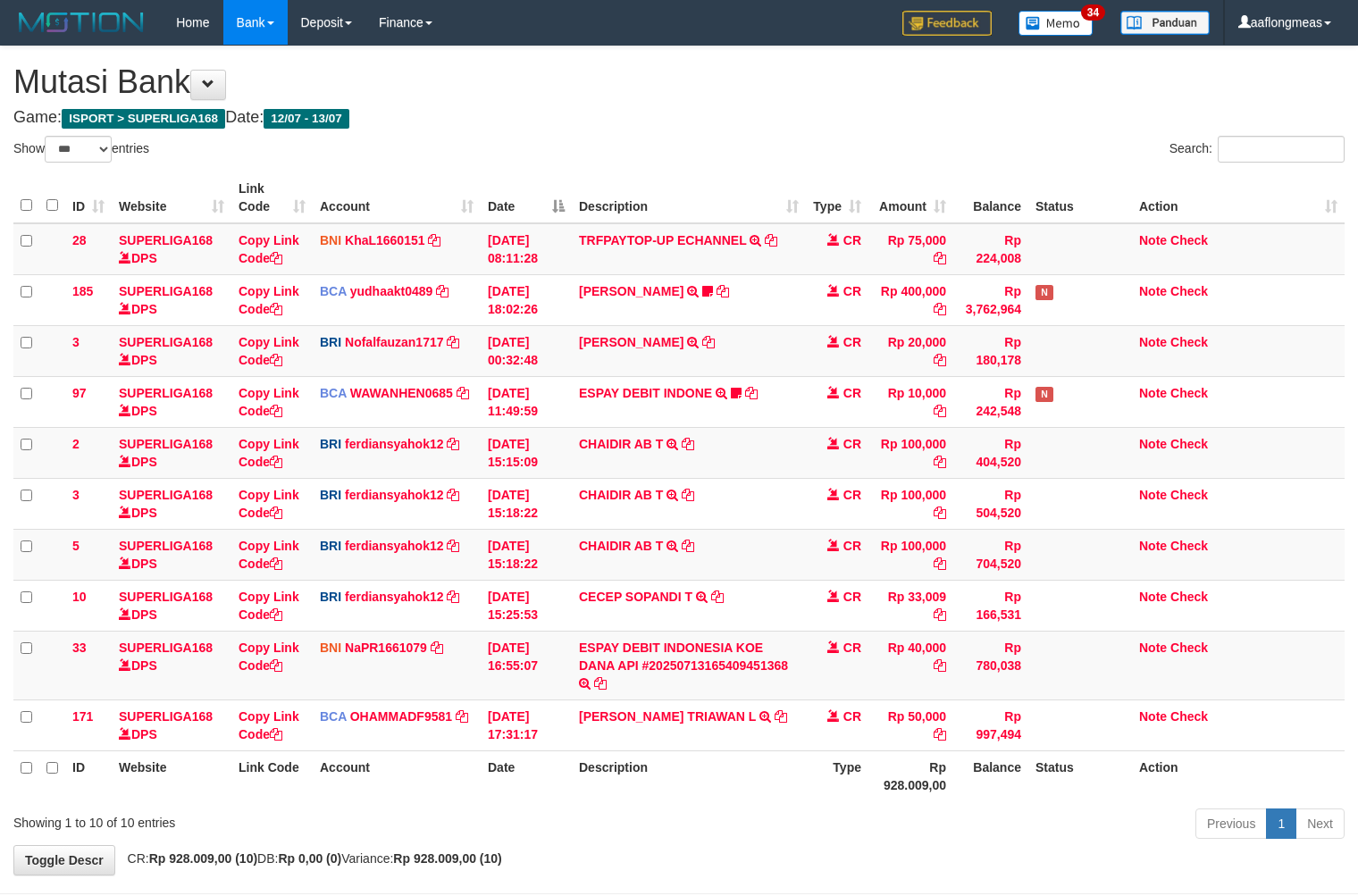 select on "***" 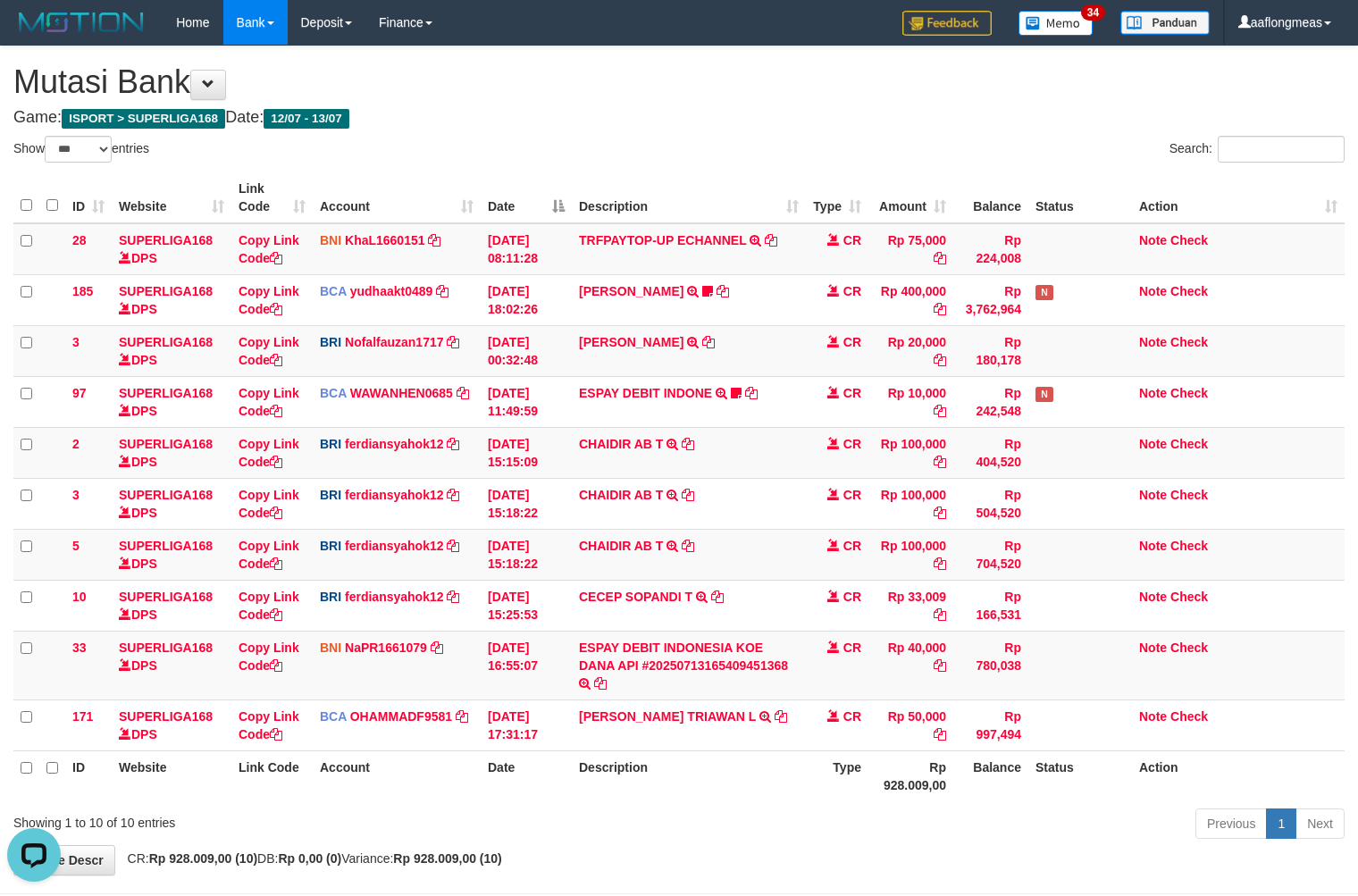 scroll, scrollTop: 0, scrollLeft: 0, axis: both 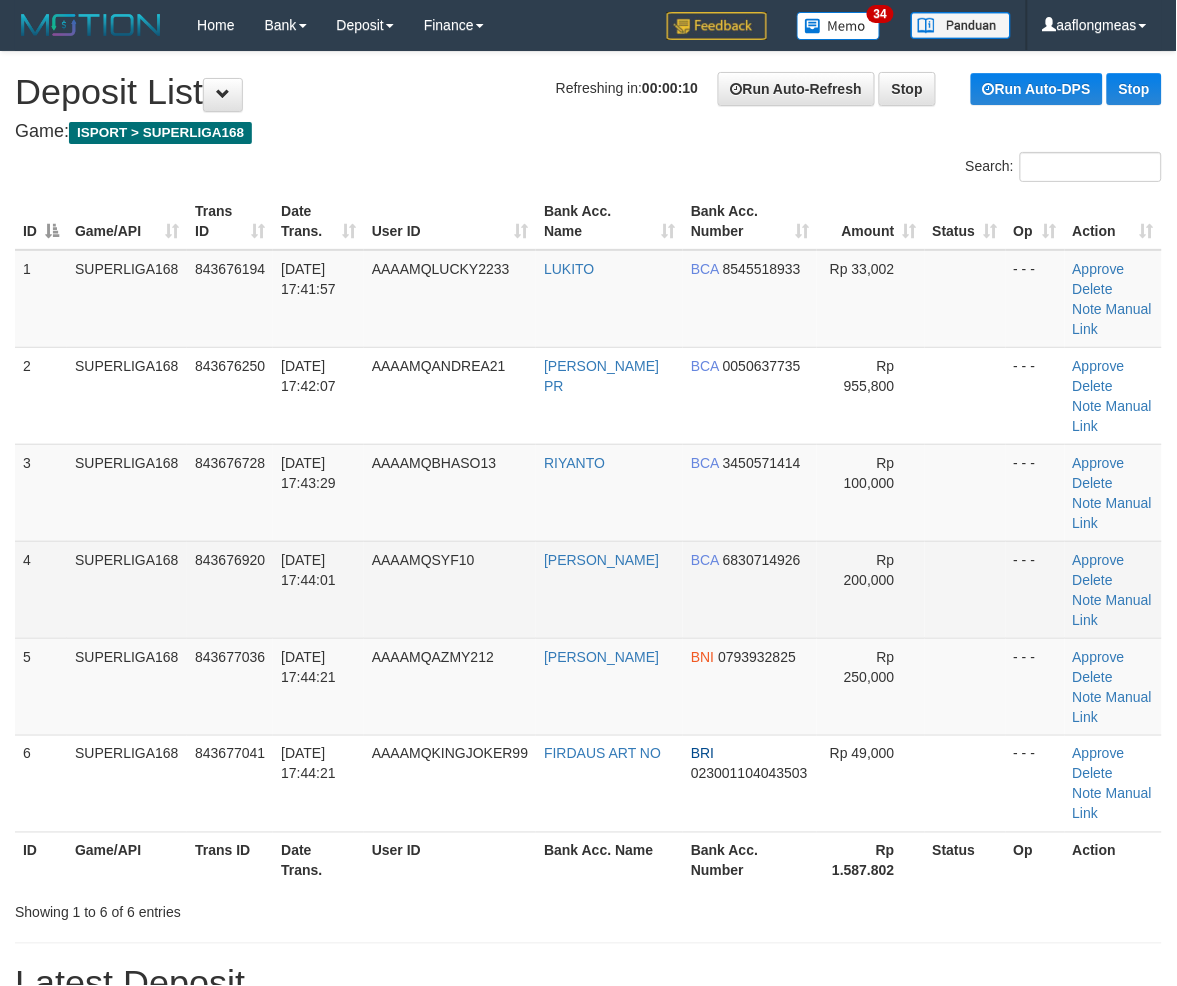 drag, startPoint x: 0, startPoint y: 0, endPoint x: 957, endPoint y: 626, distance: 1143.558 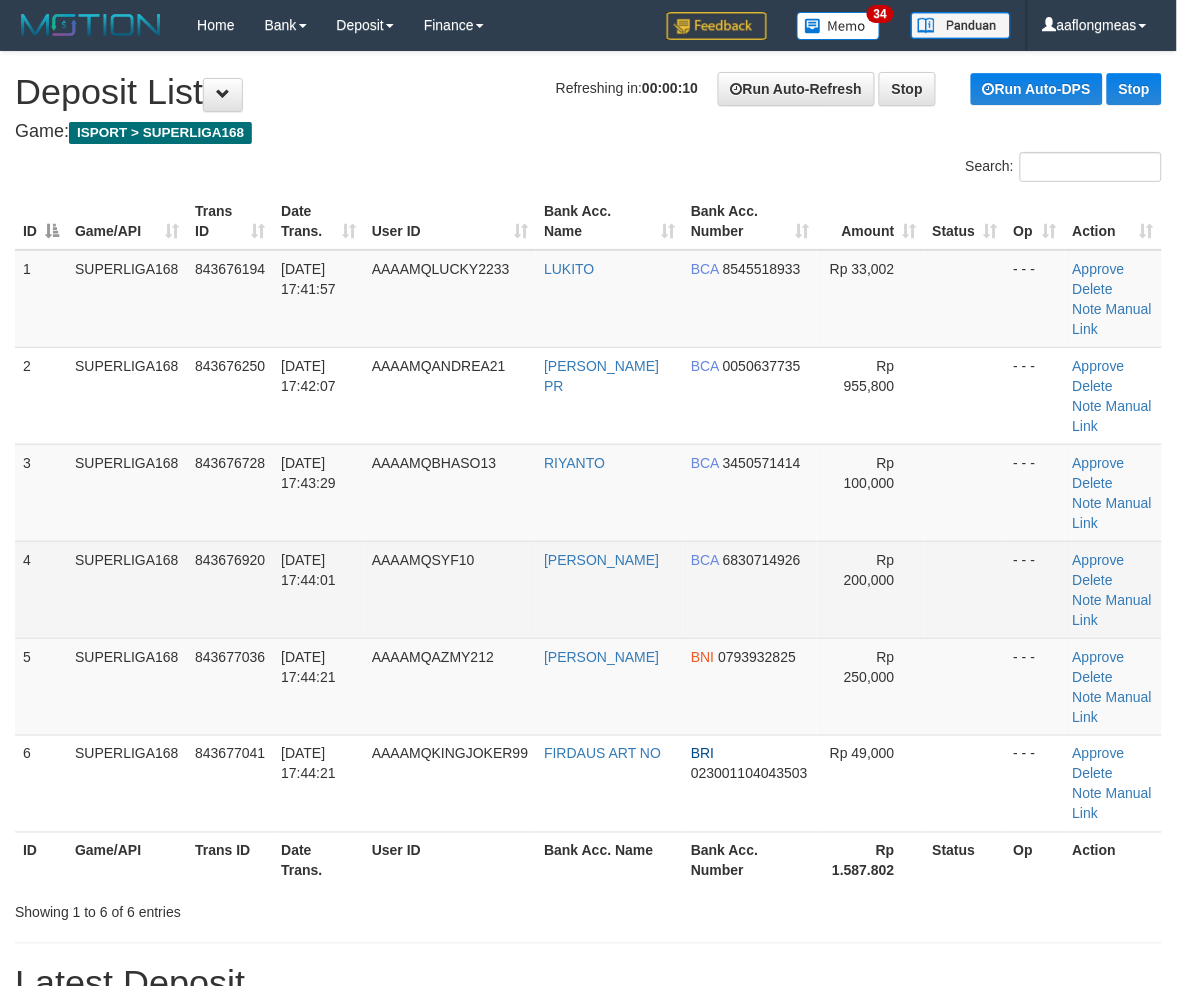 click at bounding box center (965, 589) 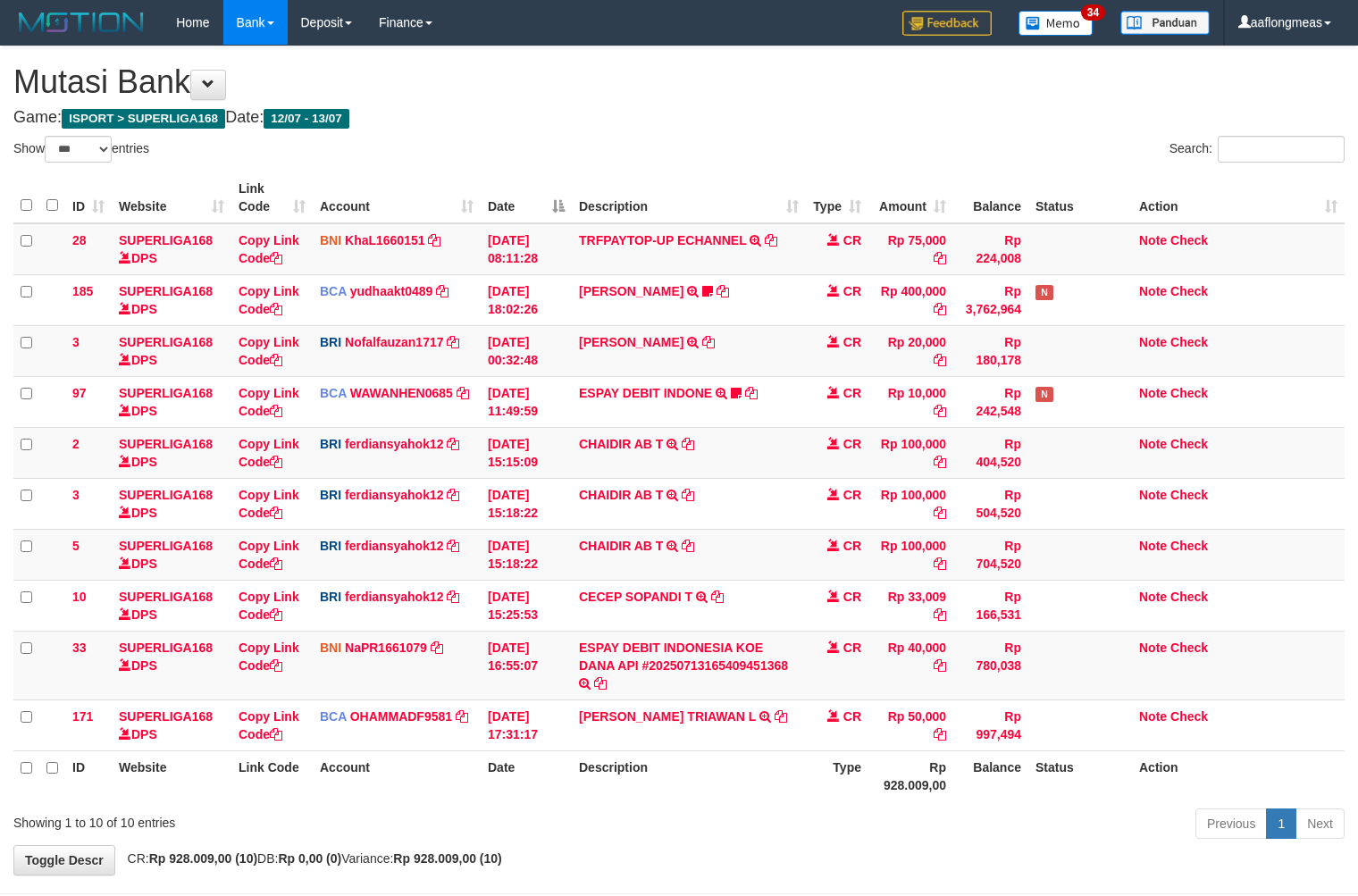 select on "***" 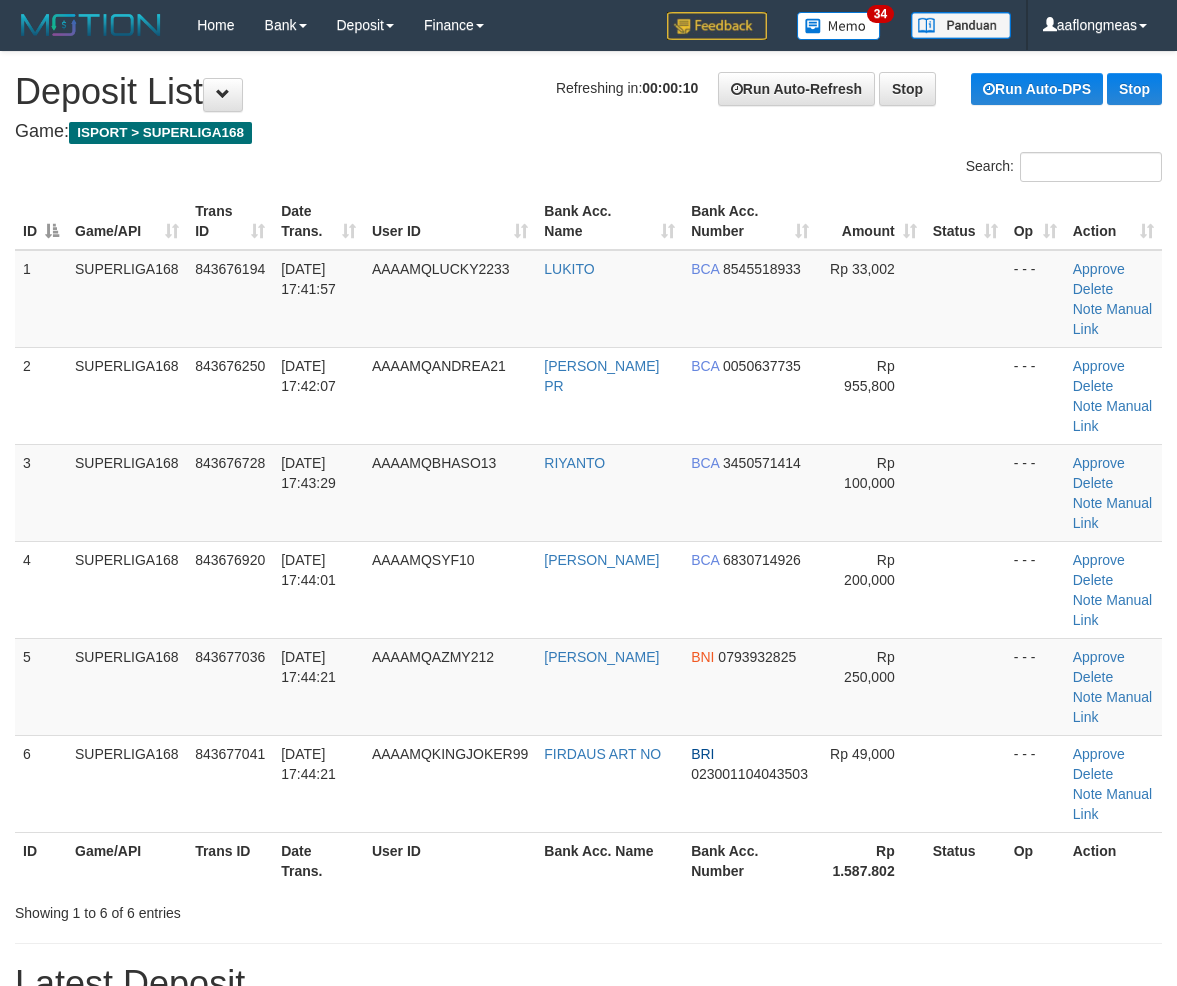 scroll, scrollTop: 0, scrollLeft: 0, axis: both 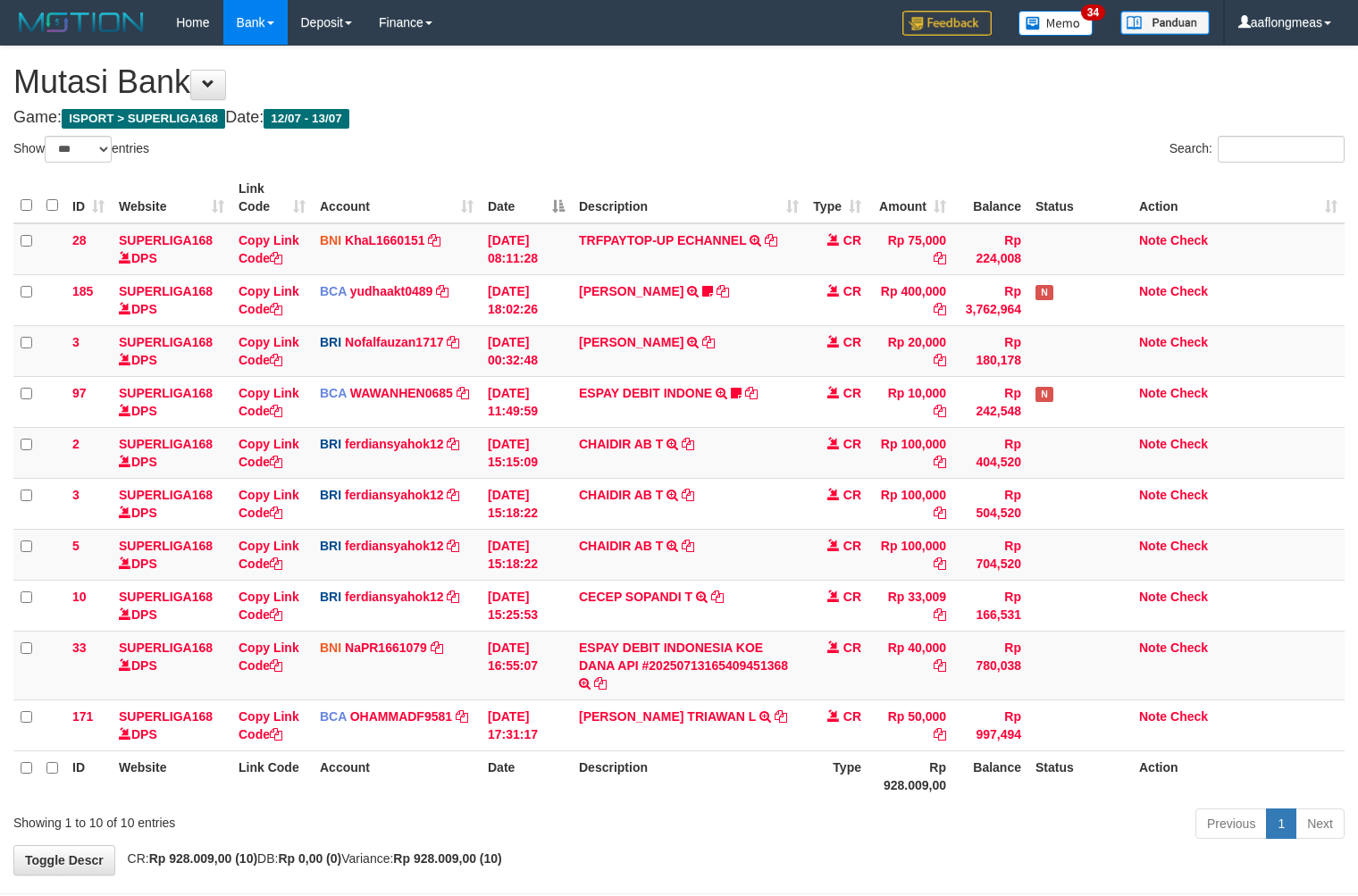 select on "***" 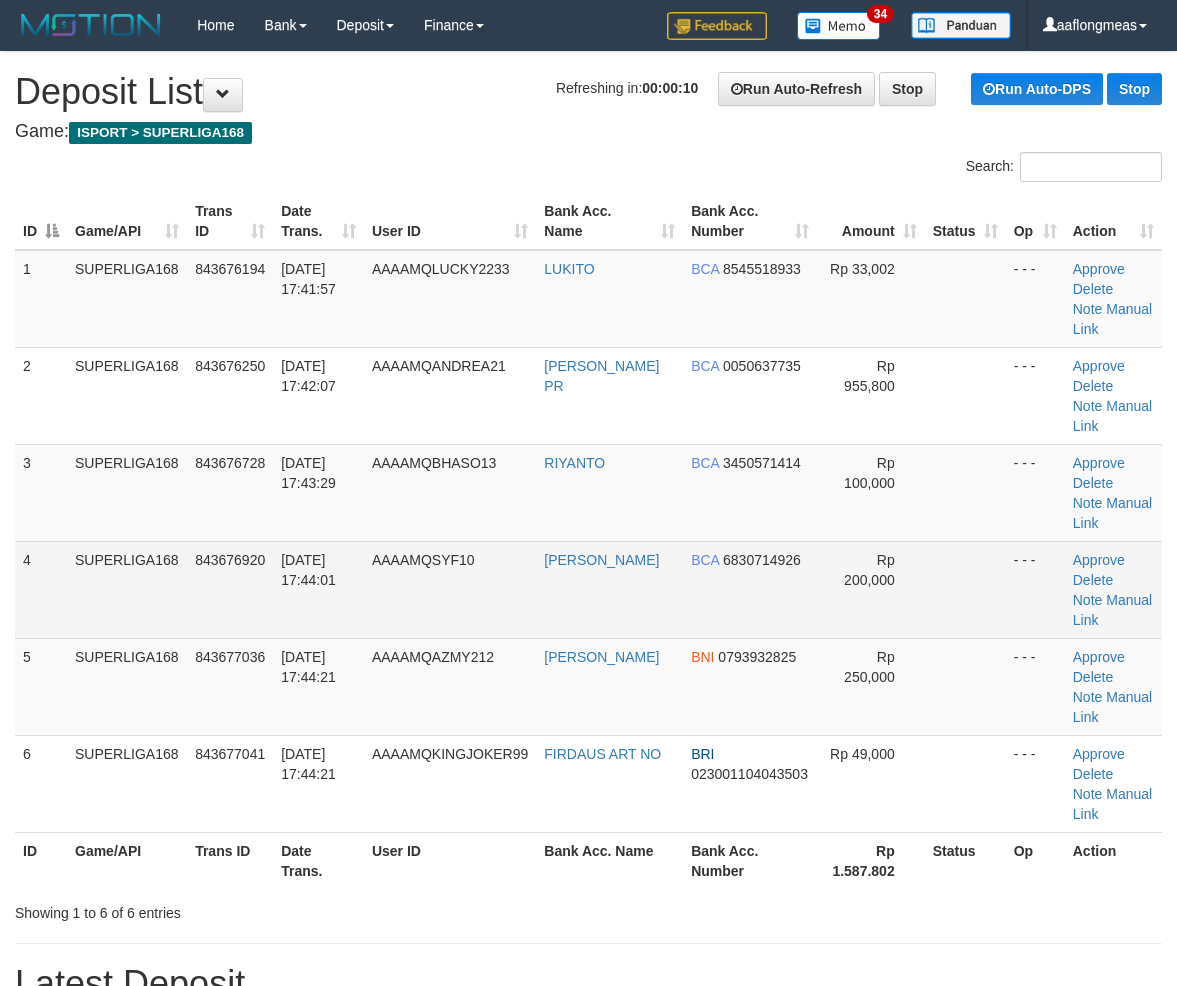scroll, scrollTop: 0, scrollLeft: 0, axis: both 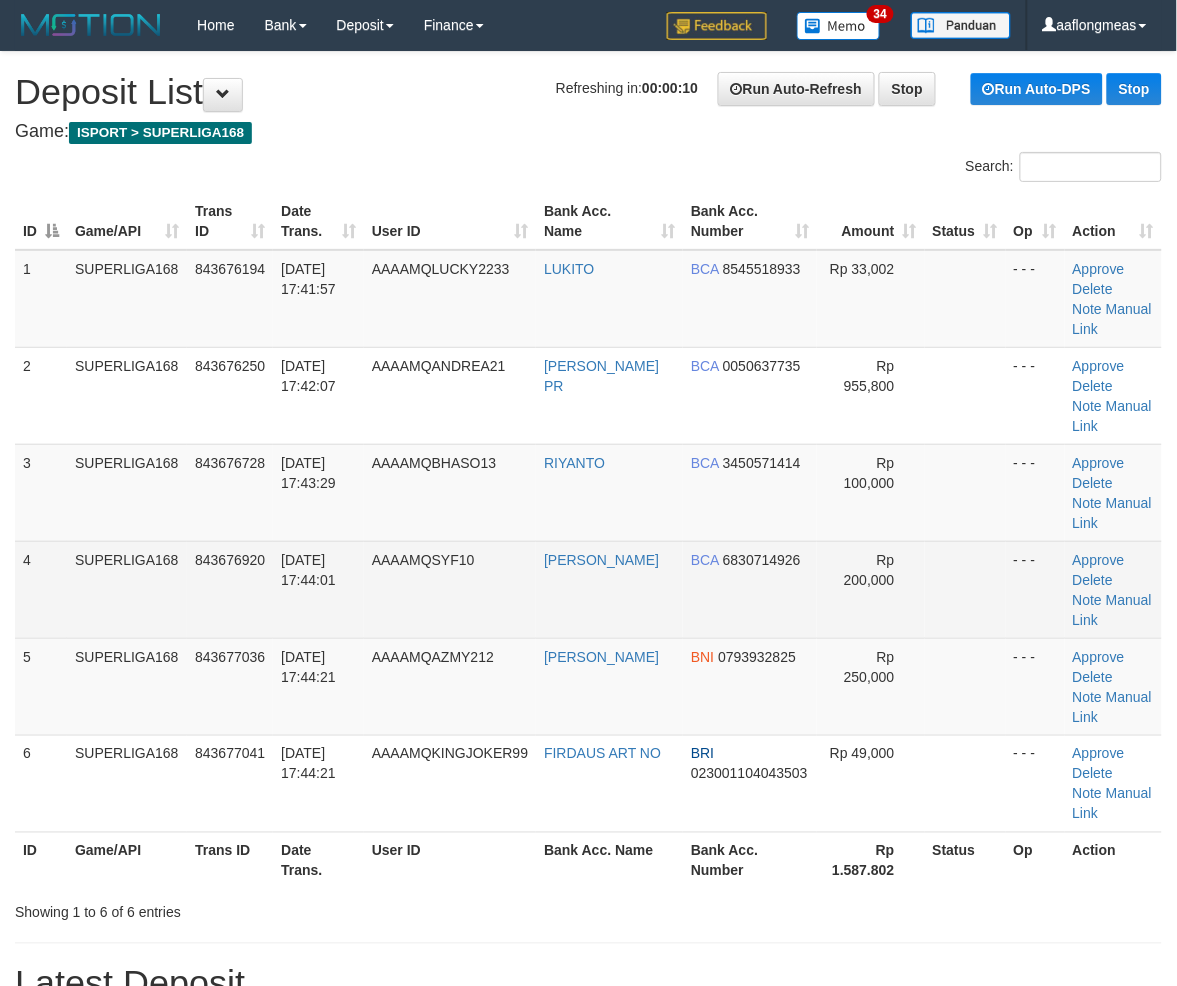 click at bounding box center [965, 589] 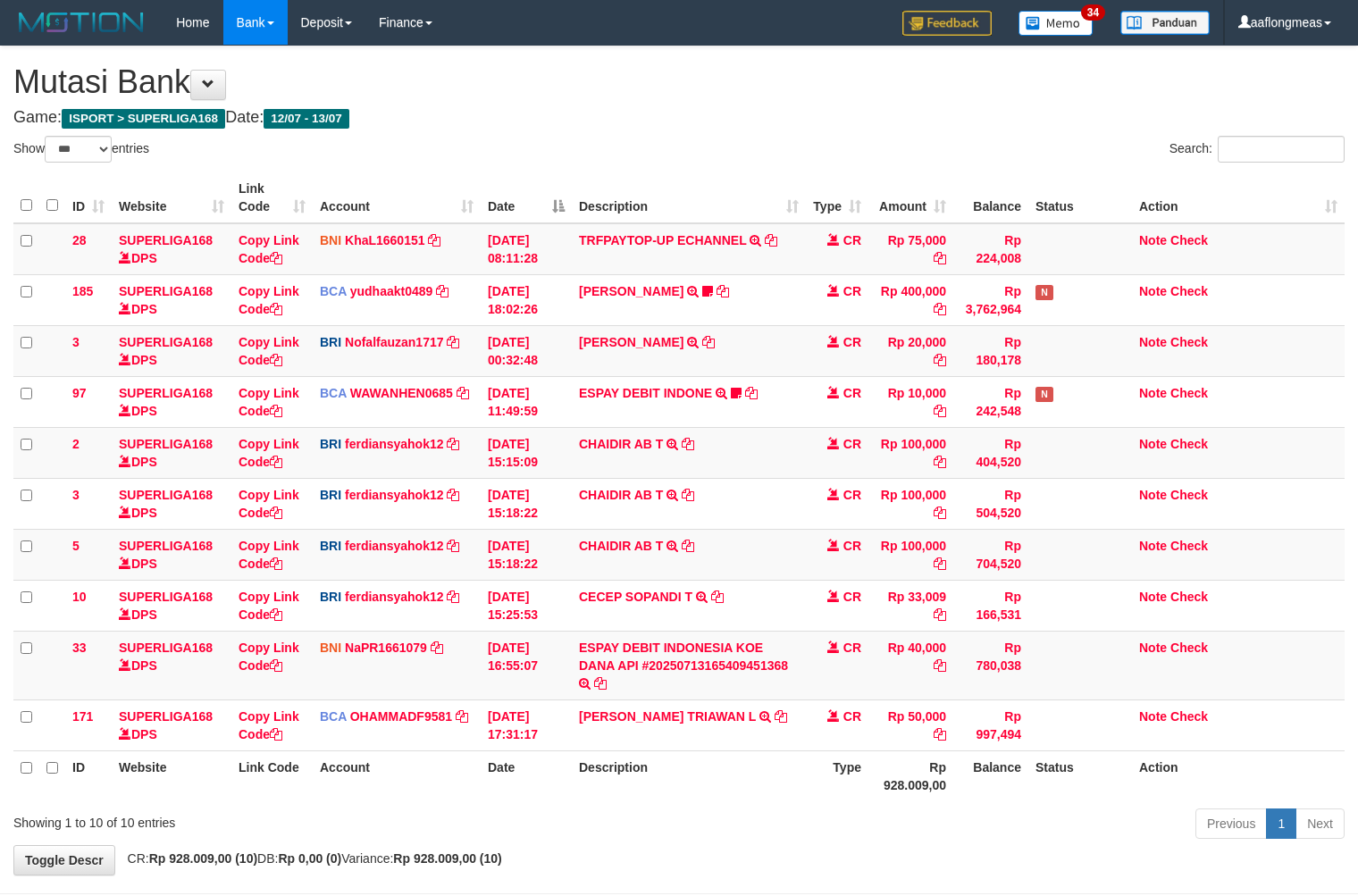 select on "***" 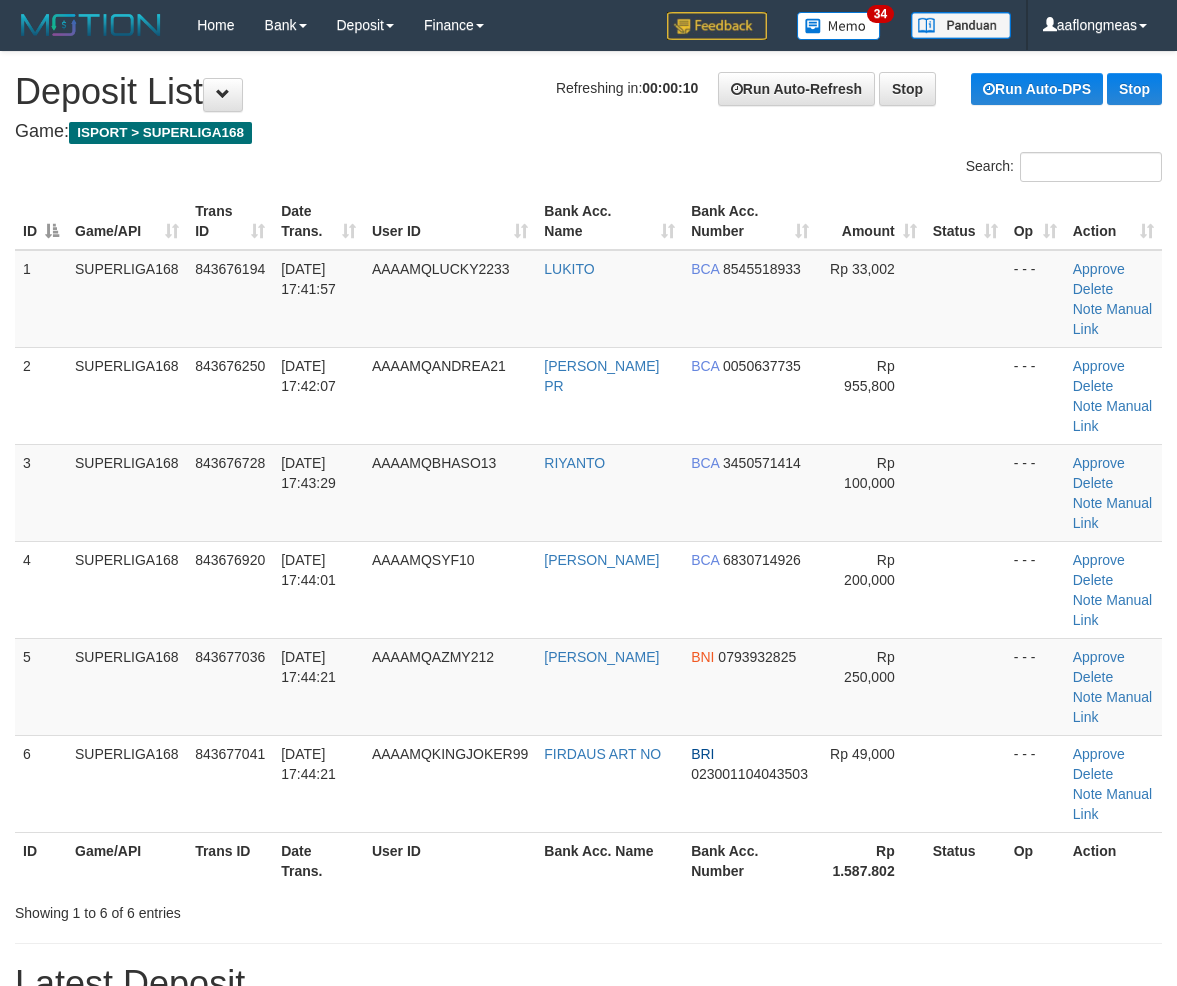 scroll, scrollTop: 0, scrollLeft: 0, axis: both 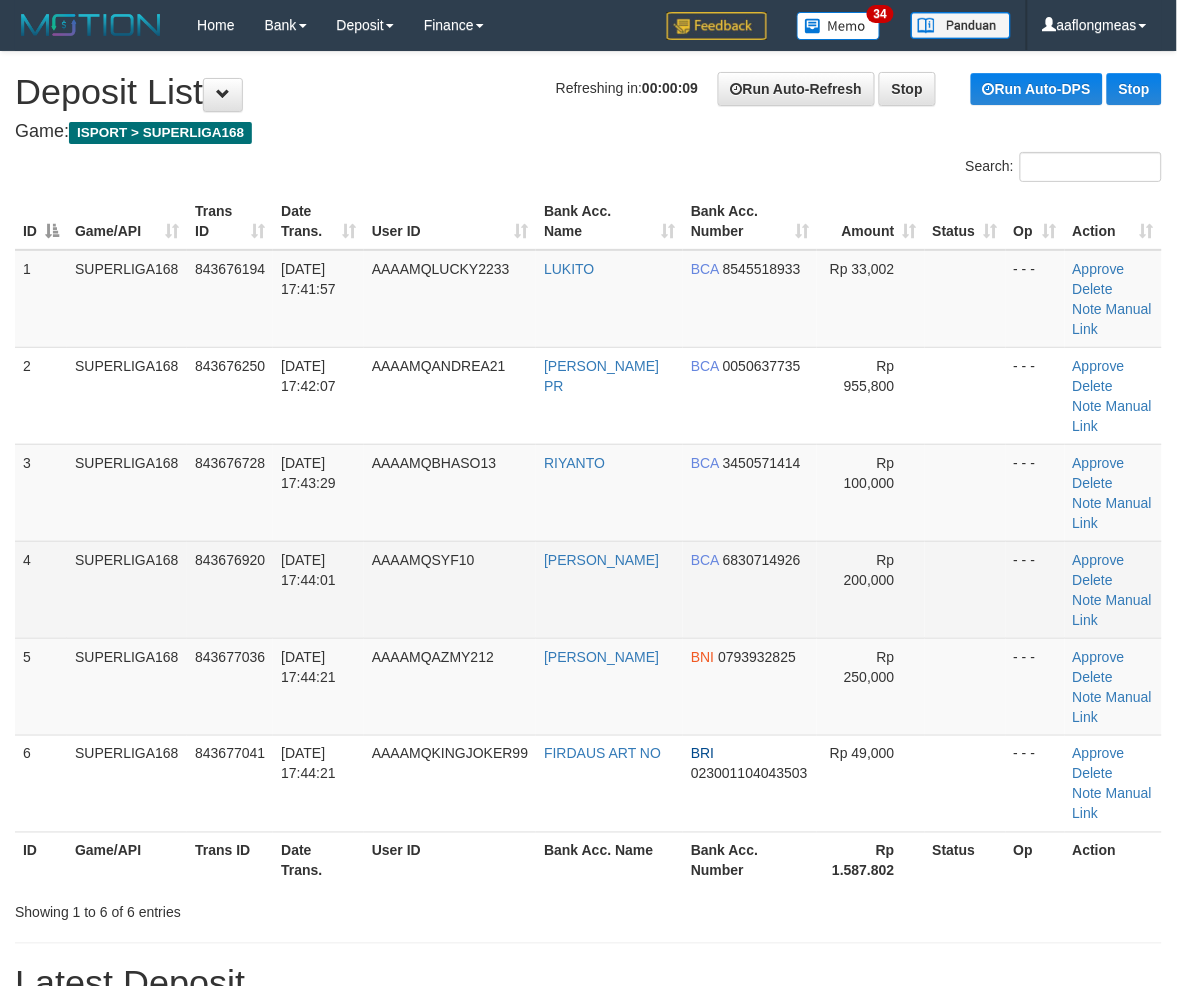 click on "Rp 200,000" at bounding box center [870, 589] 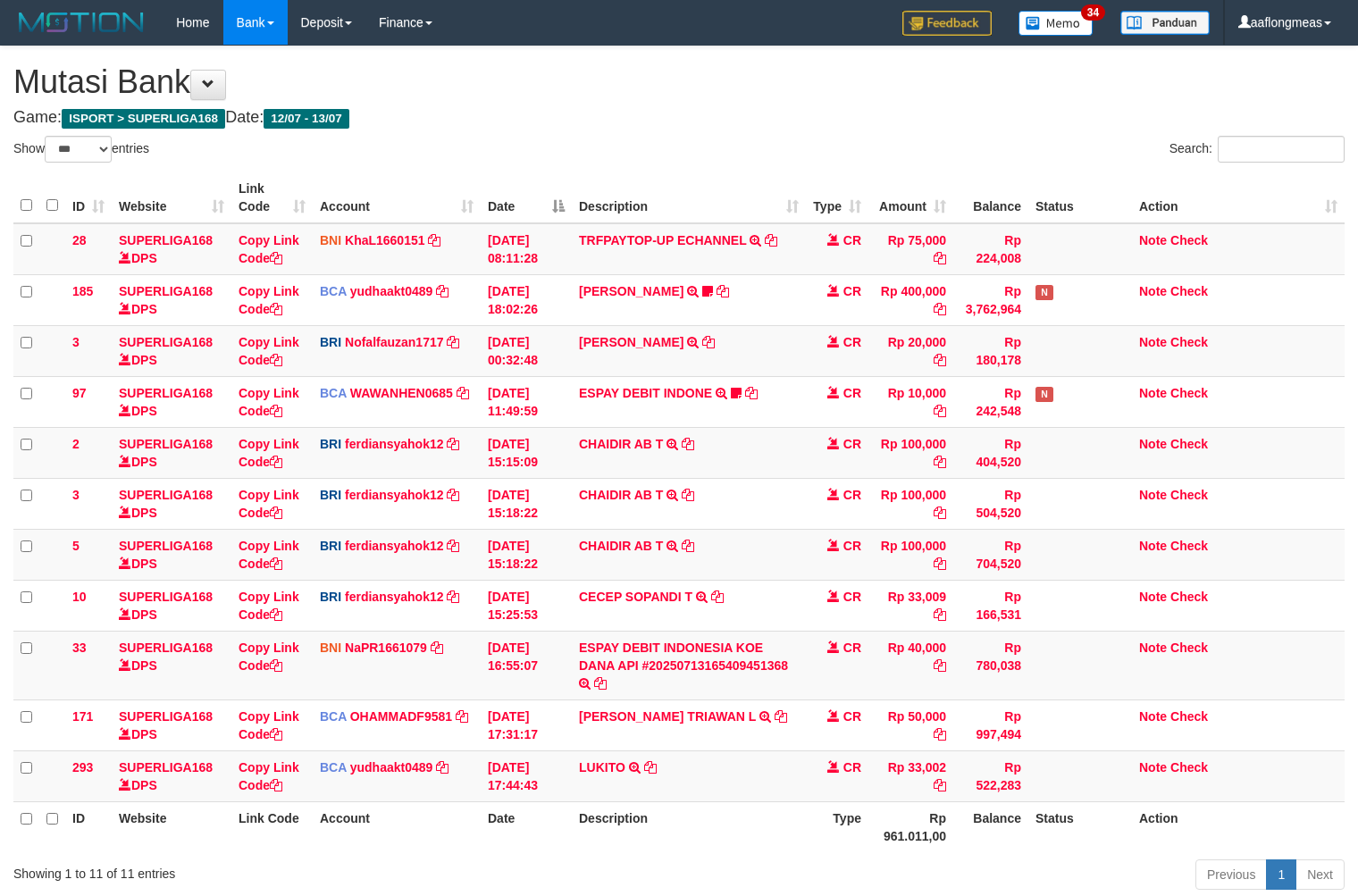 select on "***" 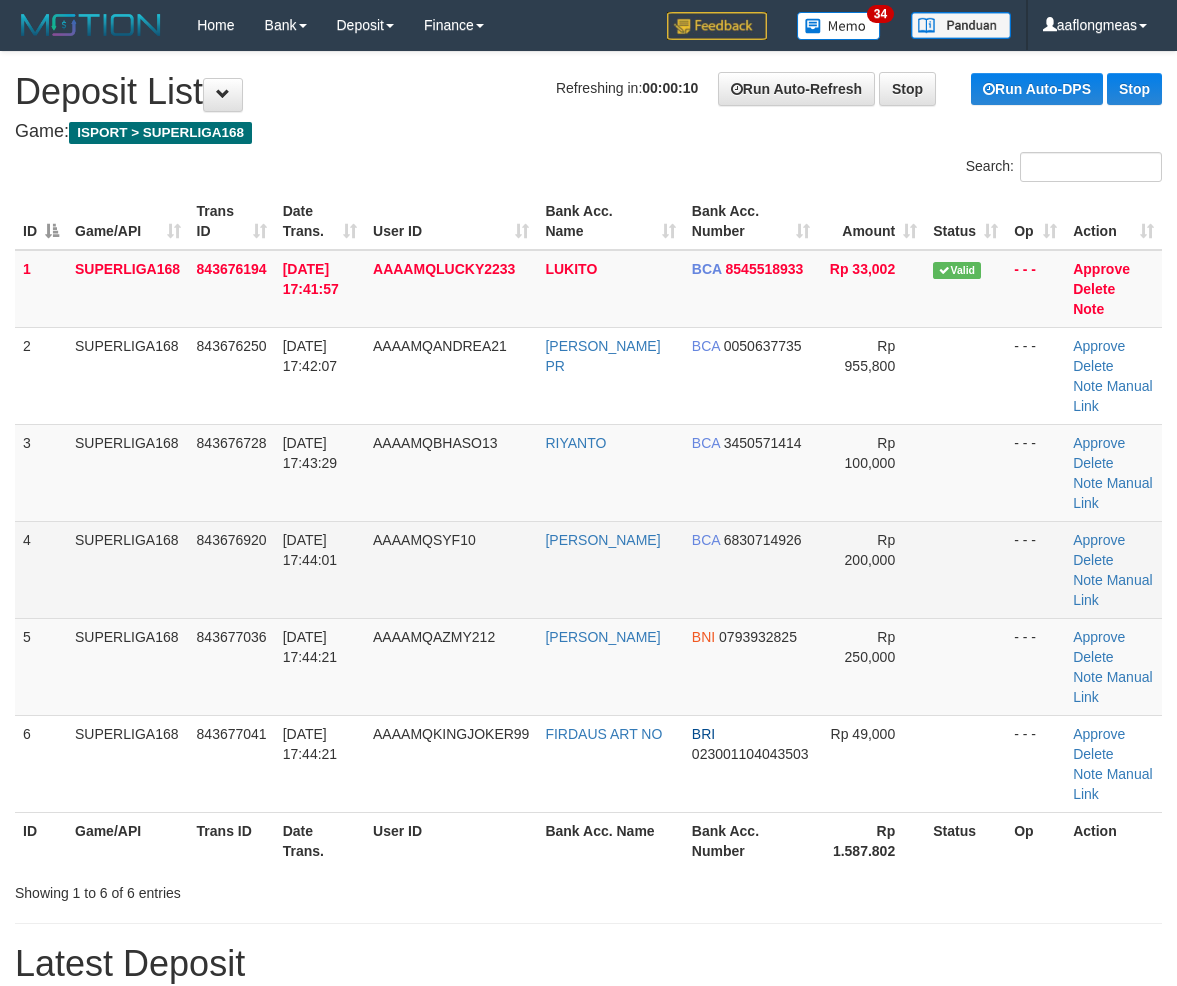 scroll, scrollTop: 0, scrollLeft: 0, axis: both 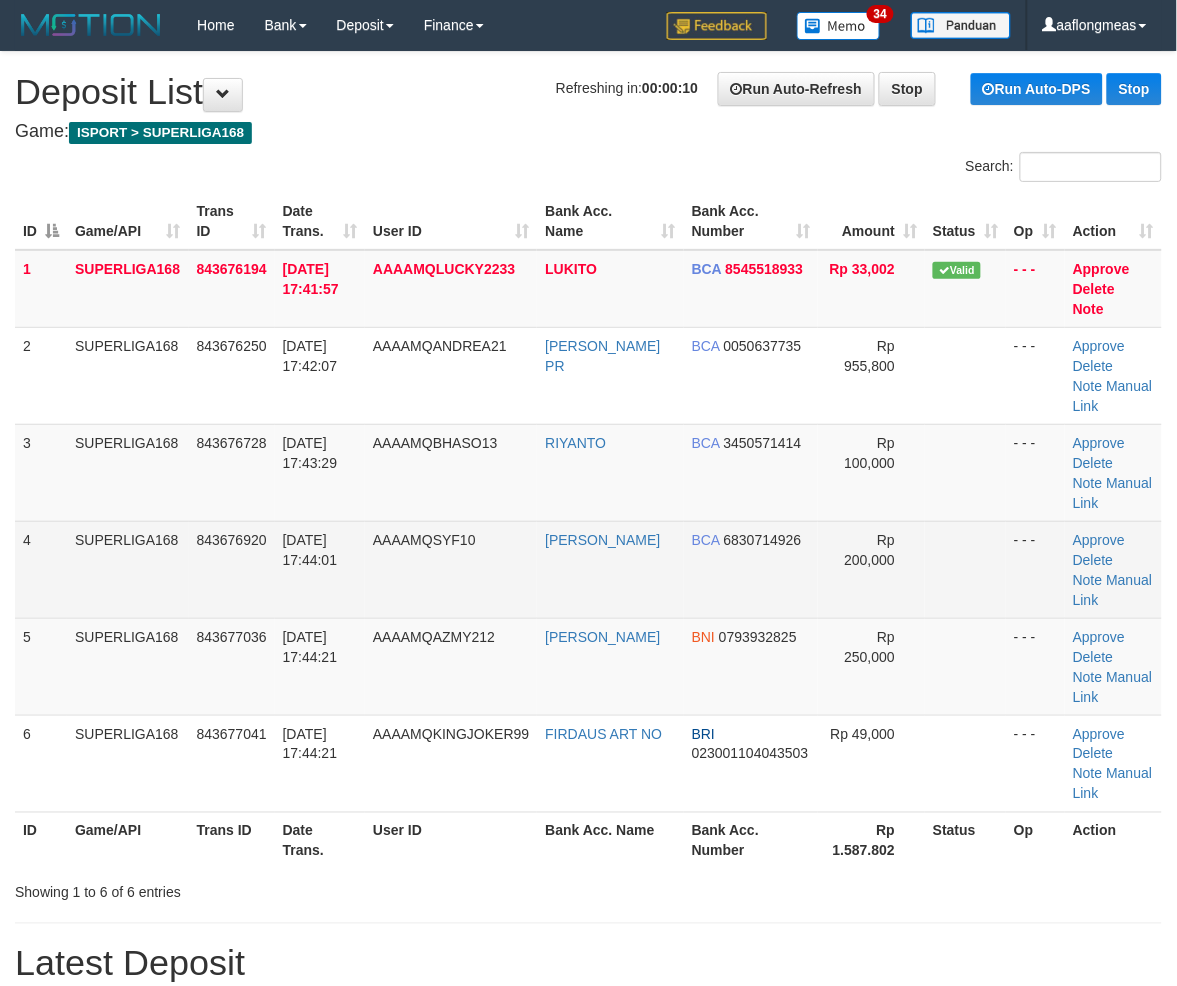 click at bounding box center [965, 569] 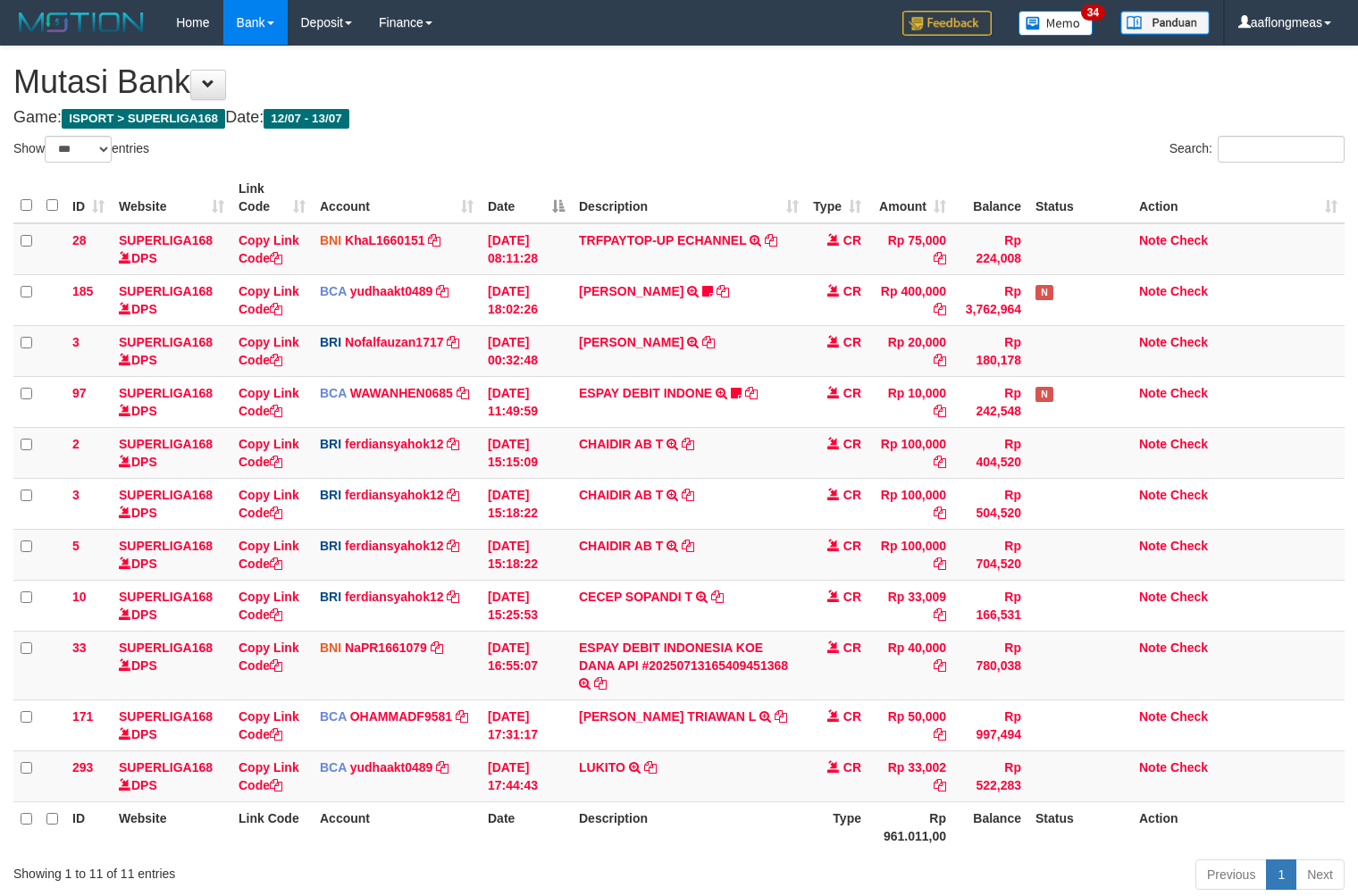 select on "***" 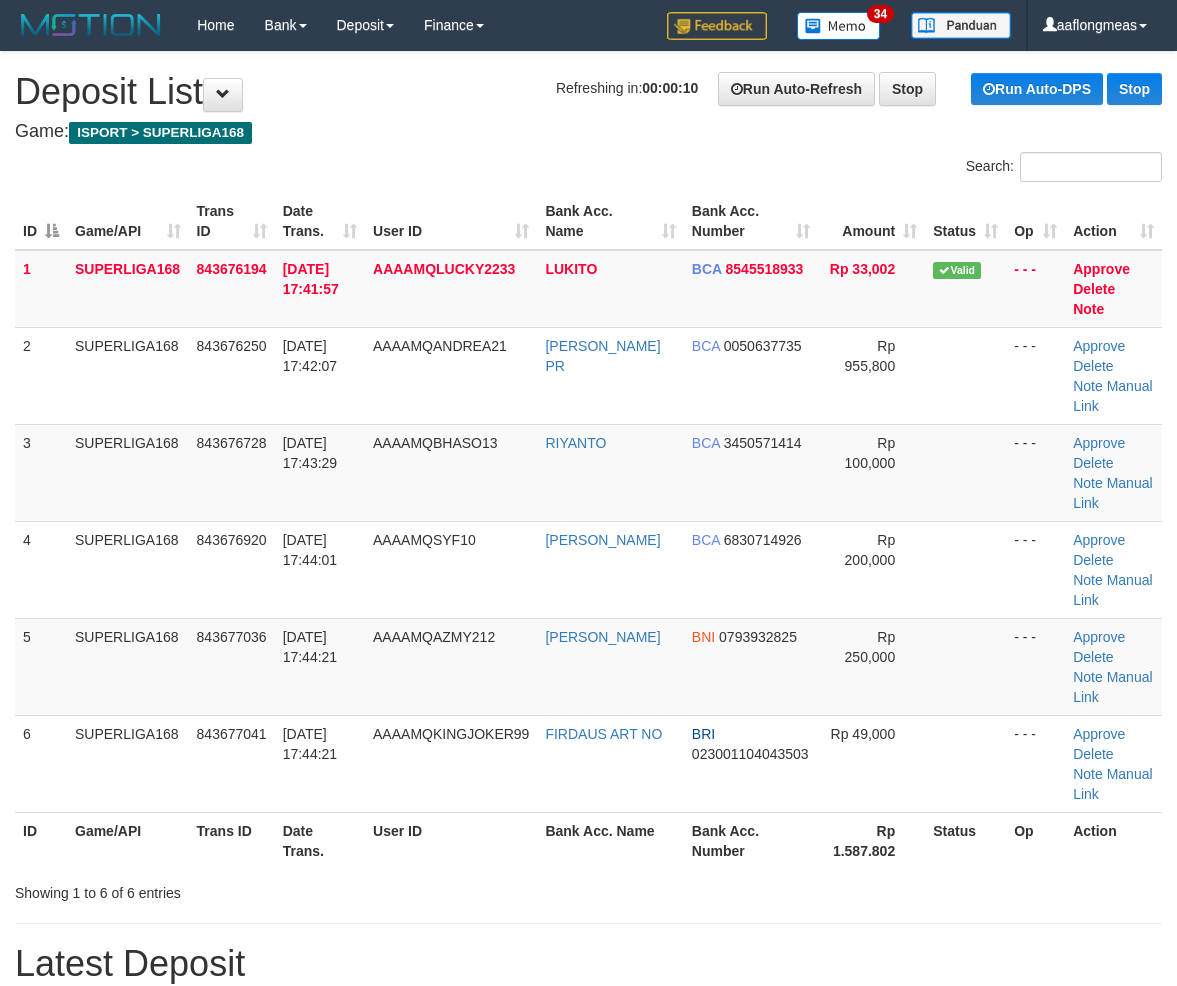 scroll, scrollTop: 0, scrollLeft: 0, axis: both 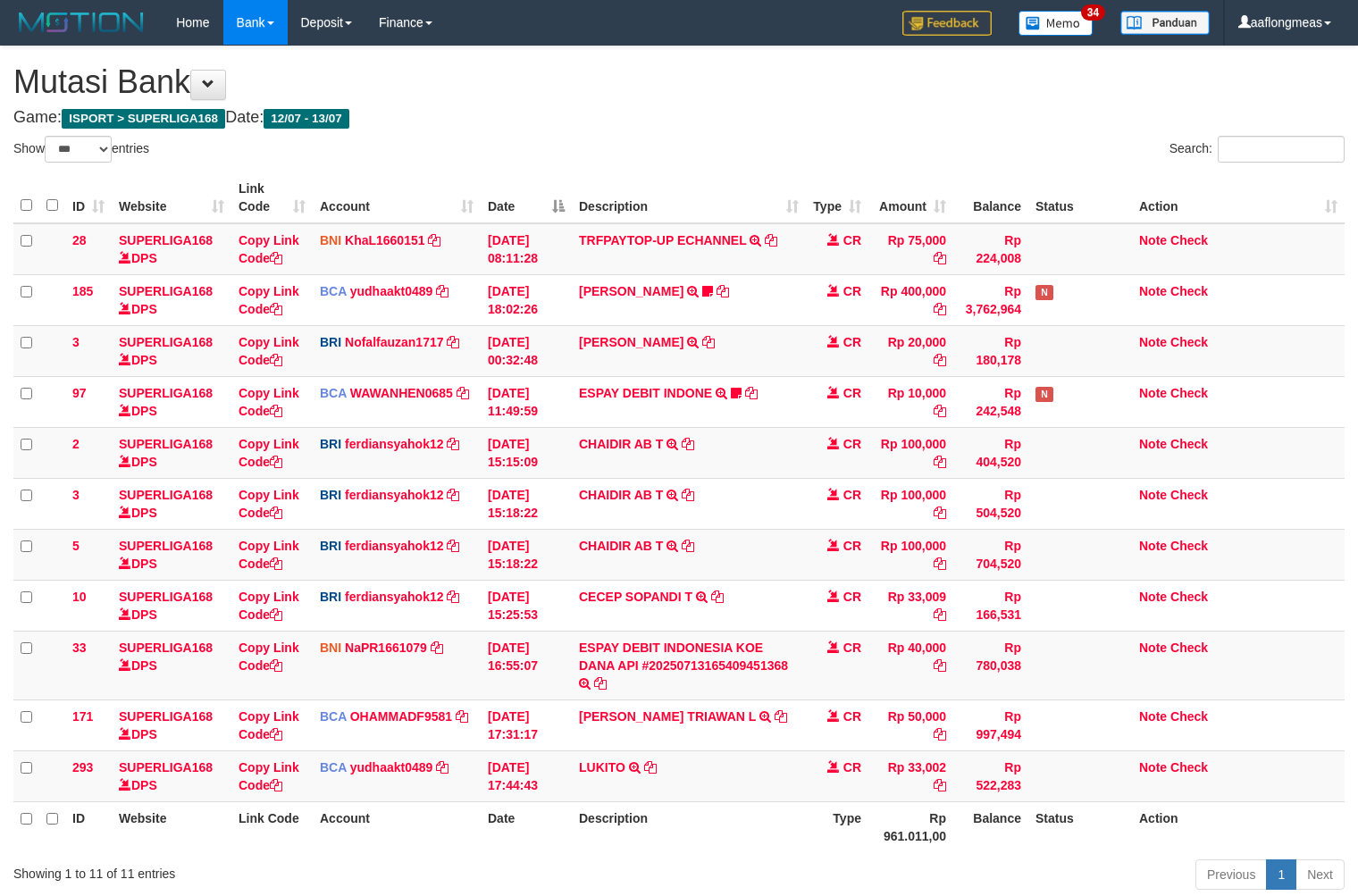select on "***" 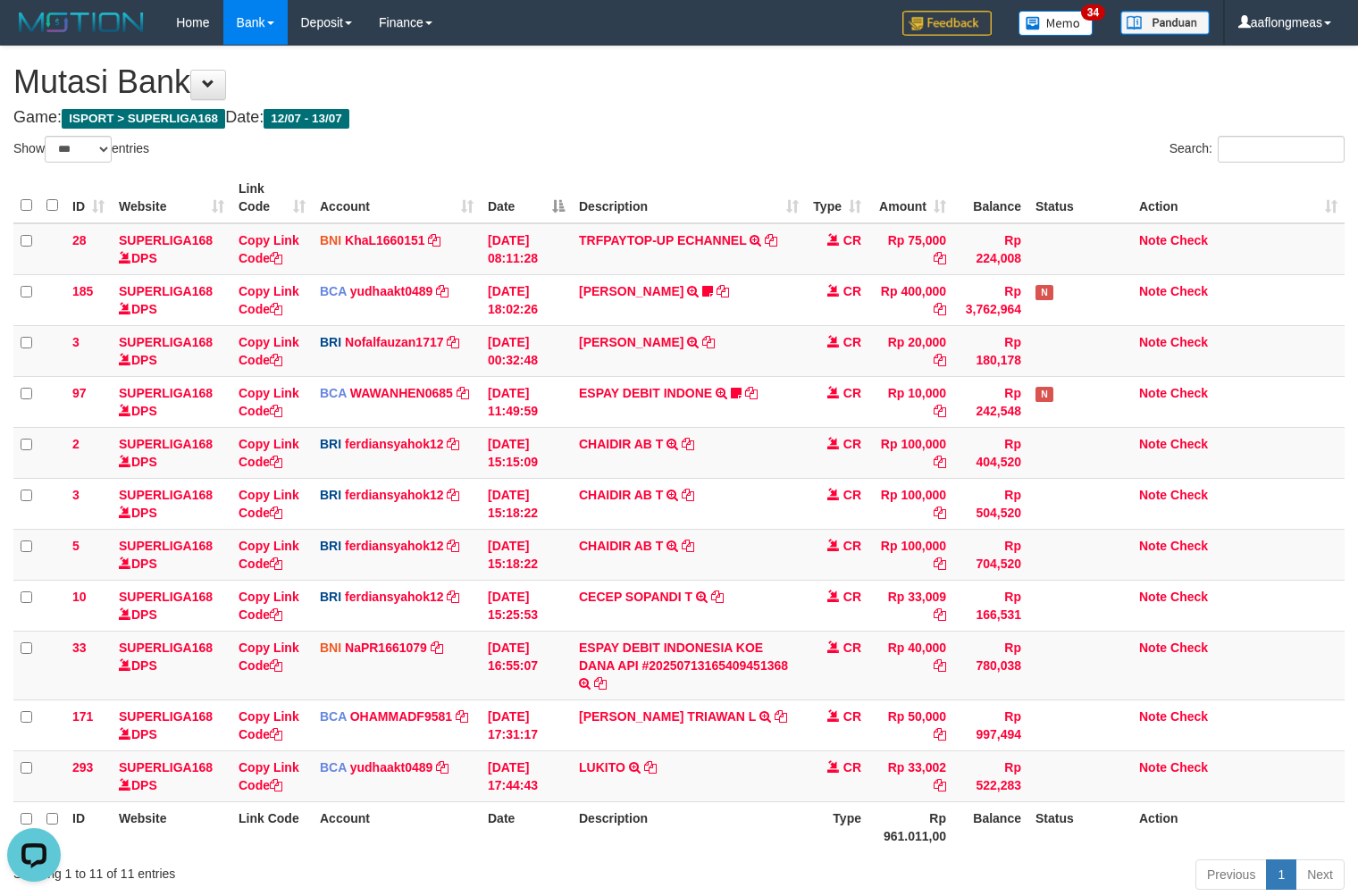 scroll, scrollTop: 0, scrollLeft: 0, axis: both 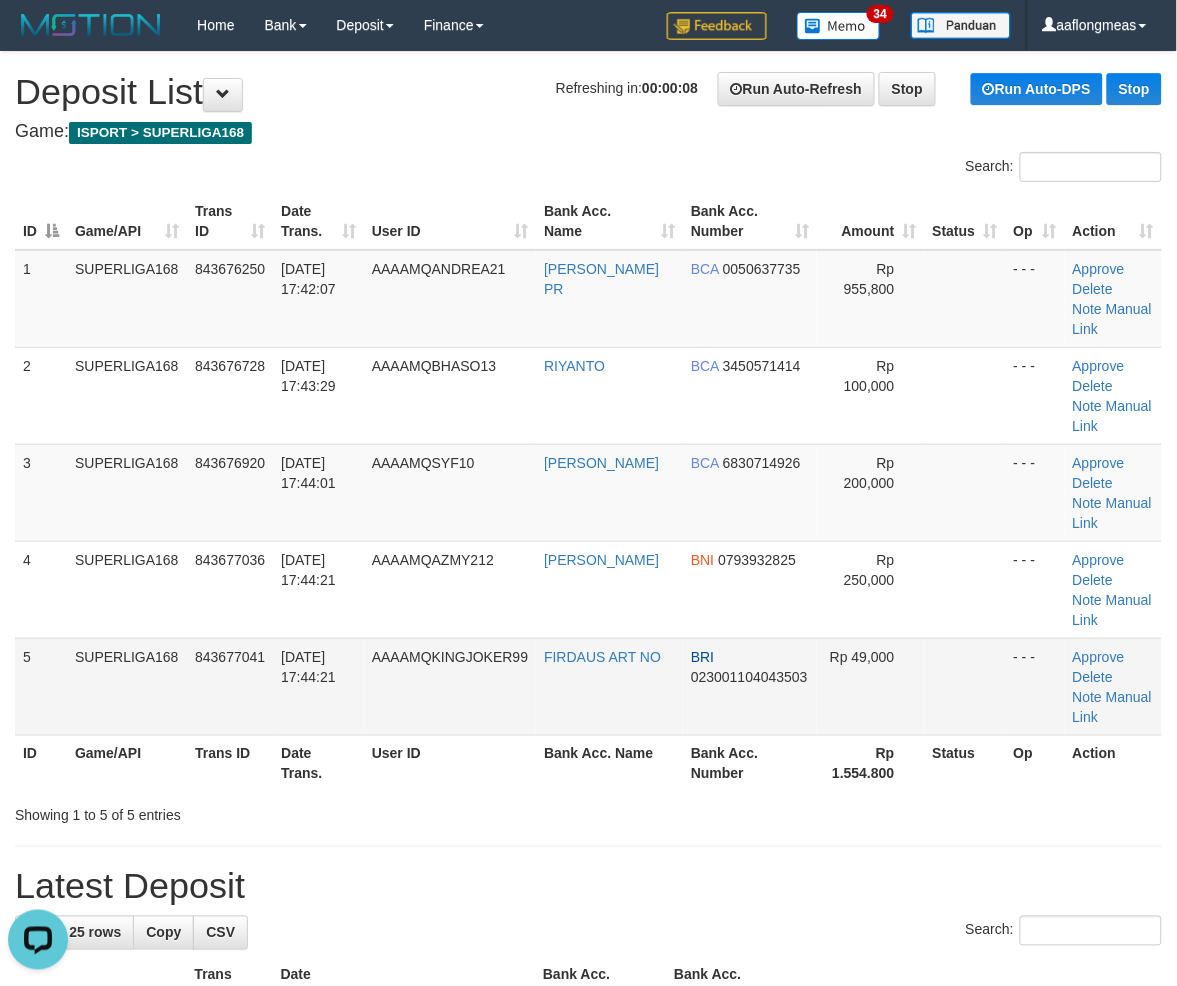 click at bounding box center [965, 686] 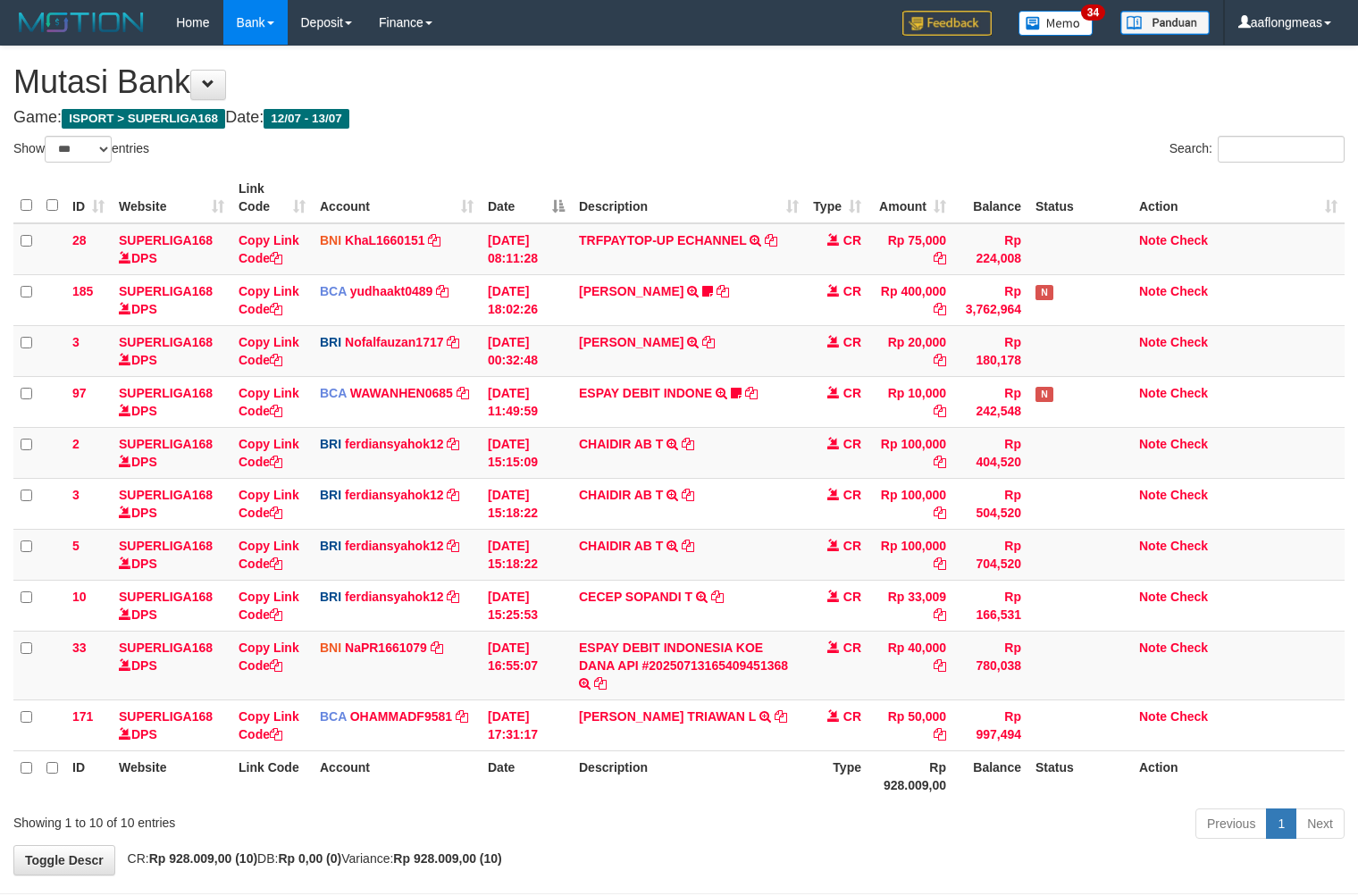 select on "***" 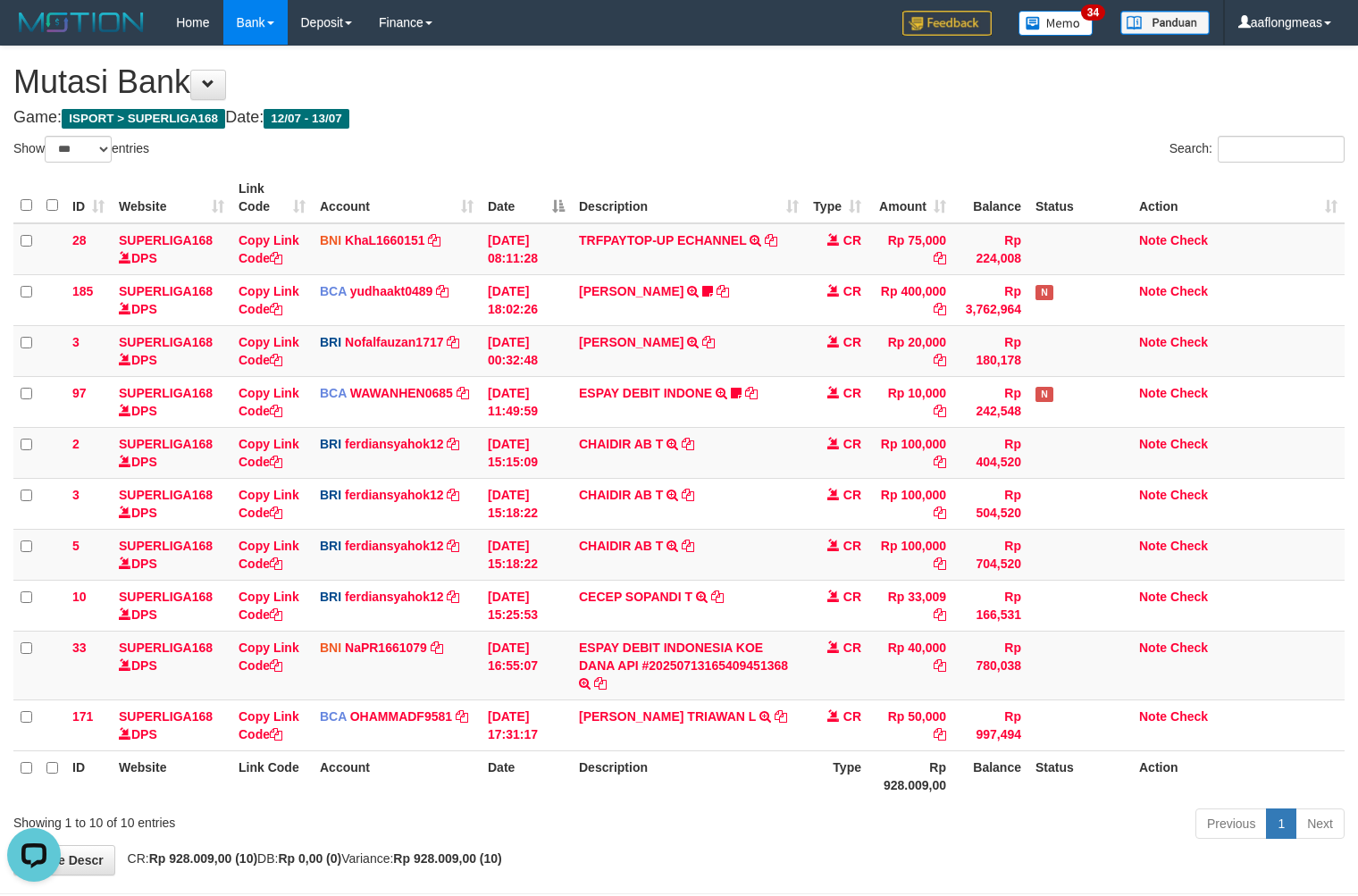 scroll, scrollTop: 0, scrollLeft: 0, axis: both 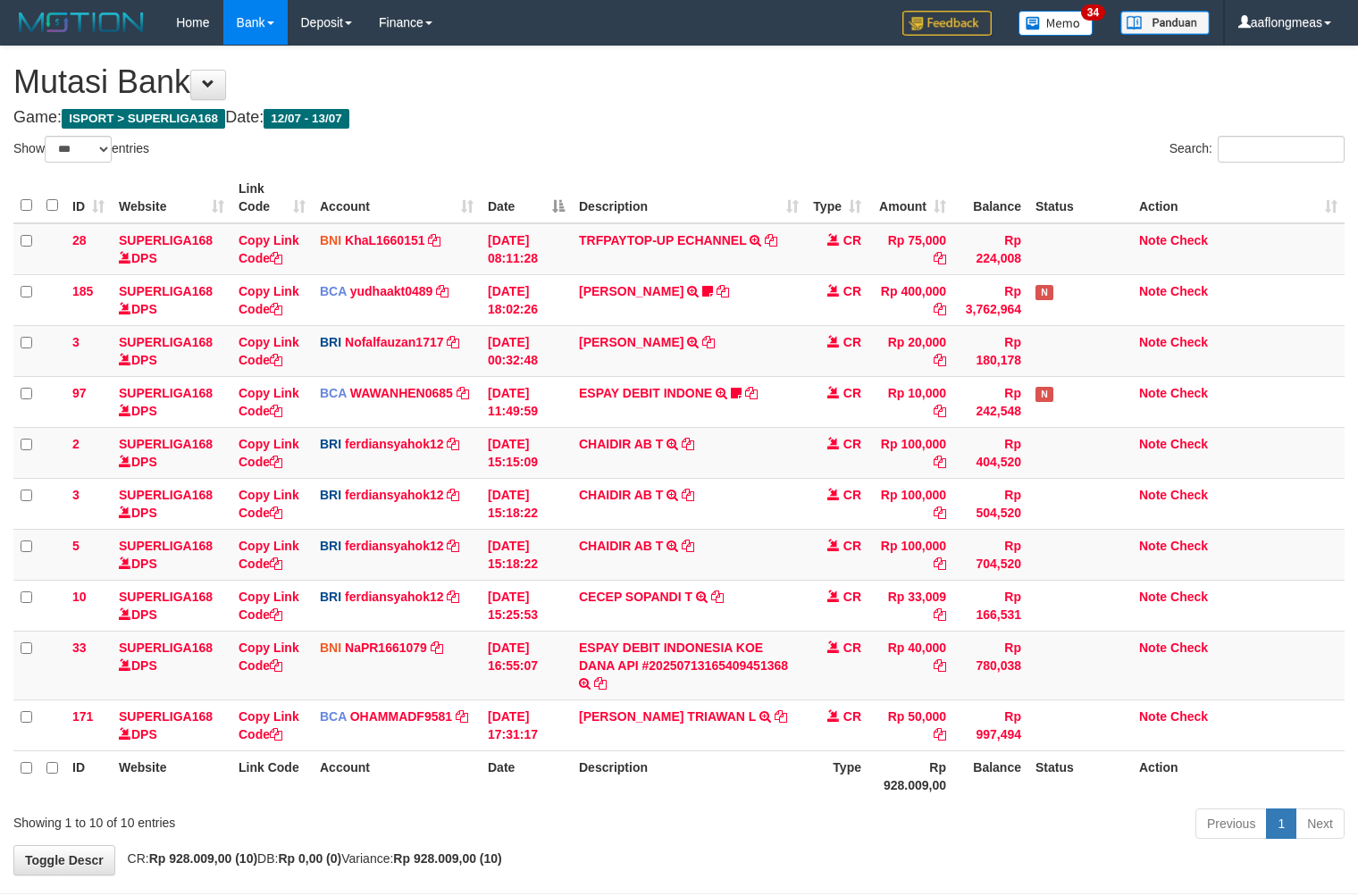 select on "***" 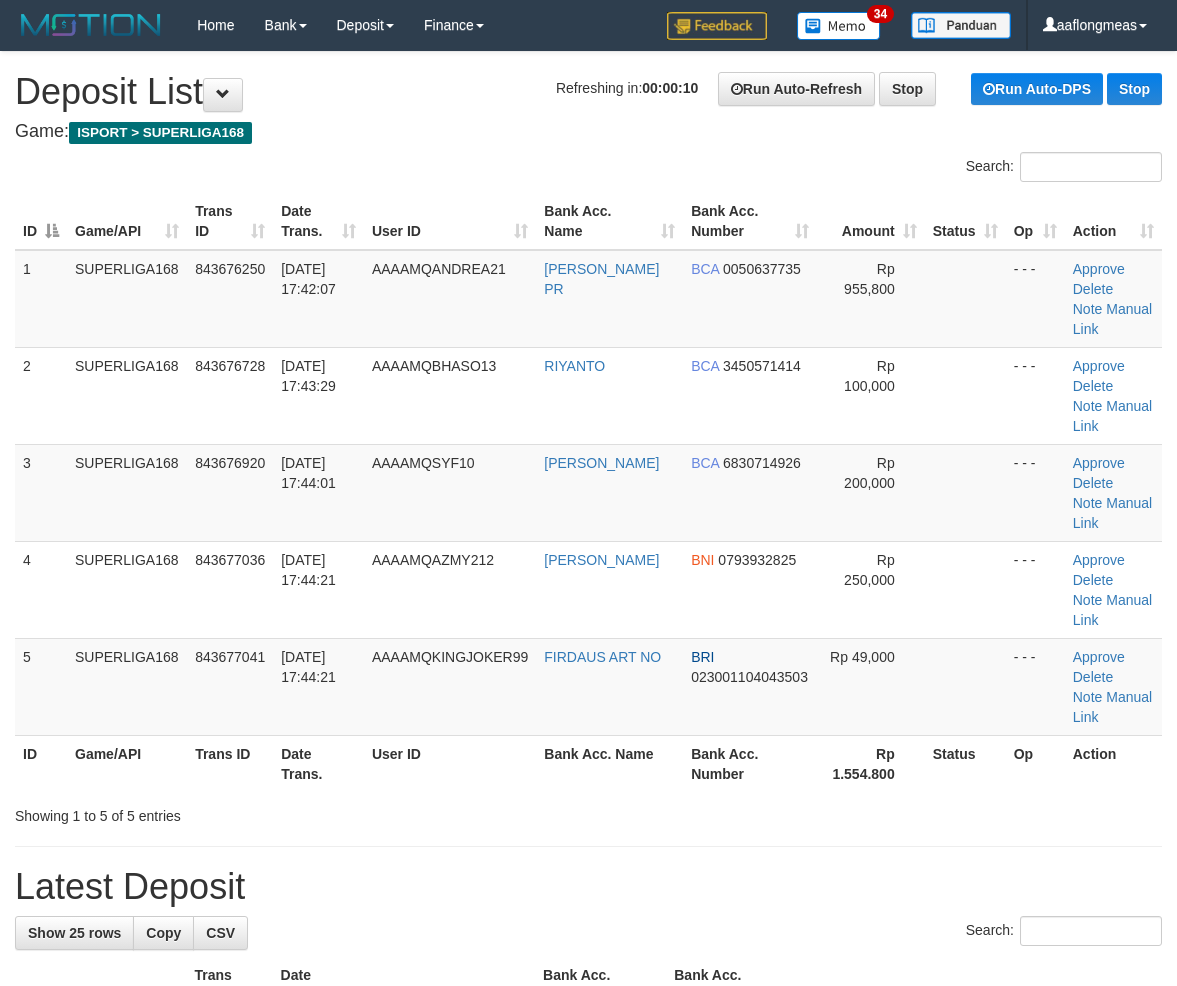 scroll, scrollTop: 0, scrollLeft: 0, axis: both 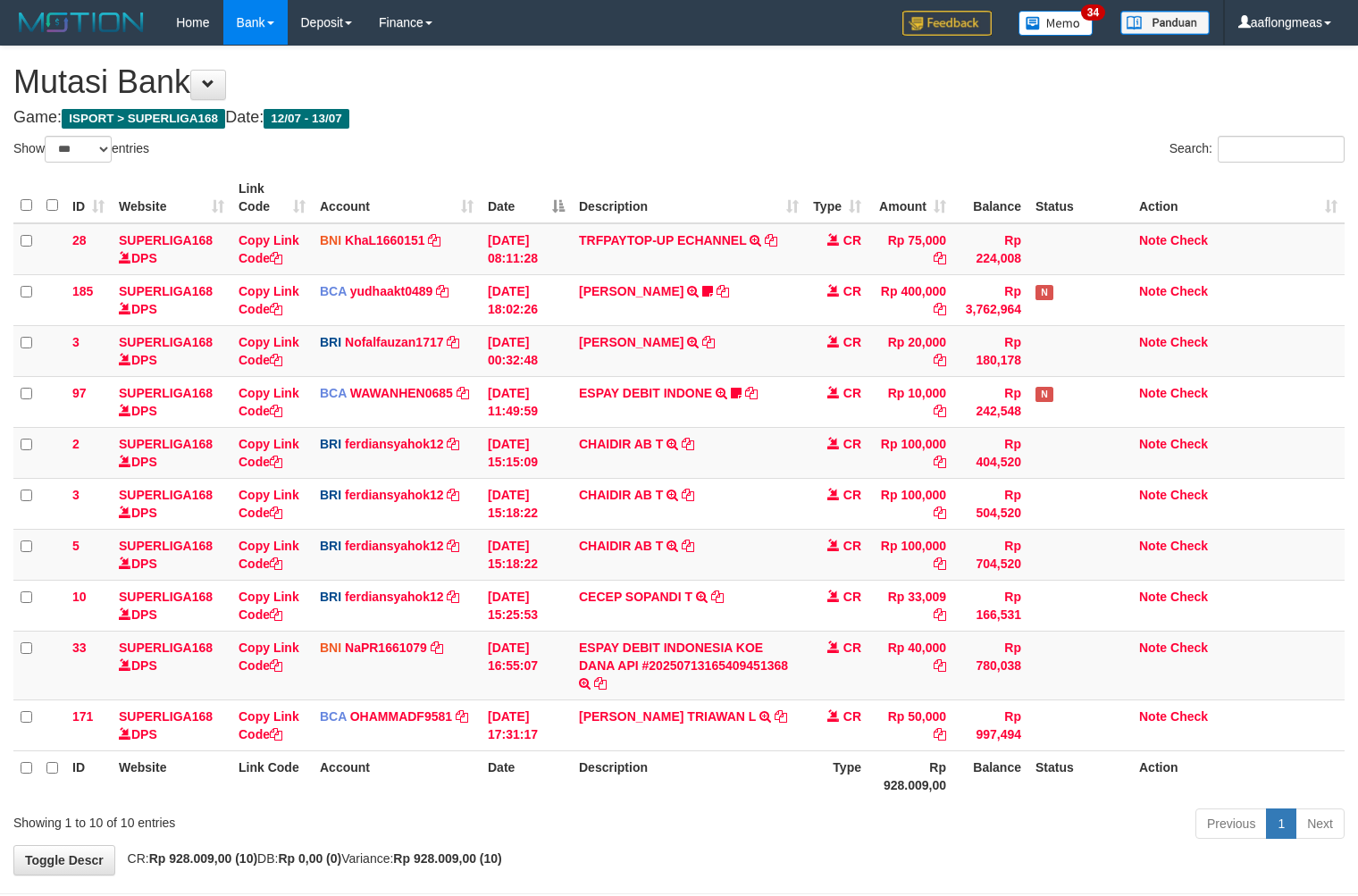 select on "***" 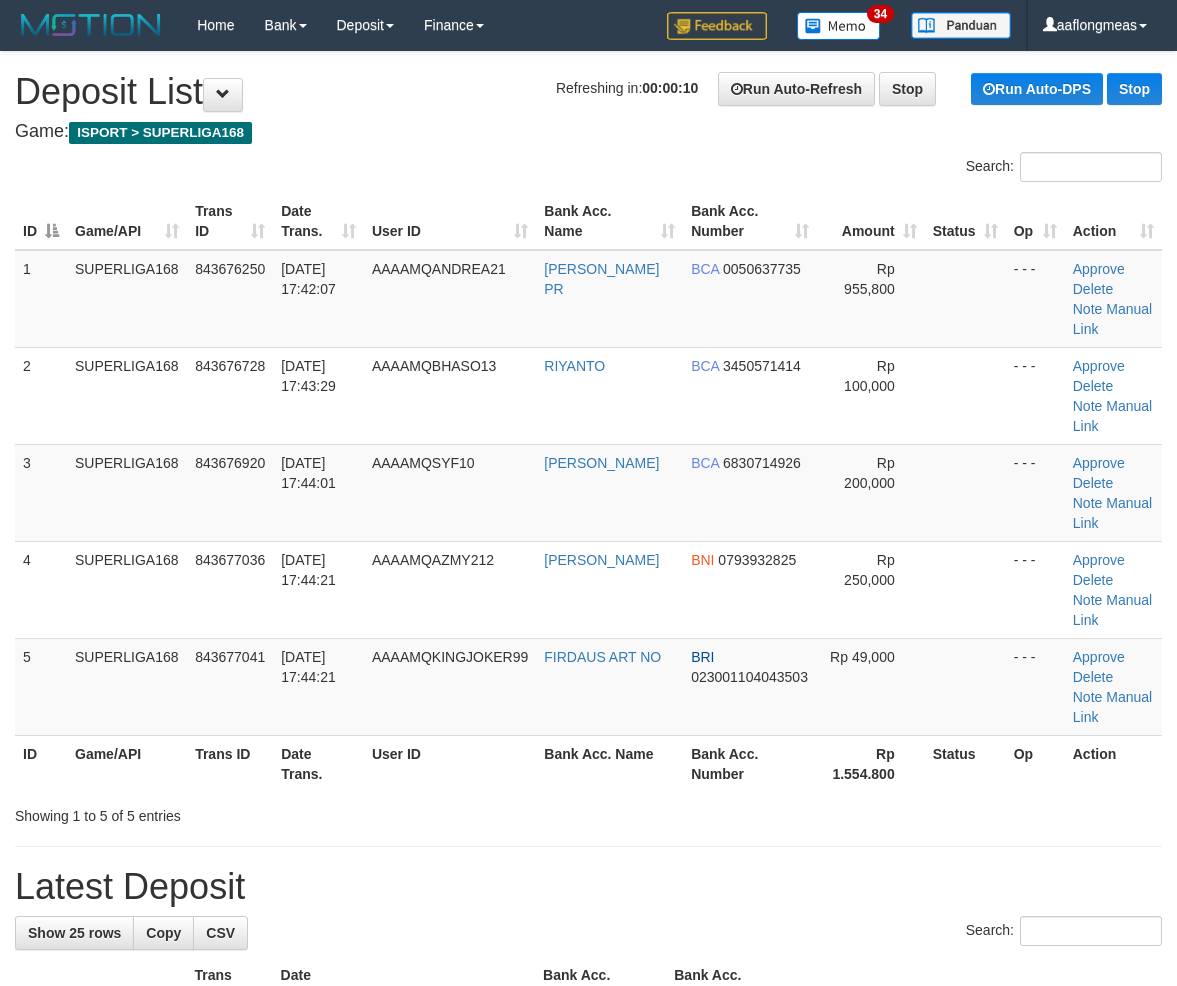 scroll, scrollTop: 0, scrollLeft: 0, axis: both 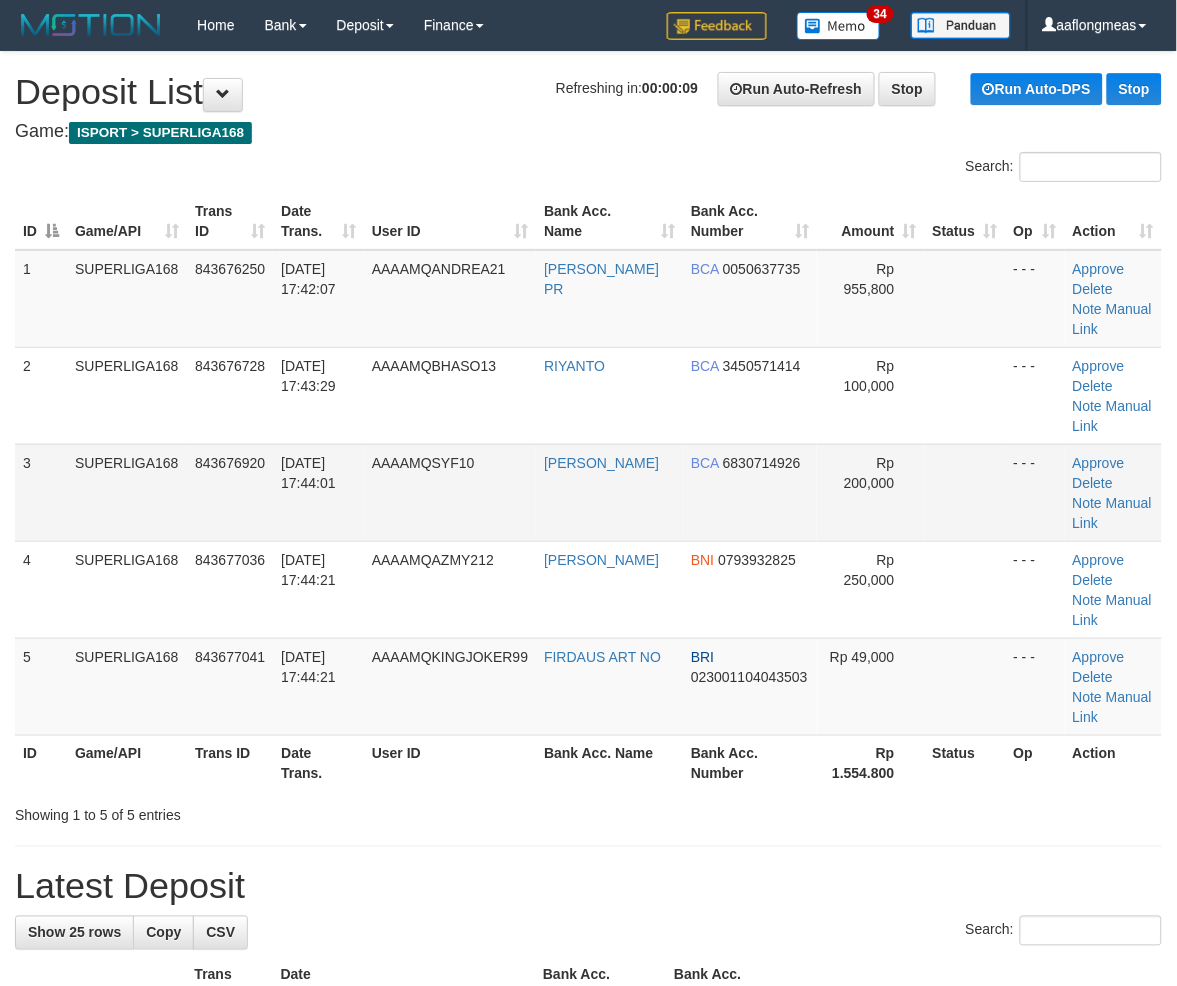 click at bounding box center [965, 492] 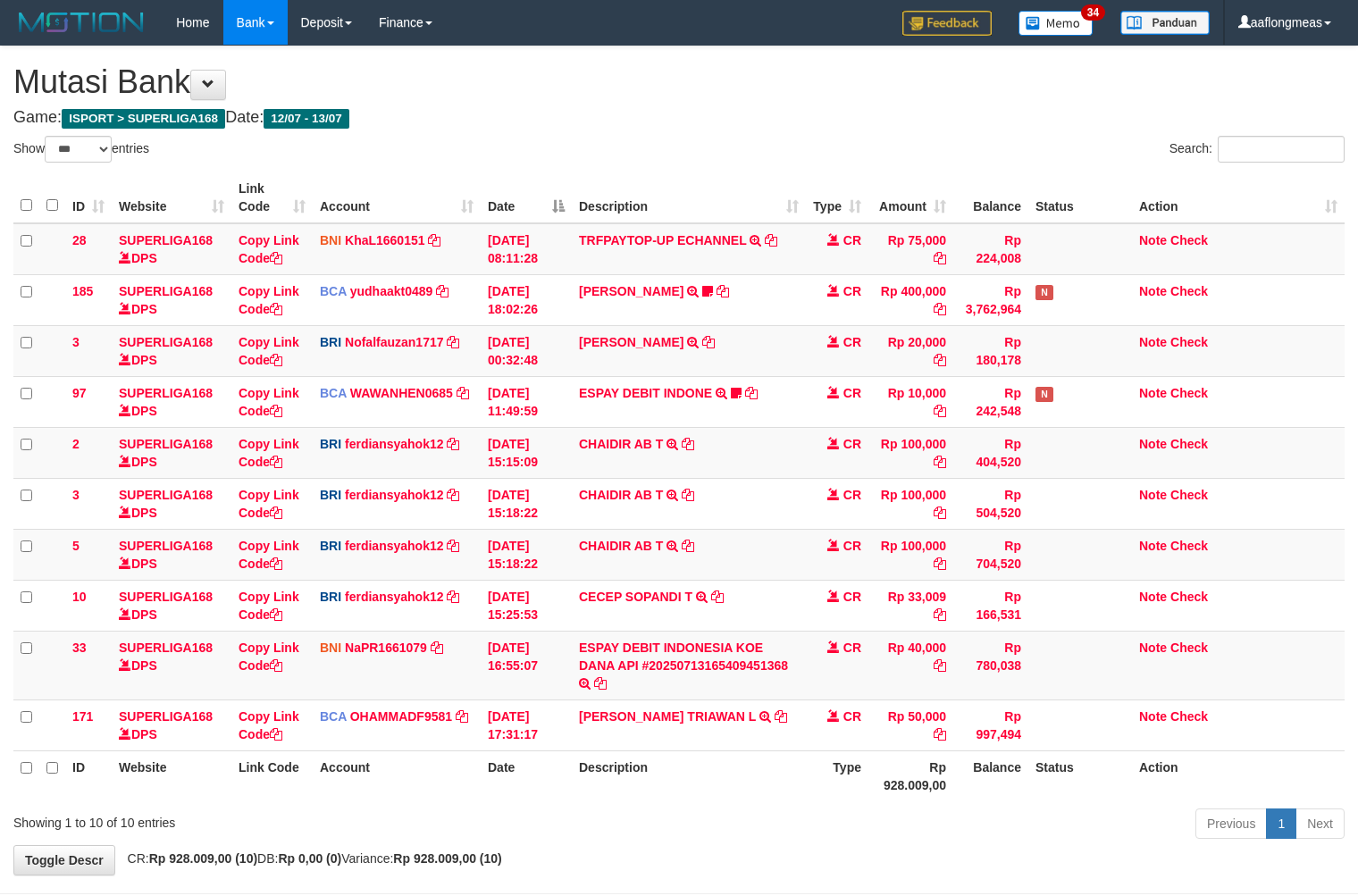 select on "***" 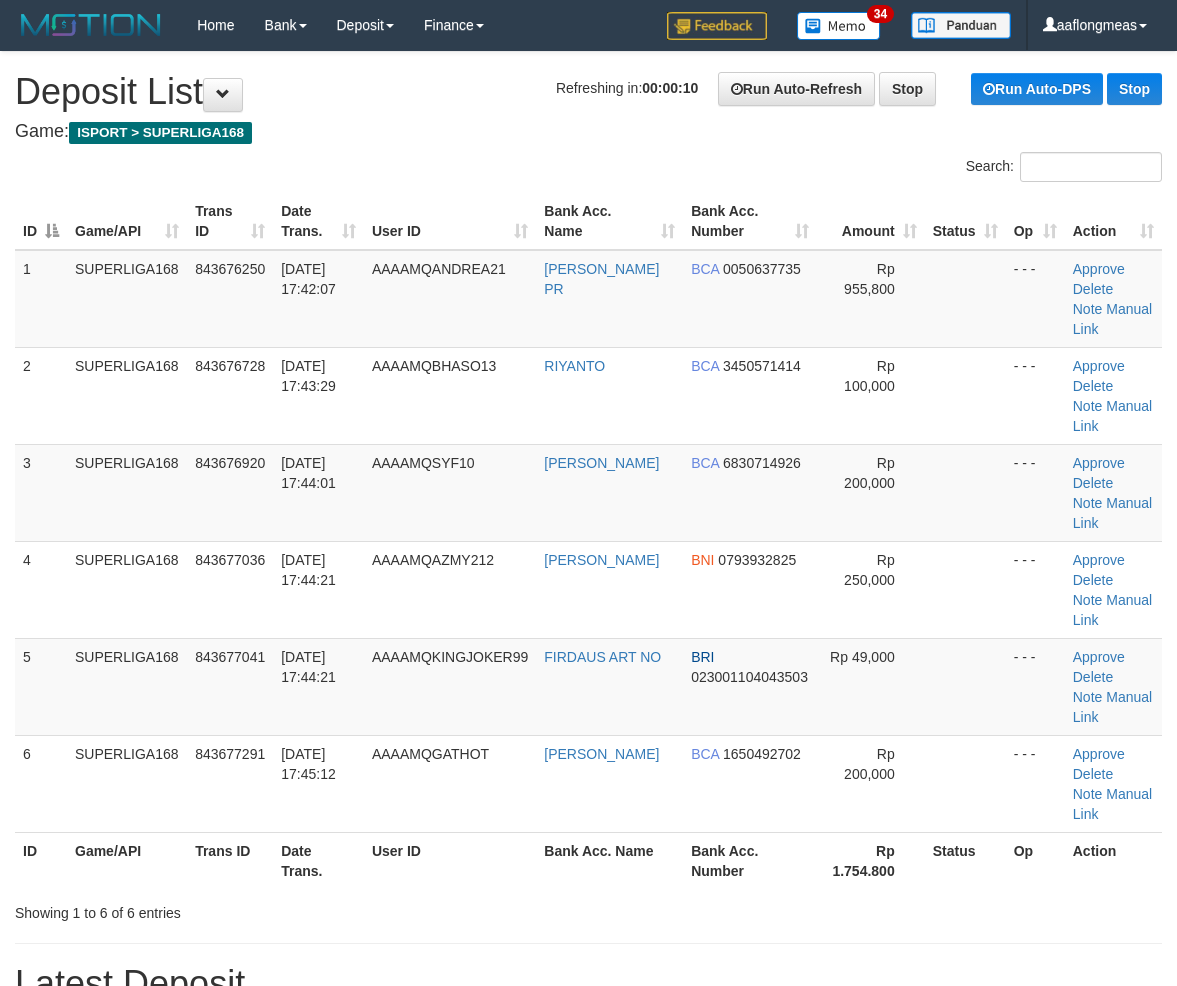 scroll, scrollTop: 0, scrollLeft: 0, axis: both 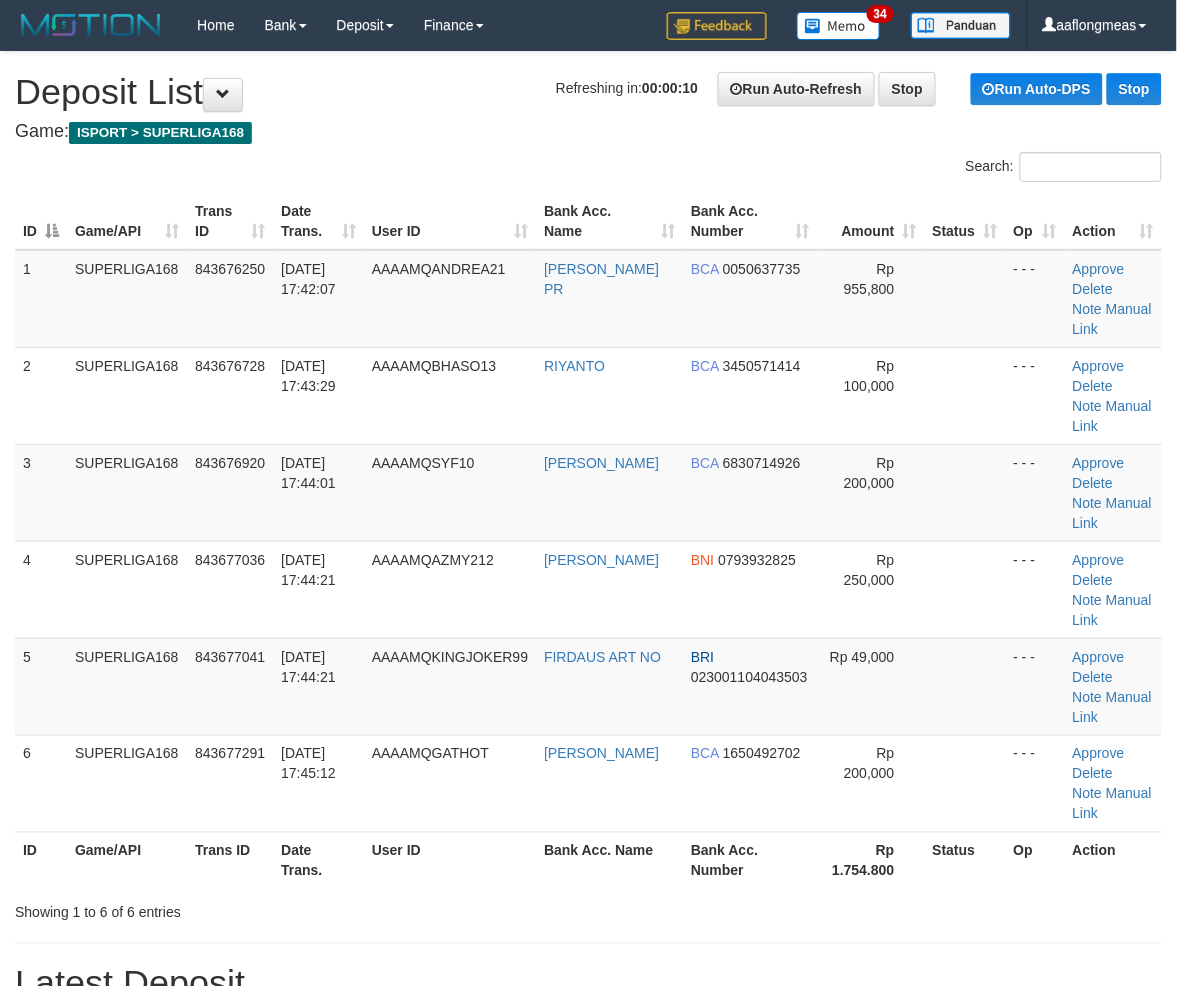 click at bounding box center (965, 589) 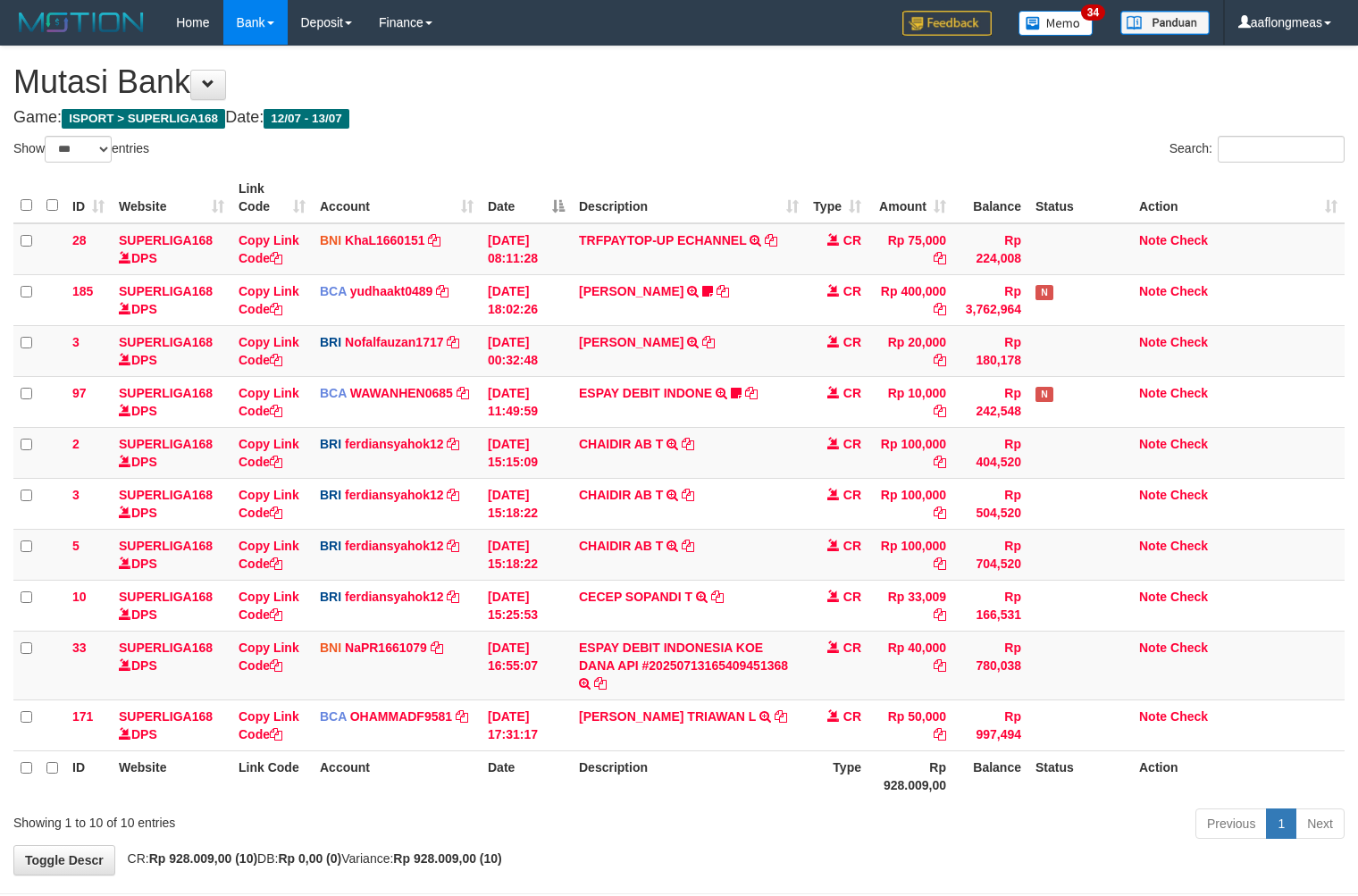 select on "***" 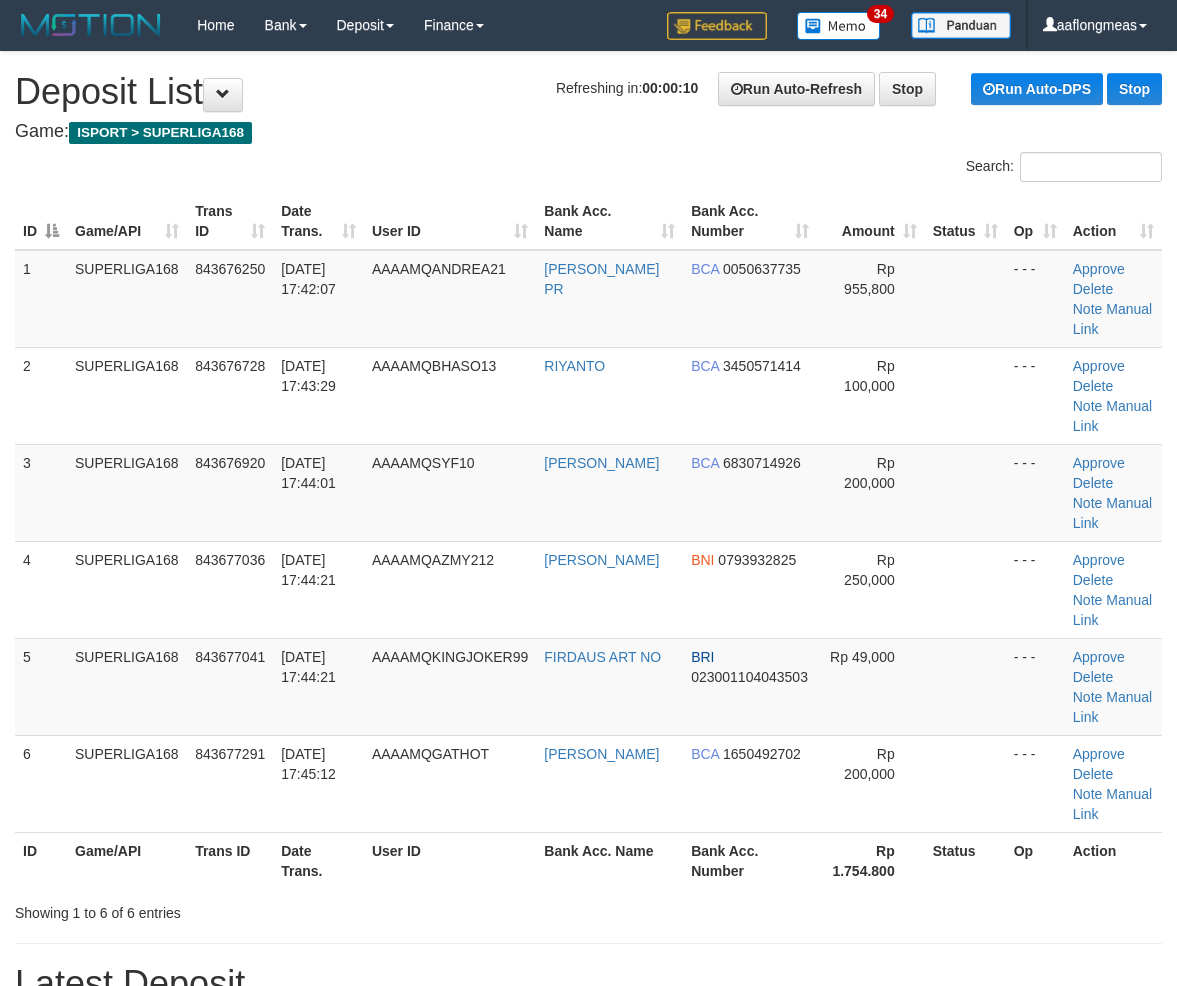 scroll, scrollTop: 0, scrollLeft: 0, axis: both 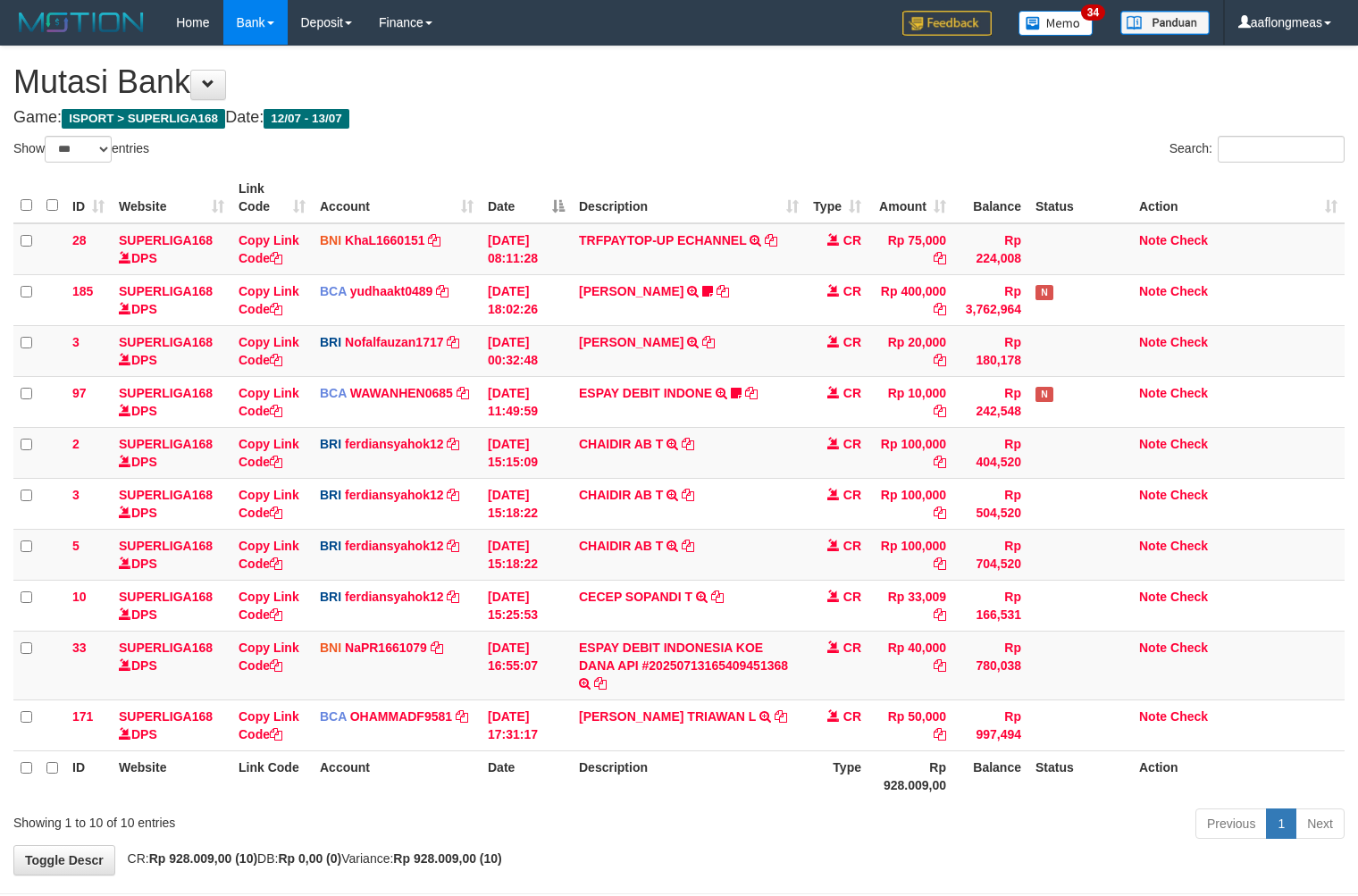 select on "***" 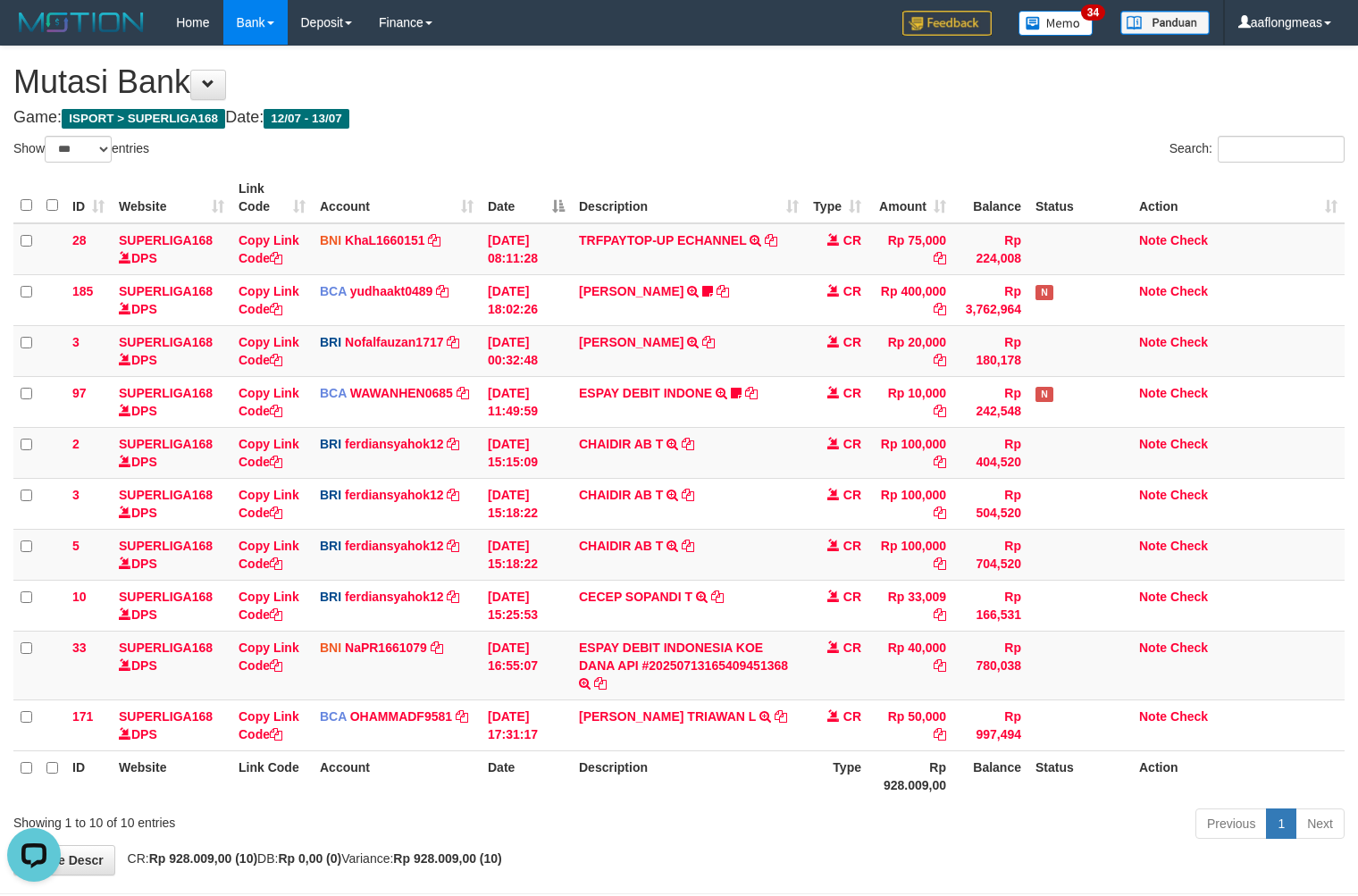 scroll, scrollTop: 0, scrollLeft: 0, axis: both 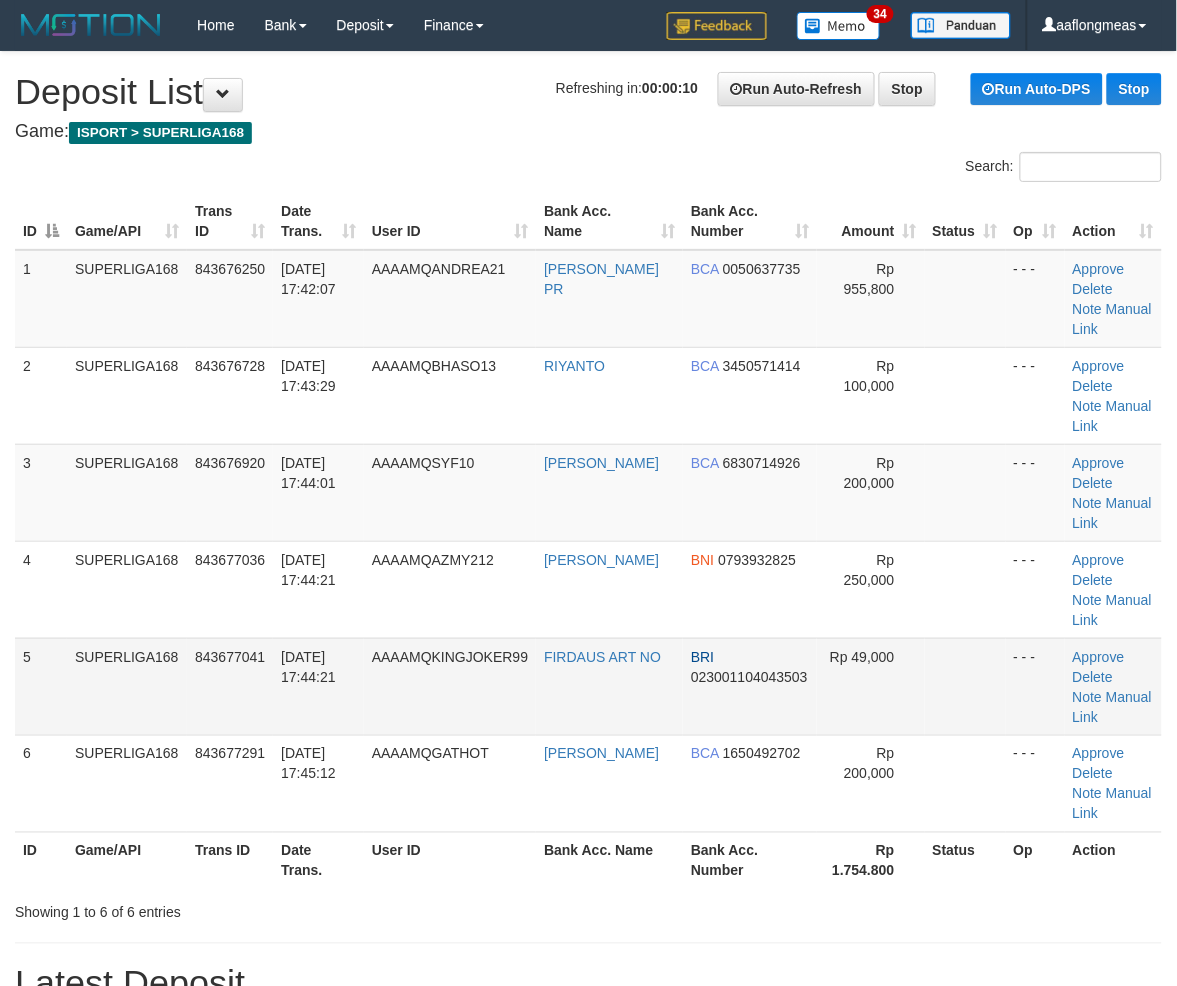 click at bounding box center [965, 686] 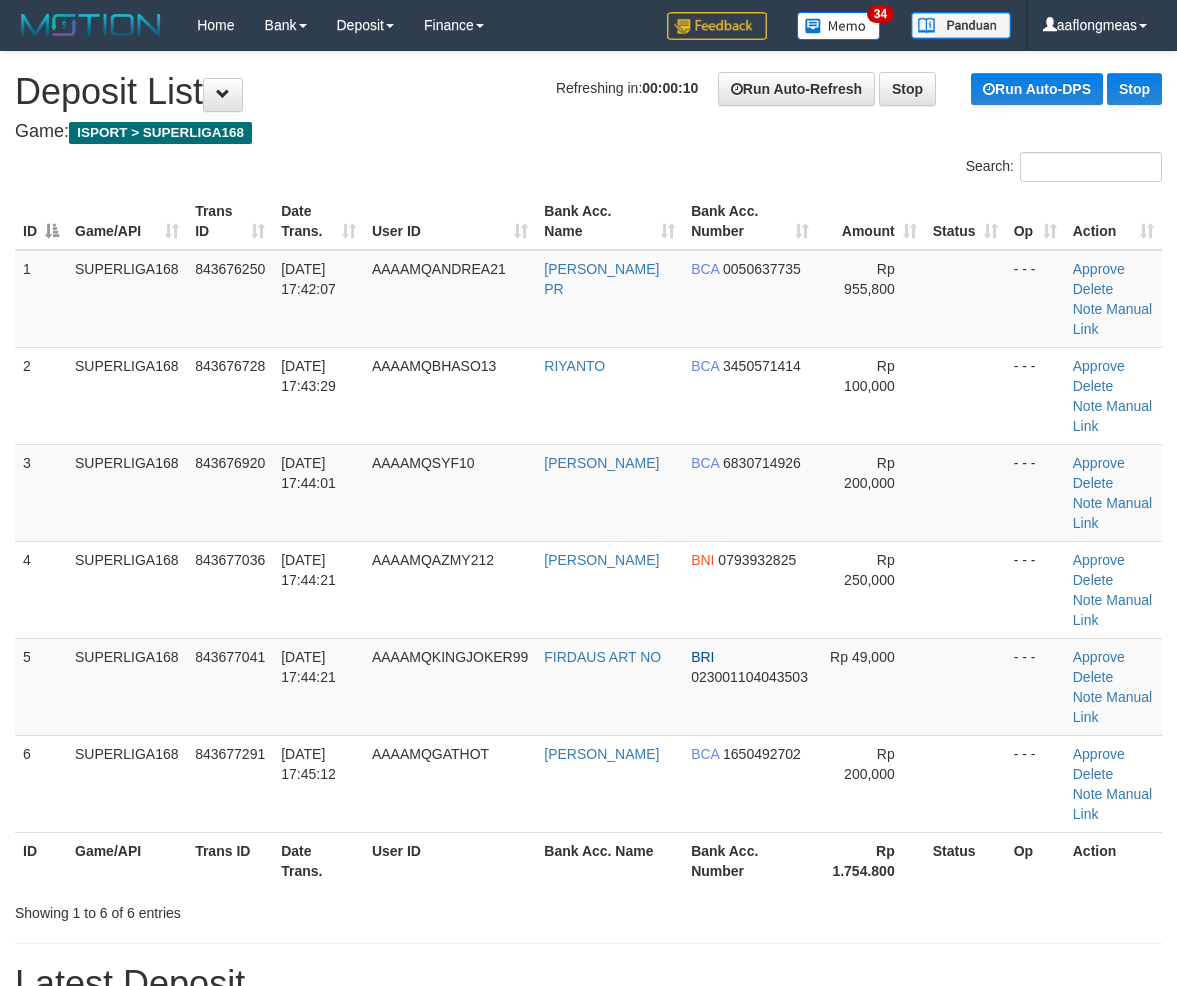 scroll, scrollTop: 0, scrollLeft: 0, axis: both 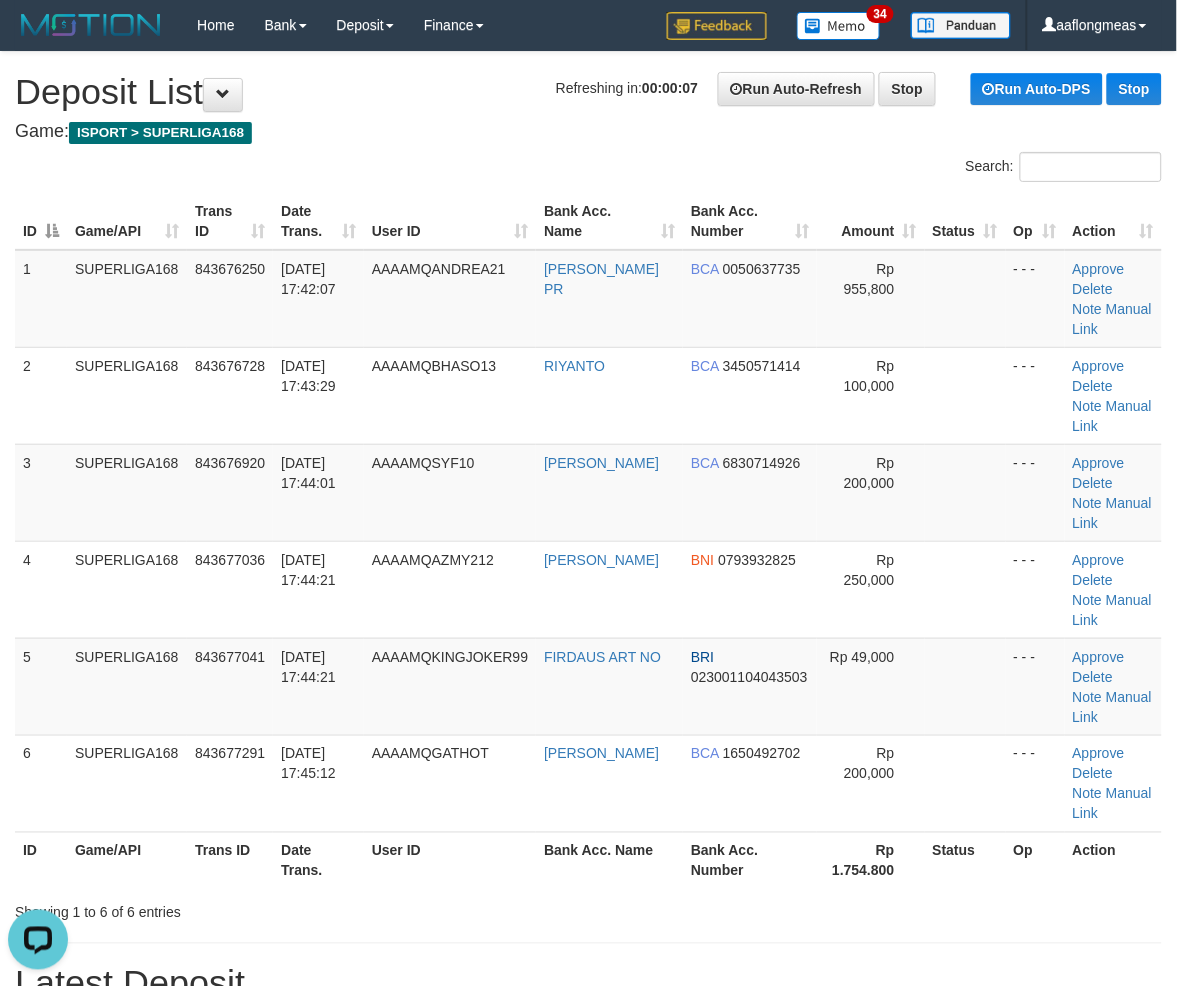 drag, startPoint x: 892, startPoint y: 617, endPoint x: 1190, endPoint y: 657, distance: 300.67258 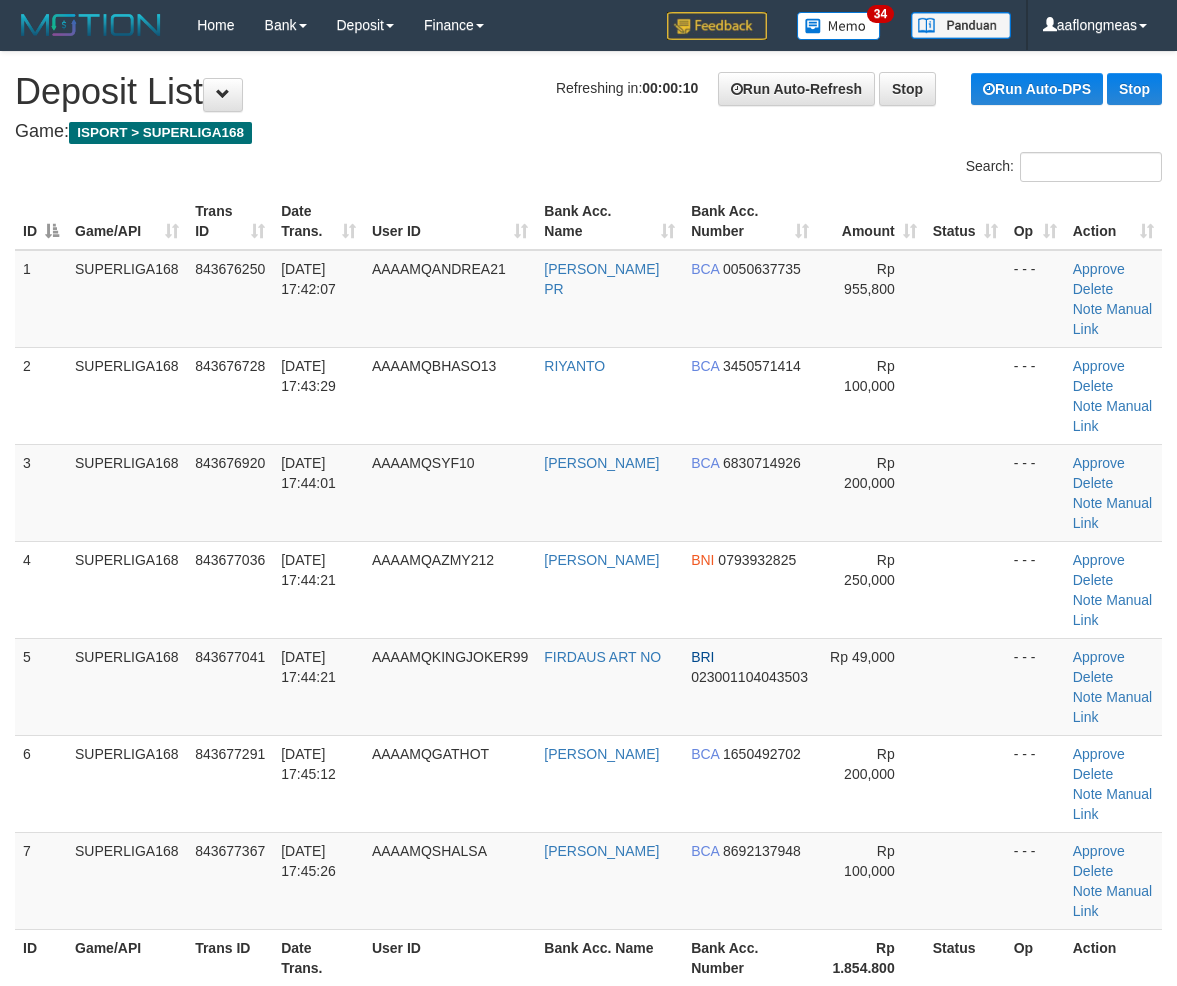 scroll, scrollTop: 0, scrollLeft: 0, axis: both 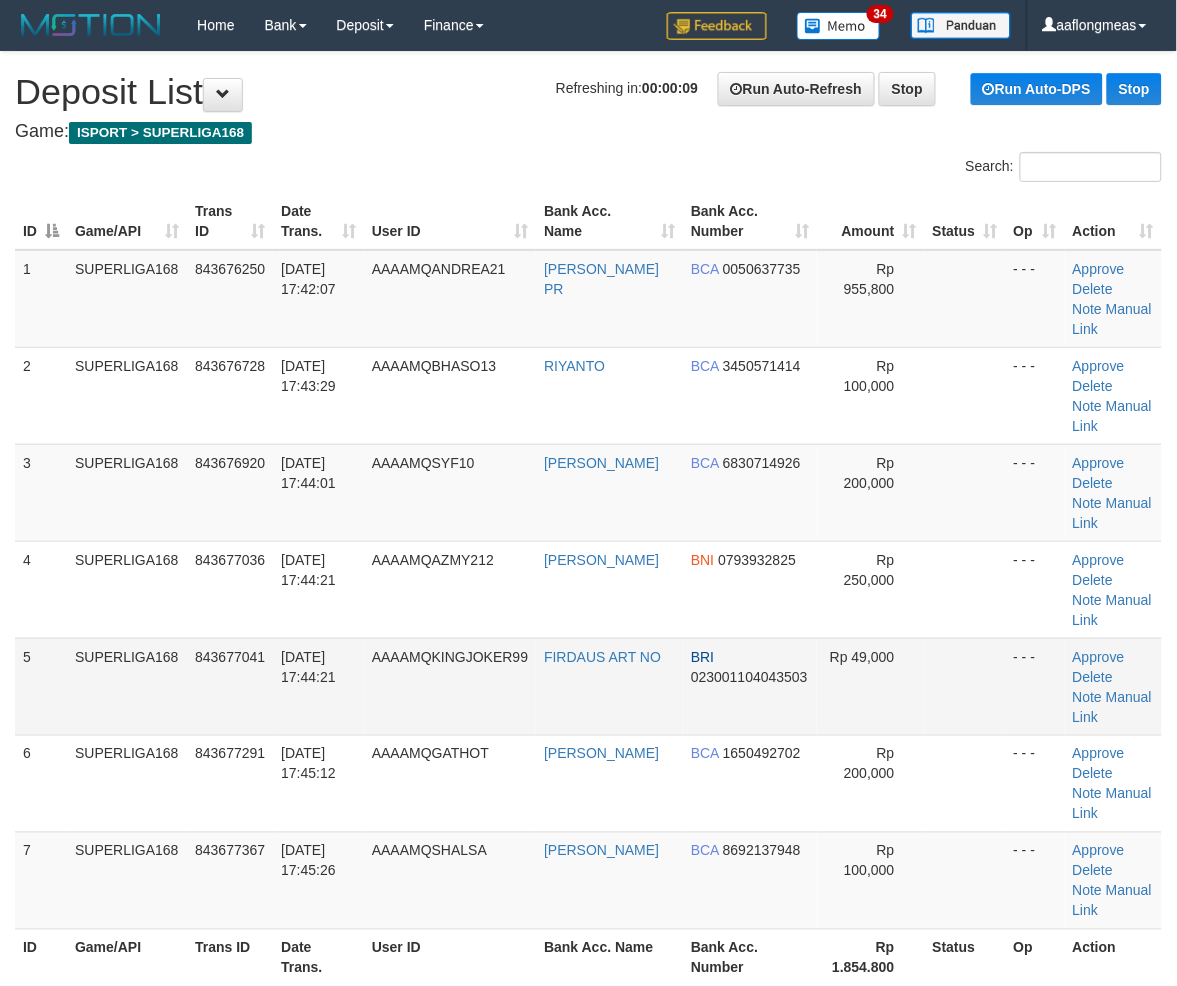 click at bounding box center [965, 686] 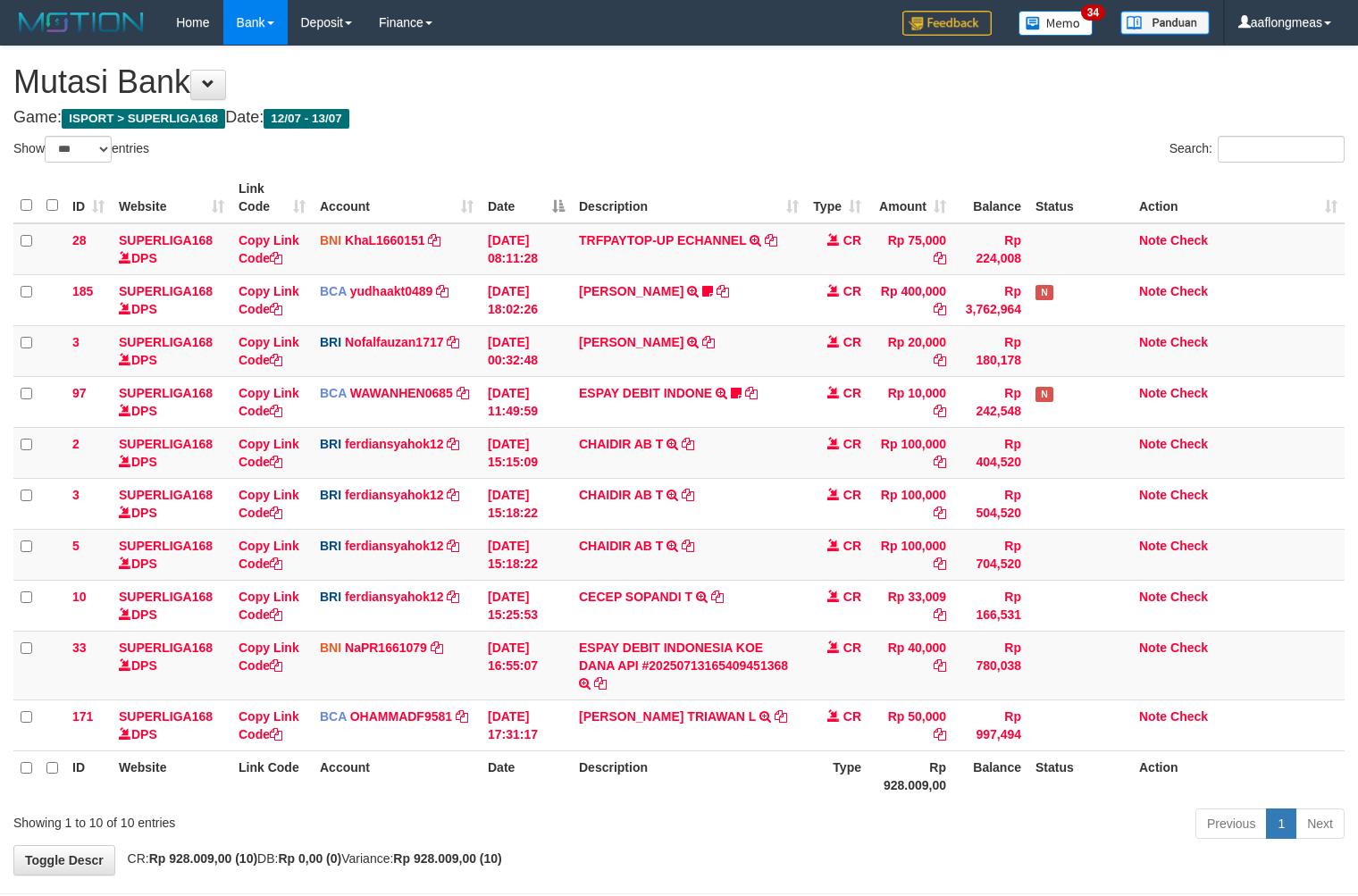 select on "***" 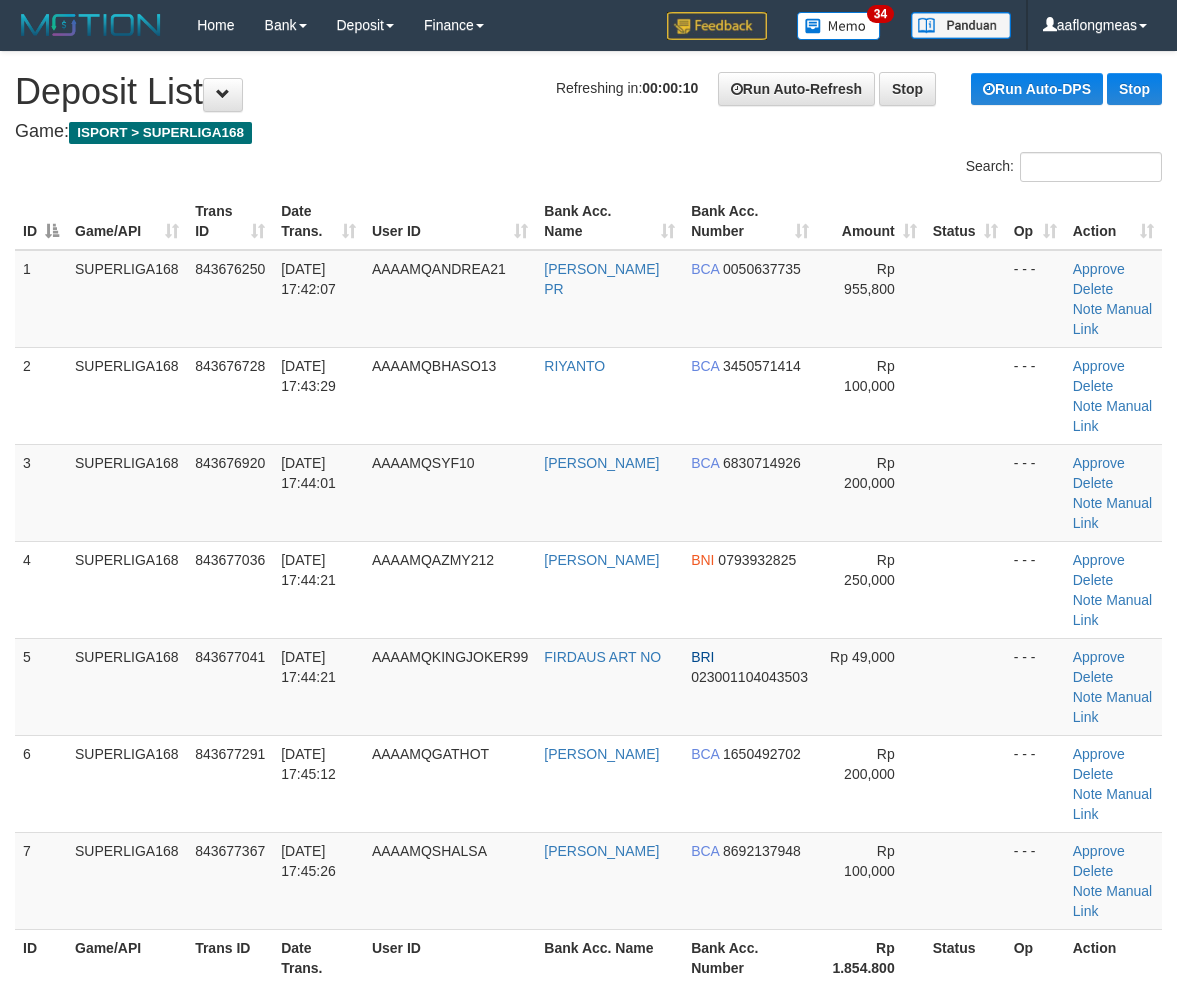 scroll, scrollTop: 0, scrollLeft: 0, axis: both 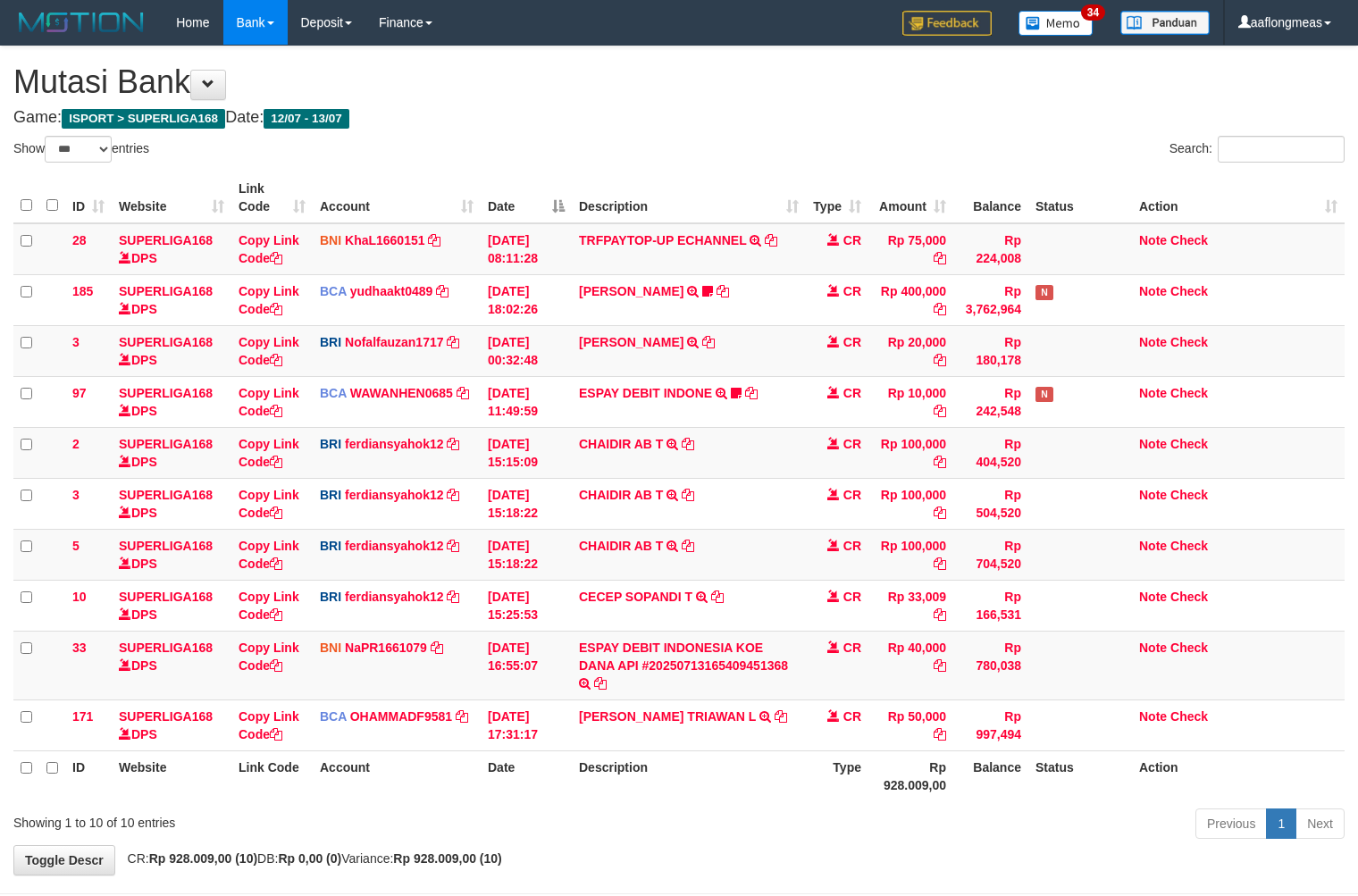 select on "***" 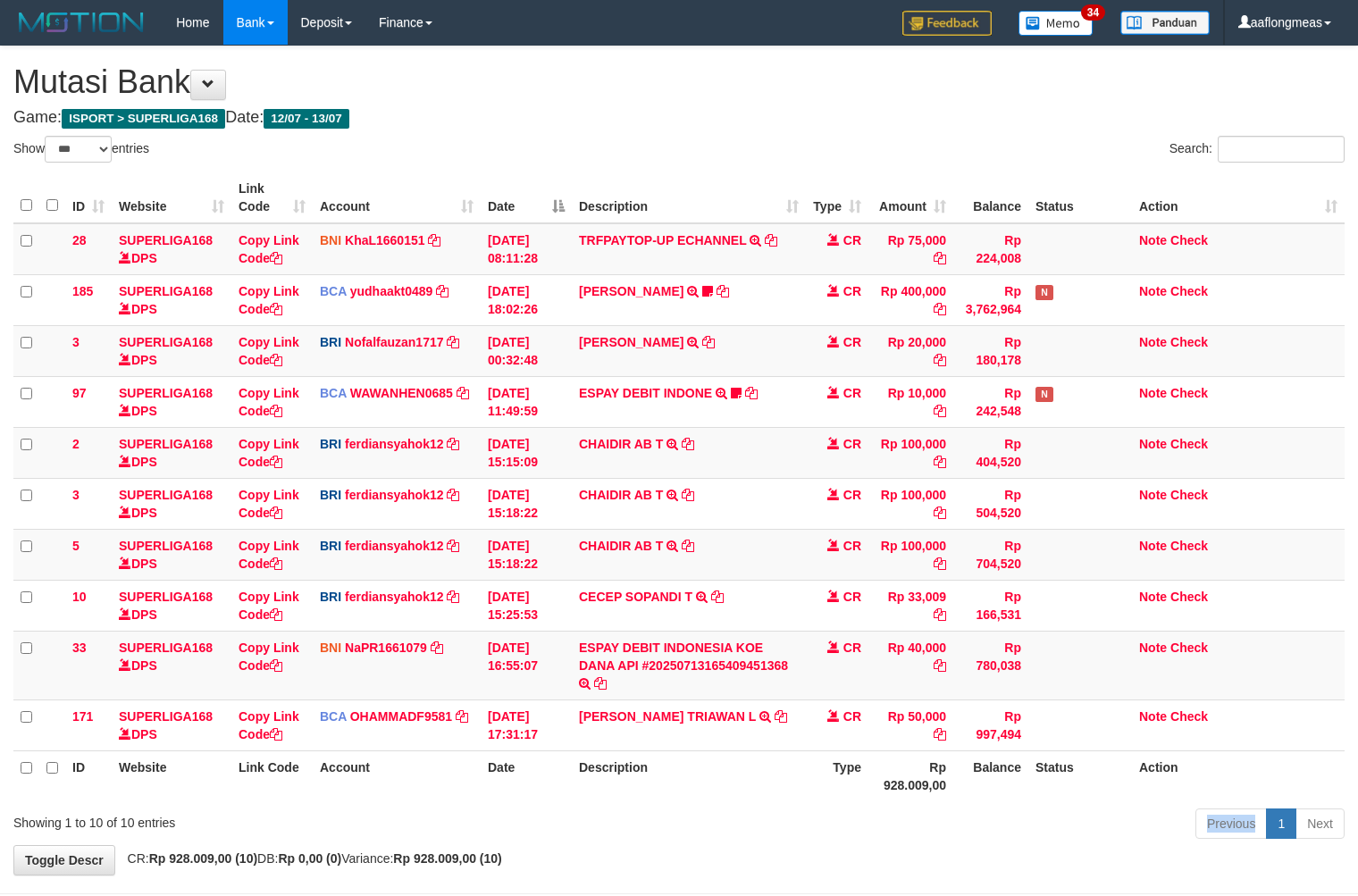 click on "Previous 1 Next" at bounding box center [961, 825] 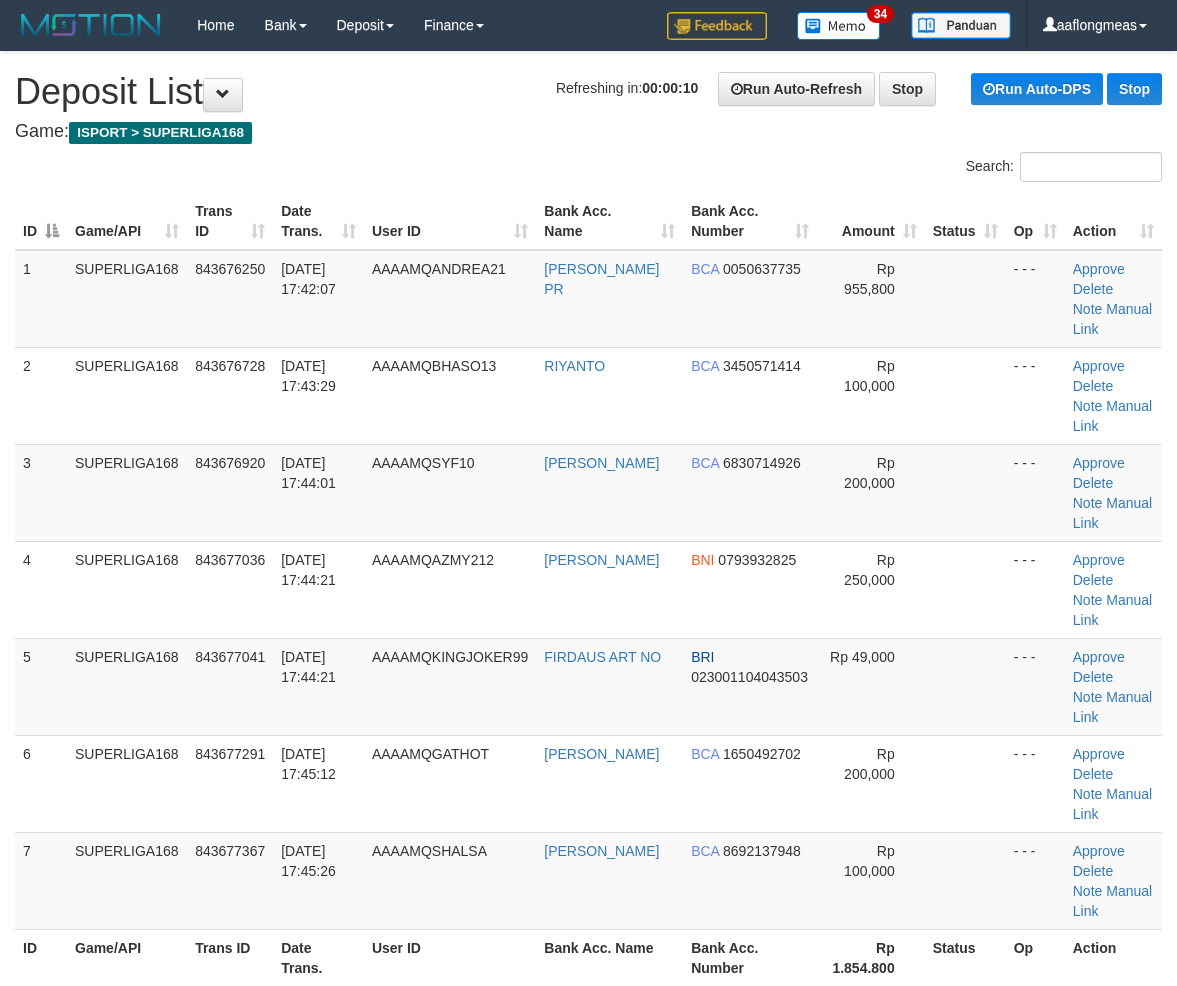 scroll, scrollTop: 0, scrollLeft: 0, axis: both 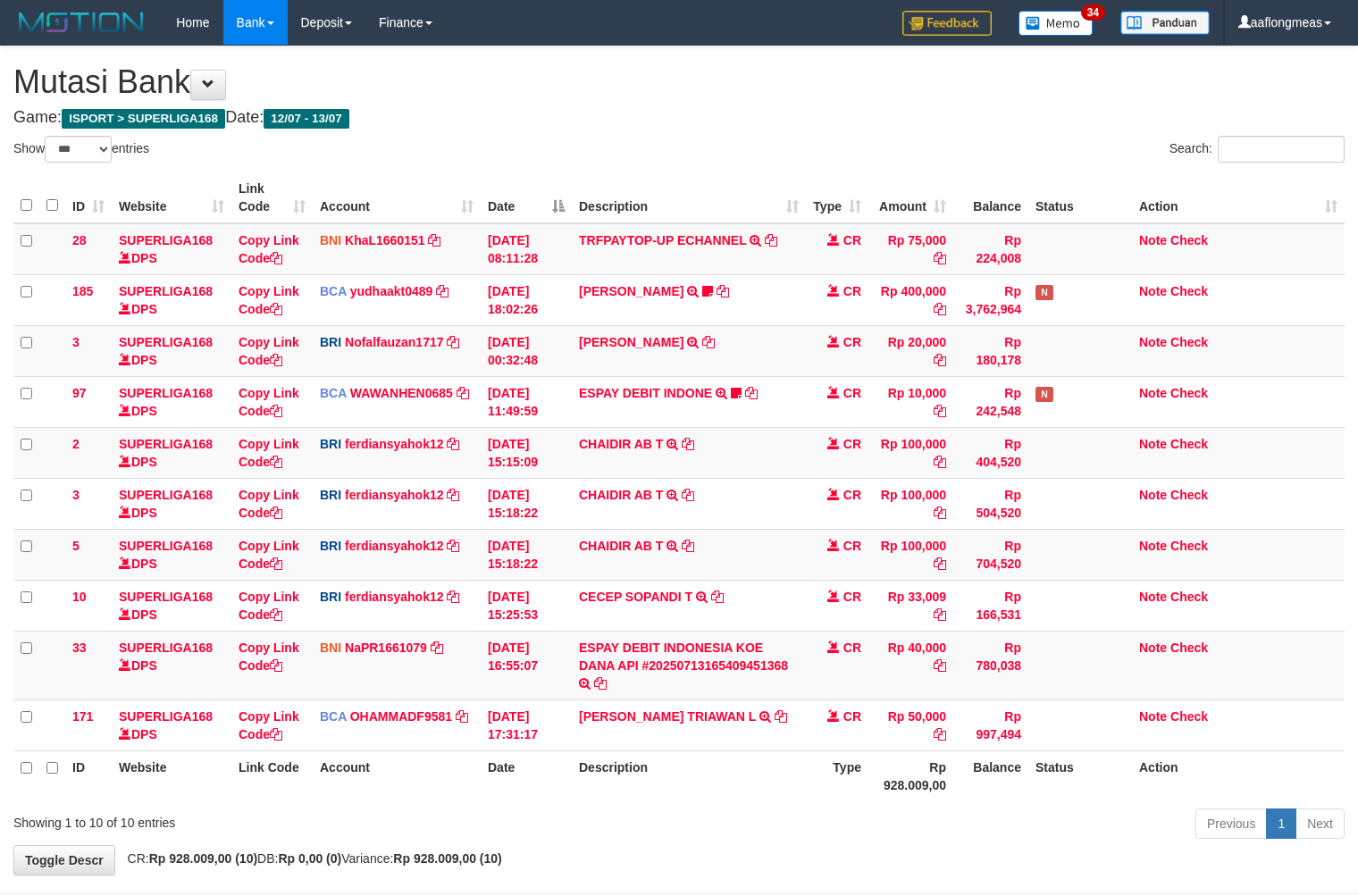 select on "***" 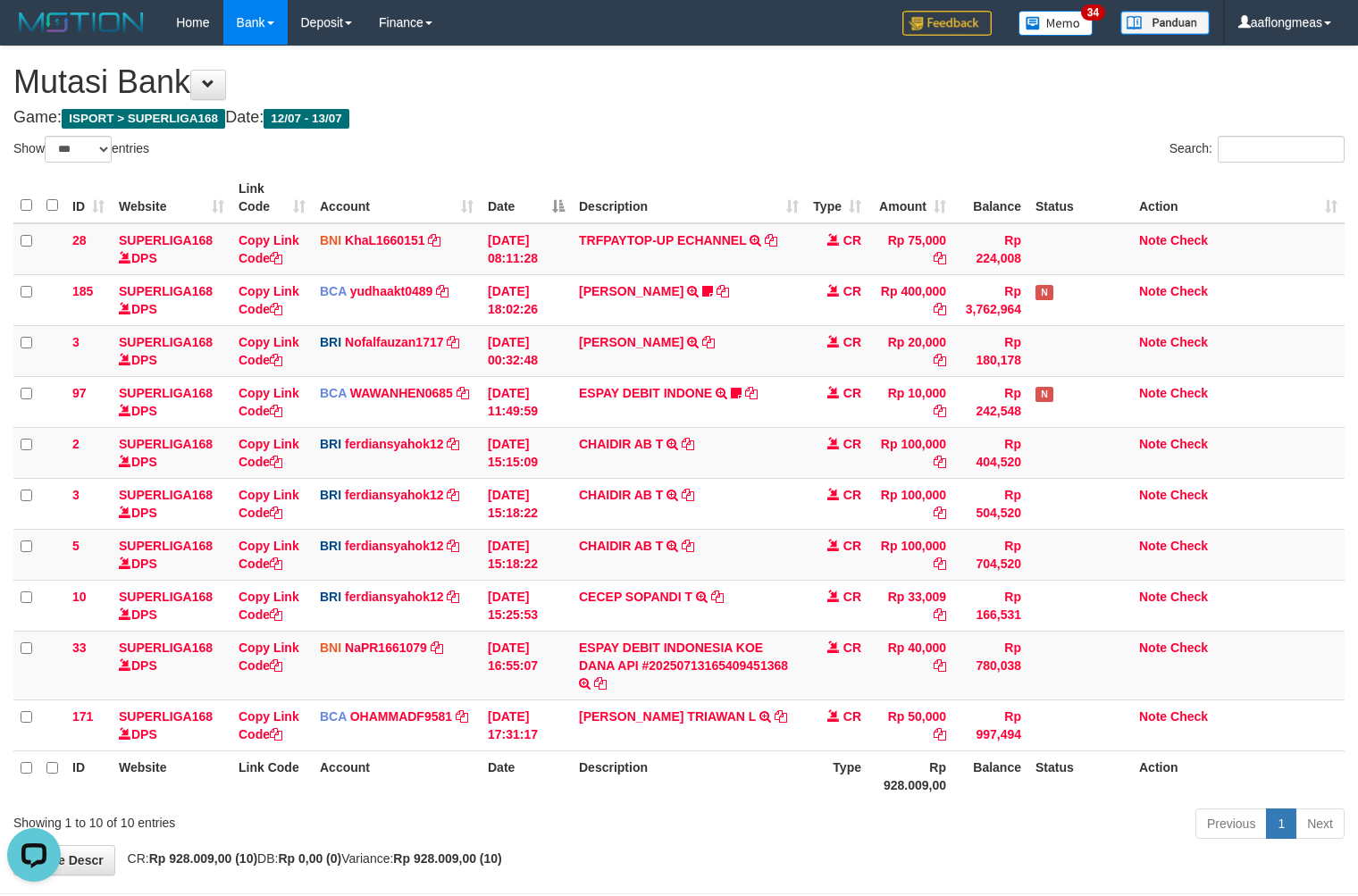 scroll, scrollTop: 0, scrollLeft: 0, axis: both 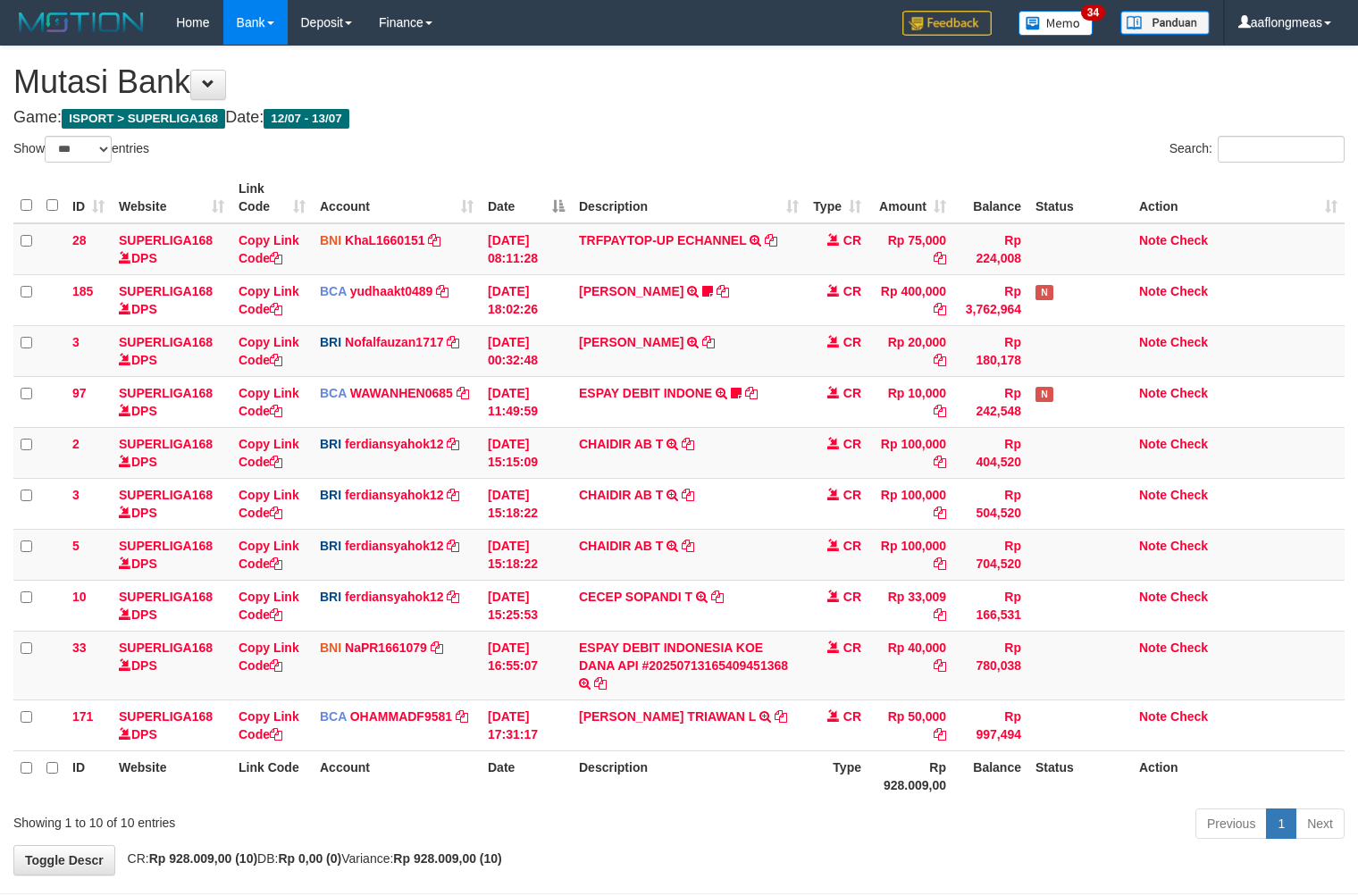 select on "***" 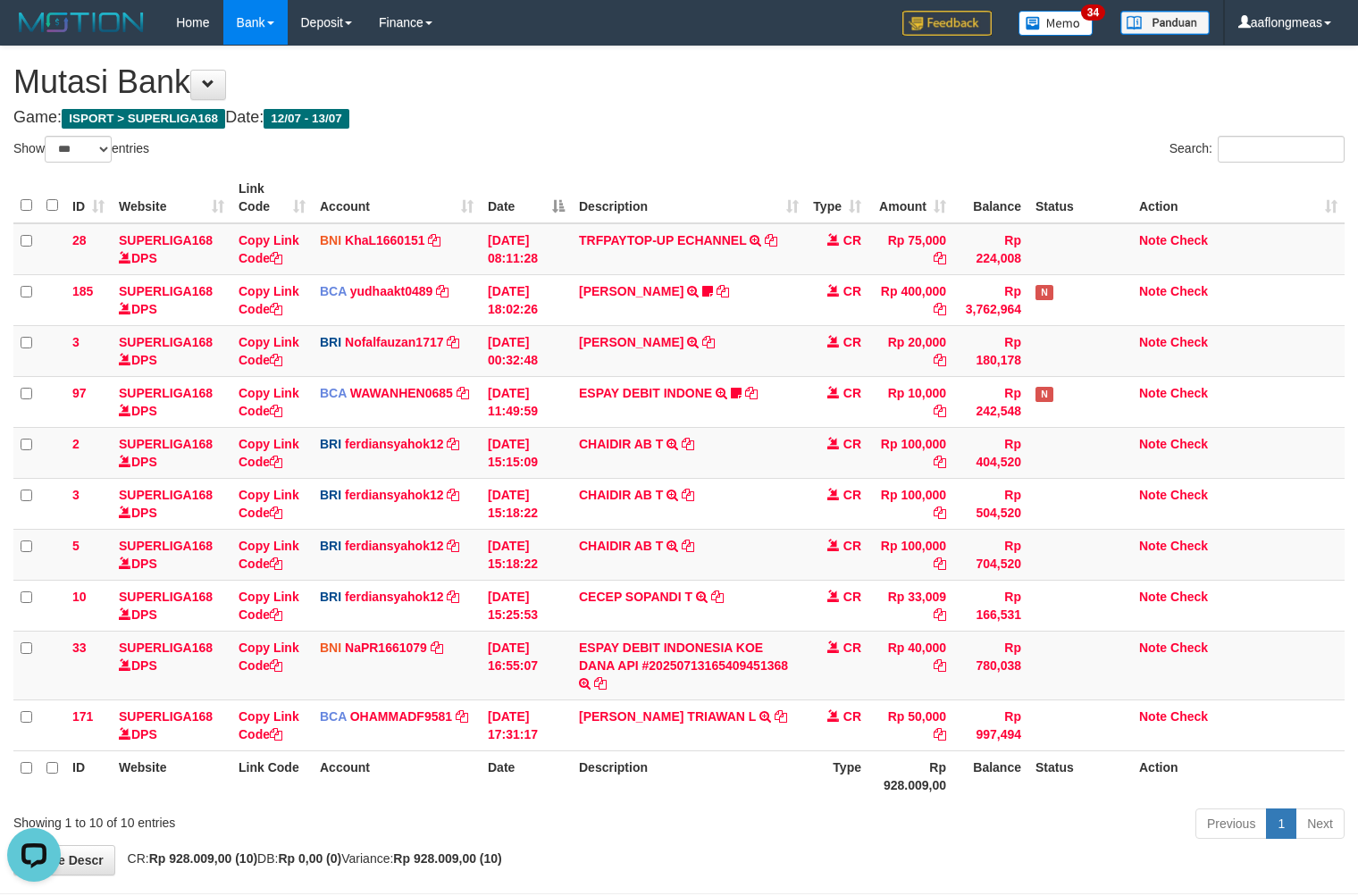 scroll, scrollTop: 0, scrollLeft: 0, axis: both 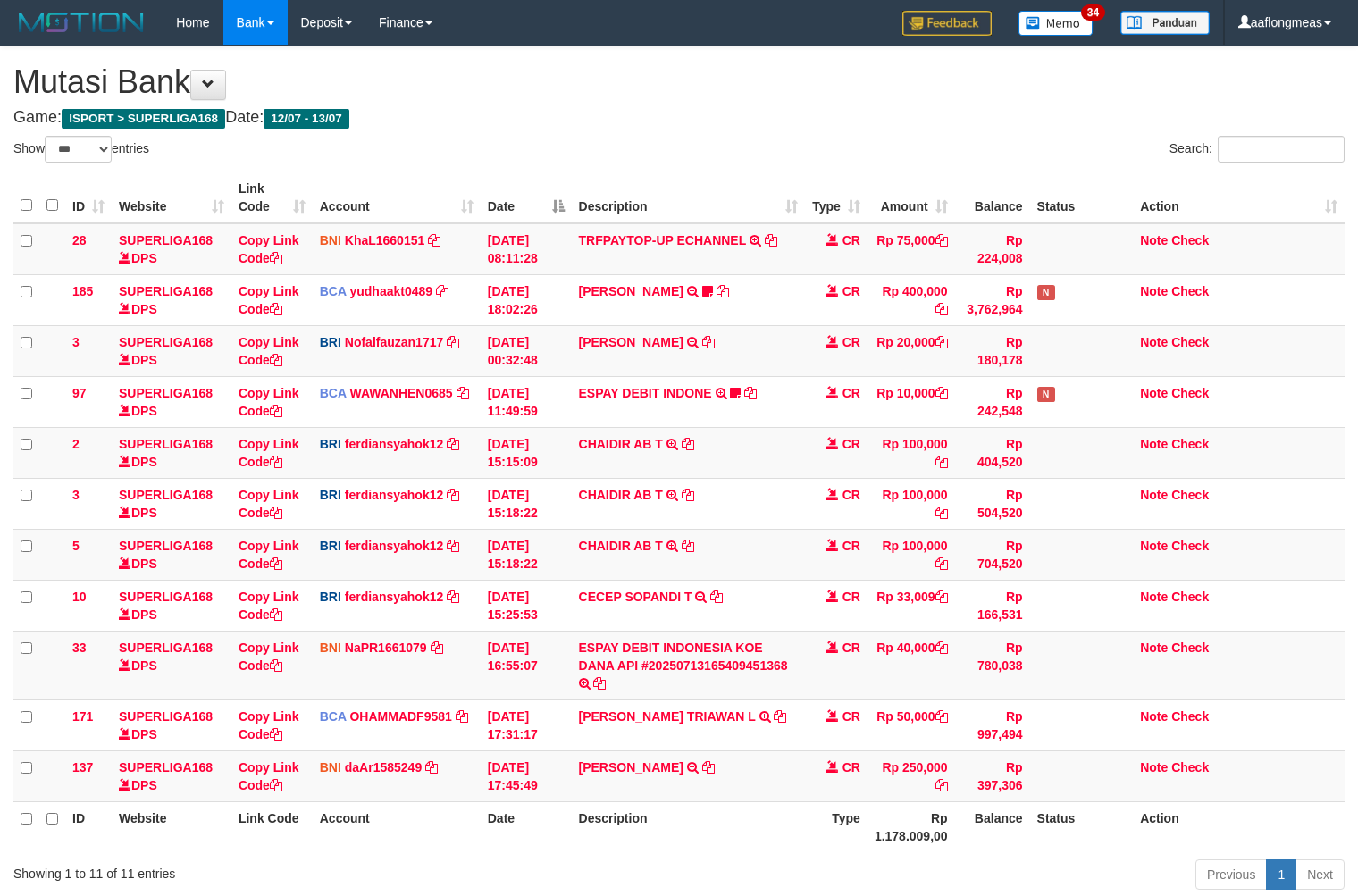 select on "***" 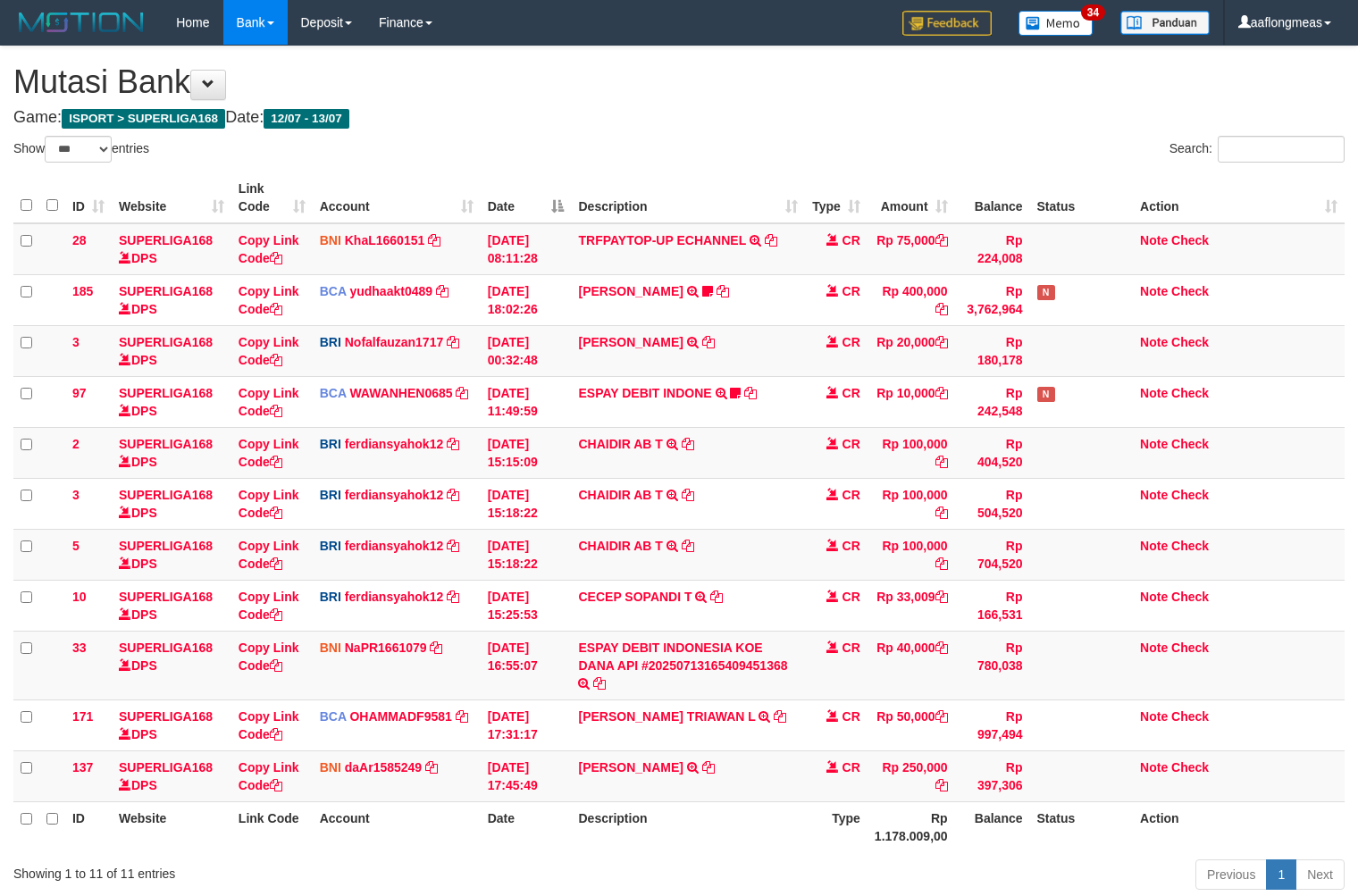 scroll, scrollTop: 0, scrollLeft: 0, axis: both 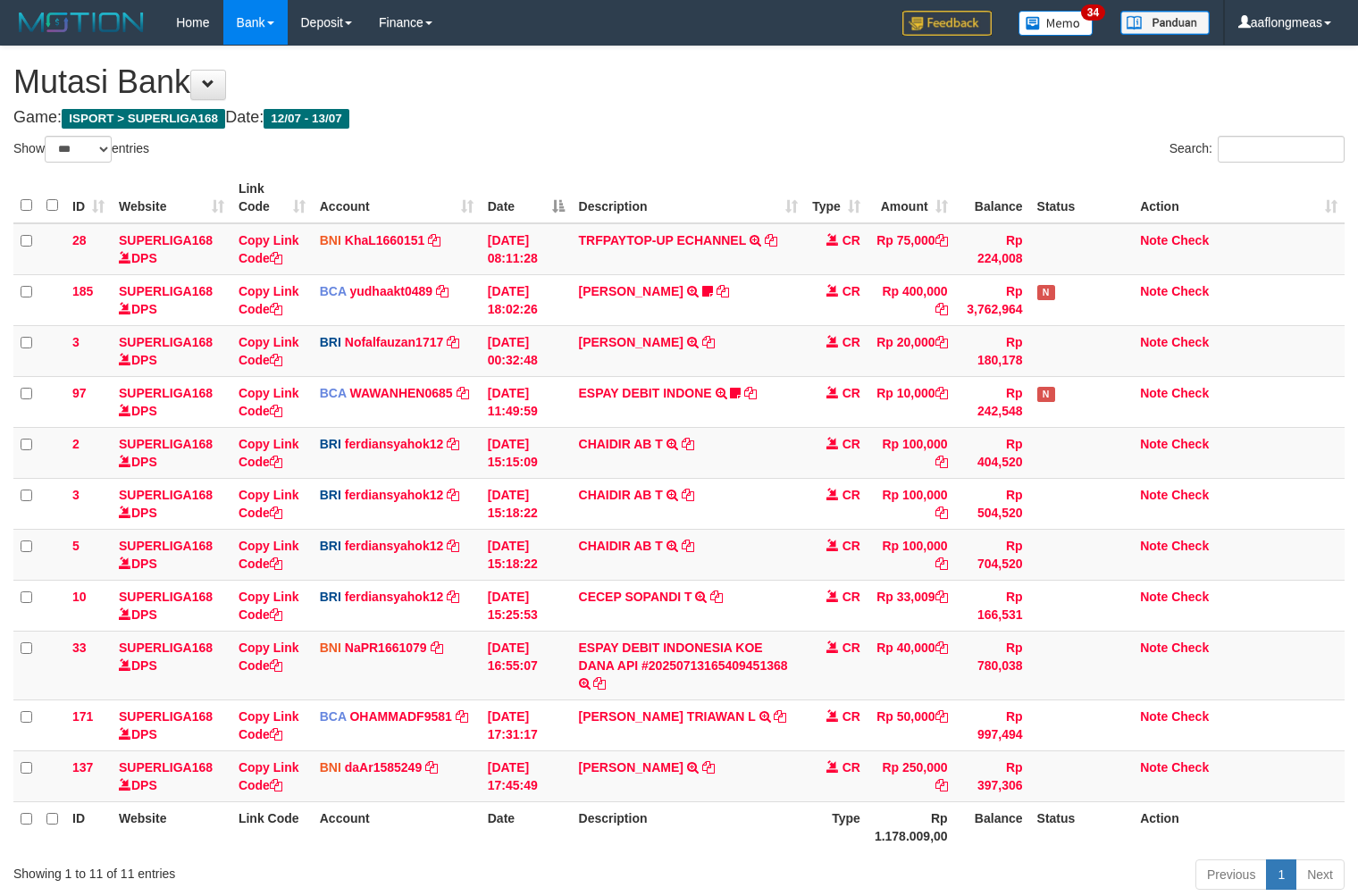 select on "***" 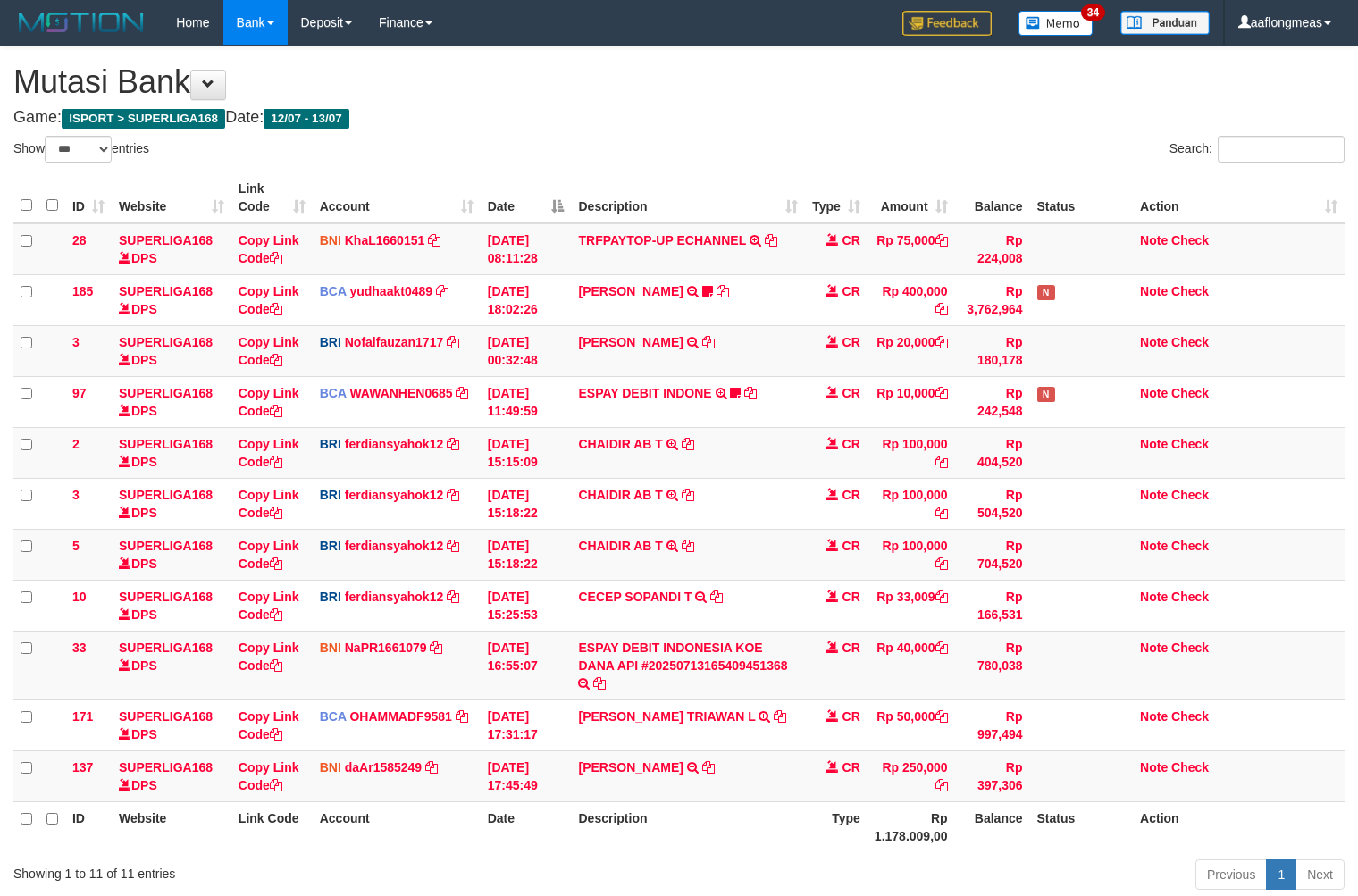 scroll, scrollTop: 0, scrollLeft: 0, axis: both 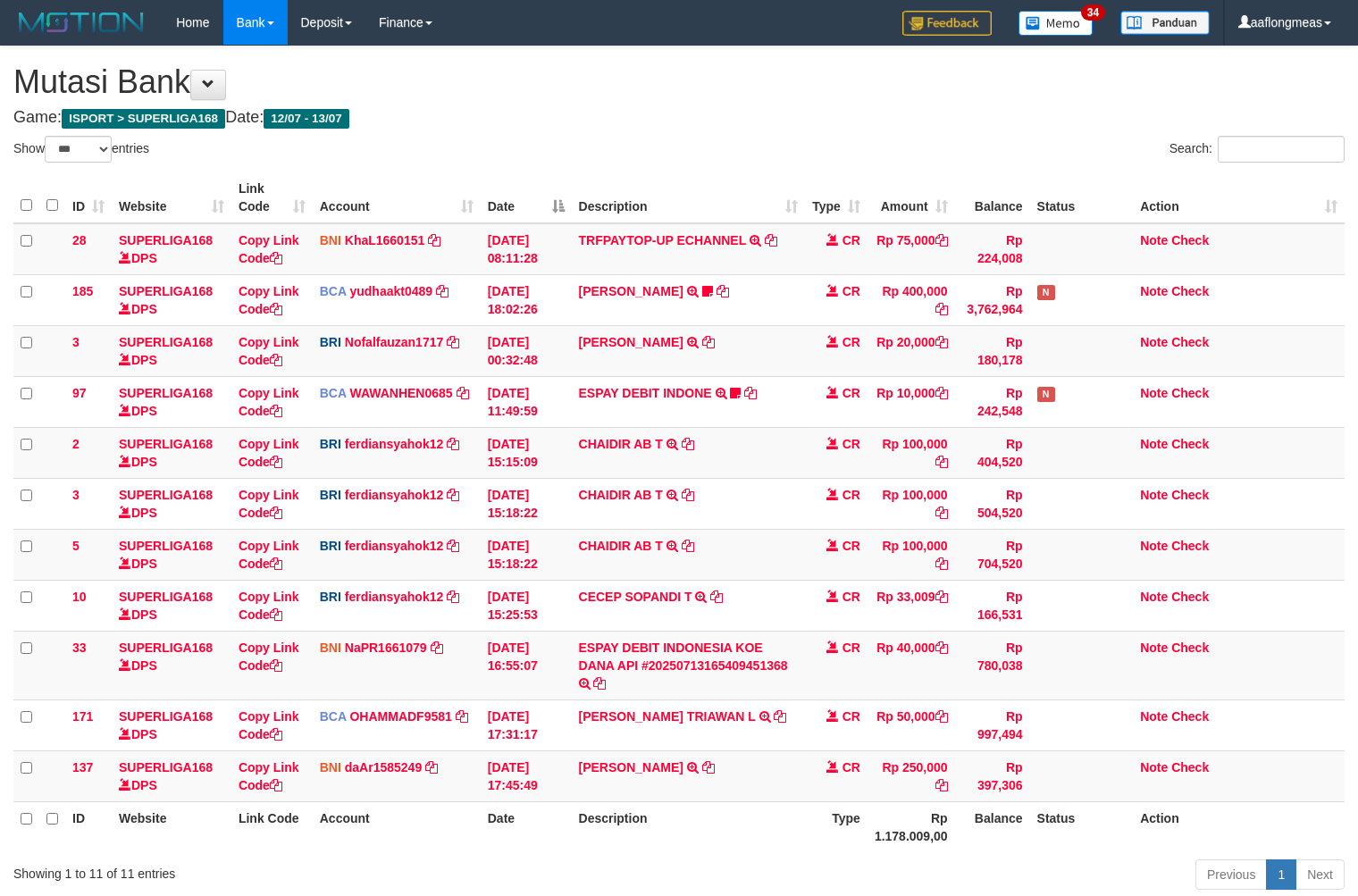 select on "***" 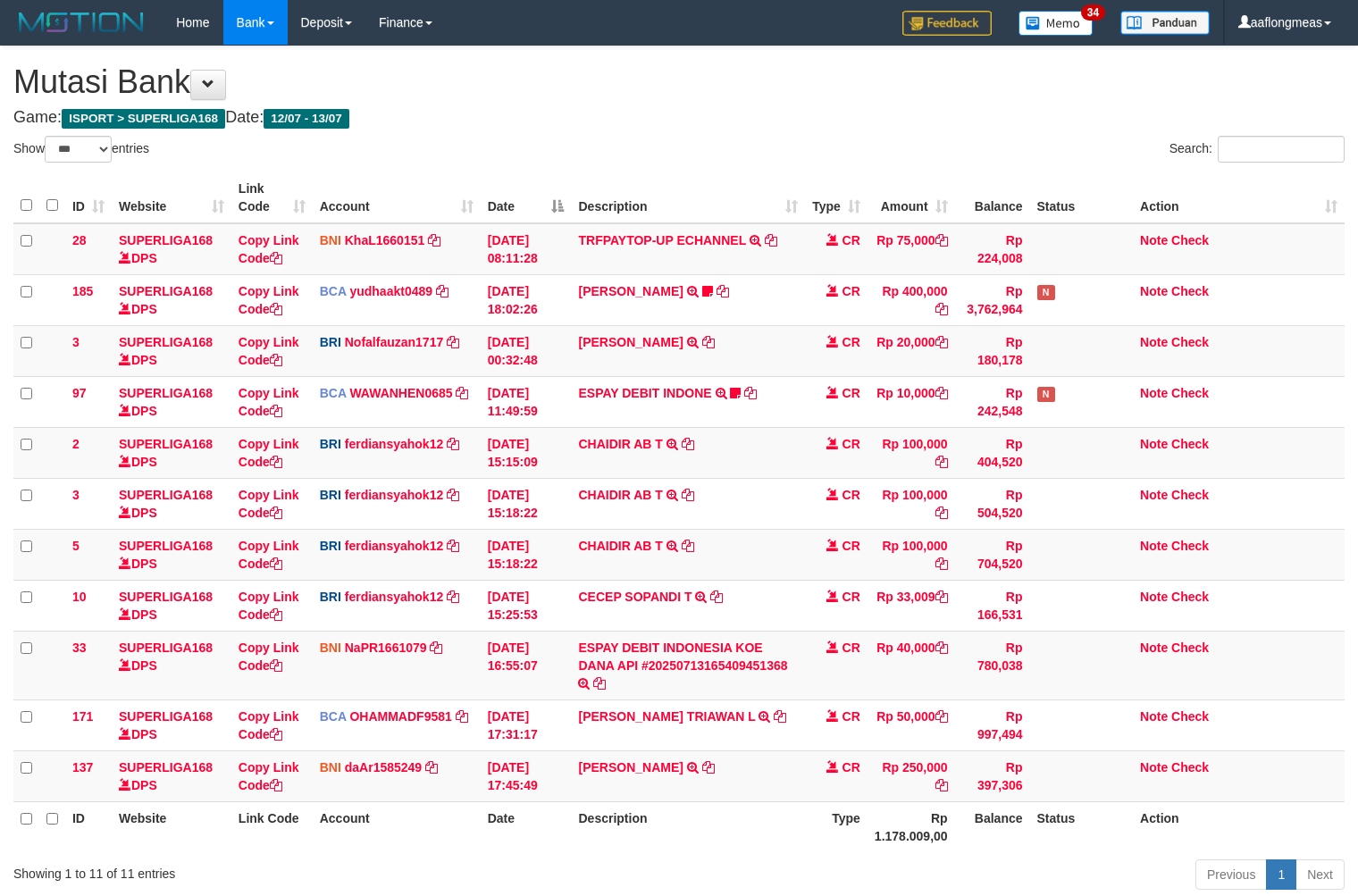 scroll, scrollTop: 0, scrollLeft: 0, axis: both 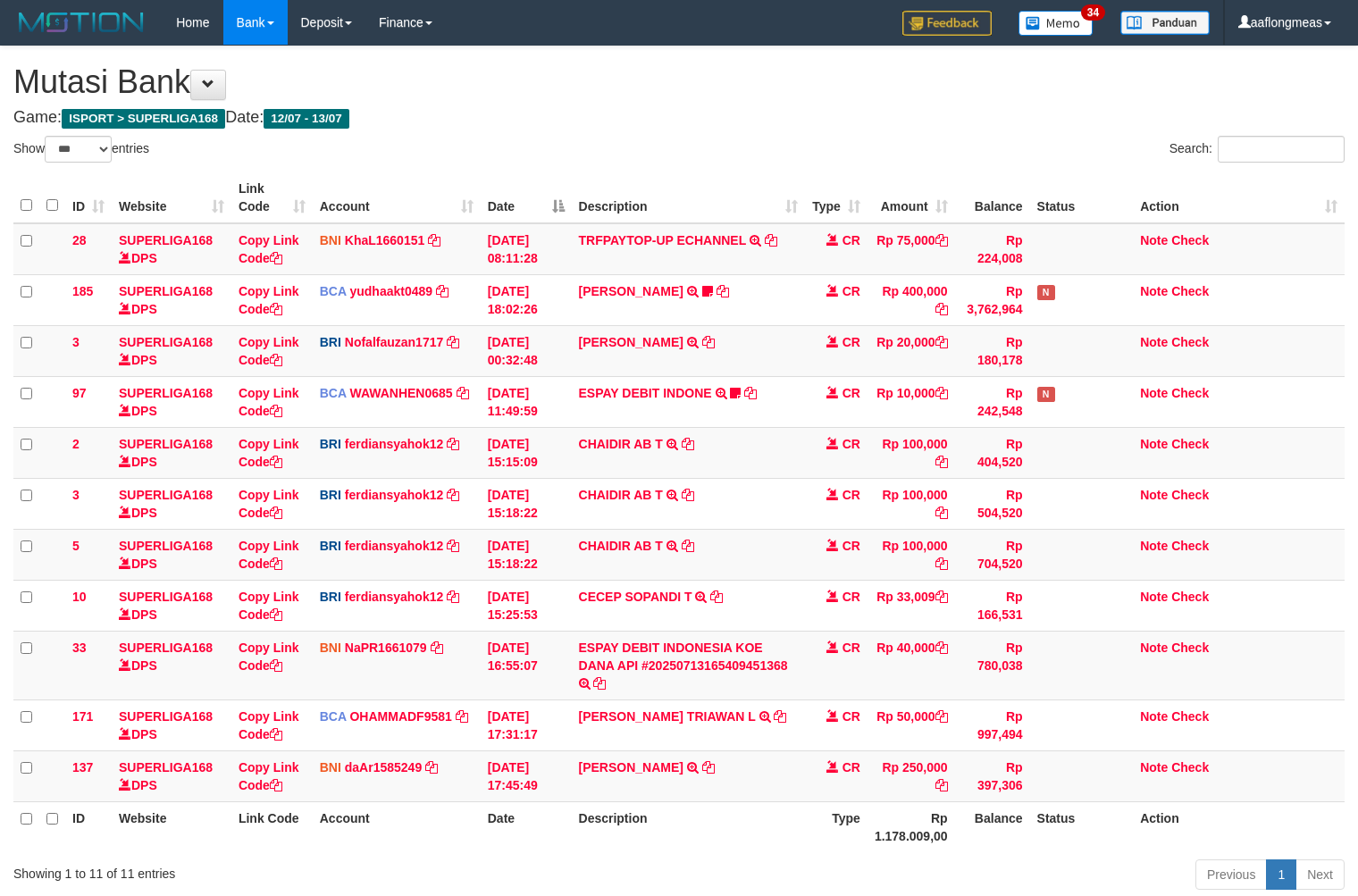 select on "***" 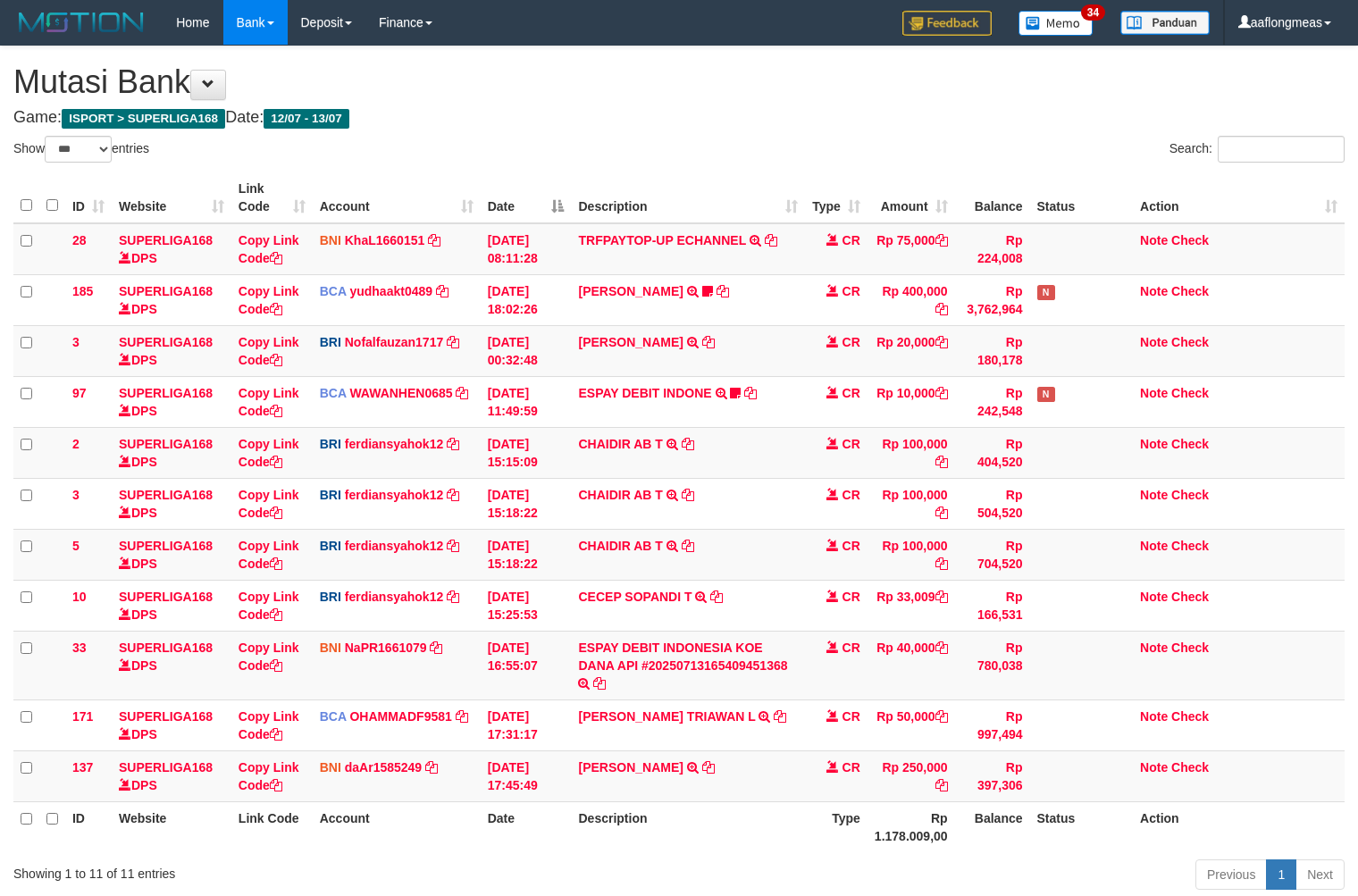 scroll, scrollTop: 0, scrollLeft: 0, axis: both 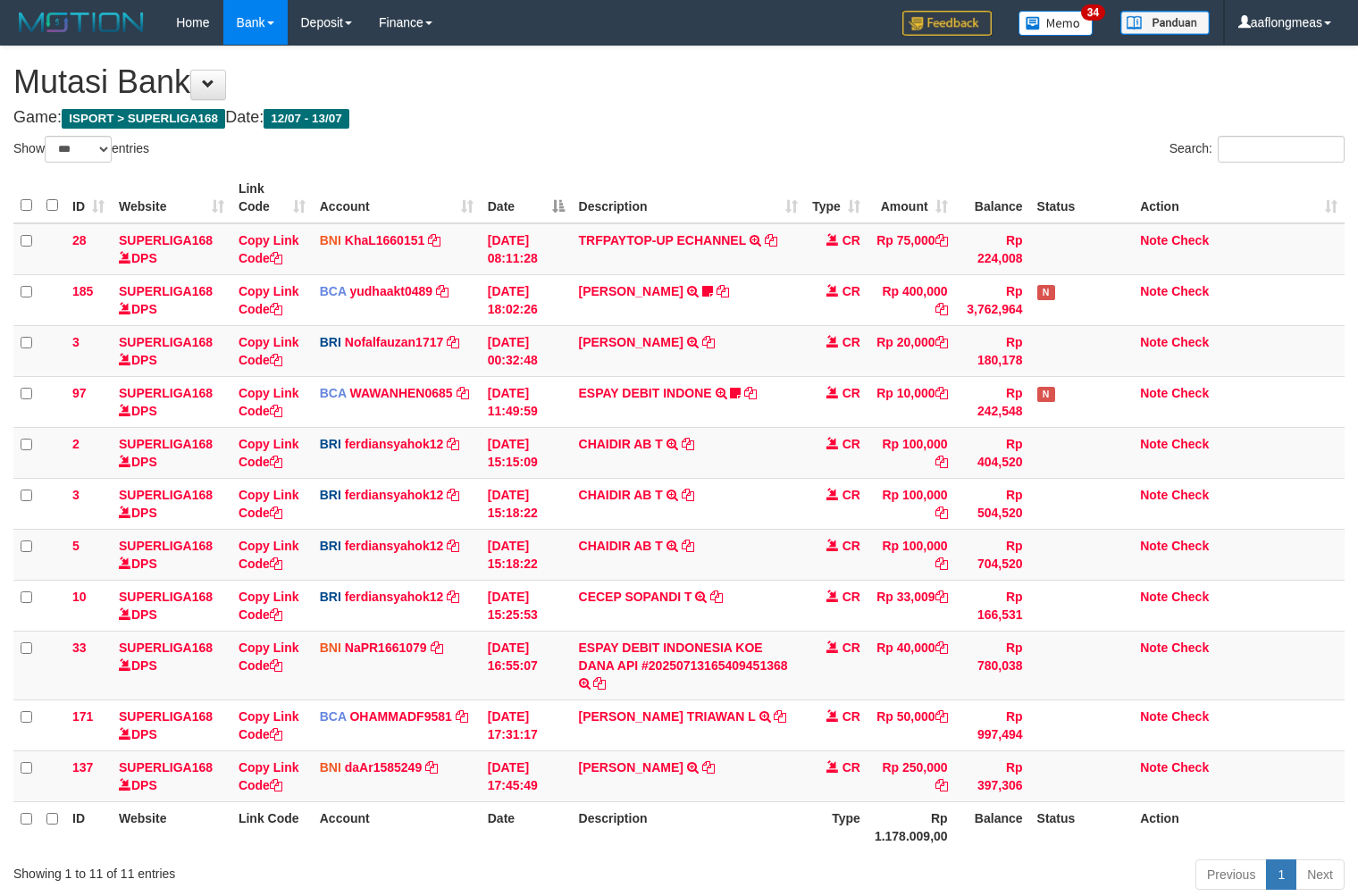 select on "***" 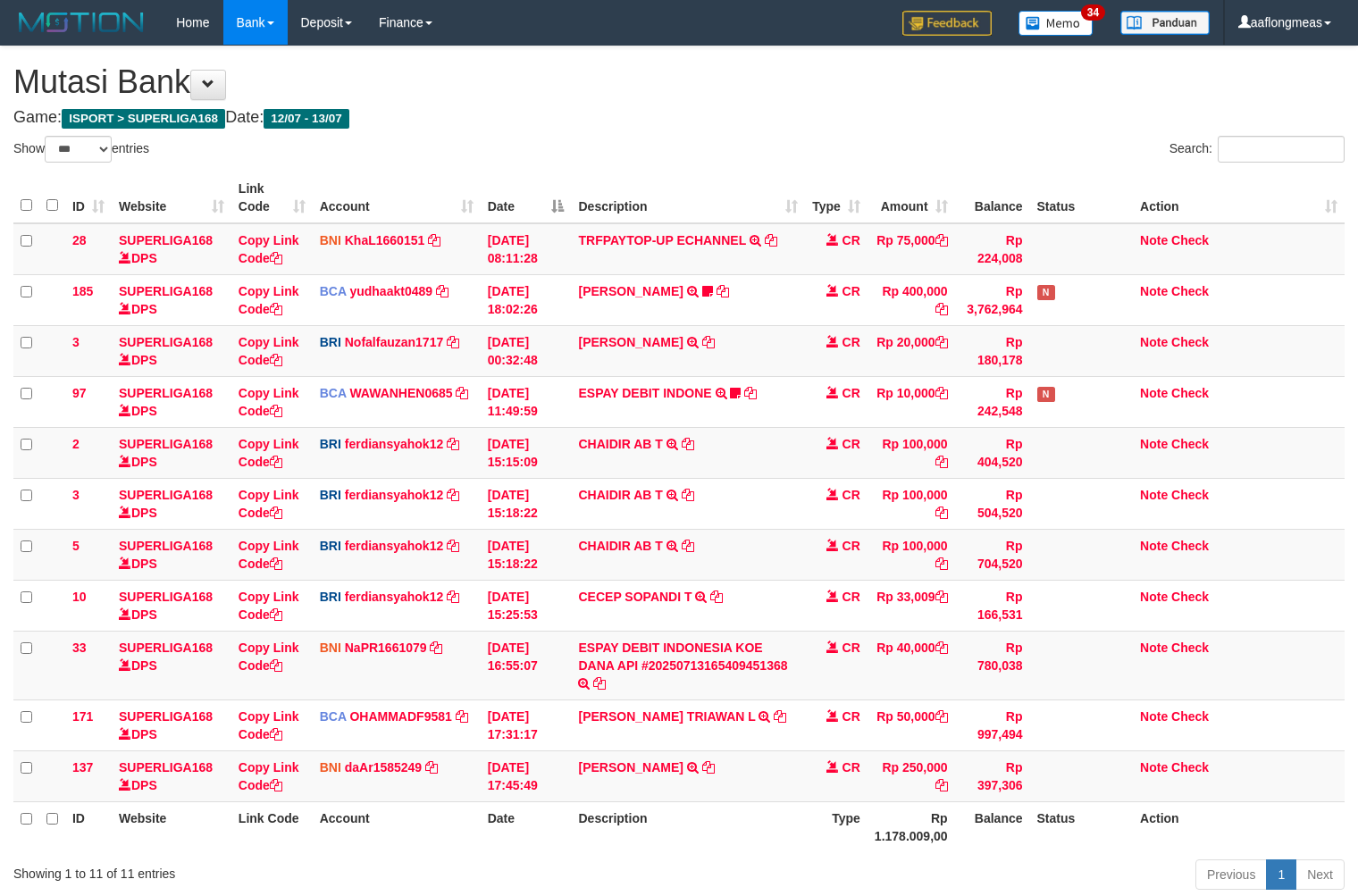 scroll, scrollTop: 0, scrollLeft: 0, axis: both 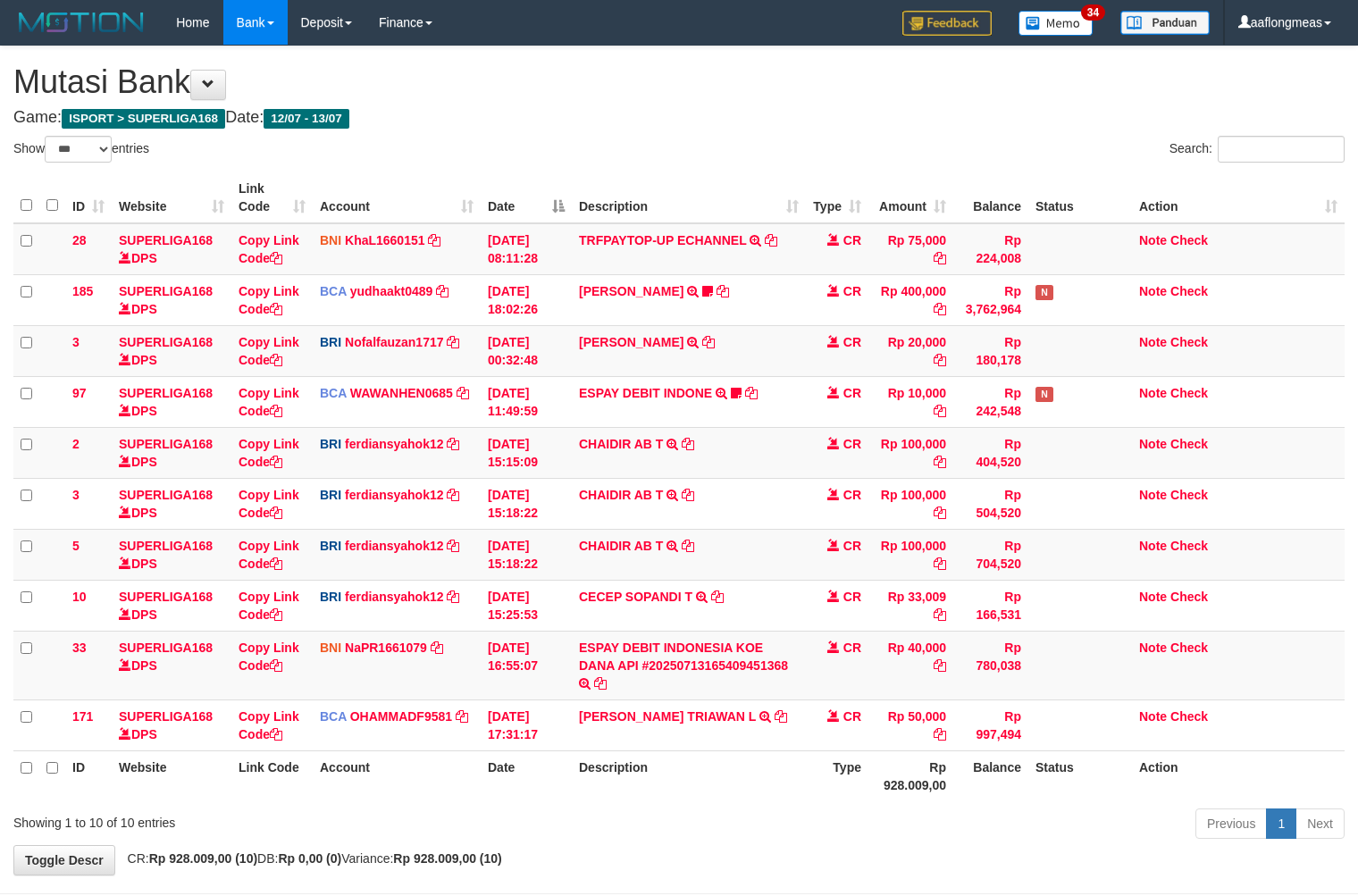 select on "***" 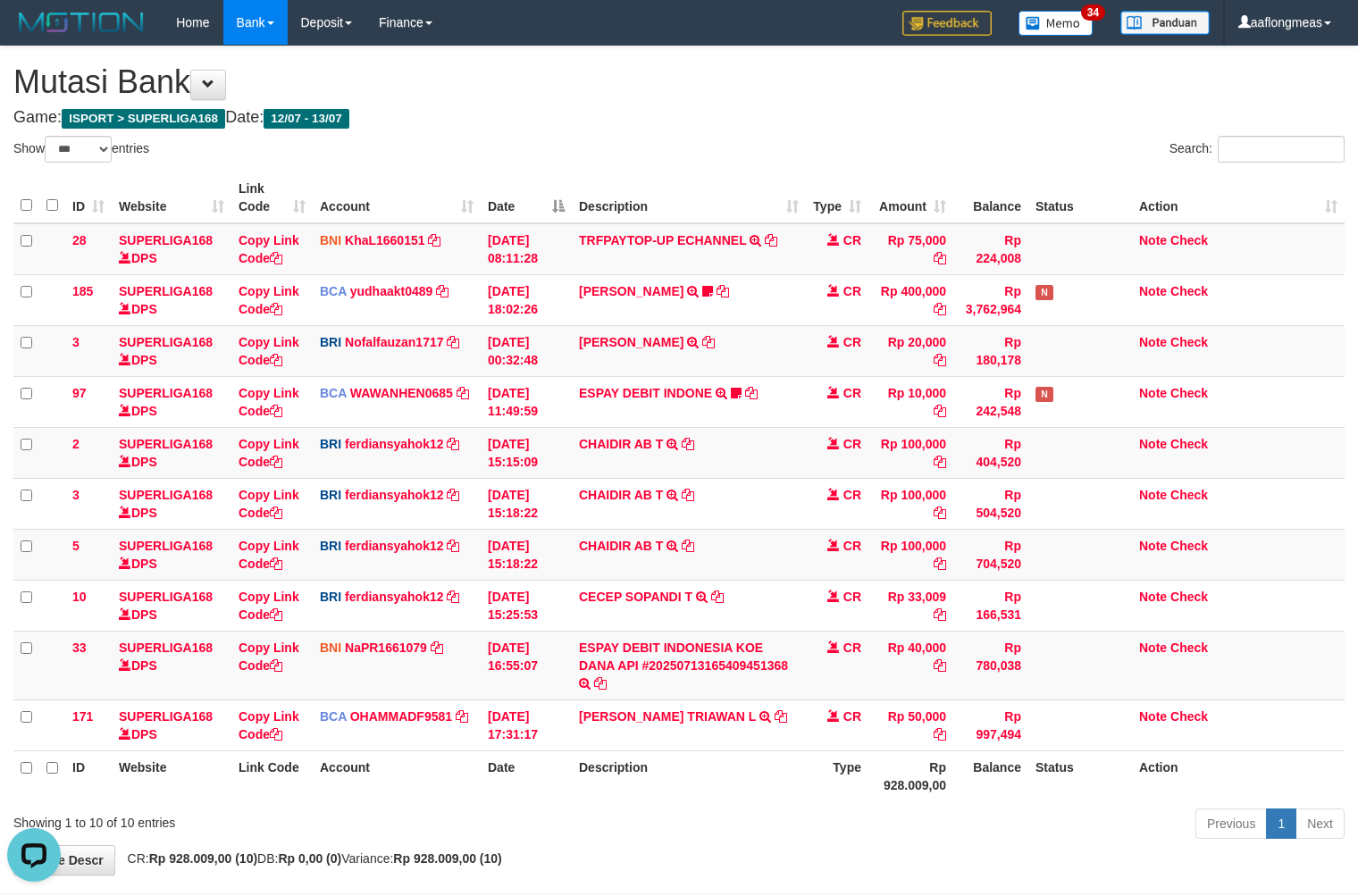 scroll, scrollTop: 0, scrollLeft: 0, axis: both 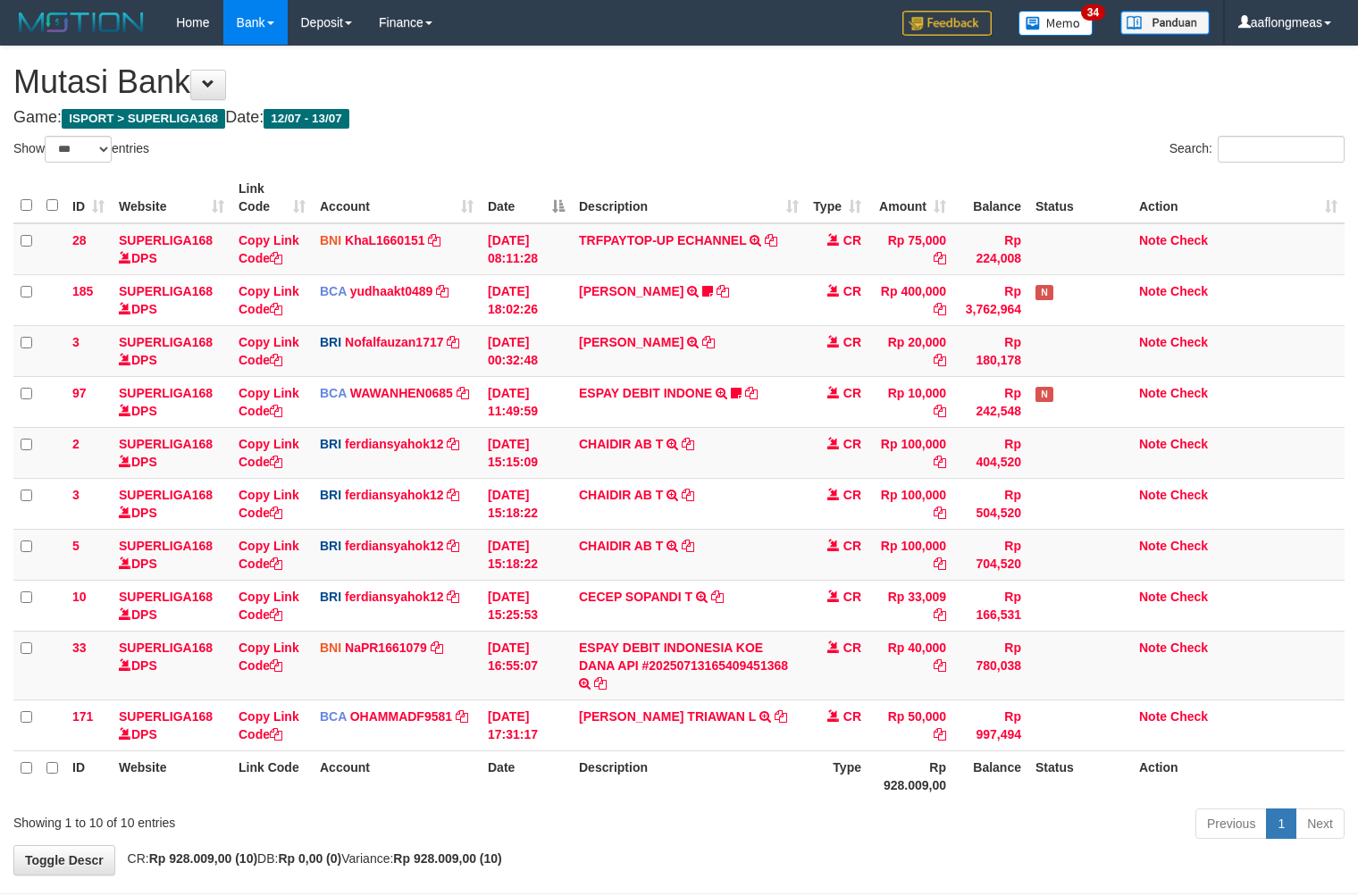 select on "***" 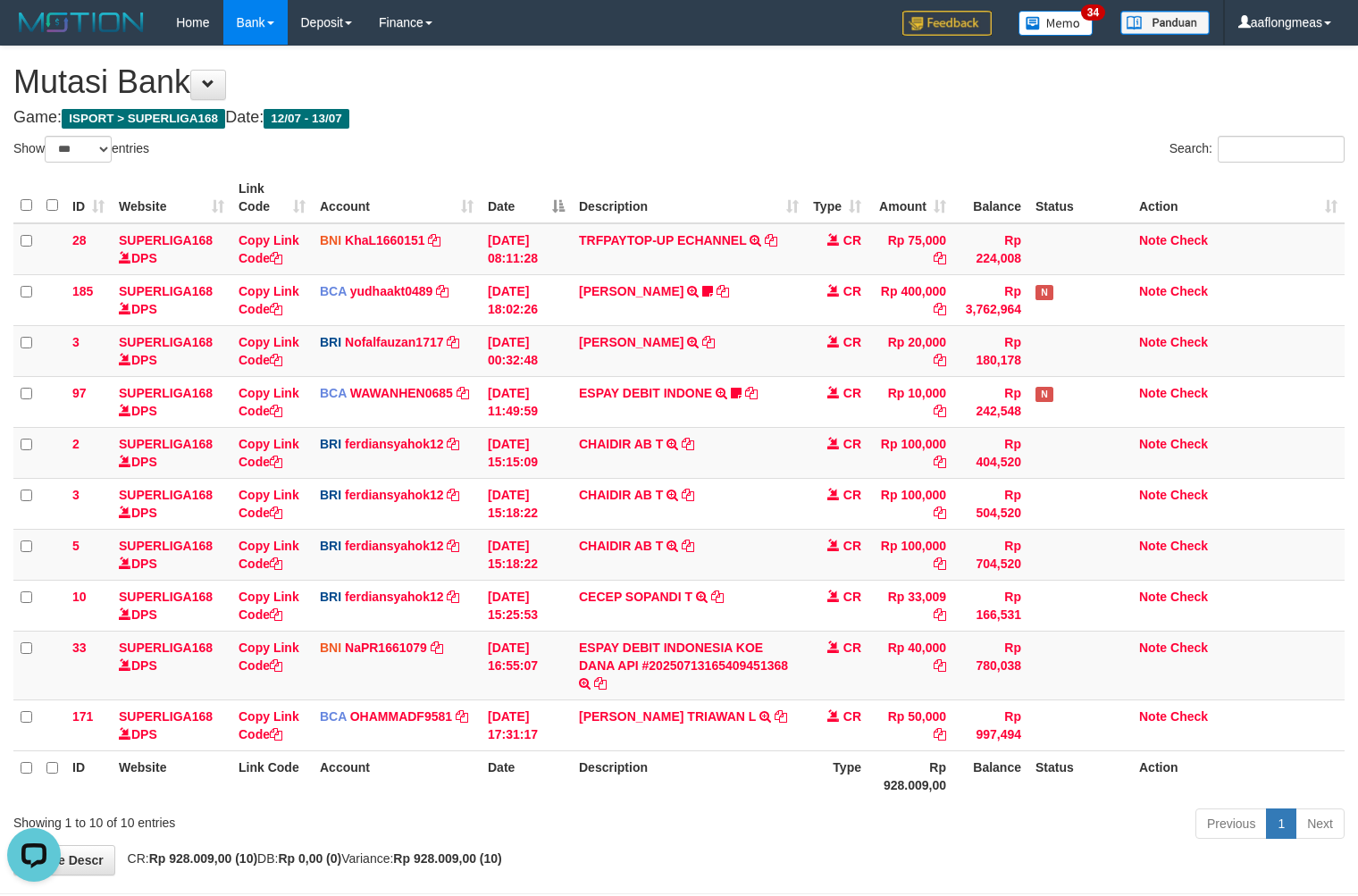 scroll, scrollTop: 0, scrollLeft: 0, axis: both 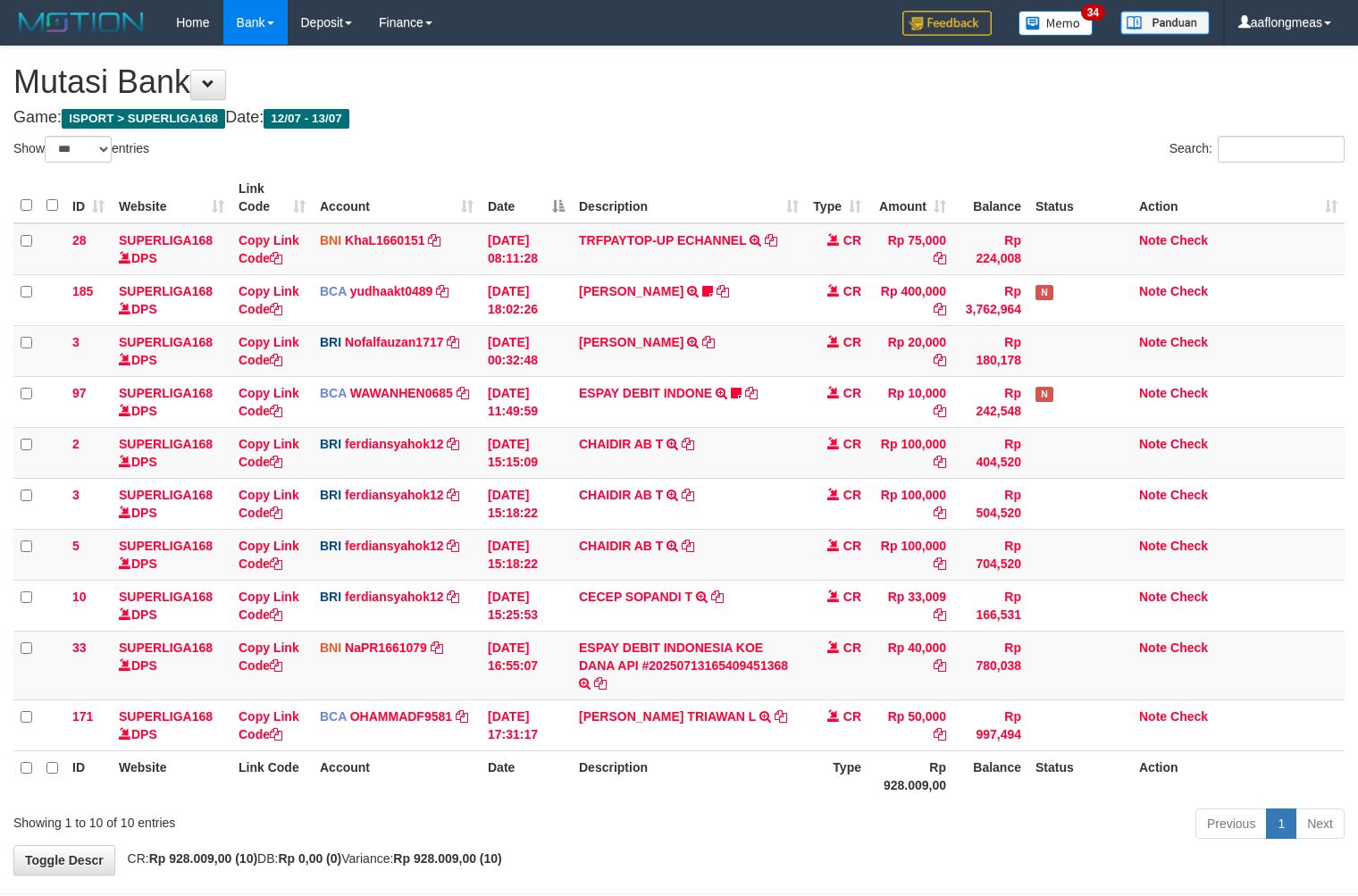 select on "***" 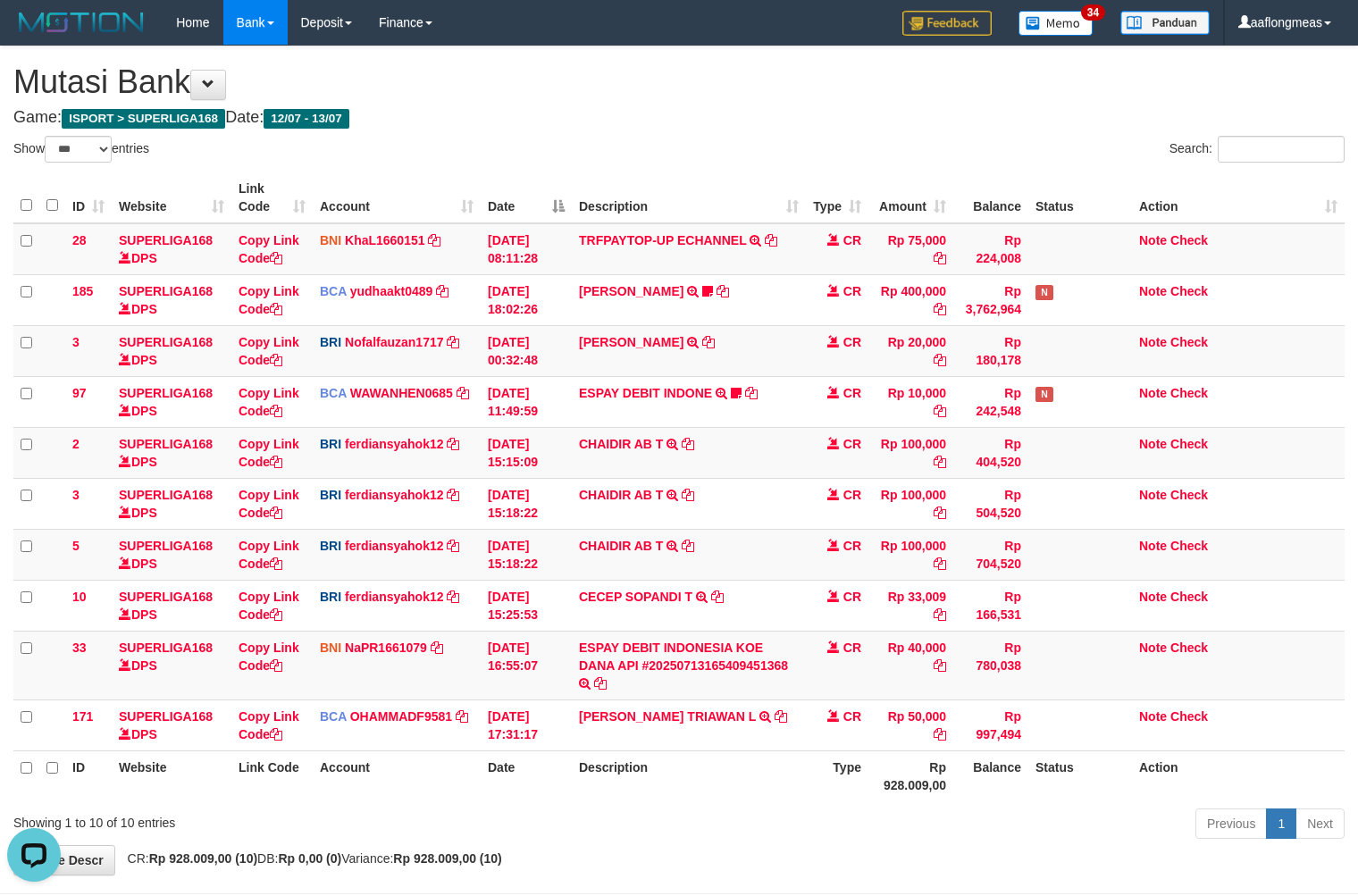 scroll, scrollTop: 0, scrollLeft: 0, axis: both 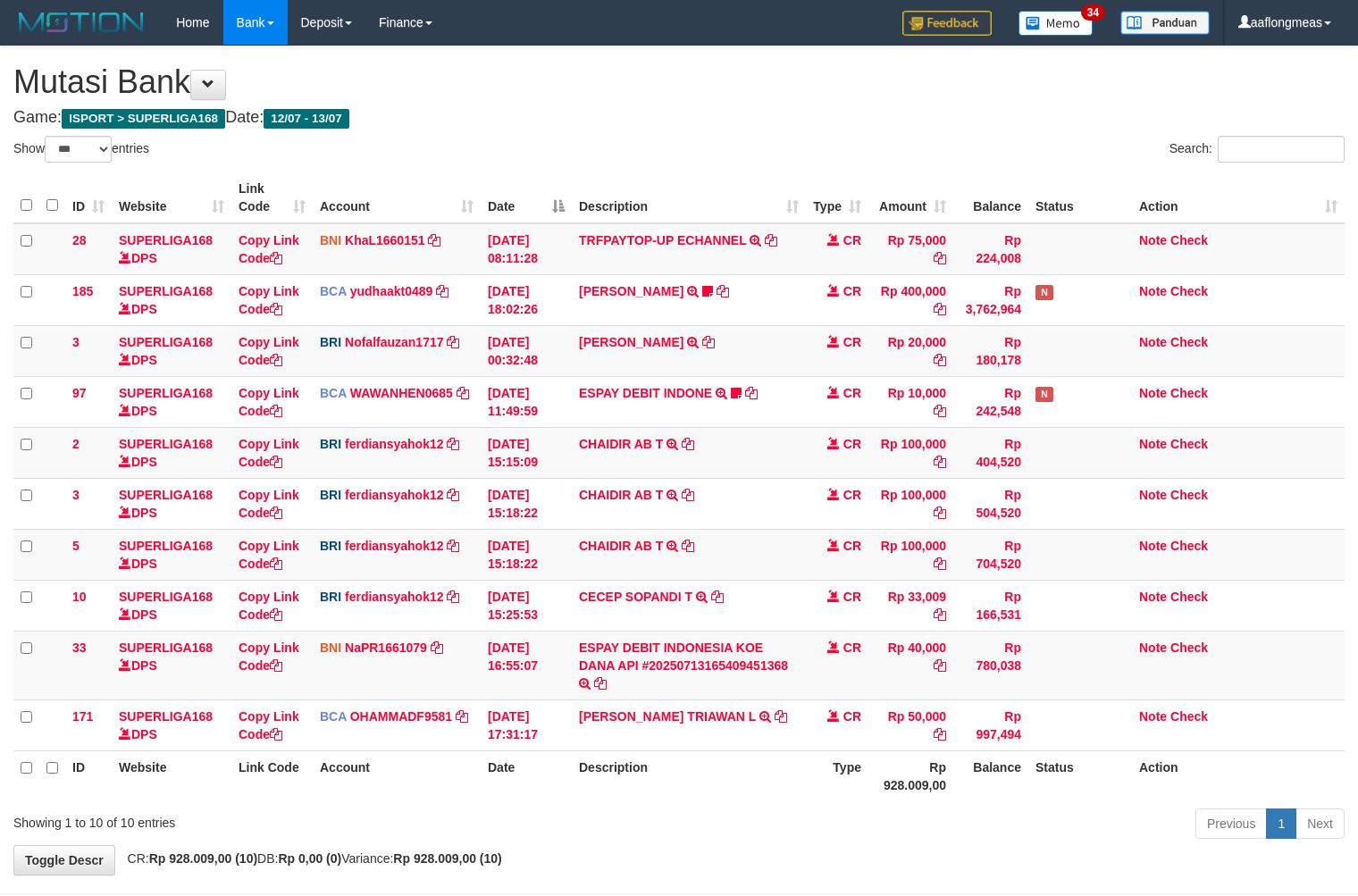select on "***" 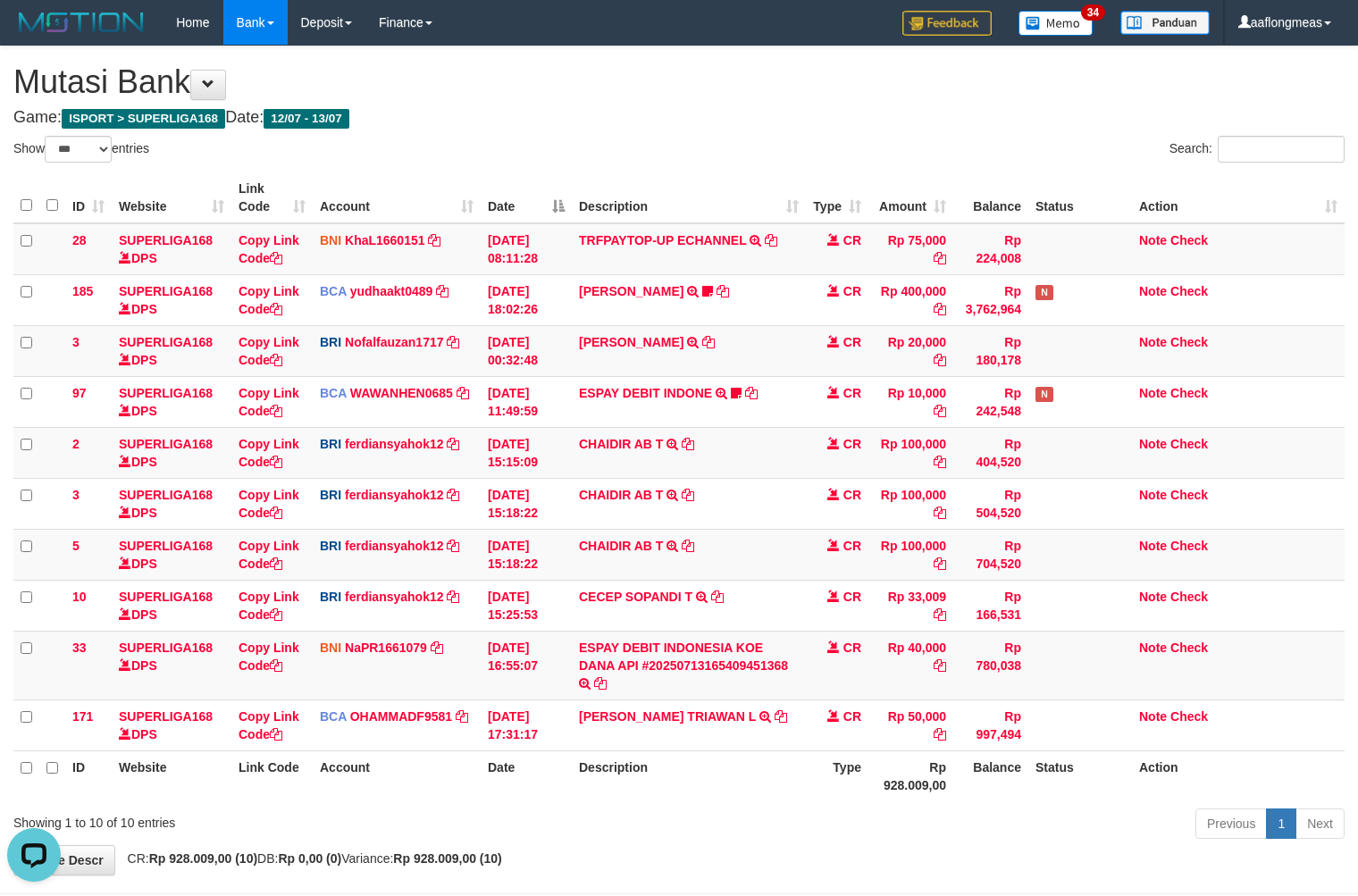scroll, scrollTop: 0, scrollLeft: 0, axis: both 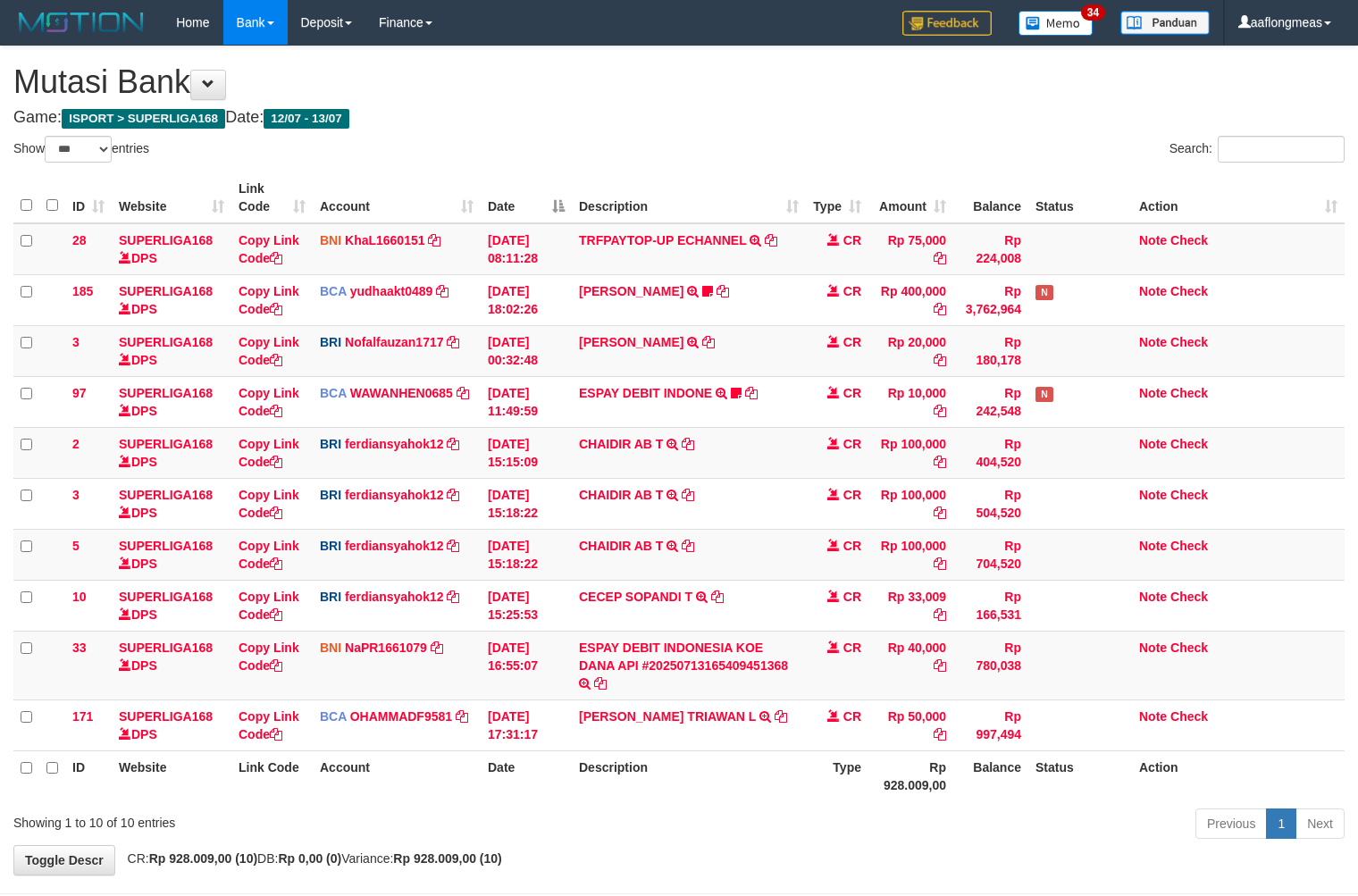 select on "***" 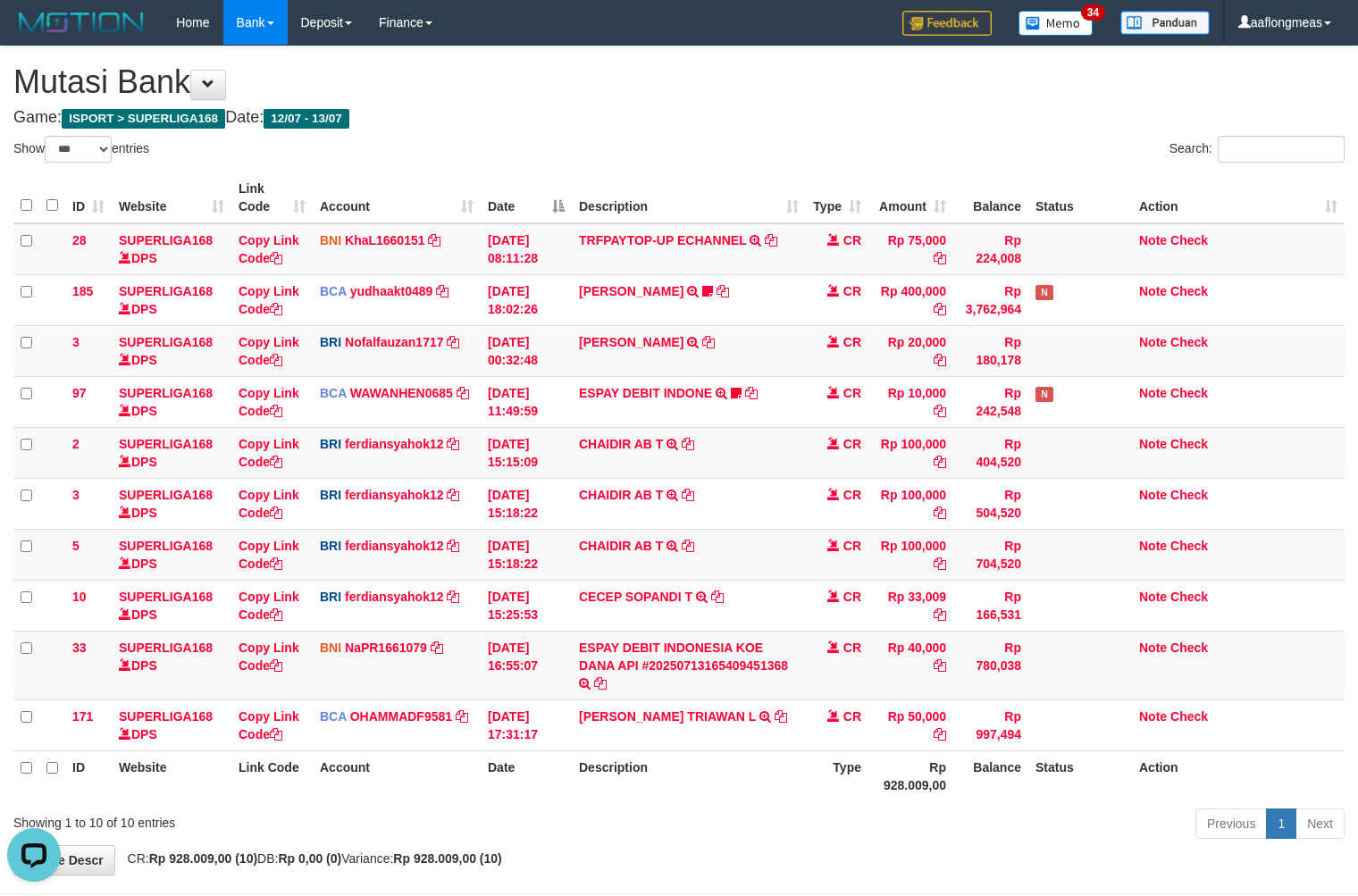 scroll, scrollTop: 0, scrollLeft: 0, axis: both 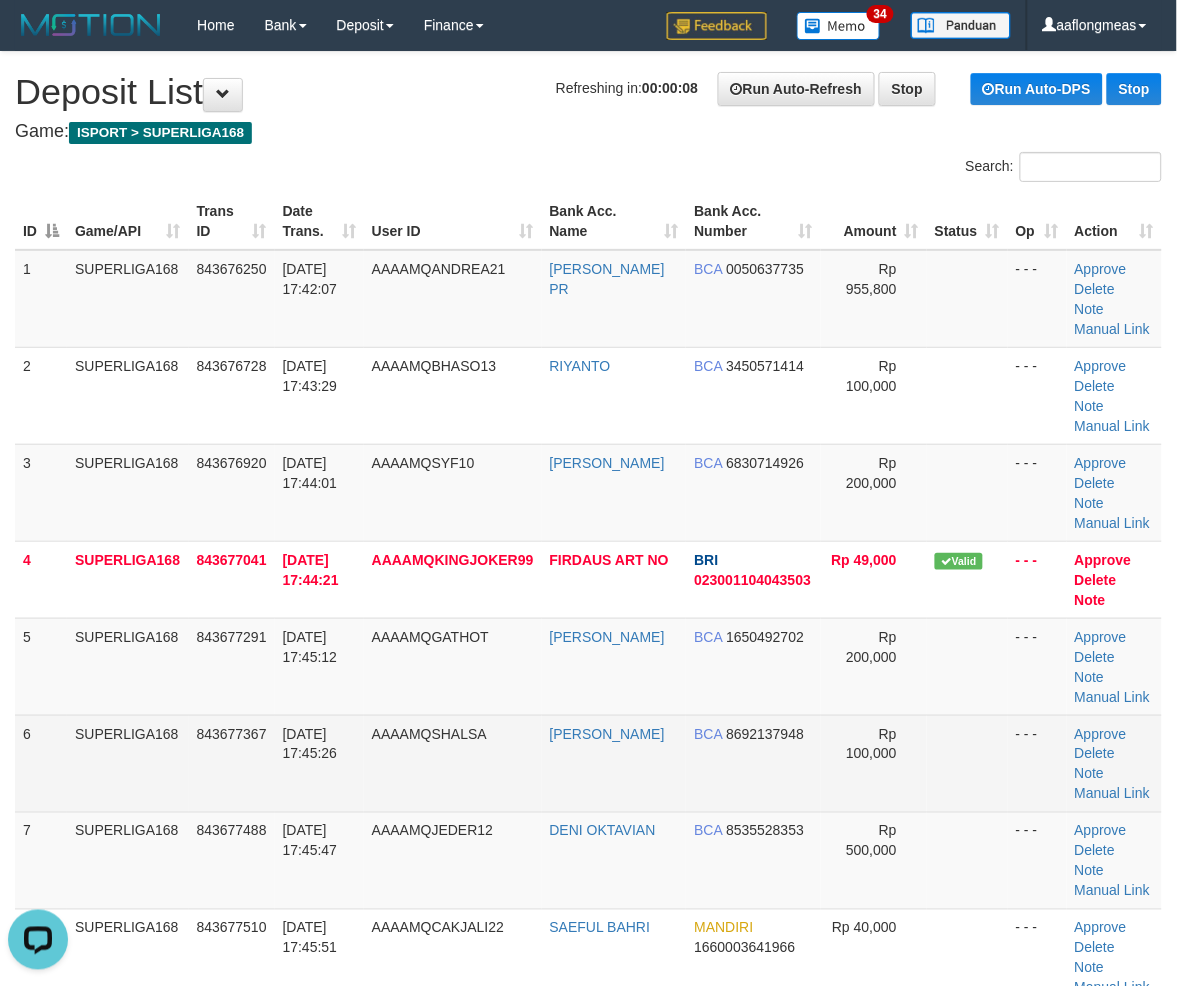 click at bounding box center (967, 763) 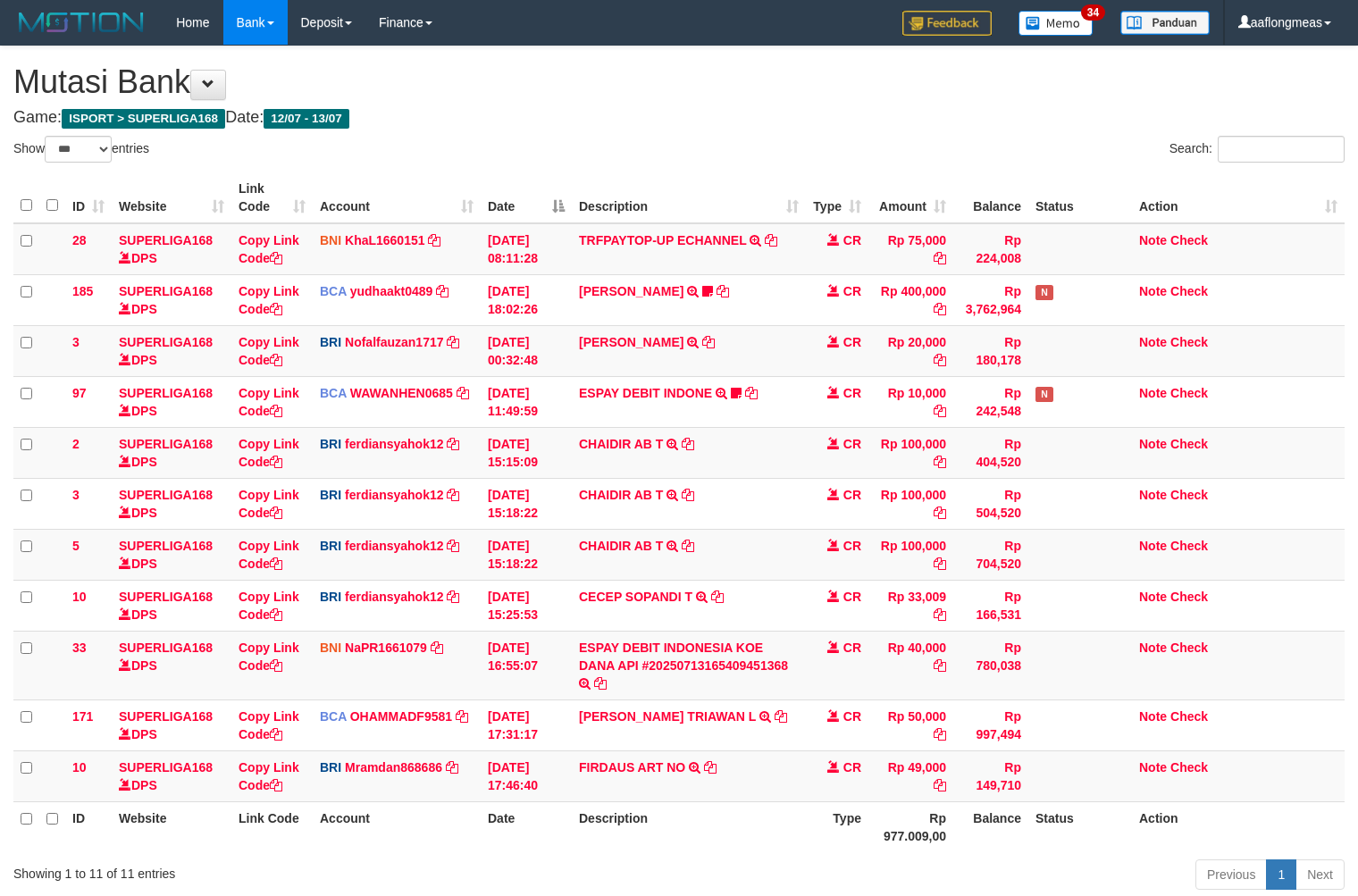 select on "***" 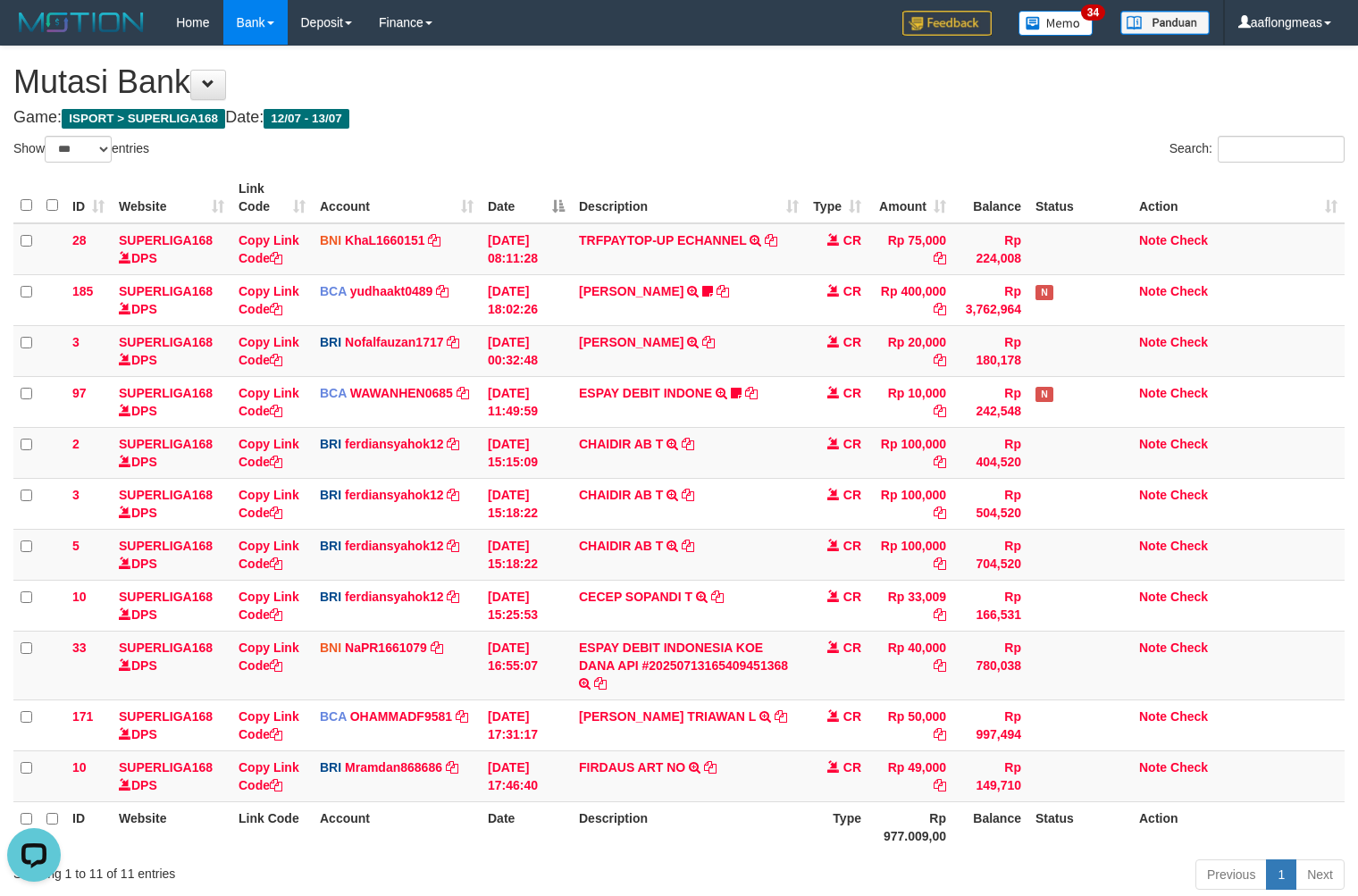 scroll, scrollTop: 0, scrollLeft: 0, axis: both 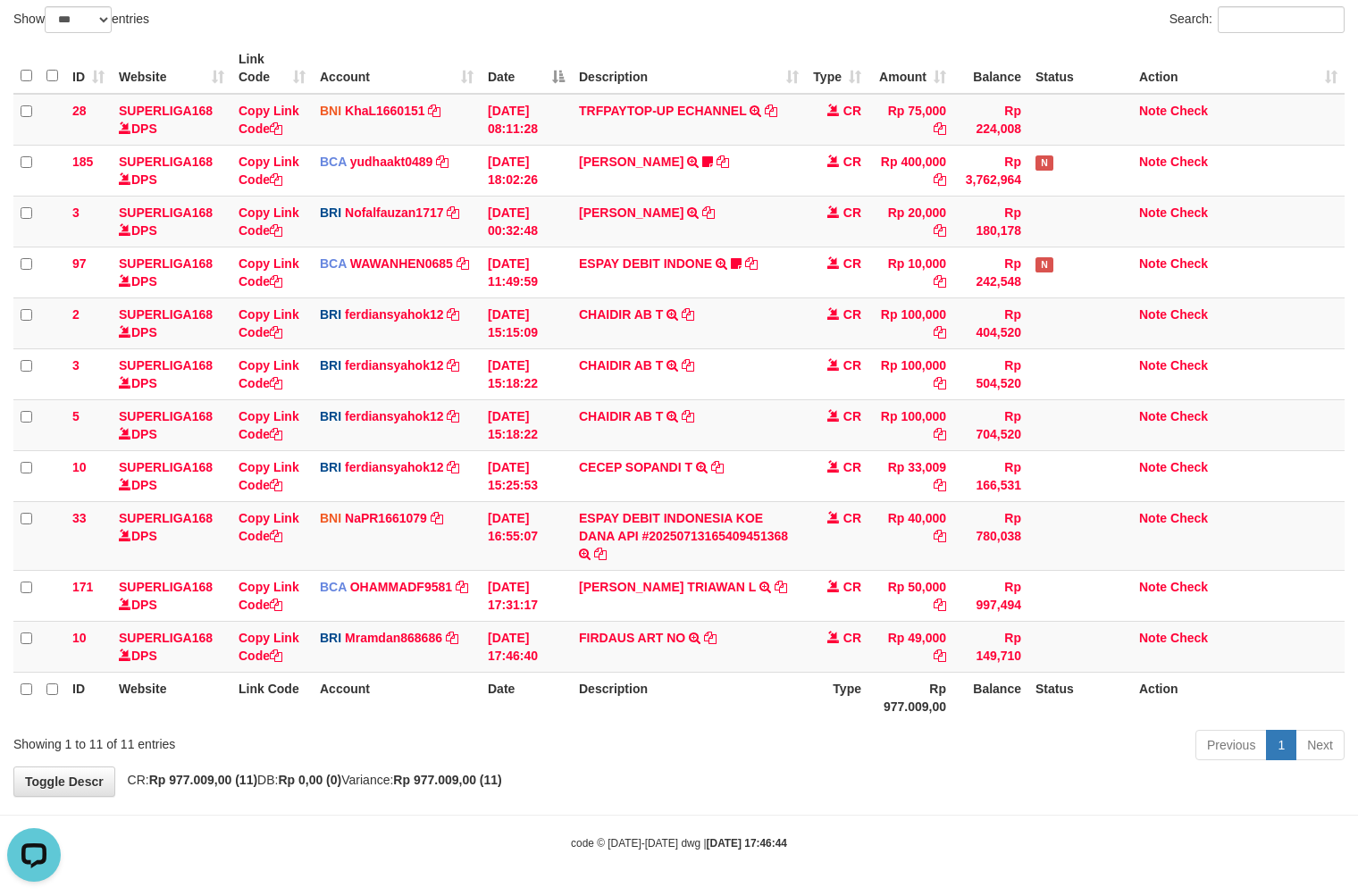 drag, startPoint x: 728, startPoint y: 793, endPoint x: 576, endPoint y: 778, distance: 152.73834 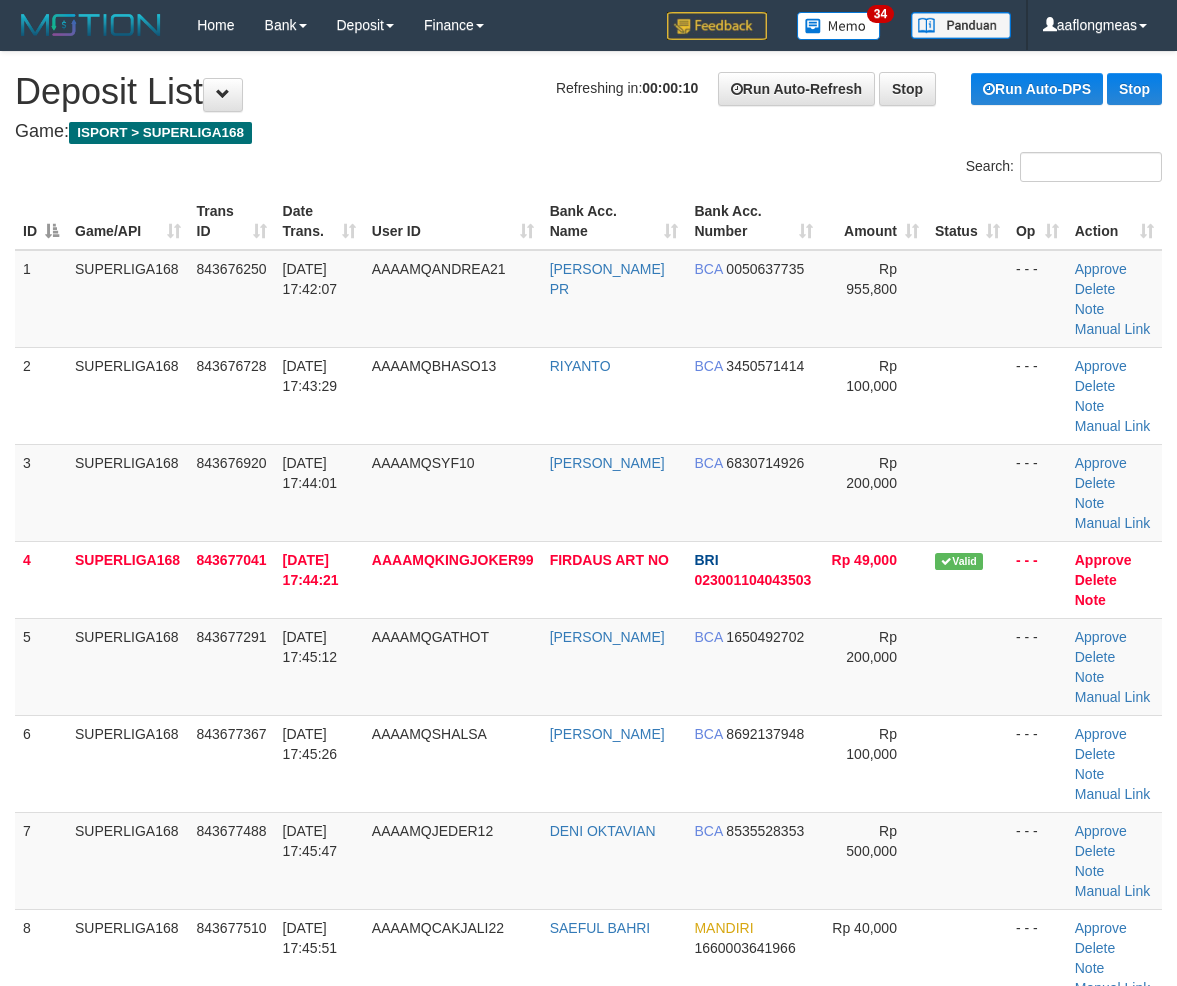 scroll, scrollTop: 0, scrollLeft: 0, axis: both 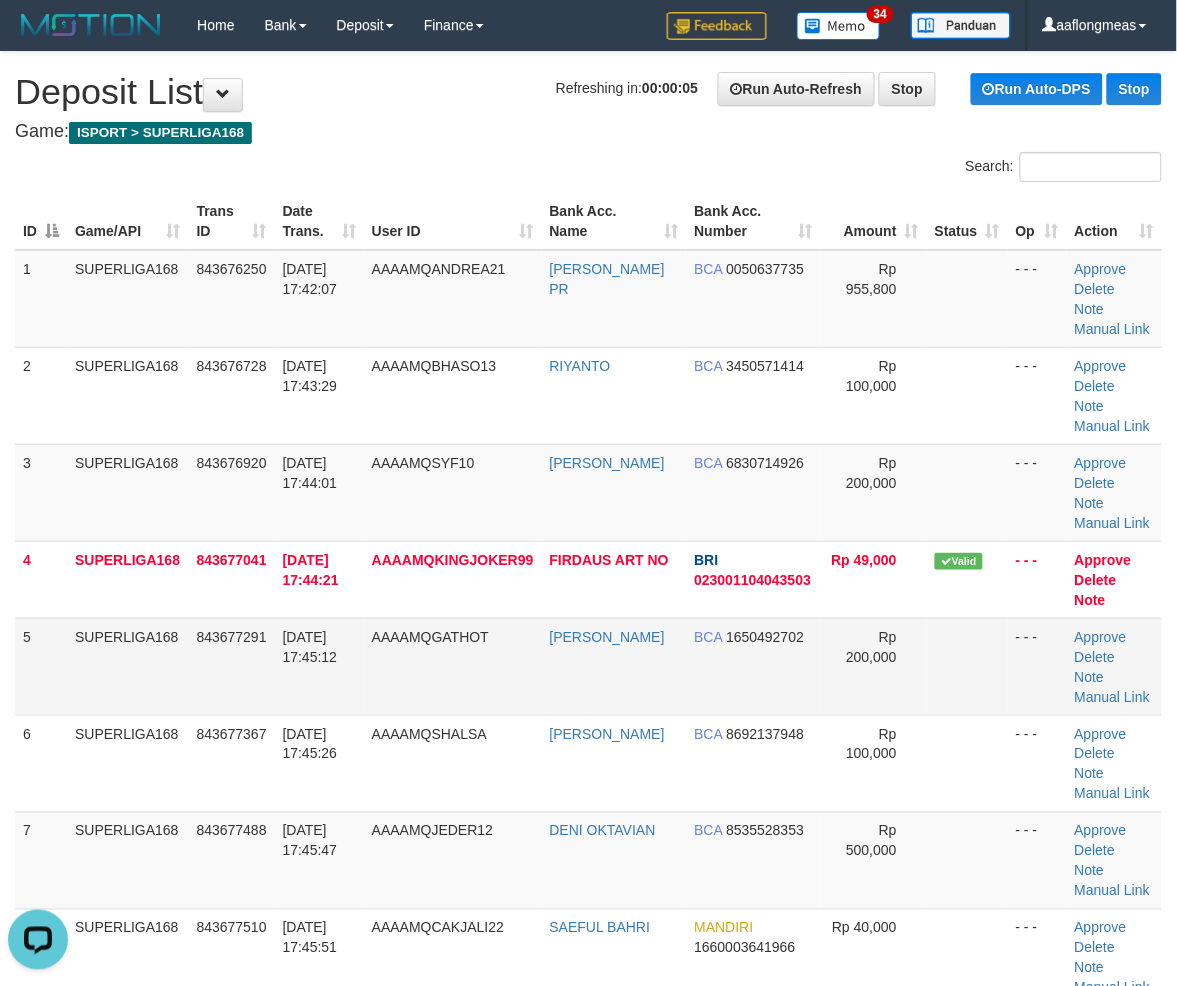 click at bounding box center (967, 666) 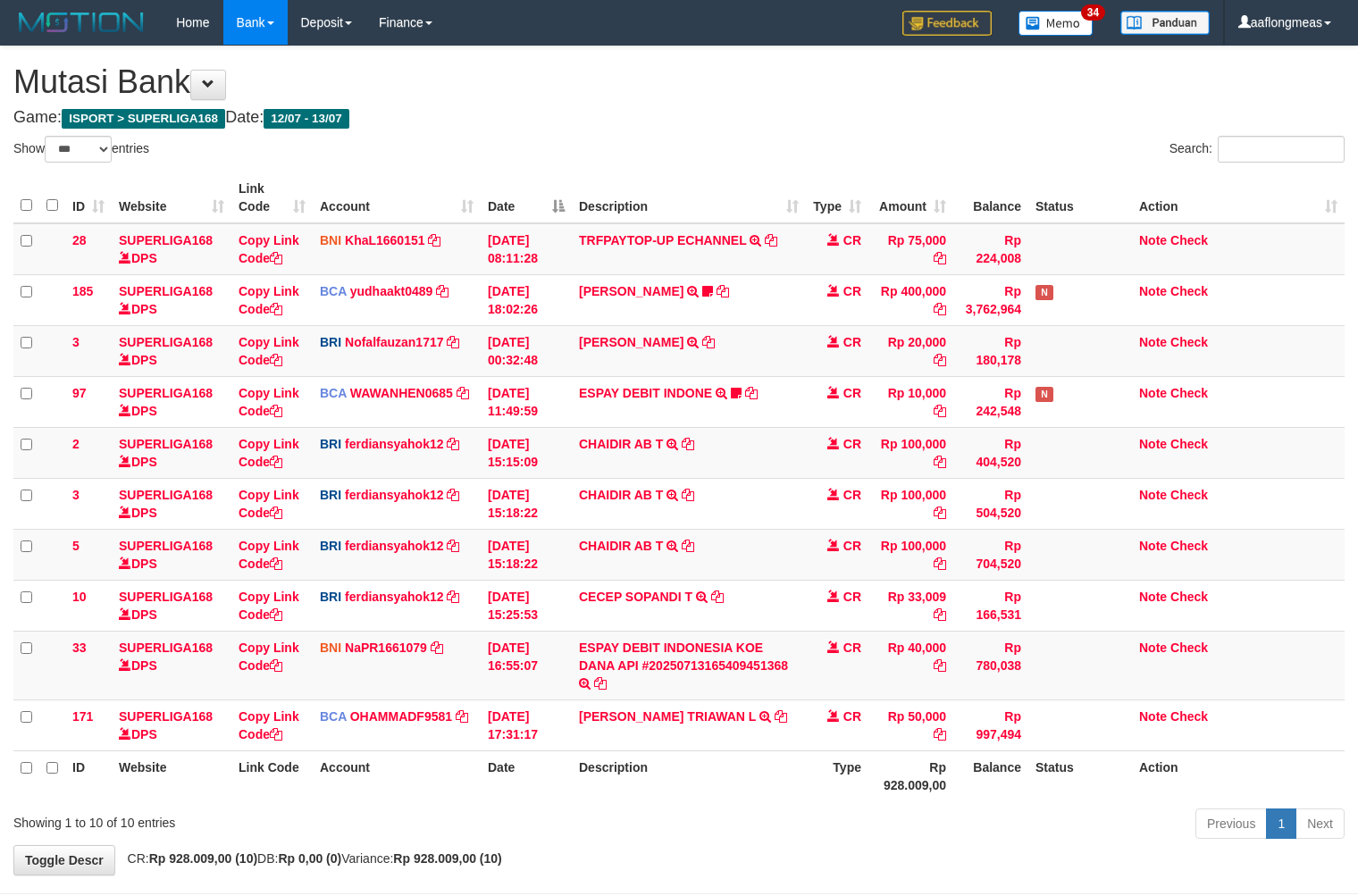 select on "***" 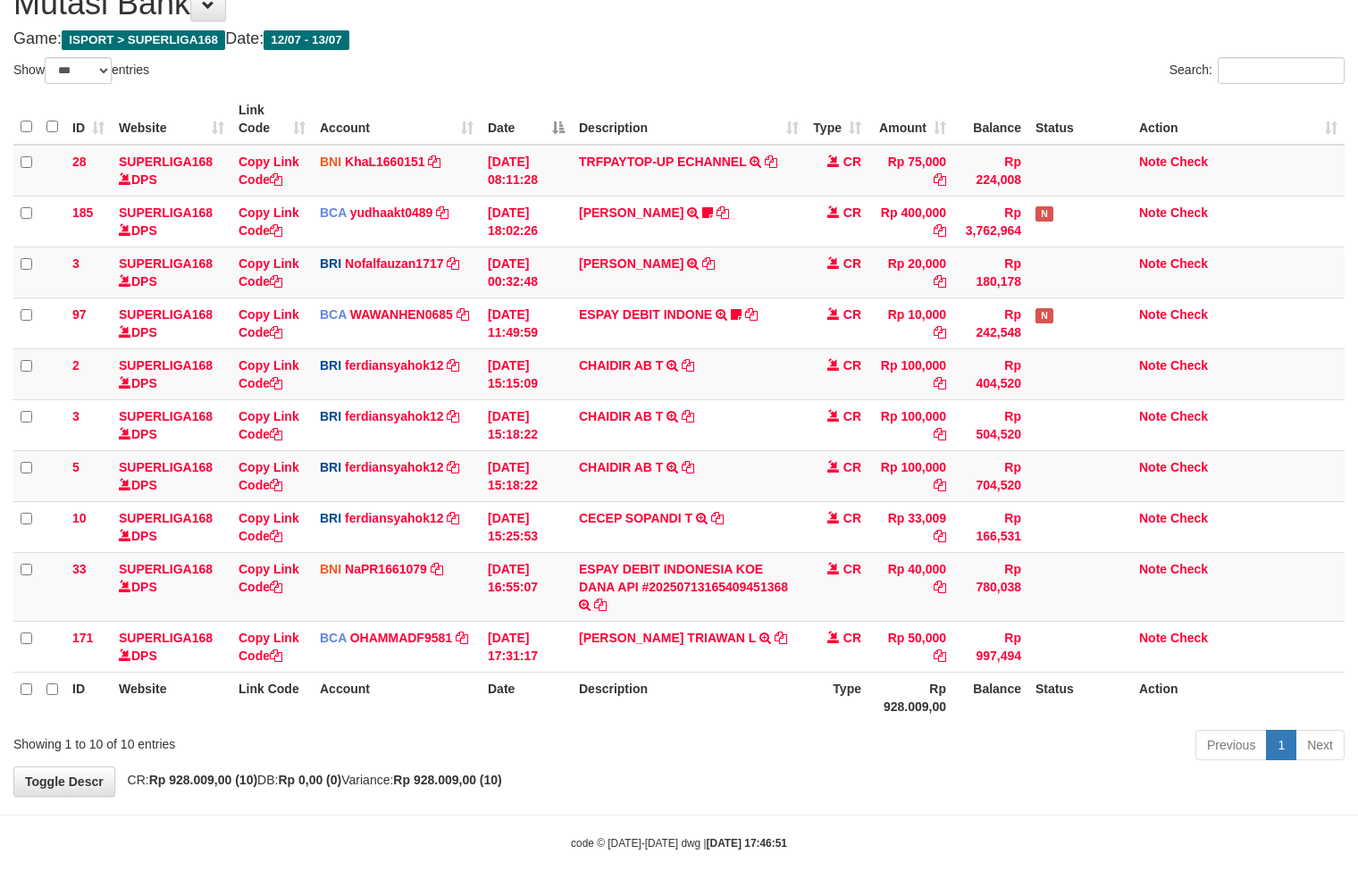 click on "Toggle navigation
Home
Bank
Account List
Load
By Website
Group
[ISPORT]													SUPERLIGA168
By Load Group (DPS)
34" at bounding box center (679, 408) 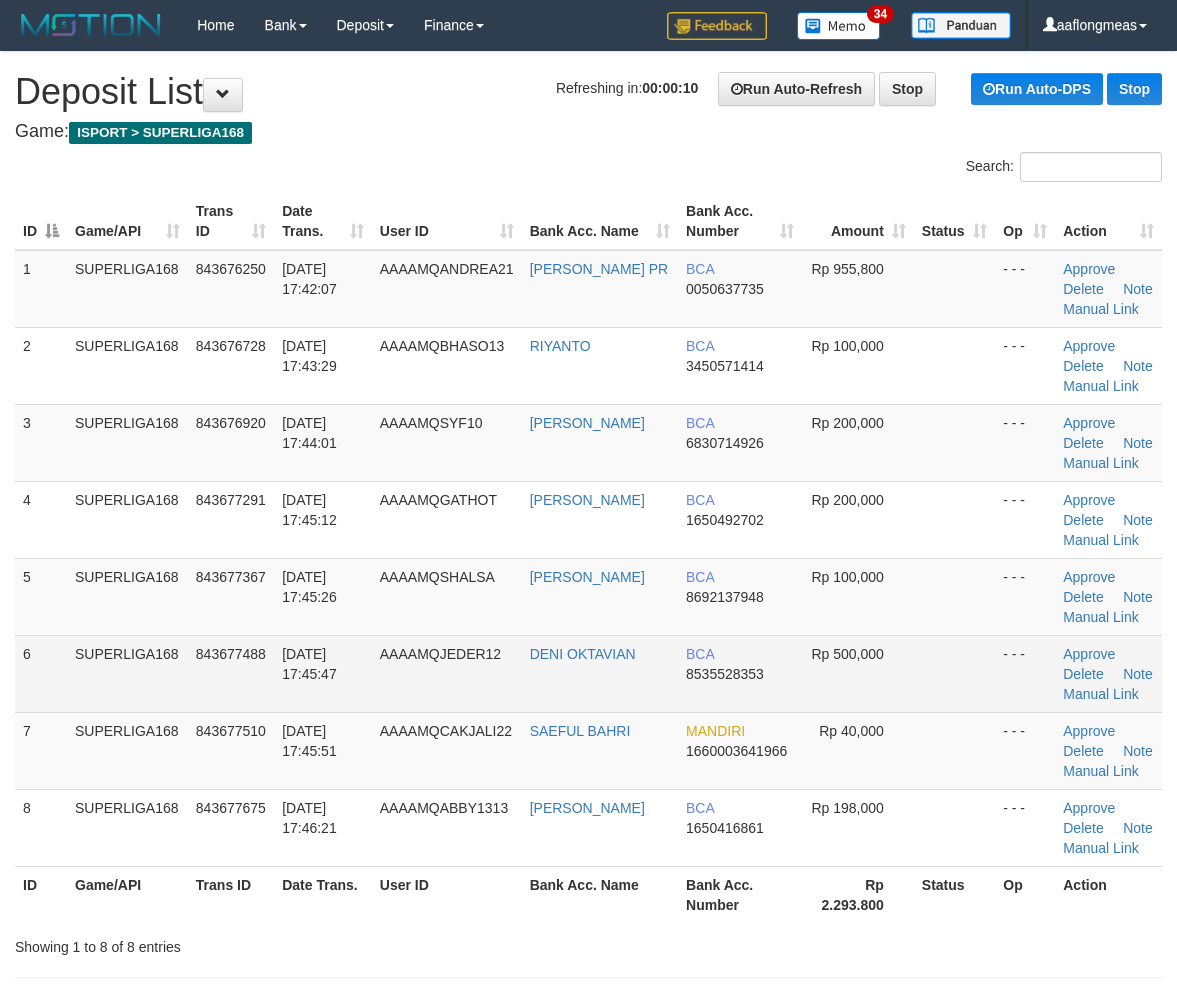 scroll, scrollTop: 0, scrollLeft: 0, axis: both 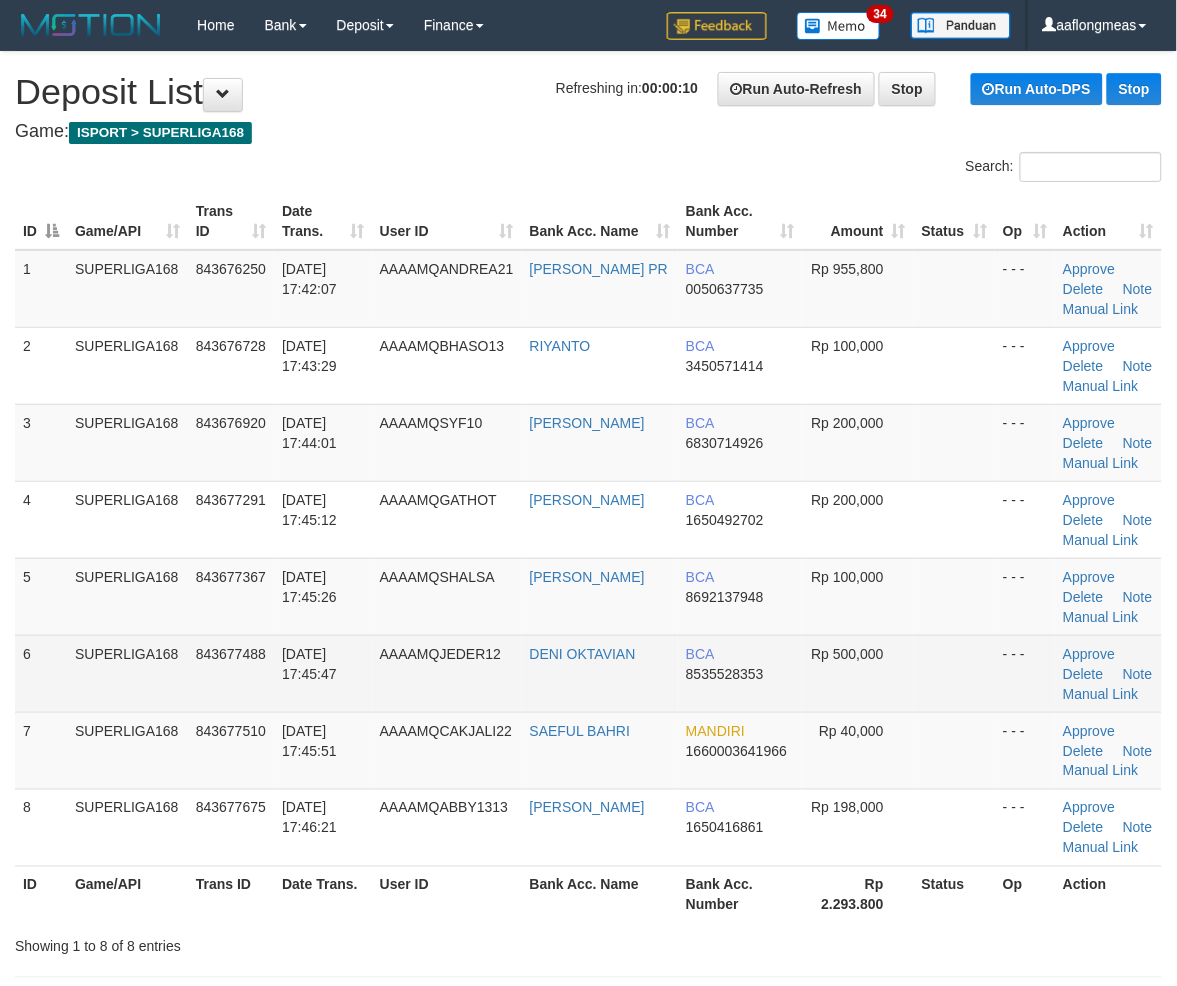 click at bounding box center [954, 673] 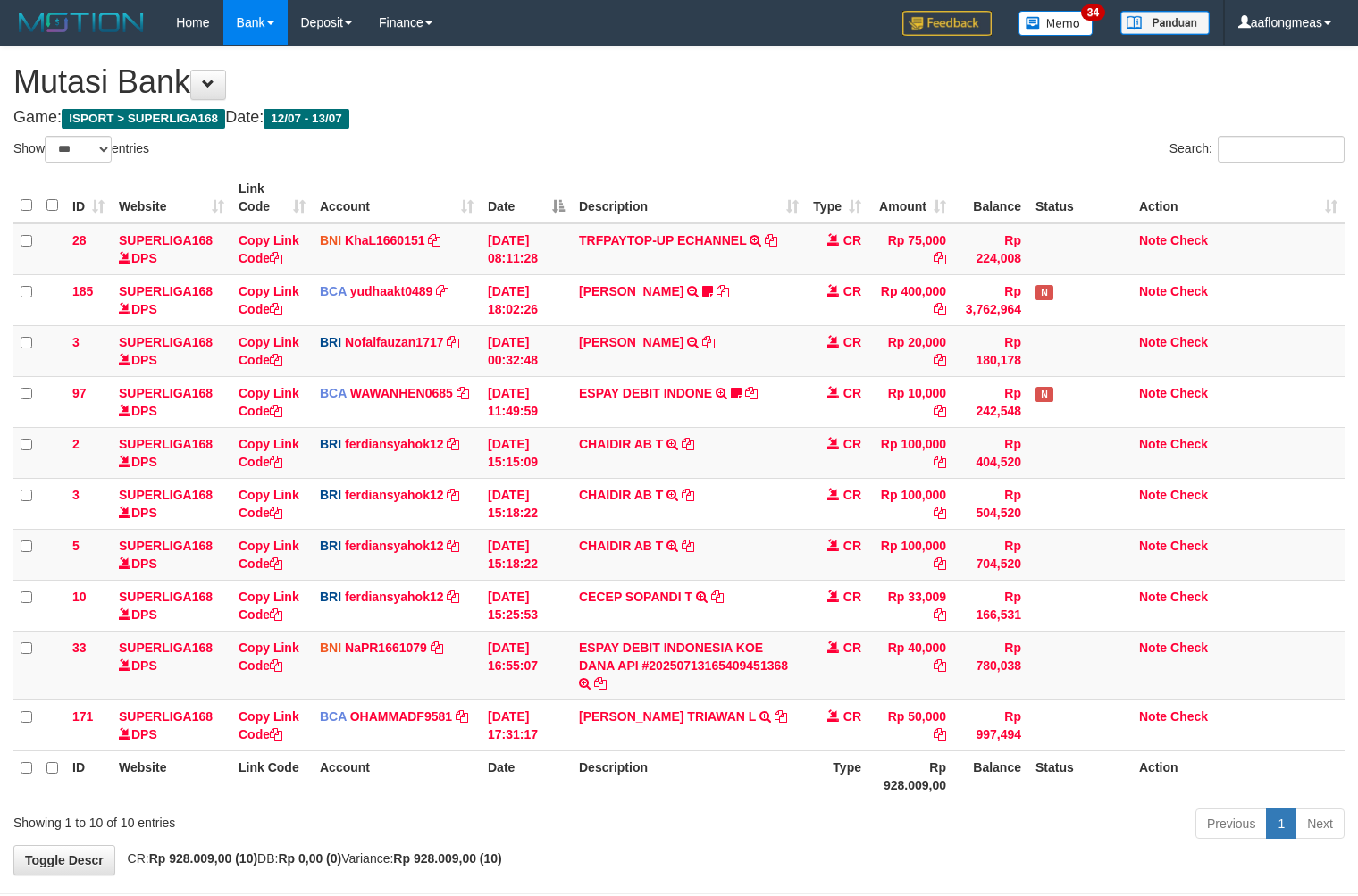 select on "***" 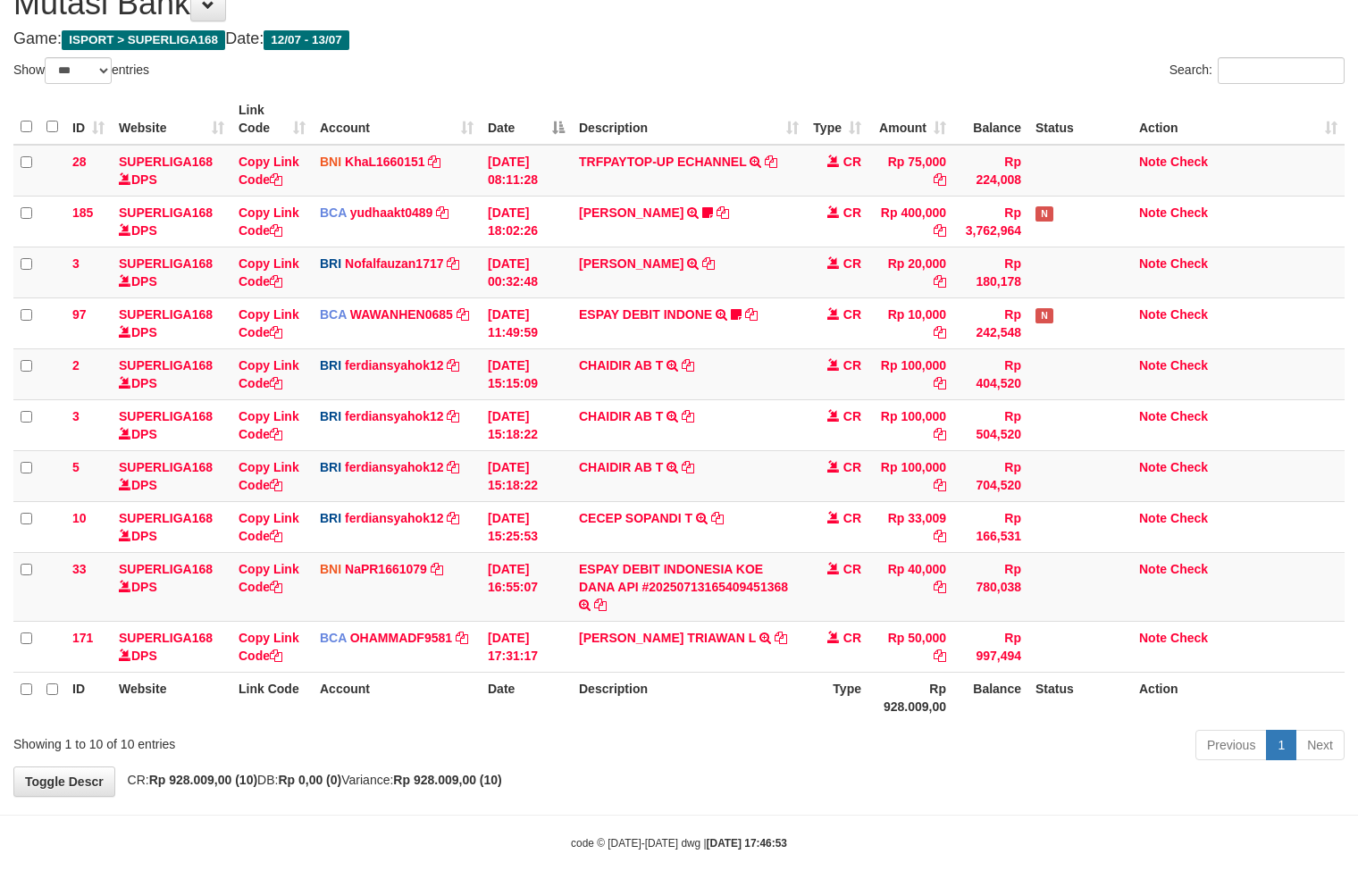 click on "**********" at bounding box center [679, 381] 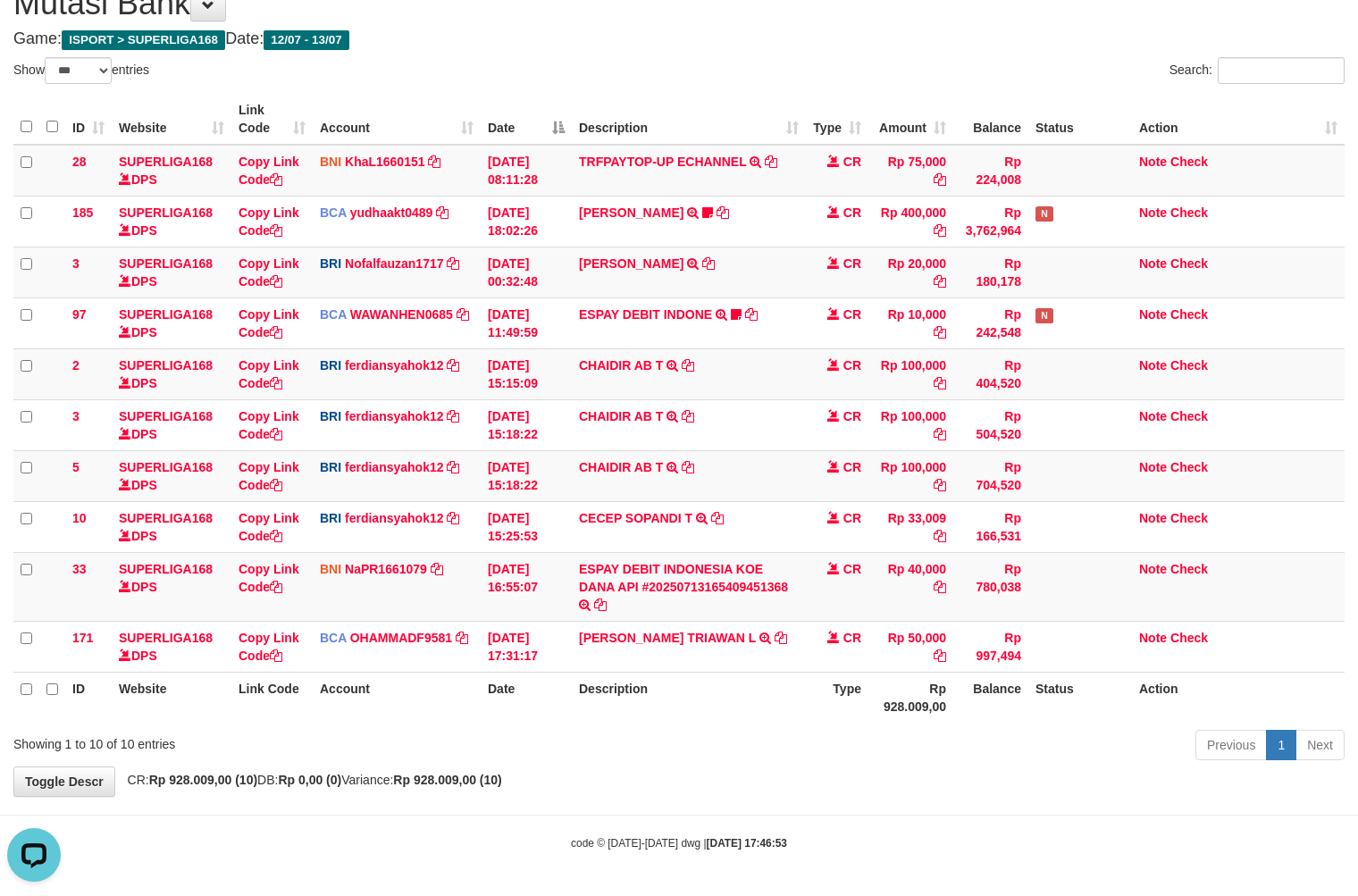 scroll, scrollTop: 0, scrollLeft: 0, axis: both 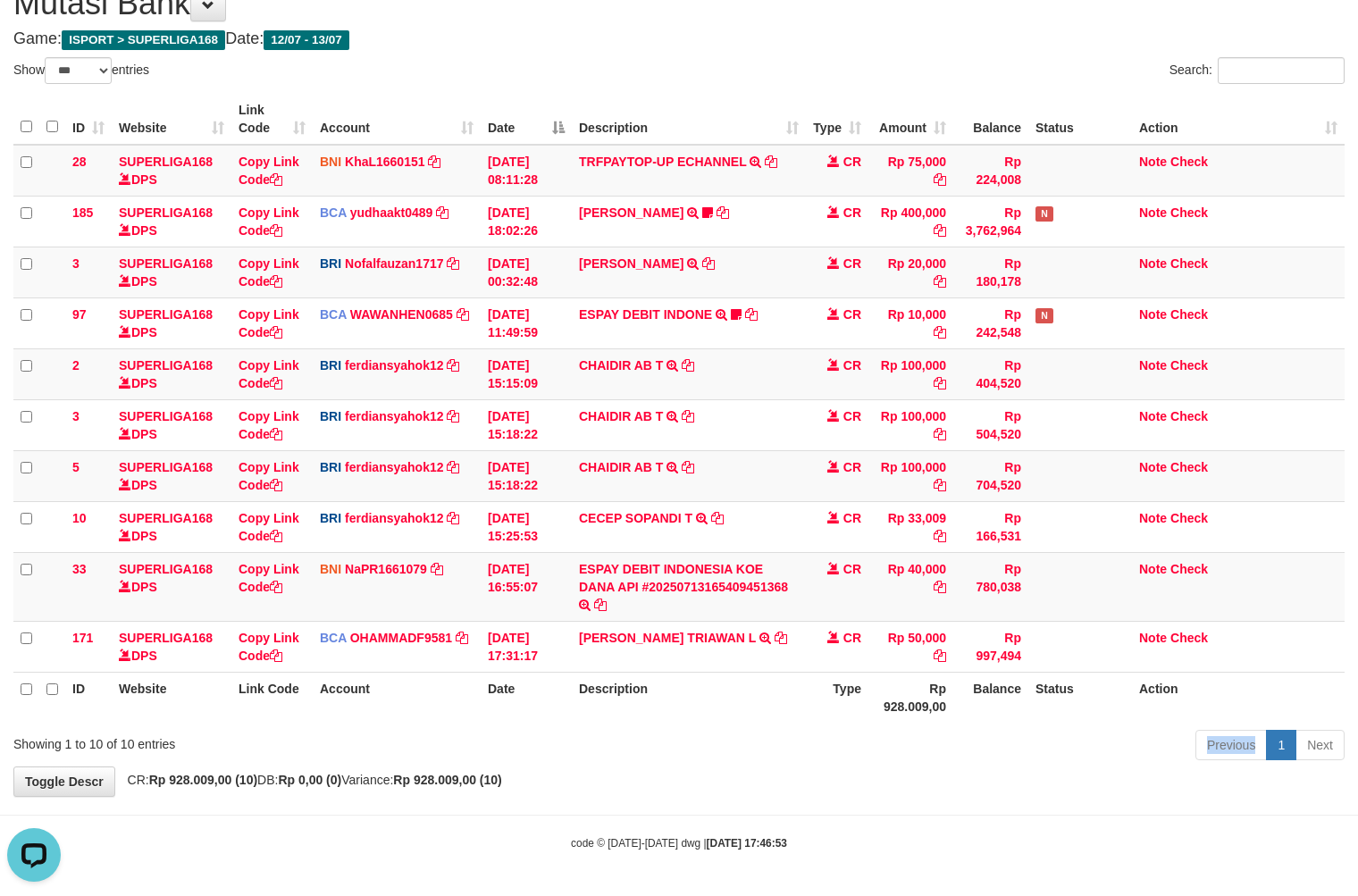 click on "Previous 1 Next" at bounding box center [961, 747] 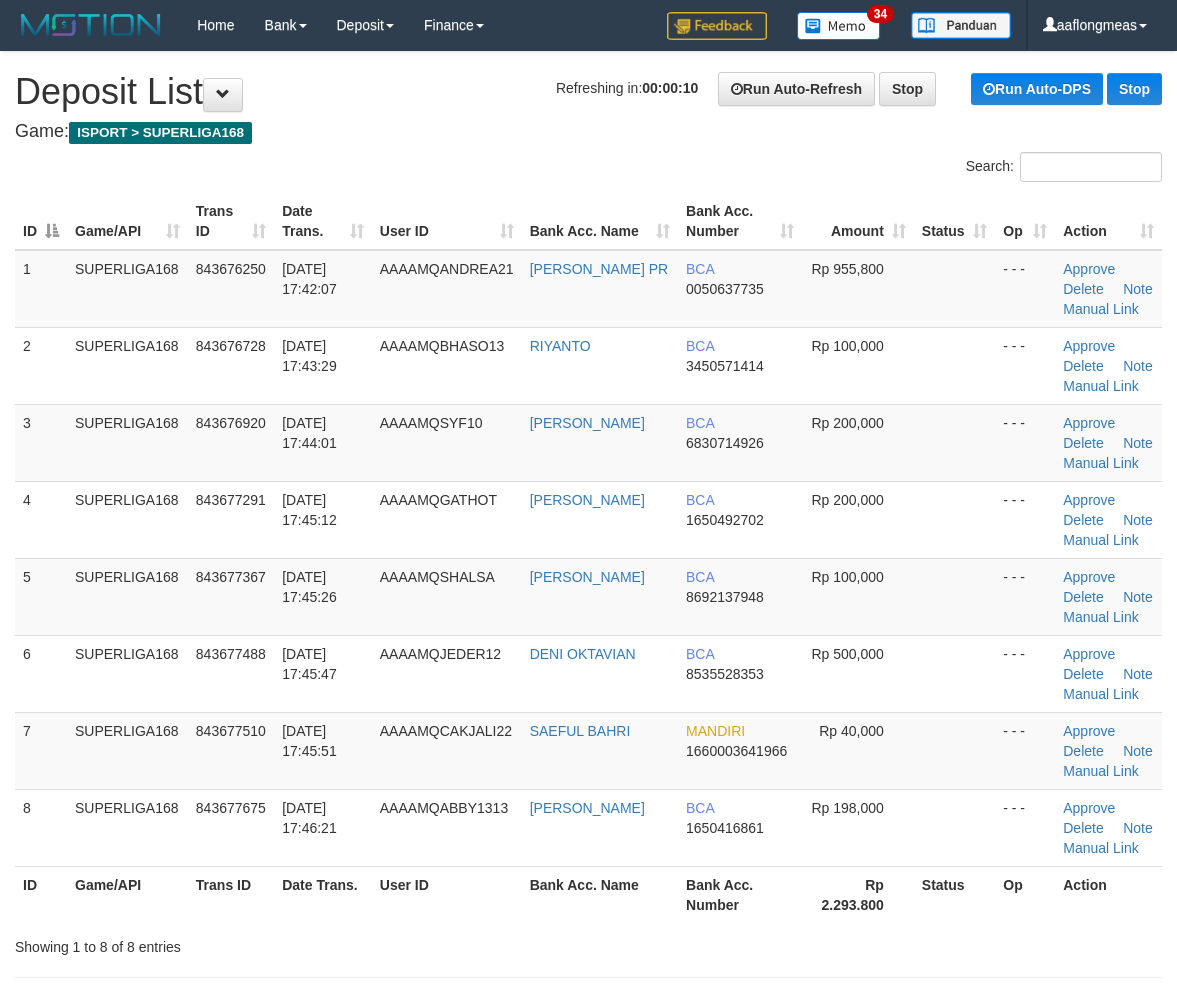 scroll, scrollTop: 0, scrollLeft: 0, axis: both 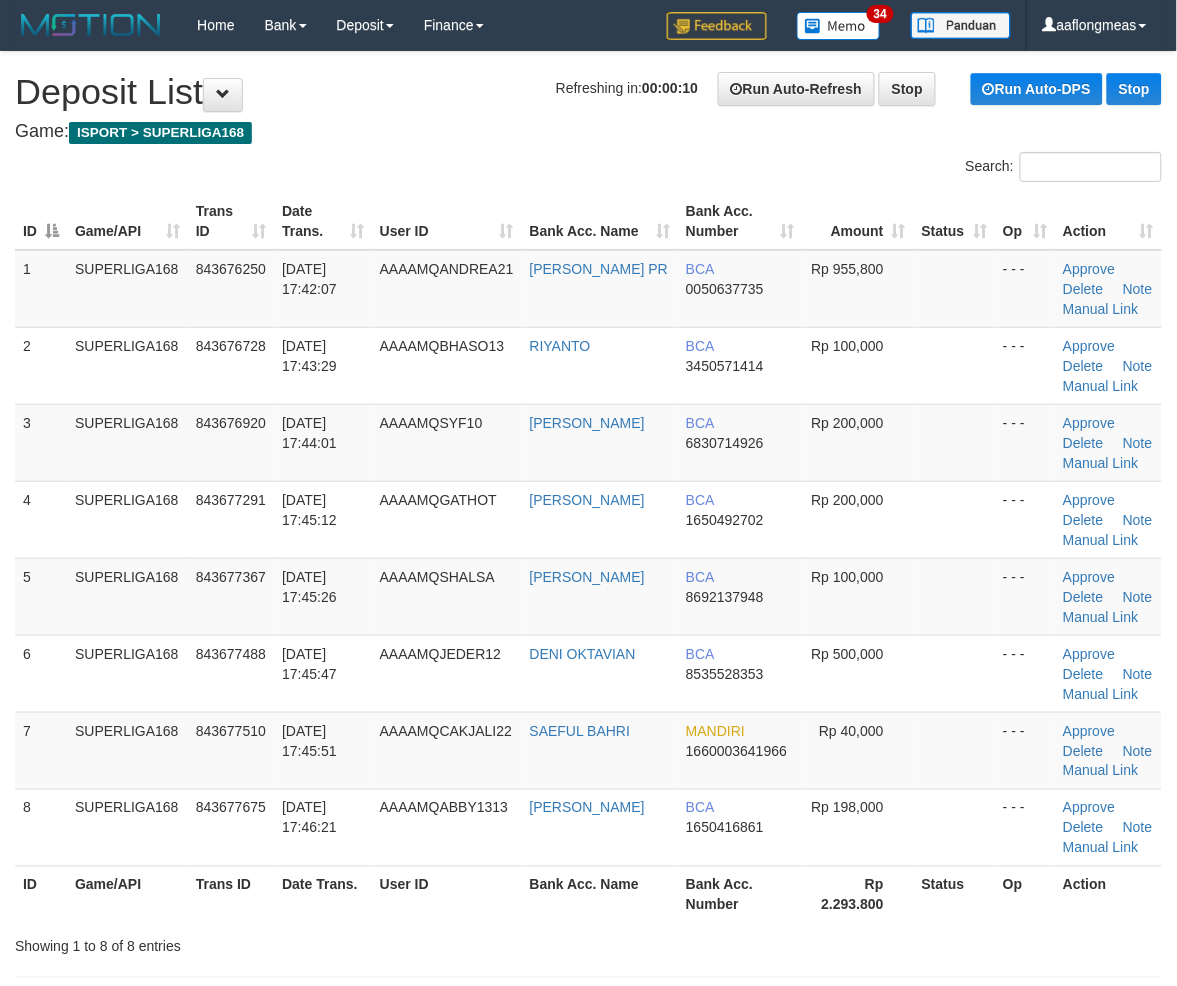 click at bounding box center [954, 673] 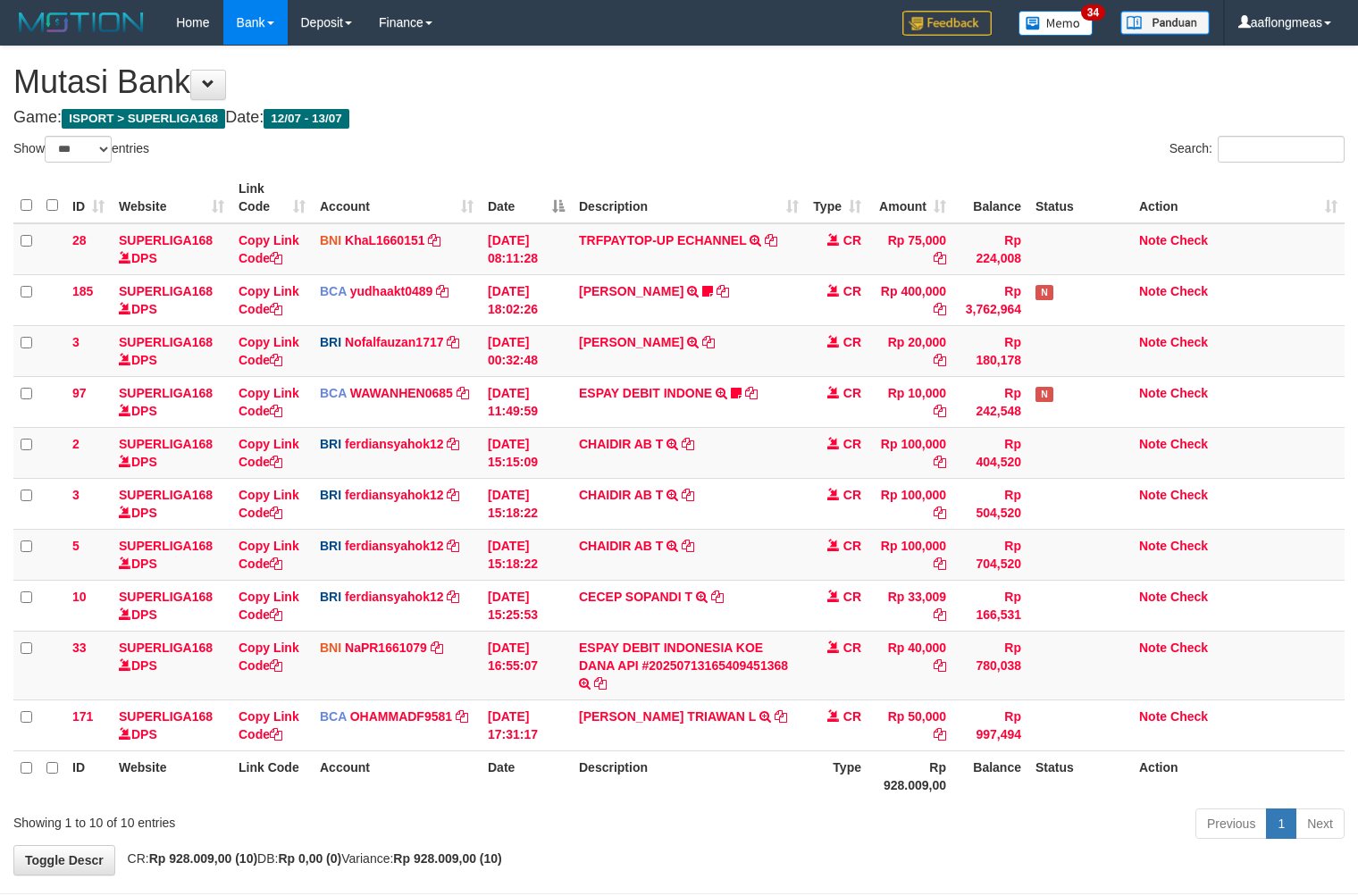 select on "***" 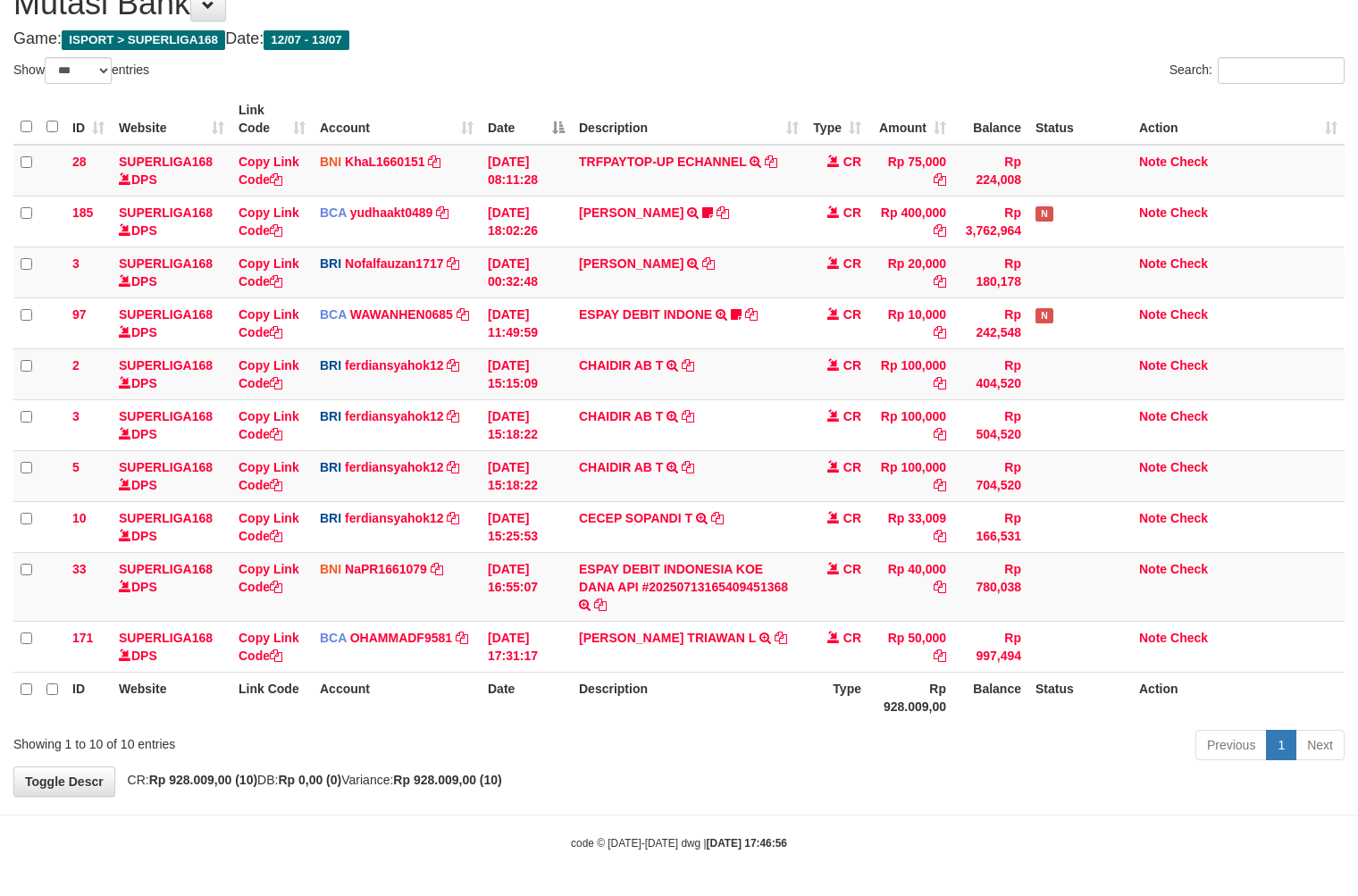 click on "Previous 1 Next" at bounding box center [961, 747] 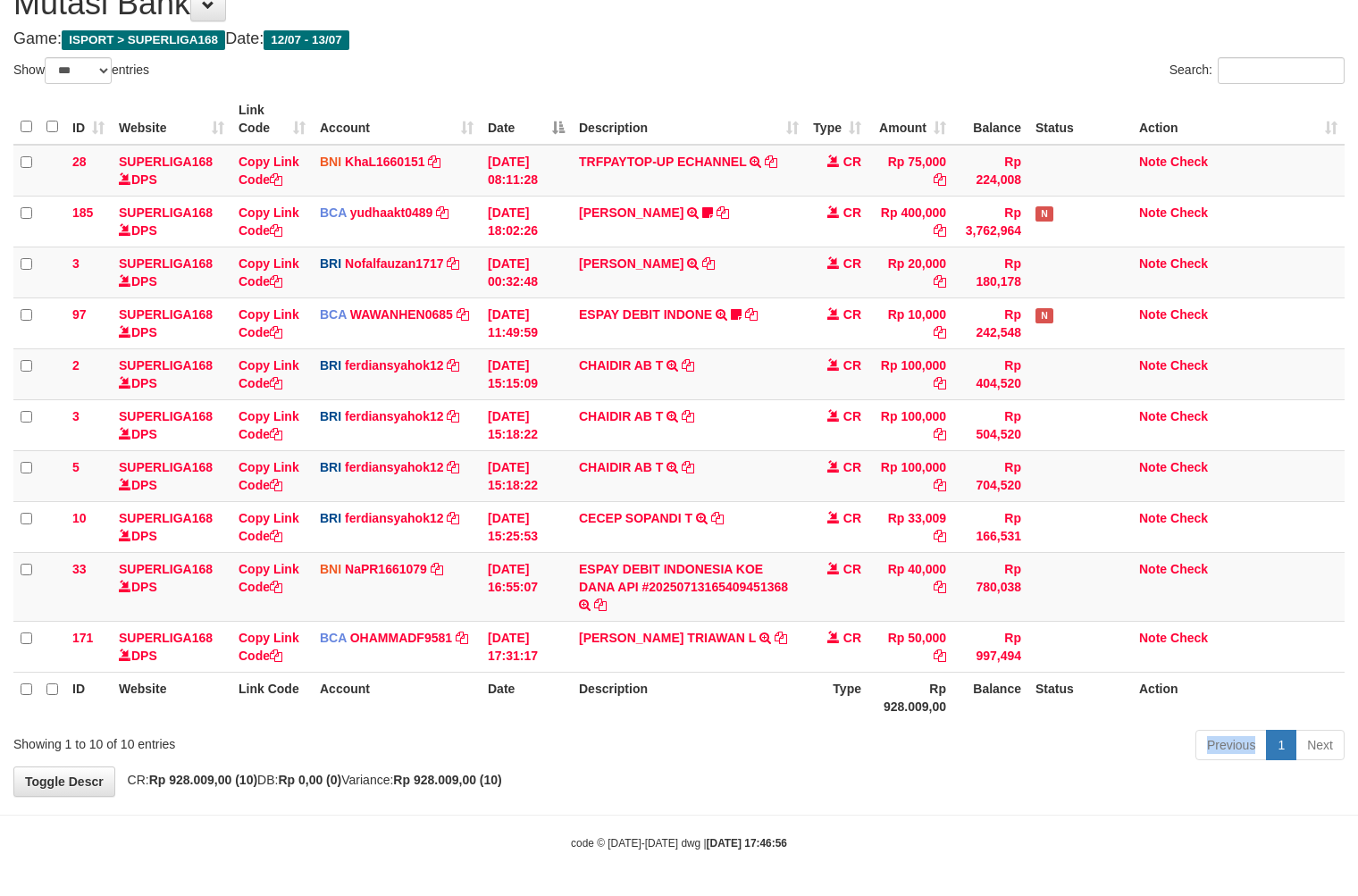 click on "Previous 1 Next" at bounding box center [961, 747] 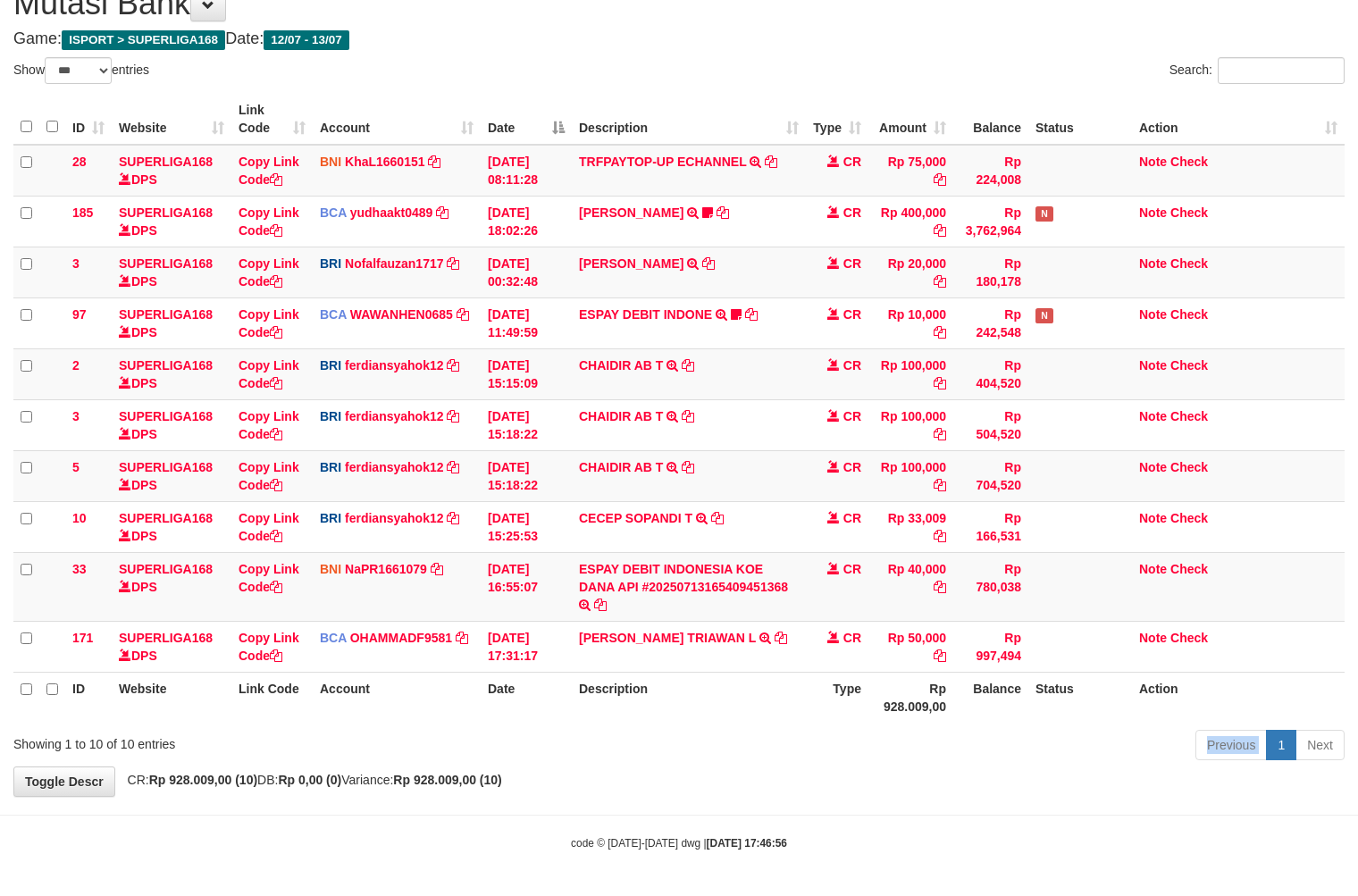 click on "Previous 1 Next" at bounding box center [961, 747] 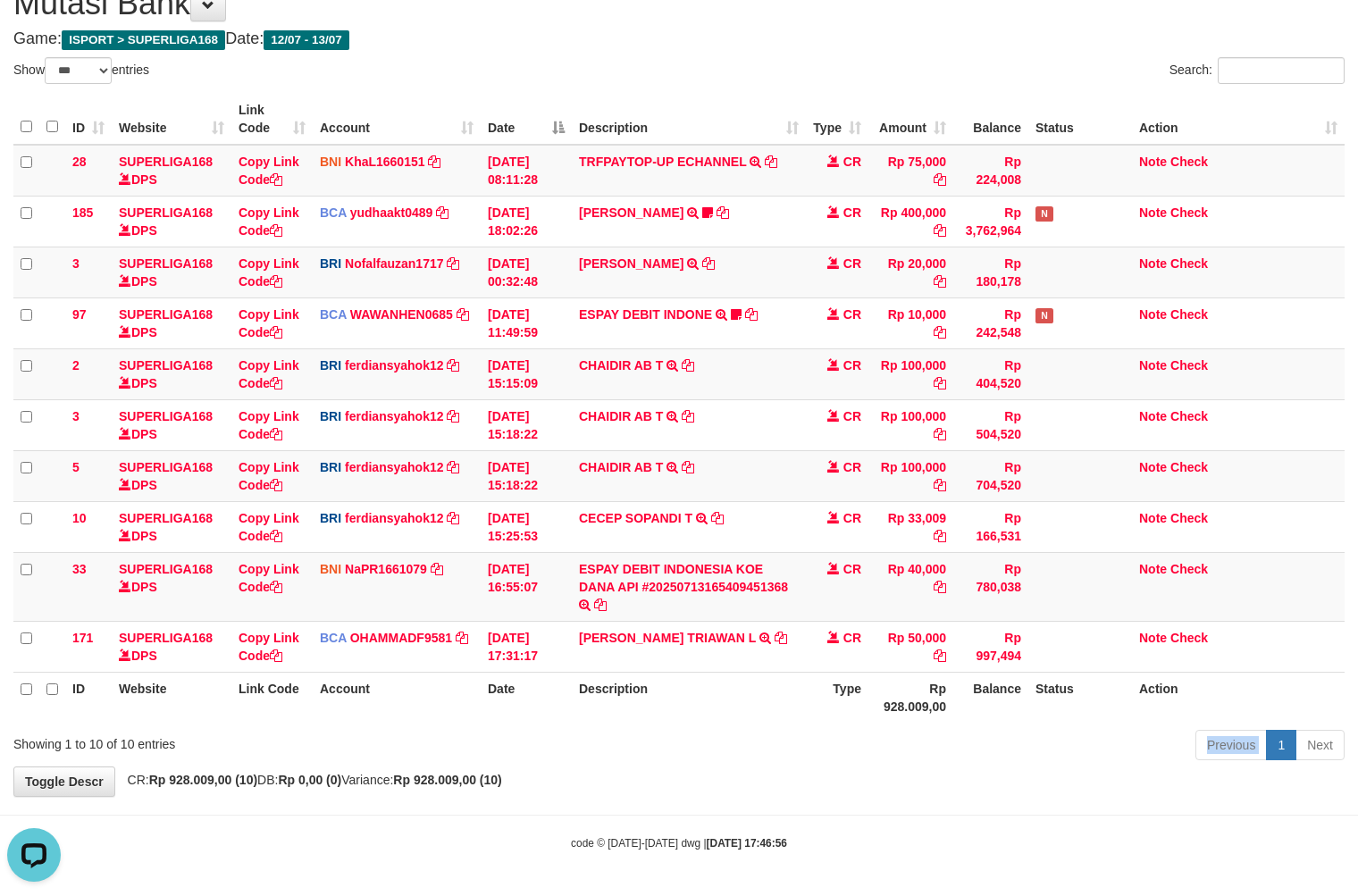 scroll, scrollTop: 0, scrollLeft: 0, axis: both 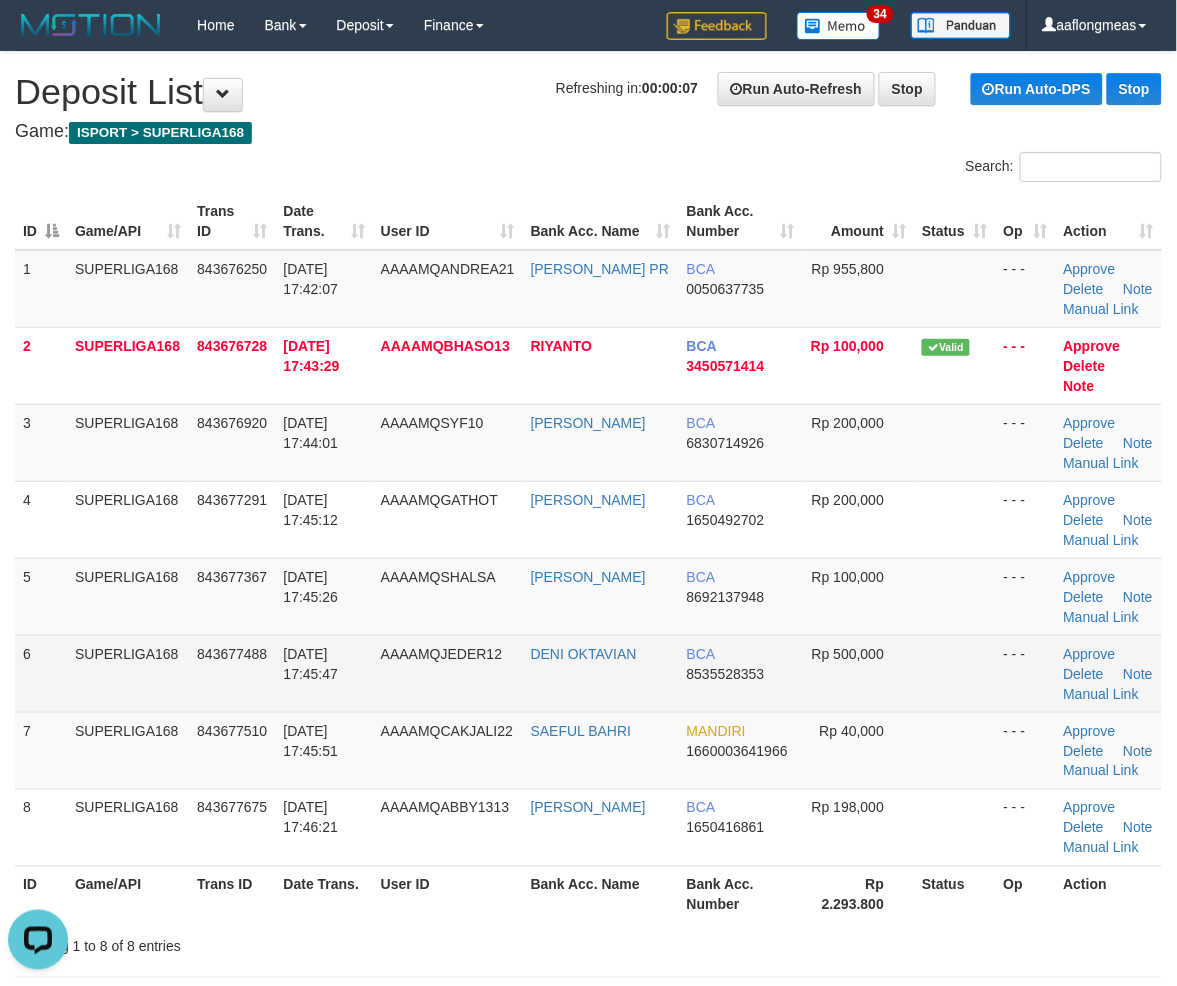 drag, startPoint x: 1007, startPoint y: 650, endPoint x: 1017, endPoint y: 656, distance: 11.661903 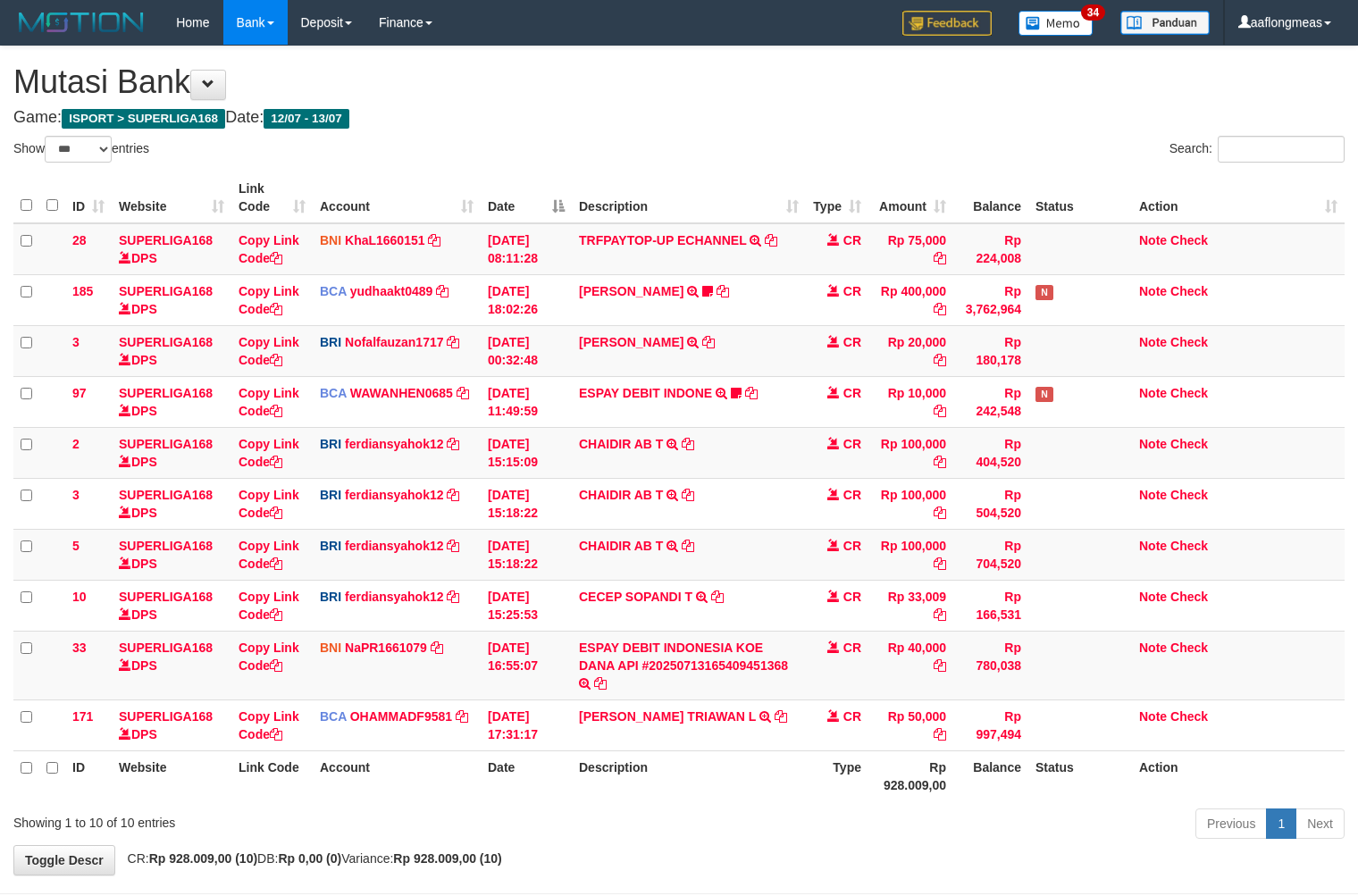 select on "***" 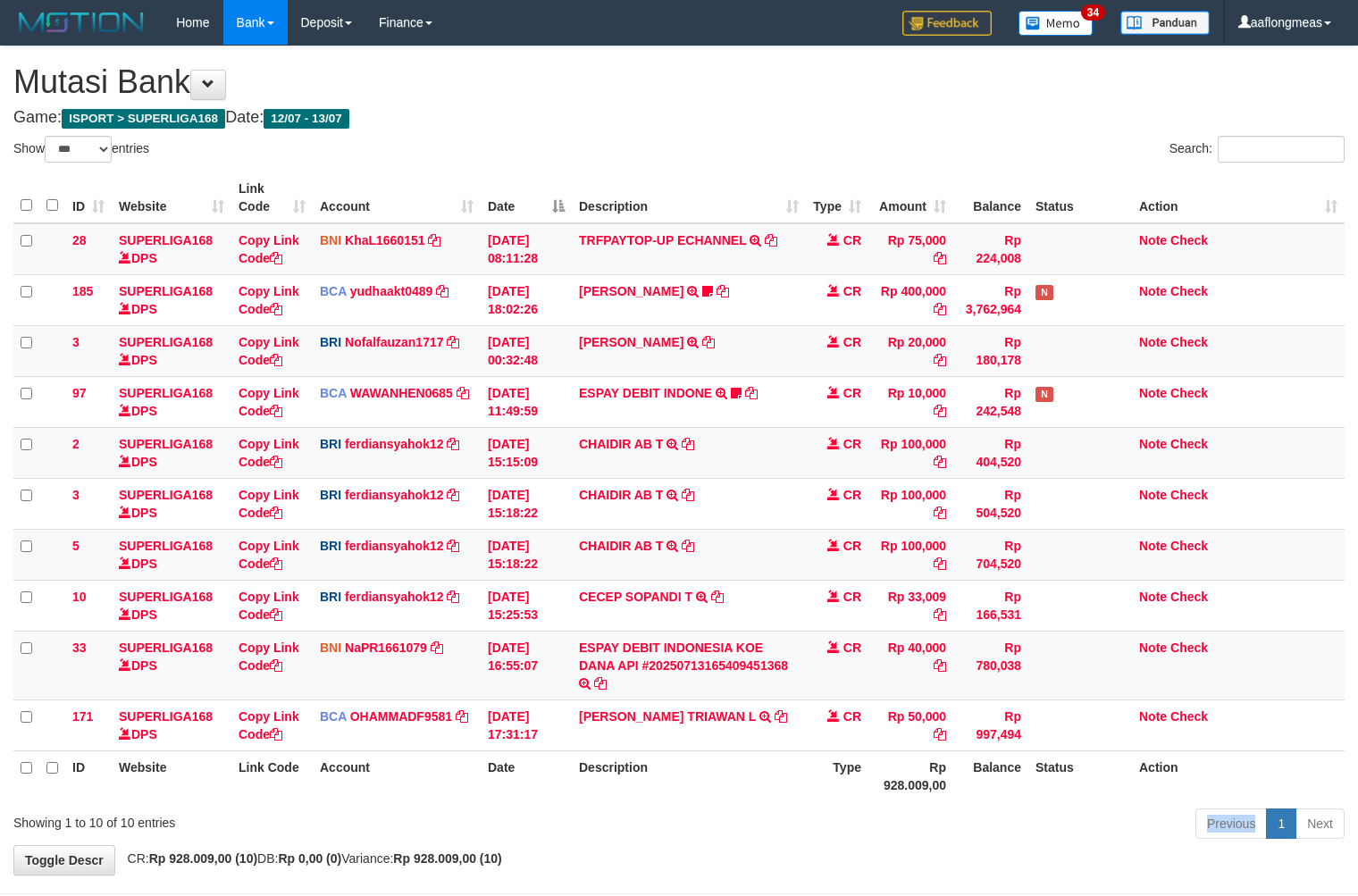 click on "Previous 1 Next" at bounding box center (961, 825) 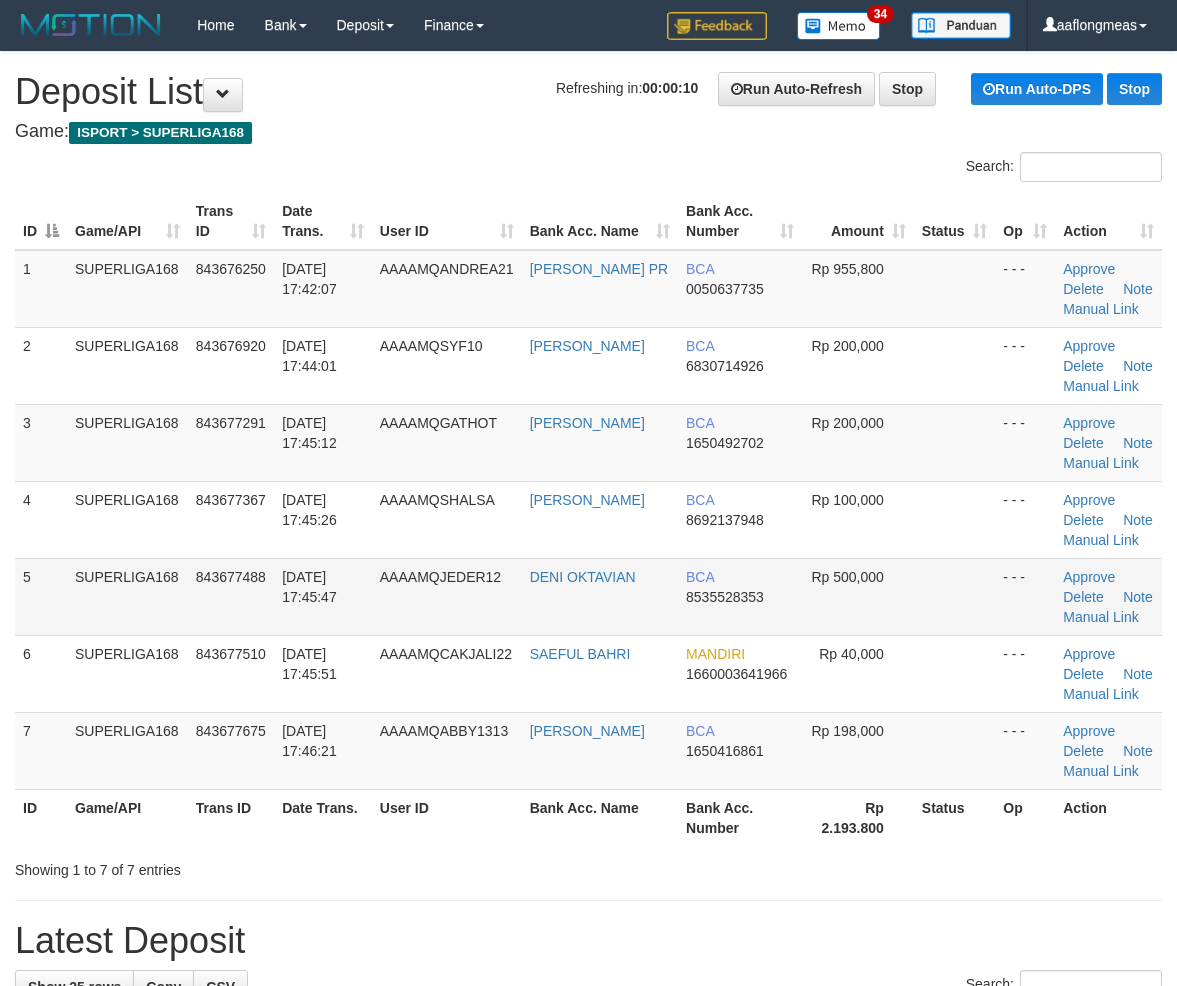scroll, scrollTop: 0, scrollLeft: 0, axis: both 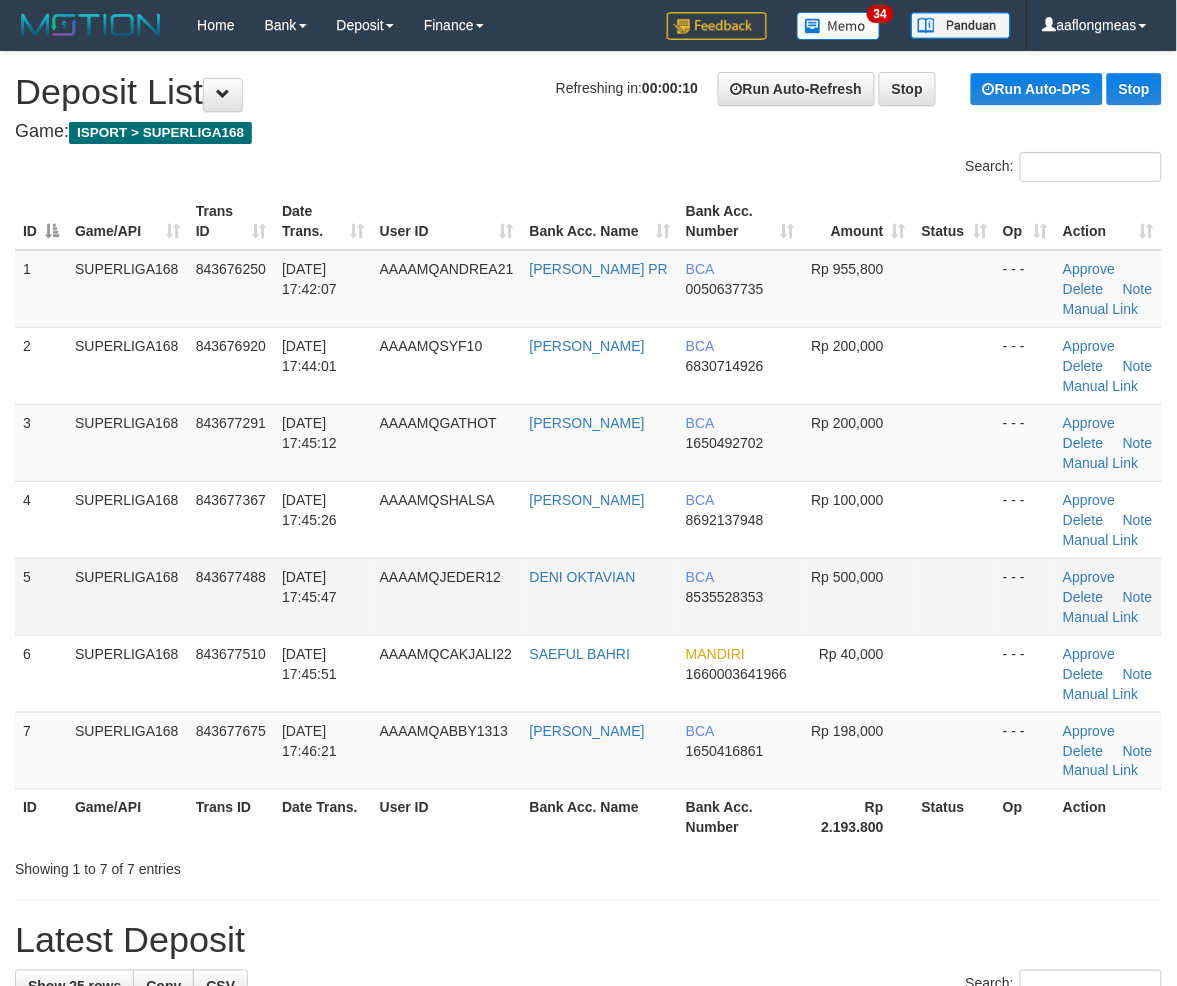 click at bounding box center [954, 596] 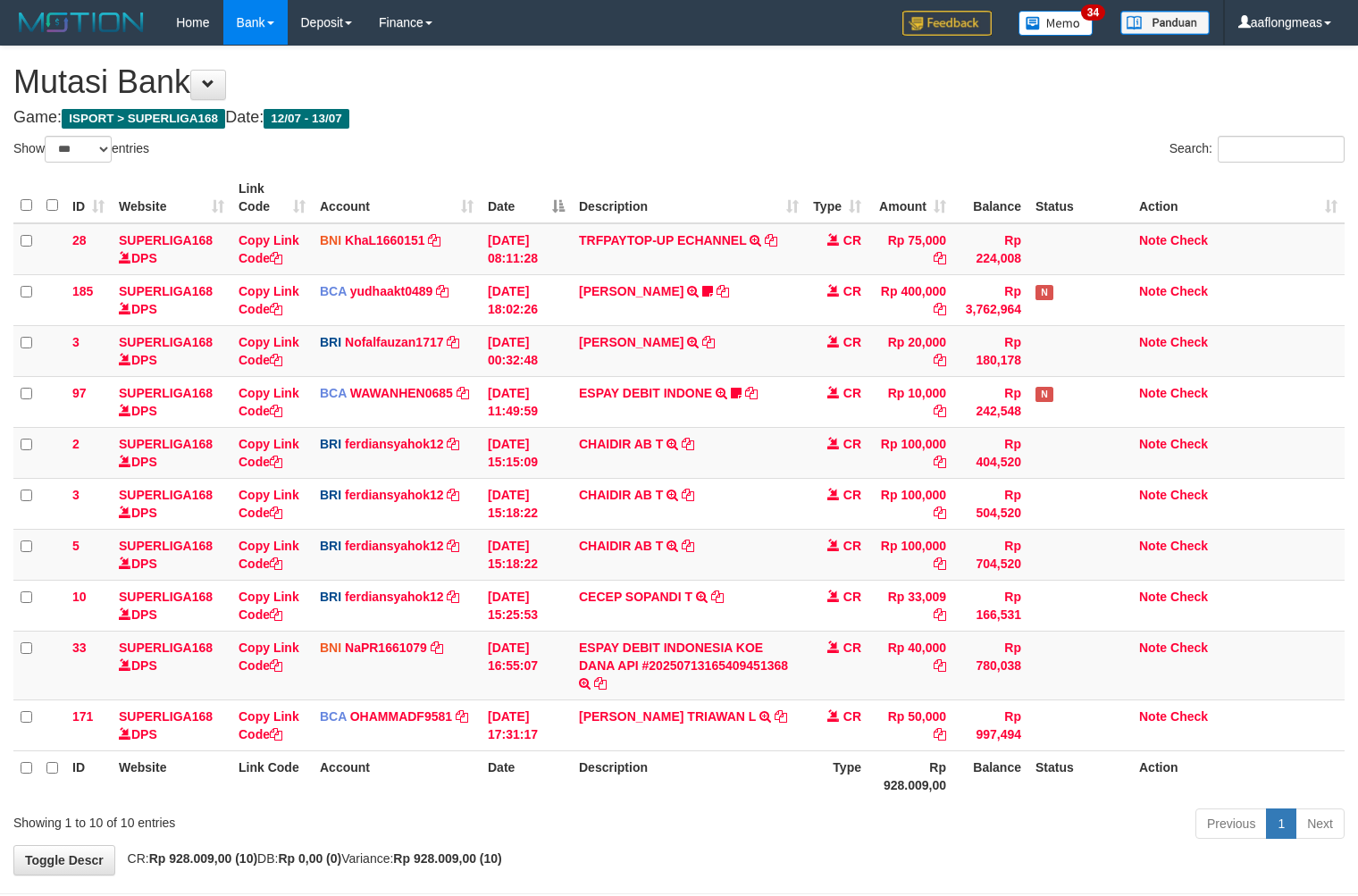select on "***" 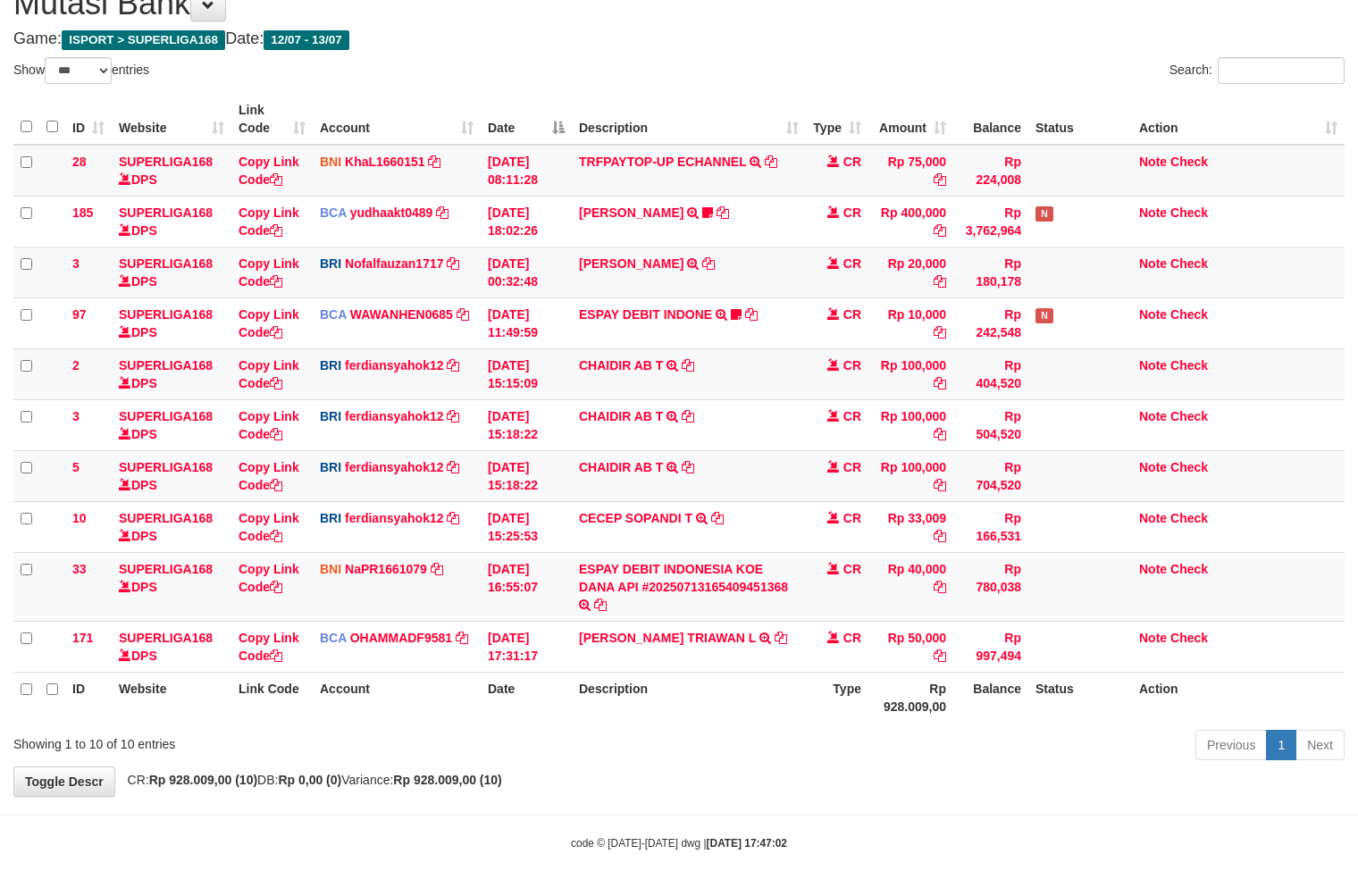 click on "Toggle navigation
Home
Bank
Account List
Load
By Website
Group
[ISPORT]													SUPERLIGA168
By Load Group (DPS)
34" at bounding box center (679, 408) 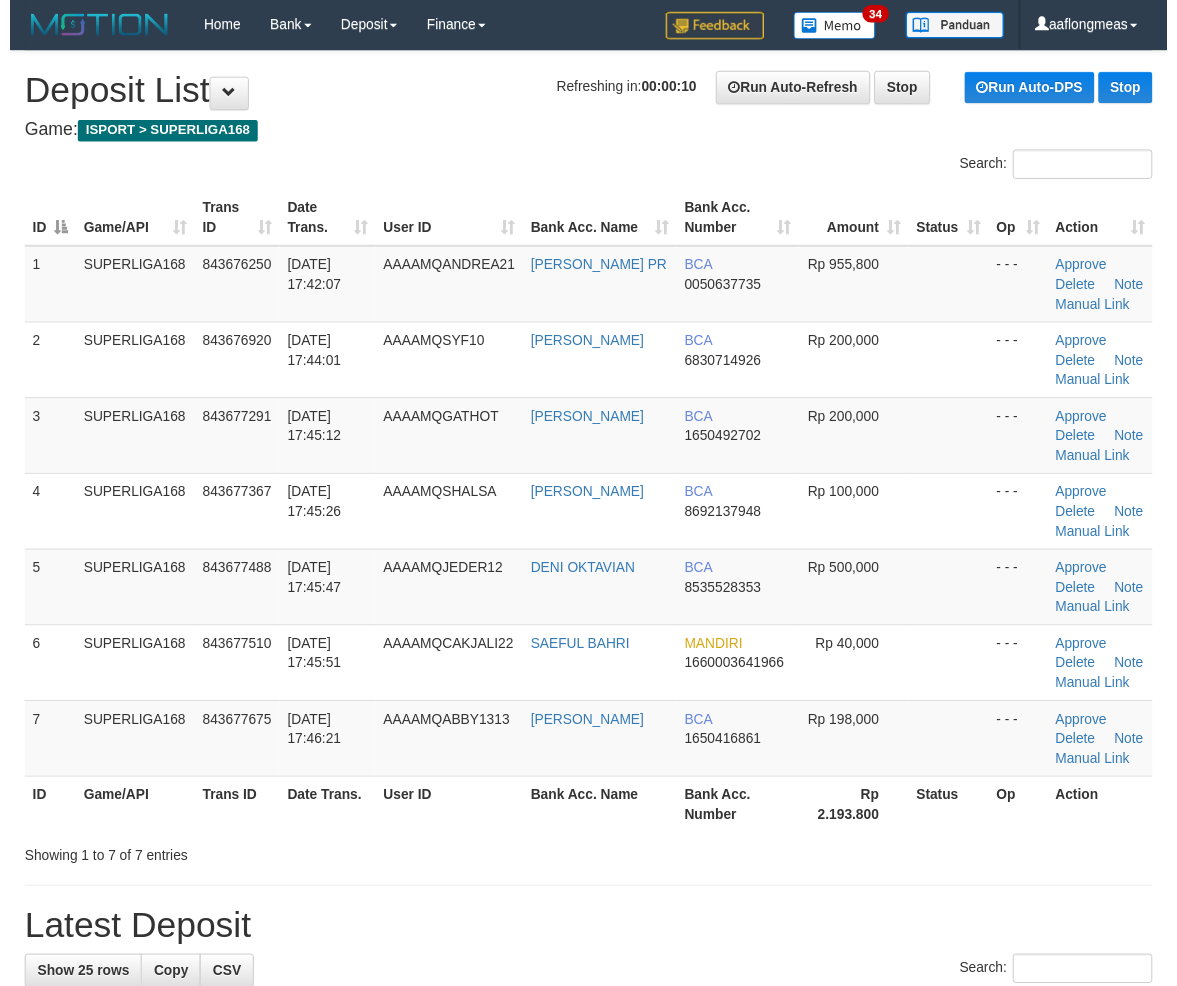 scroll, scrollTop: 0, scrollLeft: 0, axis: both 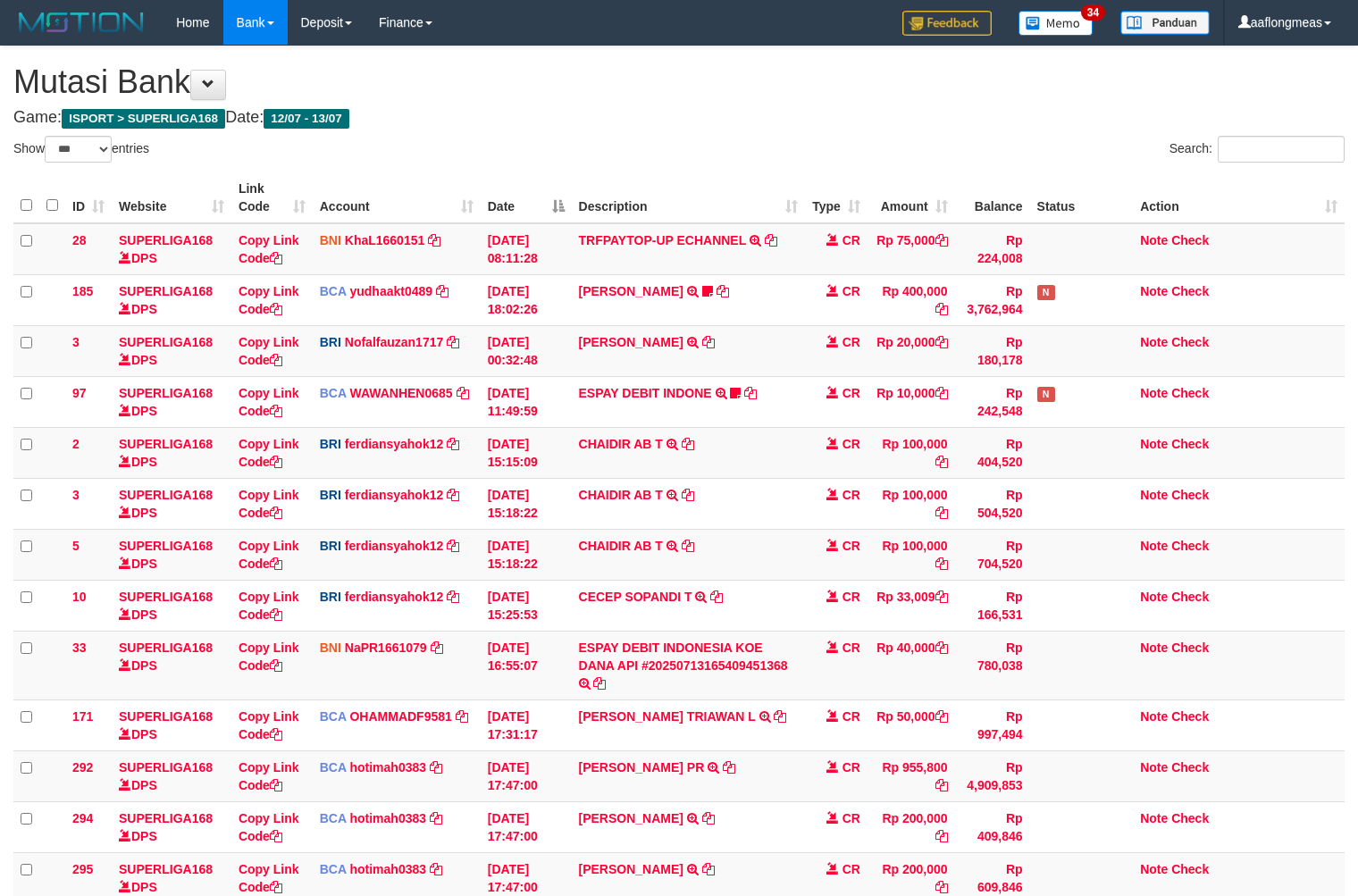 select on "***" 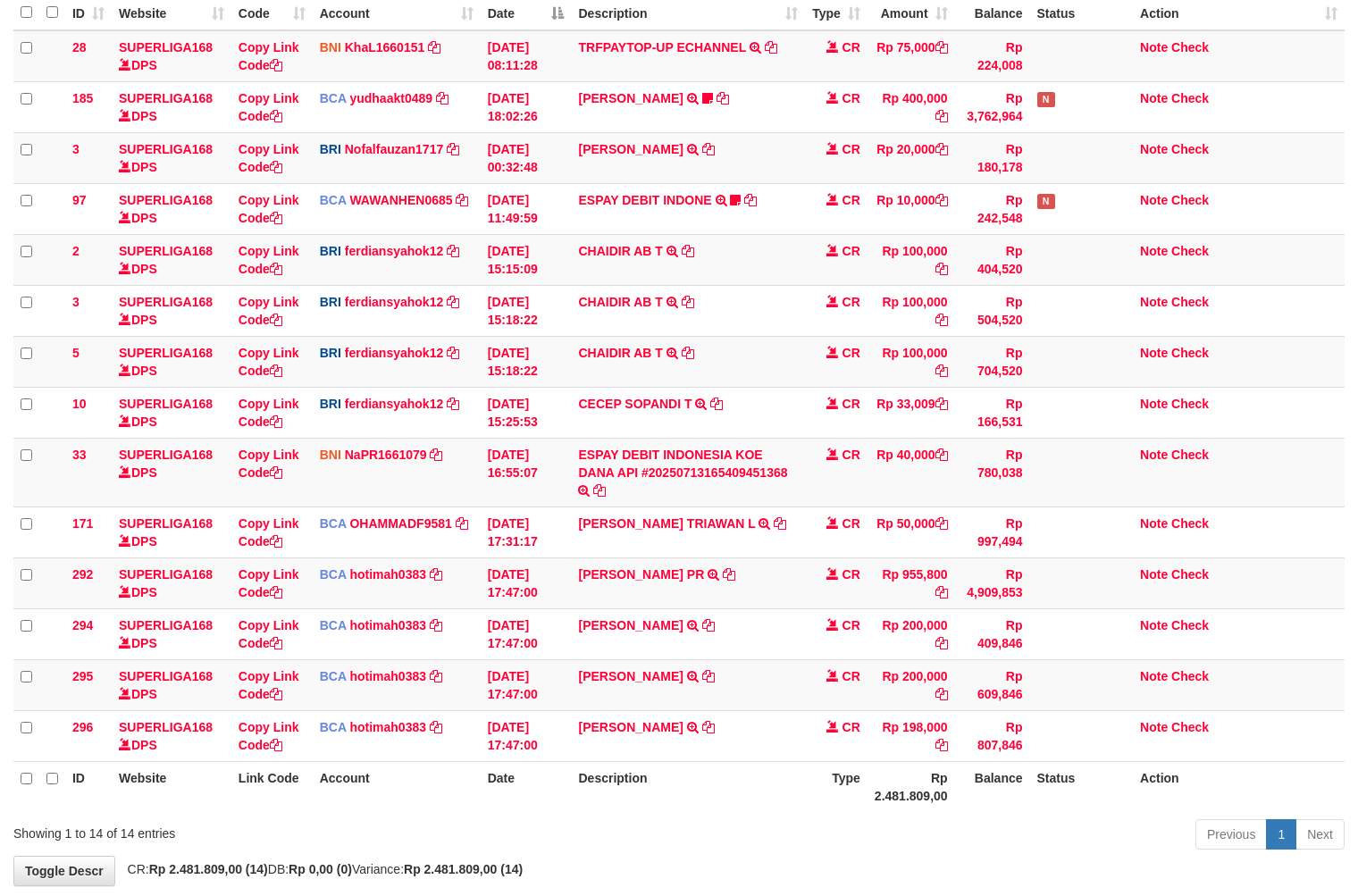 scroll, scrollTop: 283, scrollLeft: 0, axis: vertical 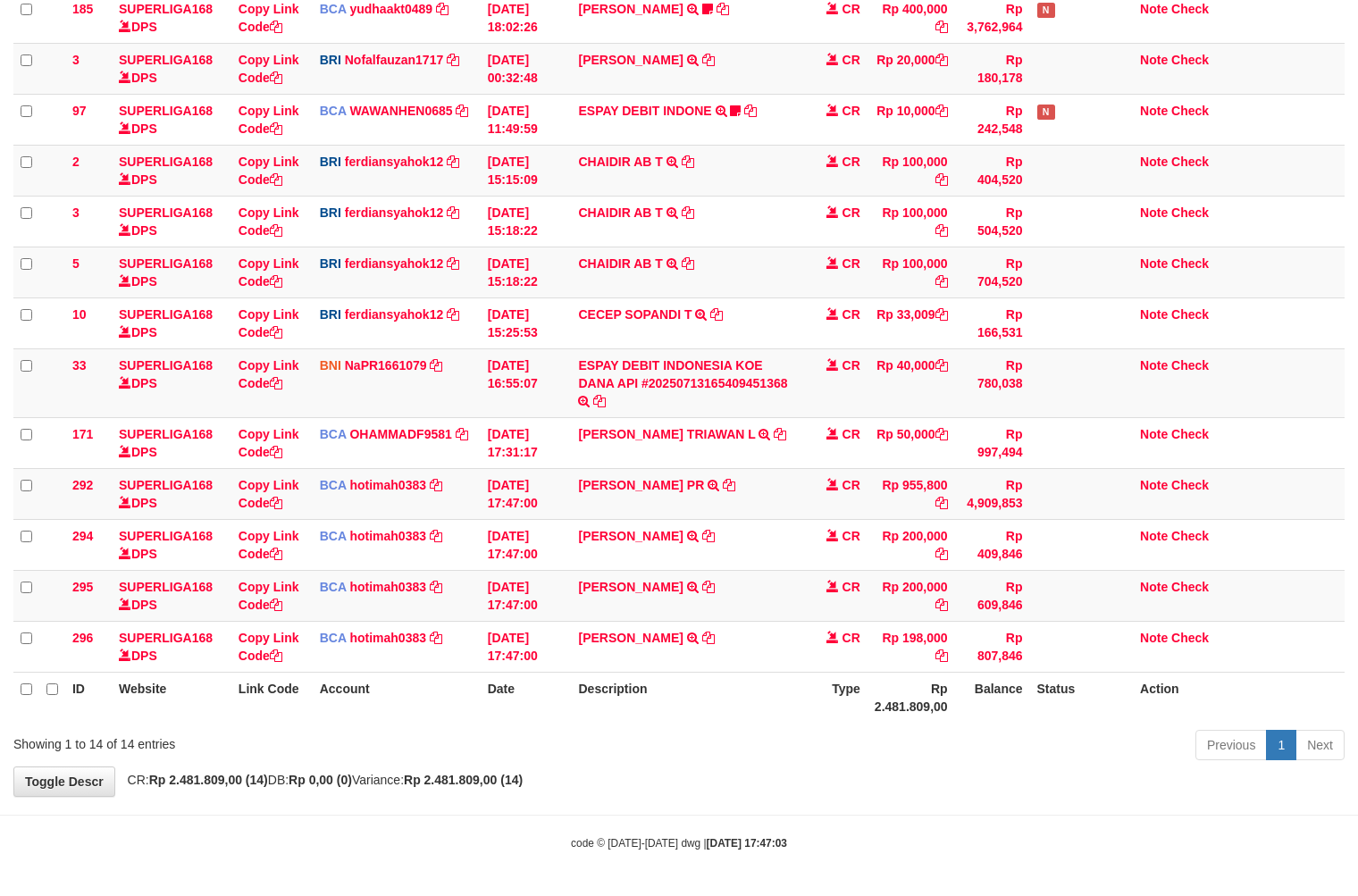 click on "**********" at bounding box center [679, 280] 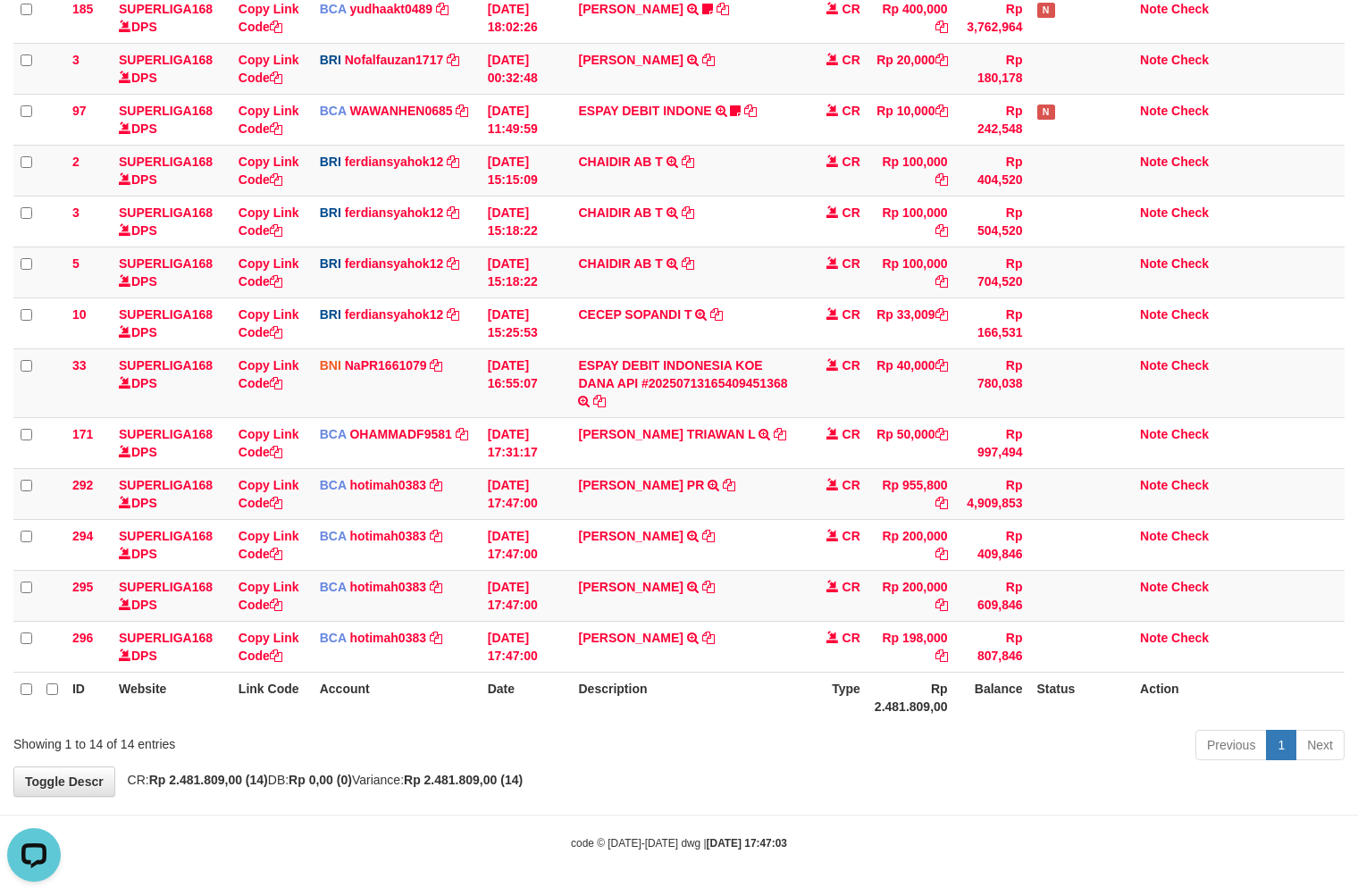 scroll, scrollTop: 0, scrollLeft: 0, axis: both 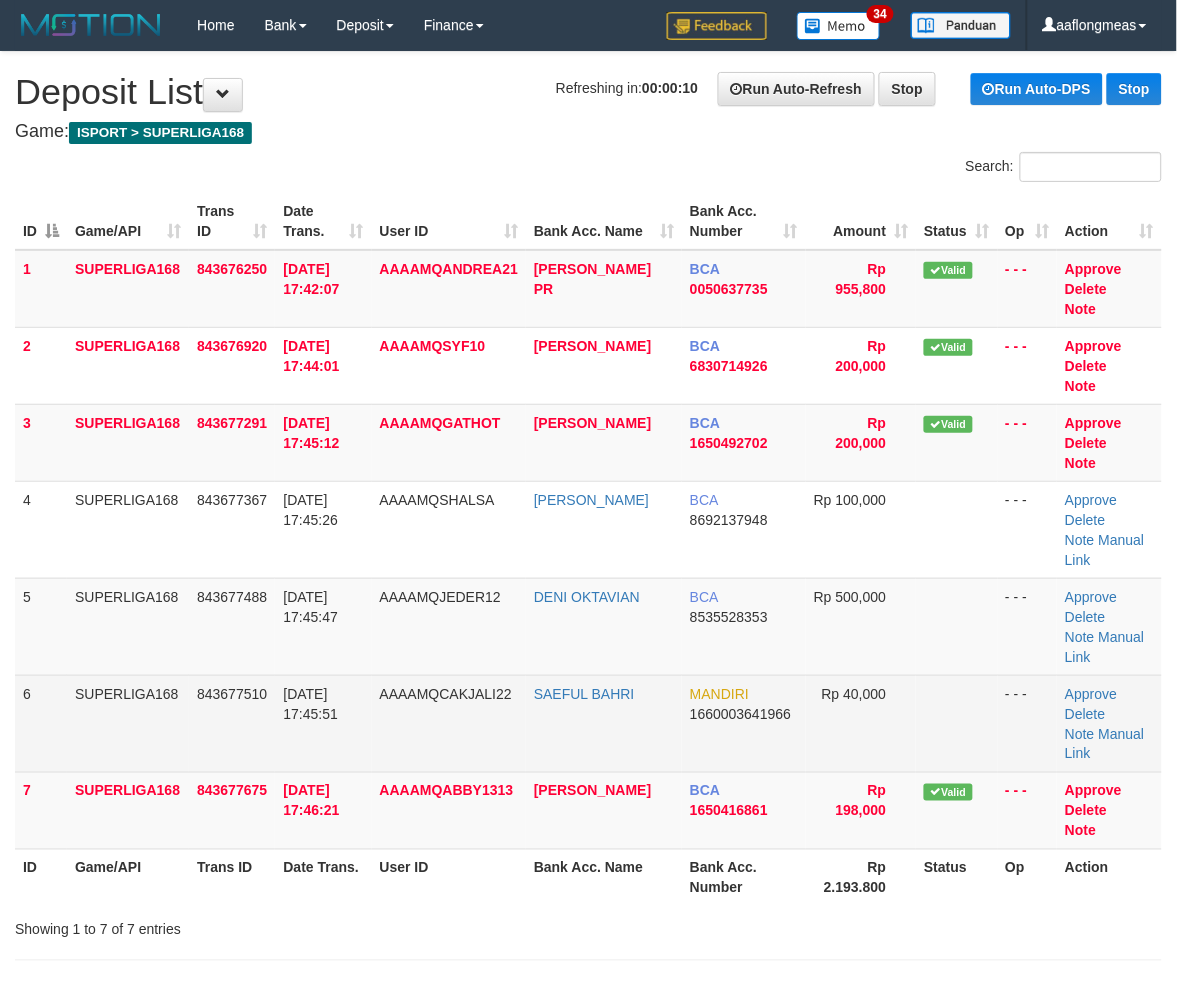 click on "Rp 40,000" at bounding box center (861, 723) 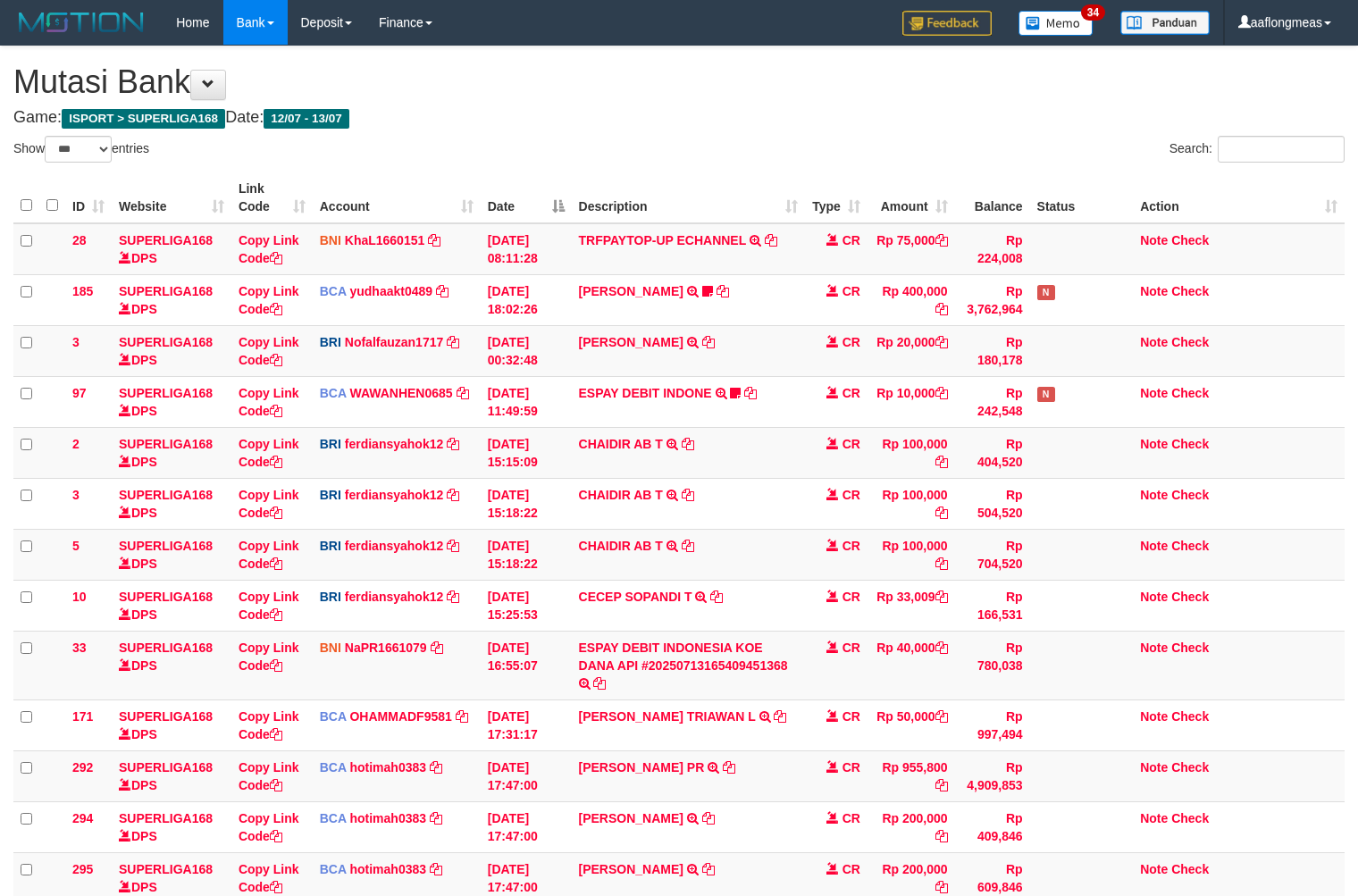 select on "***" 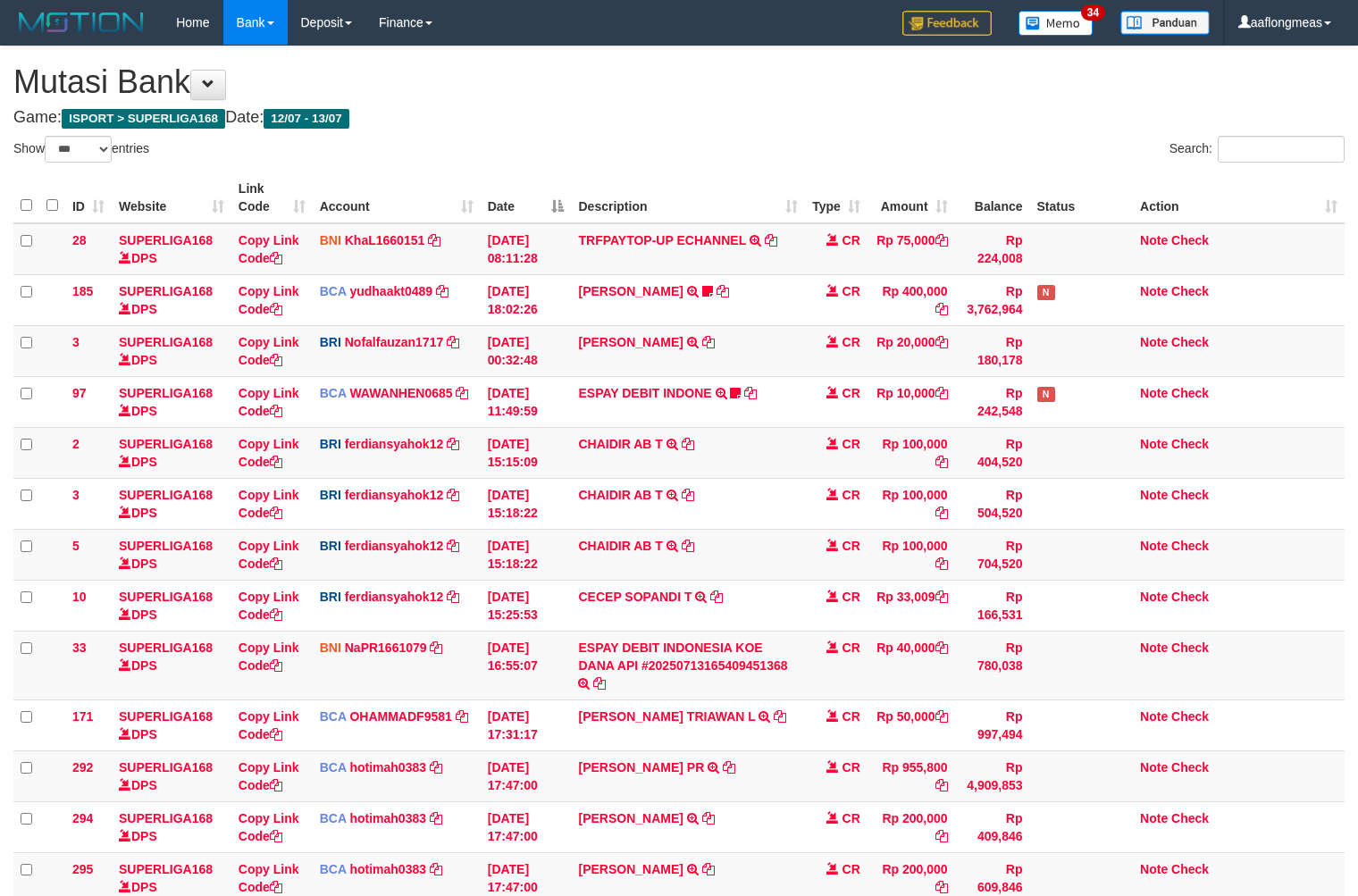 scroll, scrollTop: 283, scrollLeft: 0, axis: vertical 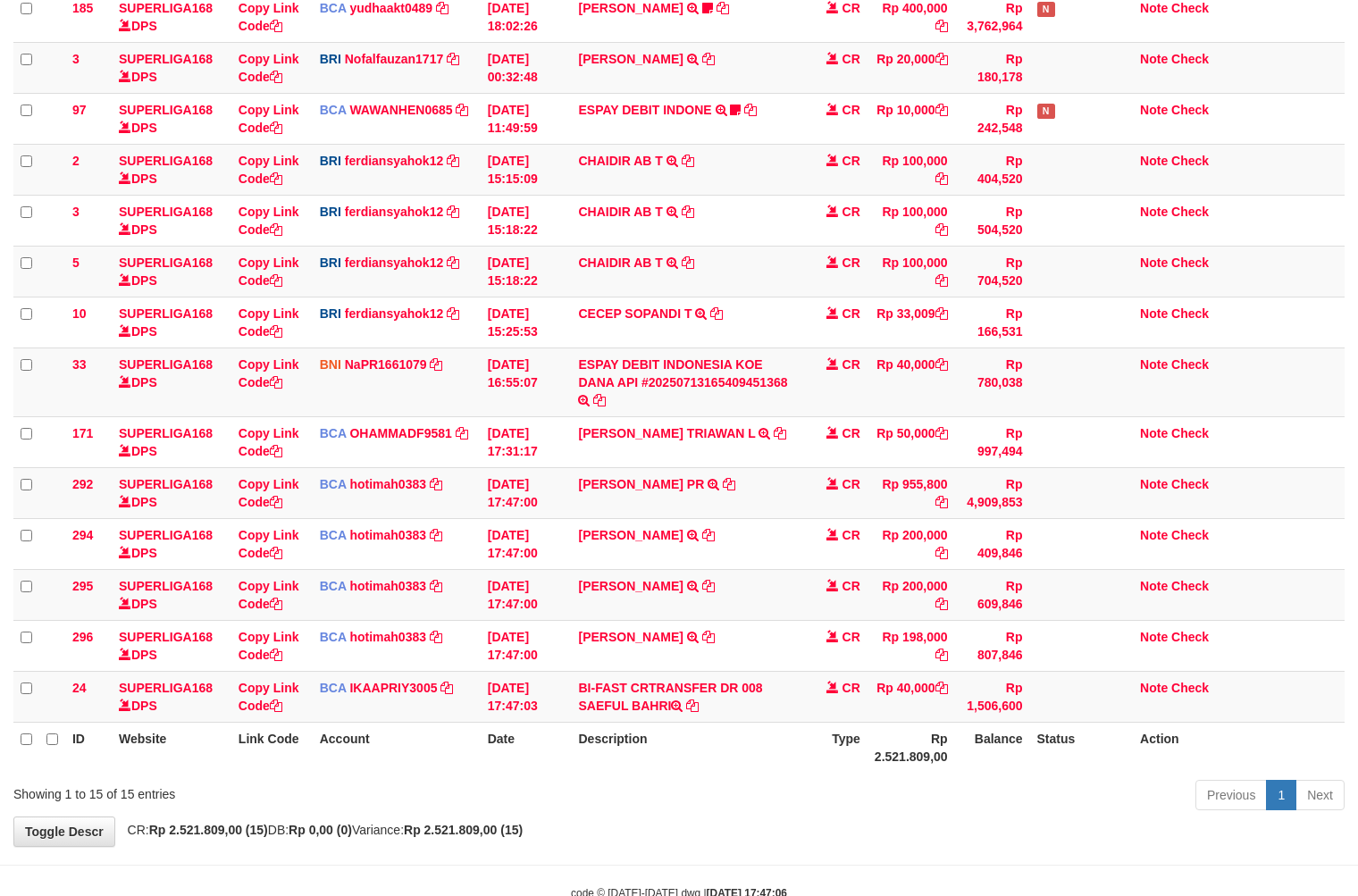 drag, startPoint x: 0, startPoint y: 0, endPoint x: 683, endPoint y: 752, distance: 1015.871 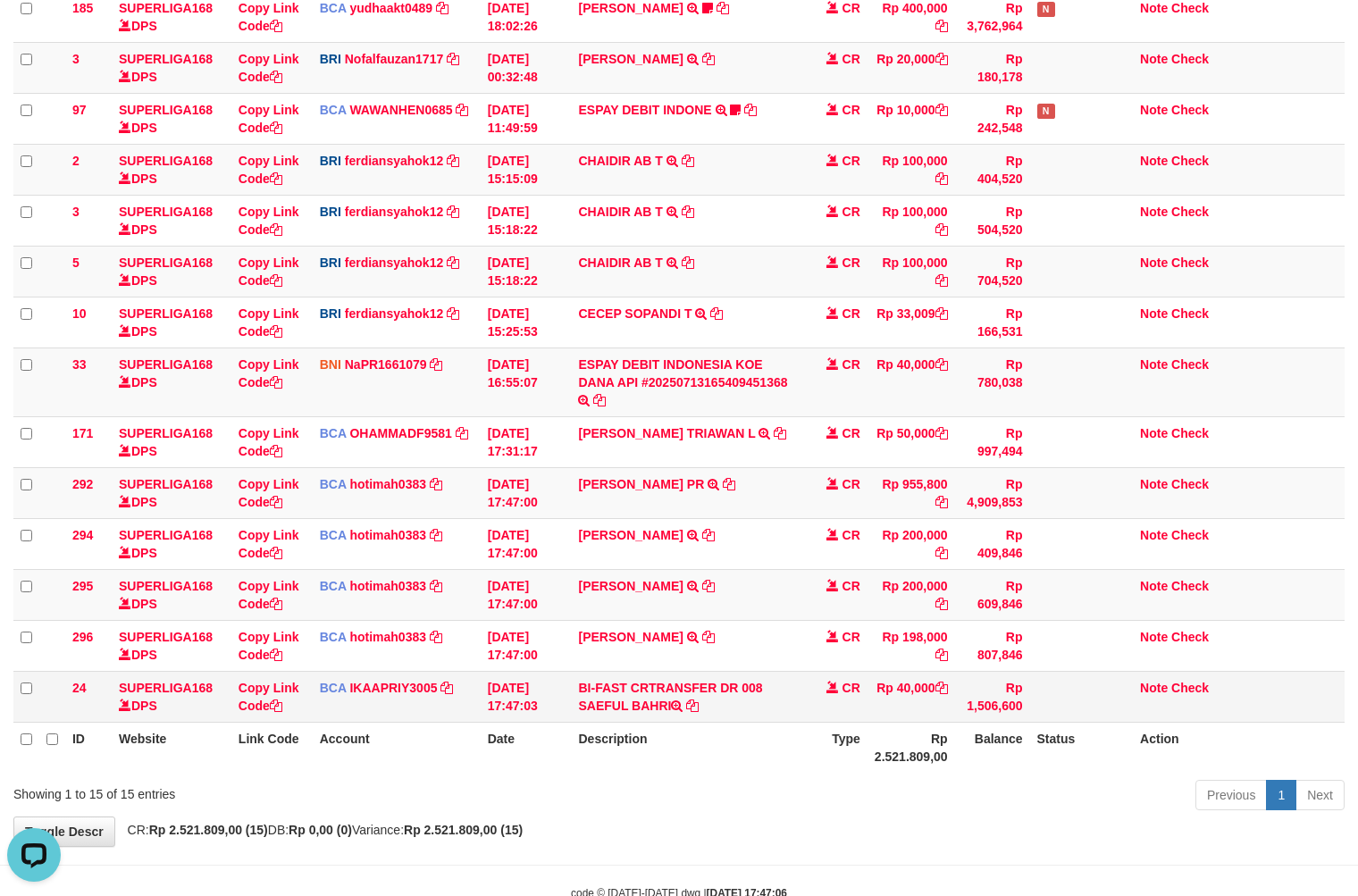 scroll, scrollTop: 0, scrollLeft: 0, axis: both 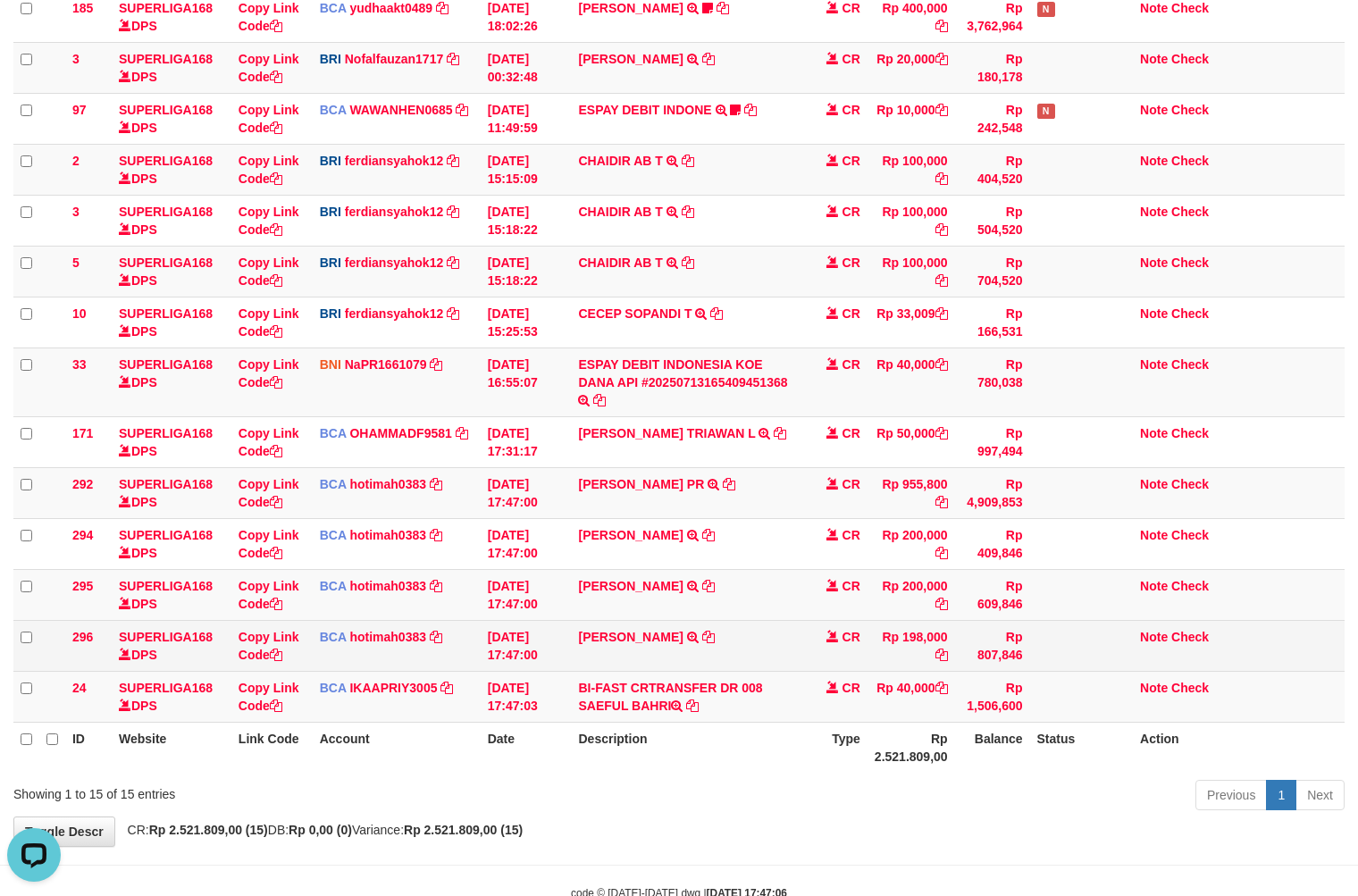 copy on "SAEFUL BAHRI" 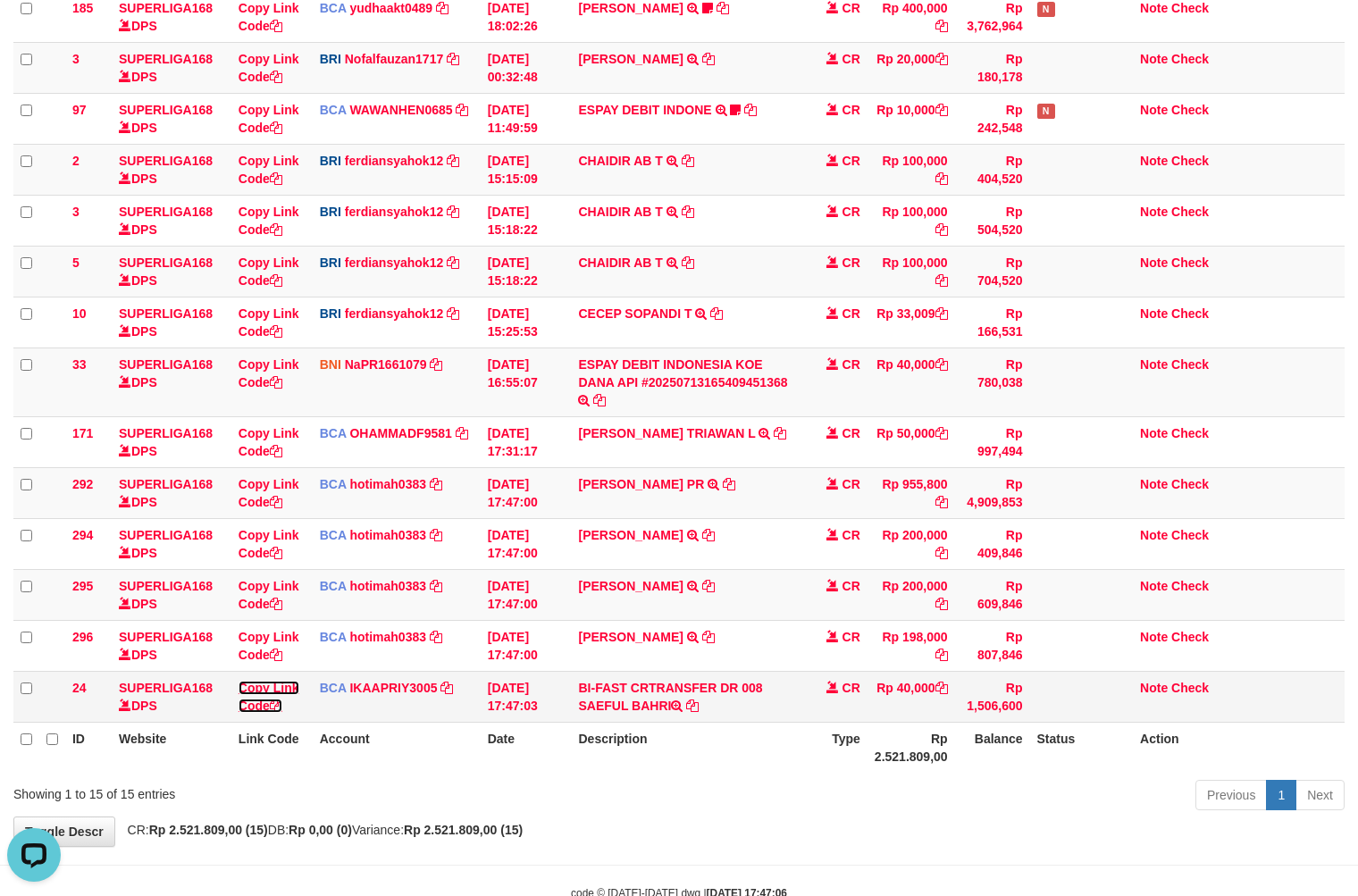 click on "Copy Link Code" at bounding box center [269, 697] 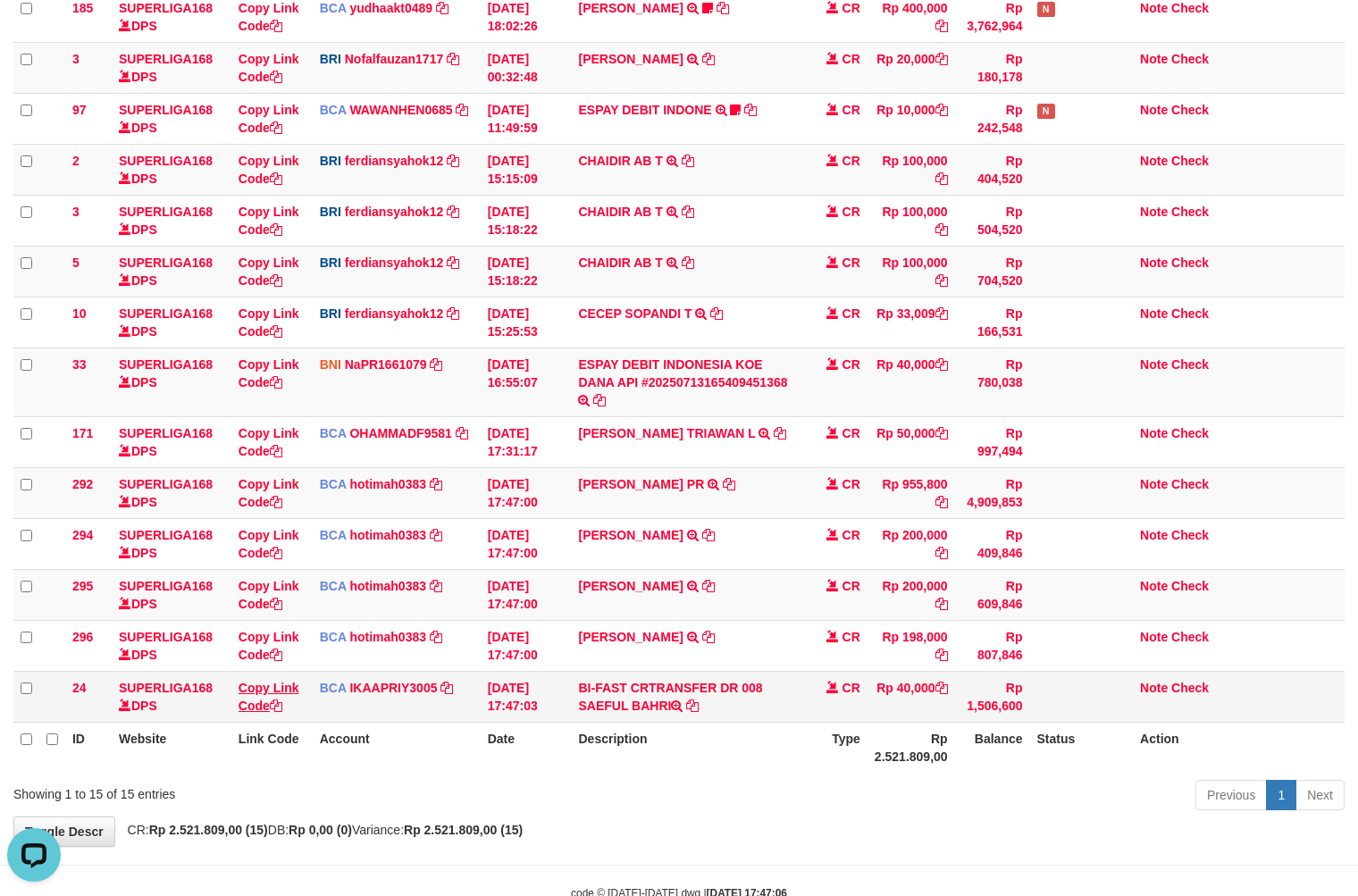 copy on "SAEFUL BAHRI" 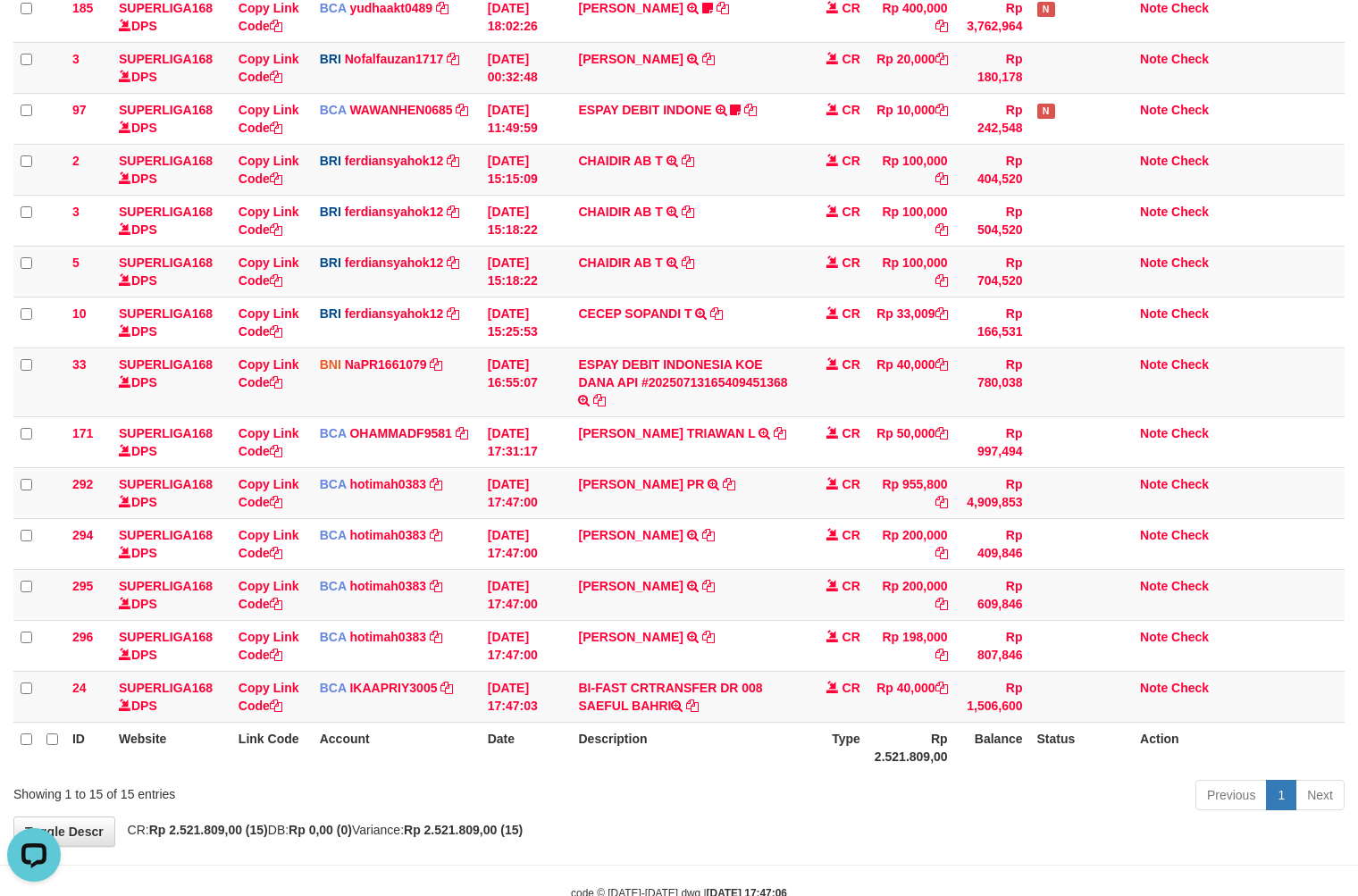 scroll, scrollTop: 245, scrollLeft: 0, axis: vertical 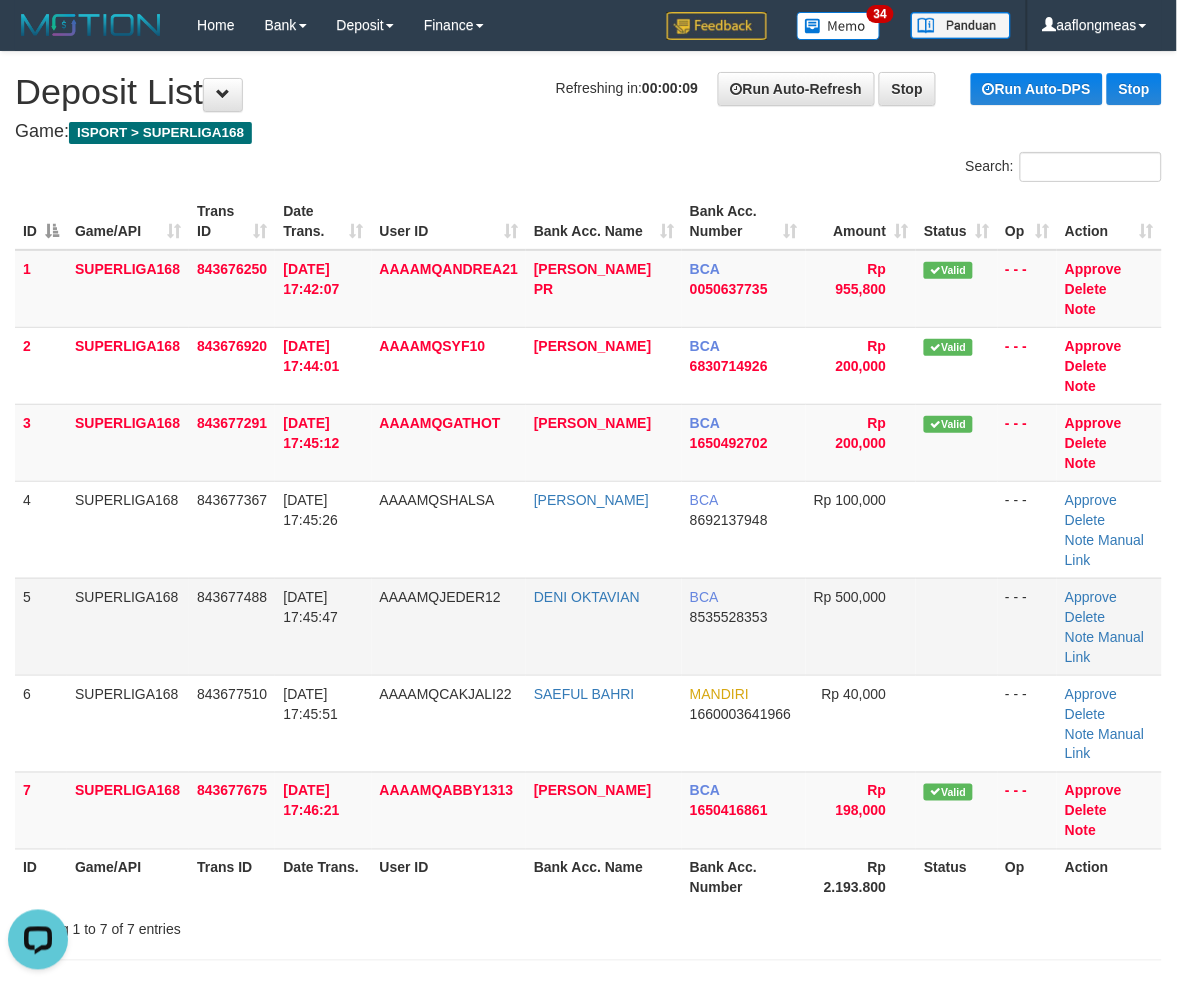 click at bounding box center [956, 626] 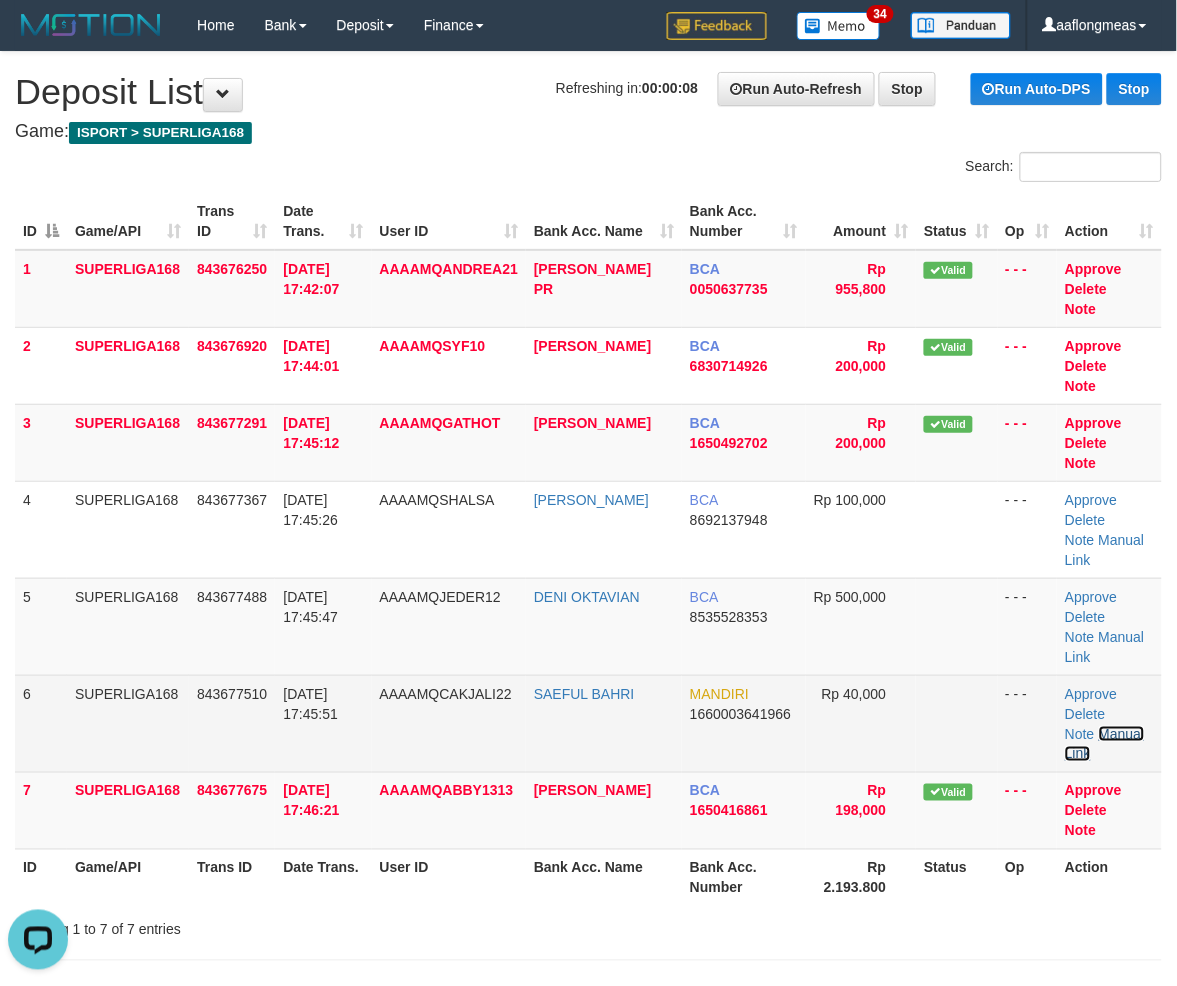 click on "Manual Link" at bounding box center [1104, 744] 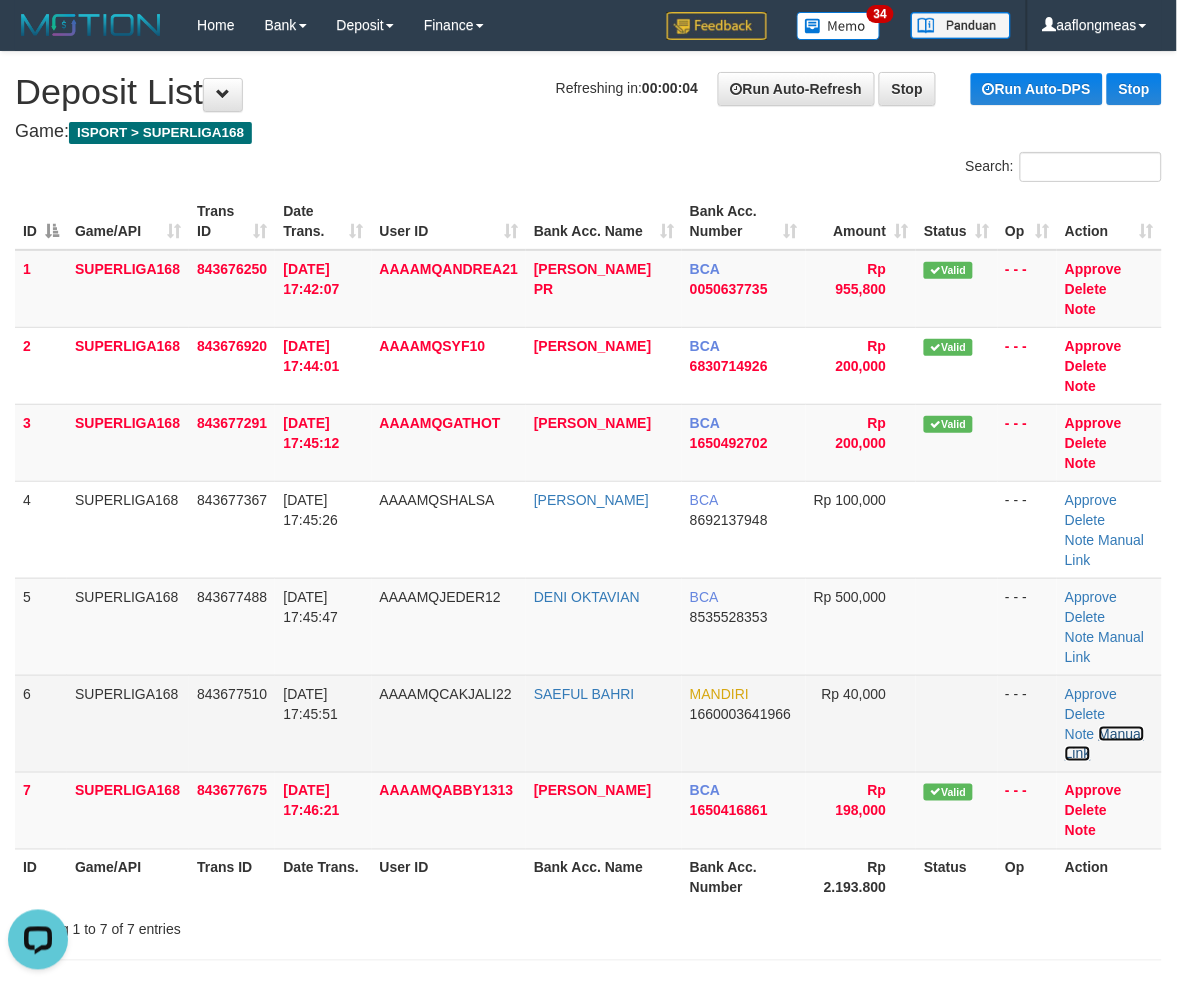 click on "Manual Link" at bounding box center [1104, 744] 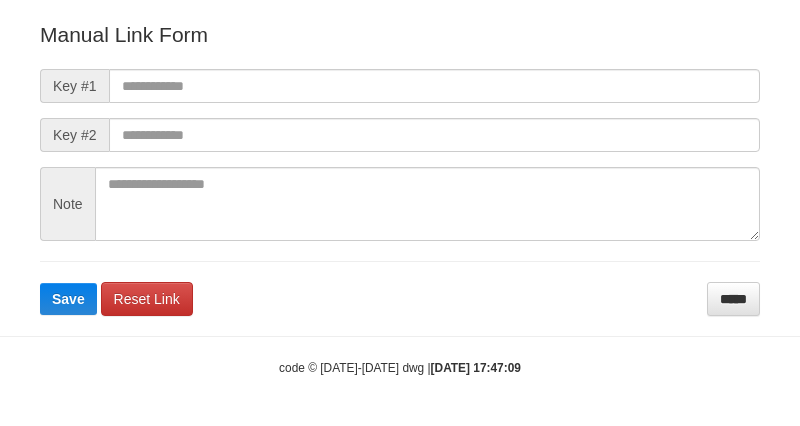 scroll, scrollTop: 242, scrollLeft: 0, axis: vertical 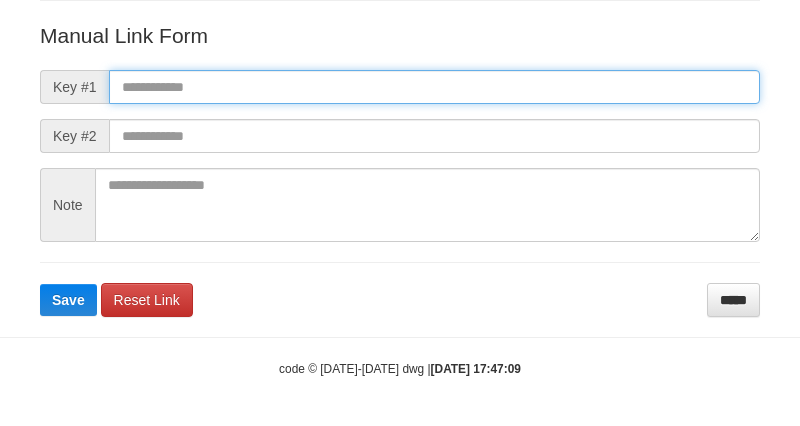 click at bounding box center (434, 87) 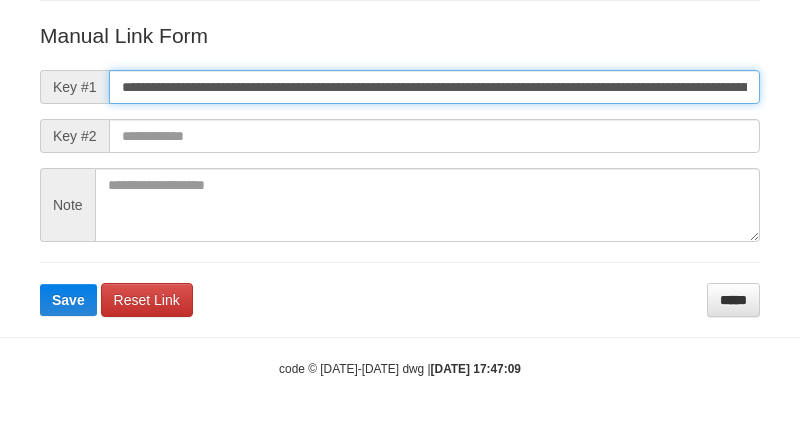 scroll, scrollTop: 0, scrollLeft: 1147, axis: horizontal 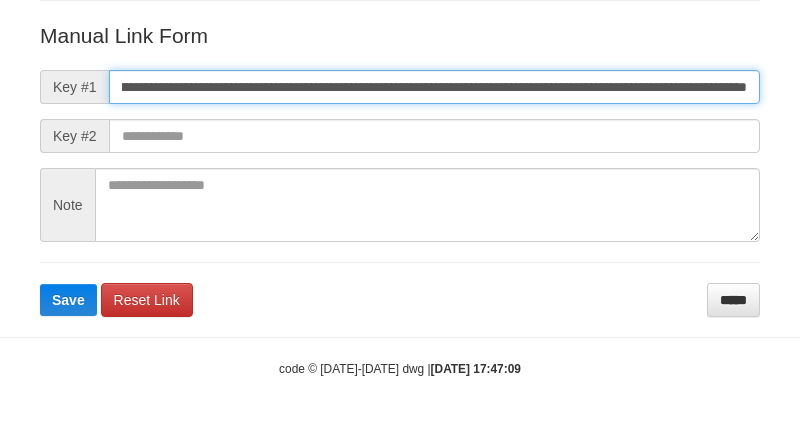type on "**********" 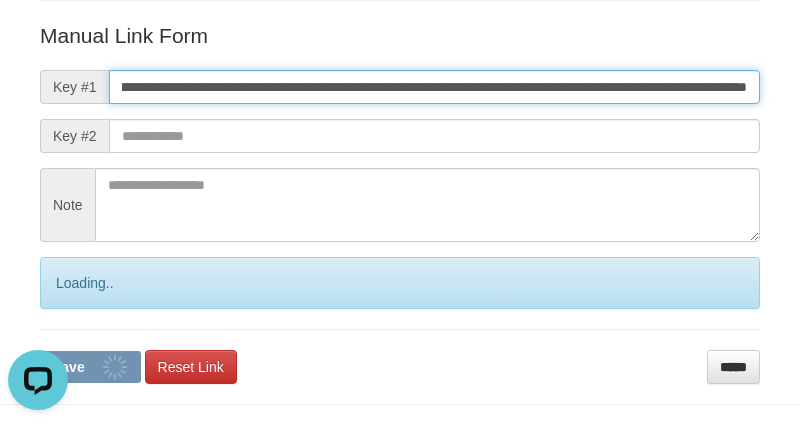scroll, scrollTop: 0, scrollLeft: 0, axis: both 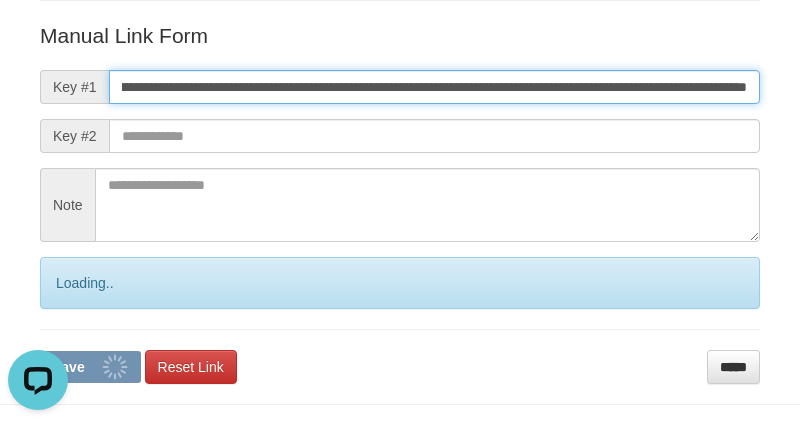 click on "Save" at bounding box center [90, 367] 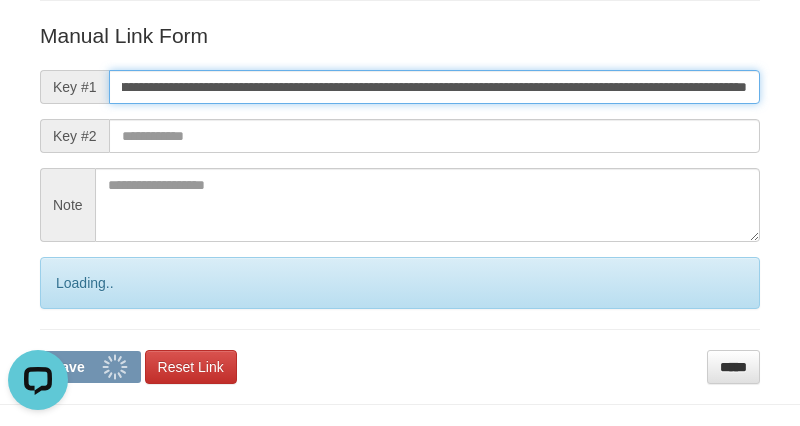 click on "Save" at bounding box center (90, 367) 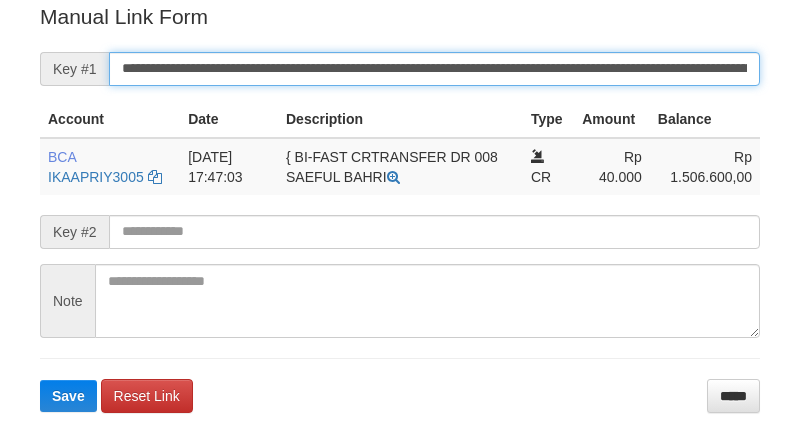 click on "**********" at bounding box center (434, 69) 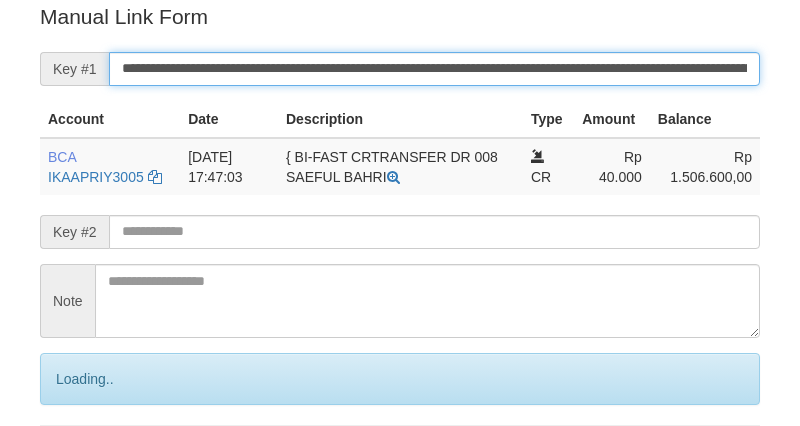 click on "**********" at bounding box center [434, 69] 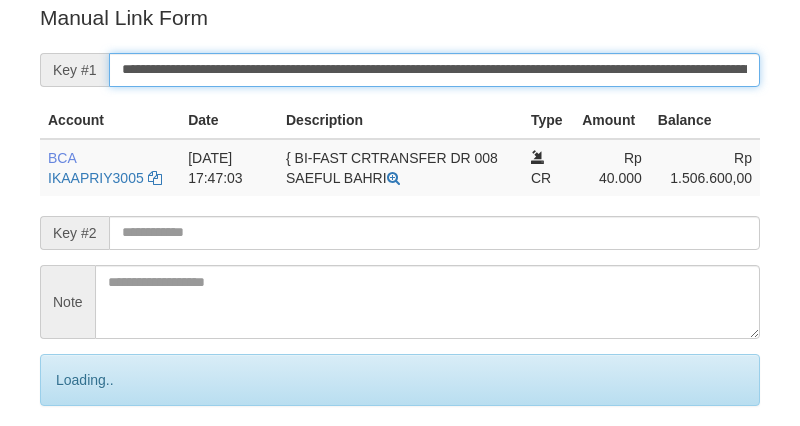 click on "**********" at bounding box center (434, 70) 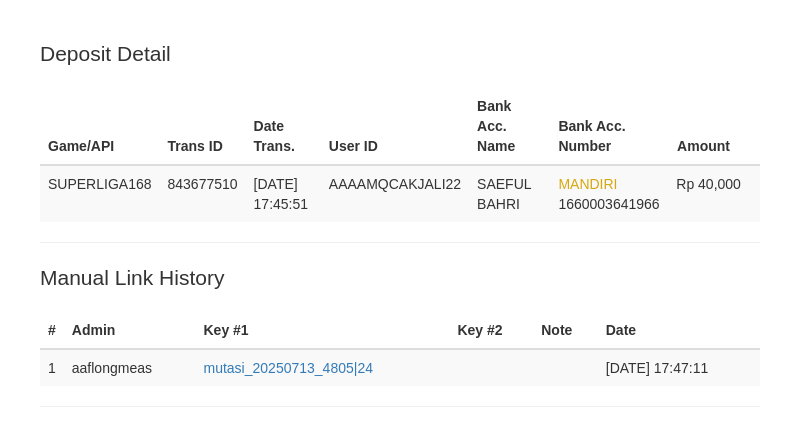 click on "Save" at bounding box center [90, 888] 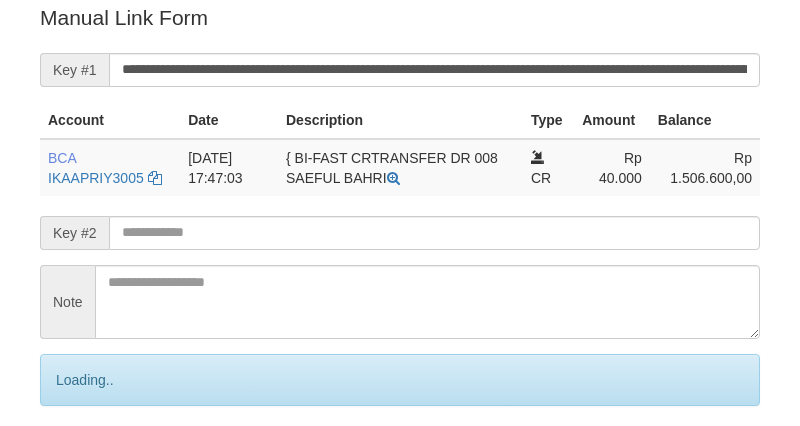 click on "**********" at bounding box center (434, 70) 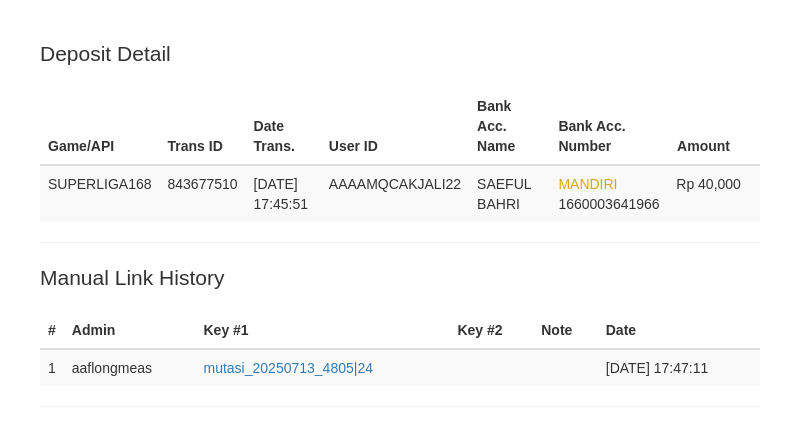 scroll, scrollTop: 424, scrollLeft: 0, axis: vertical 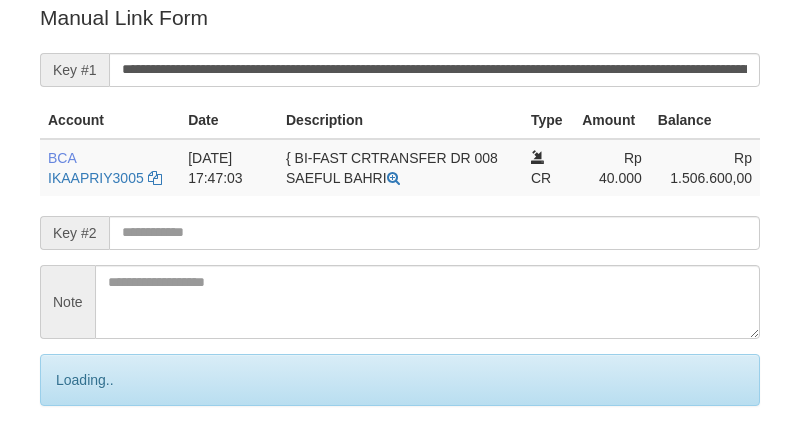click on "**********" at bounding box center [434, 70] 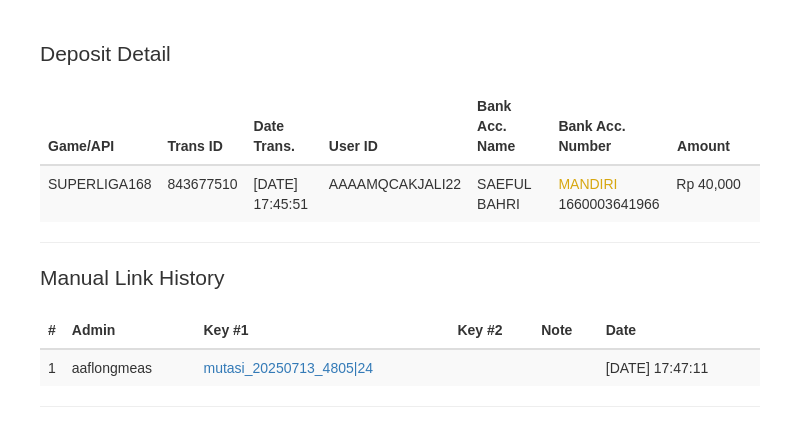scroll, scrollTop: 424, scrollLeft: 0, axis: vertical 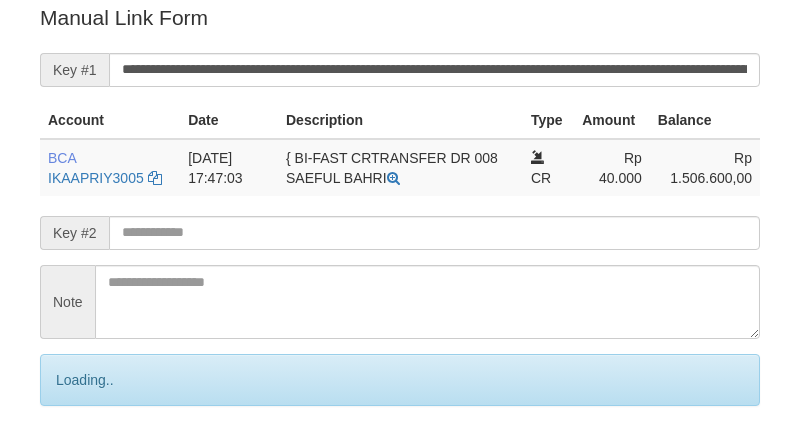 click on "Save" at bounding box center [90, 464] 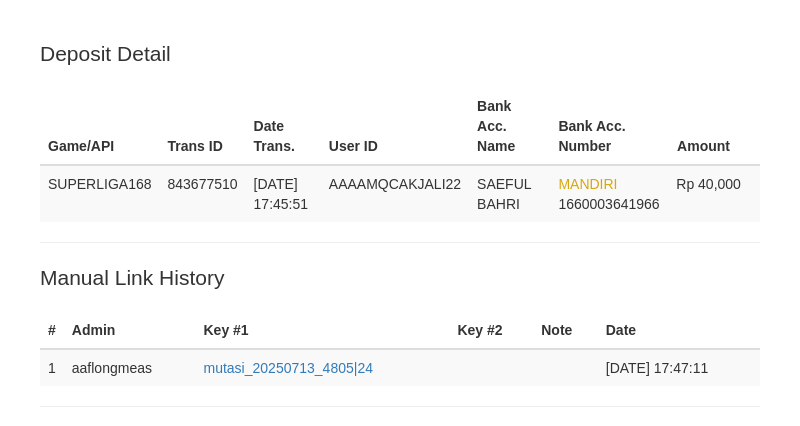 scroll, scrollTop: 424, scrollLeft: 0, axis: vertical 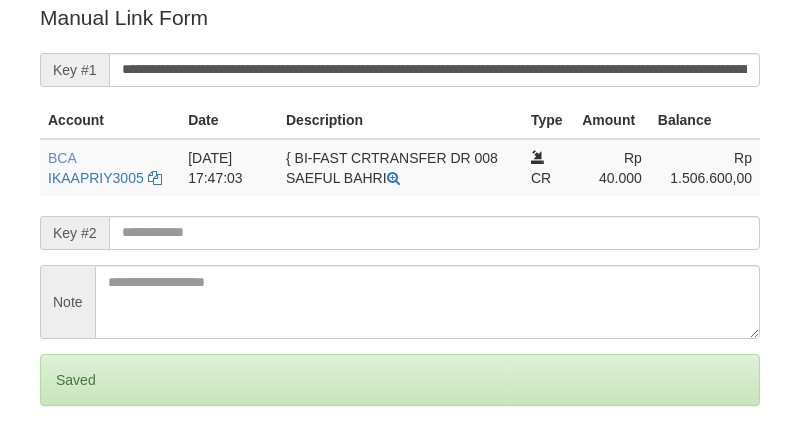click on "Save" at bounding box center [68, 464] 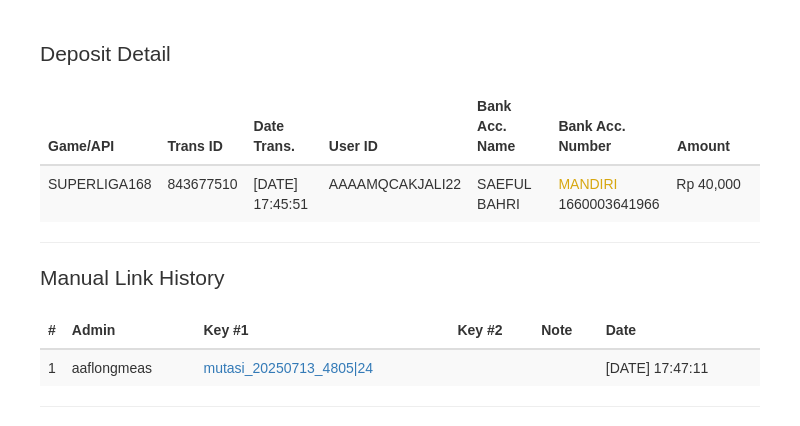 scroll, scrollTop: 424, scrollLeft: 0, axis: vertical 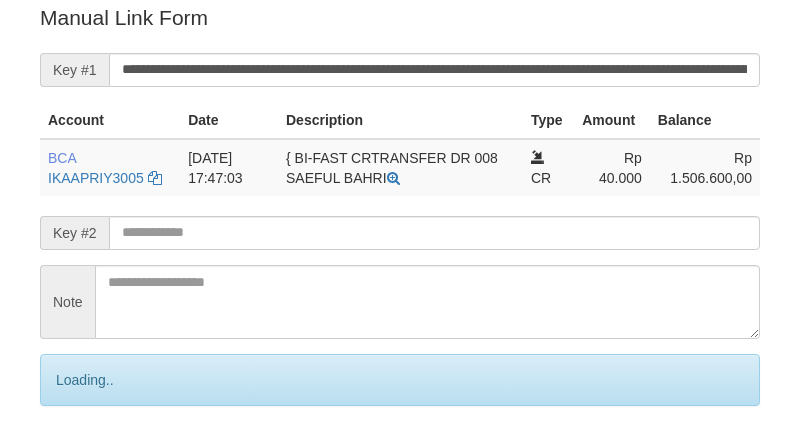 click on "**********" at bounding box center [434, 70] 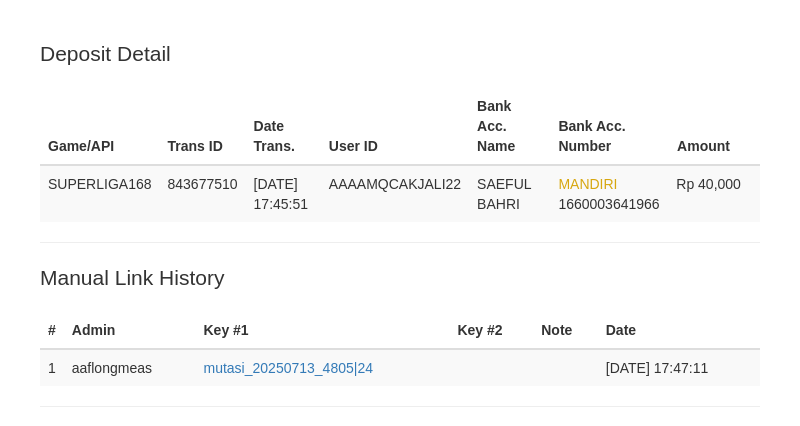 scroll, scrollTop: 424, scrollLeft: 0, axis: vertical 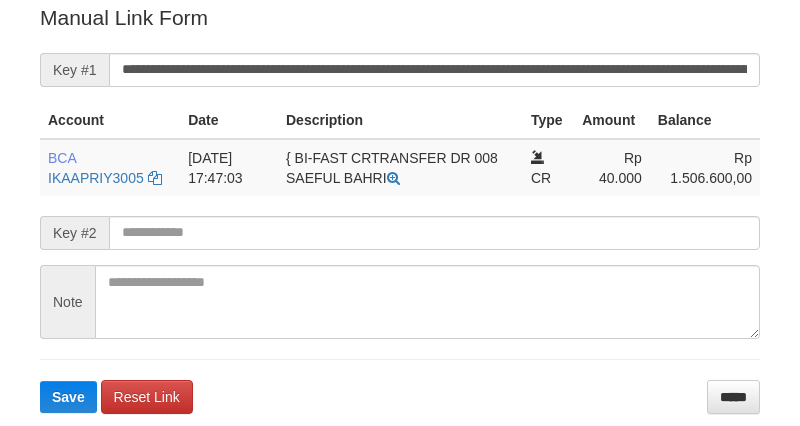 click on "Save" at bounding box center [68, 397] 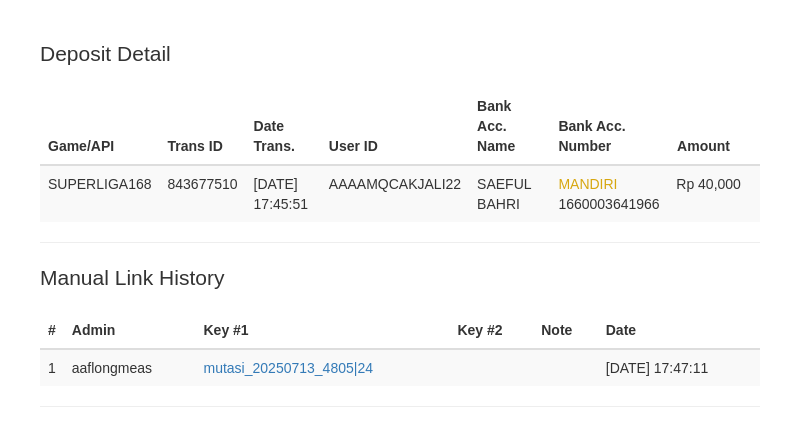 click on "**********" at bounding box center (434, 494) 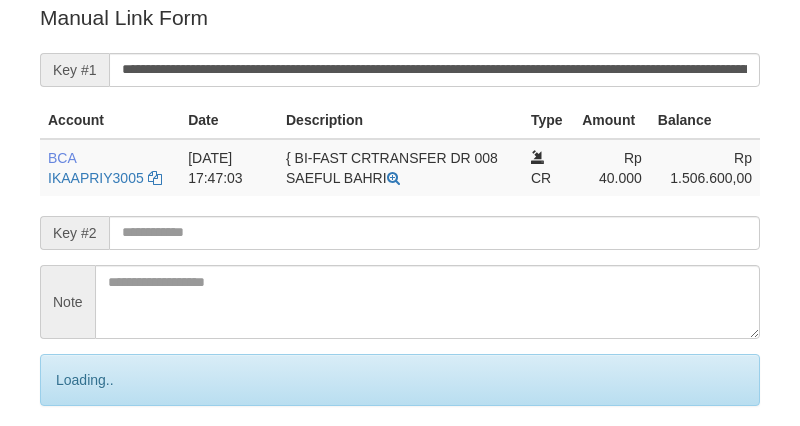 click on "Save" at bounding box center [90, 464] 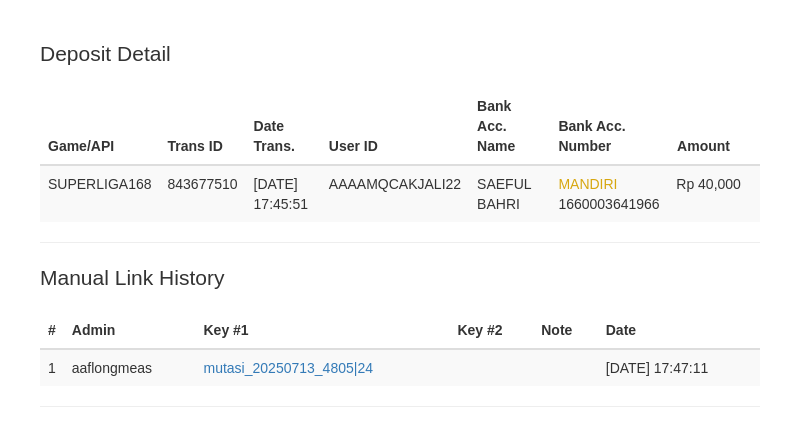 click on "Save" at bounding box center [68, 888] 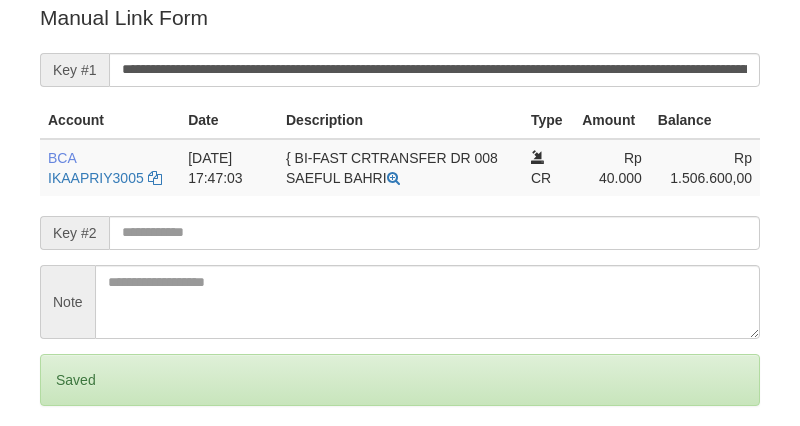 click on "**********" at bounding box center (434, 70) 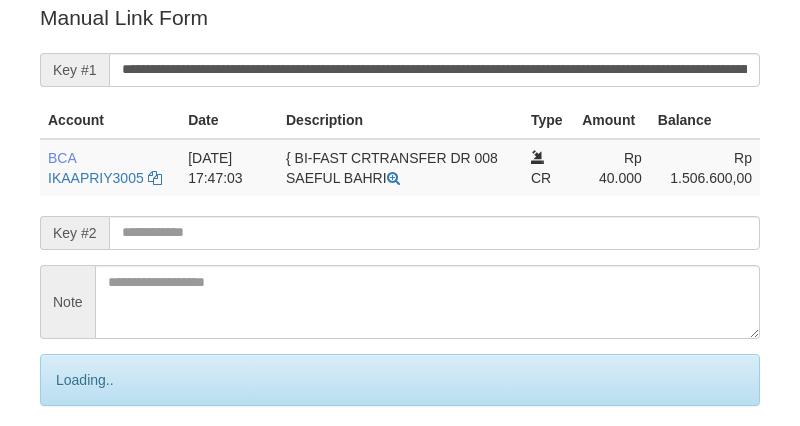 click on "**********" at bounding box center (434, 70) 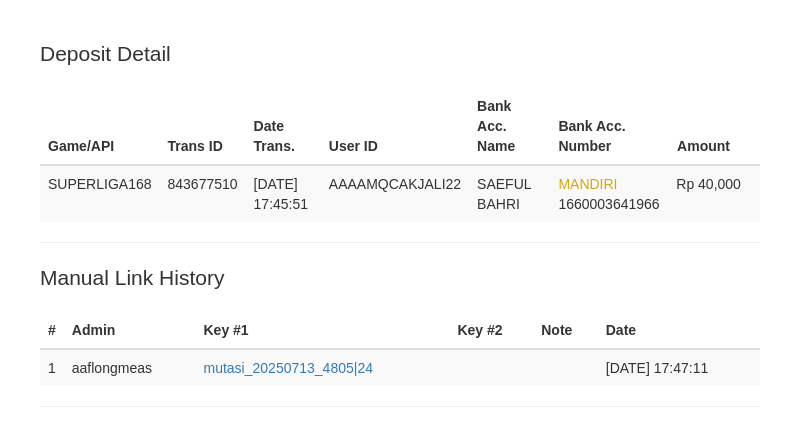 scroll, scrollTop: 424, scrollLeft: 0, axis: vertical 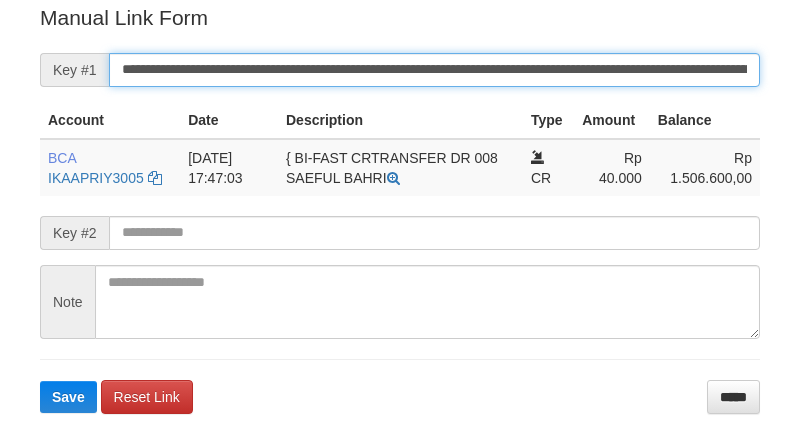 click on "**********" at bounding box center [434, 70] 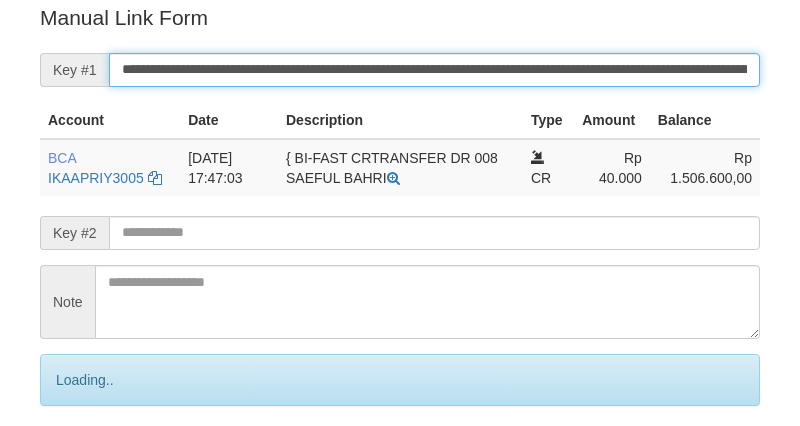 click on "**********" at bounding box center [434, 70] 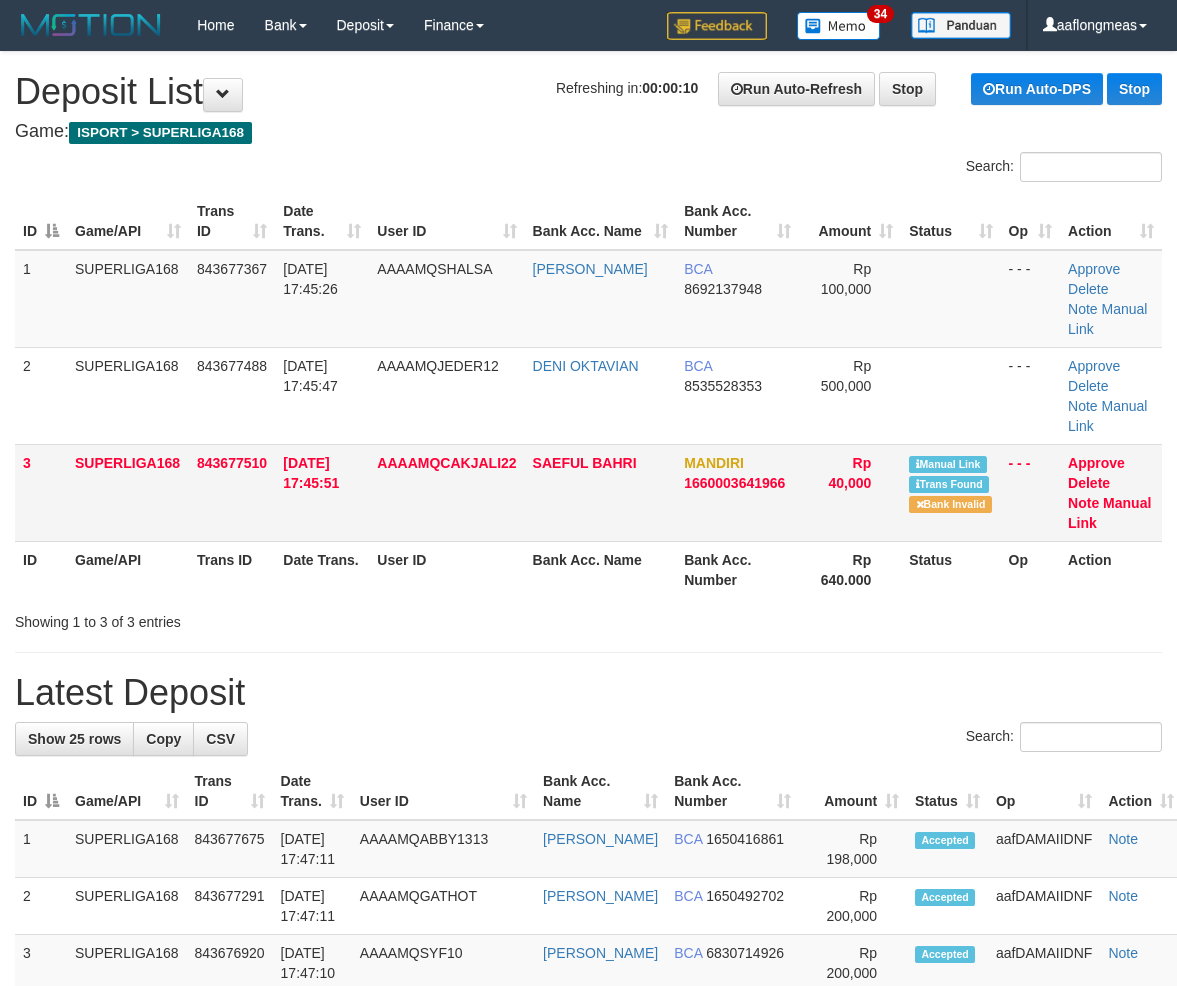 scroll, scrollTop: 0, scrollLeft: 0, axis: both 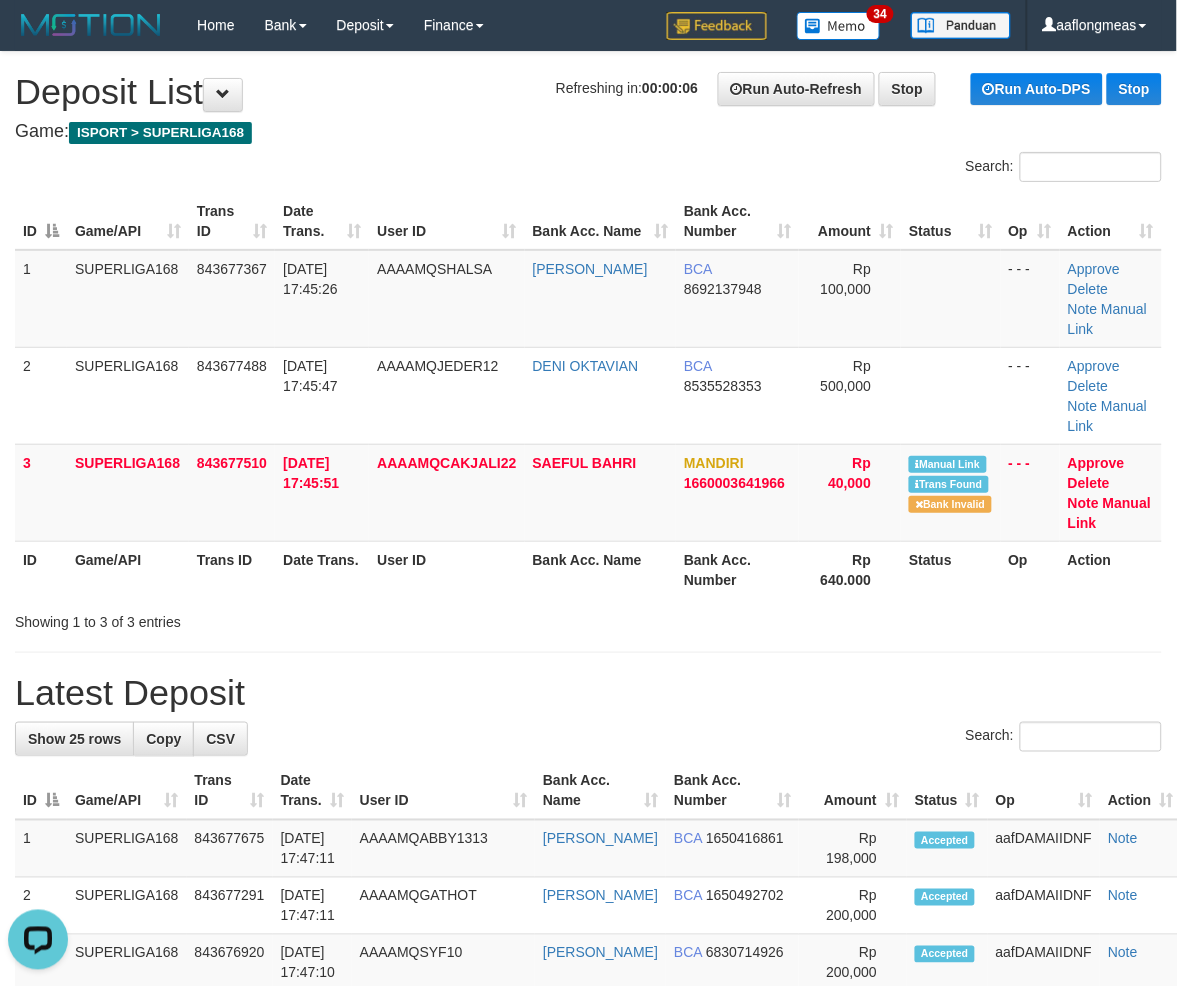 drag, startPoint x: 756, startPoint y: 584, endPoint x: 1185, endPoint y: 686, distance: 440.95917 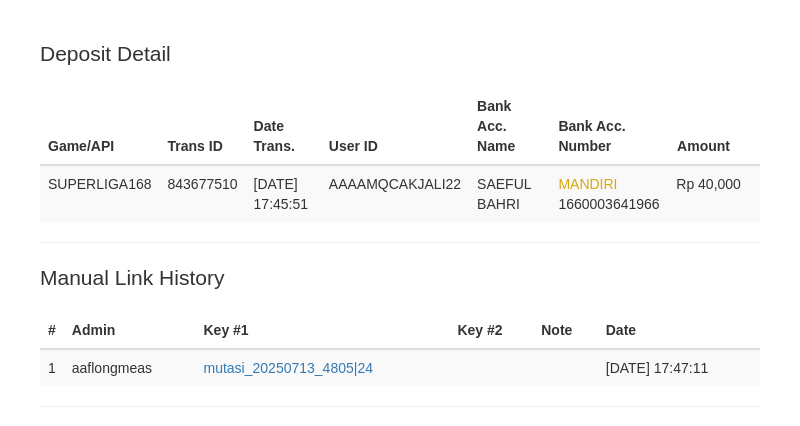 click on "Save" at bounding box center [68, 821] 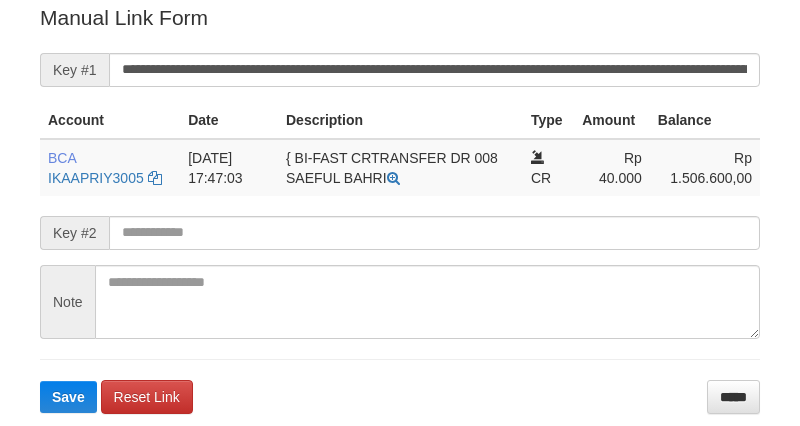 drag, startPoint x: 0, startPoint y: 0, endPoint x: 284, endPoint y: 75, distance: 293.73627 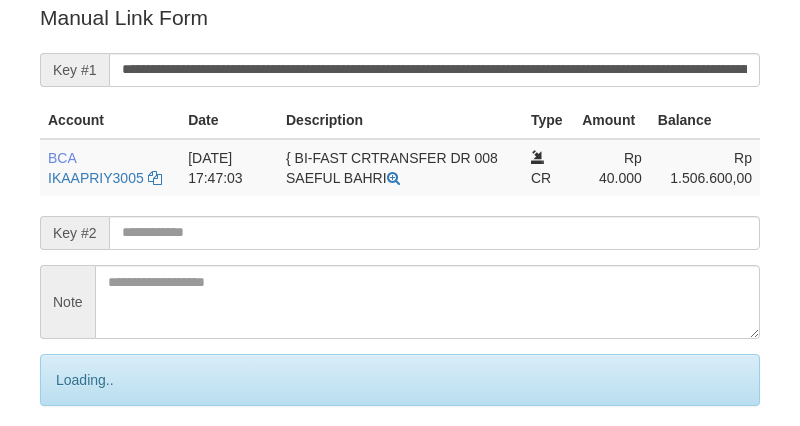 click on "Save" at bounding box center (90, 464) 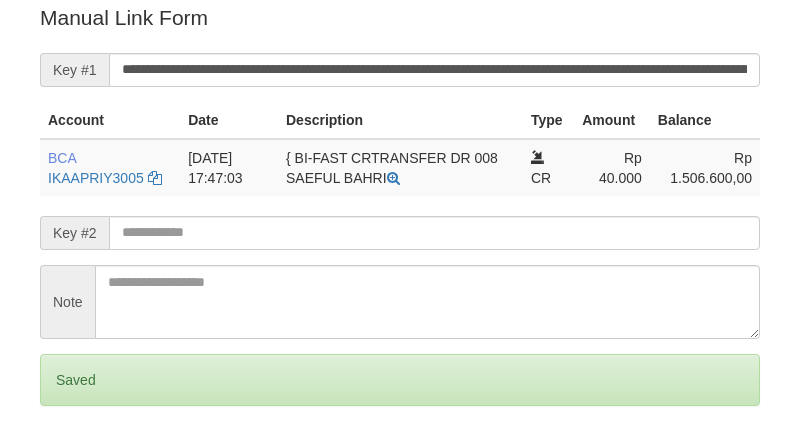 click on "Save" at bounding box center (68, 464) 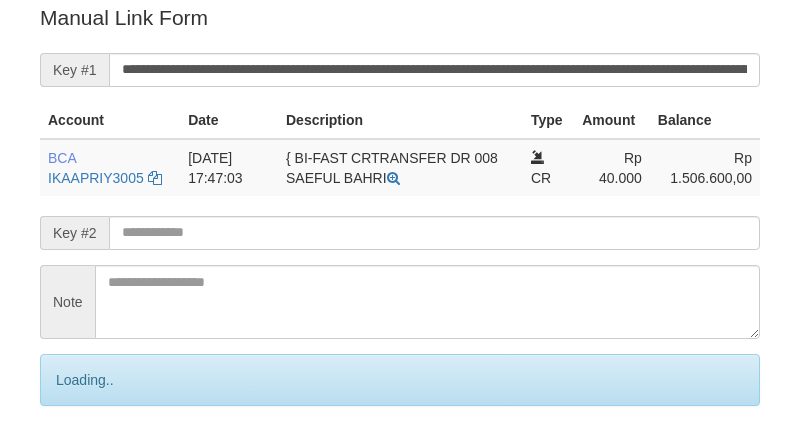 scroll, scrollTop: 424, scrollLeft: 0, axis: vertical 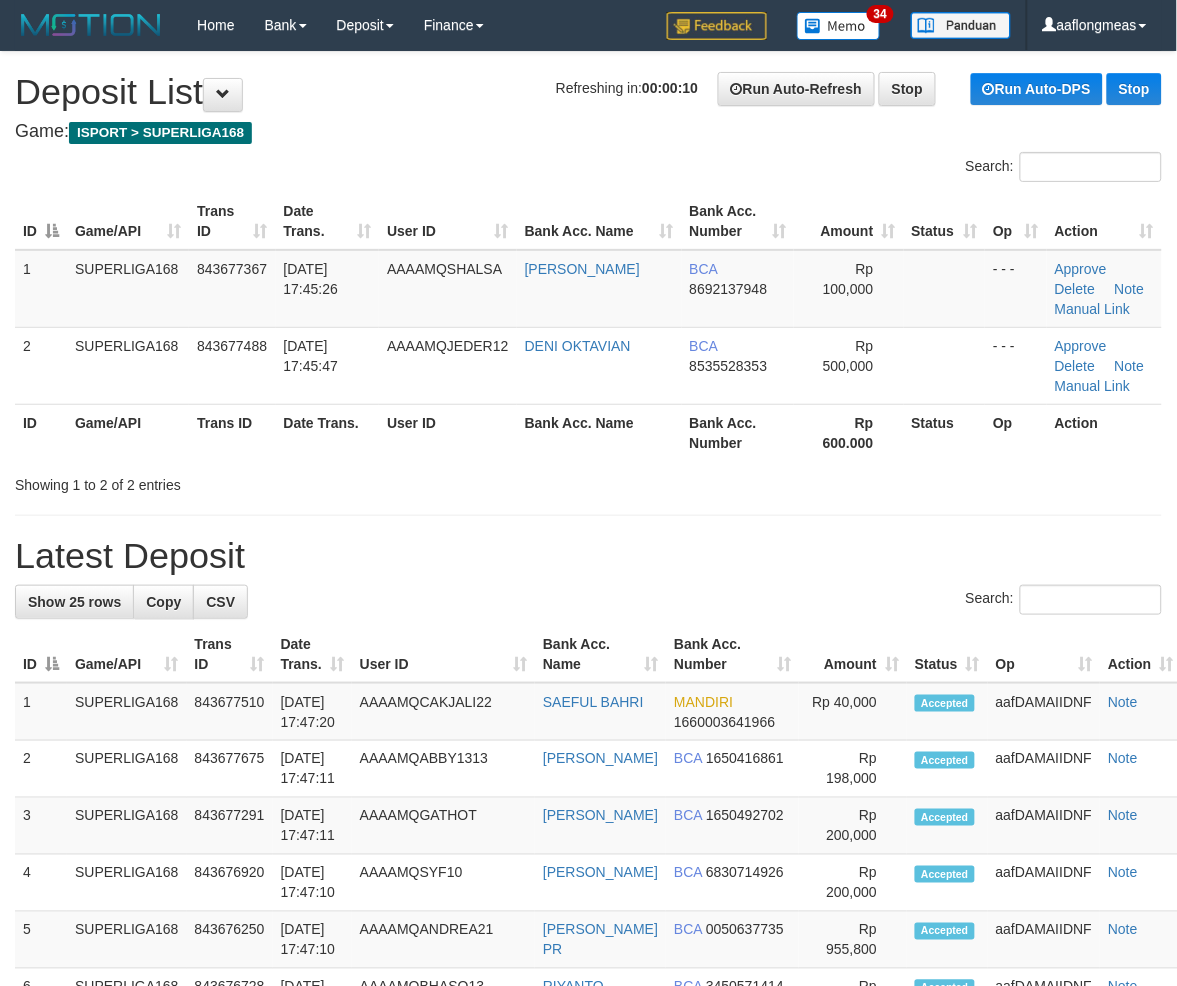 drag, startPoint x: 892, startPoint y: 487, endPoint x: 1285, endPoint y: 615, distance: 413.3195 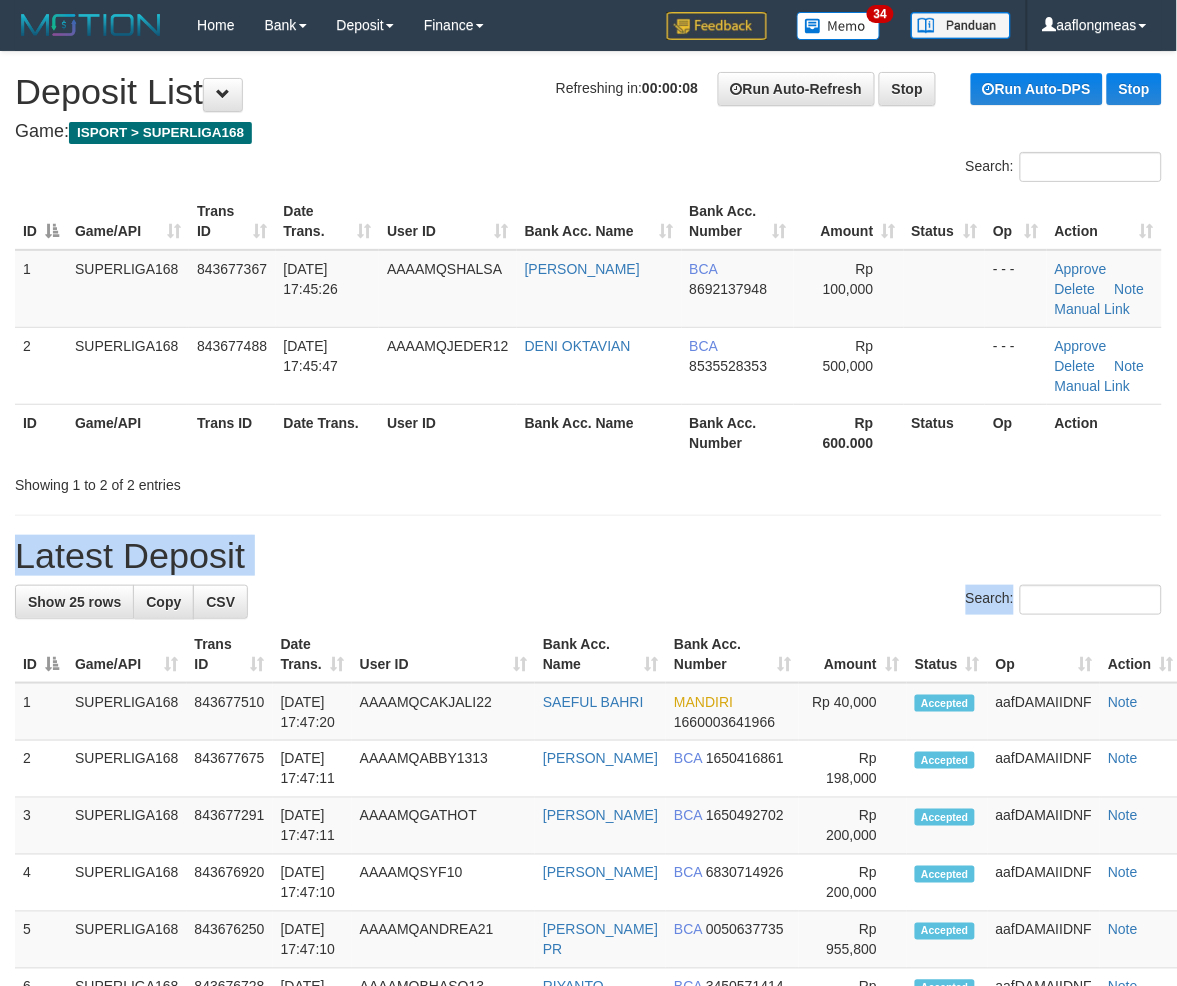 click on "Latest Deposit" at bounding box center [588, 556] 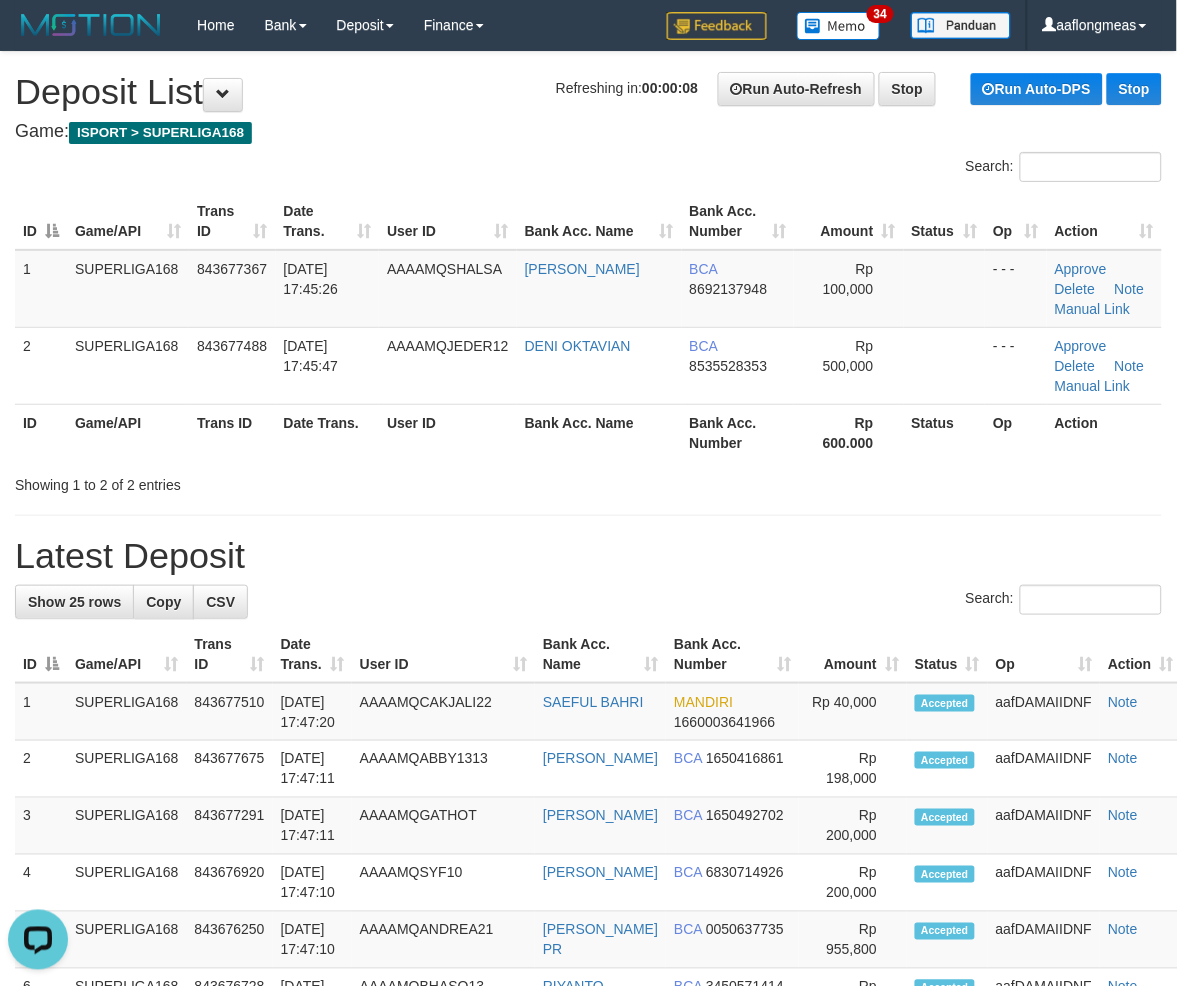 scroll, scrollTop: 0, scrollLeft: 0, axis: both 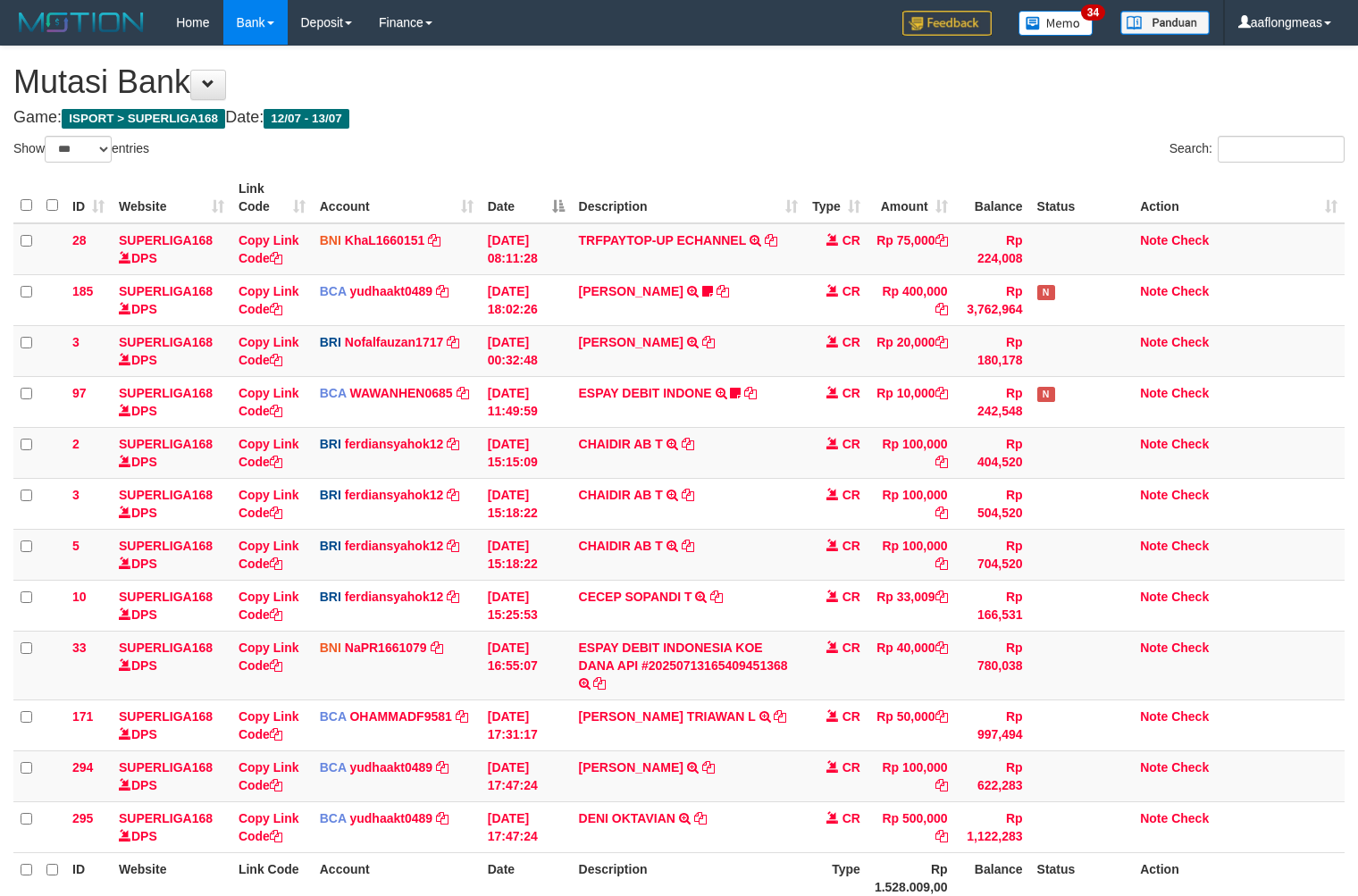 select on "***" 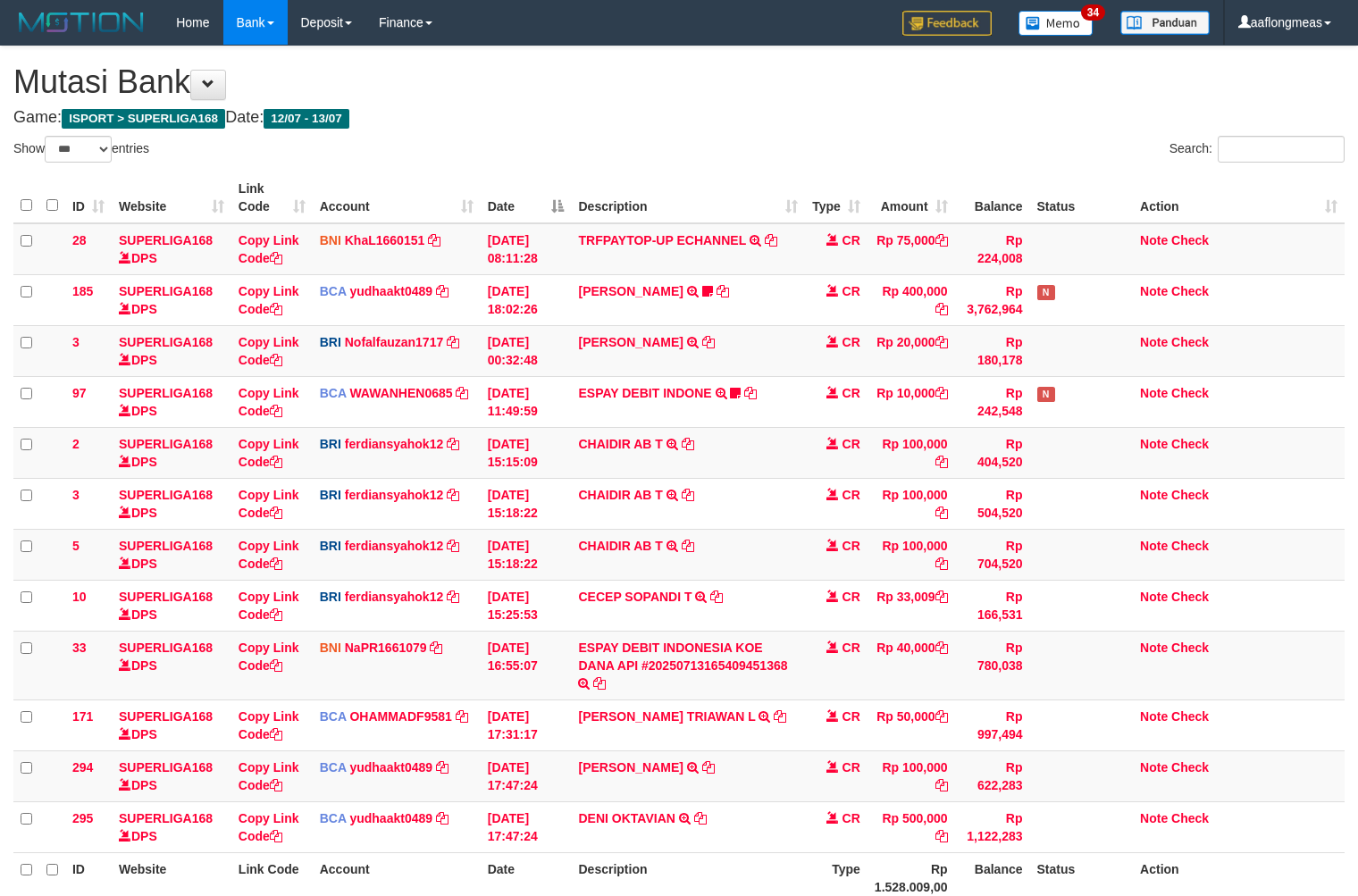 scroll, scrollTop: 134, scrollLeft: 0, axis: vertical 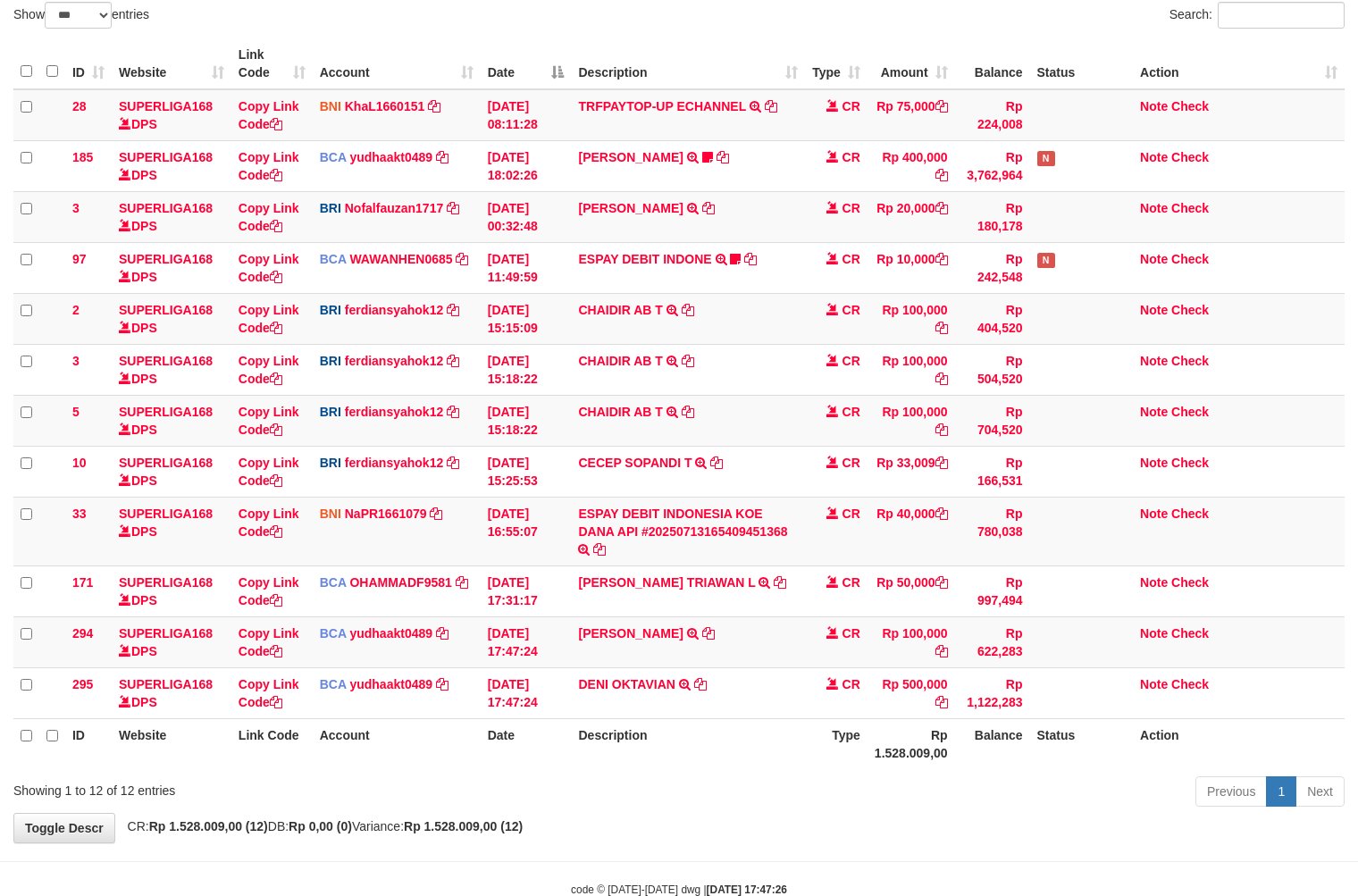 click on "Description" at bounding box center (687, 743) 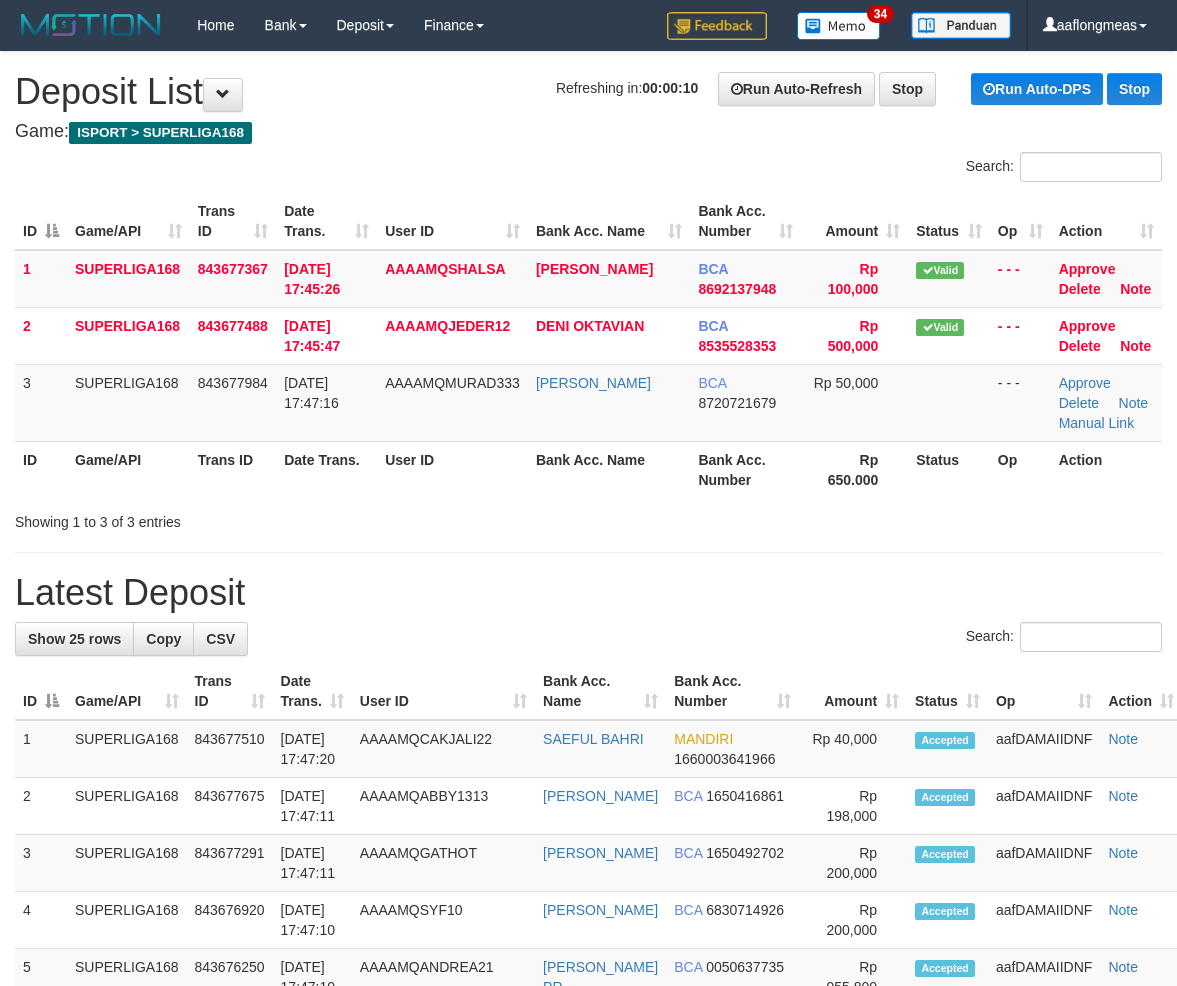 scroll, scrollTop: 0, scrollLeft: 0, axis: both 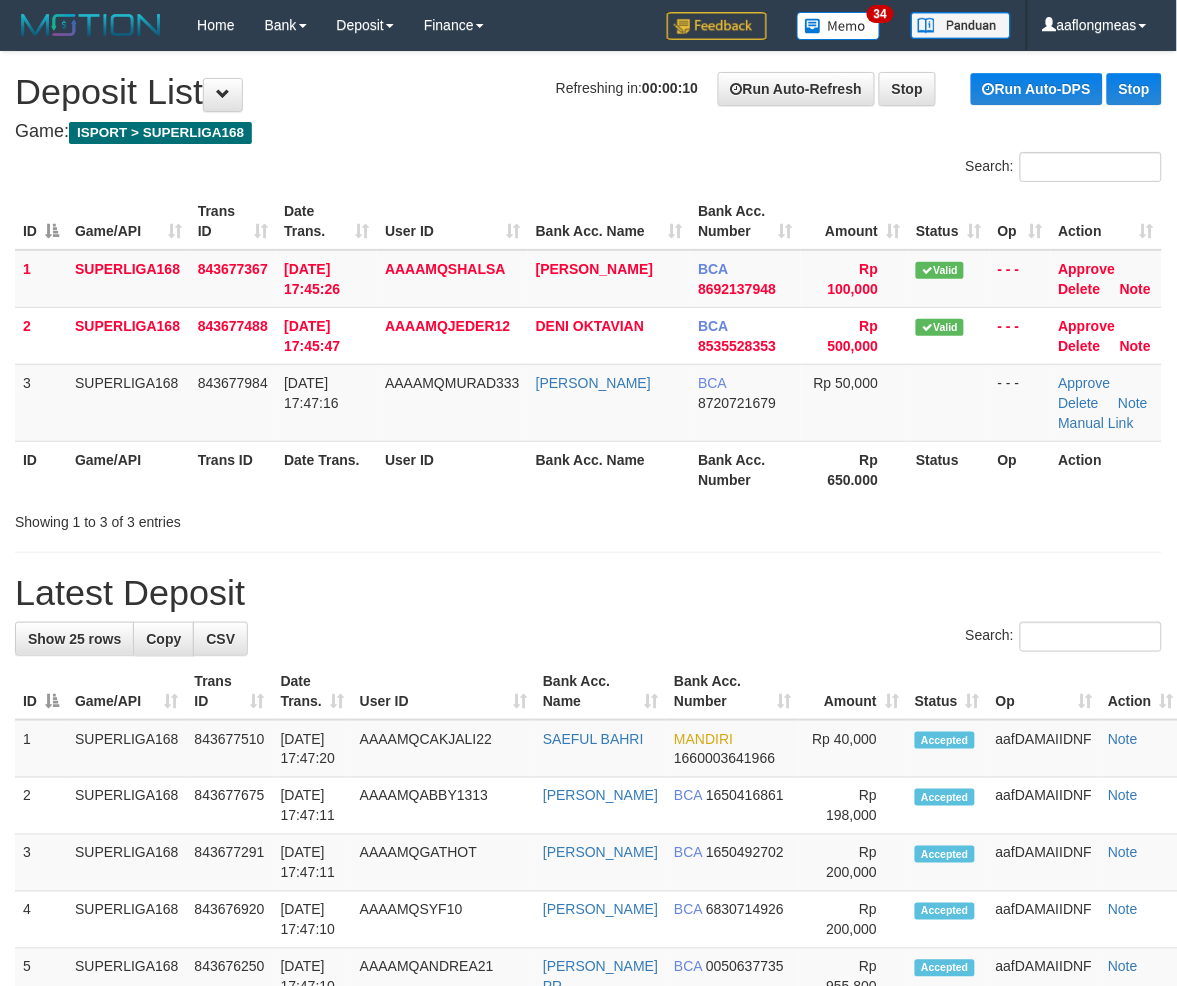 drag, startPoint x: 656, startPoint y: 553, endPoint x: 1095, endPoint y: 678, distance: 456.44934 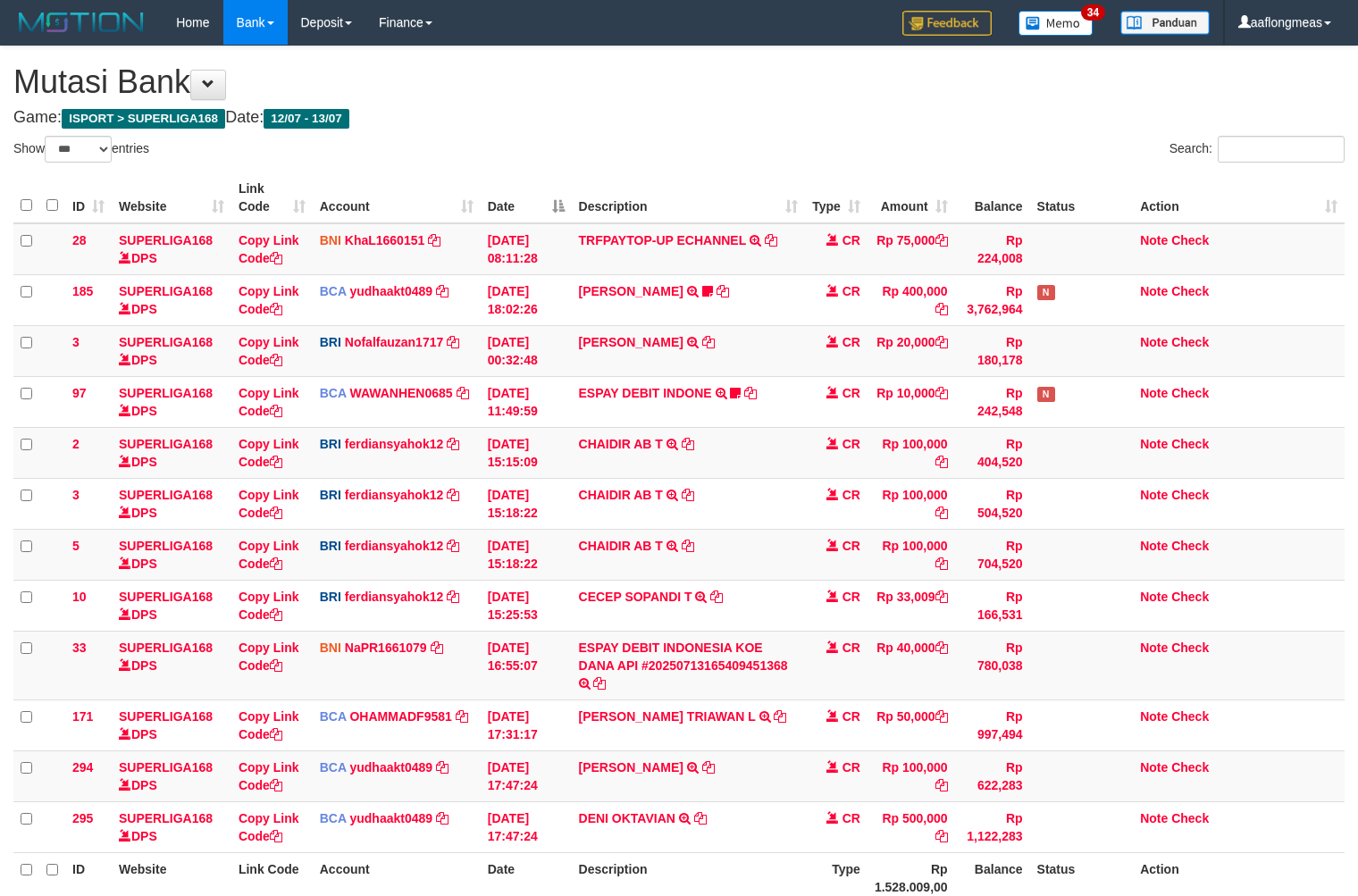 select on "***" 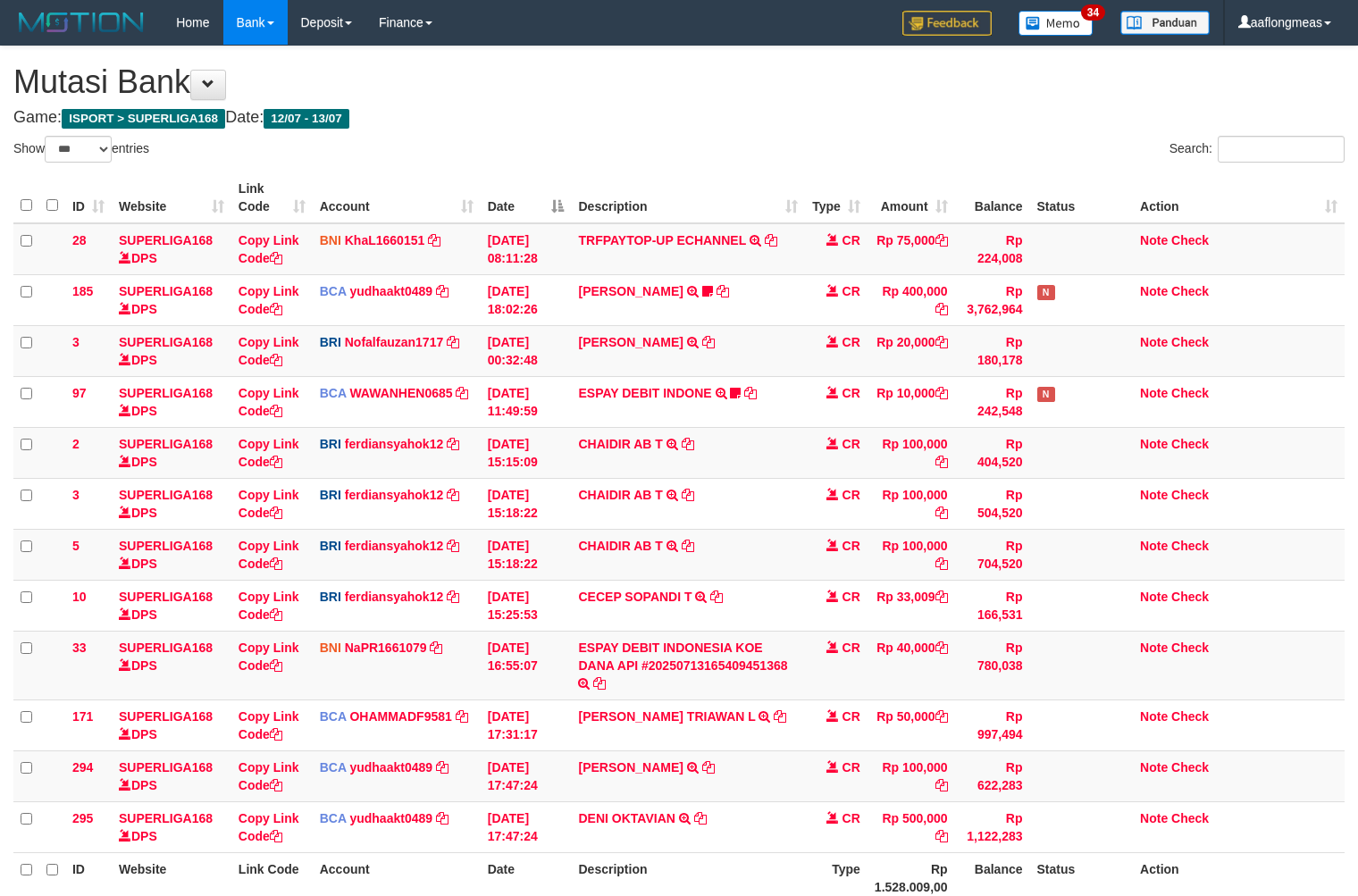 scroll, scrollTop: 134, scrollLeft: 0, axis: vertical 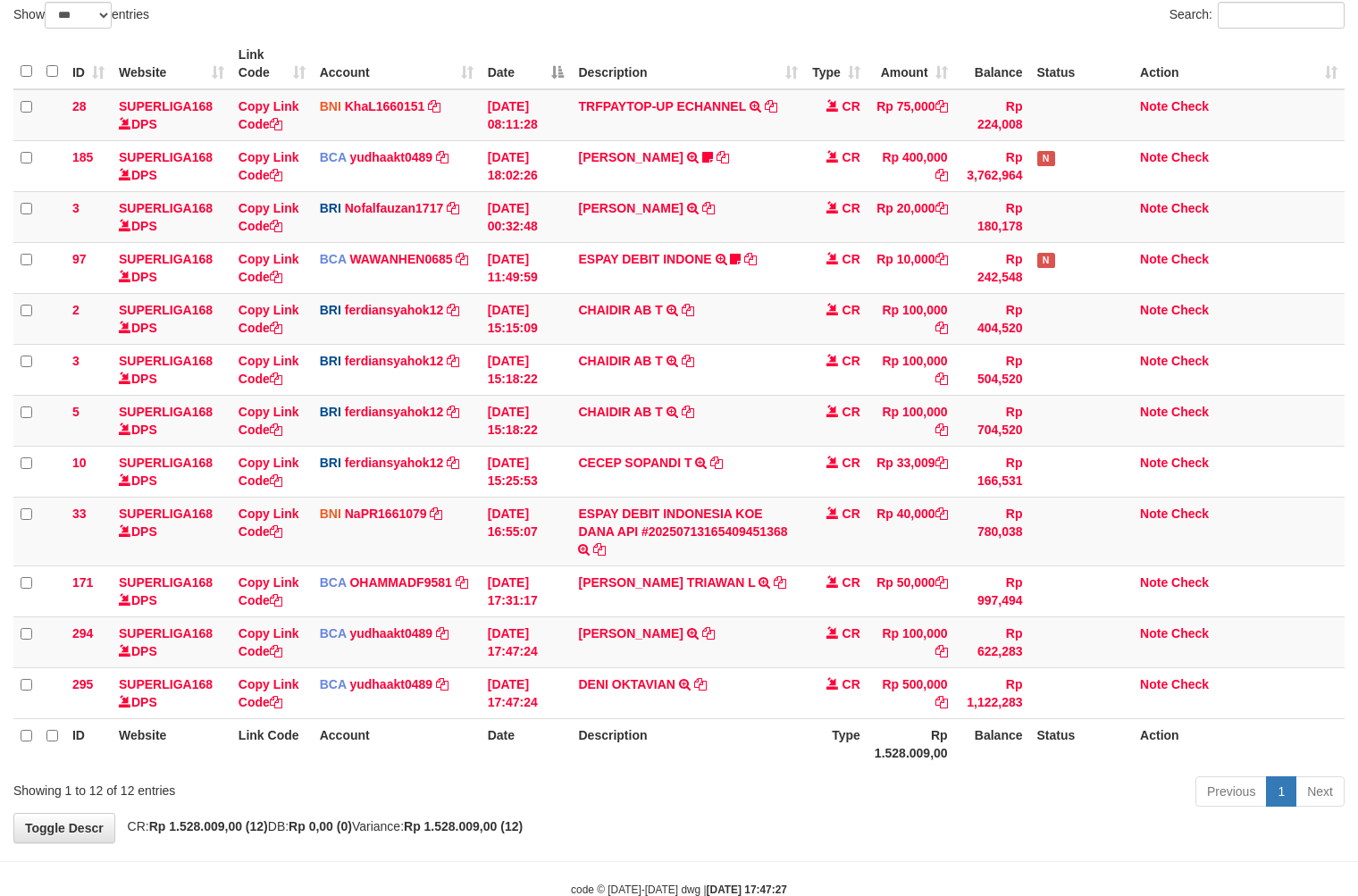 click on "Description" at bounding box center [687, 743] 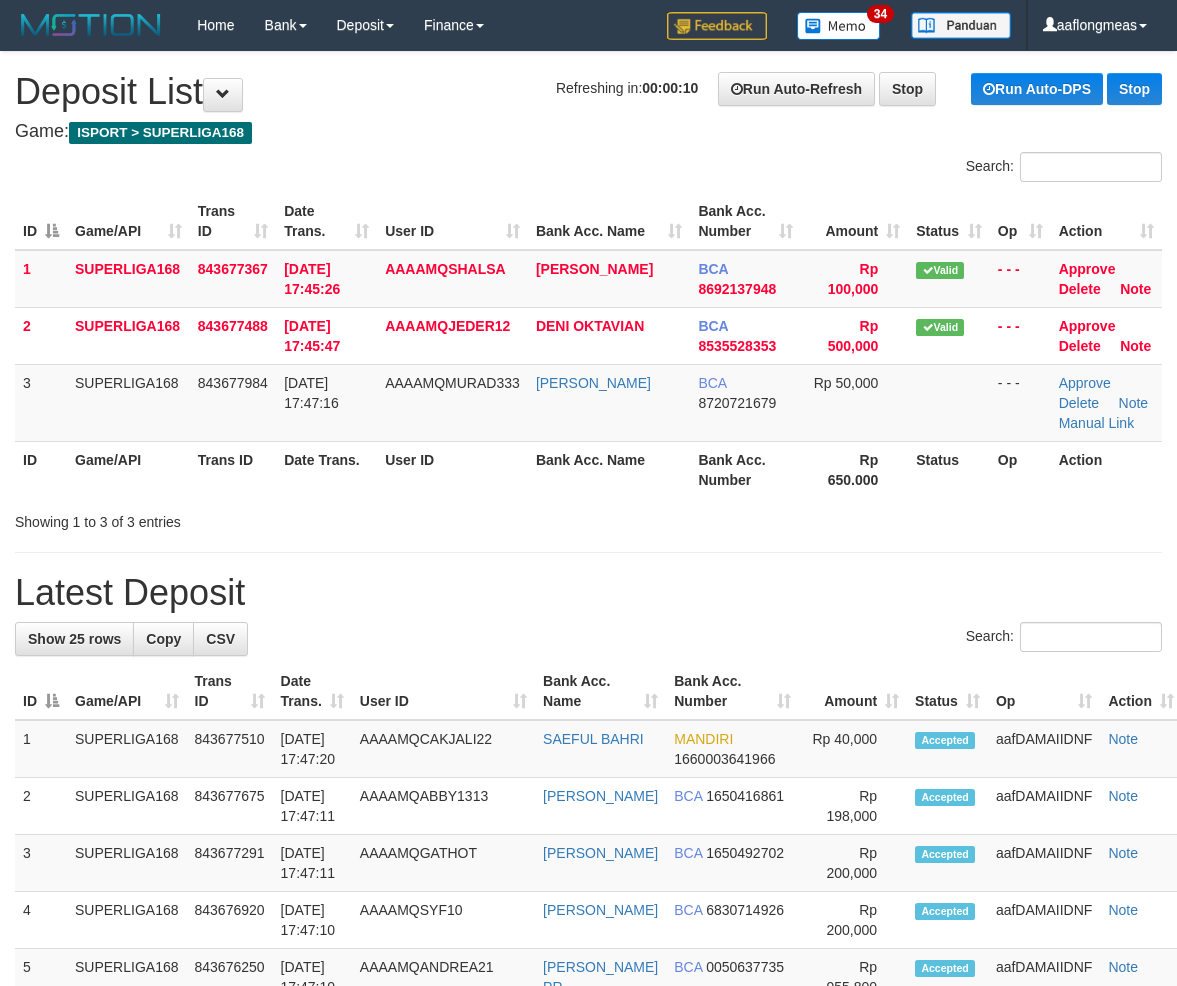 scroll, scrollTop: 0, scrollLeft: 0, axis: both 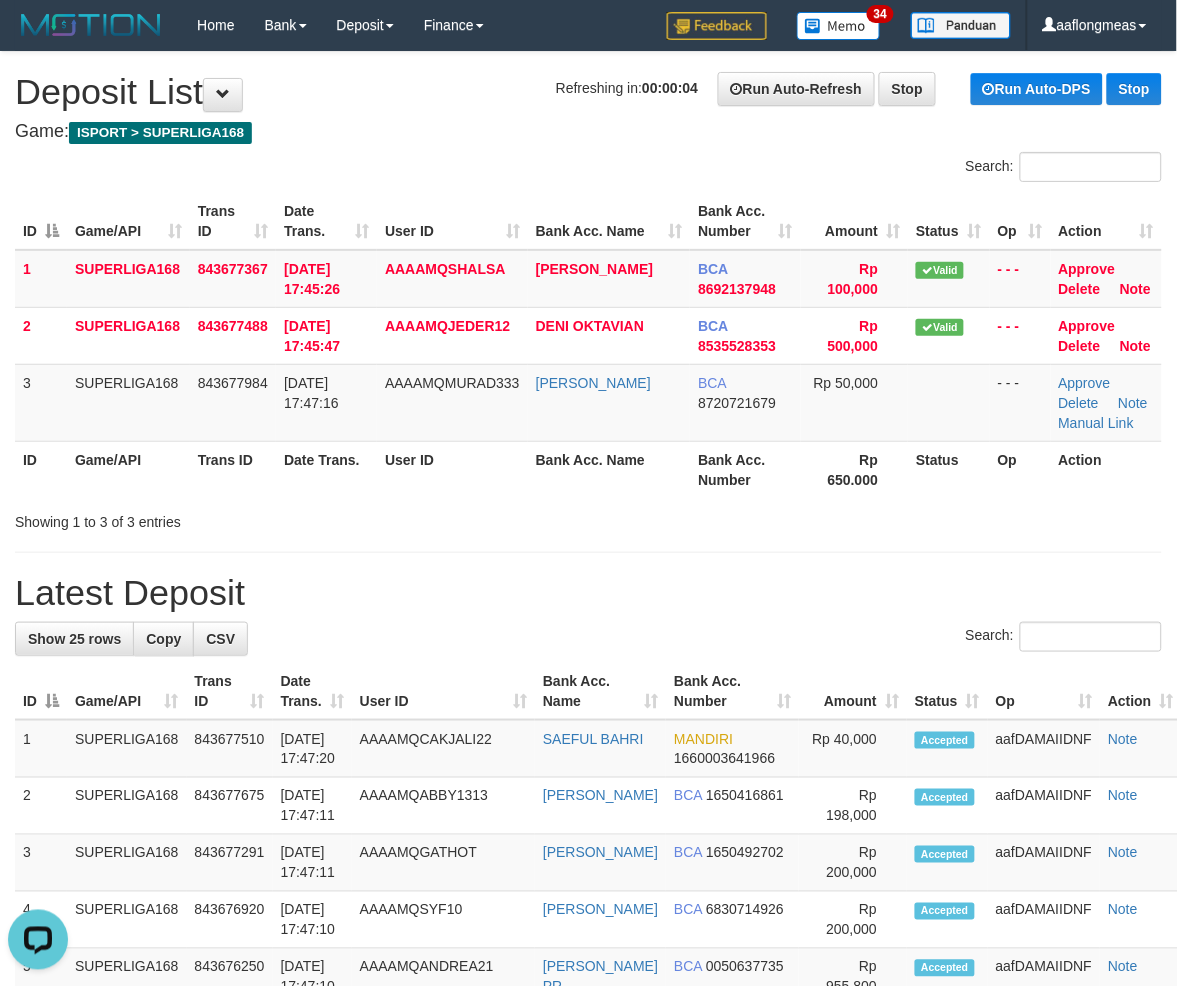 click on "**********" at bounding box center [588, 1165] 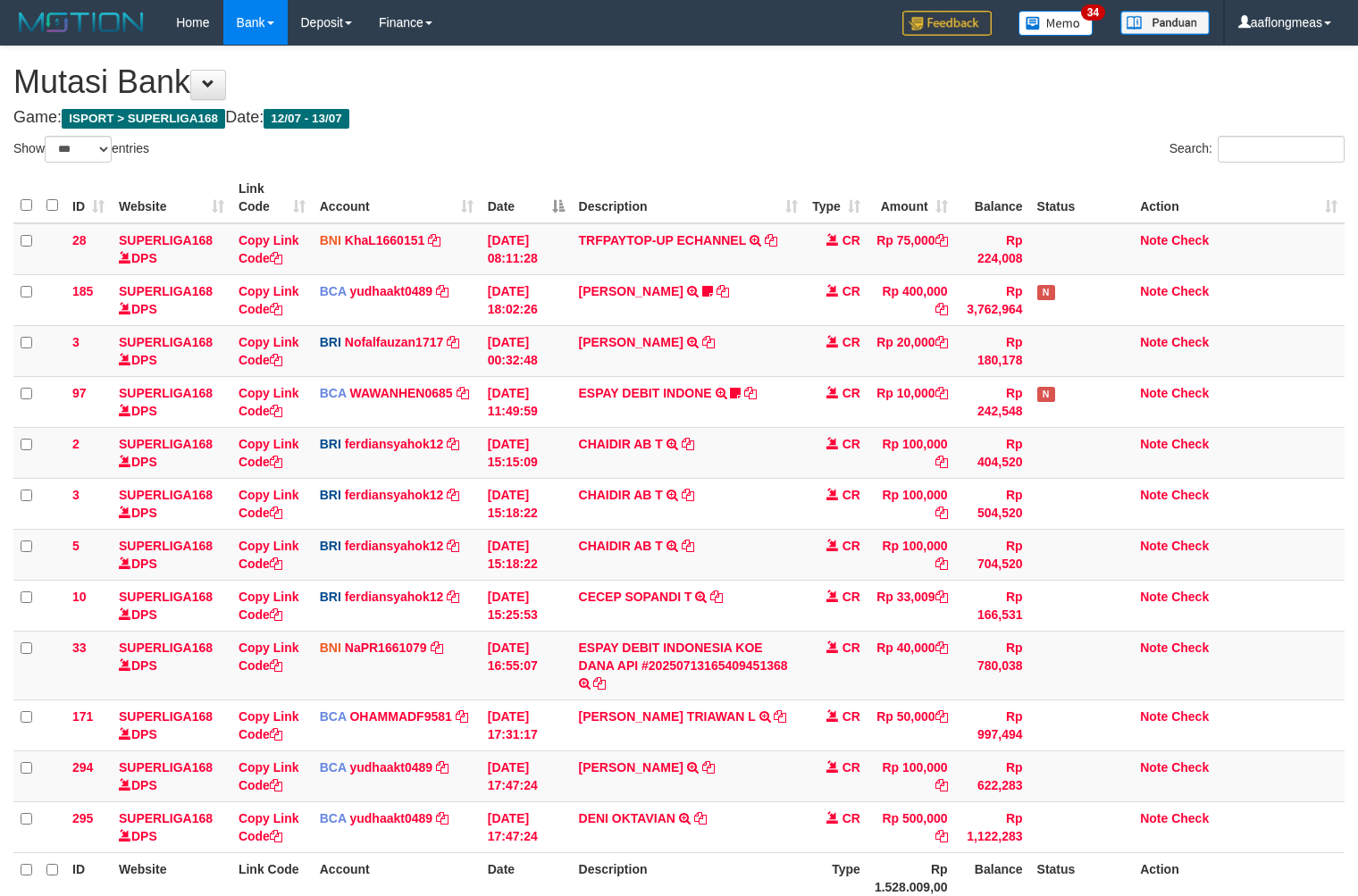 select on "***" 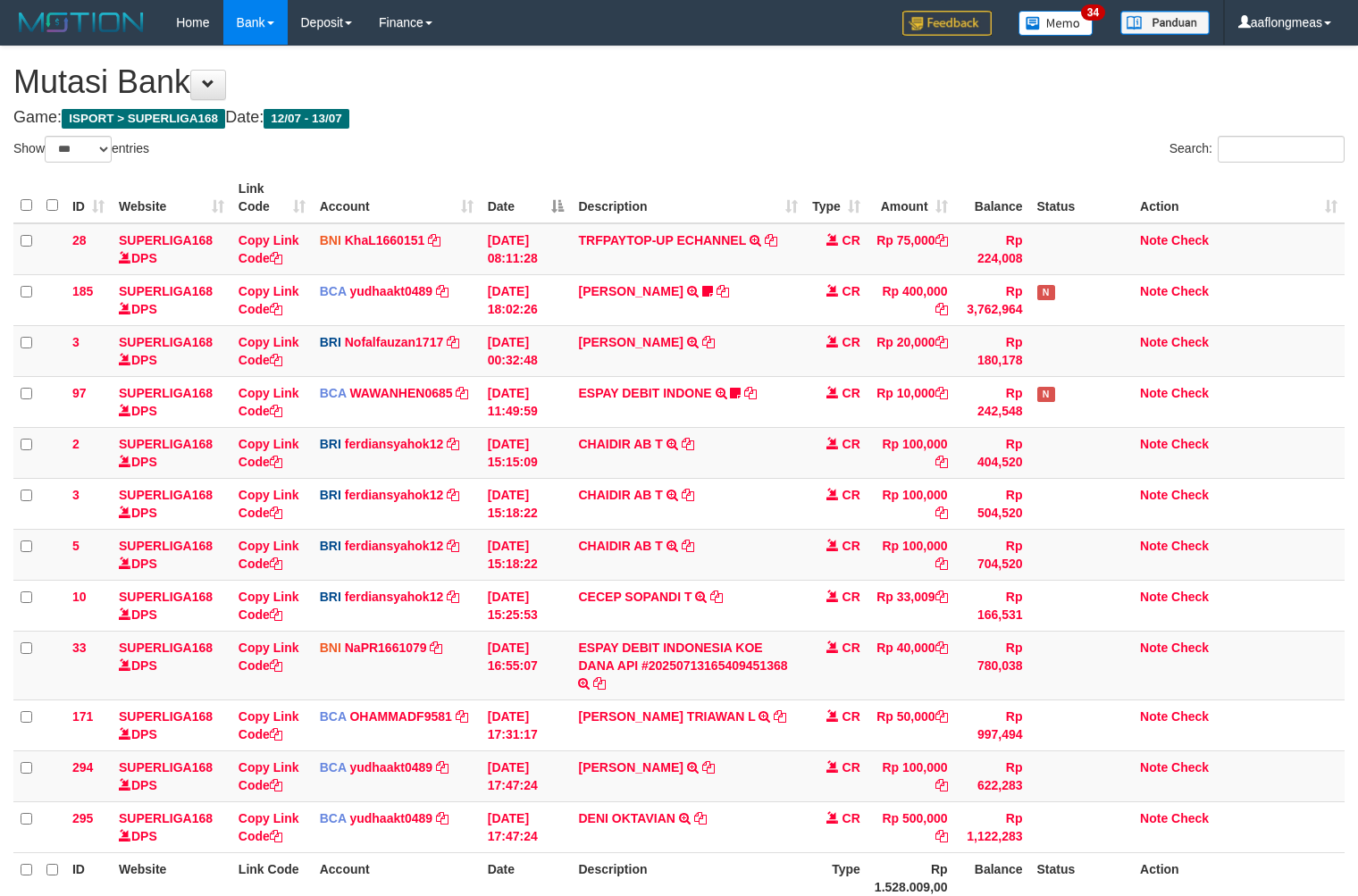 scroll, scrollTop: 134, scrollLeft: 0, axis: vertical 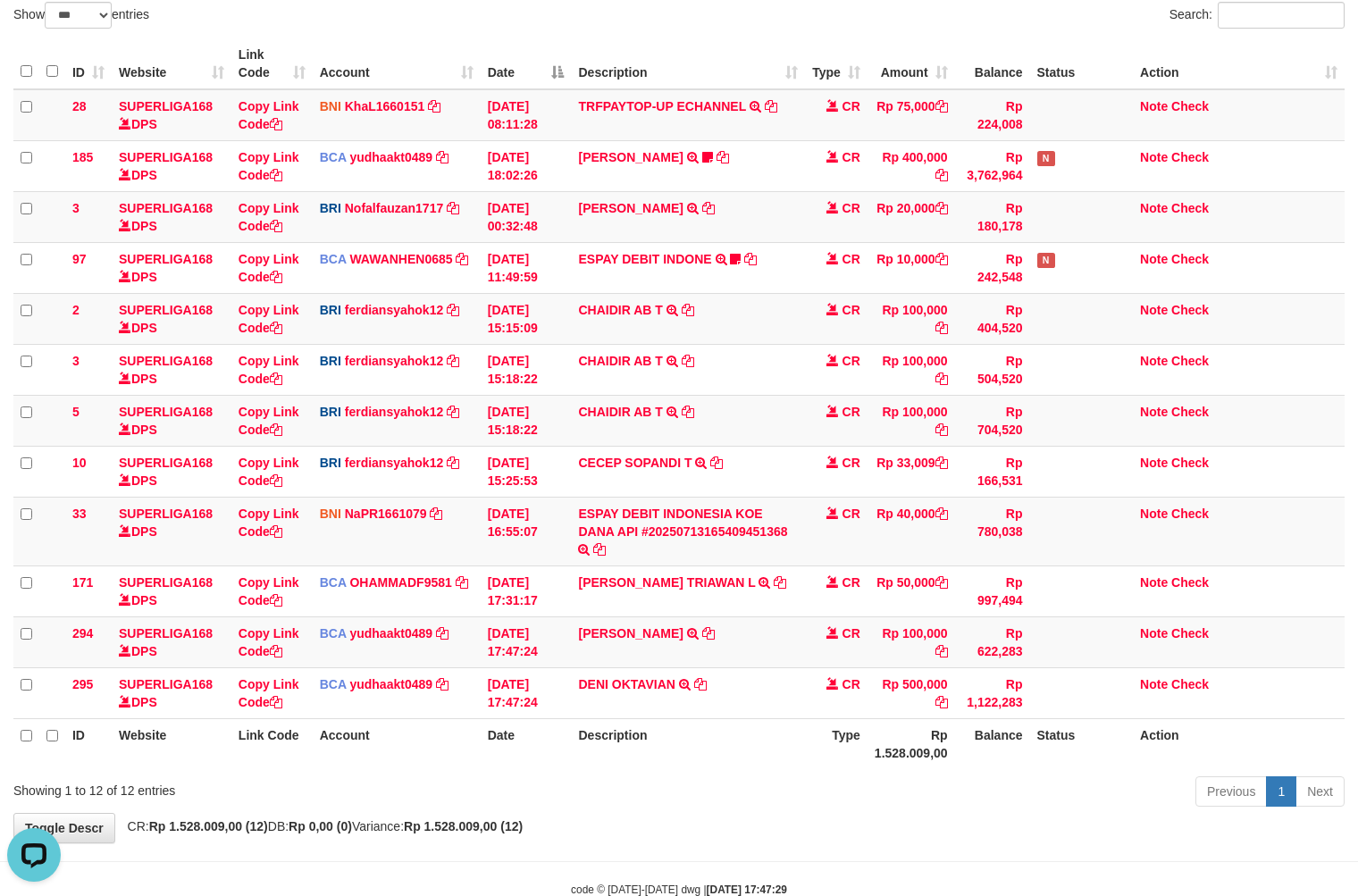 click on "Description" at bounding box center [687, 743] 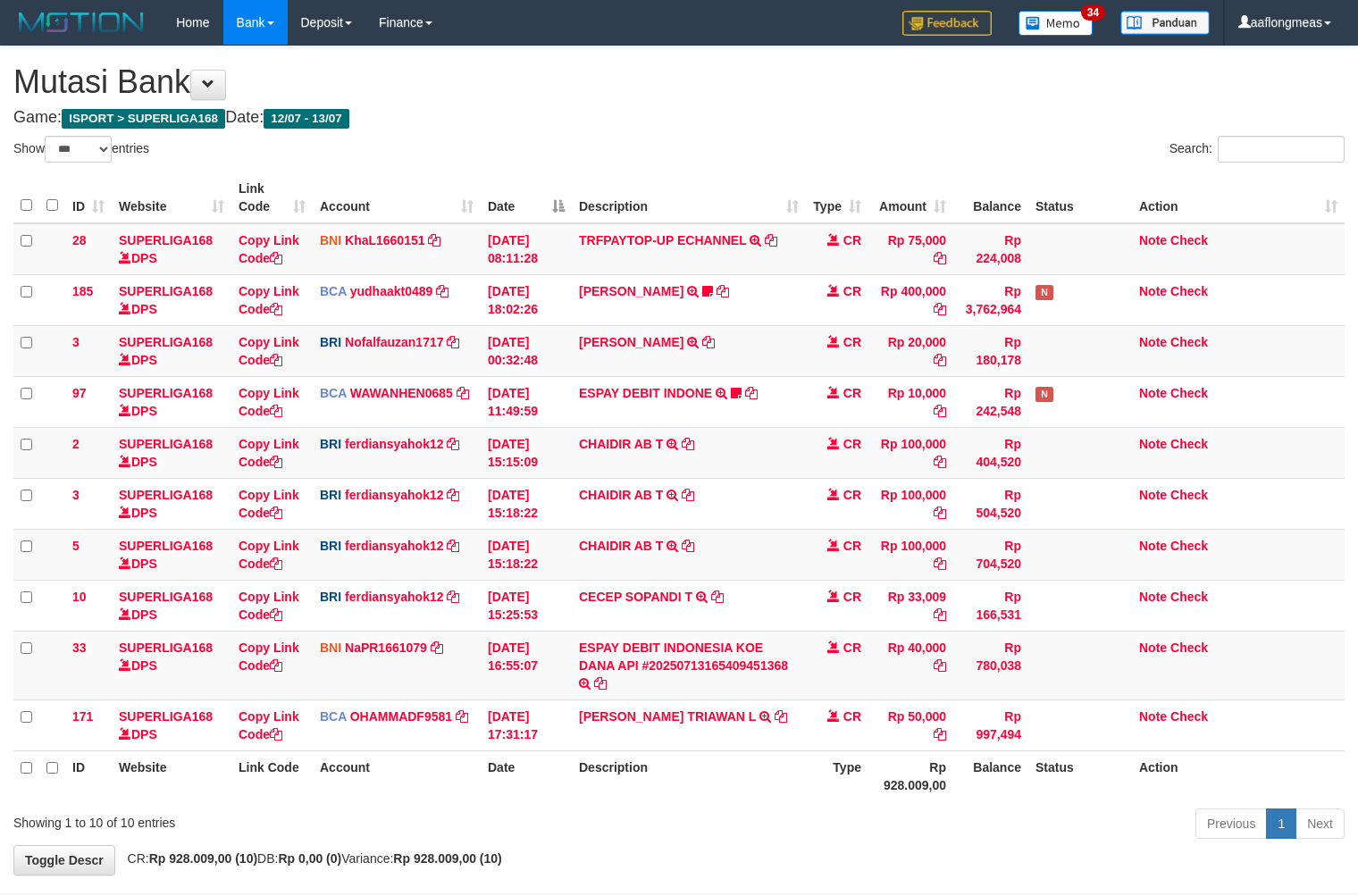 select on "***" 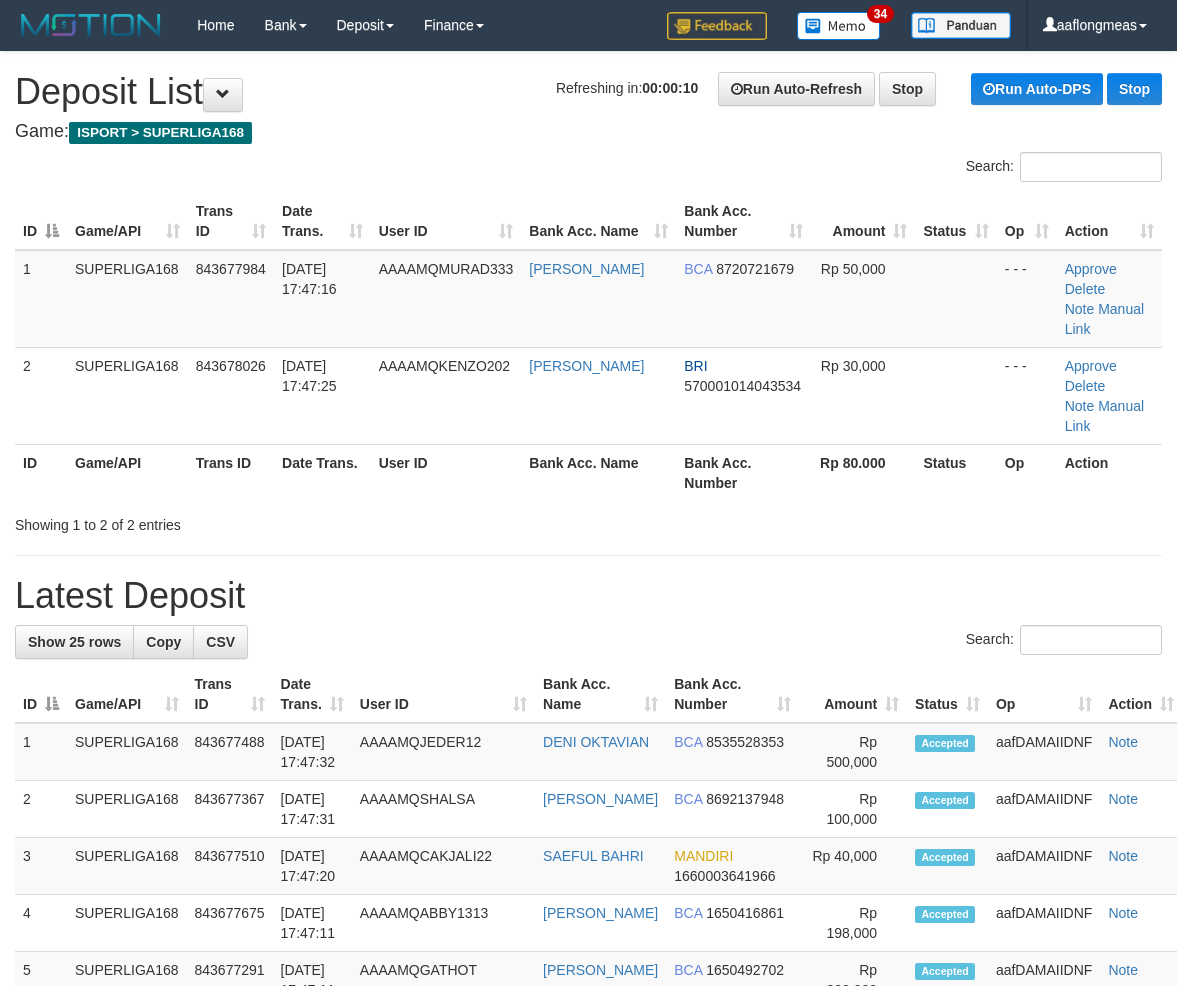 scroll, scrollTop: 0, scrollLeft: 0, axis: both 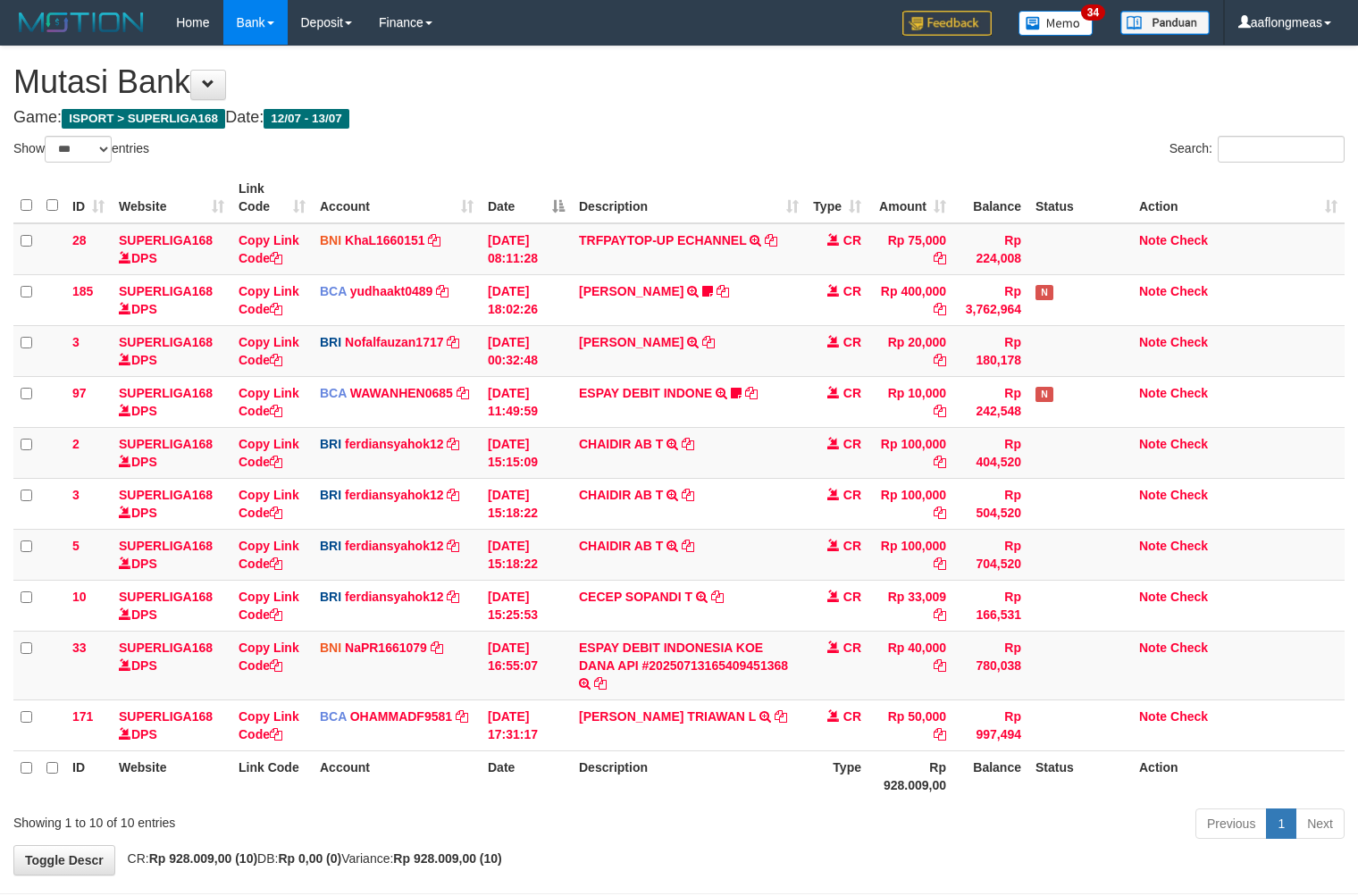 select on "***" 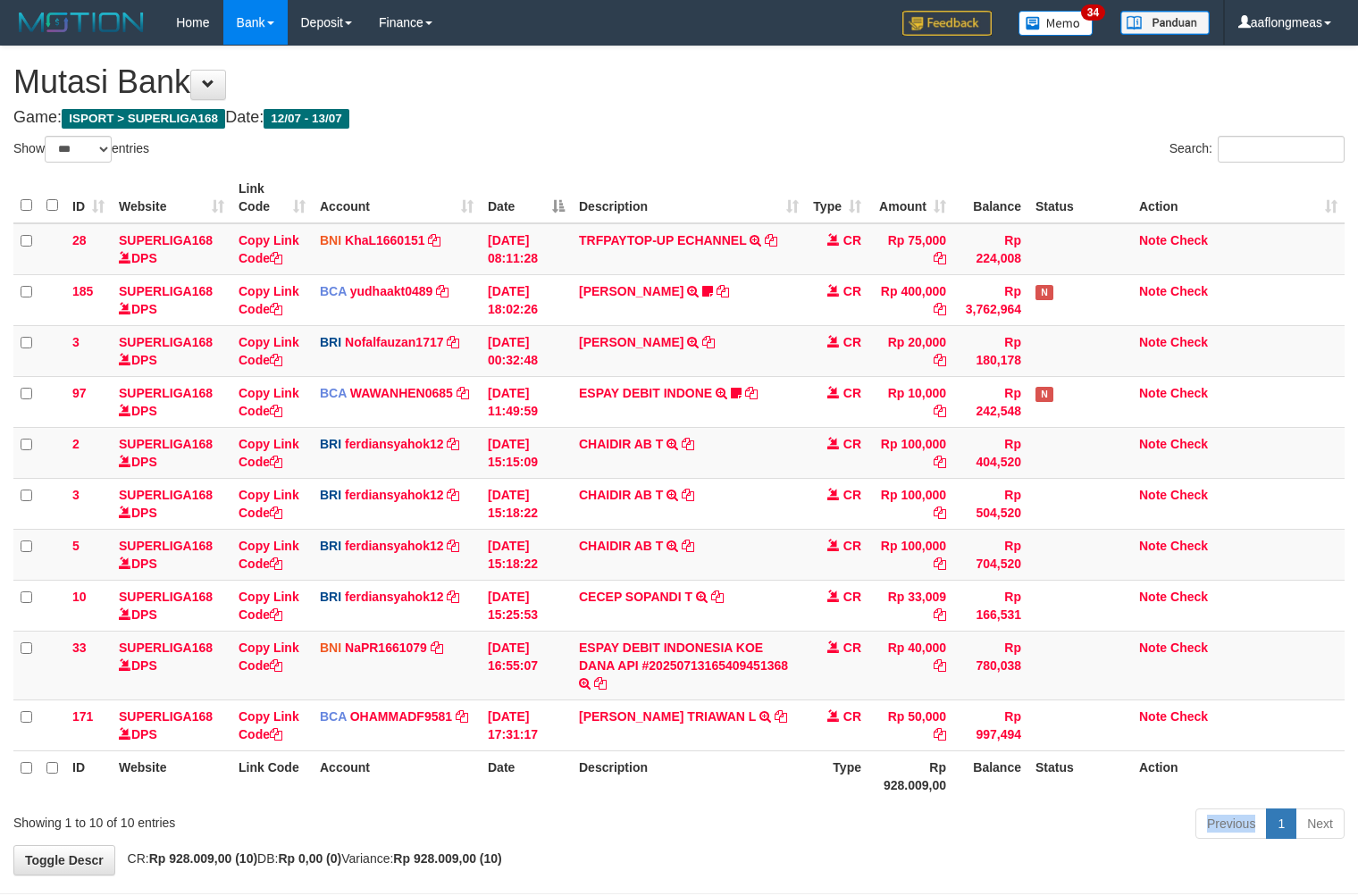 click on "Previous 1 Next" at bounding box center [961, 825] 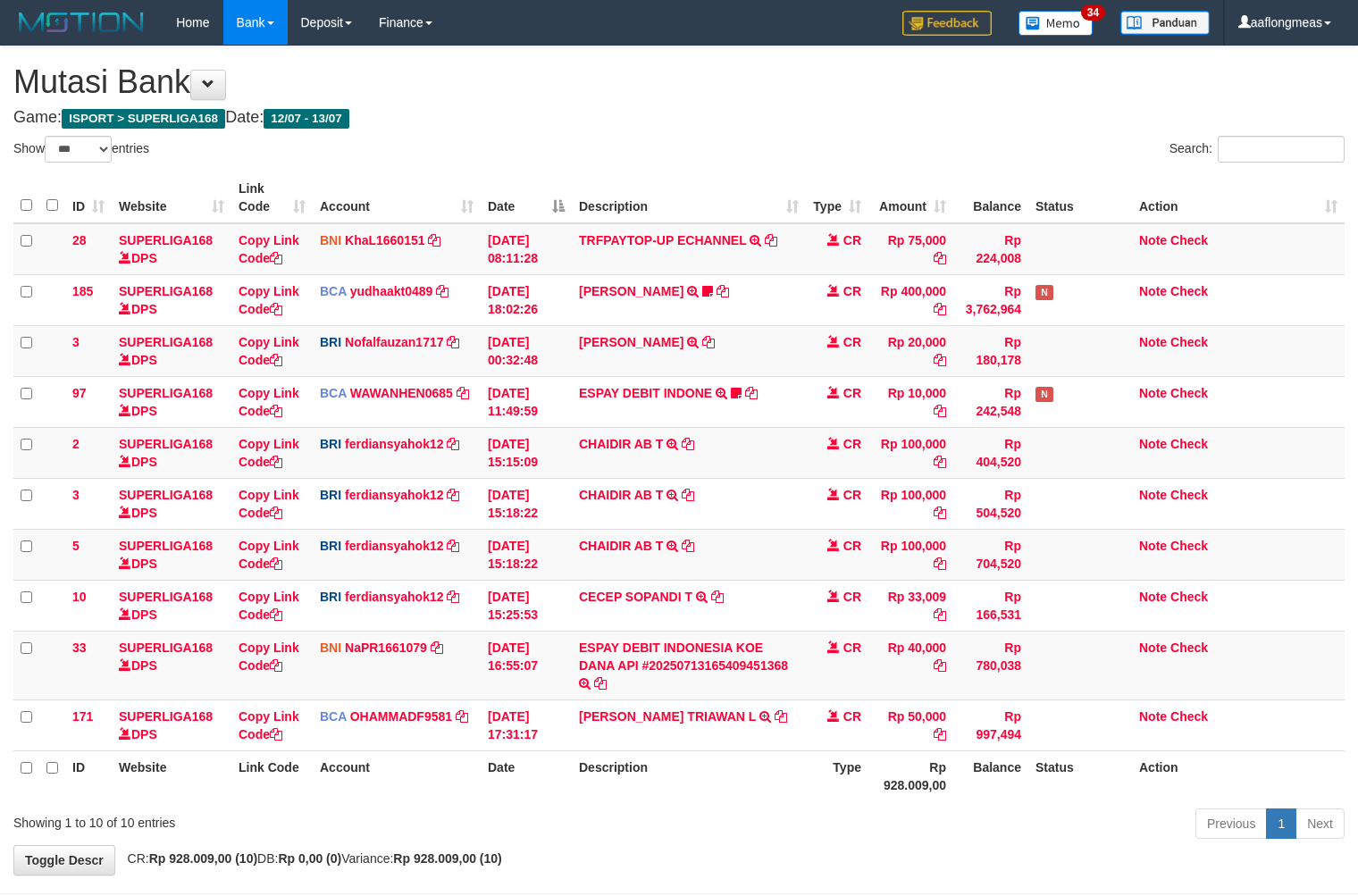 click on "Previous 1 Next" at bounding box center [961, 825] 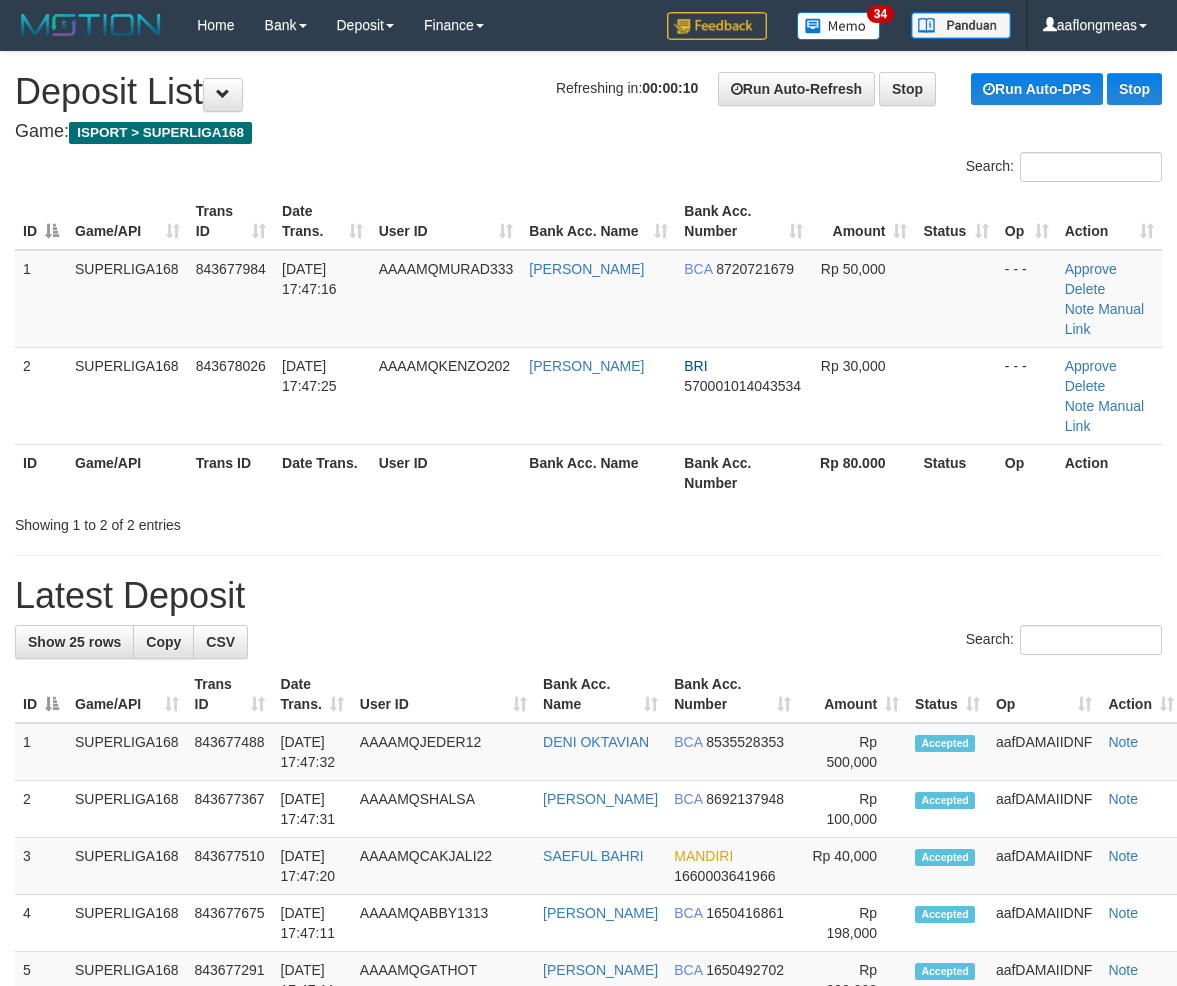 scroll, scrollTop: 0, scrollLeft: 0, axis: both 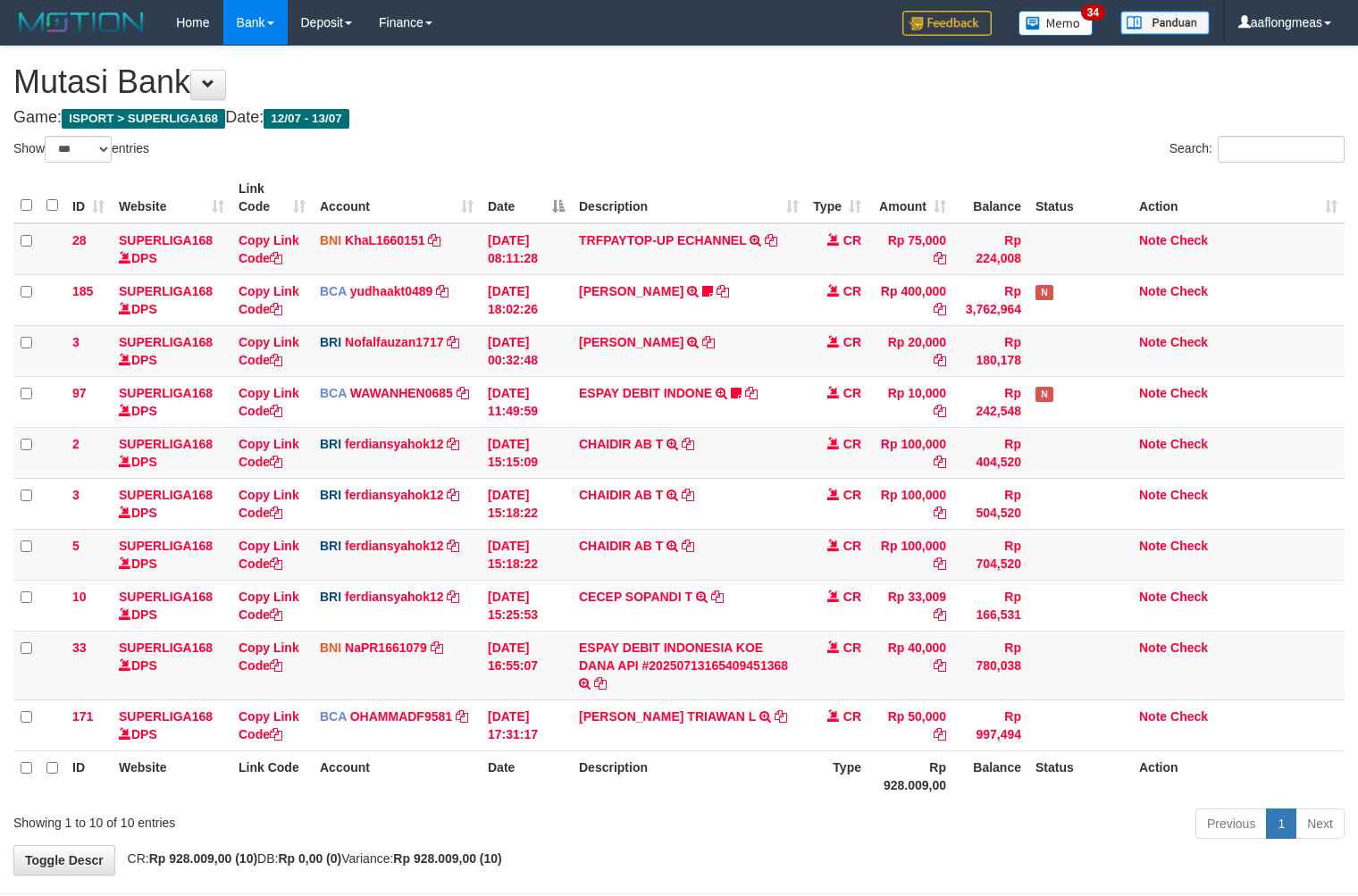select on "***" 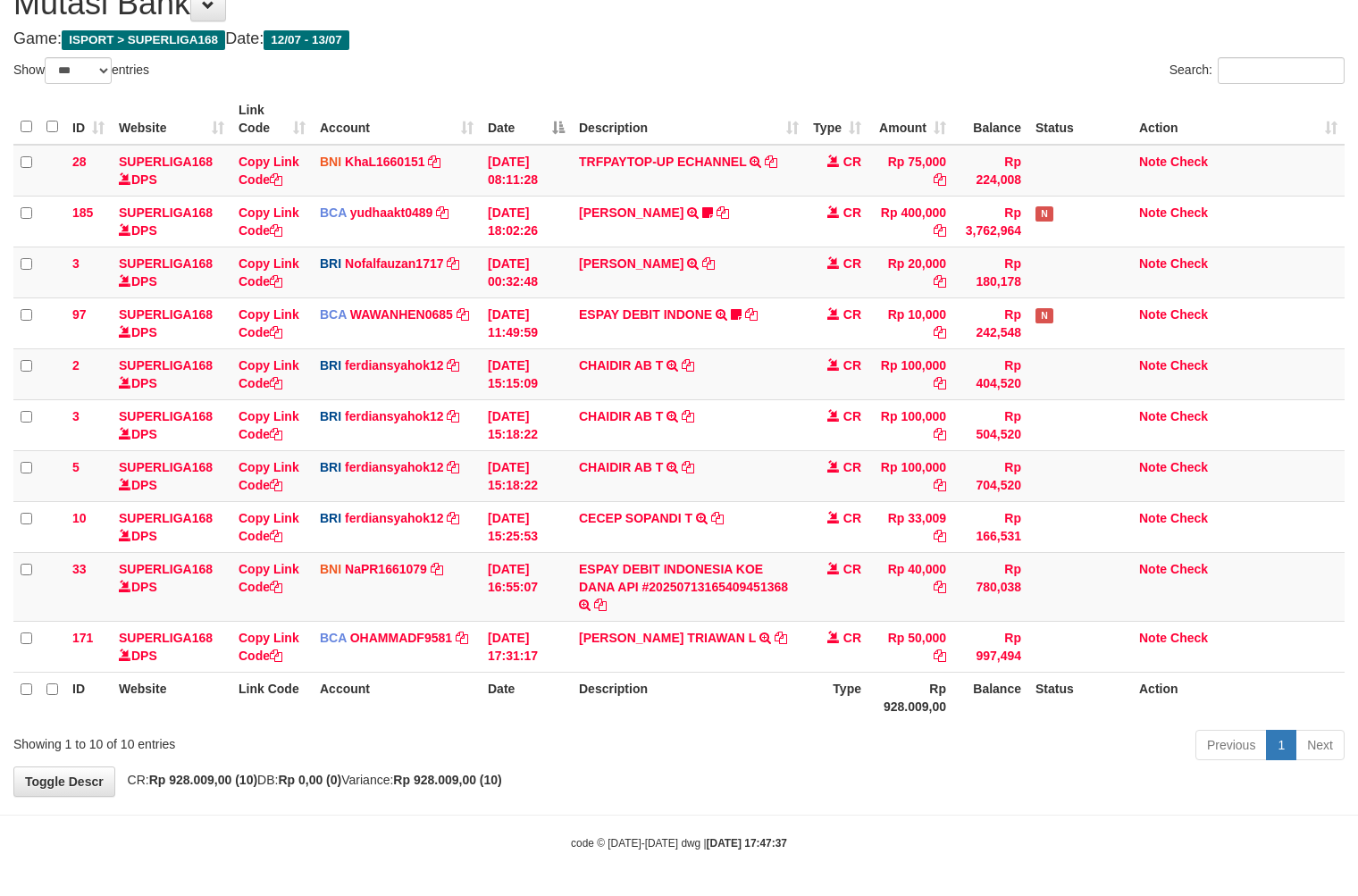 click on "Toggle navigation
Home
Bank
Account List
Load
By Website
Group
[ISPORT]													SUPERLIGA168
By Load Group (DPS)
34" at bounding box center [679, 408] 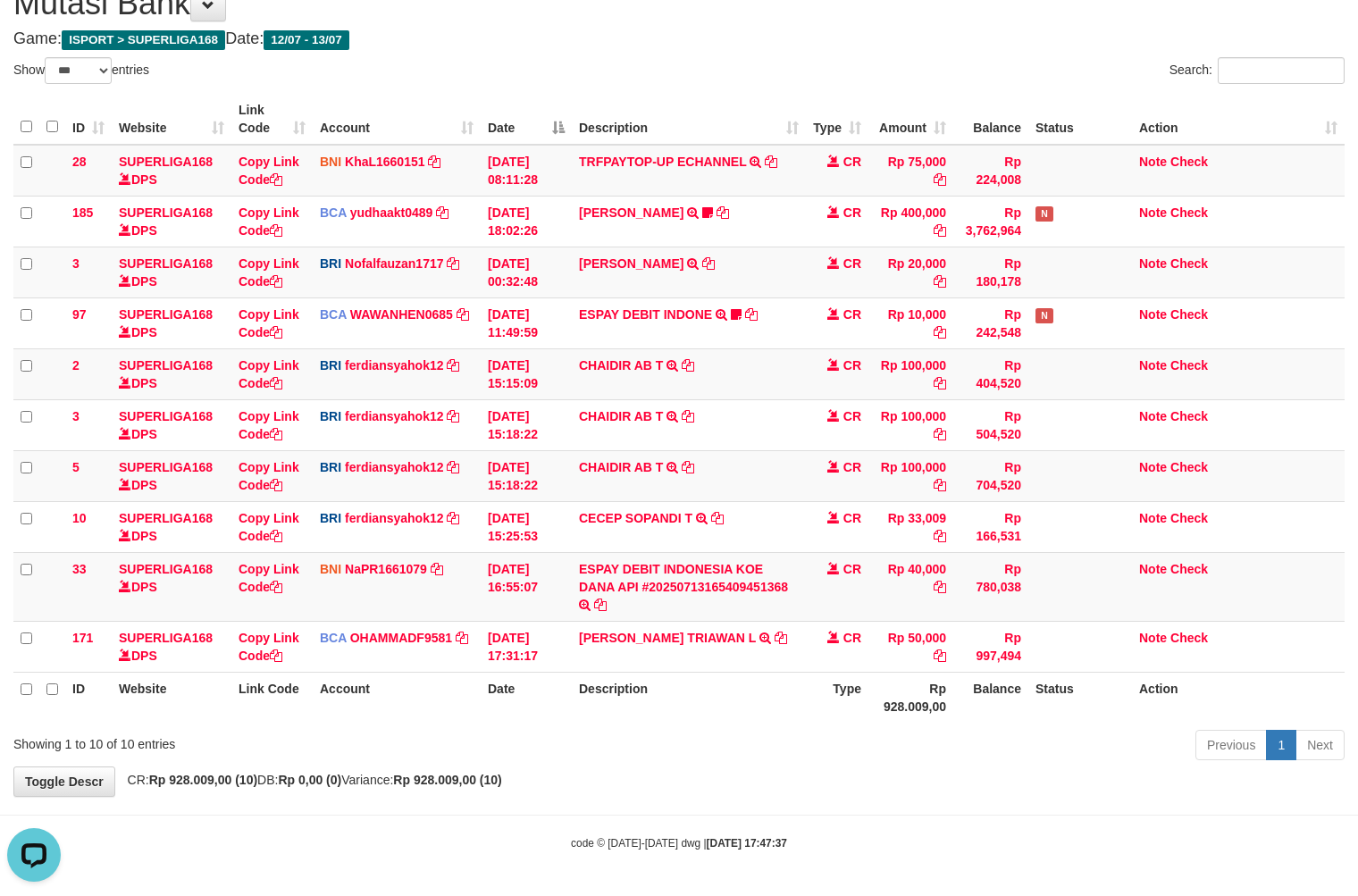 scroll, scrollTop: 0, scrollLeft: 0, axis: both 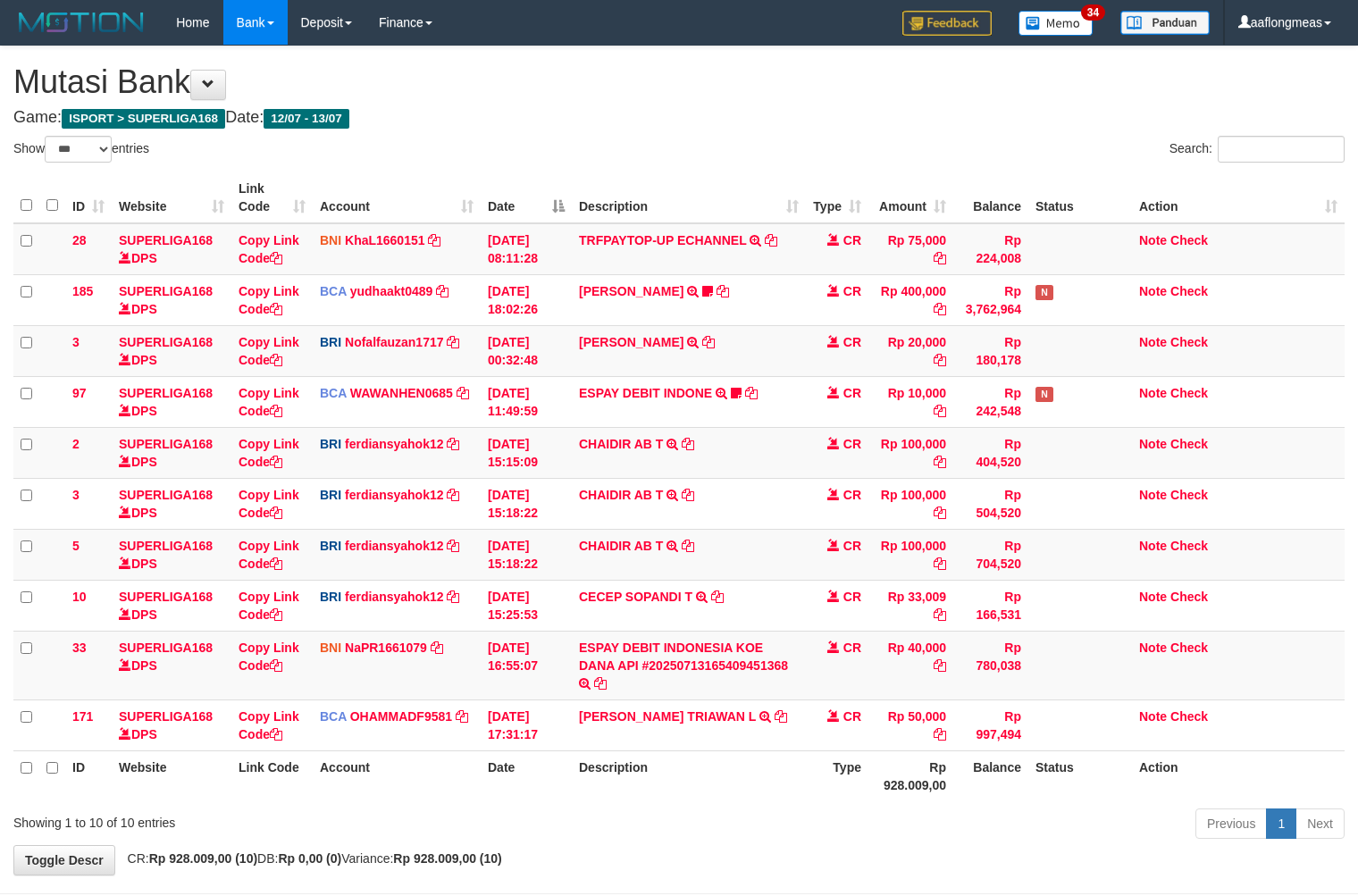 select on "***" 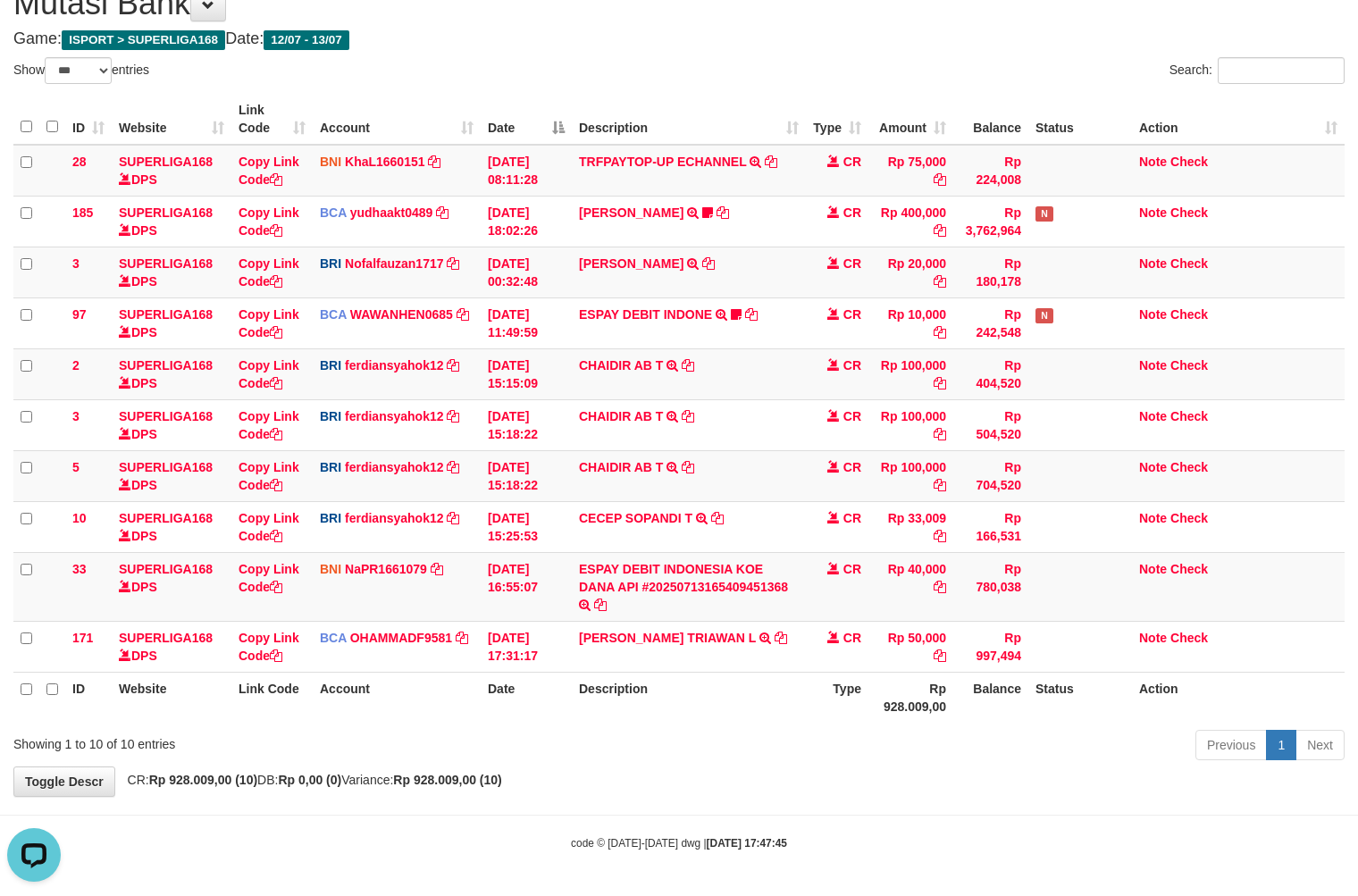 scroll, scrollTop: 0, scrollLeft: 0, axis: both 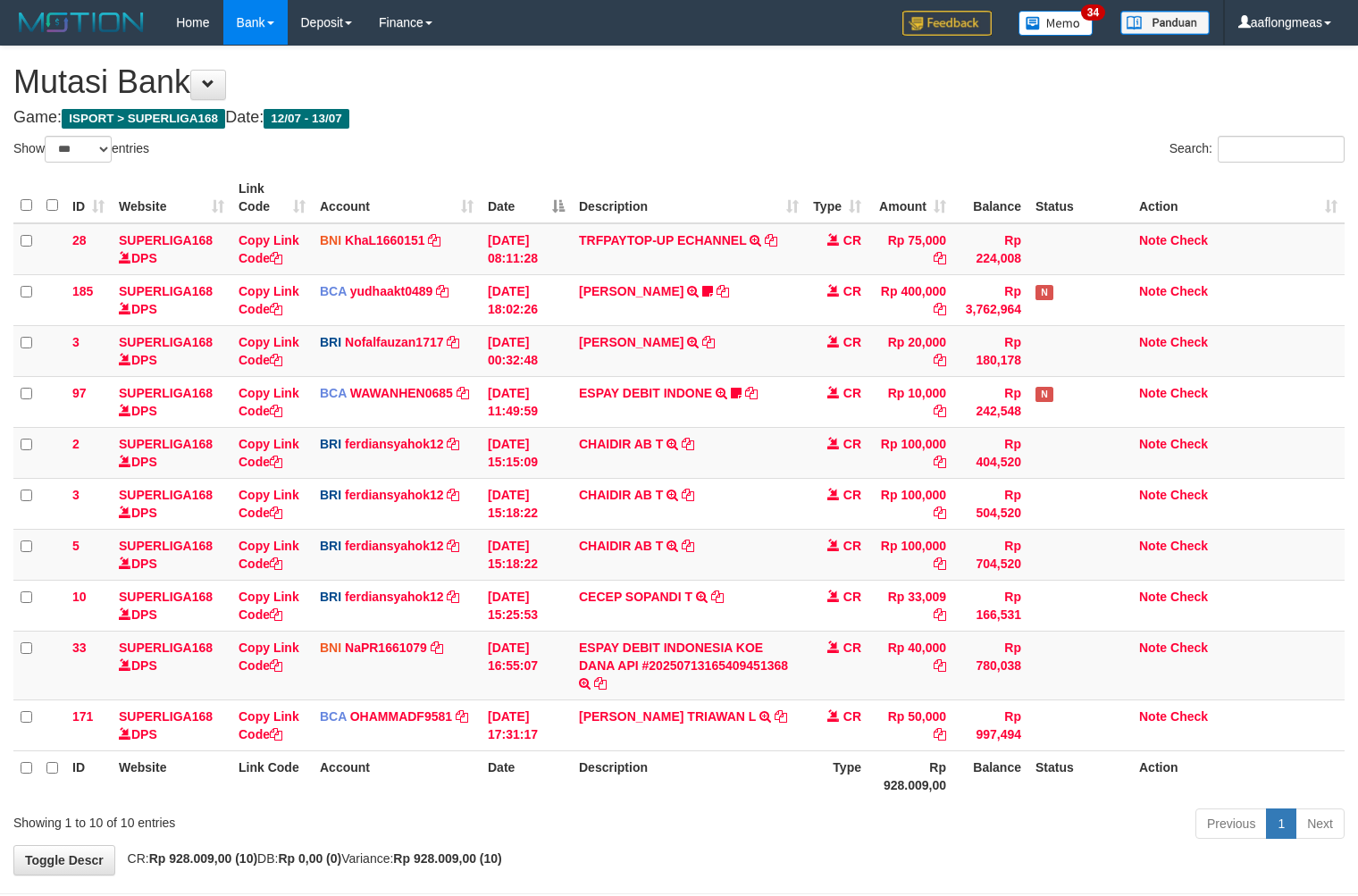 select on "***" 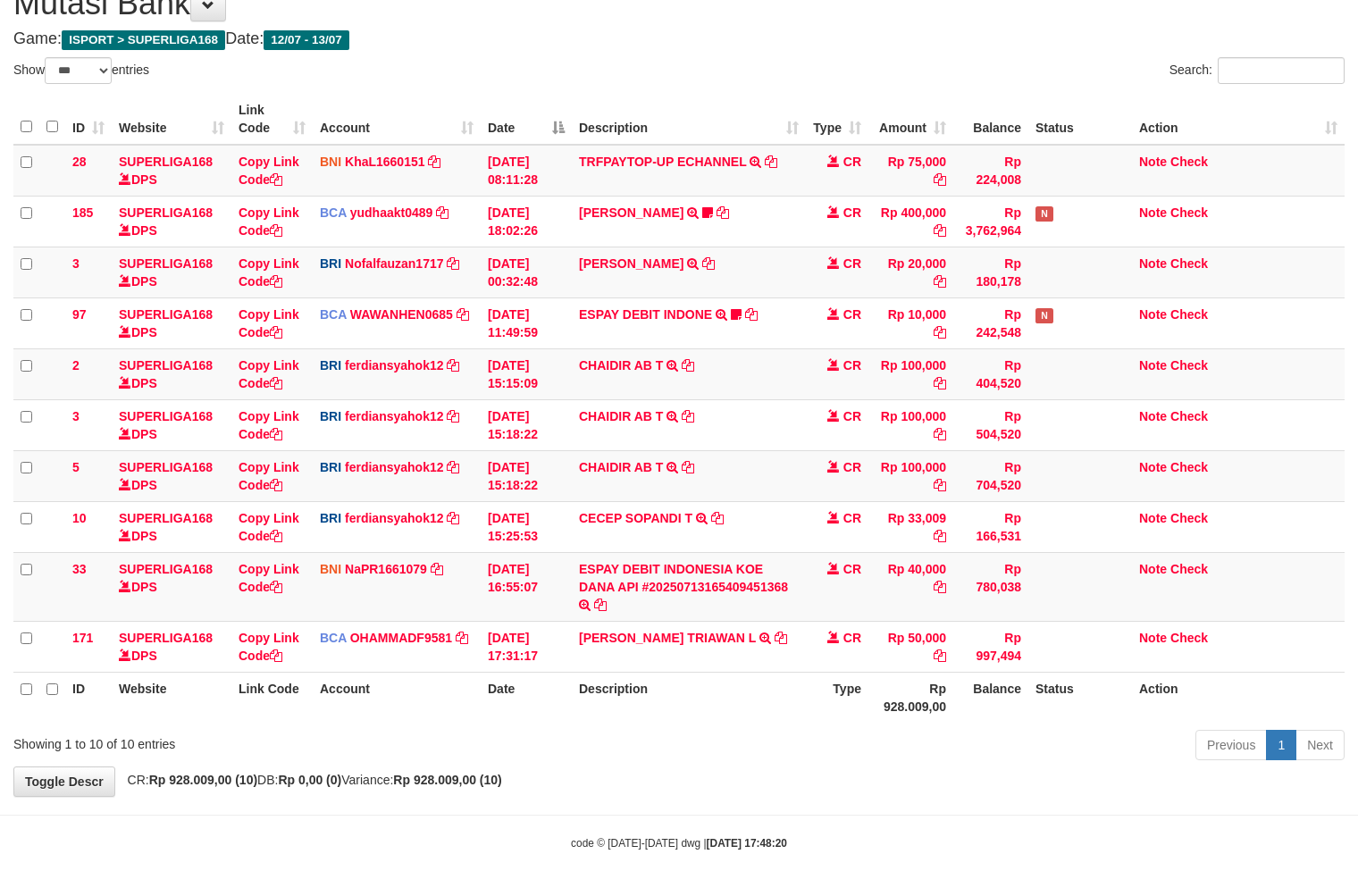click on "Previous 1 Next" at bounding box center [961, 747] 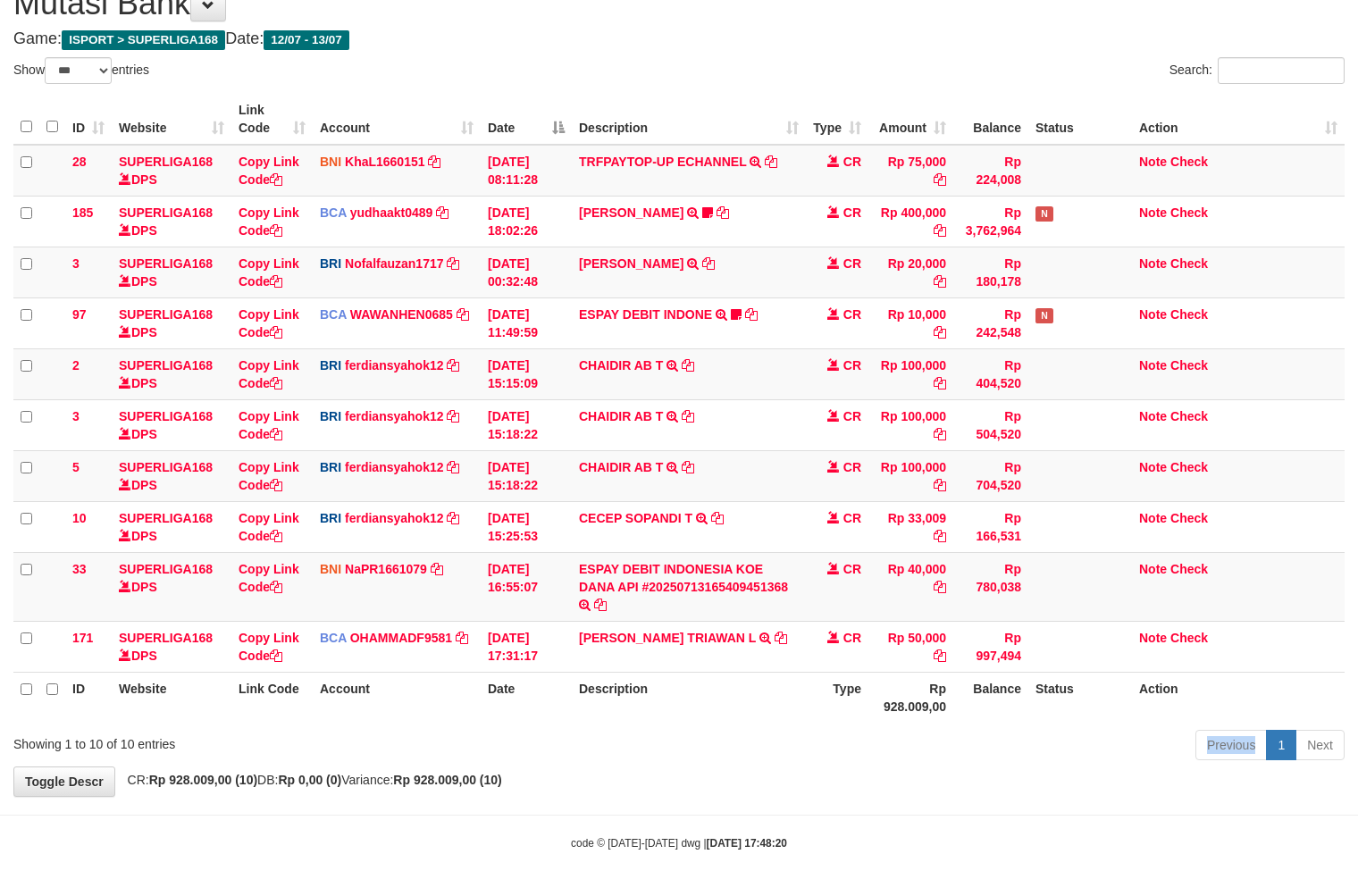 drag, startPoint x: 754, startPoint y: 739, endPoint x: 7, endPoint y: 704, distance: 747.8195 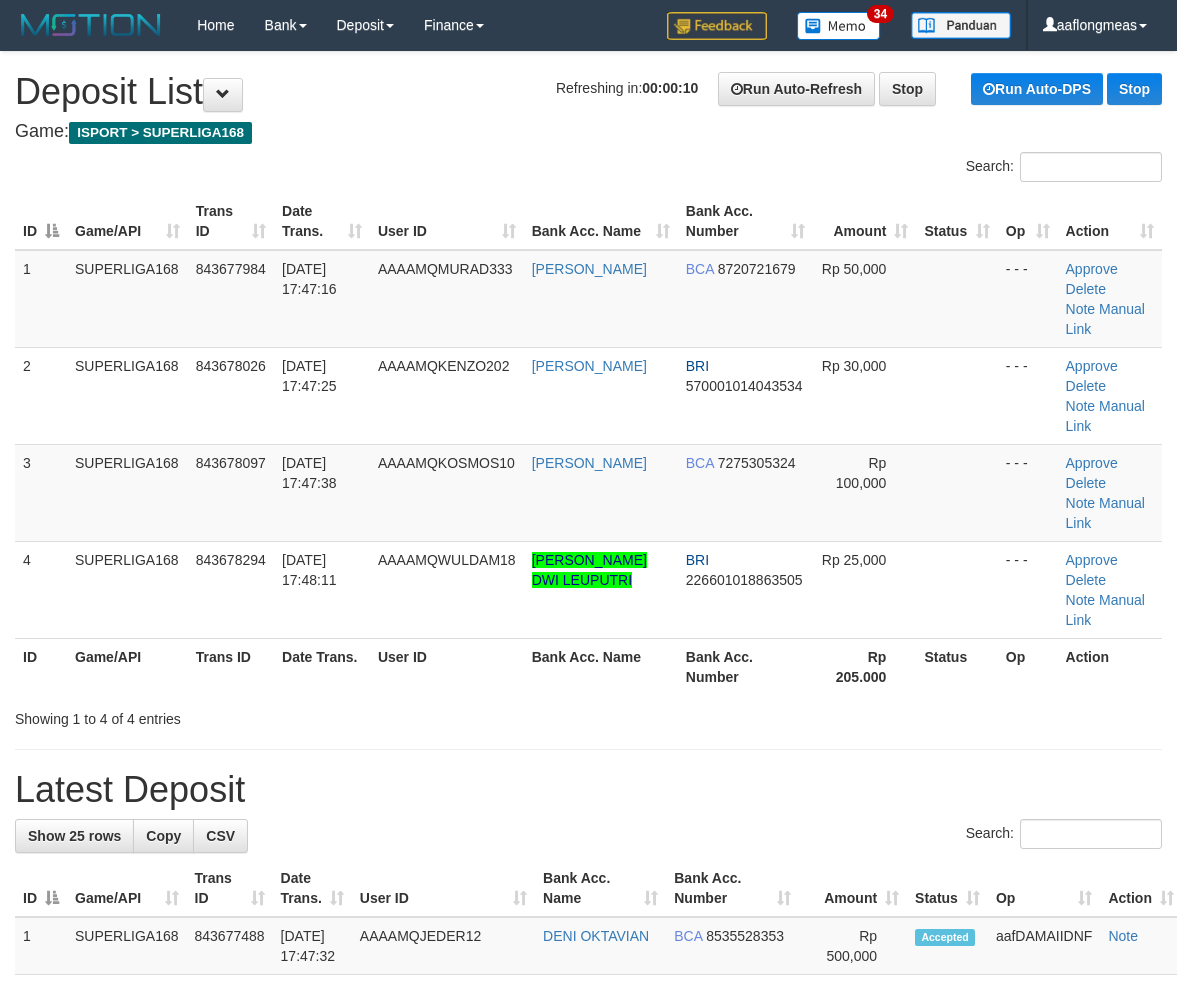 scroll, scrollTop: 0, scrollLeft: 0, axis: both 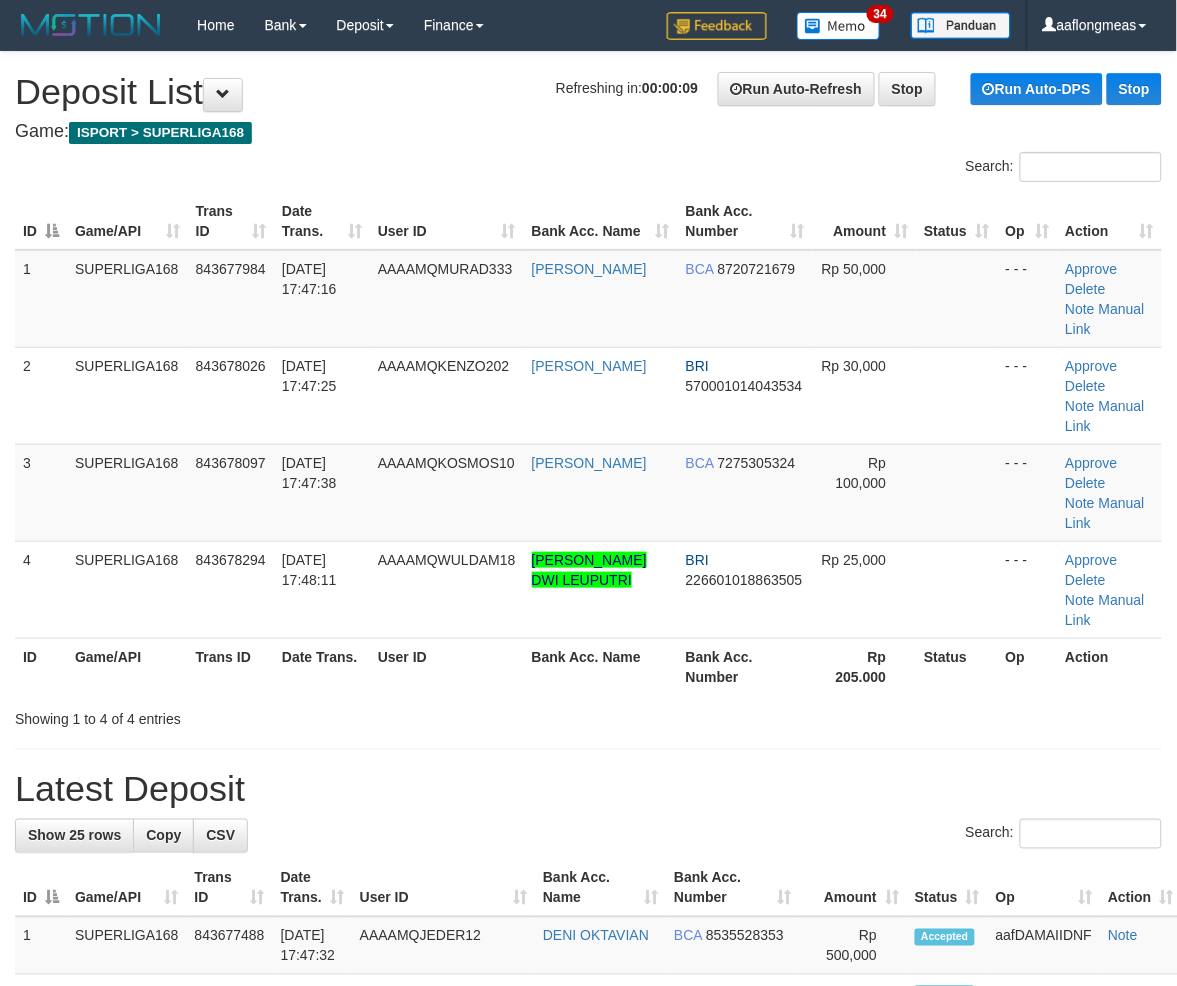 click at bounding box center [588, 749] 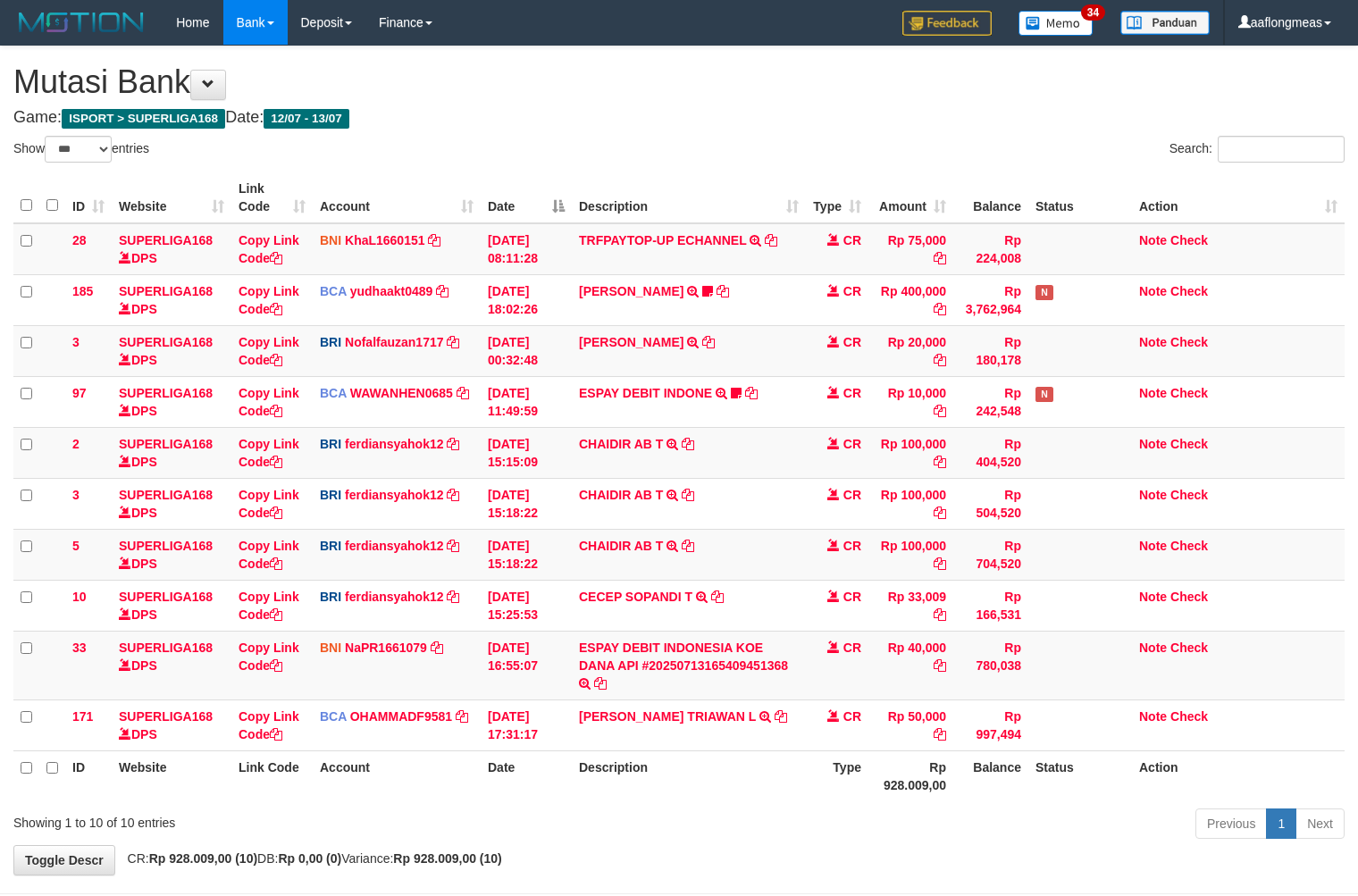 select on "***" 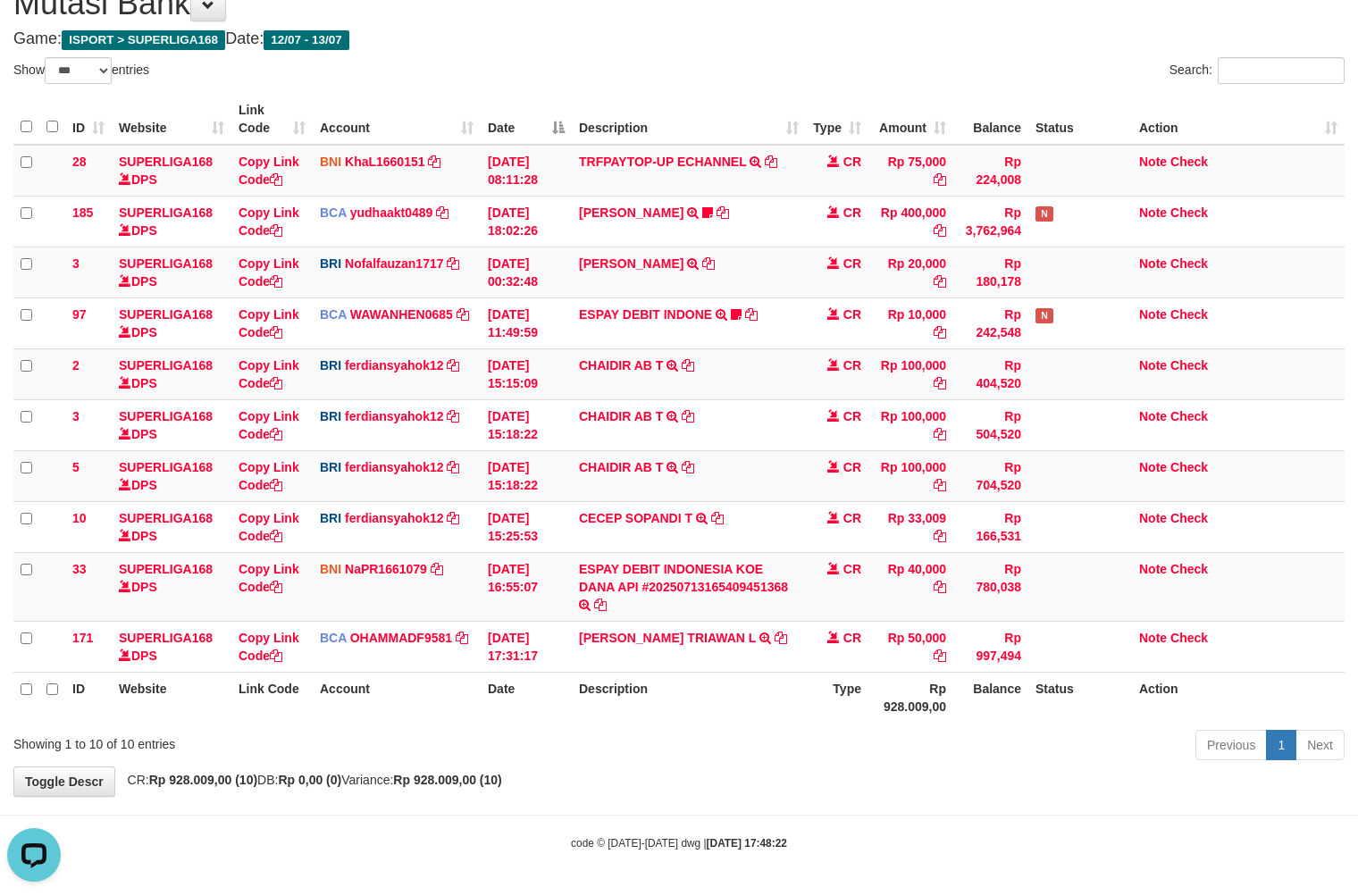 scroll, scrollTop: 0, scrollLeft: 0, axis: both 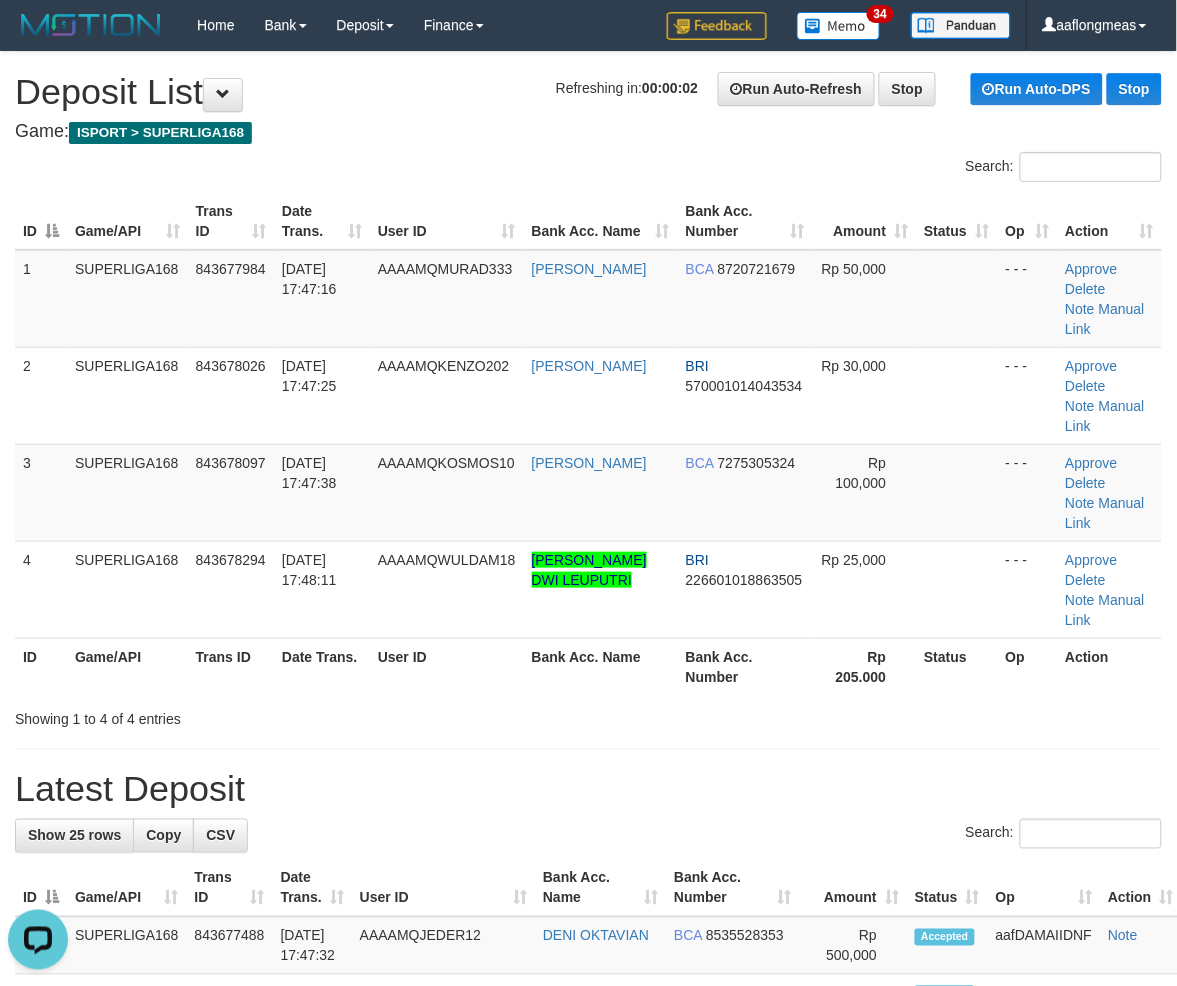 drag, startPoint x: 782, startPoint y: 680, endPoint x: 1190, endPoint y: 737, distance: 411.96237 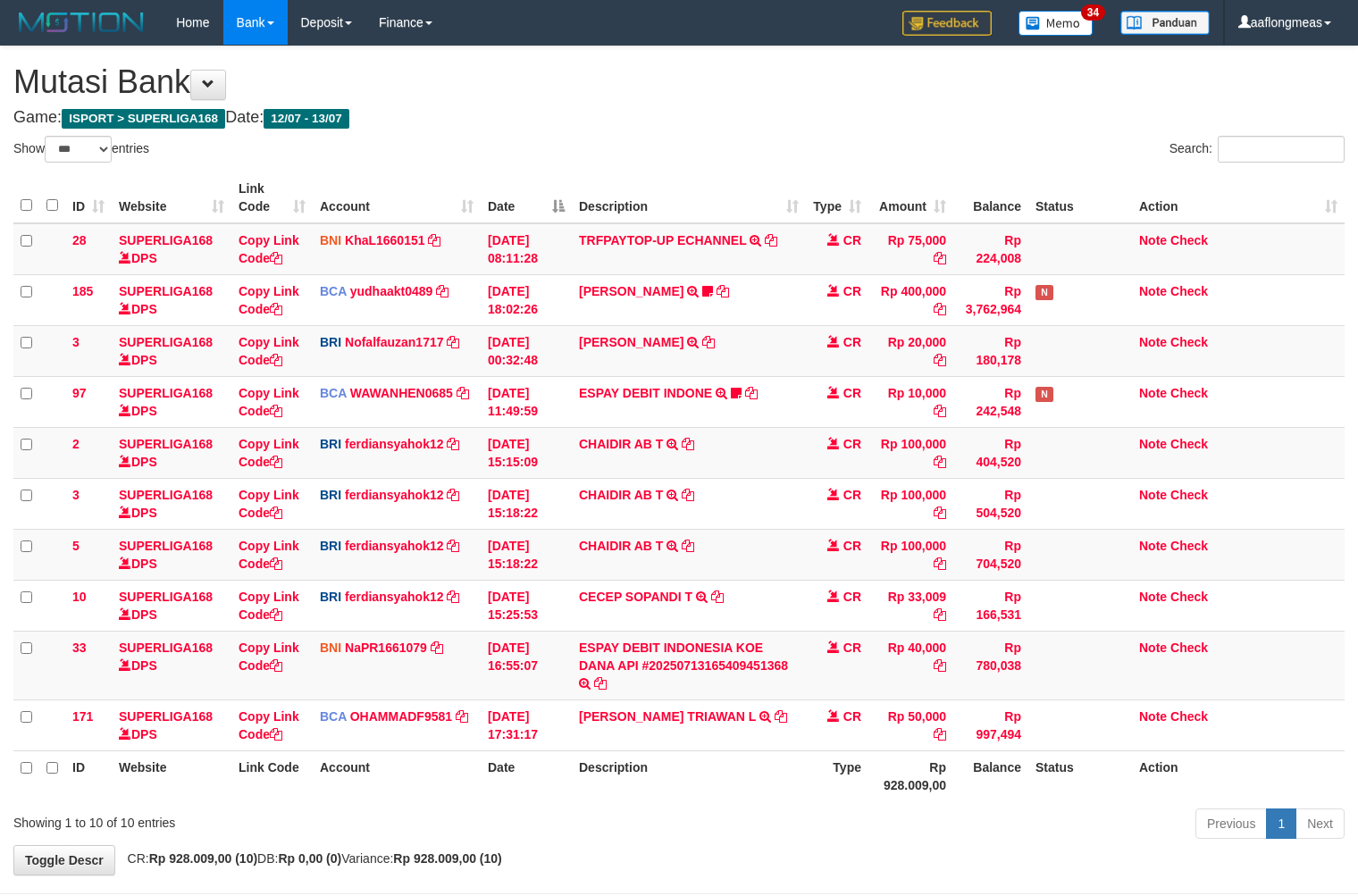 select on "***" 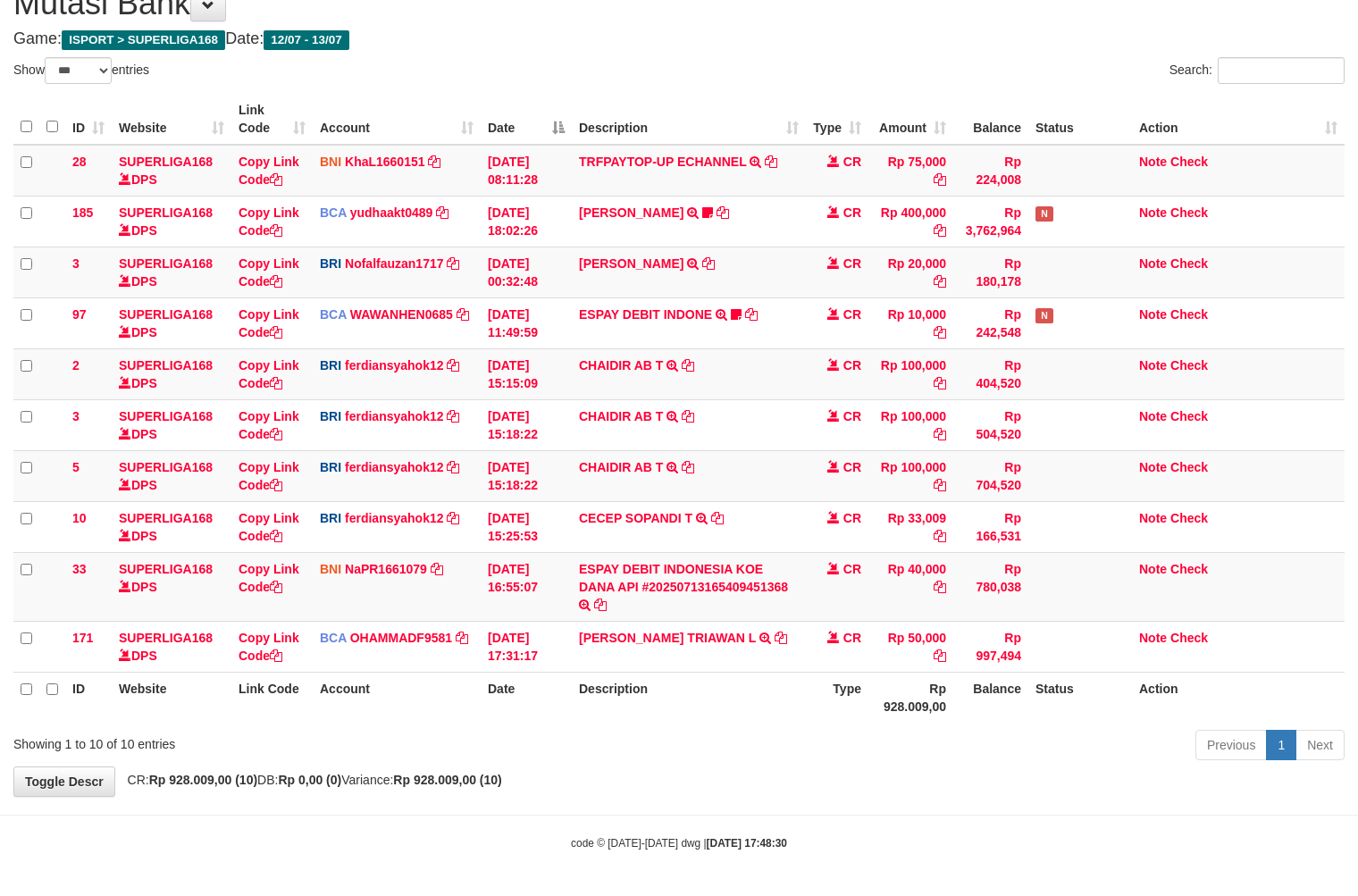 click on "Previous 1 Next" at bounding box center (961, 747) 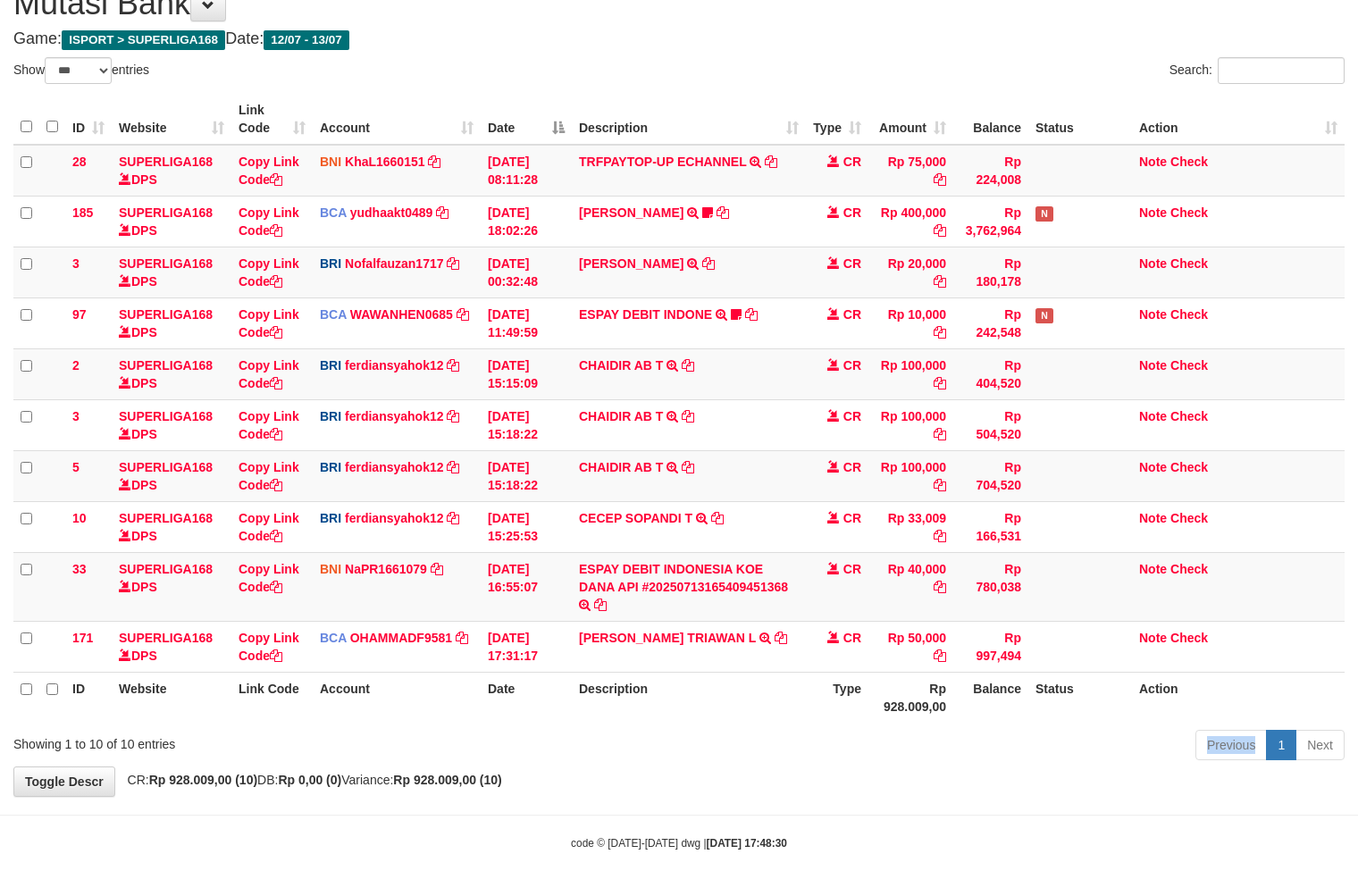 click on "Previous 1 Next" at bounding box center (961, 747) 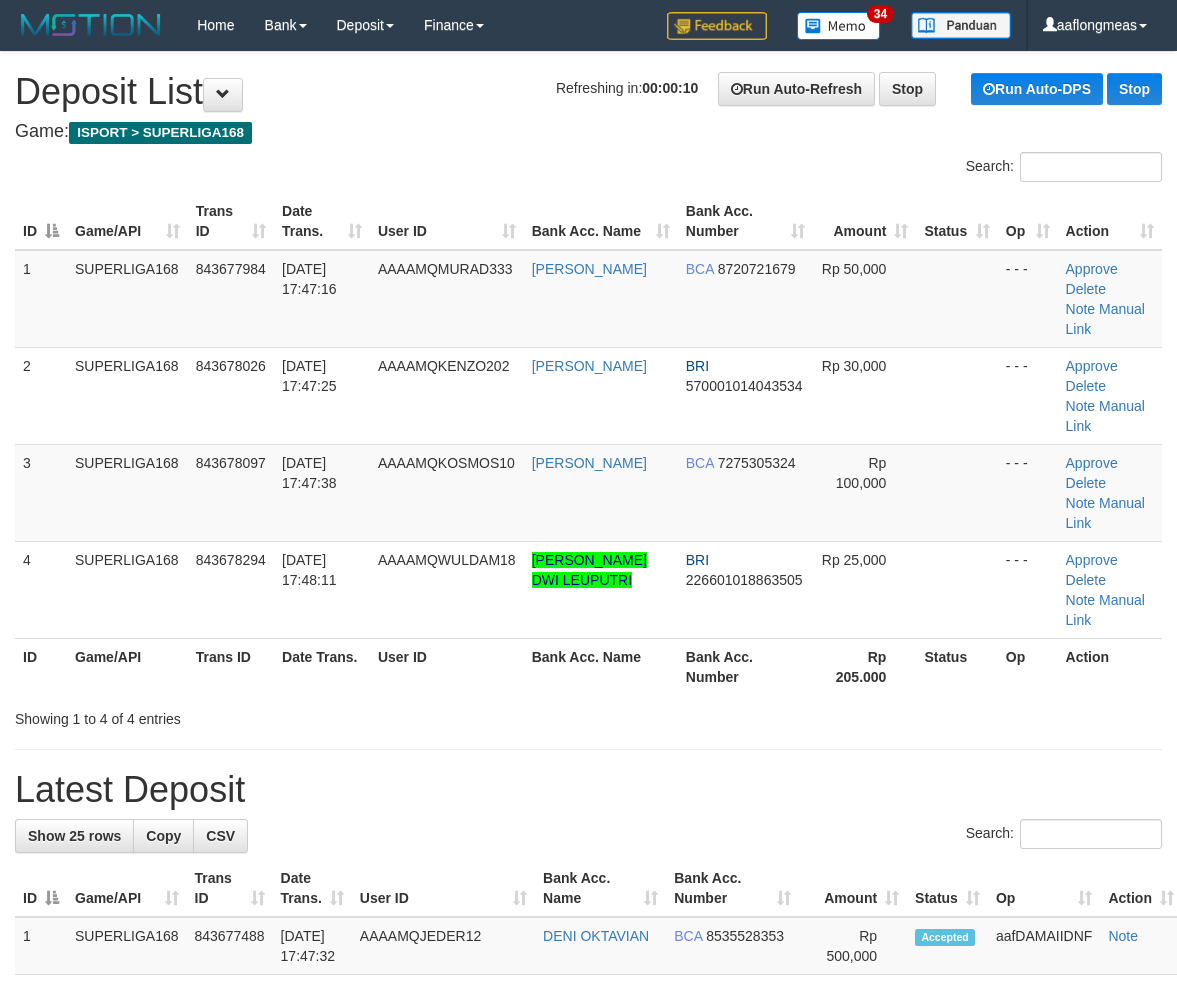 scroll, scrollTop: 0, scrollLeft: 0, axis: both 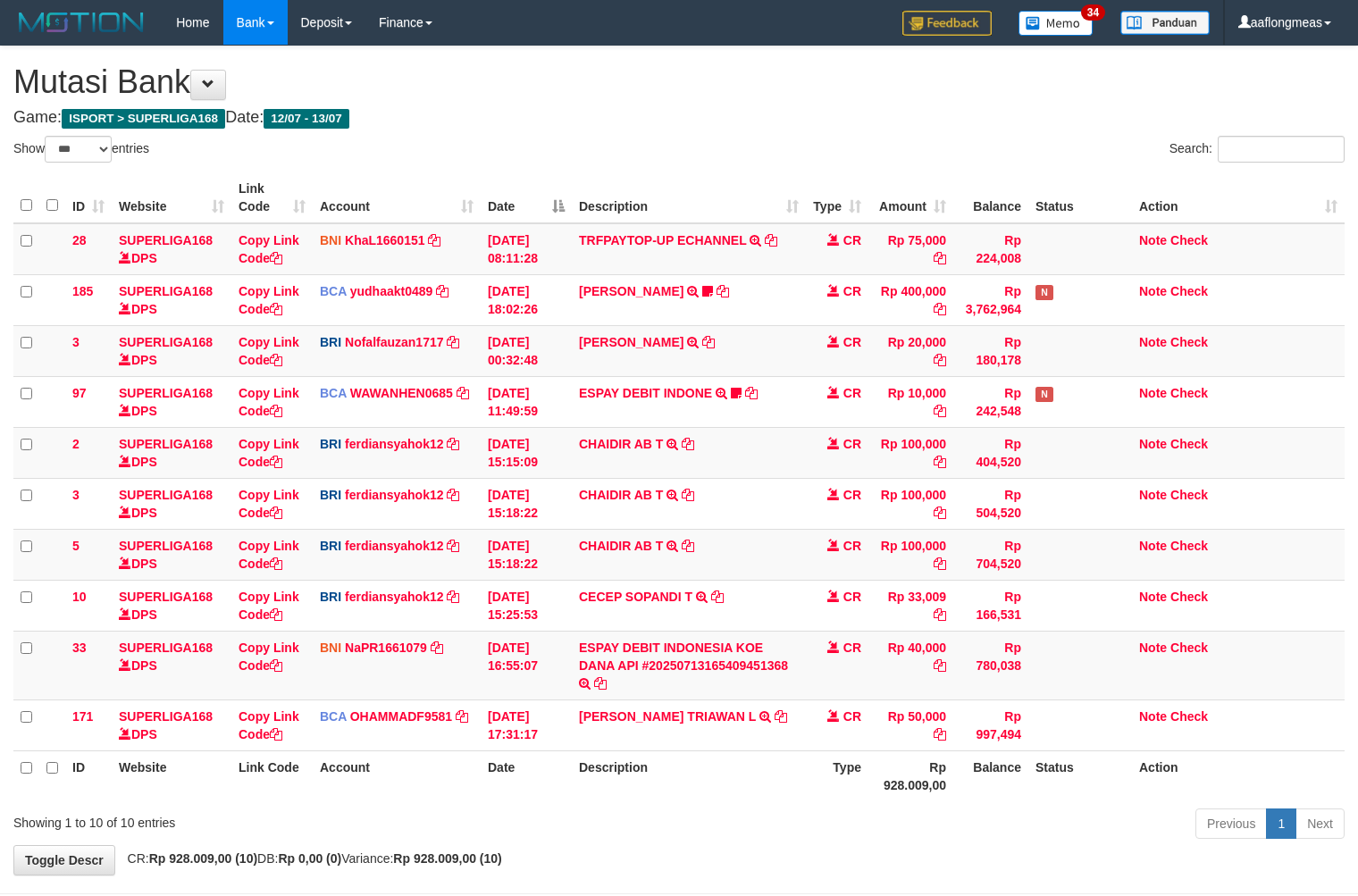 select on "***" 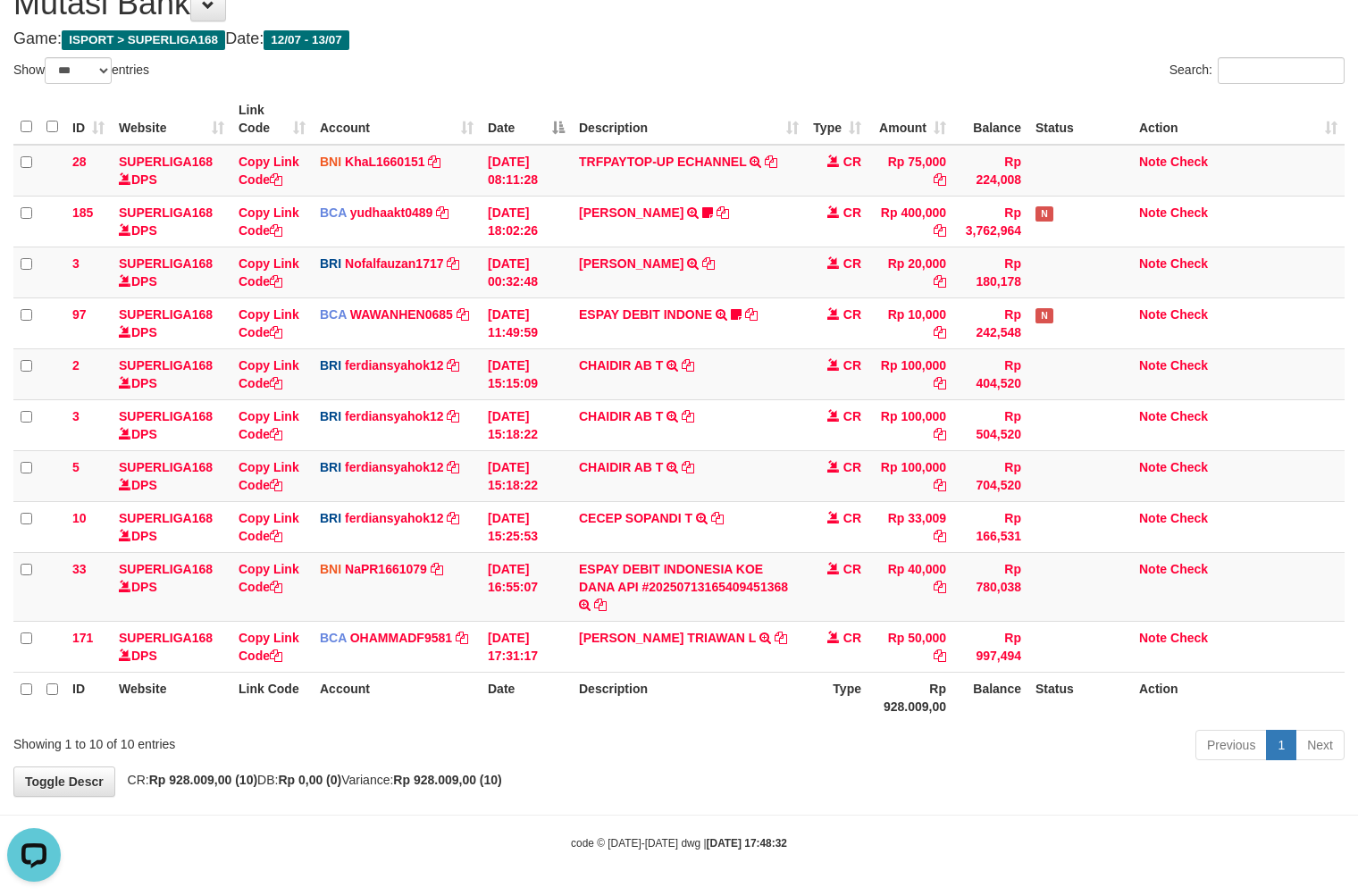 scroll, scrollTop: 0, scrollLeft: 0, axis: both 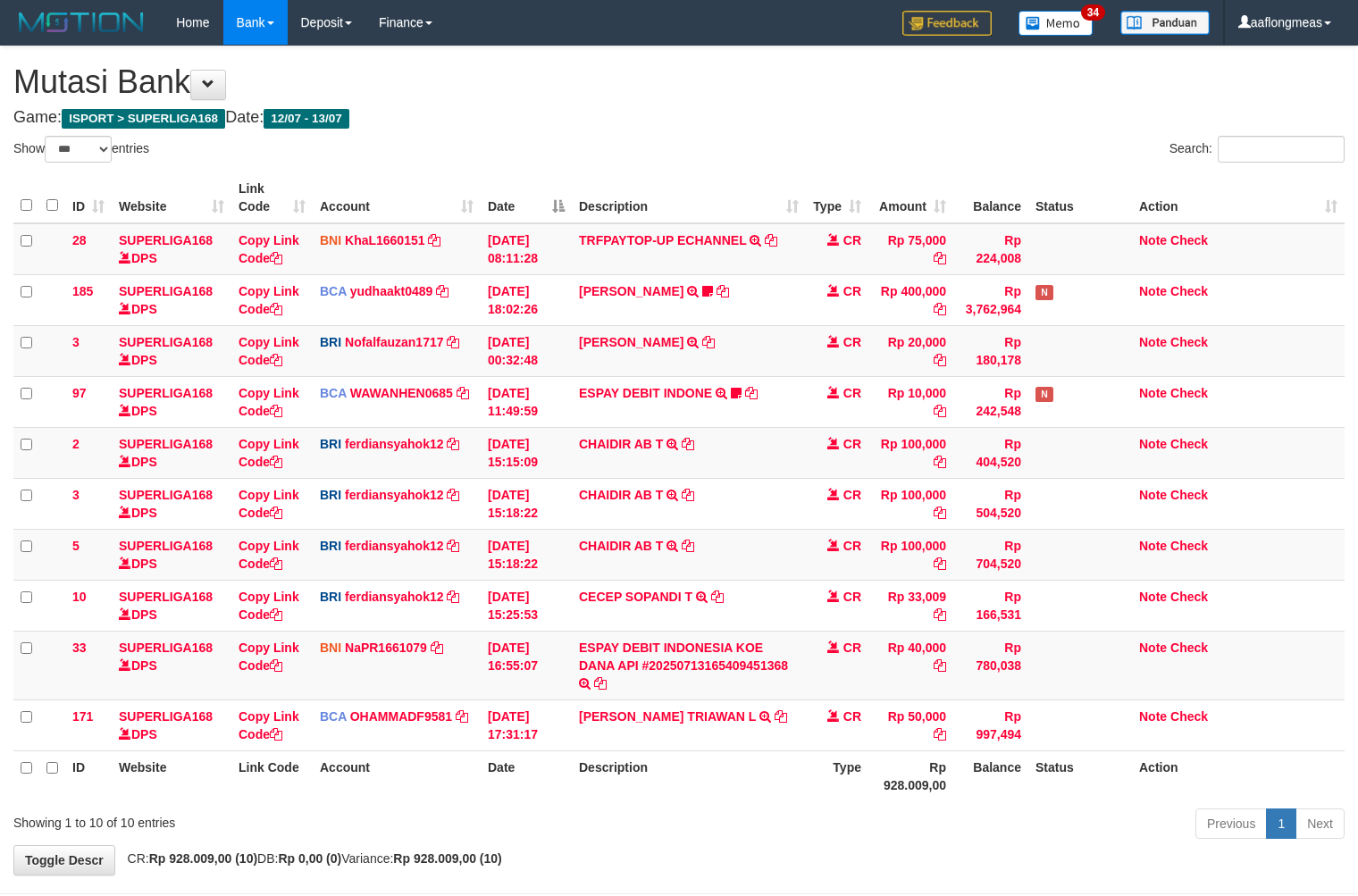 select on "***" 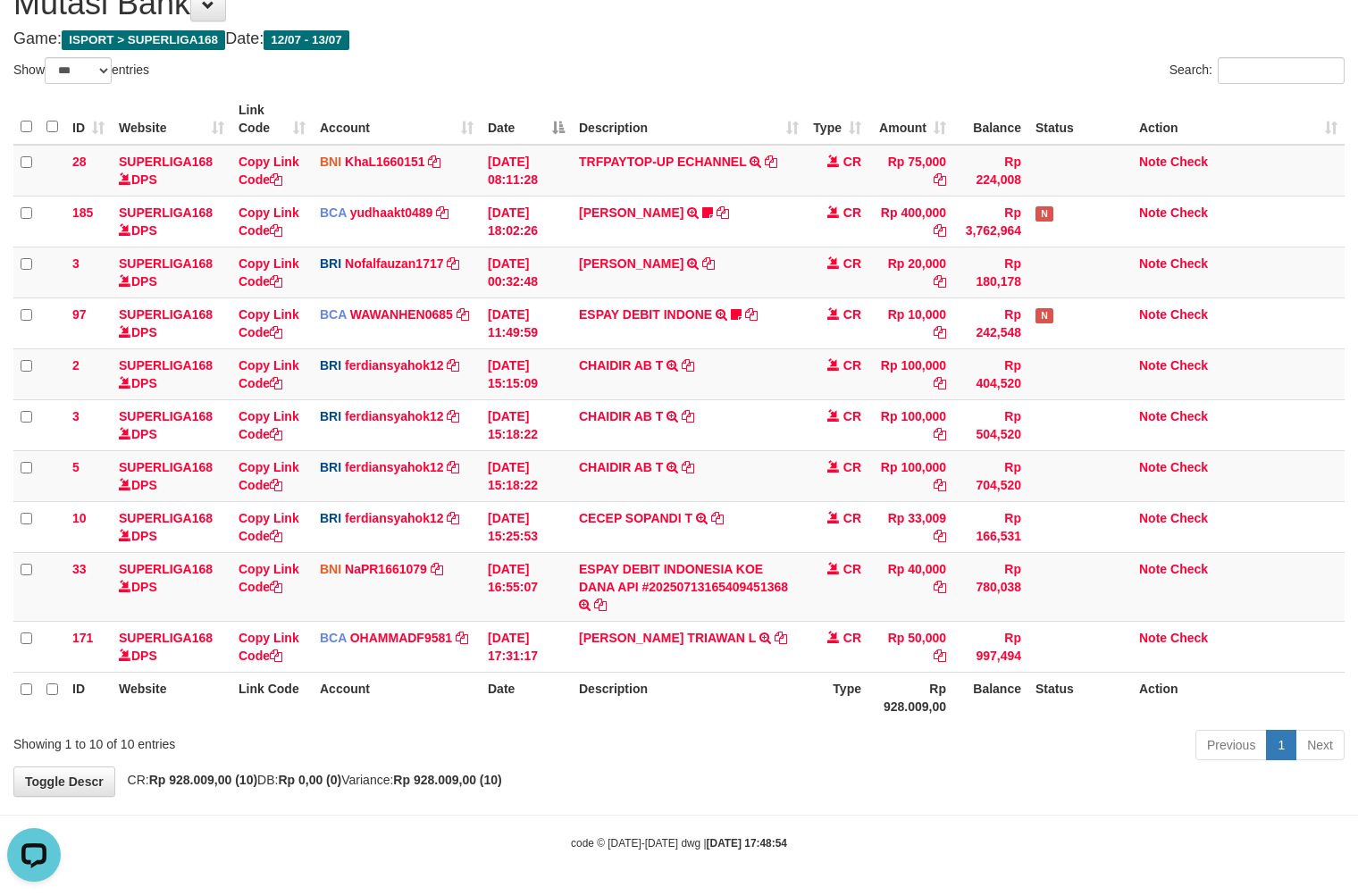 scroll, scrollTop: 0, scrollLeft: 0, axis: both 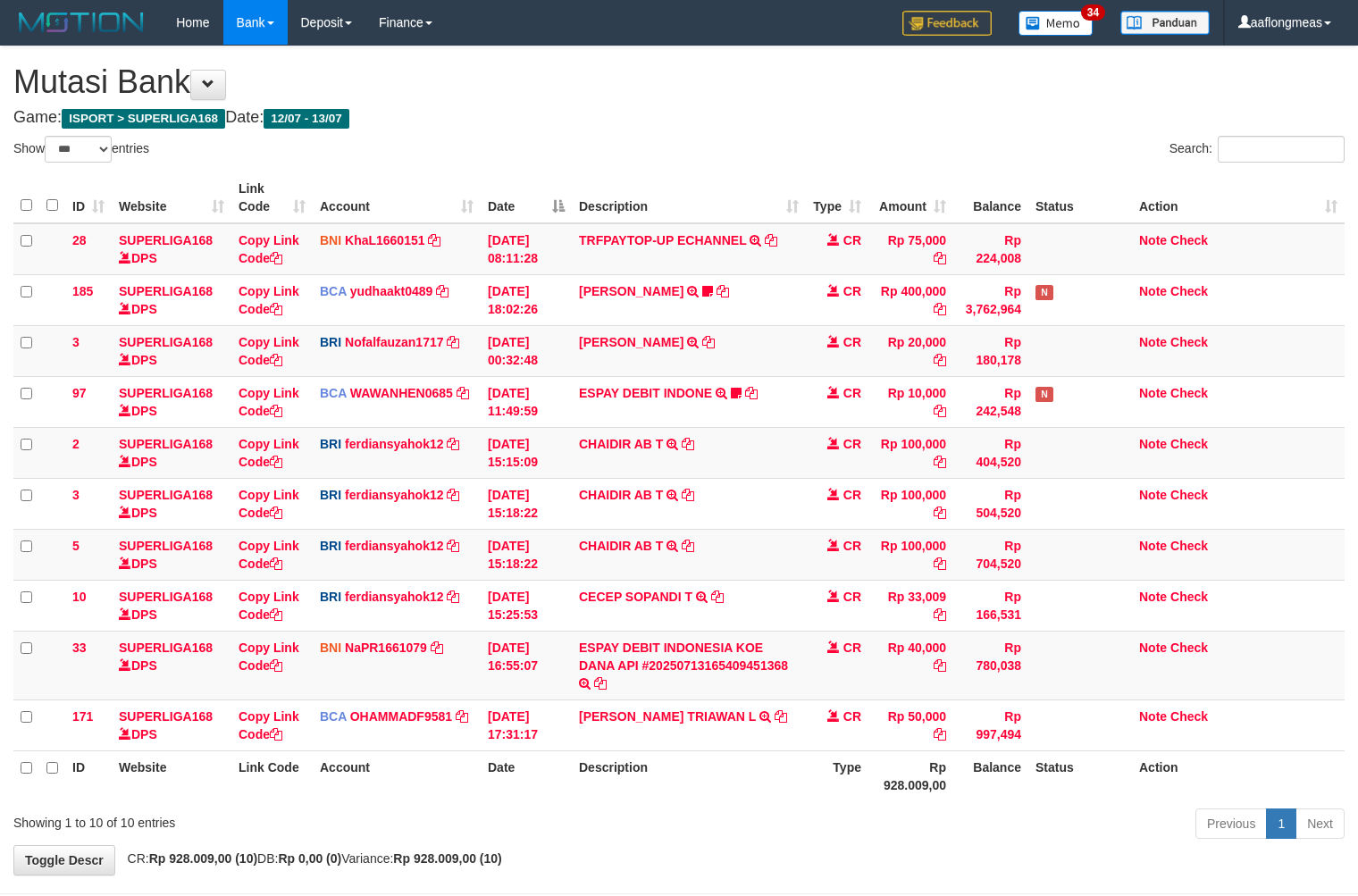 select on "***" 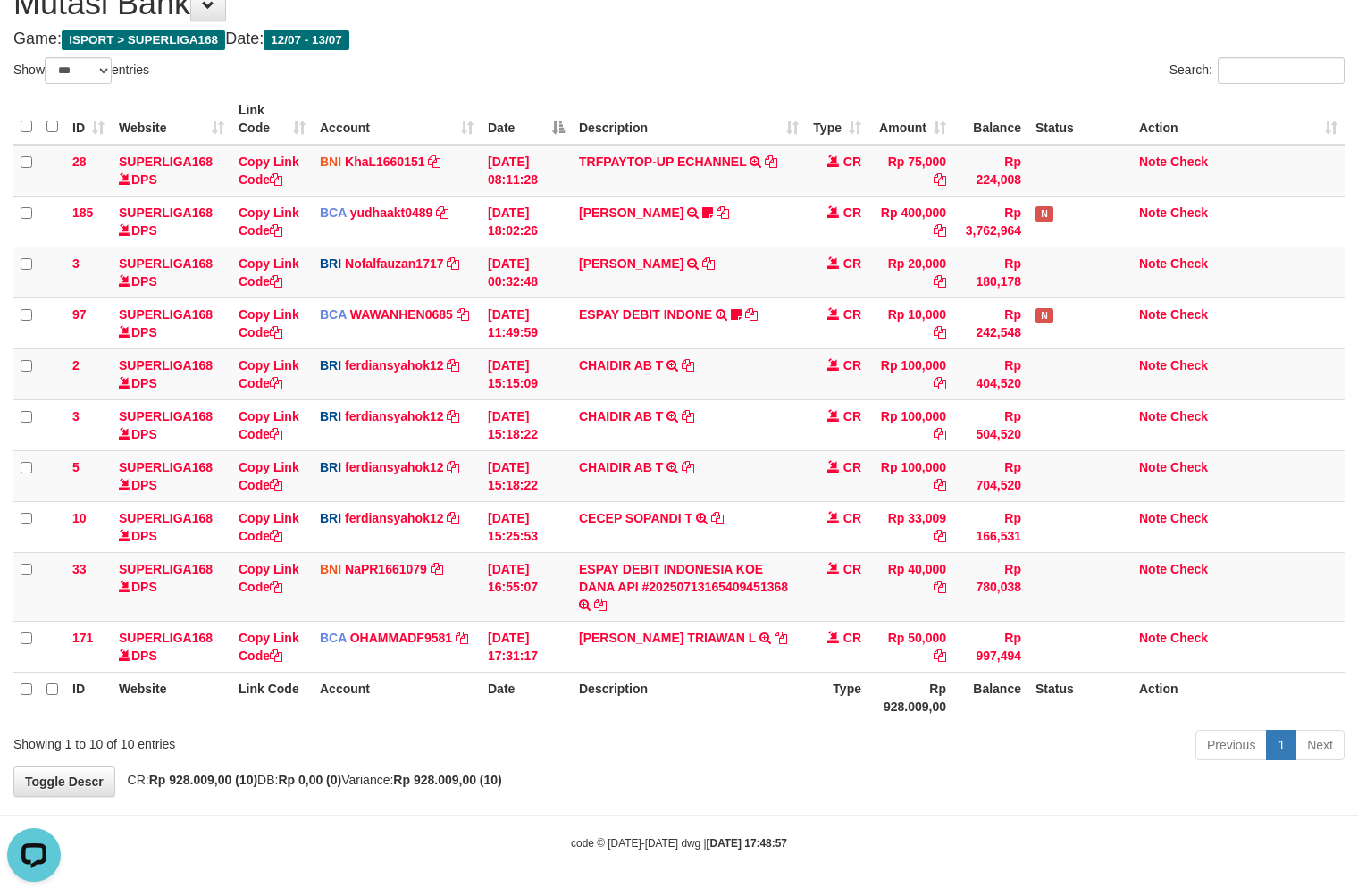 scroll, scrollTop: 0, scrollLeft: 0, axis: both 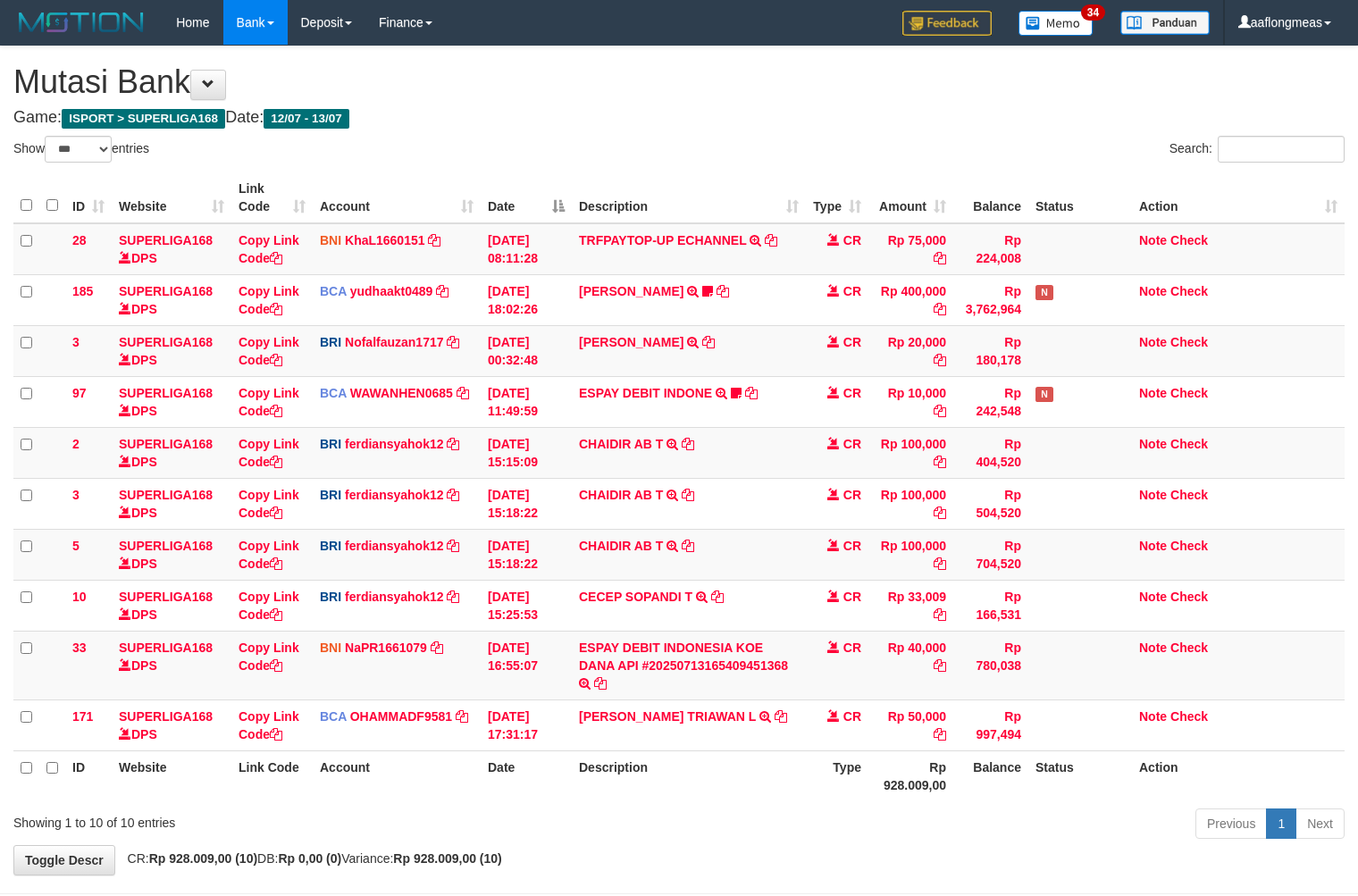 select on "***" 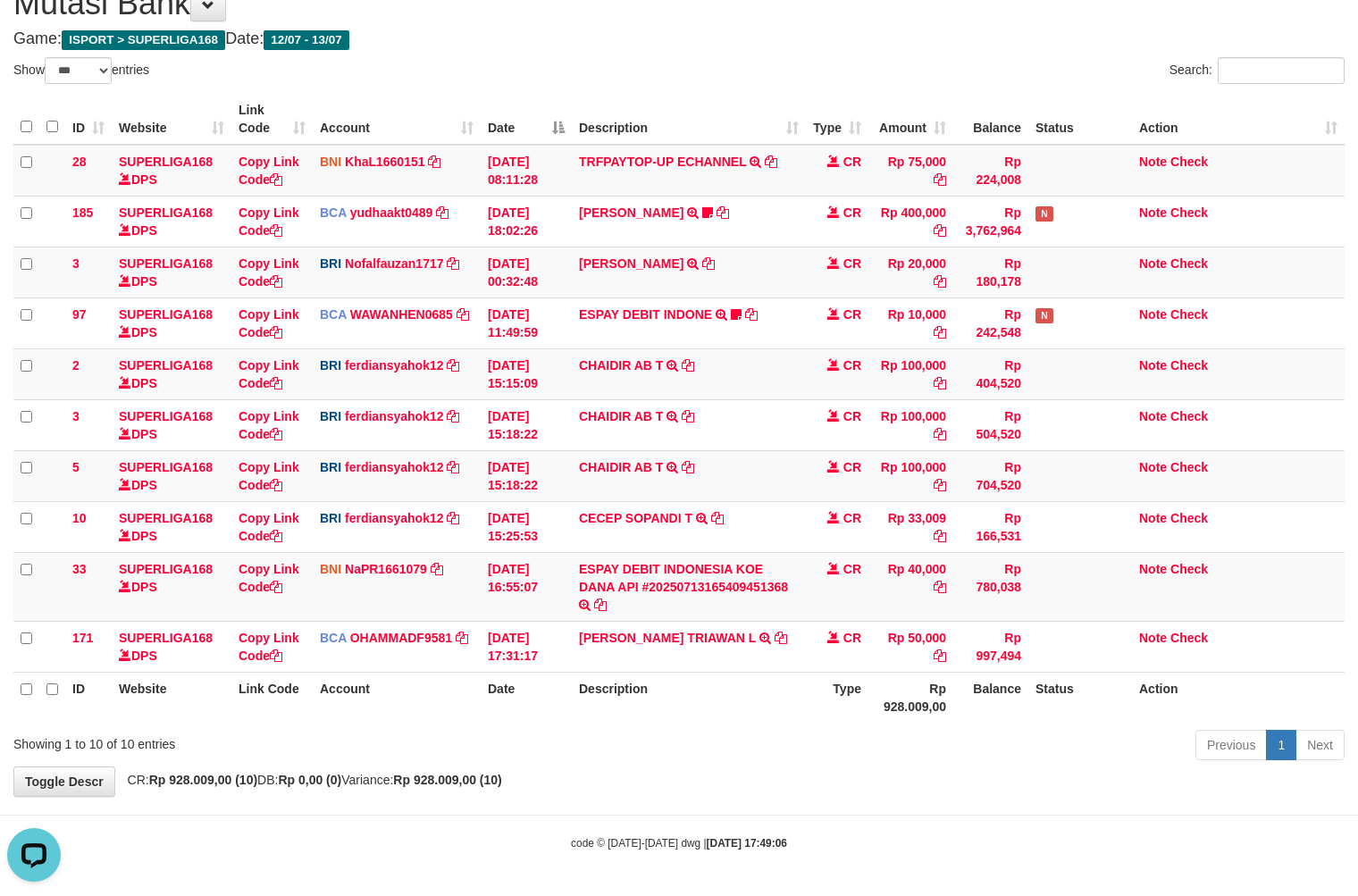 scroll, scrollTop: 0, scrollLeft: 0, axis: both 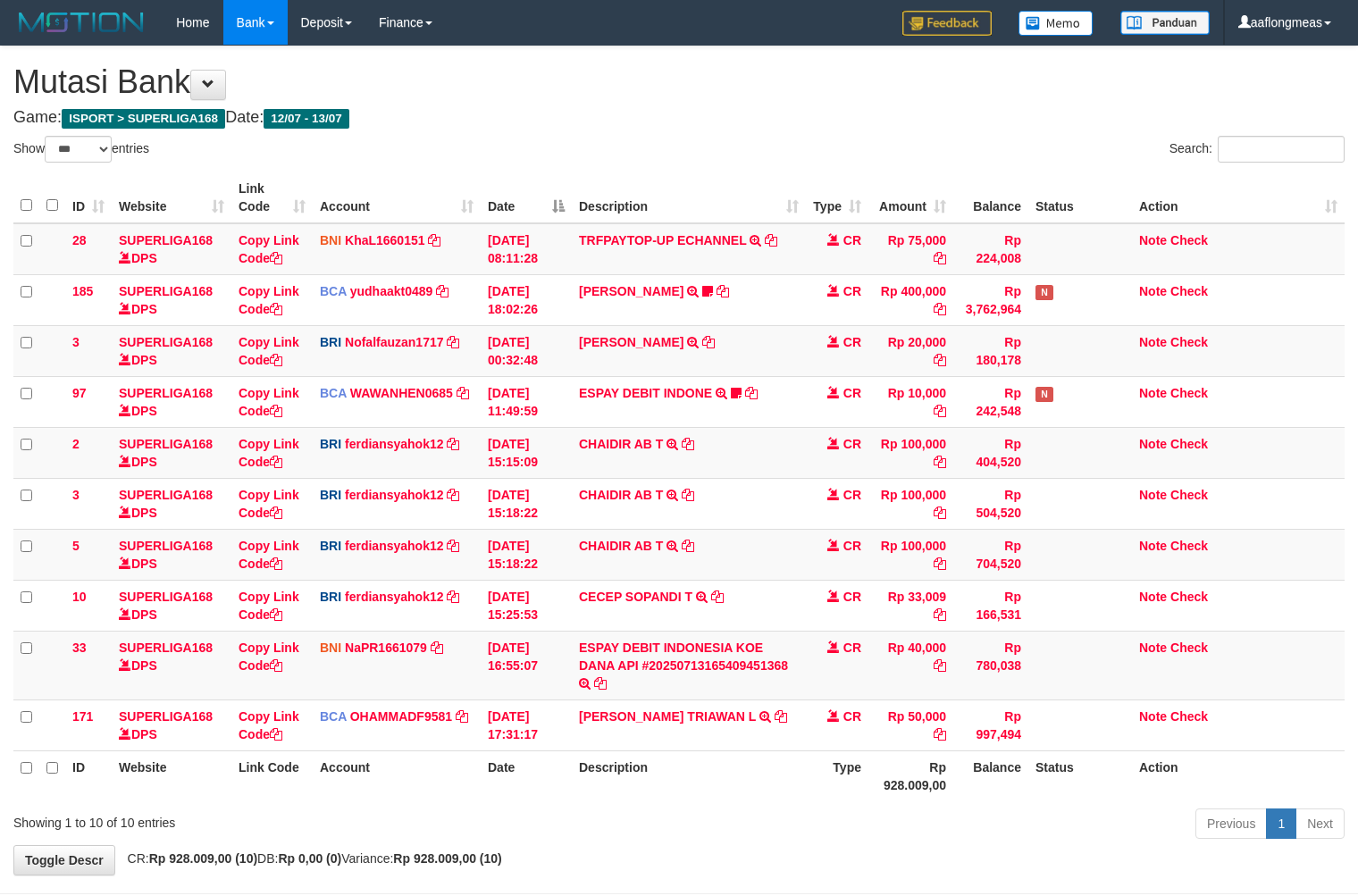 select on "***" 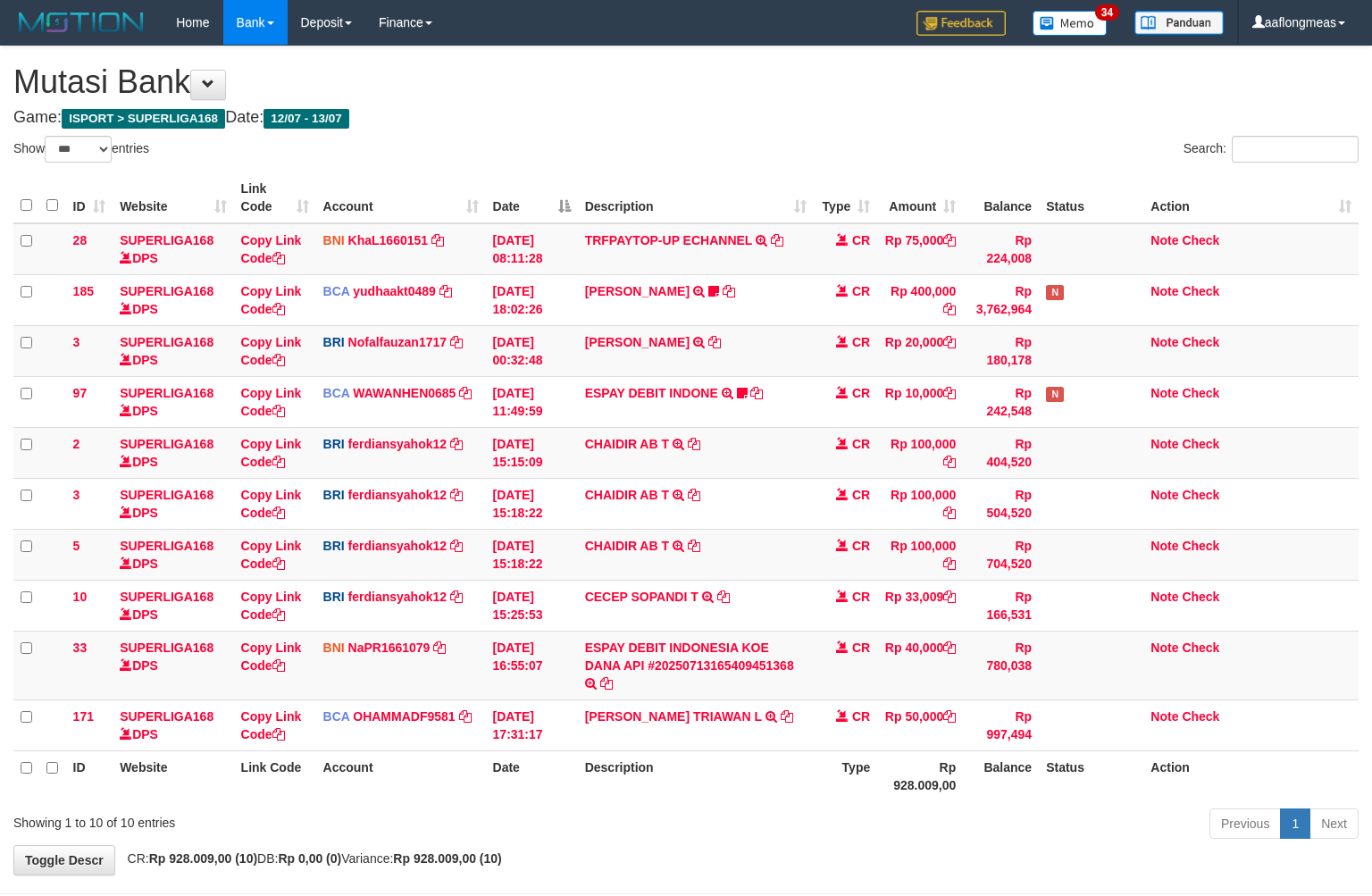 select on "***" 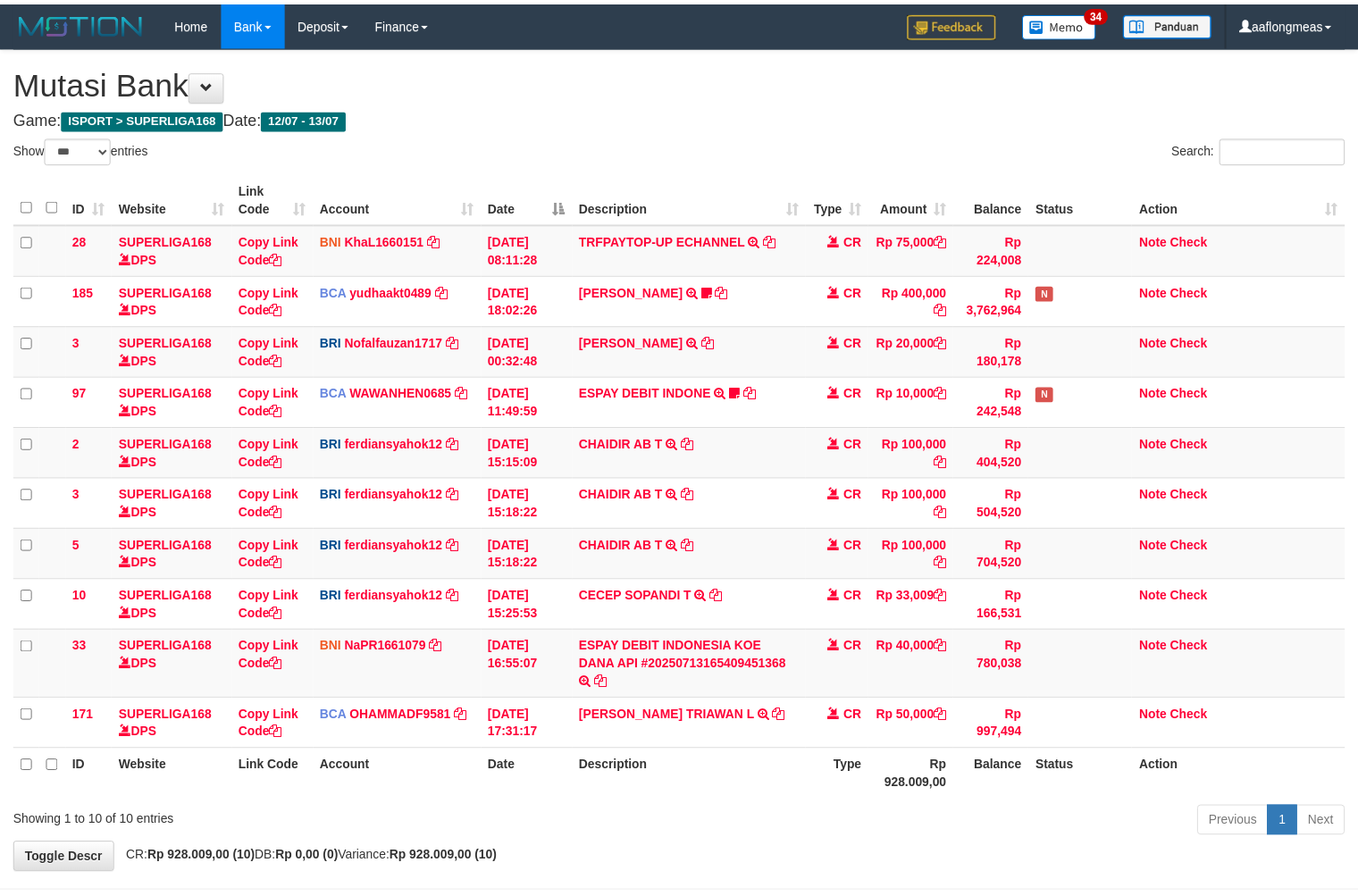 scroll, scrollTop: 79, scrollLeft: 0, axis: vertical 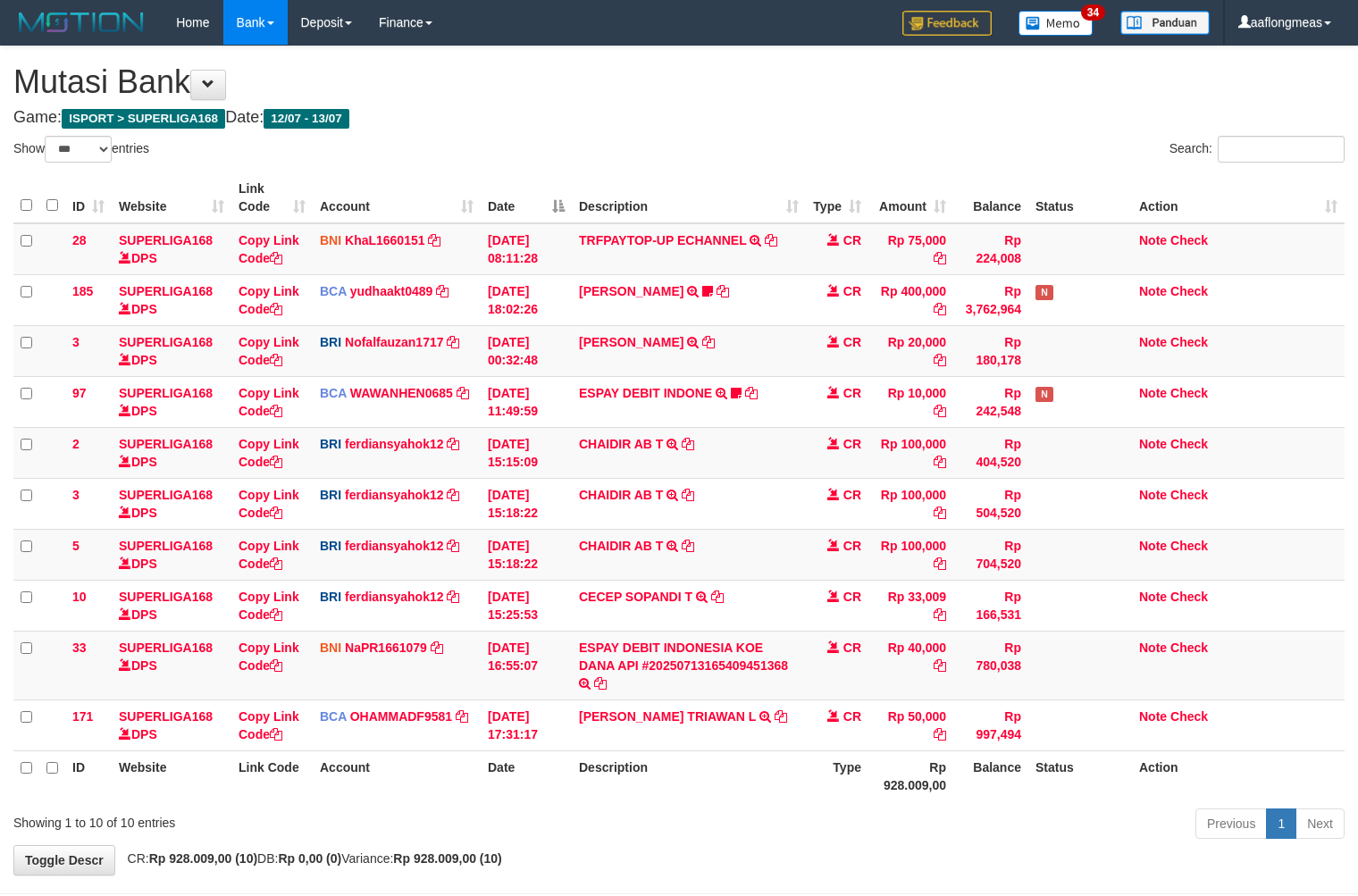 select on "***" 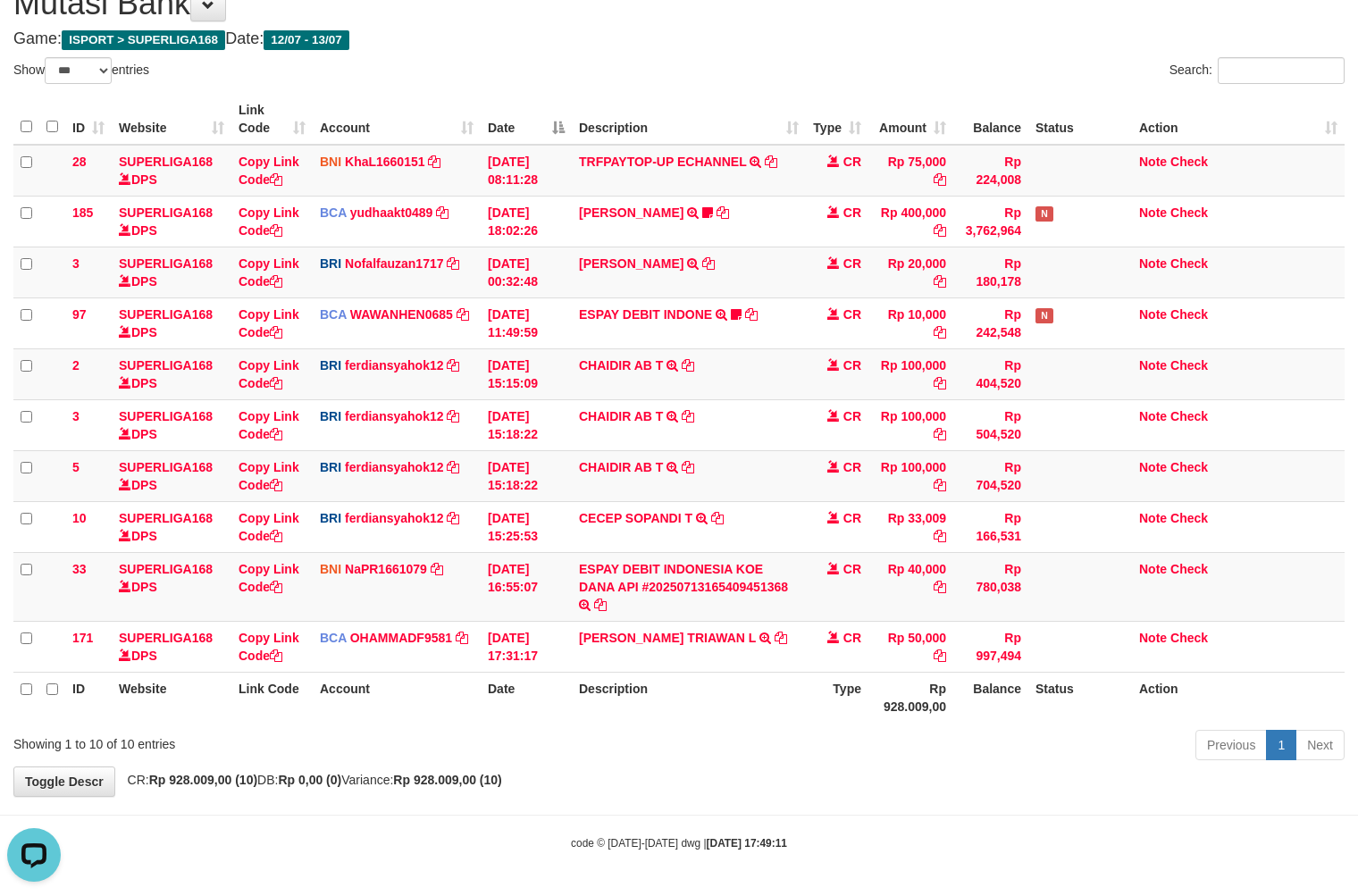 scroll, scrollTop: 0, scrollLeft: 0, axis: both 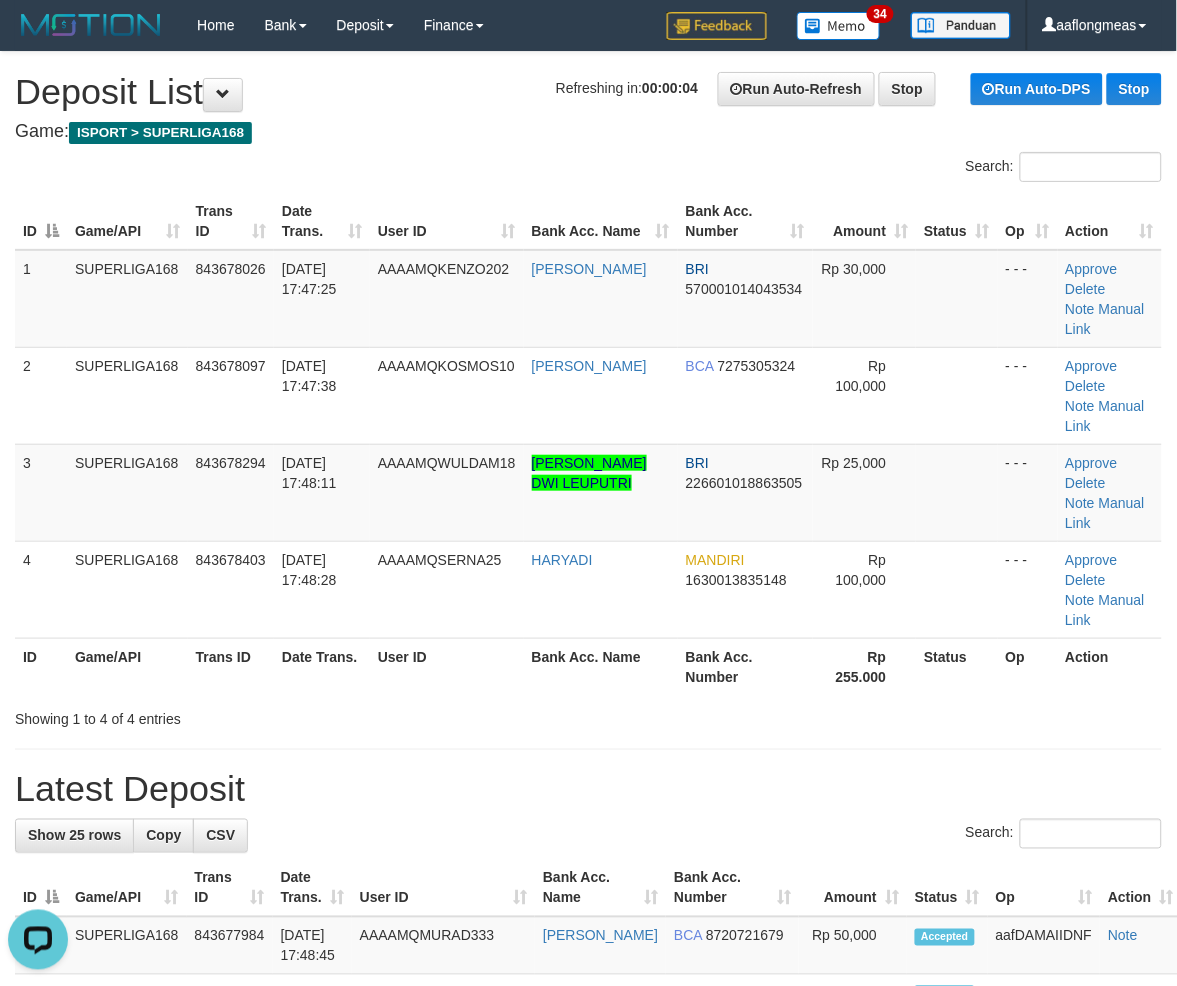 click on "**********" at bounding box center (588, 1264) 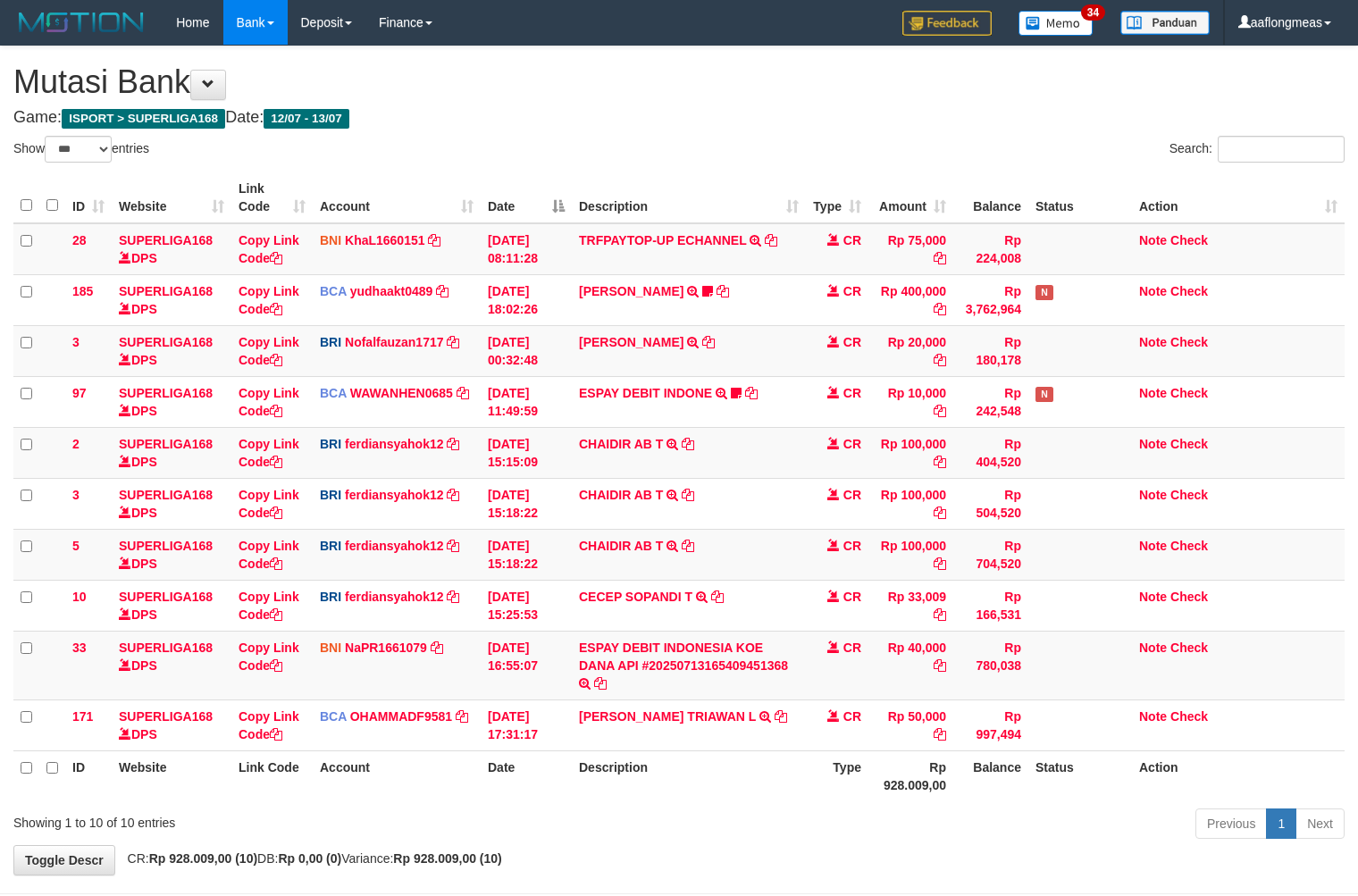 select on "***" 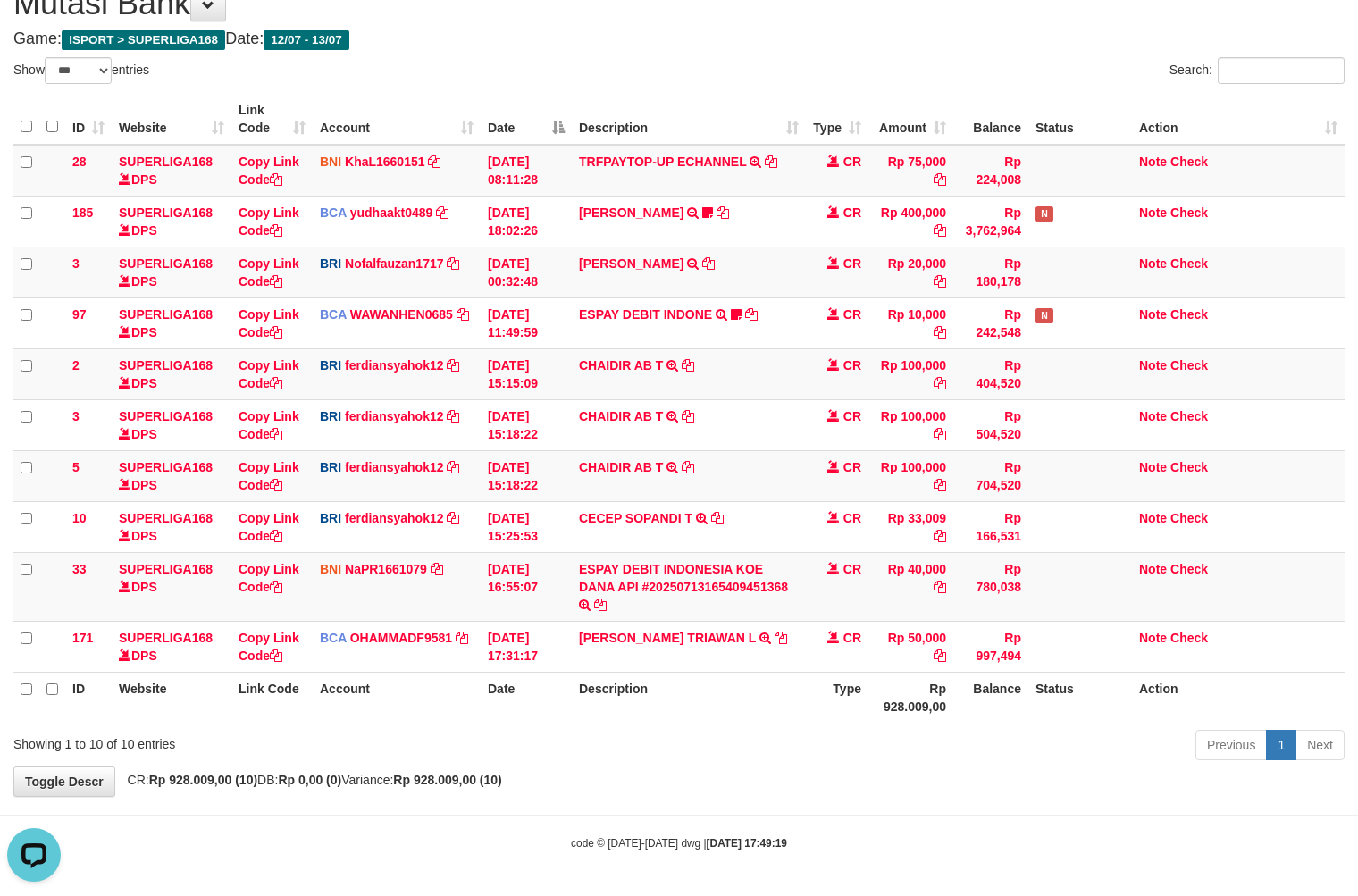 scroll, scrollTop: 0, scrollLeft: 0, axis: both 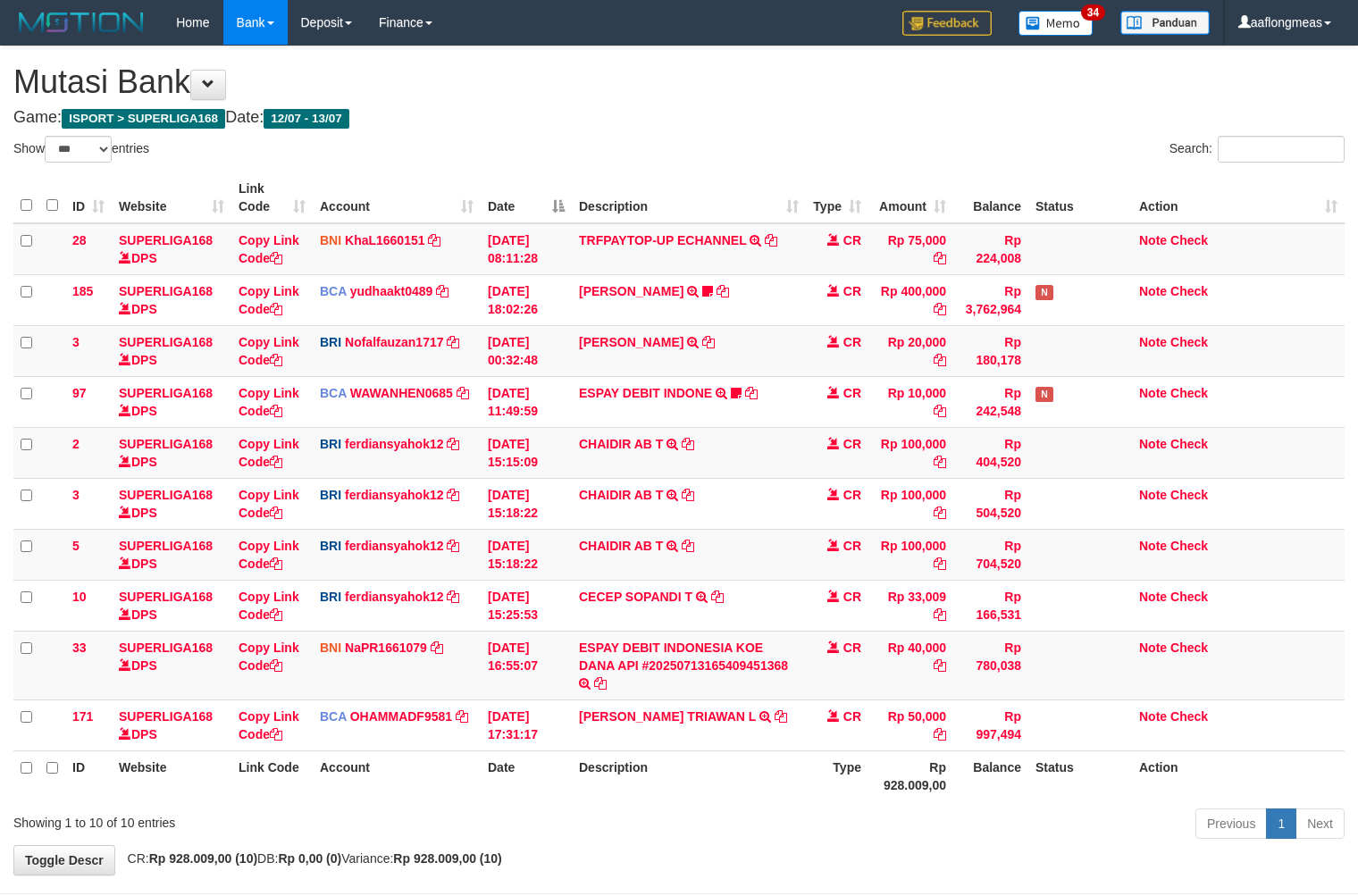 select on "***" 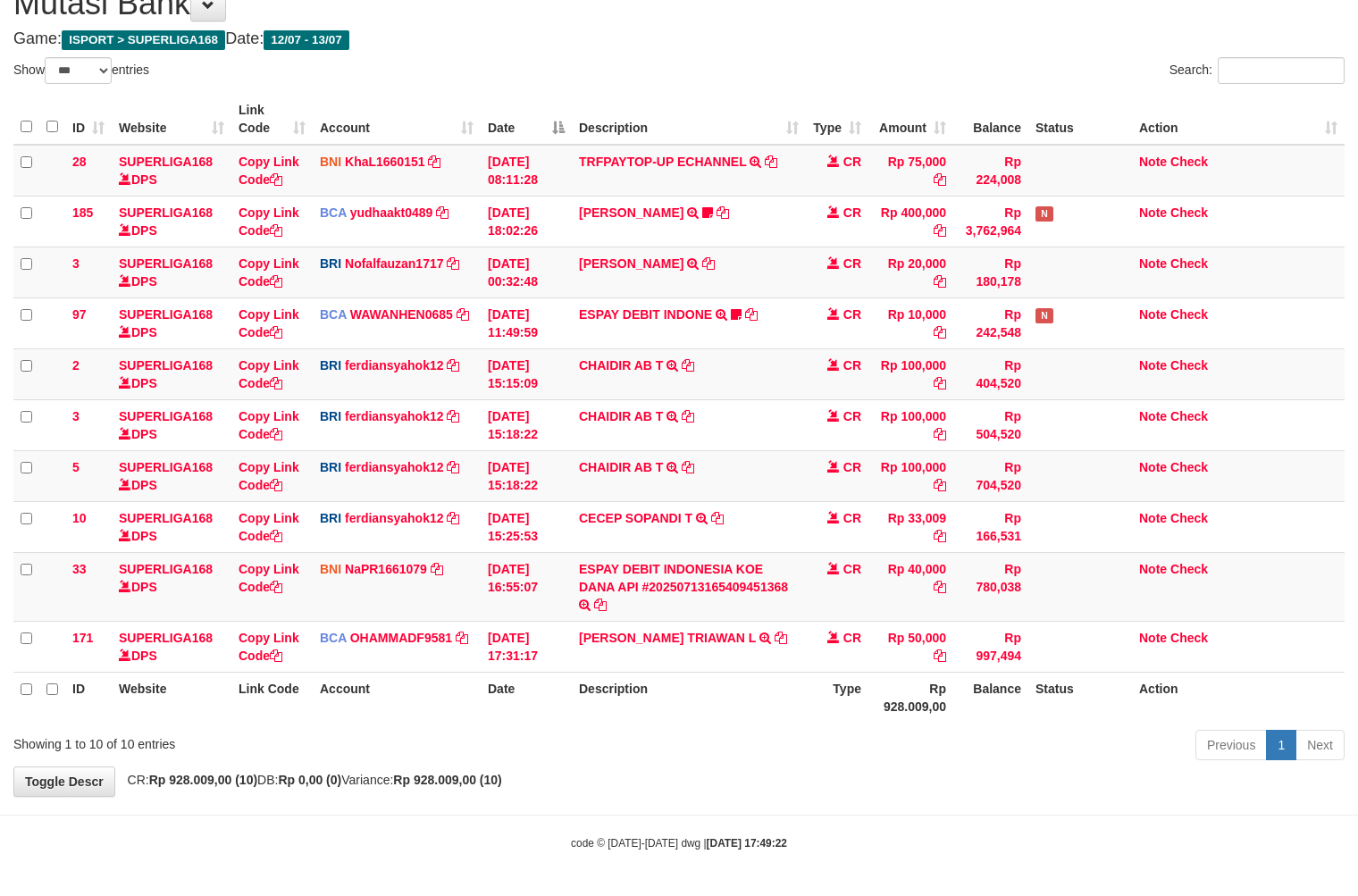 click on "Previous 1 Next" at bounding box center [961, 747] 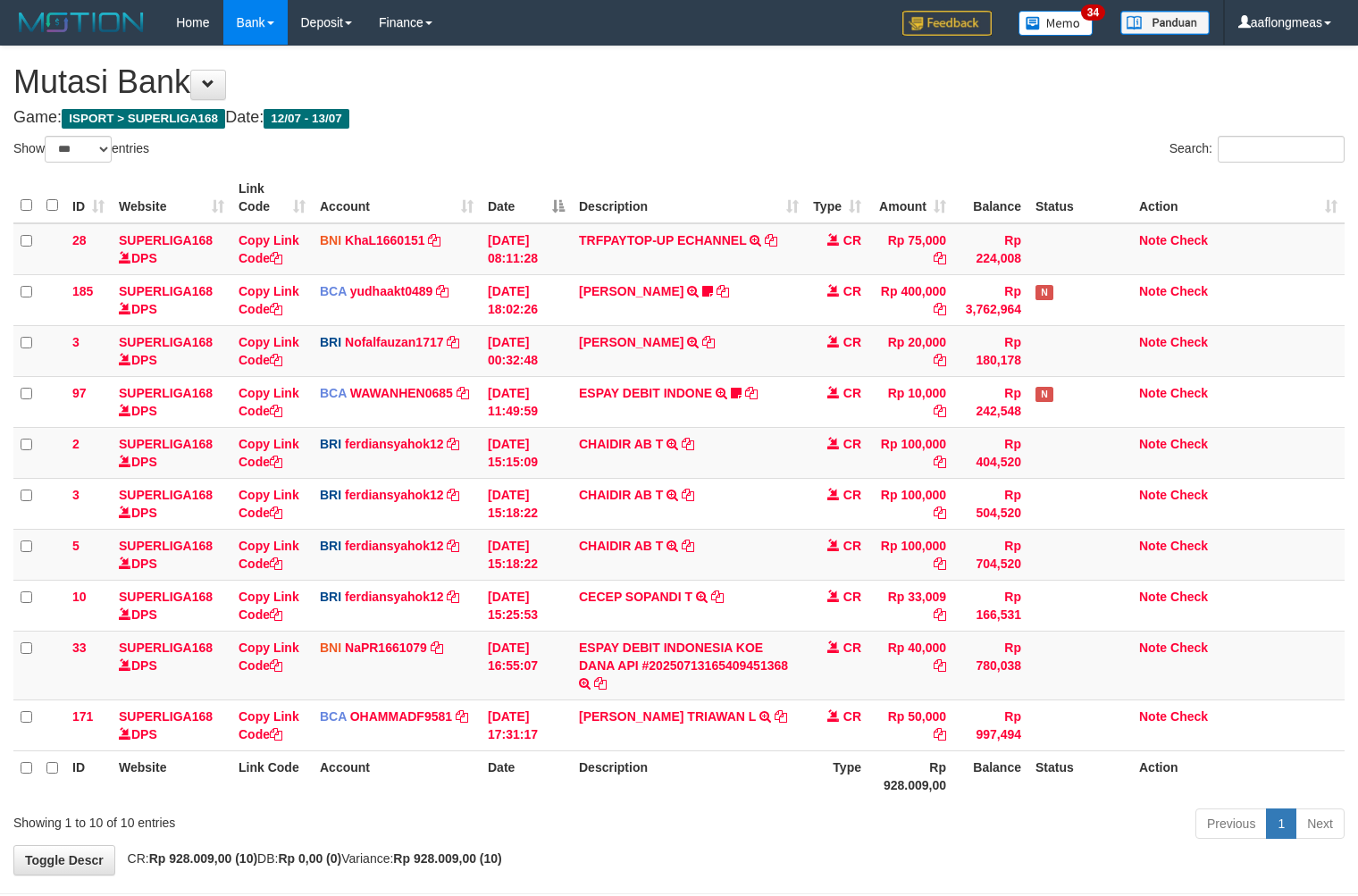 select on "***" 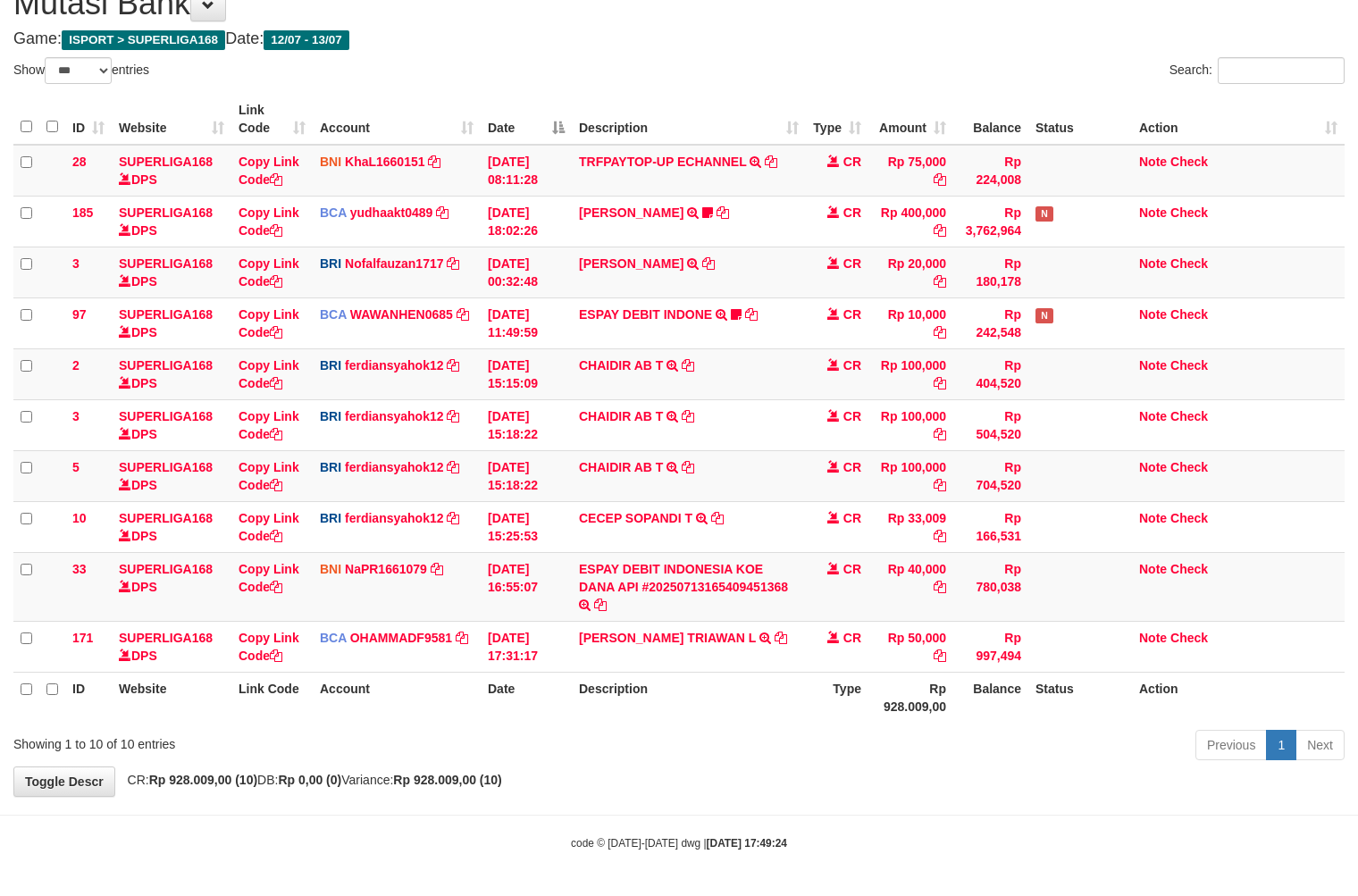 click on "Previous 1 Next" at bounding box center [961, 747] 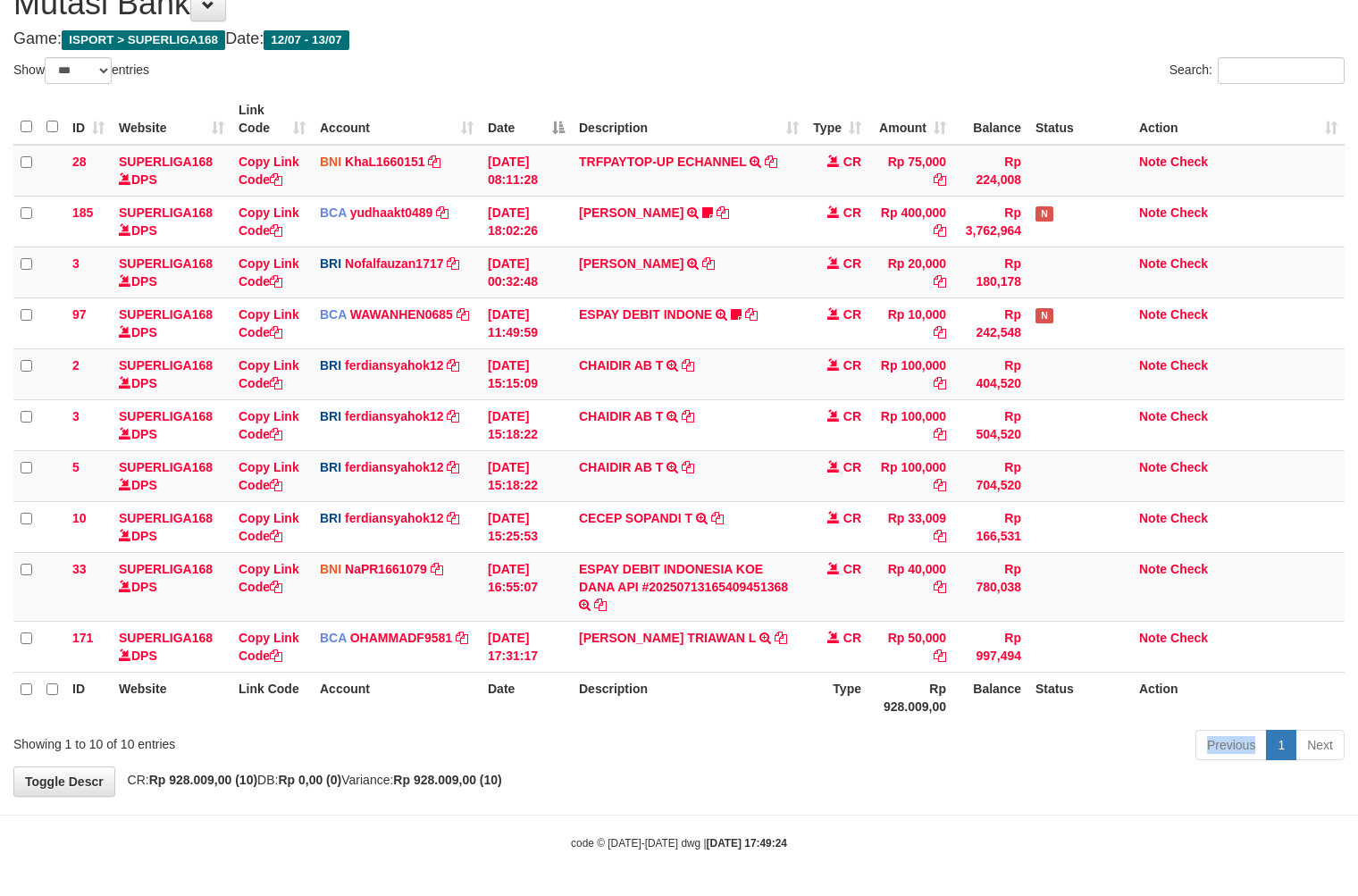 click on "Previous 1 Next" at bounding box center (961, 747) 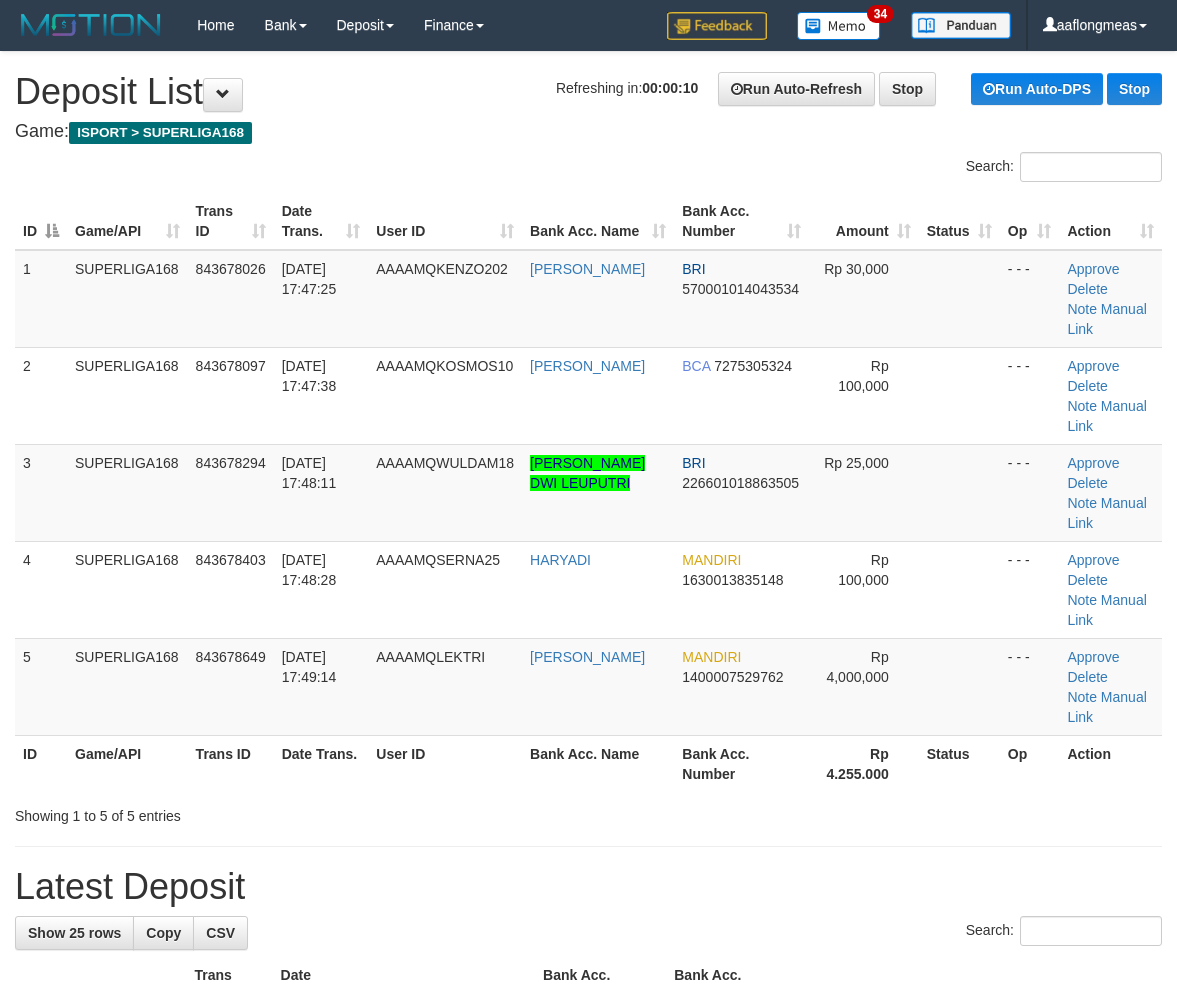 scroll, scrollTop: 0, scrollLeft: 0, axis: both 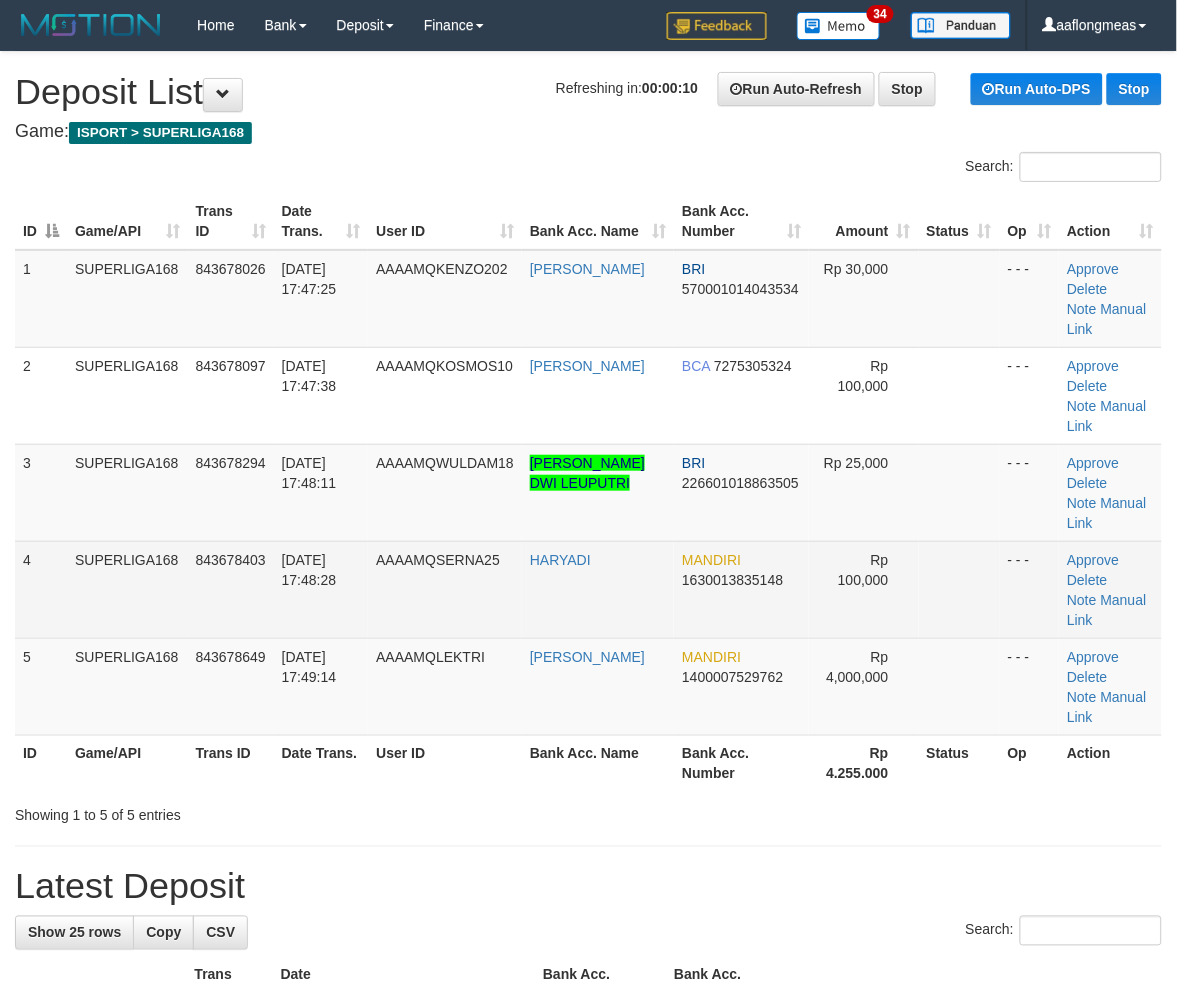drag, startPoint x: 0, startPoint y: 0, endPoint x: 915, endPoint y: 538, distance: 1061.4467 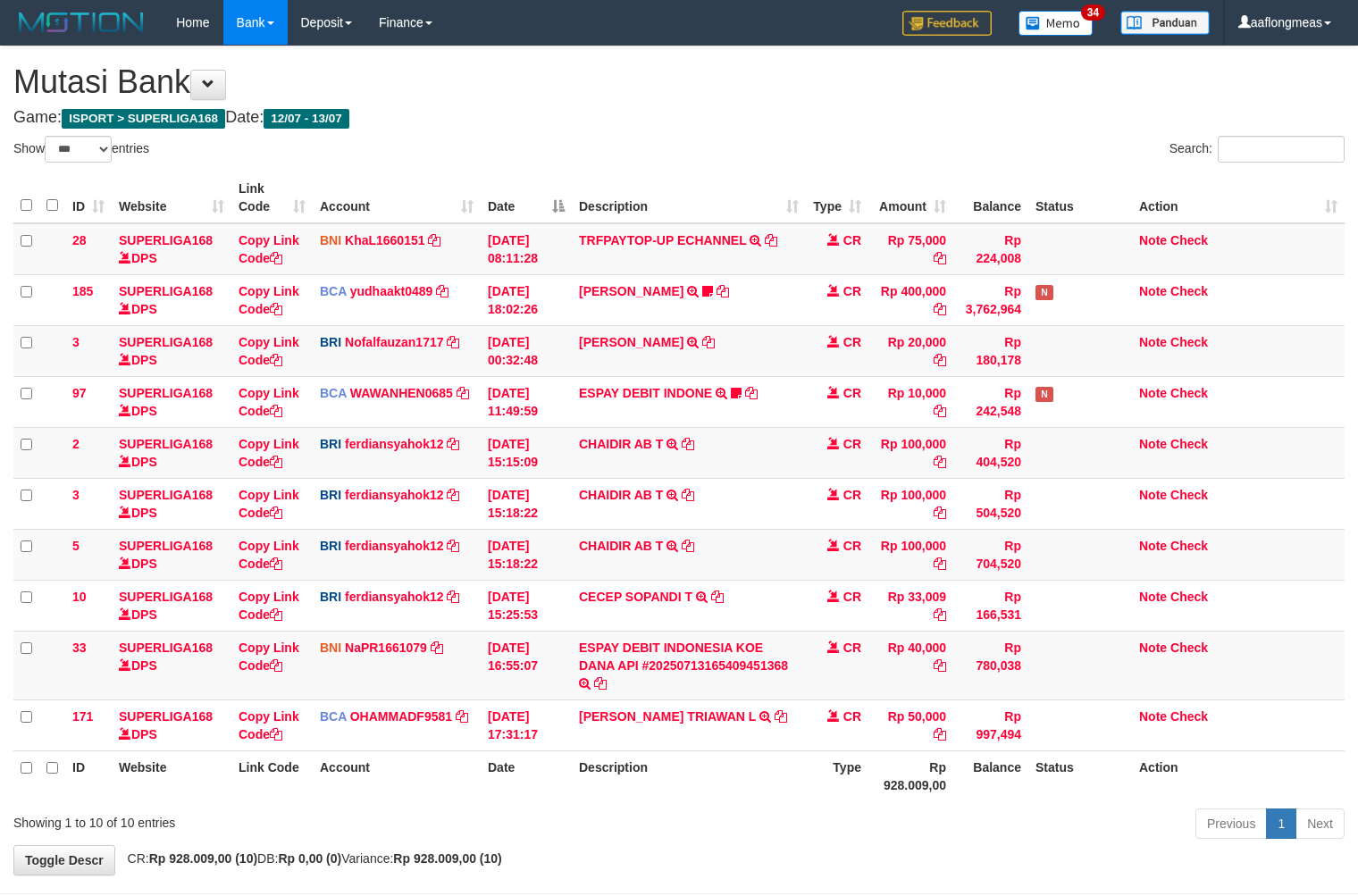 select on "***" 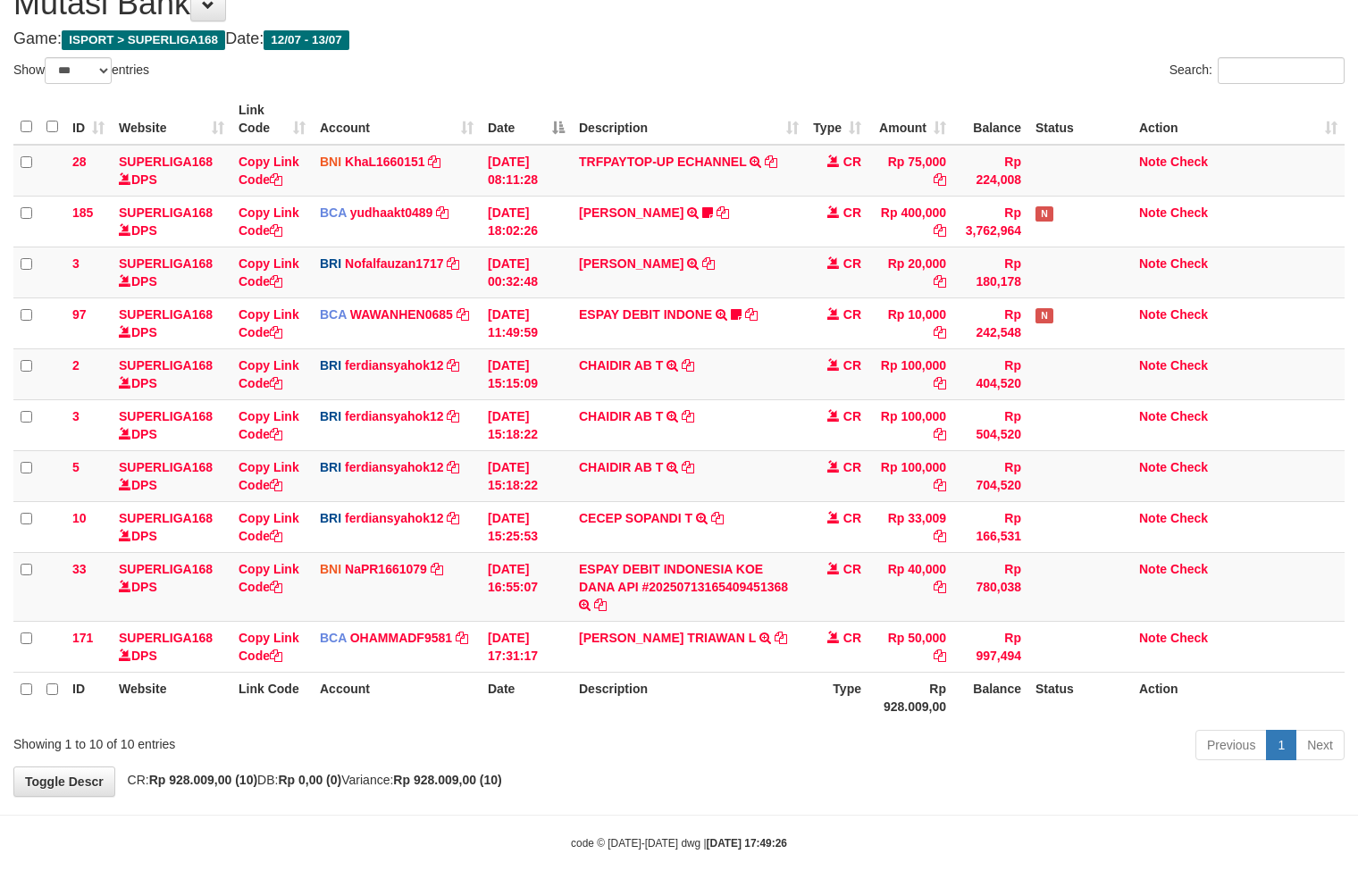 click on "Previous 1 Next" at bounding box center (961, 747) 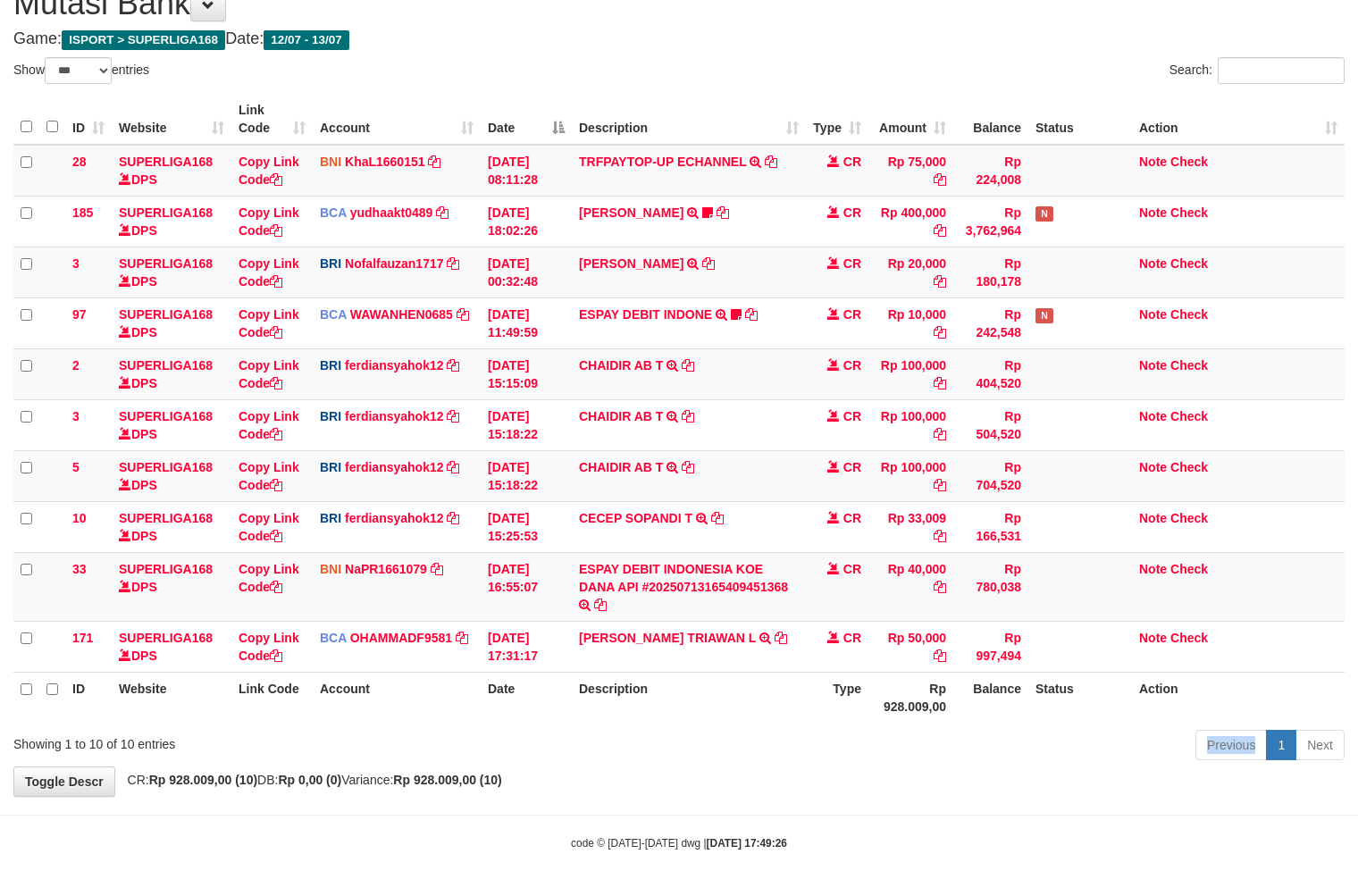 click on "Previous 1 Next" at bounding box center (961, 747) 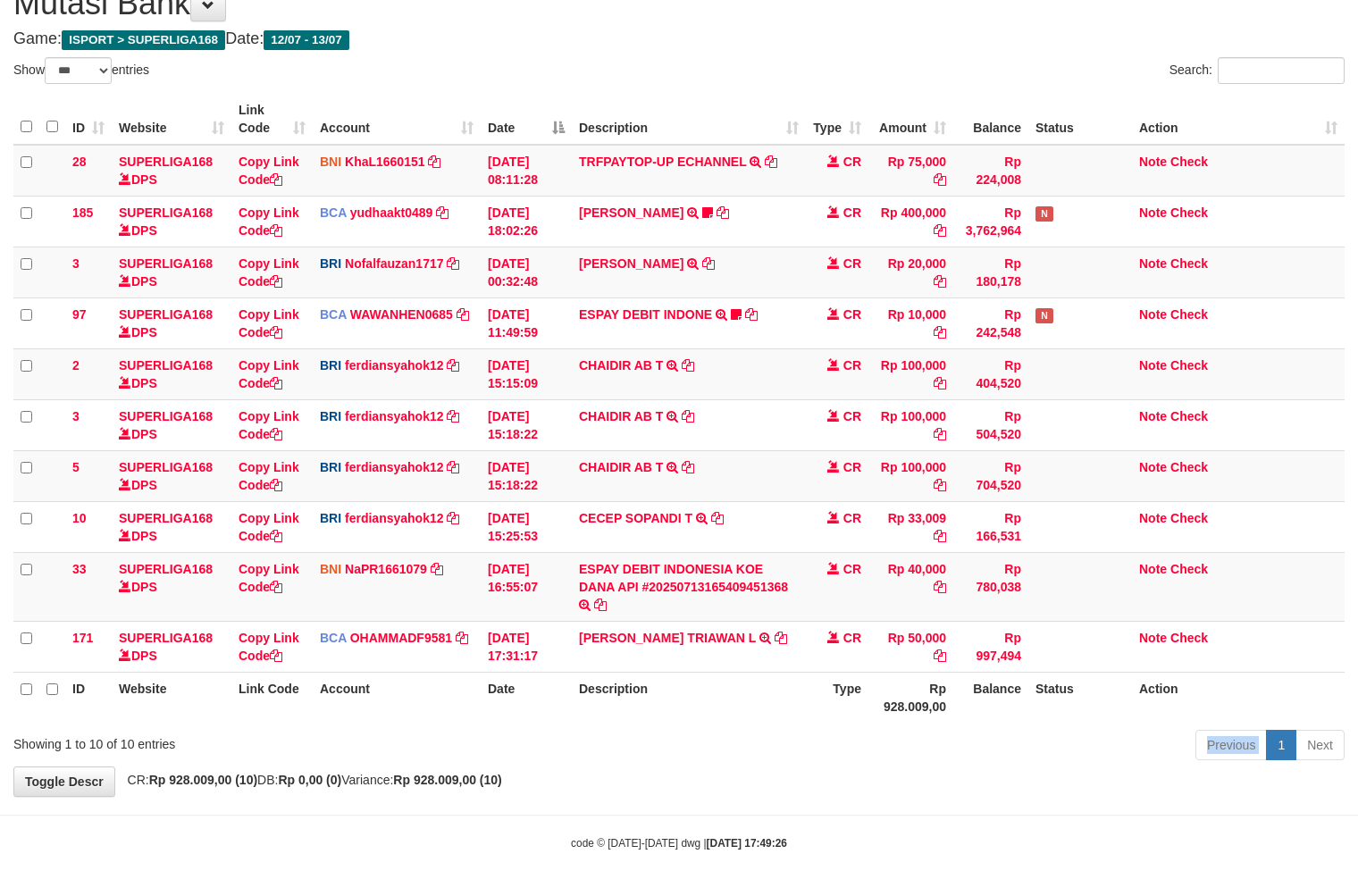 click on "Previous 1 Next" at bounding box center (961, 747) 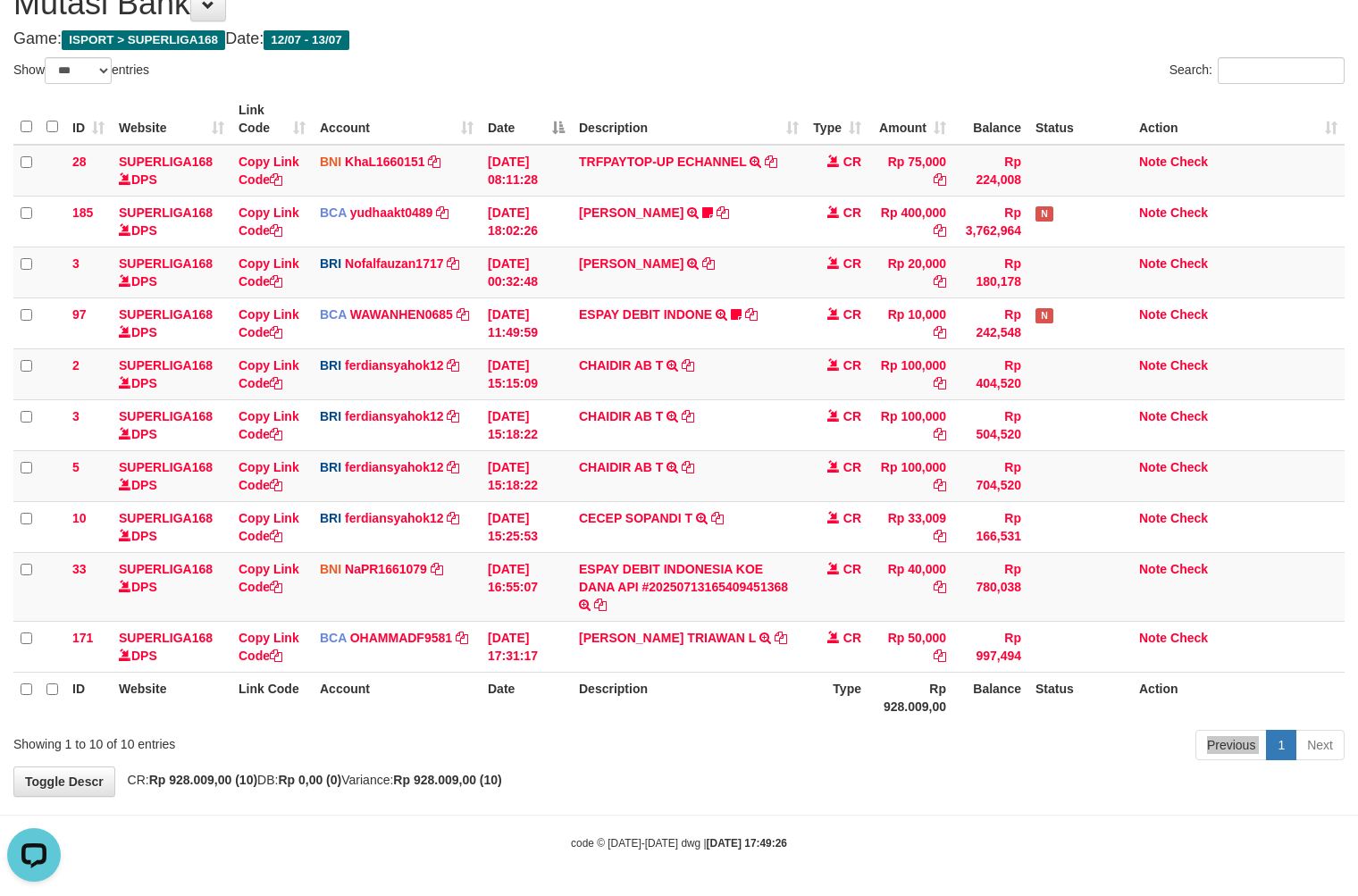 scroll, scrollTop: 0, scrollLeft: 0, axis: both 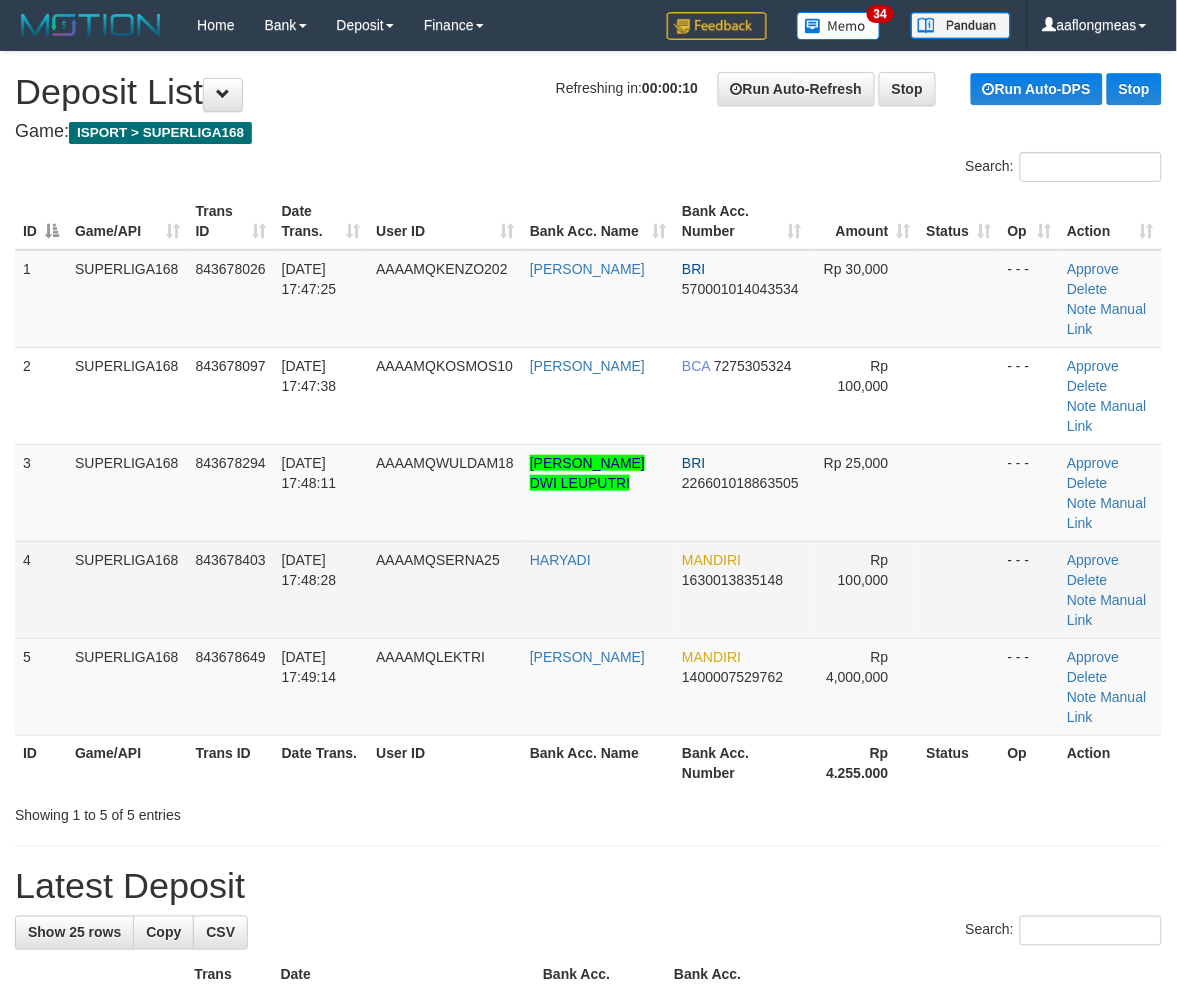 click on "Rp 100,000" at bounding box center [864, 589] 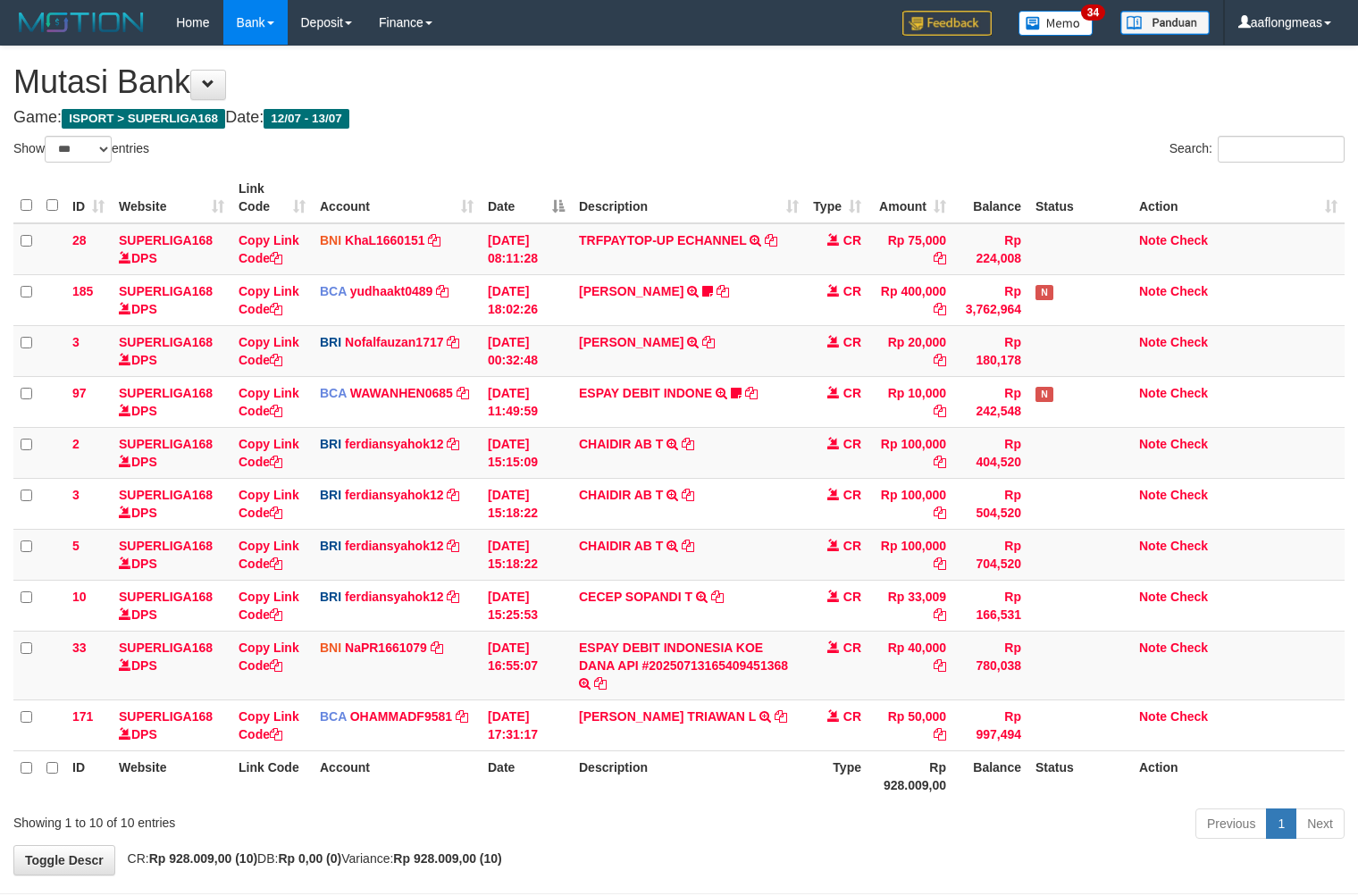 select on "***" 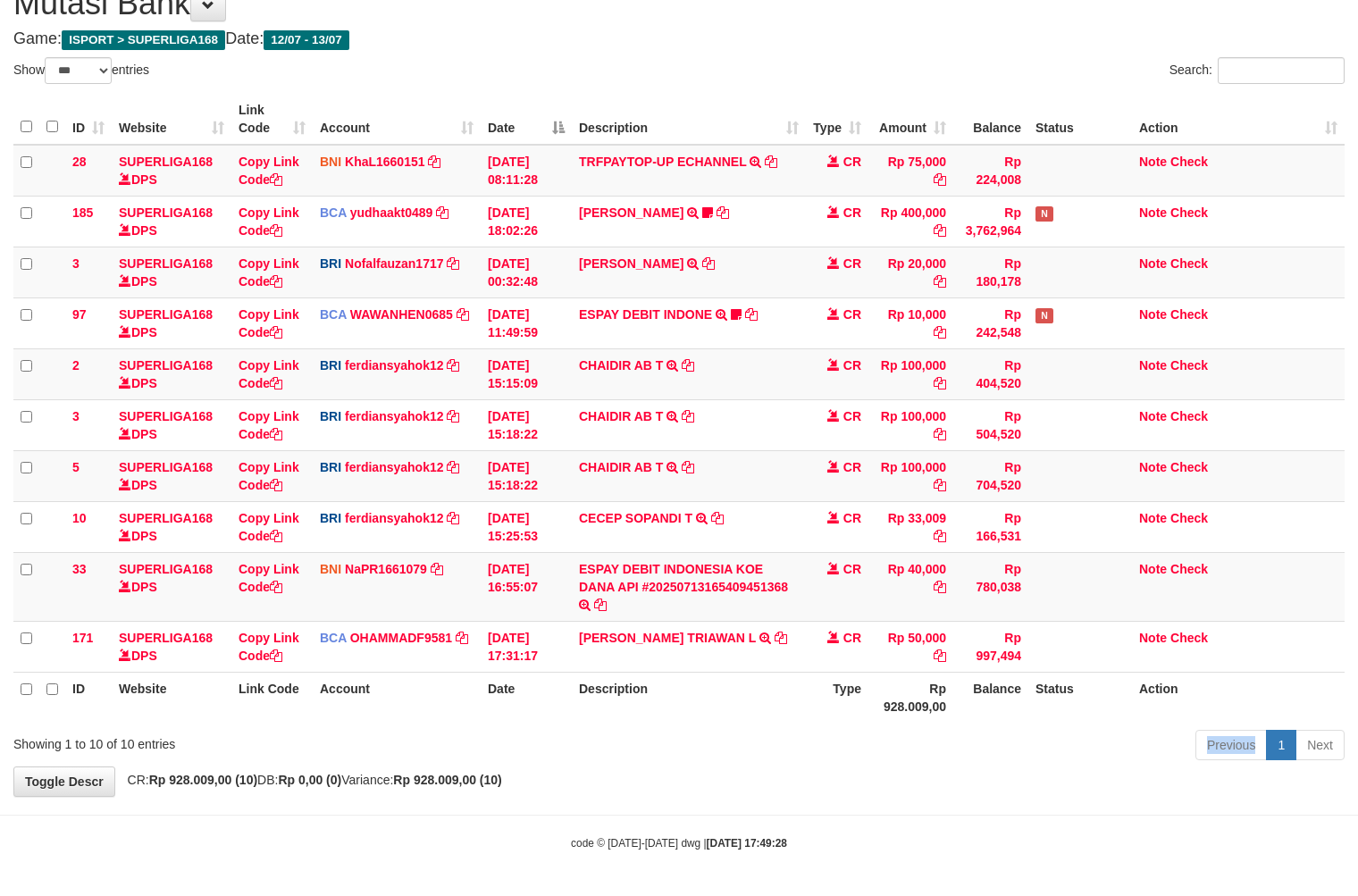 click on "Previous 1 Next" at bounding box center [961, 747] 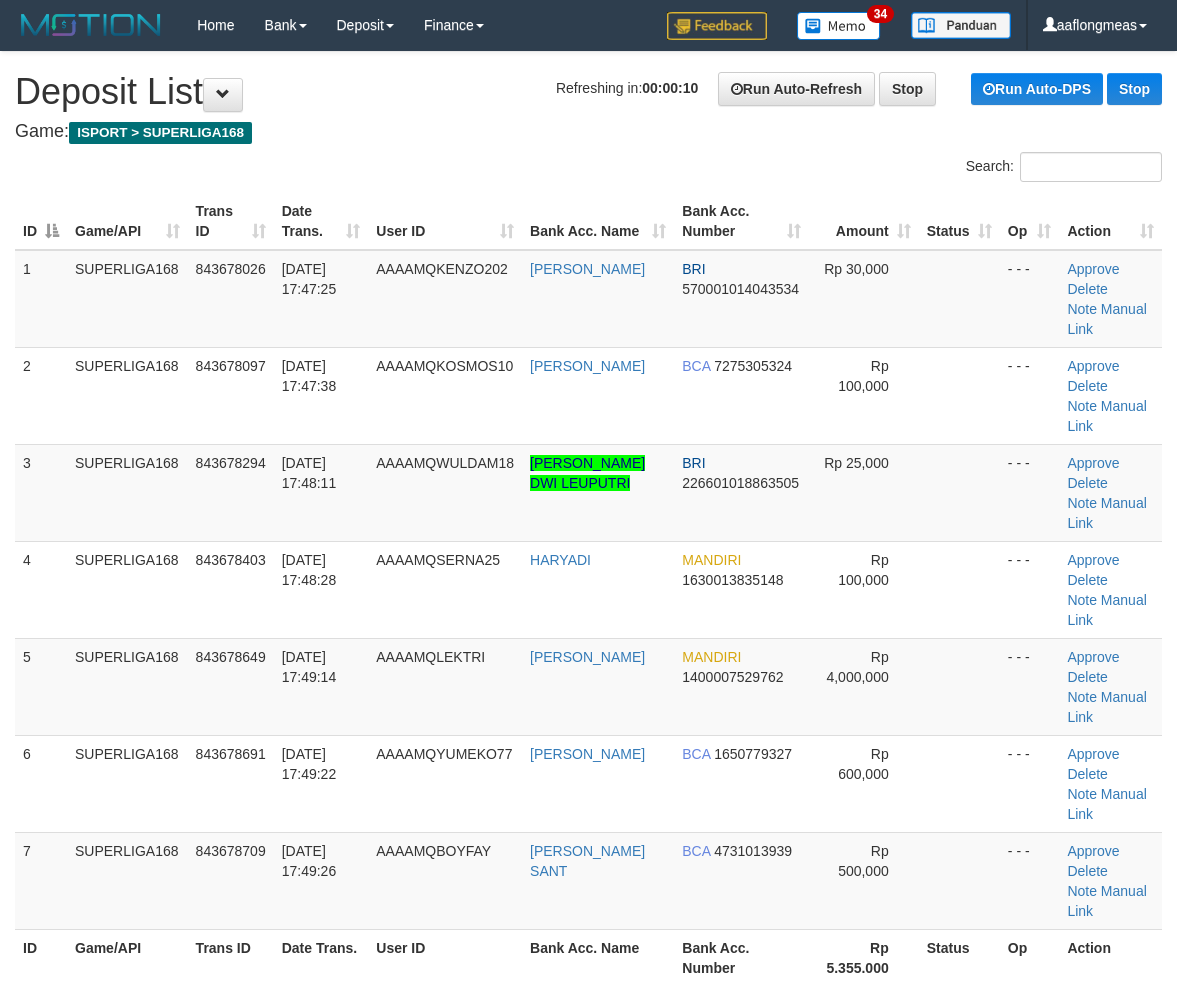 scroll, scrollTop: 0, scrollLeft: 0, axis: both 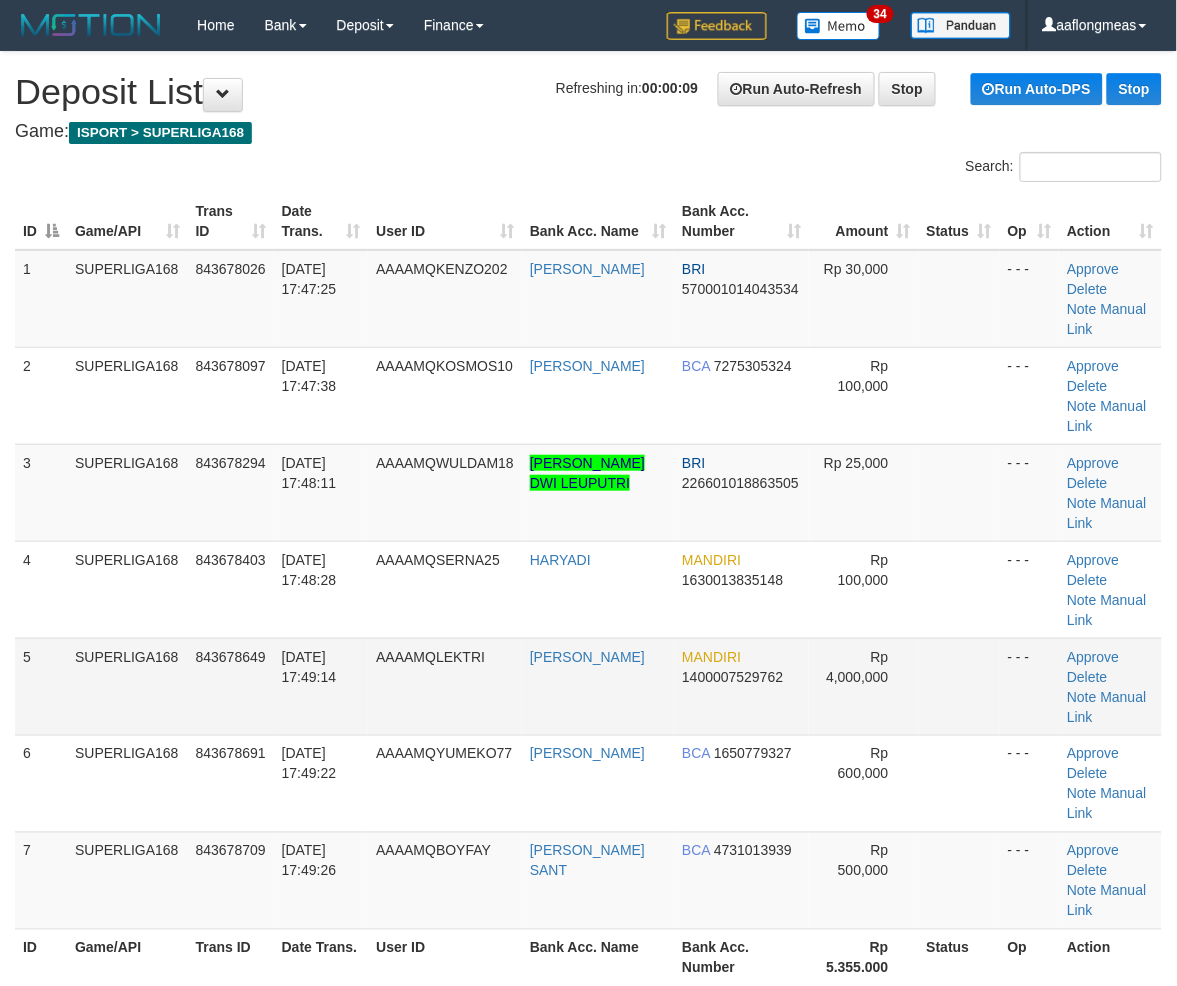 click at bounding box center [959, 686] 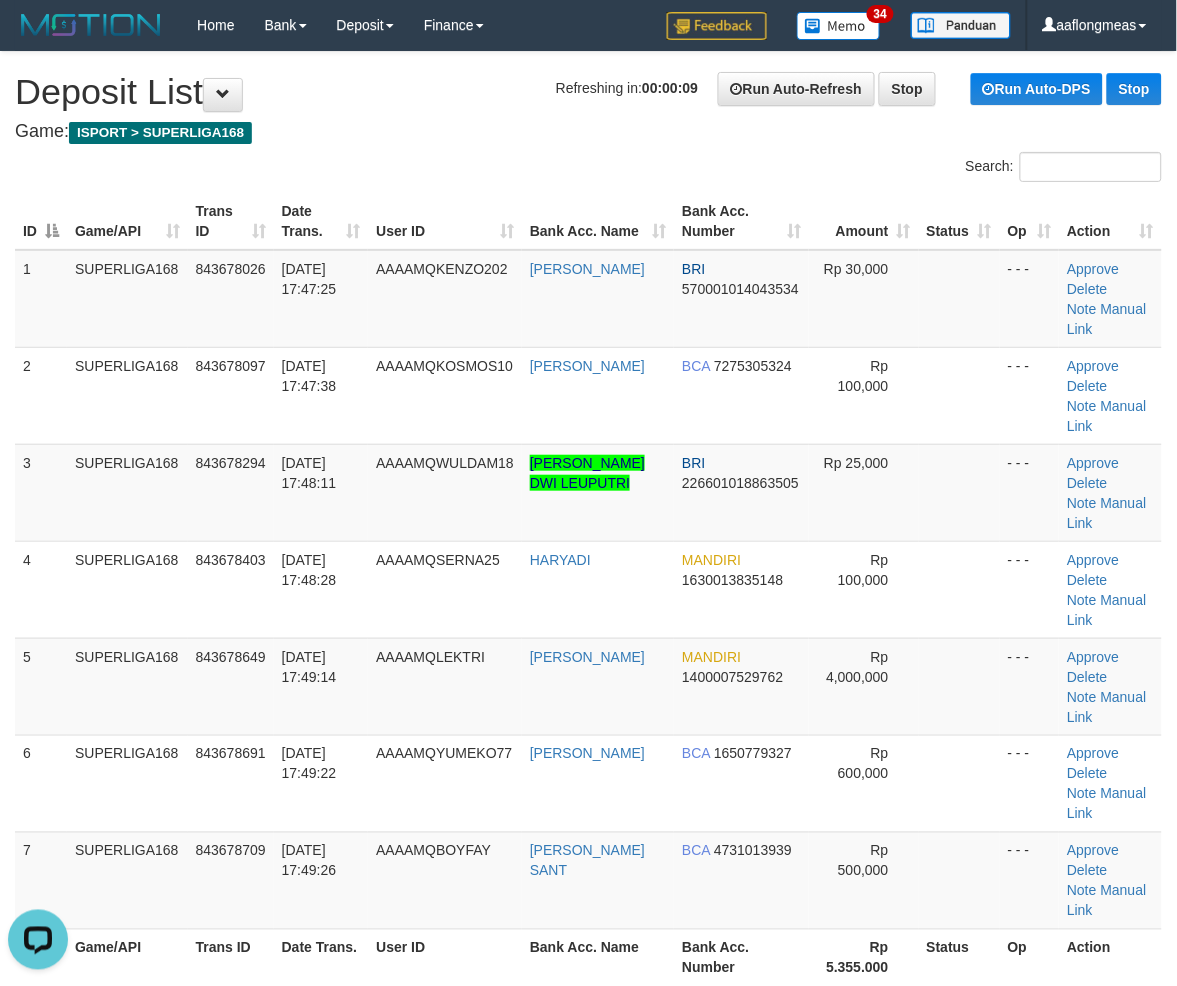 scroll, scrollTop: 0, scrollLeft: 0, axis: both 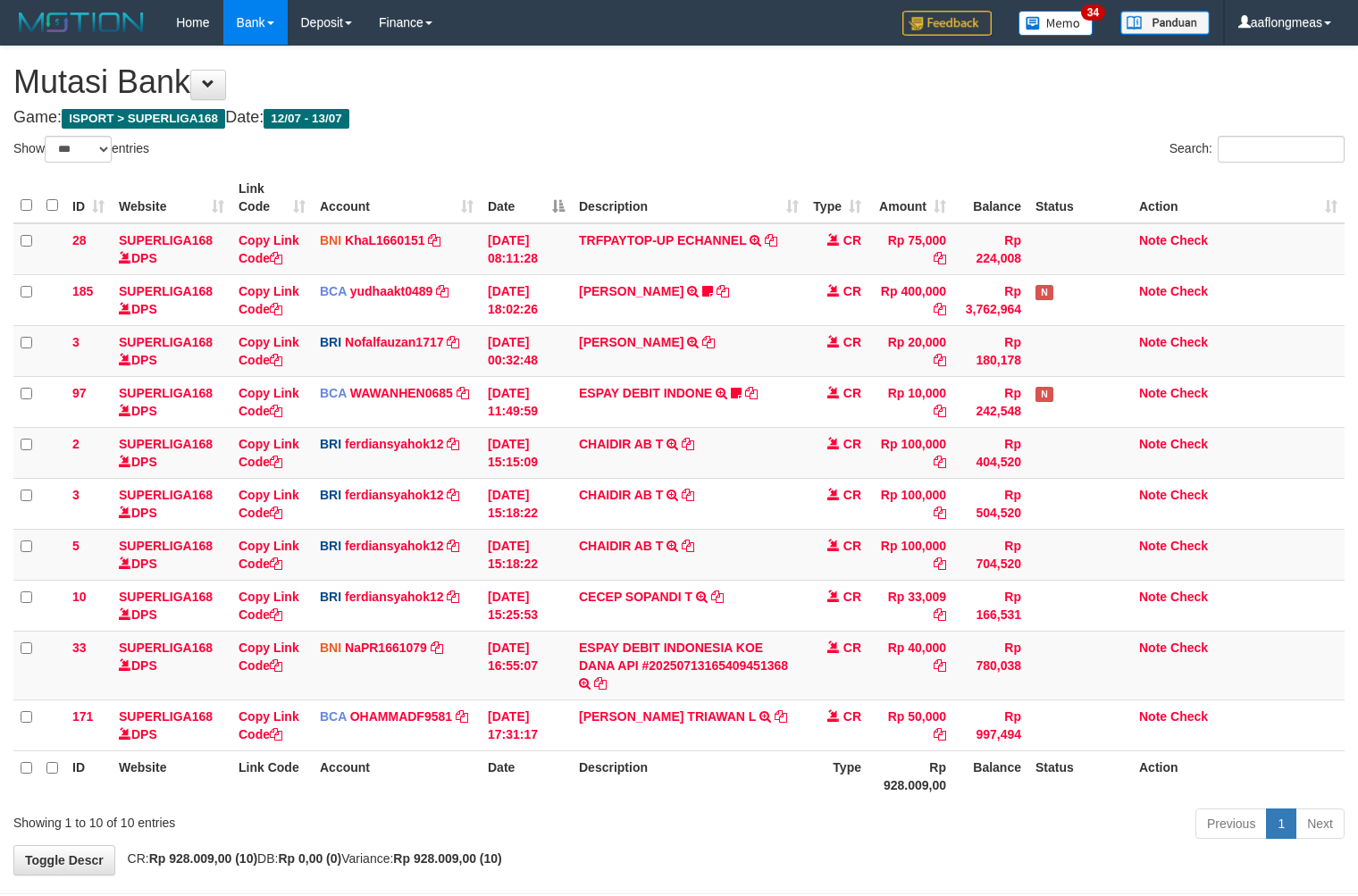 select on "***" 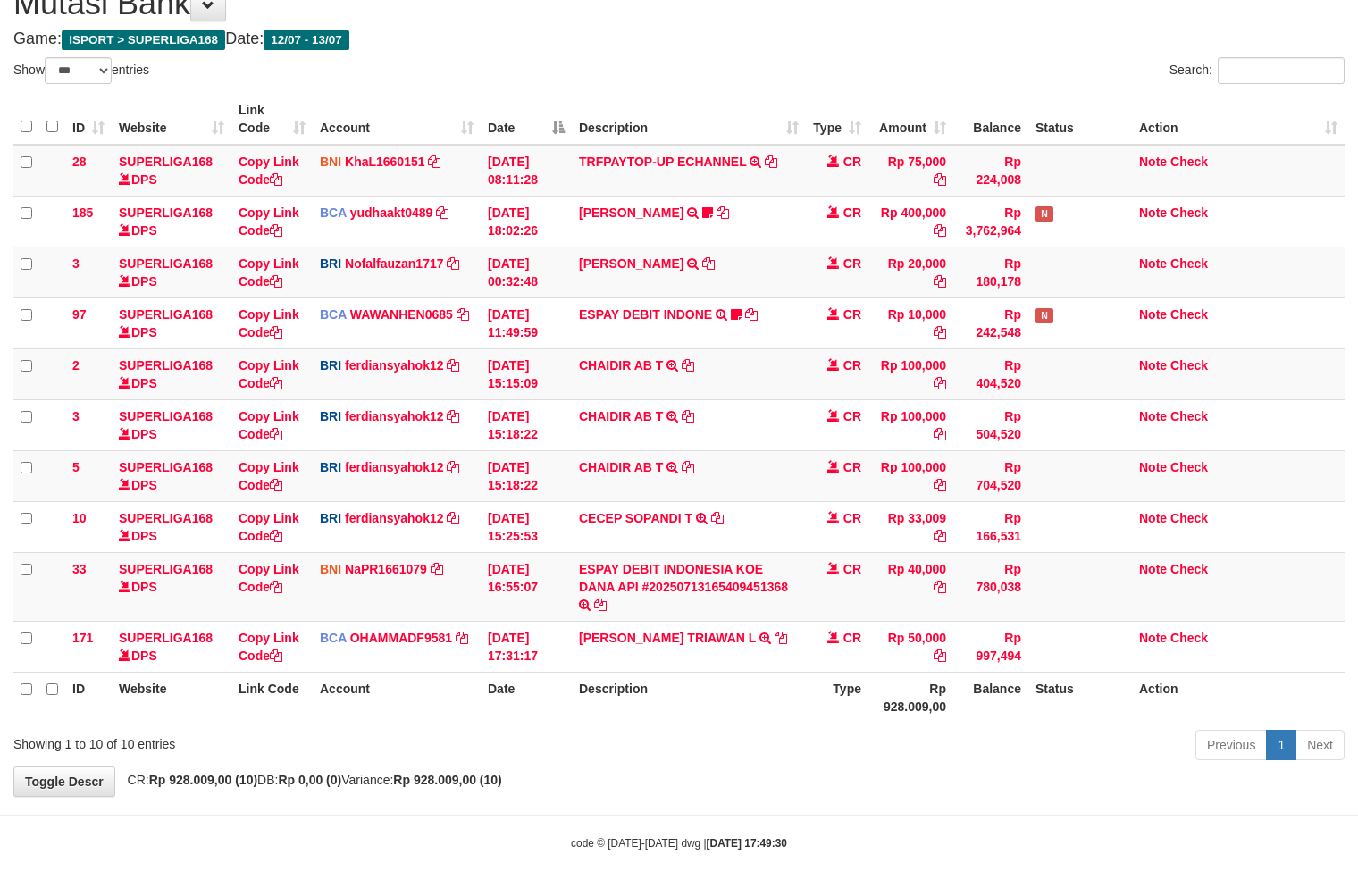 click on "Previous 1 Next" at bounding box center [961, 747] 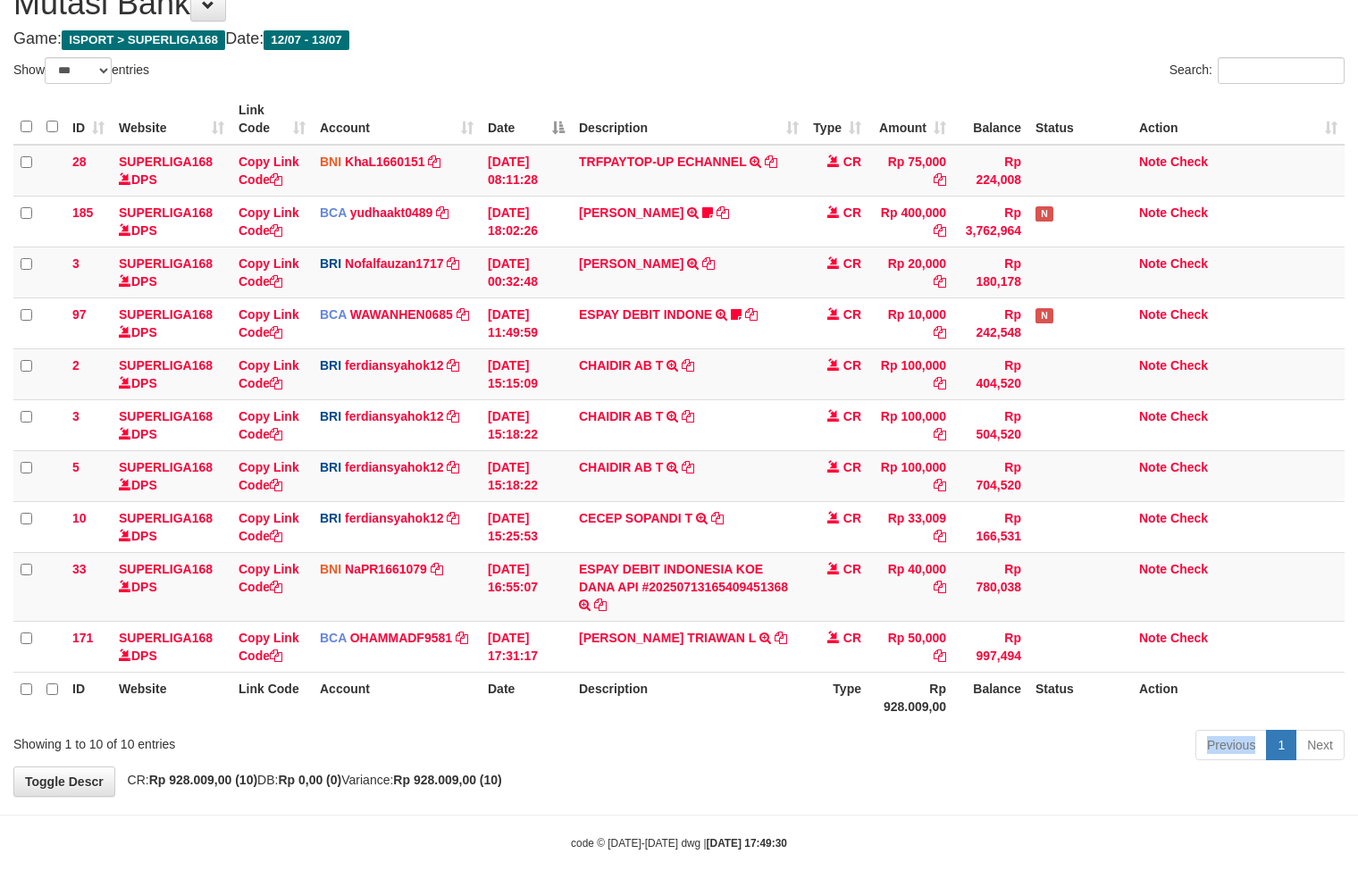 click on "Previous 1 Next" at bounding box center [961, 747] 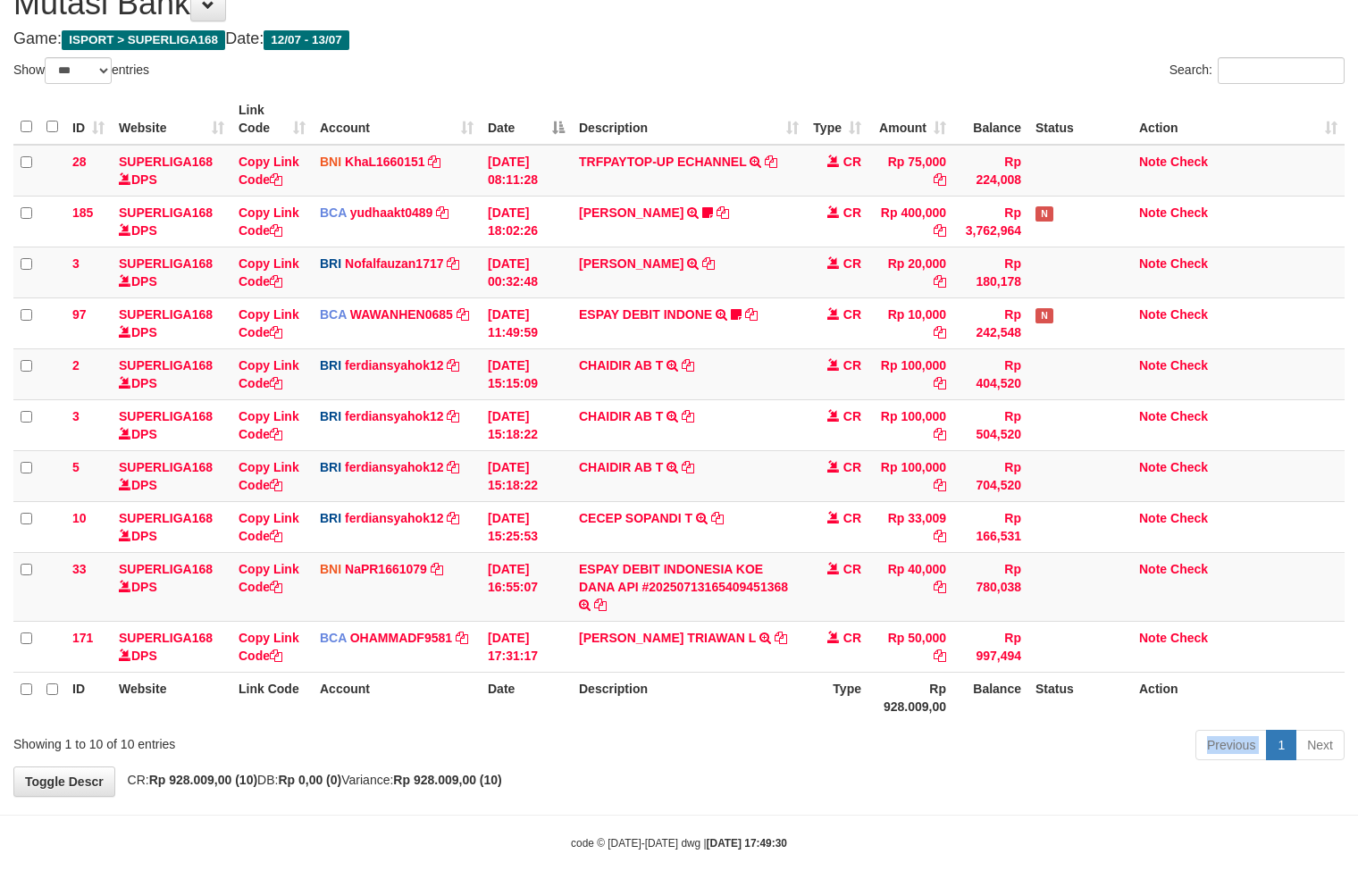 click on "Previous 1 Next" at bounding box center (961, 747) 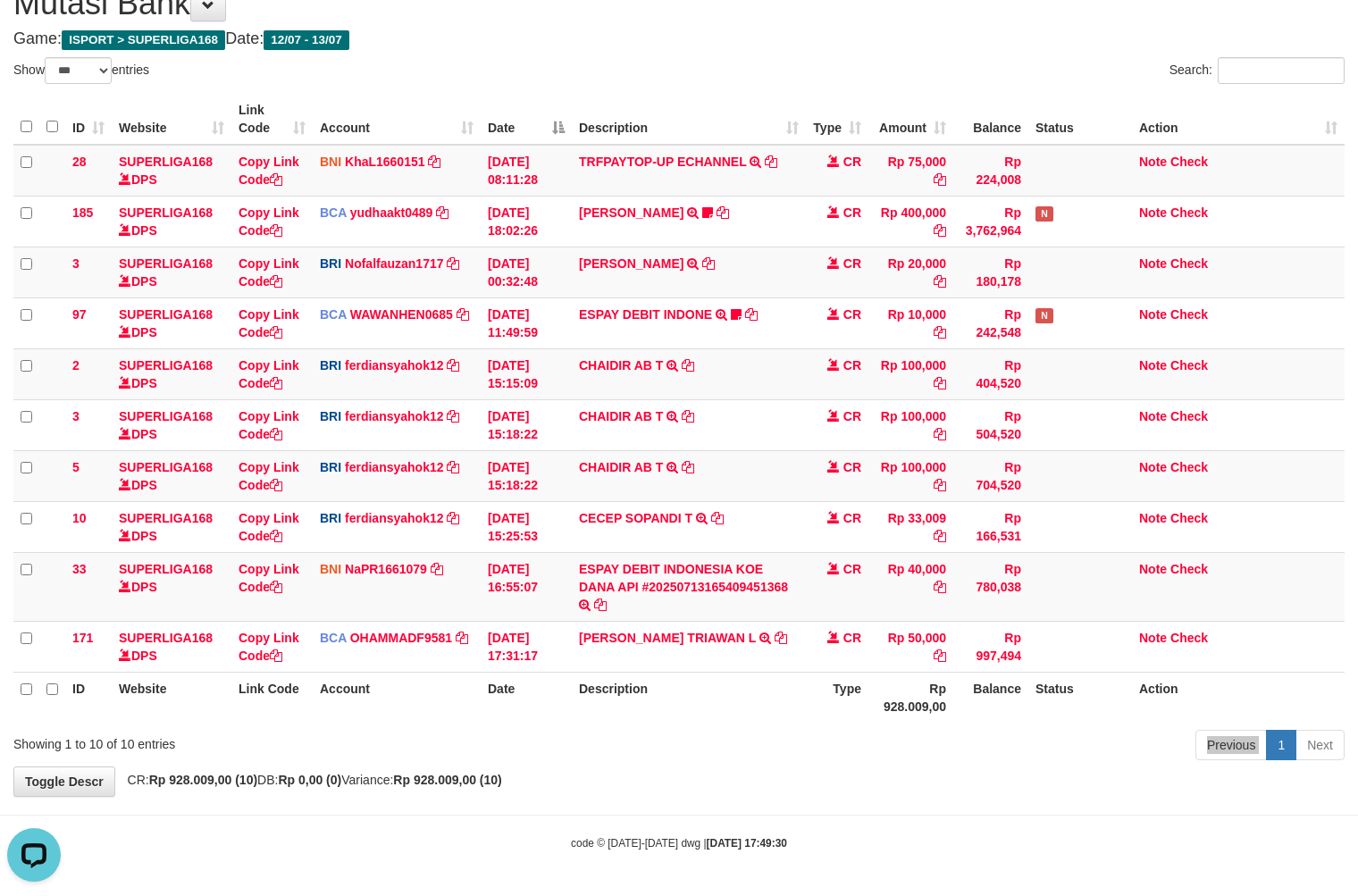 scroll, scrollTop: 0, scrollLeft: 0, axis: both 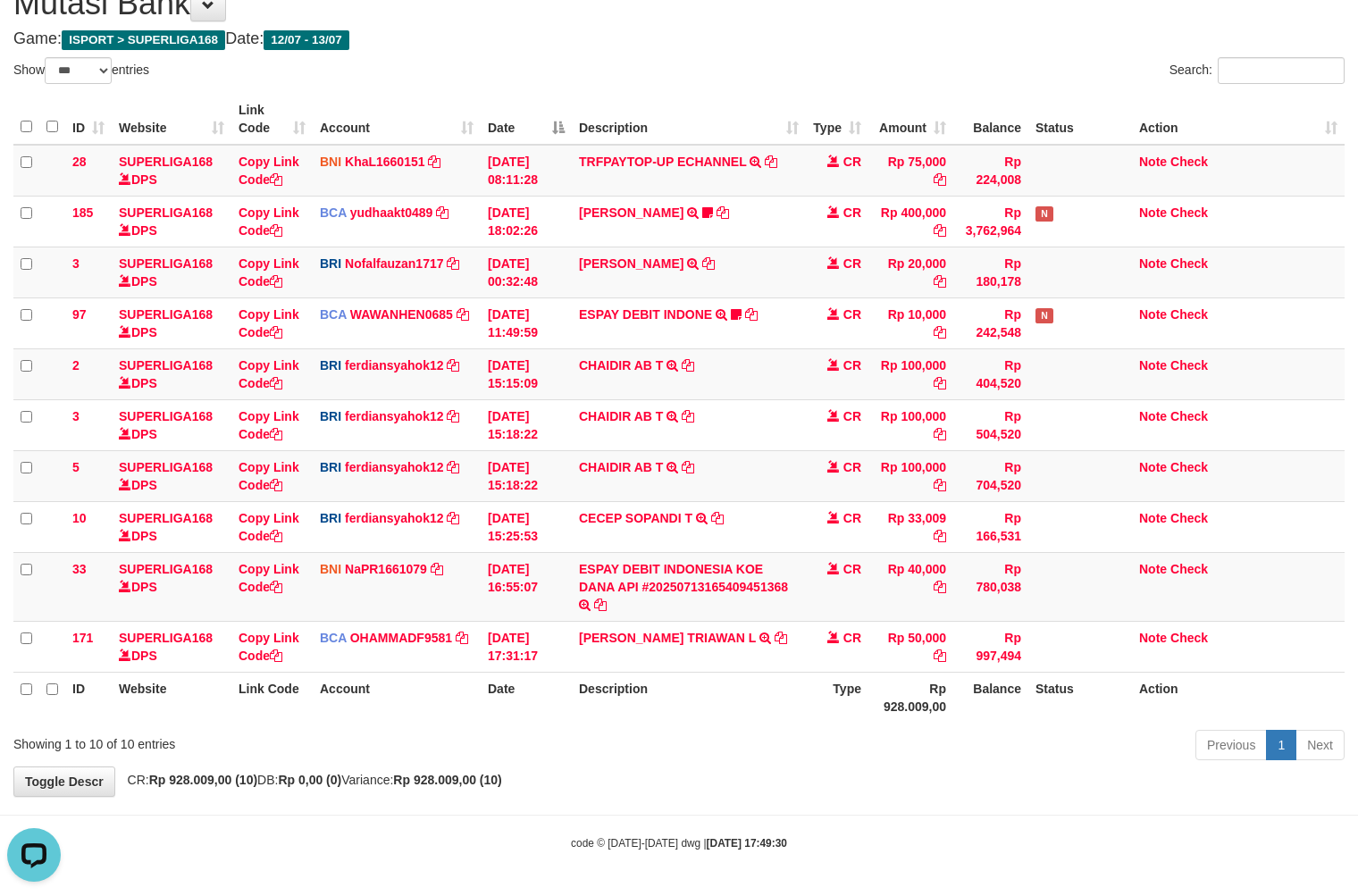 click on "Previous 1 Next" at bounding box center (961, 747) 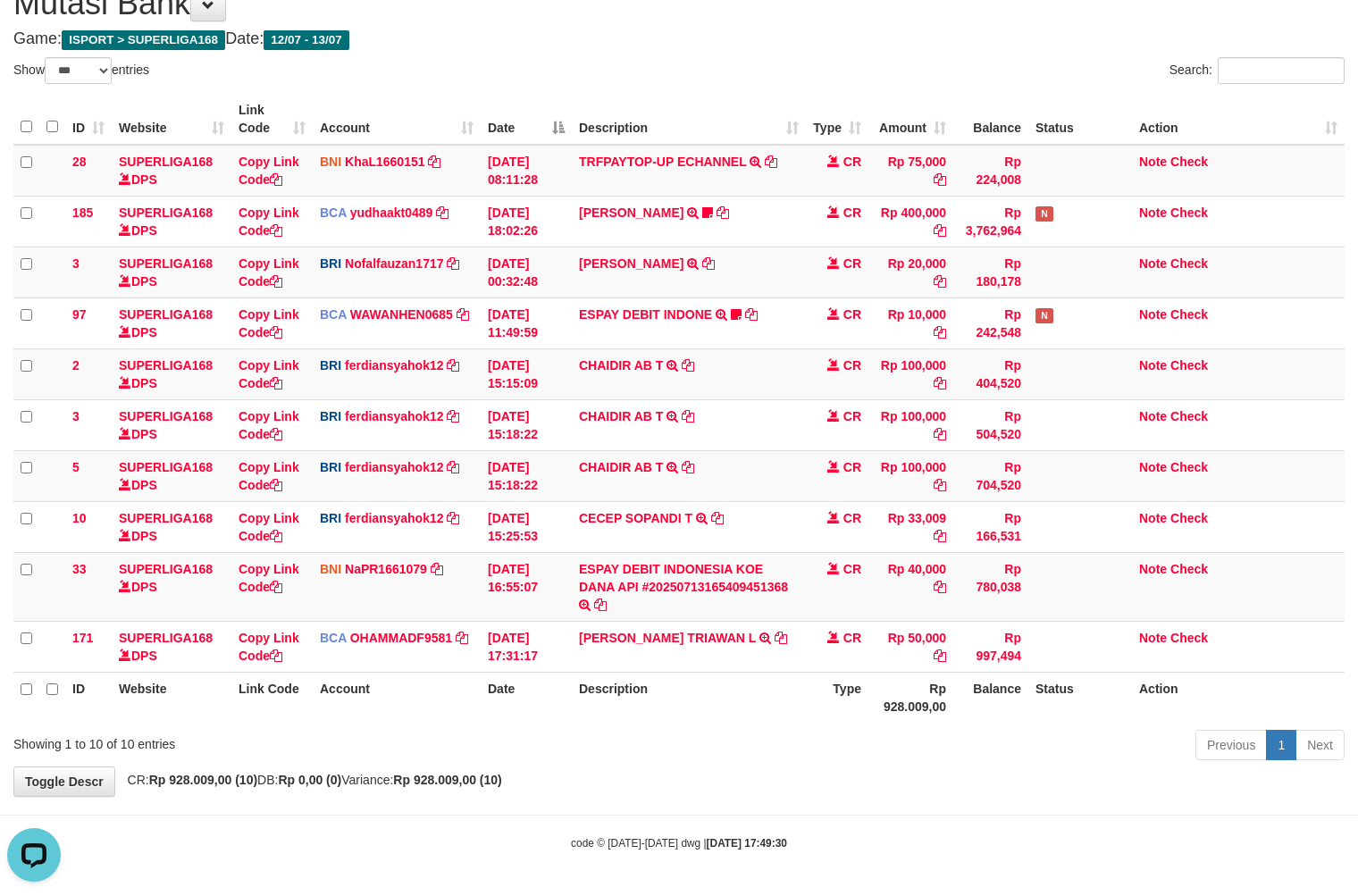 click on "Previous 1 Next" at bounding box center [961, 747] 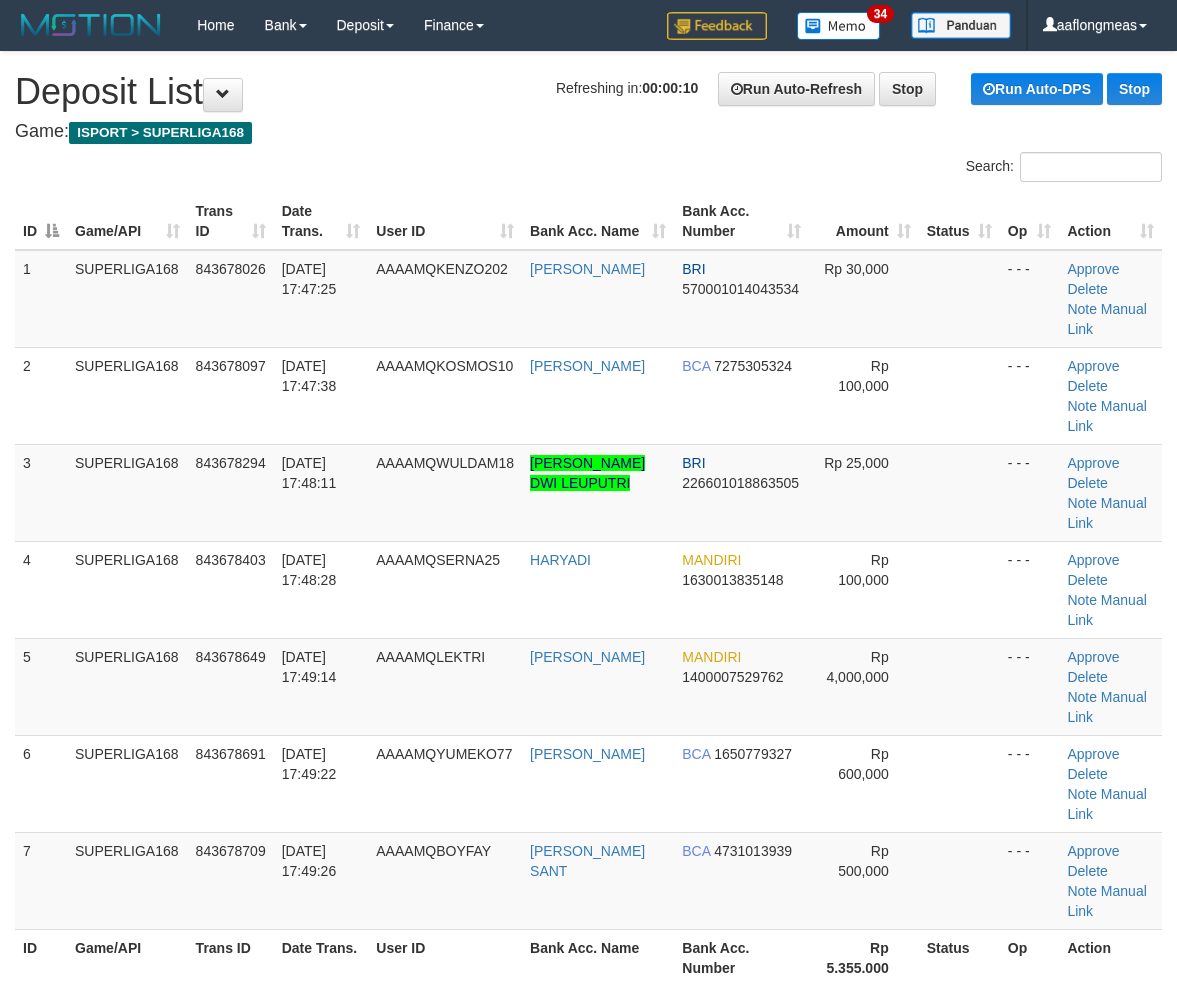 scroll, scrollTop: 0, scrollLeft: 0, axis: both 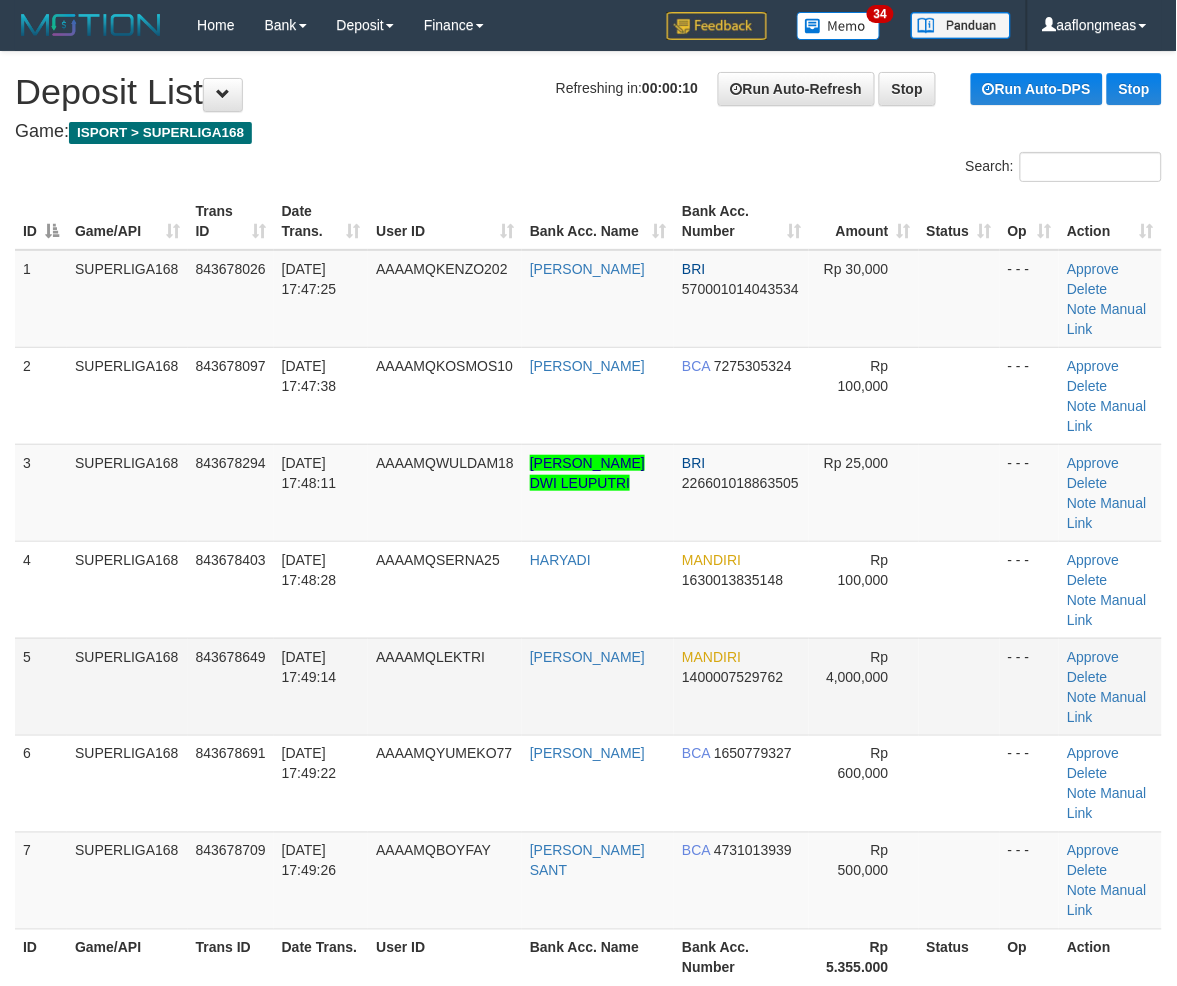 drag, startPoint x: 0, startPoint y: 0, endPoint x: 926, endPoint y: 573, distance: 1088.9468 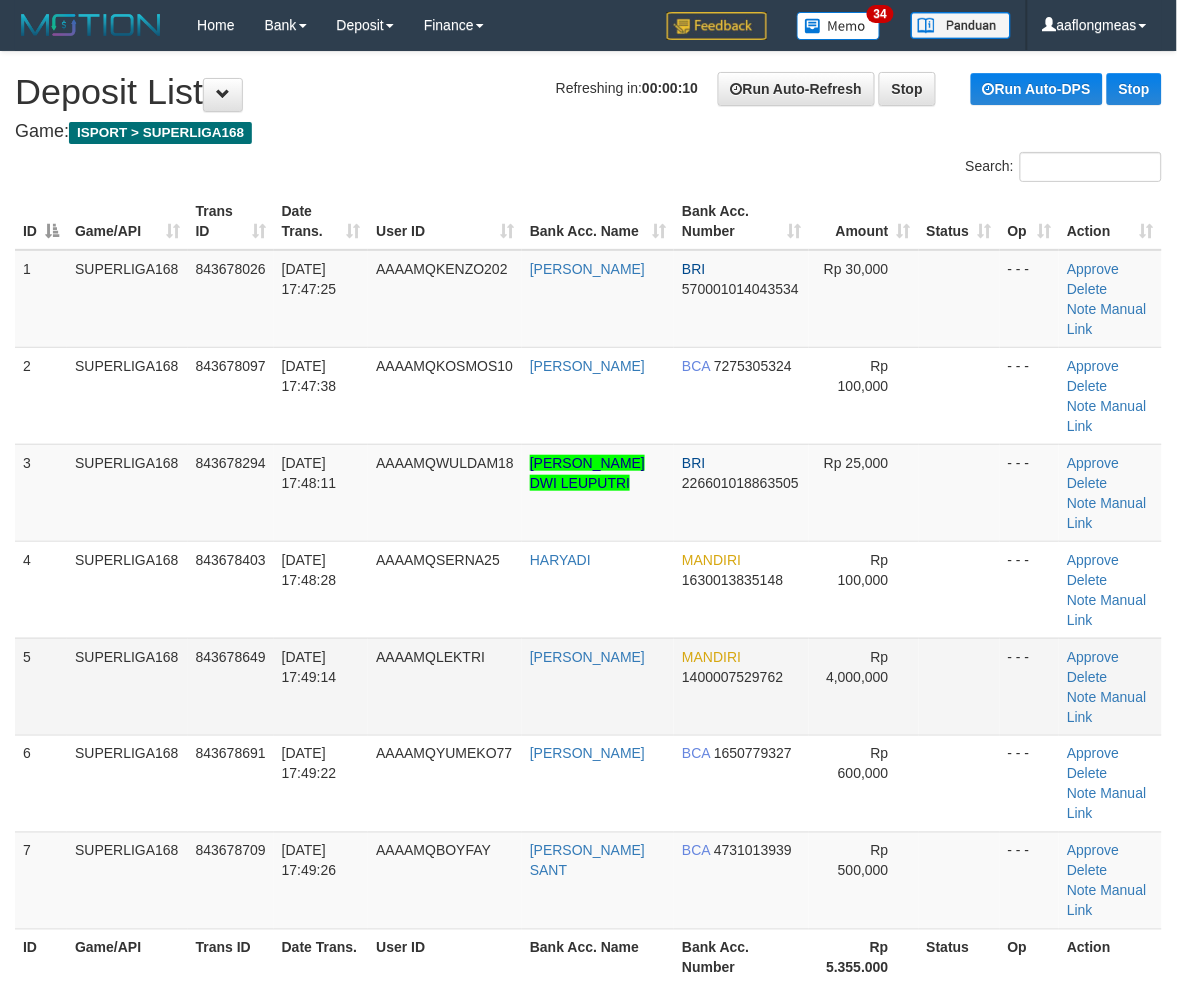 click at bounding box center [959, 686] 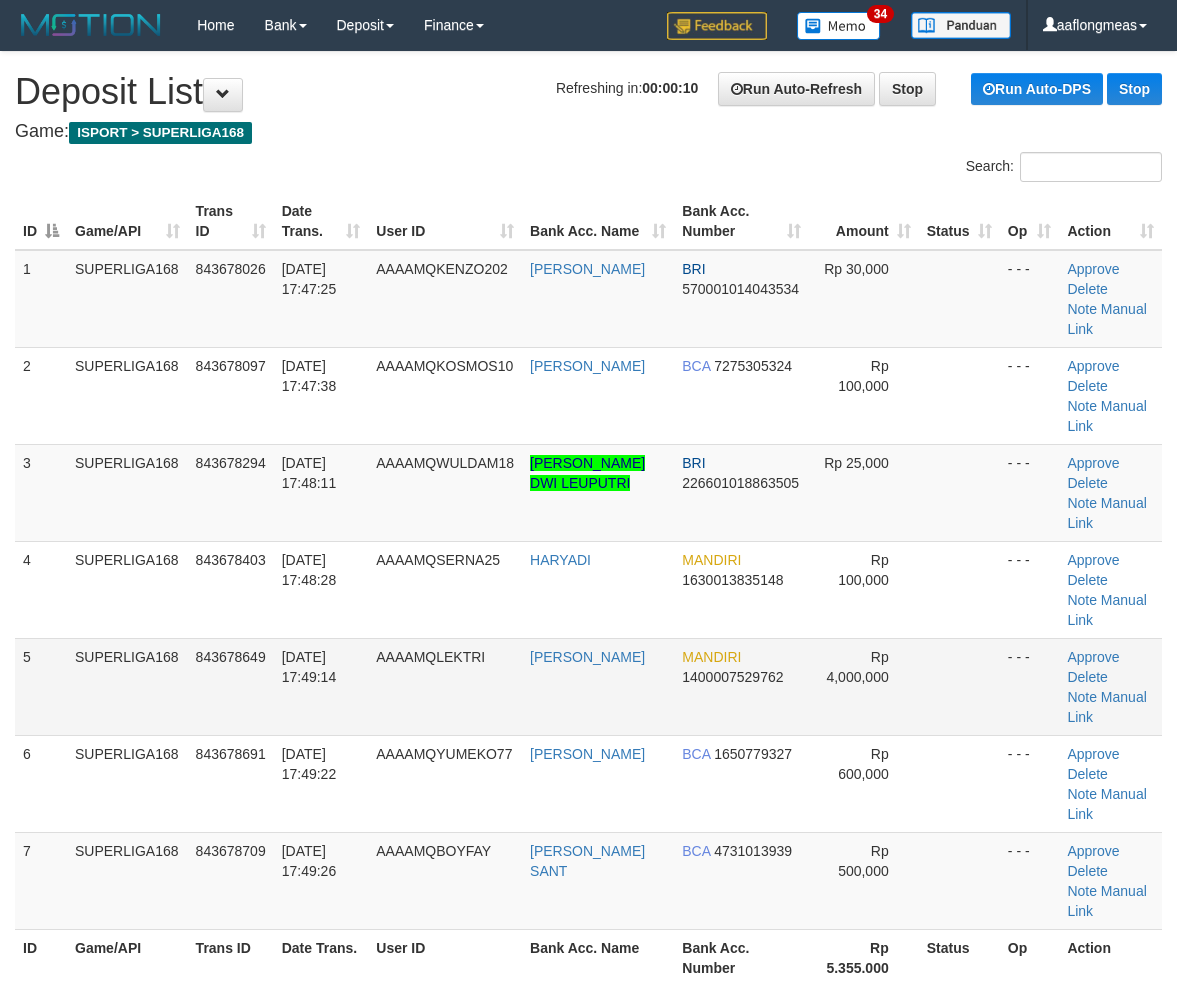 scroll, scrollTop: 0, scrollLeft: 0, axis: both 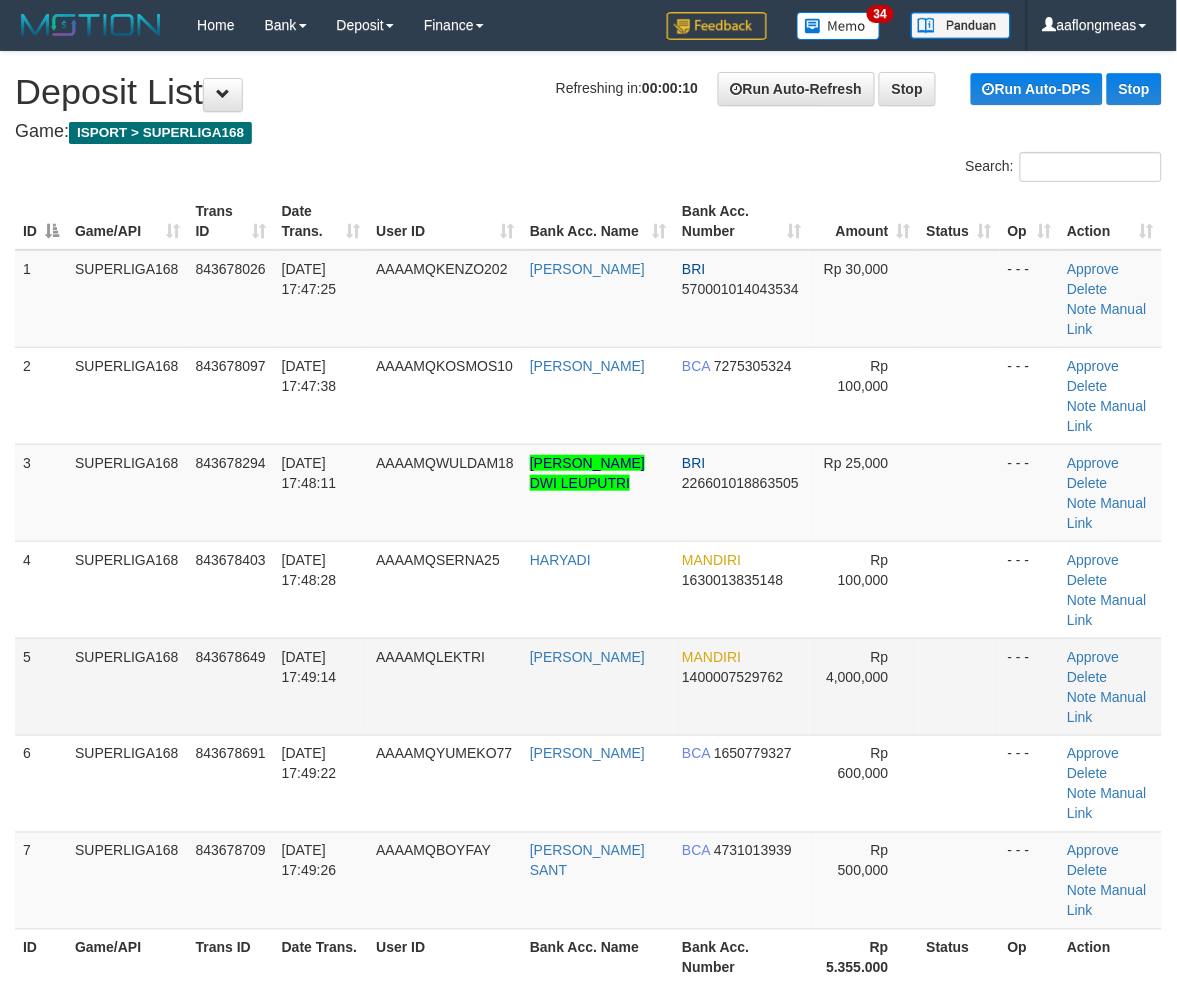 click at bounding box center (959, 686) 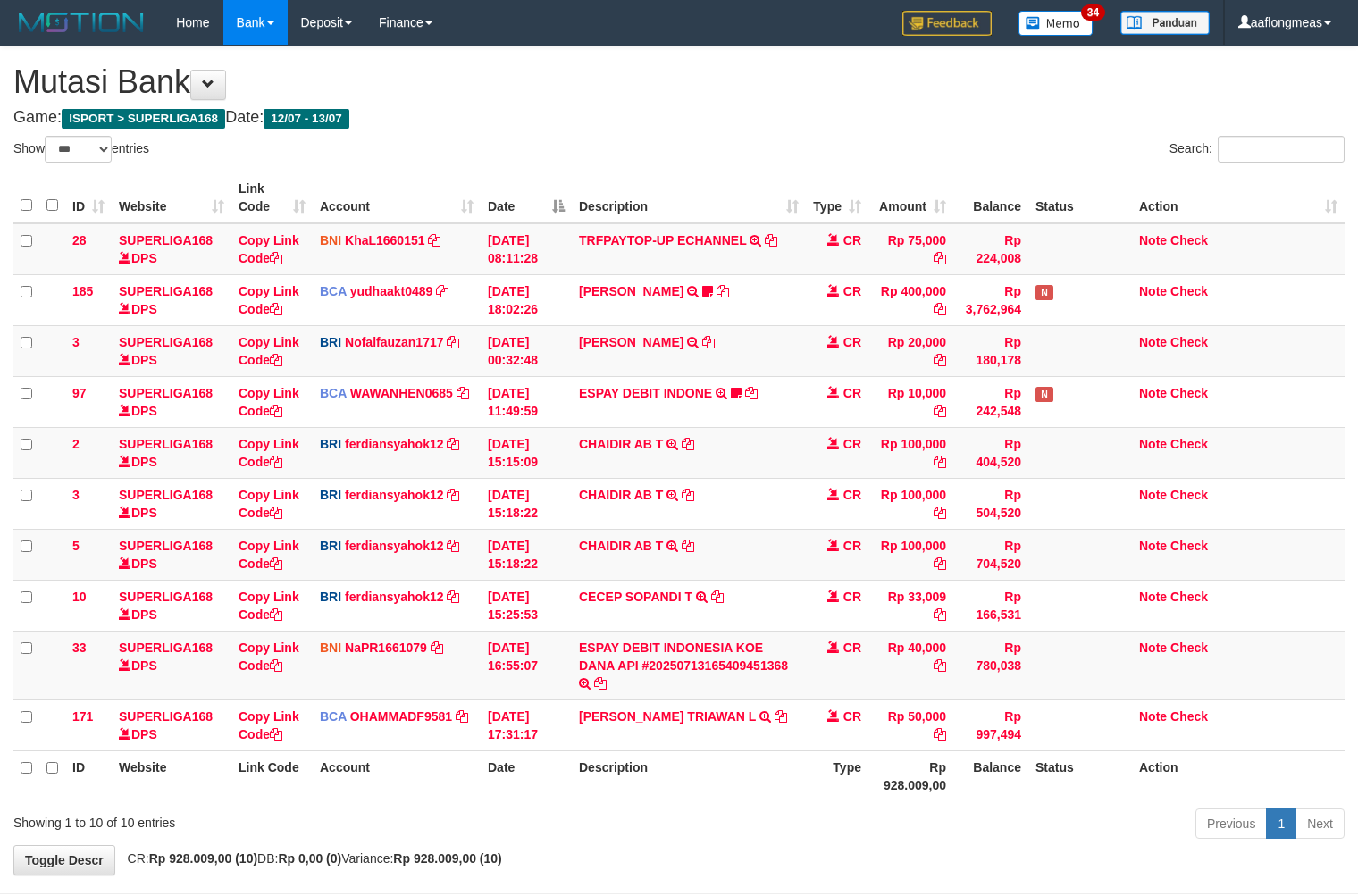 select on "***" 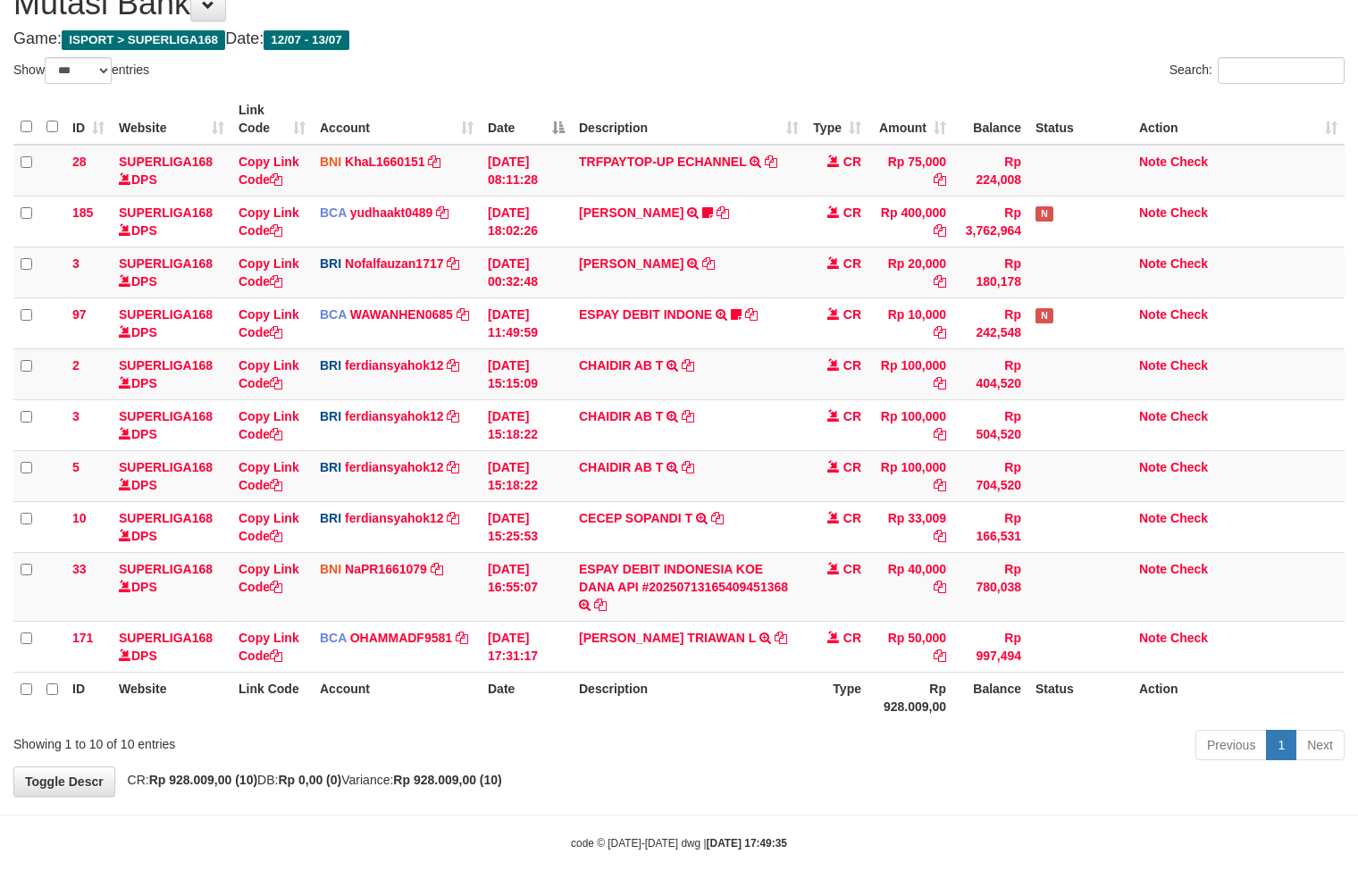 click on "**********" at bounding box center [679, 381] 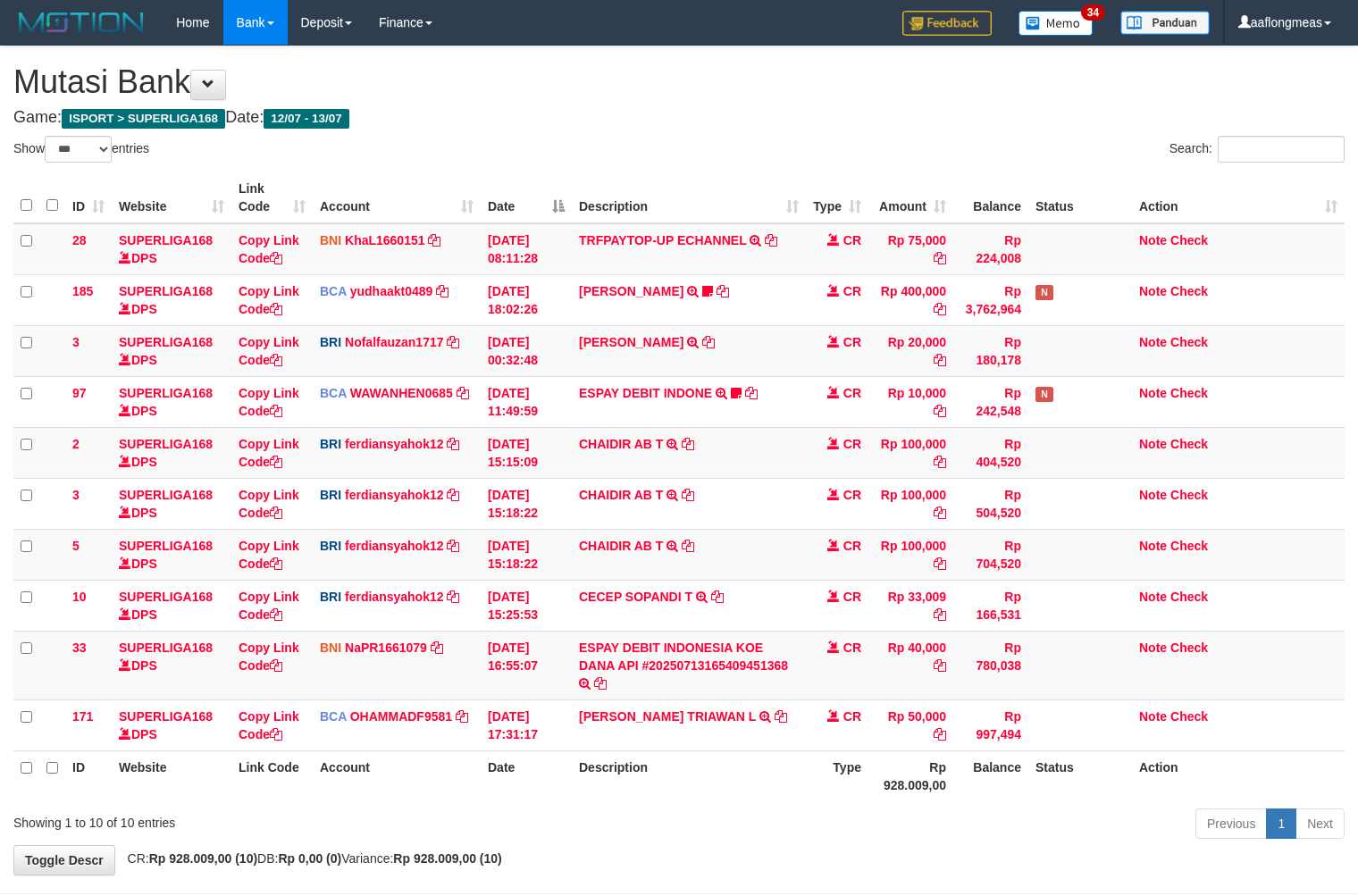select on "***" 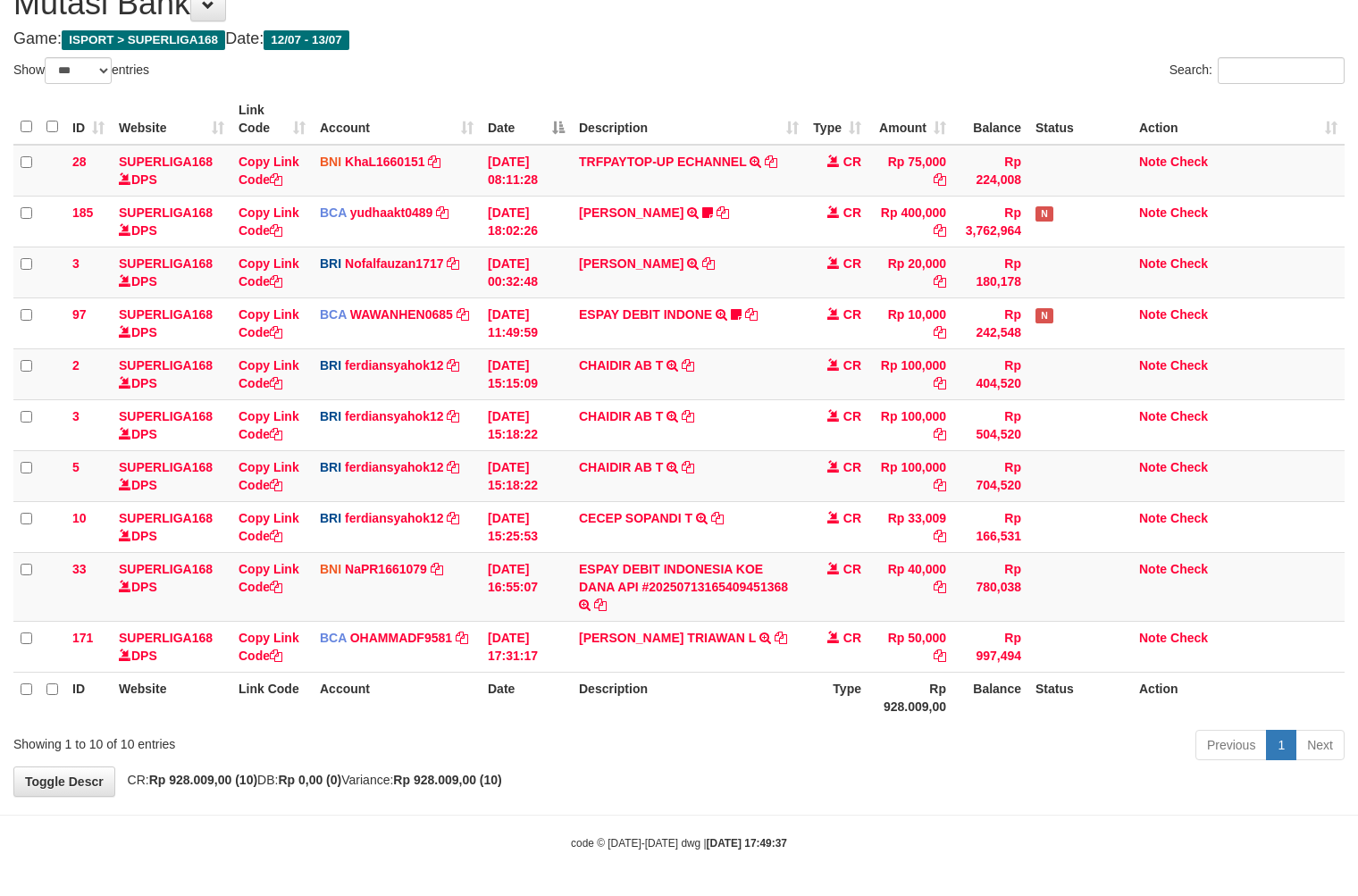 click on "Previous 1 Next" at bounding box center (961, 747) 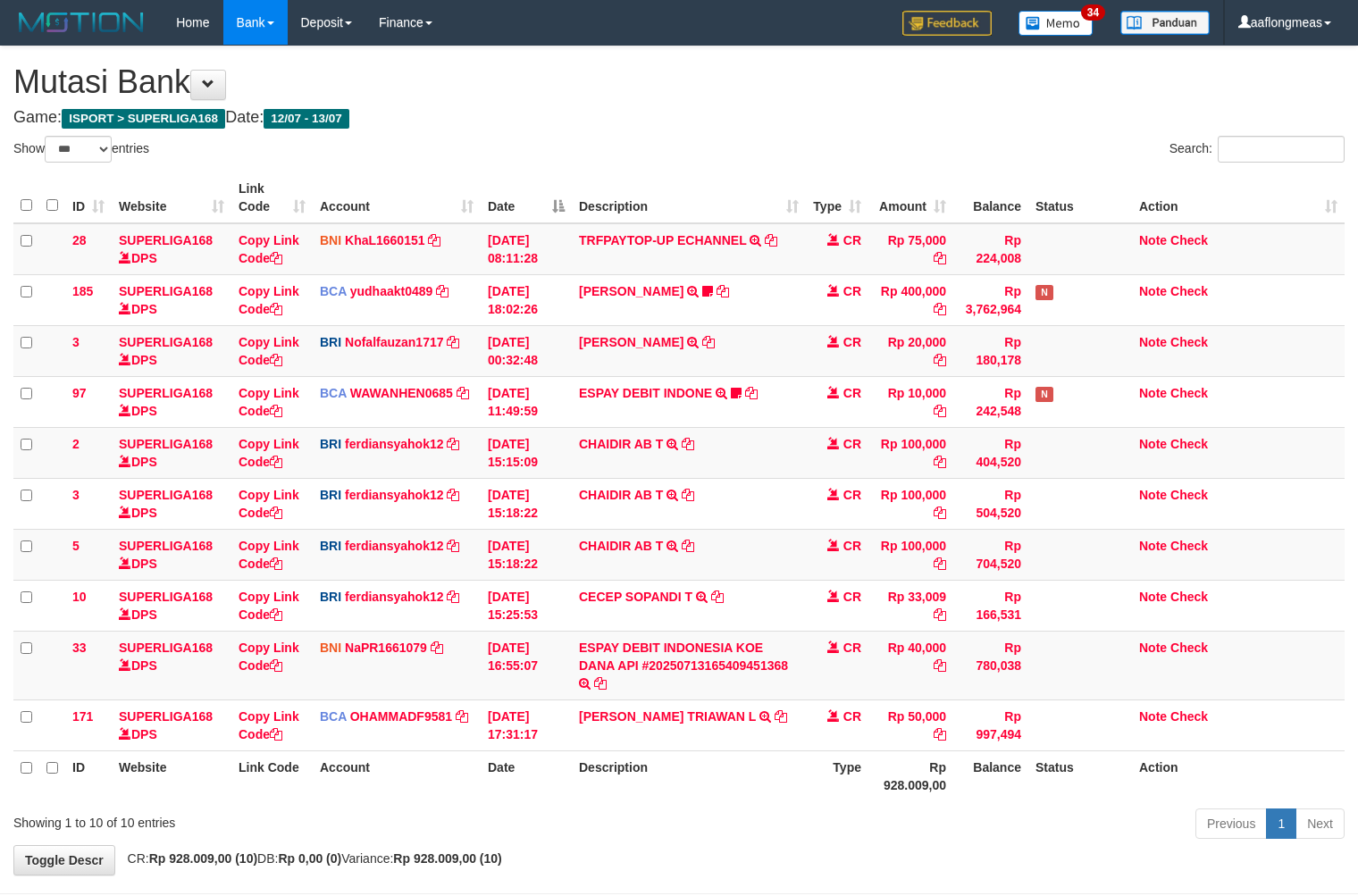 select on "***" 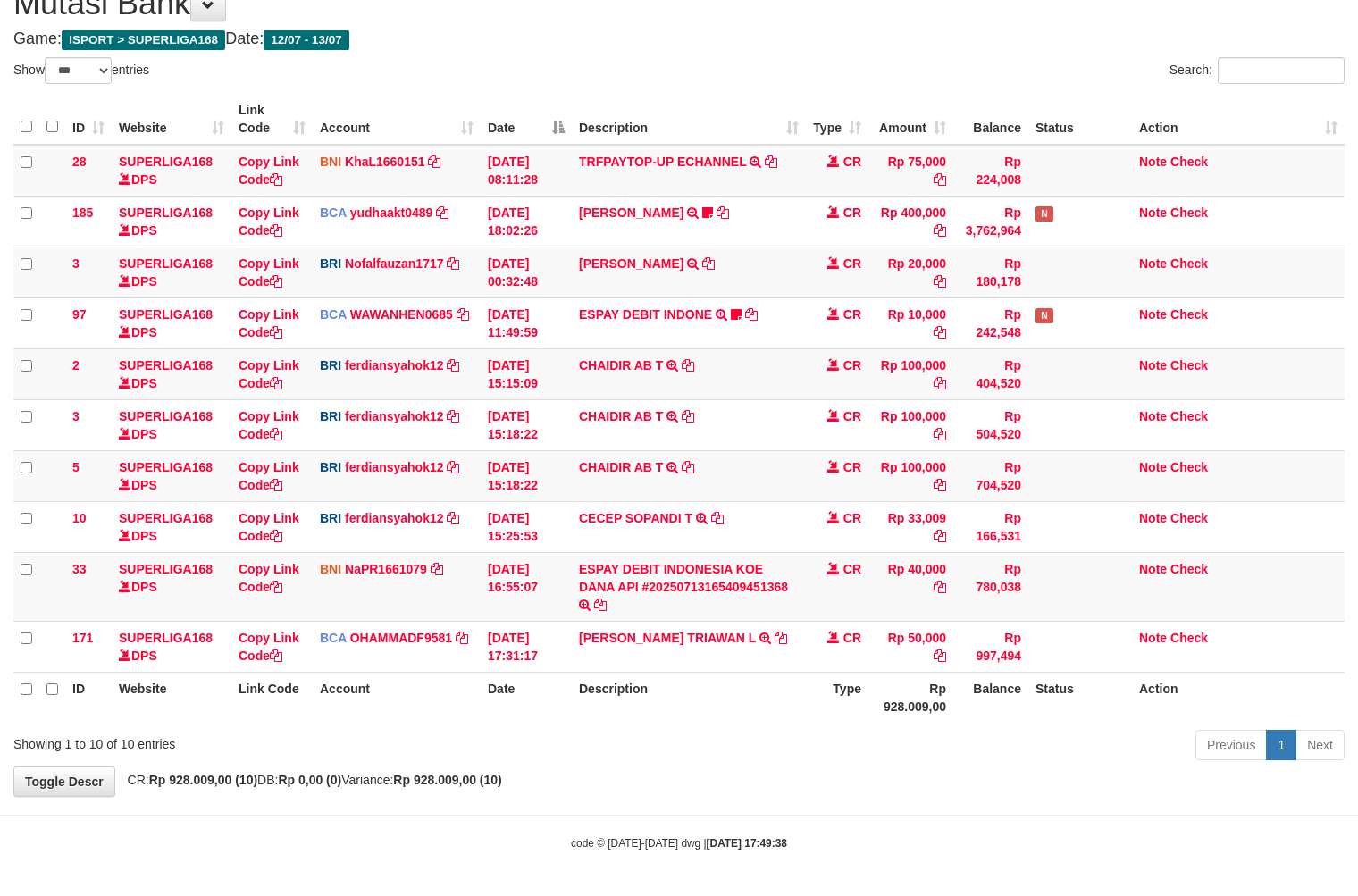 click on "Previous 1 Next" at bounding box center (961, 747) 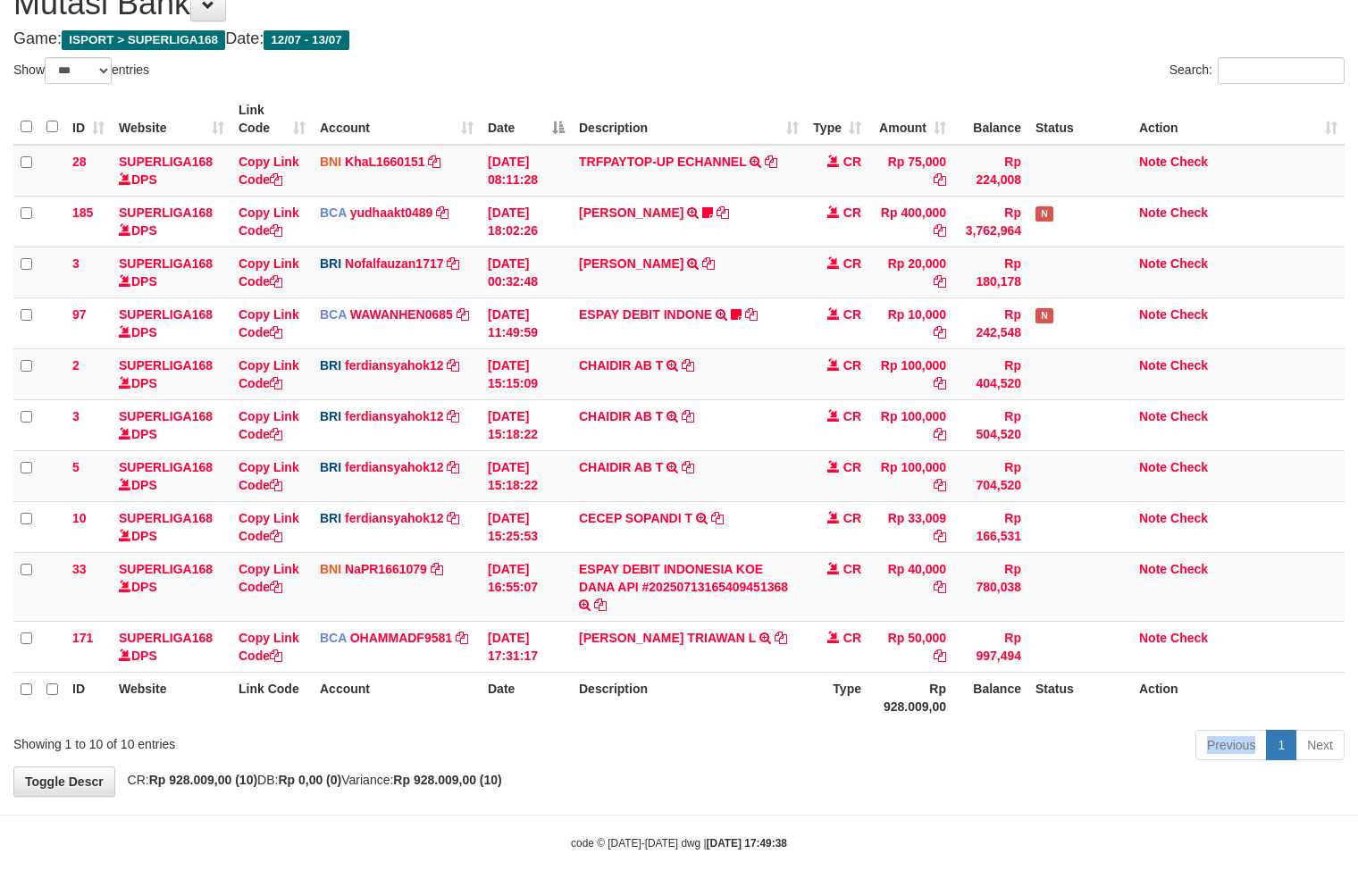 click on "Previous 1 Next" at bounding box center (961, 747) 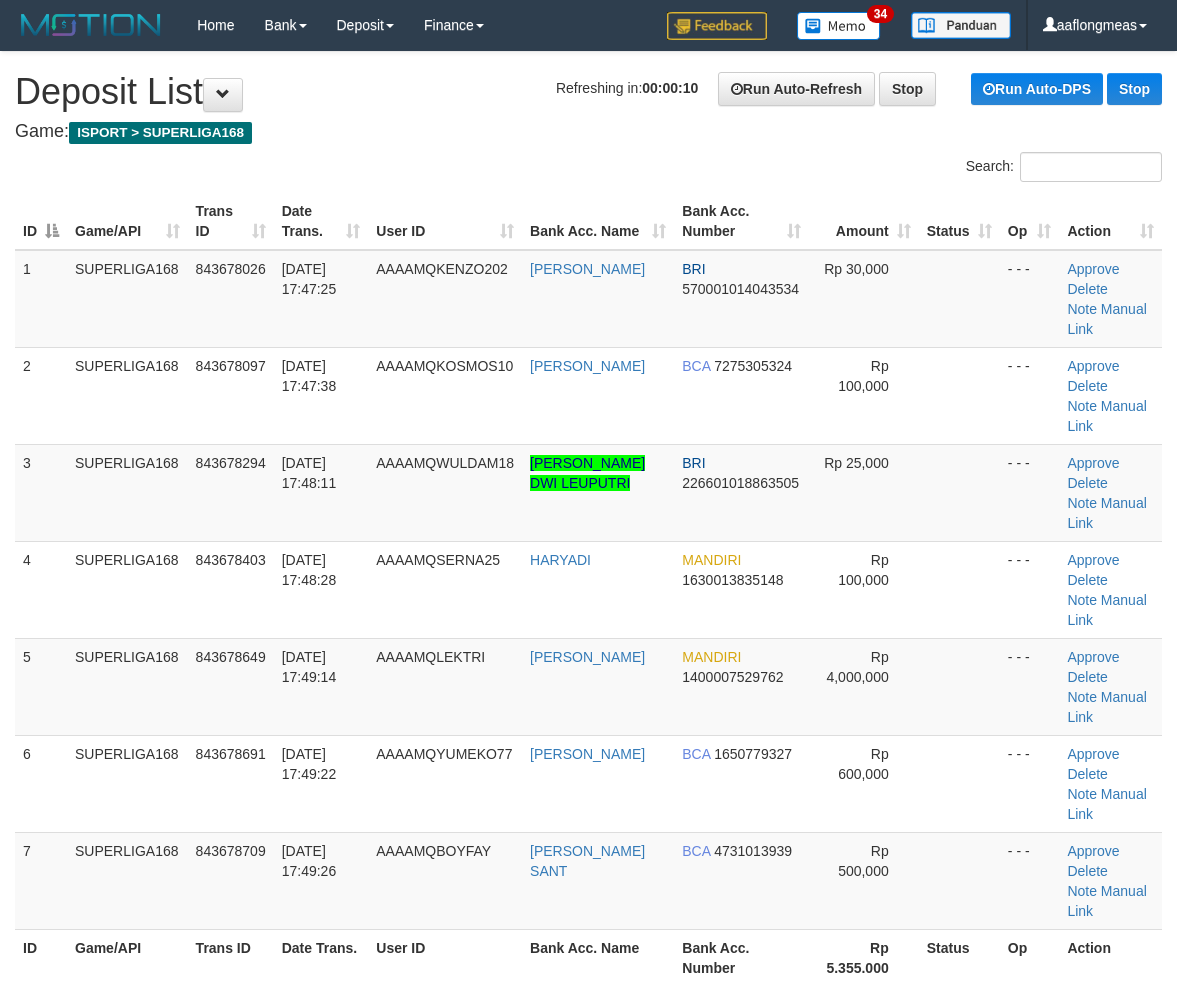 scroll, scrollTop: 0, scrollLeft: 0, axis: both 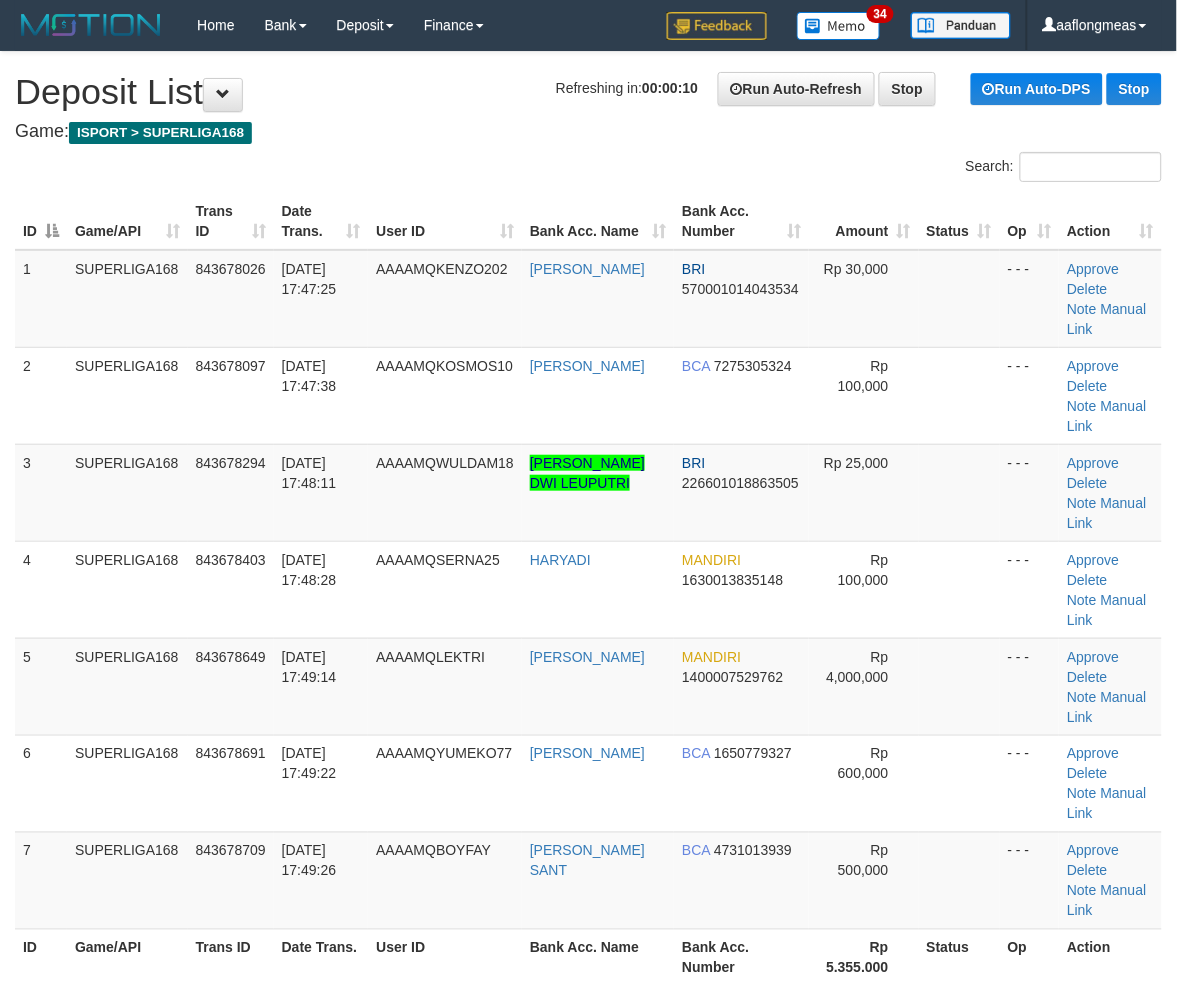 click at bounding box center (959, 686) 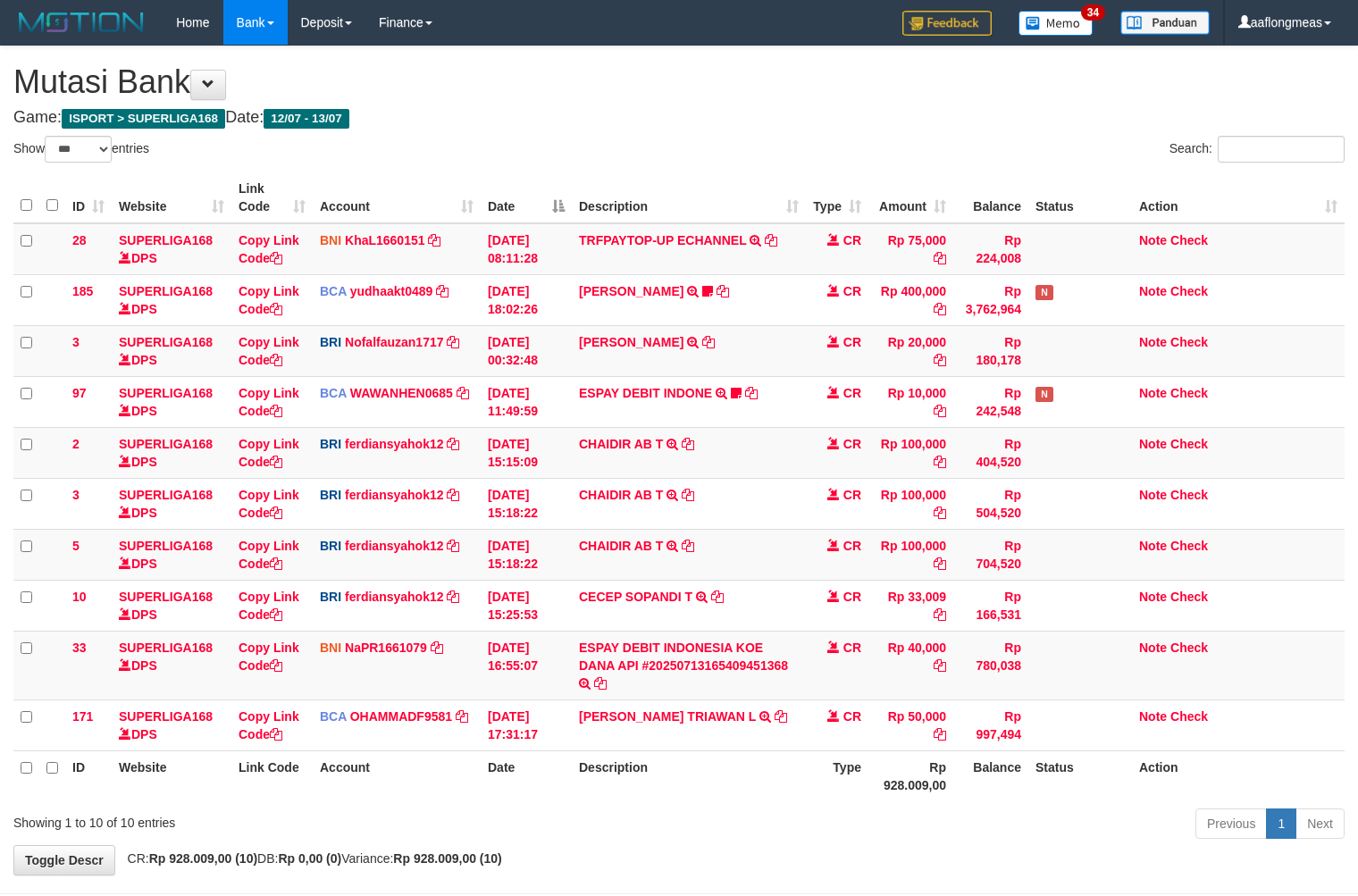 select on "***" 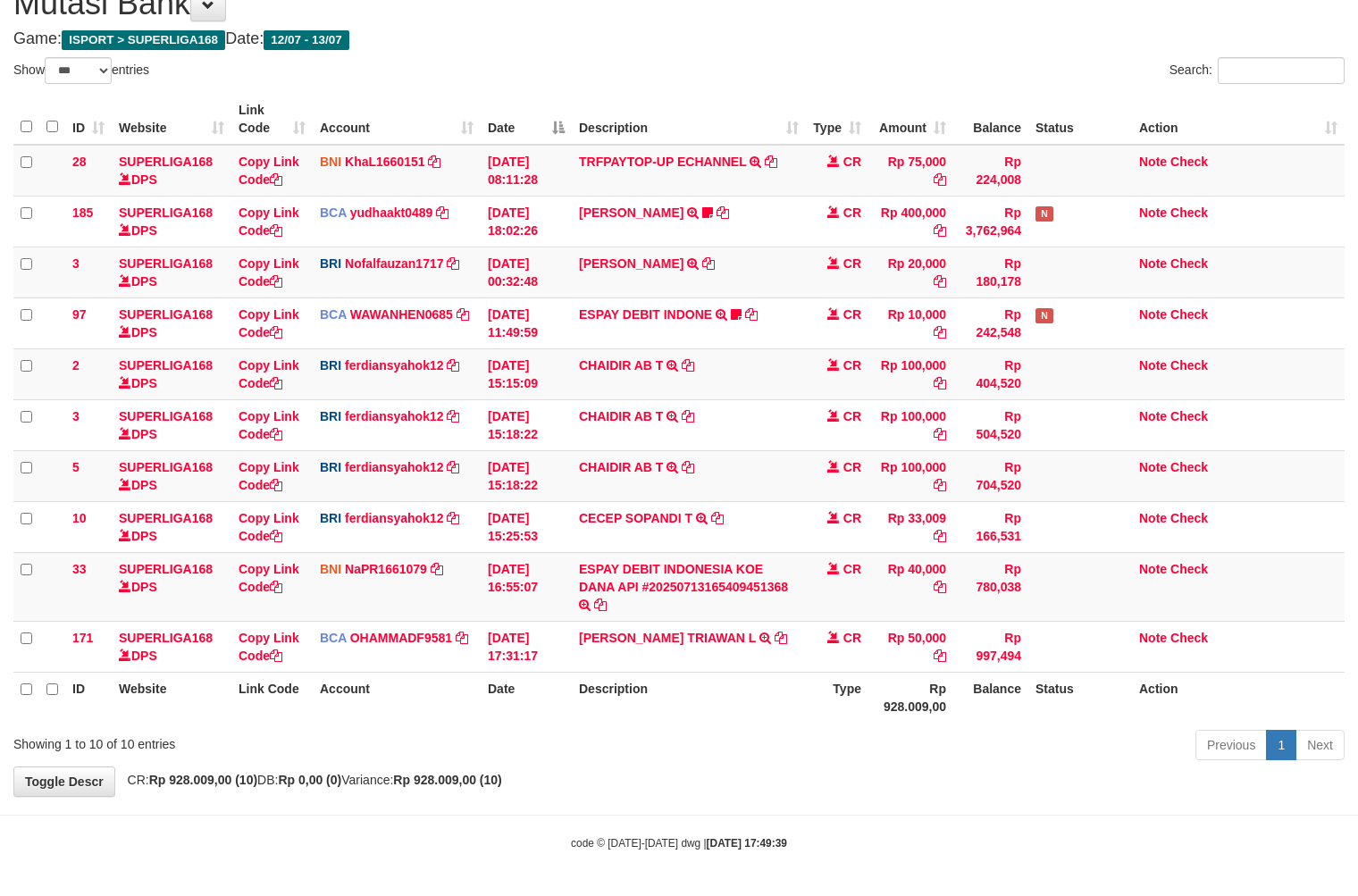 click on "**********" at bounding box center [679, 381] 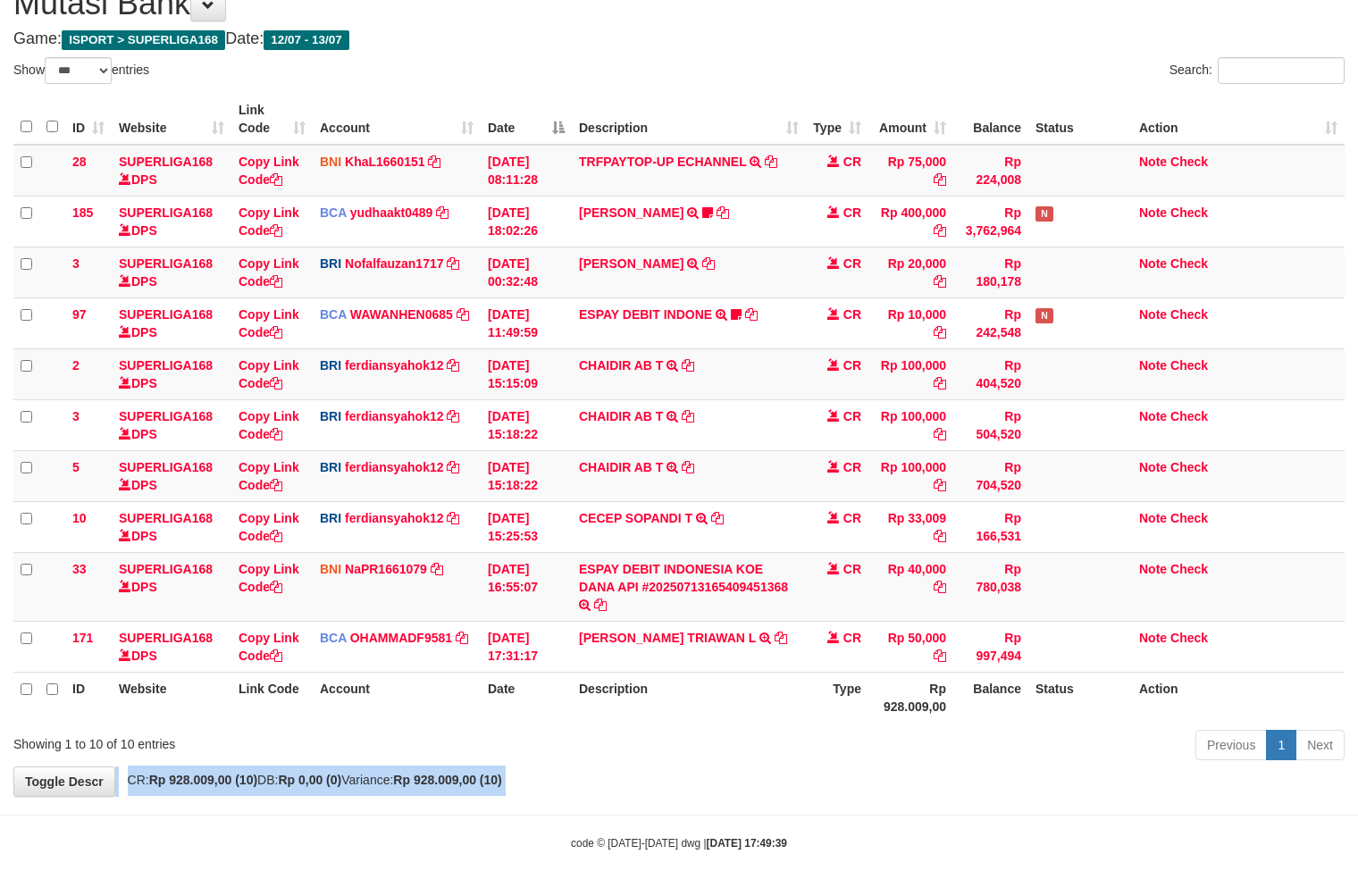 click on "**********" at bounding box center (679, 381) 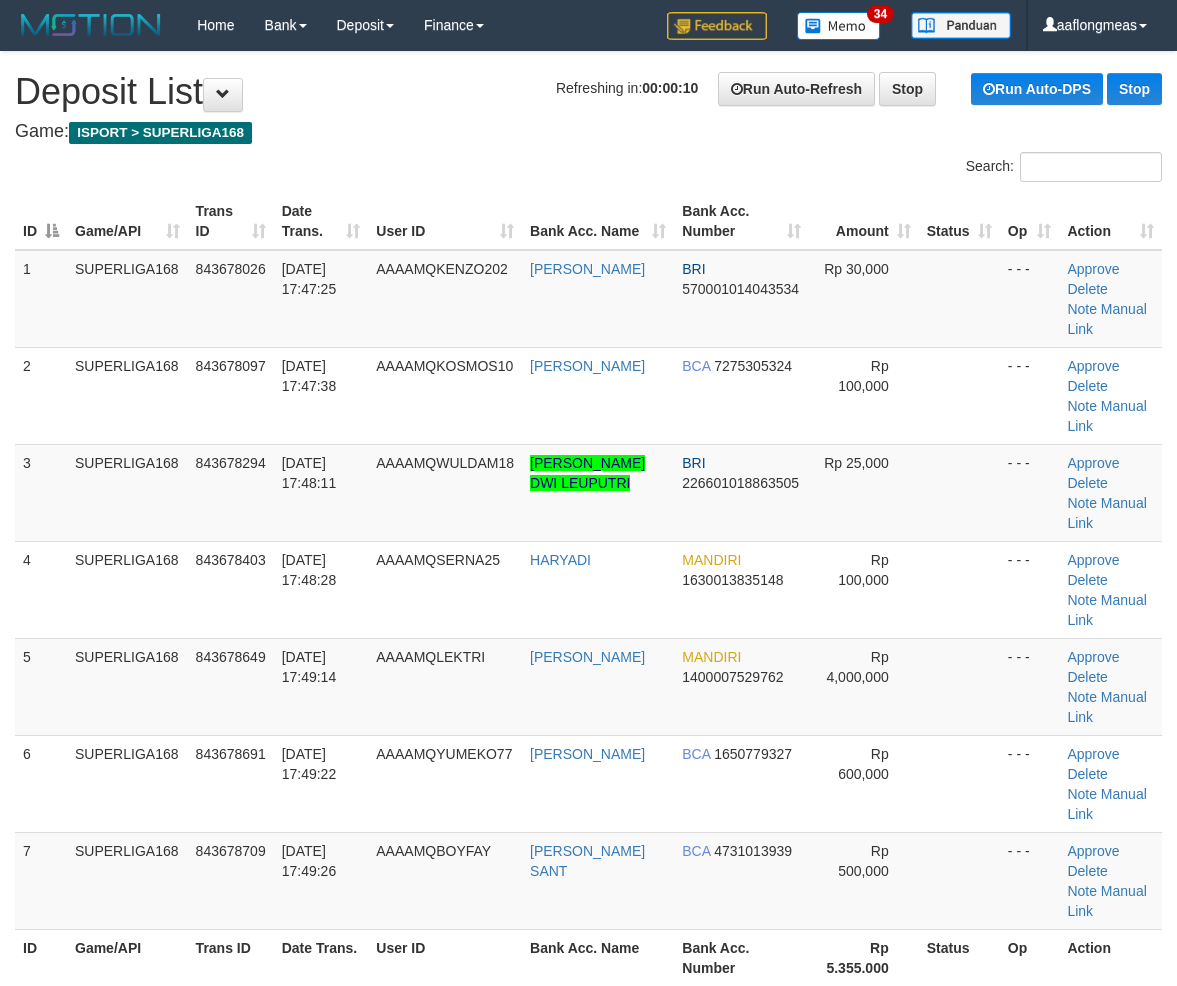 scroll, scrollTop: 0, scrollLeft: 0, axis: both 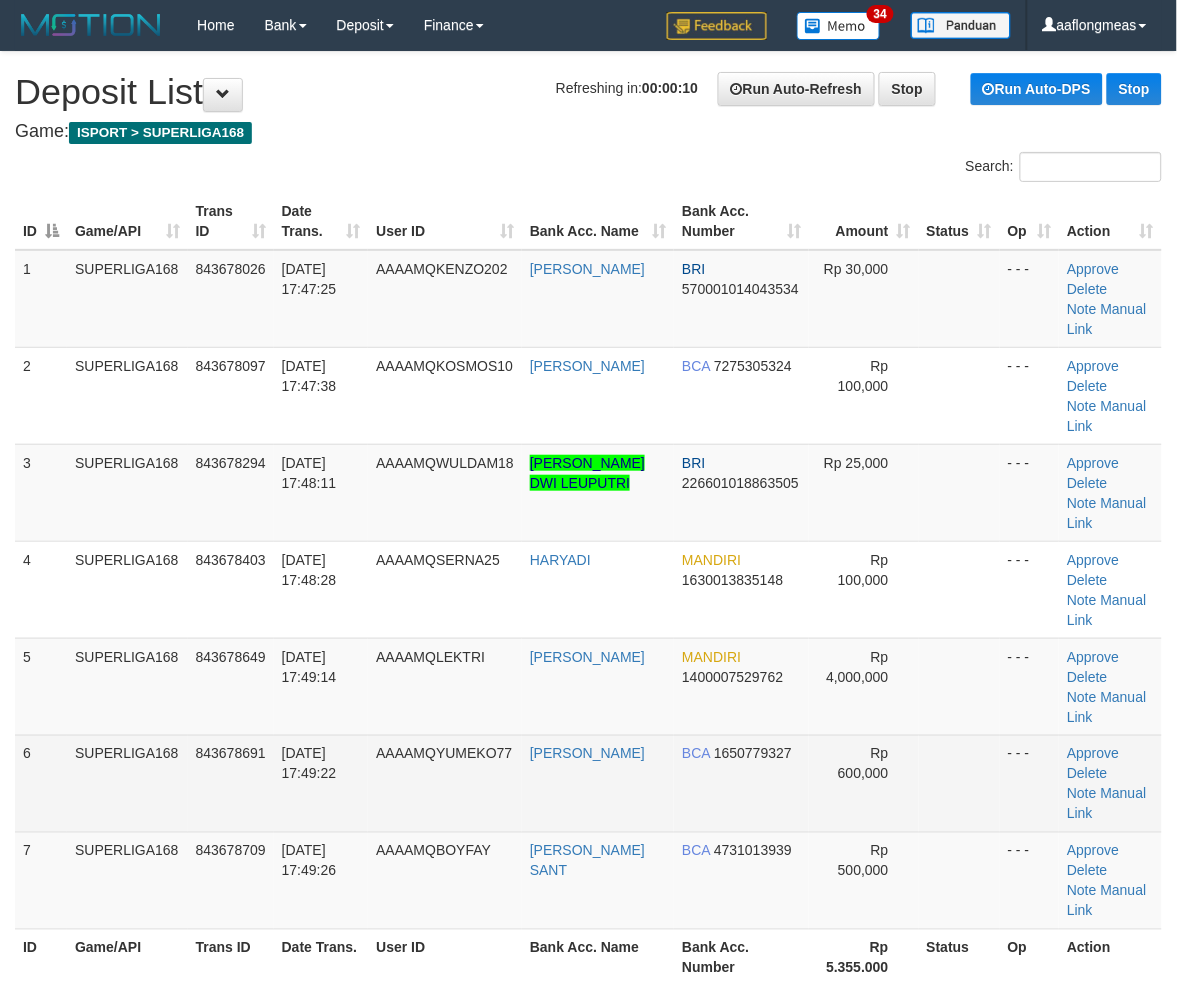 click at bounding box center (959, 783) 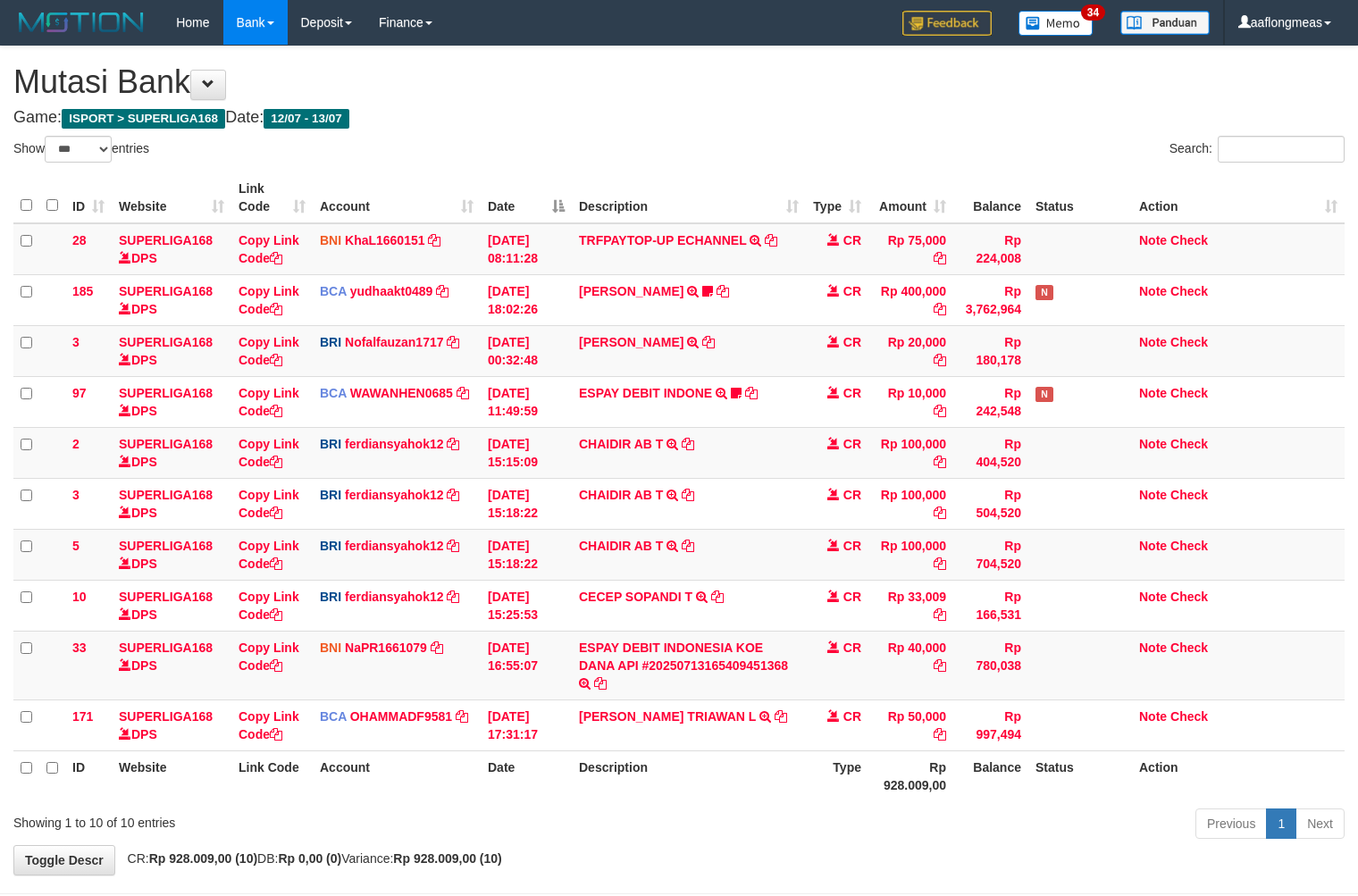 select on "***" 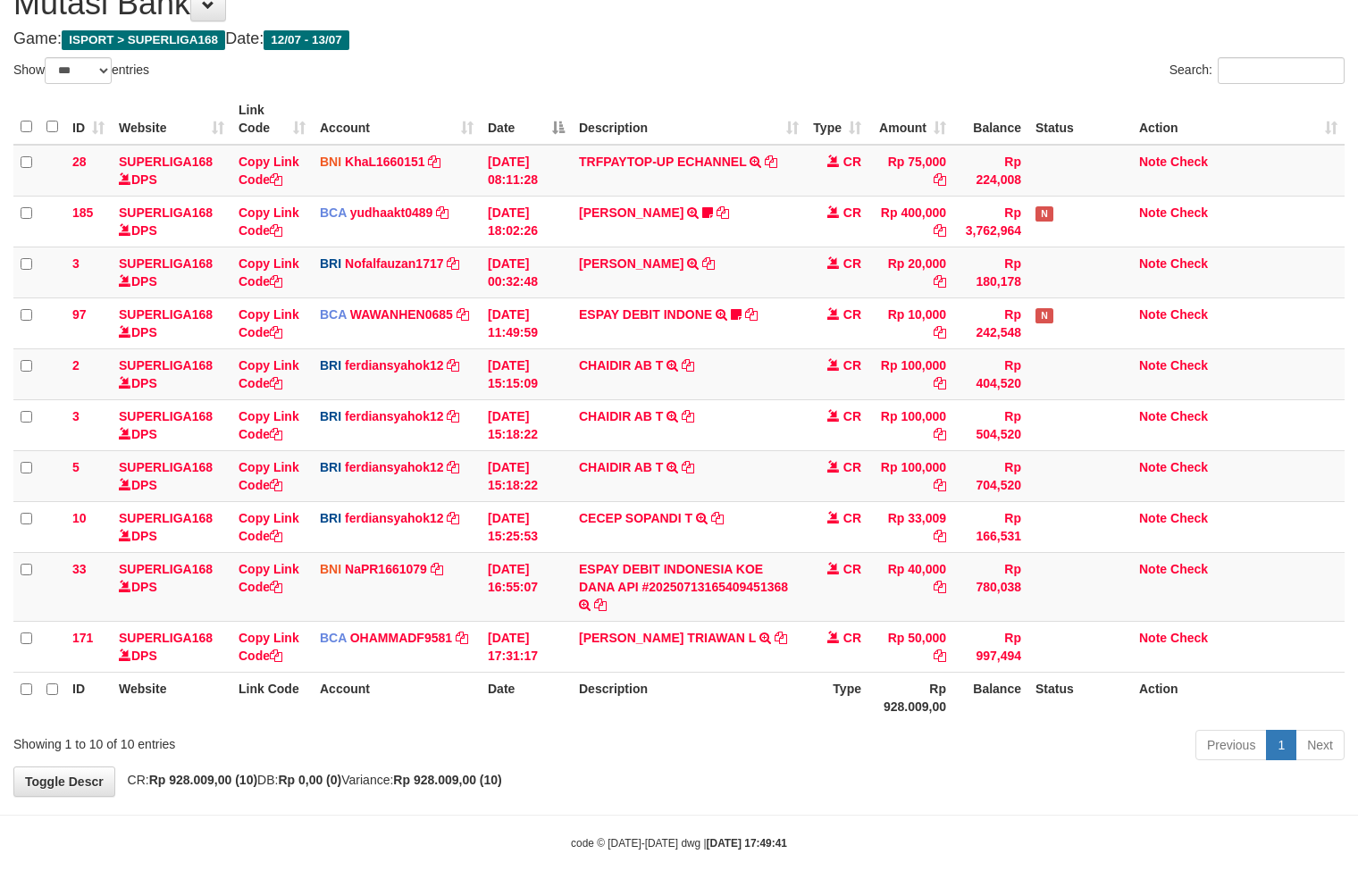 click on "Previous 1 Next" at bounding box center (961, 747) 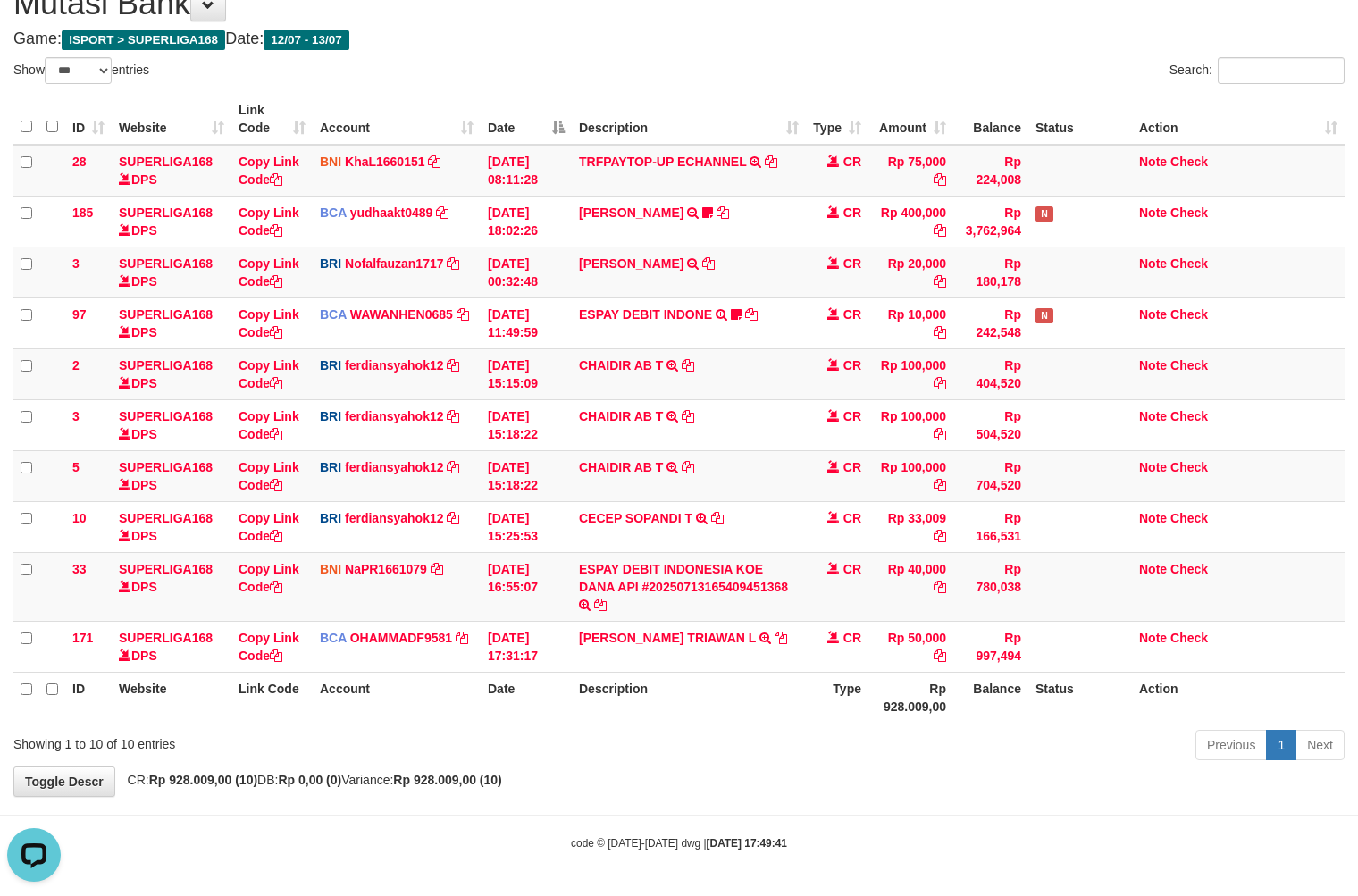 scroll, scrollTop: 0, scrollLeft: 0, axis: both 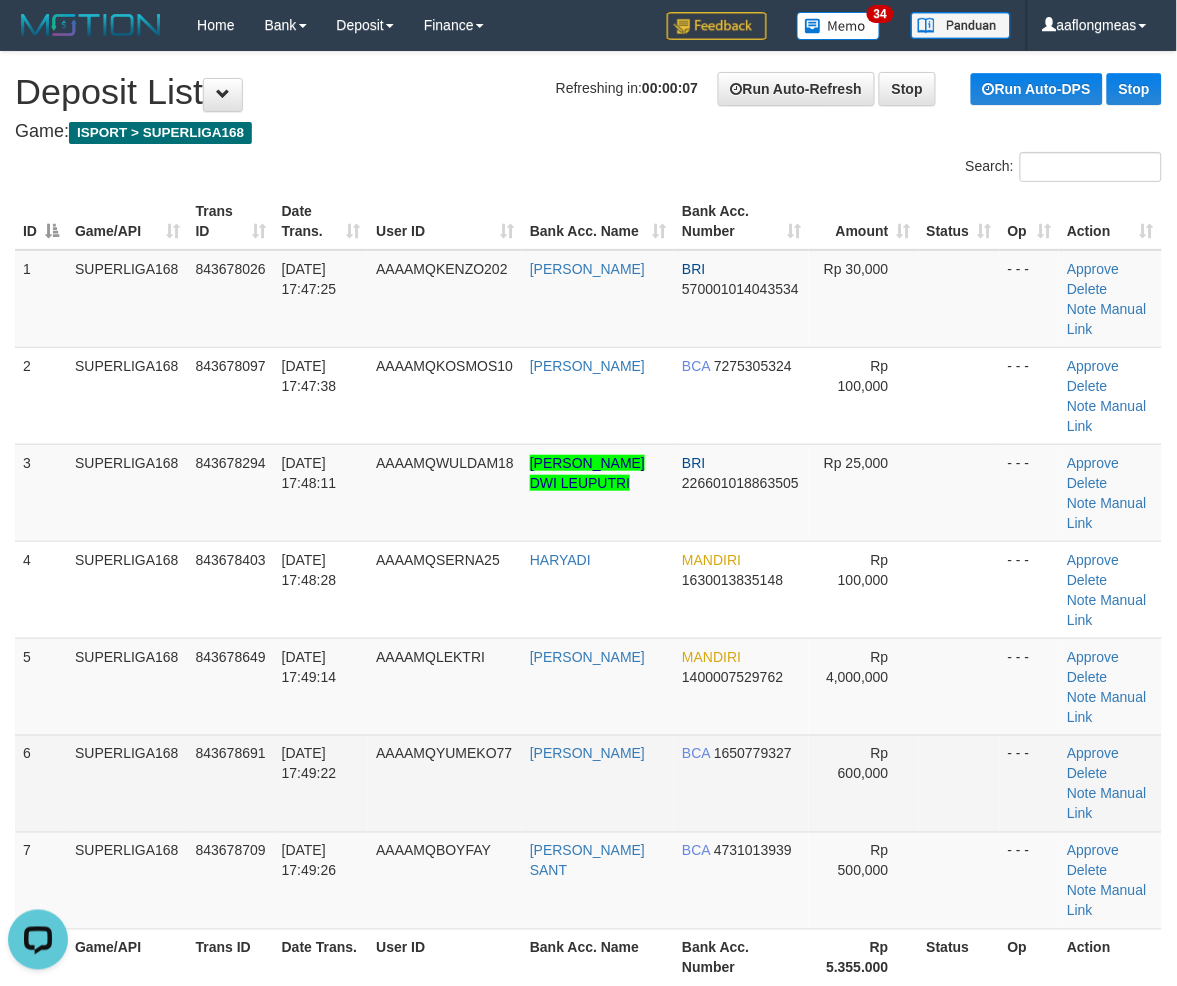 click at bounding box center (959, 783) 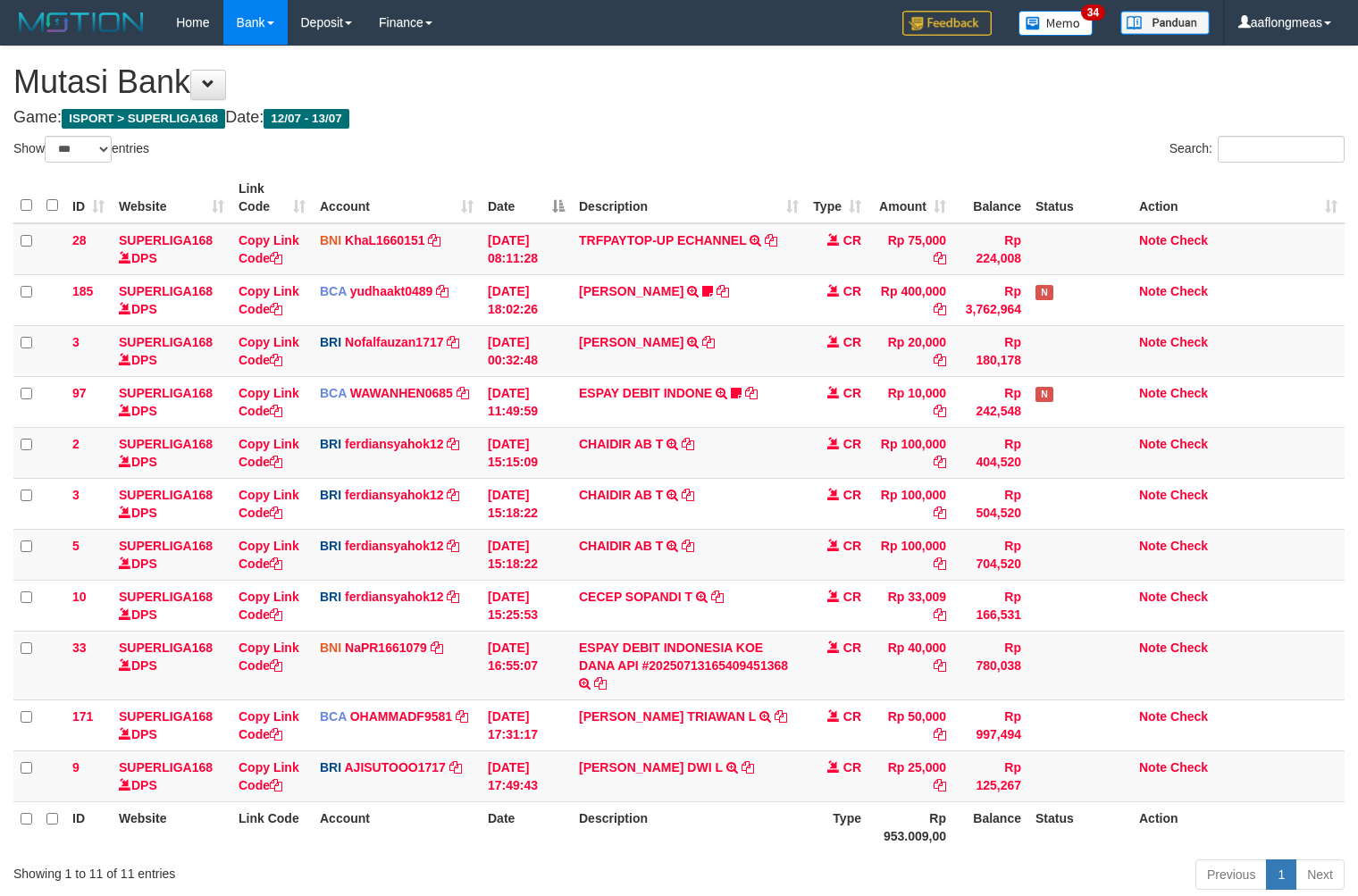 select on "***" 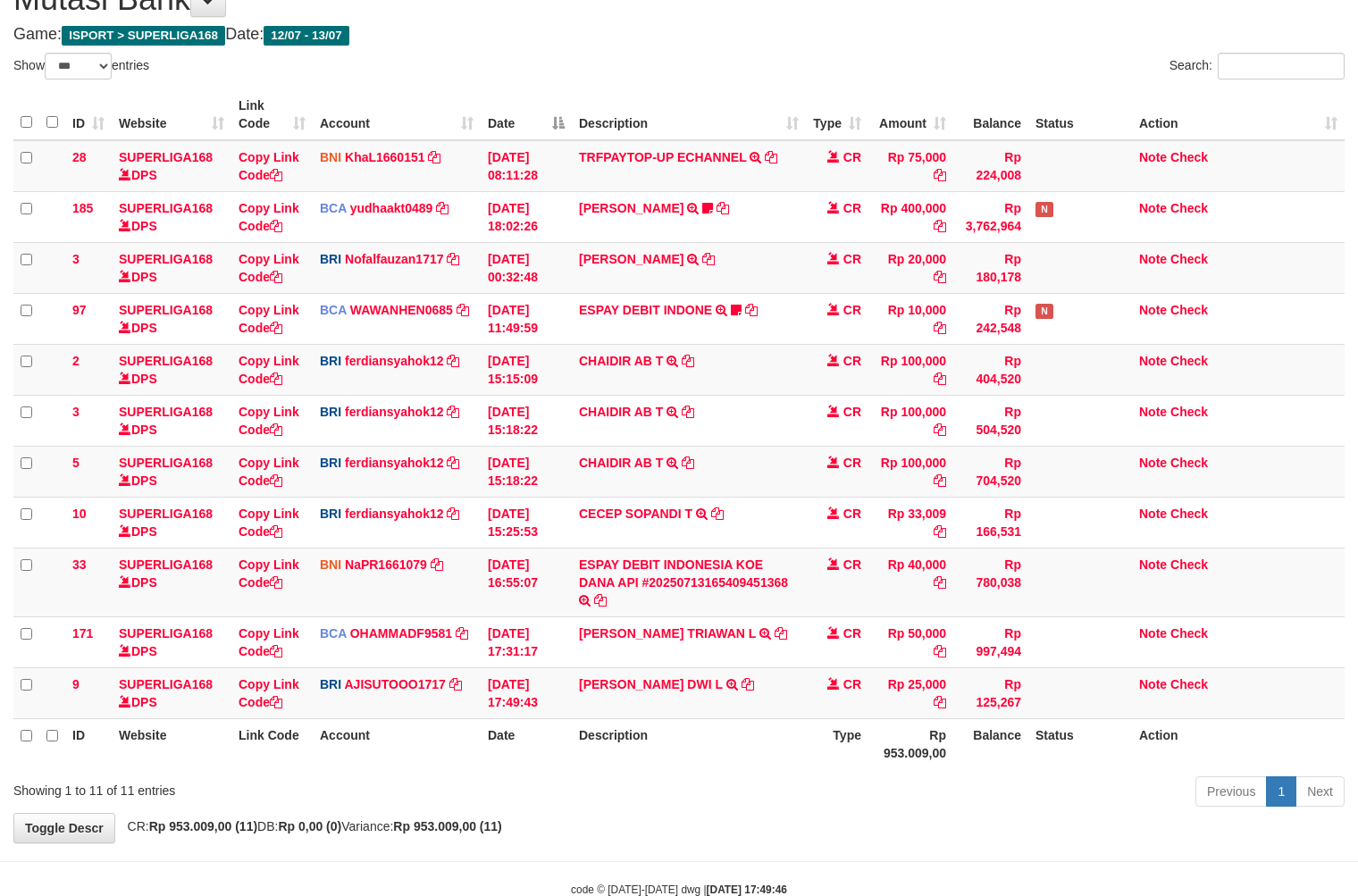 click on "Previous 1 Next" at bounding box center [961, 793] 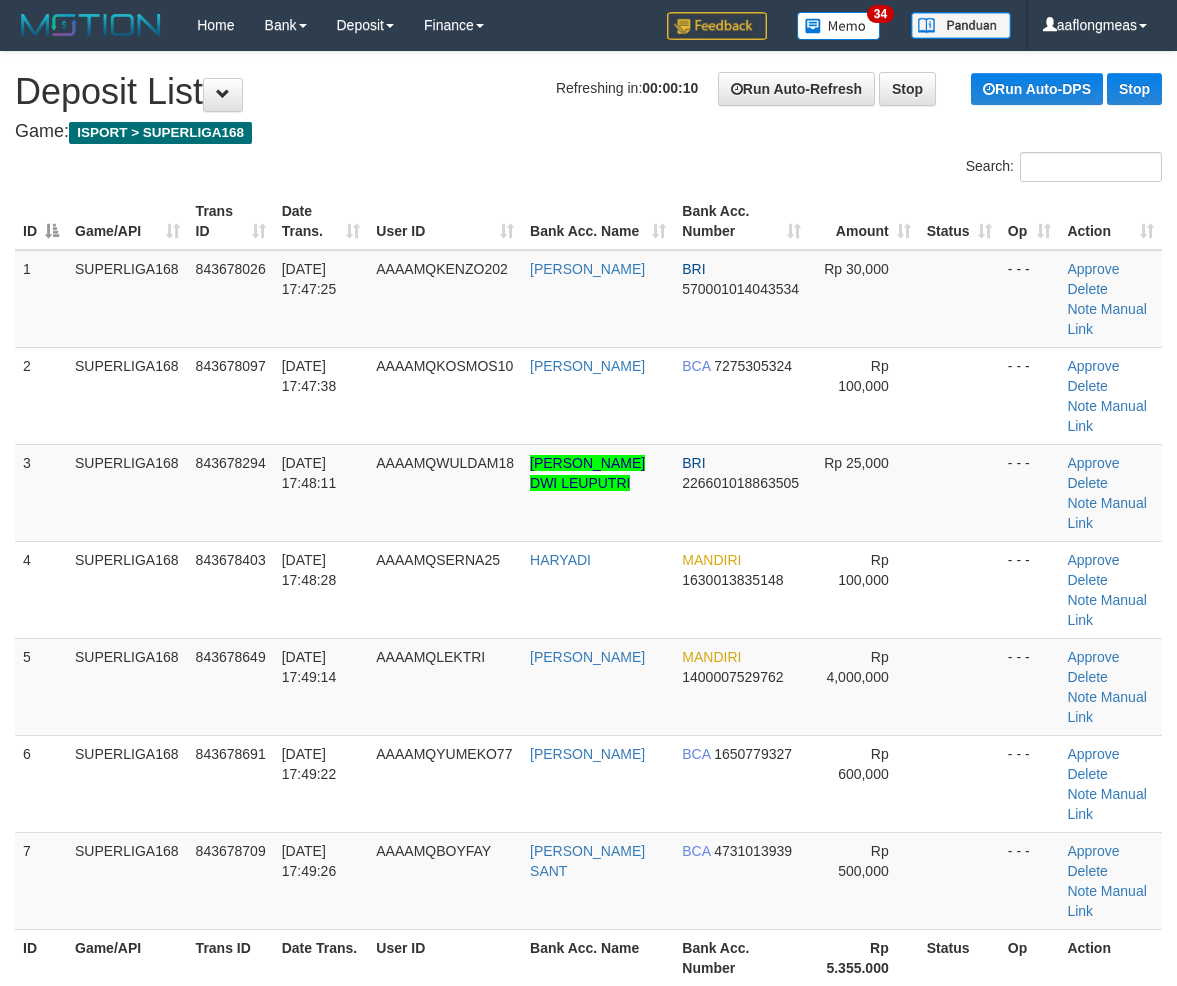 scroll, scrollTop: 0, scrollLeft: 0, axis: both 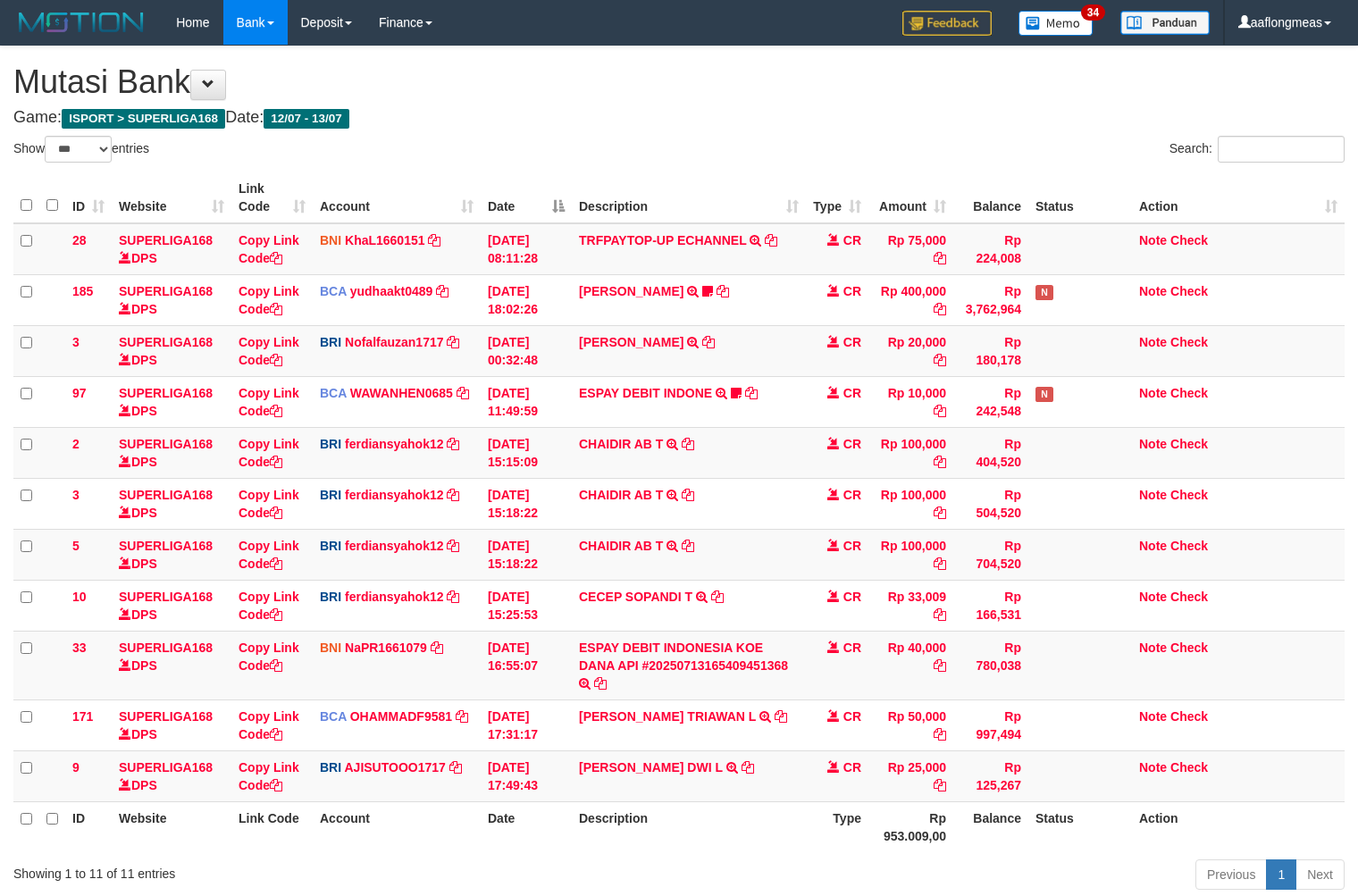 select on "***" 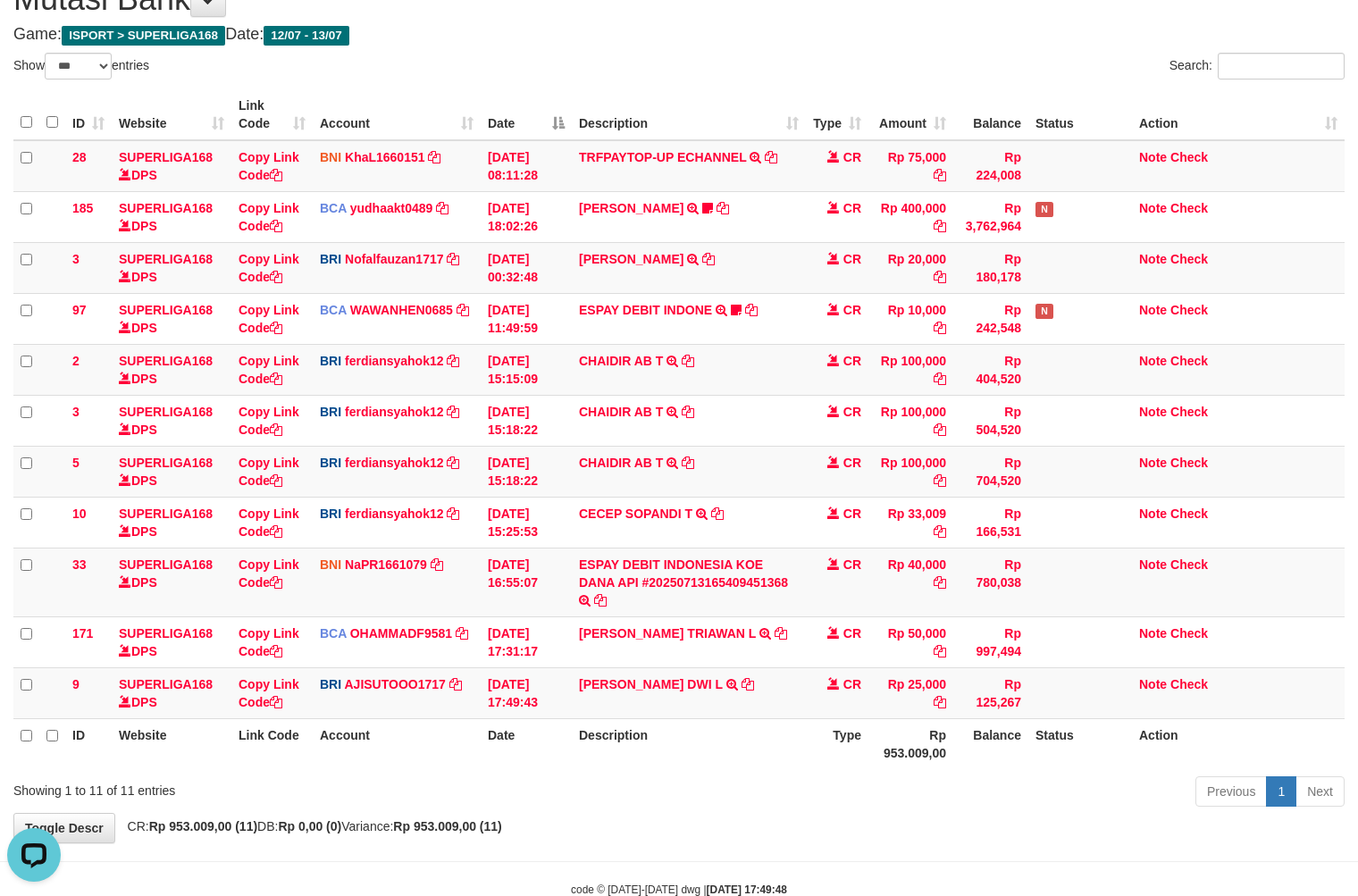 scroll, scrollTop: 0, scrollLeft: 0, axis: both 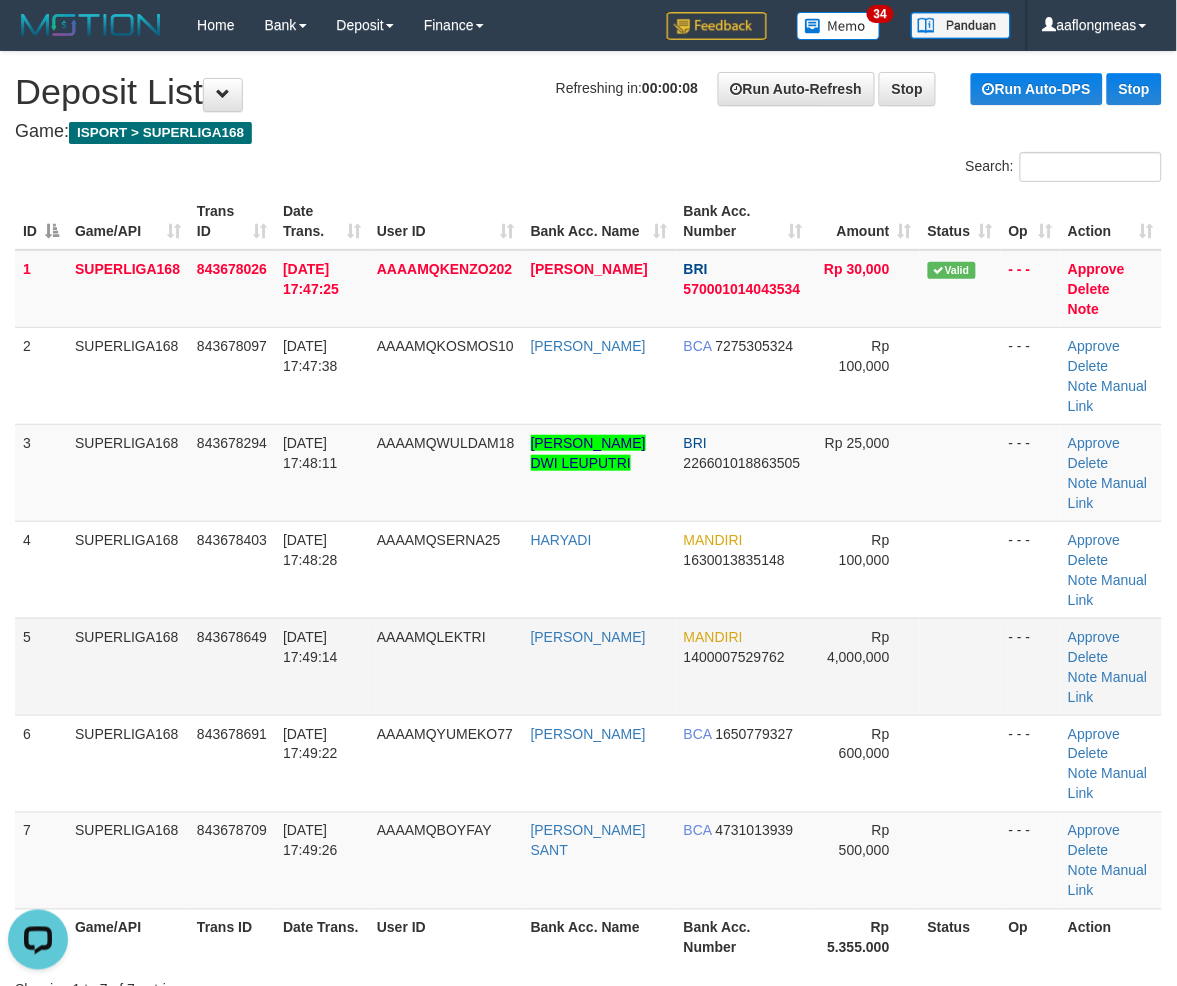 click at bounding box center [960, 666] 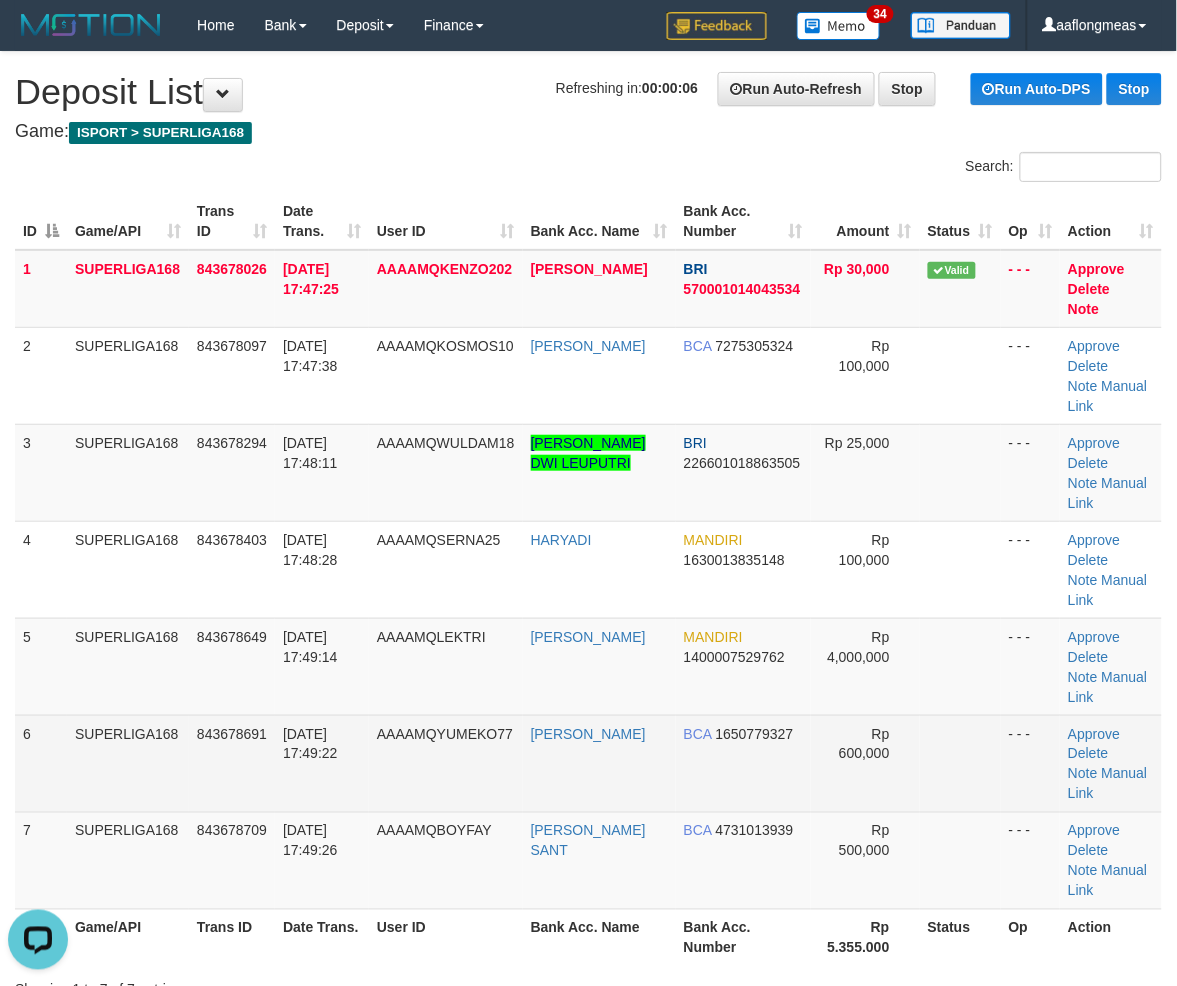 click on "BCA
1650779327" at bounding box center [743, 763] 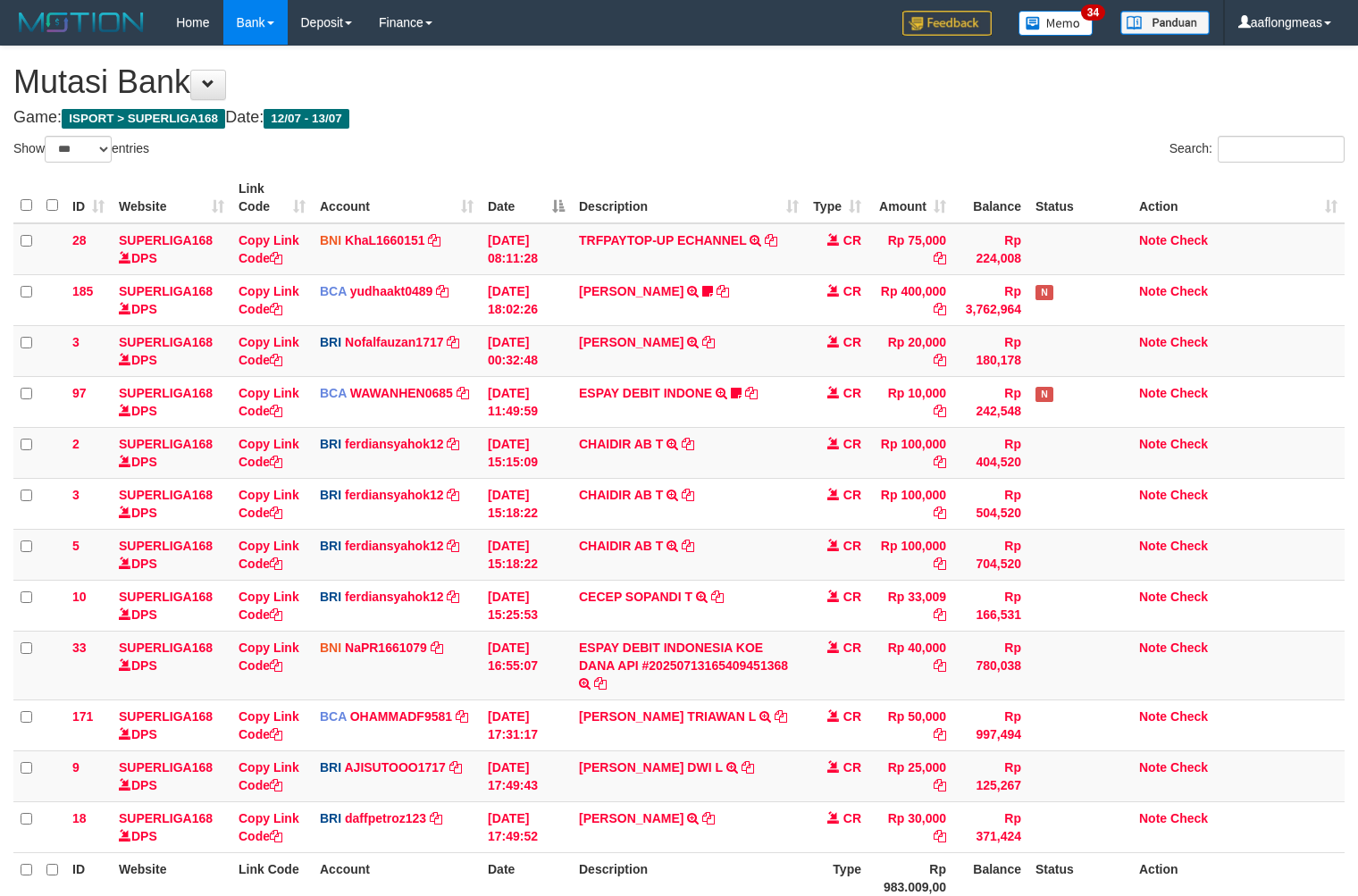 select on "***" 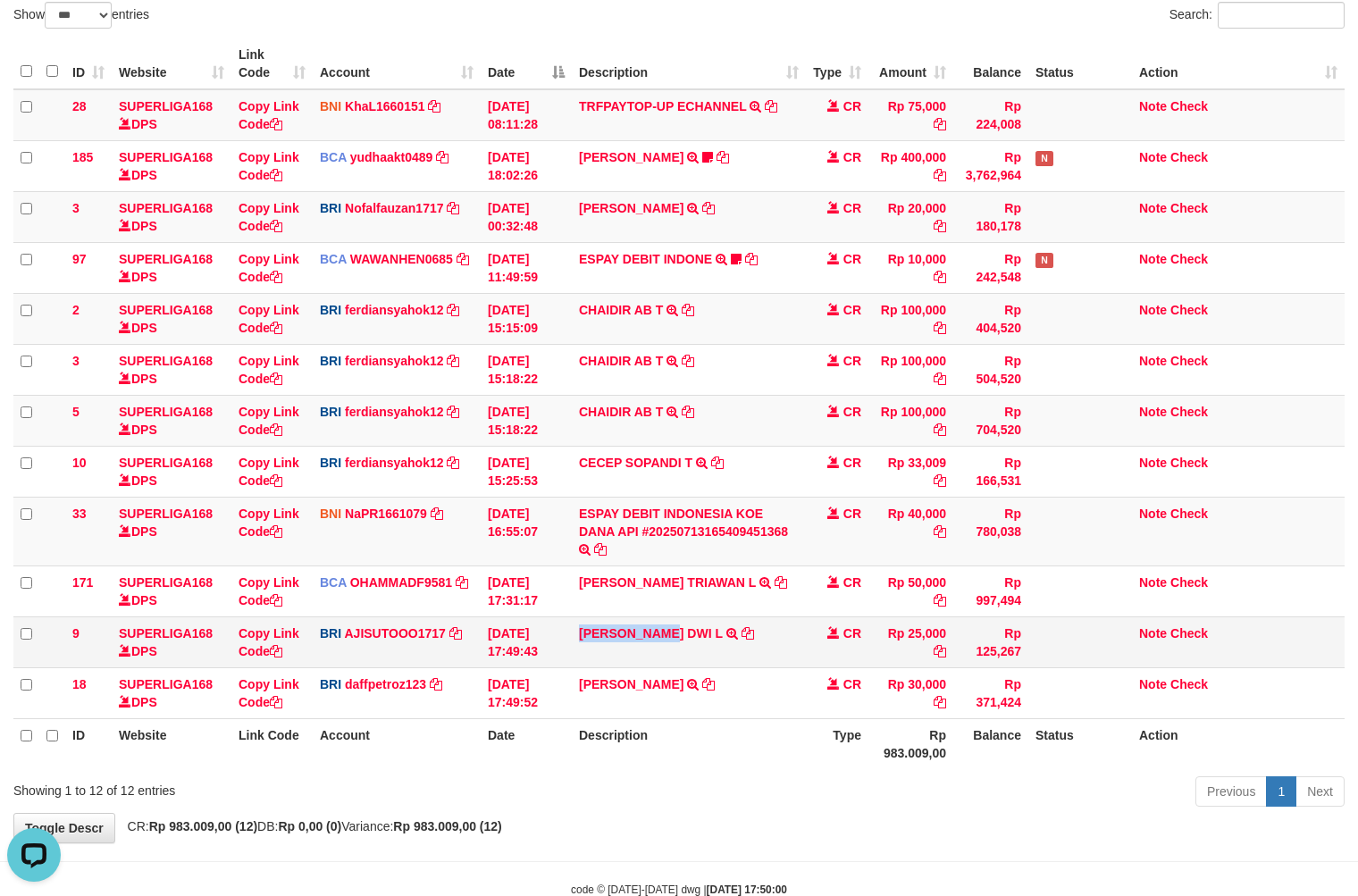 scroll, scrollTop: 0, scrollLeft: 0, axis: both 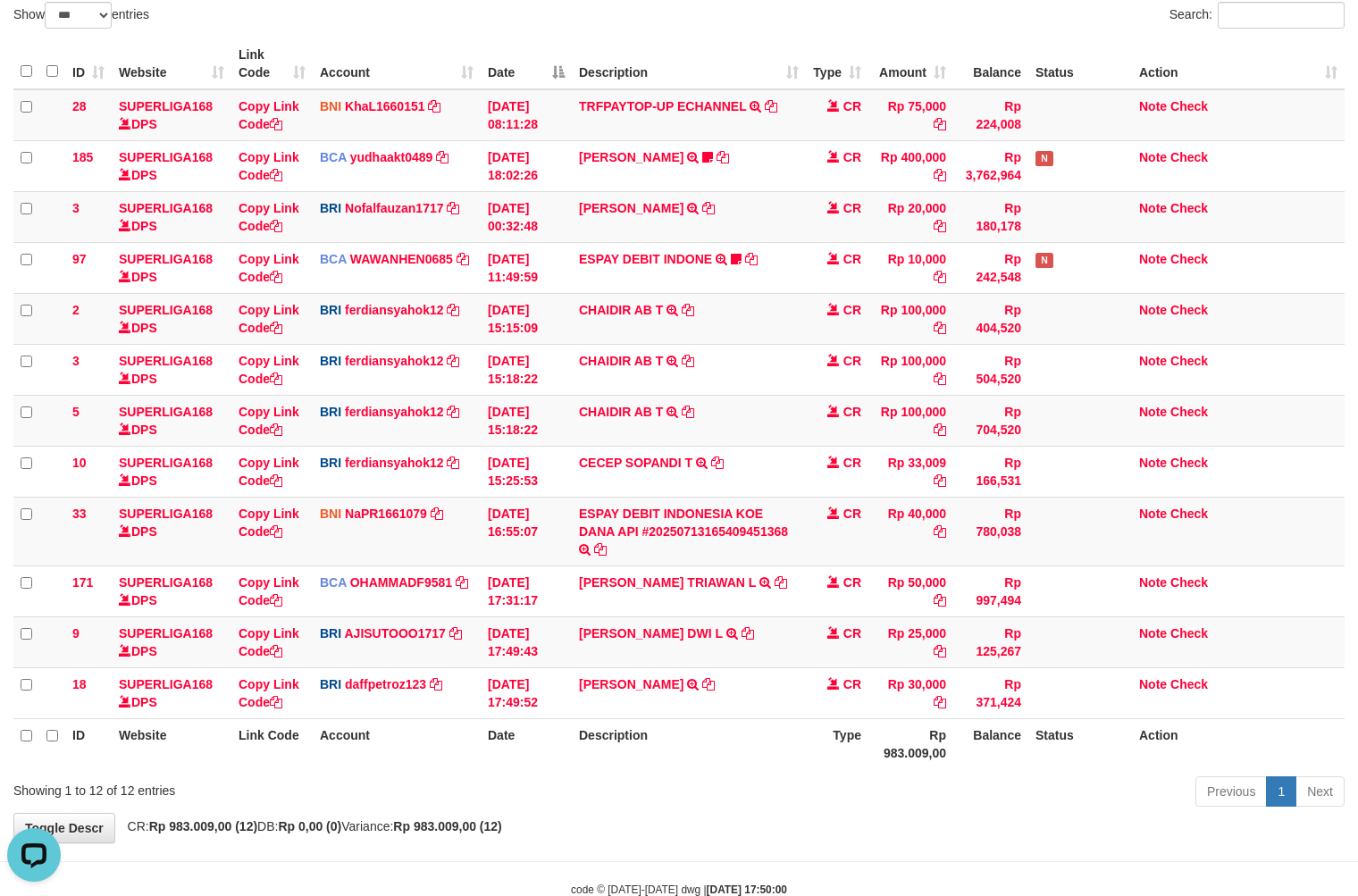 click on "Previous 1 Next" at bounding box center (961, 793) 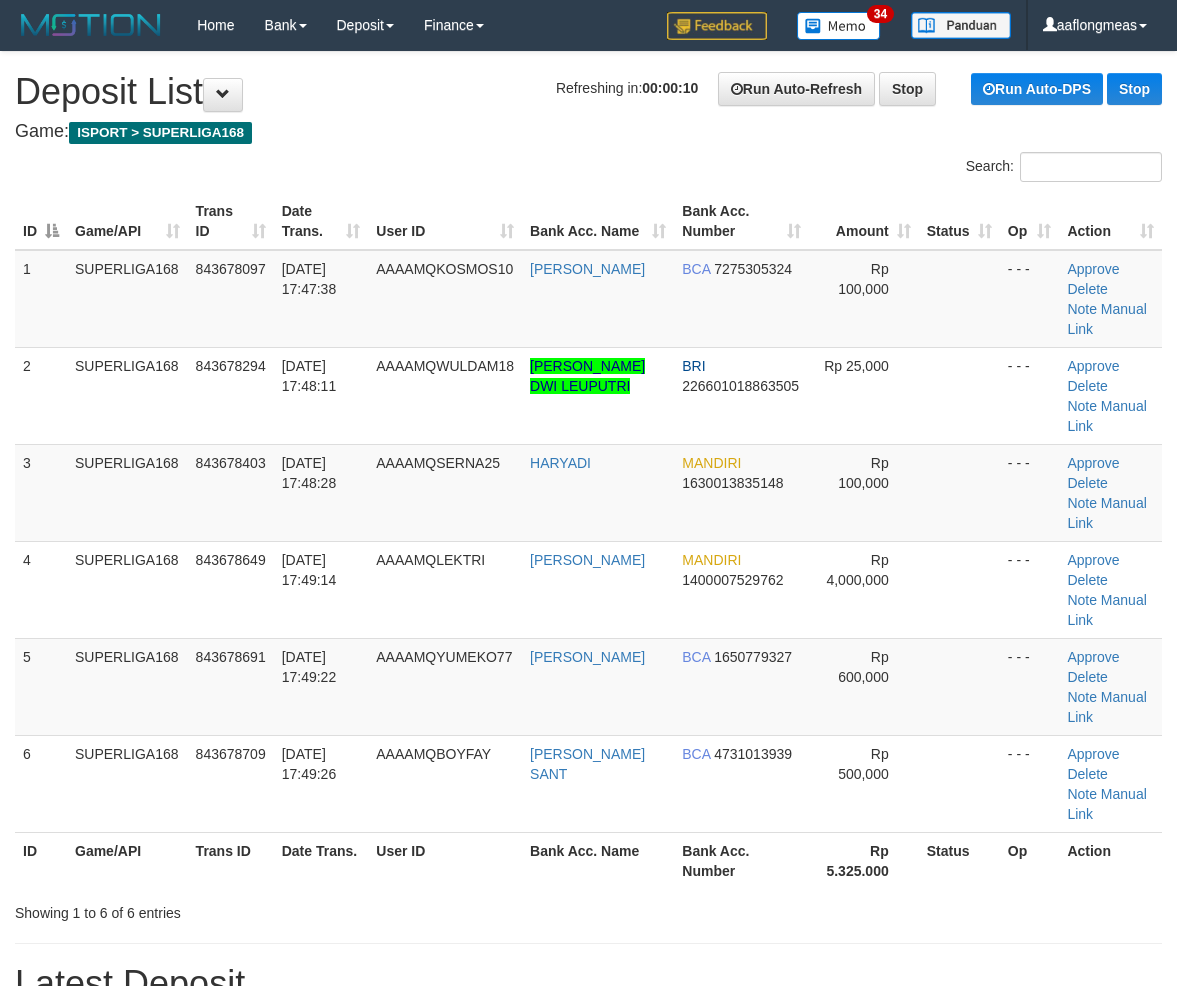 scroll, scrollTop: 0, scrollLeft: 0, axis: both 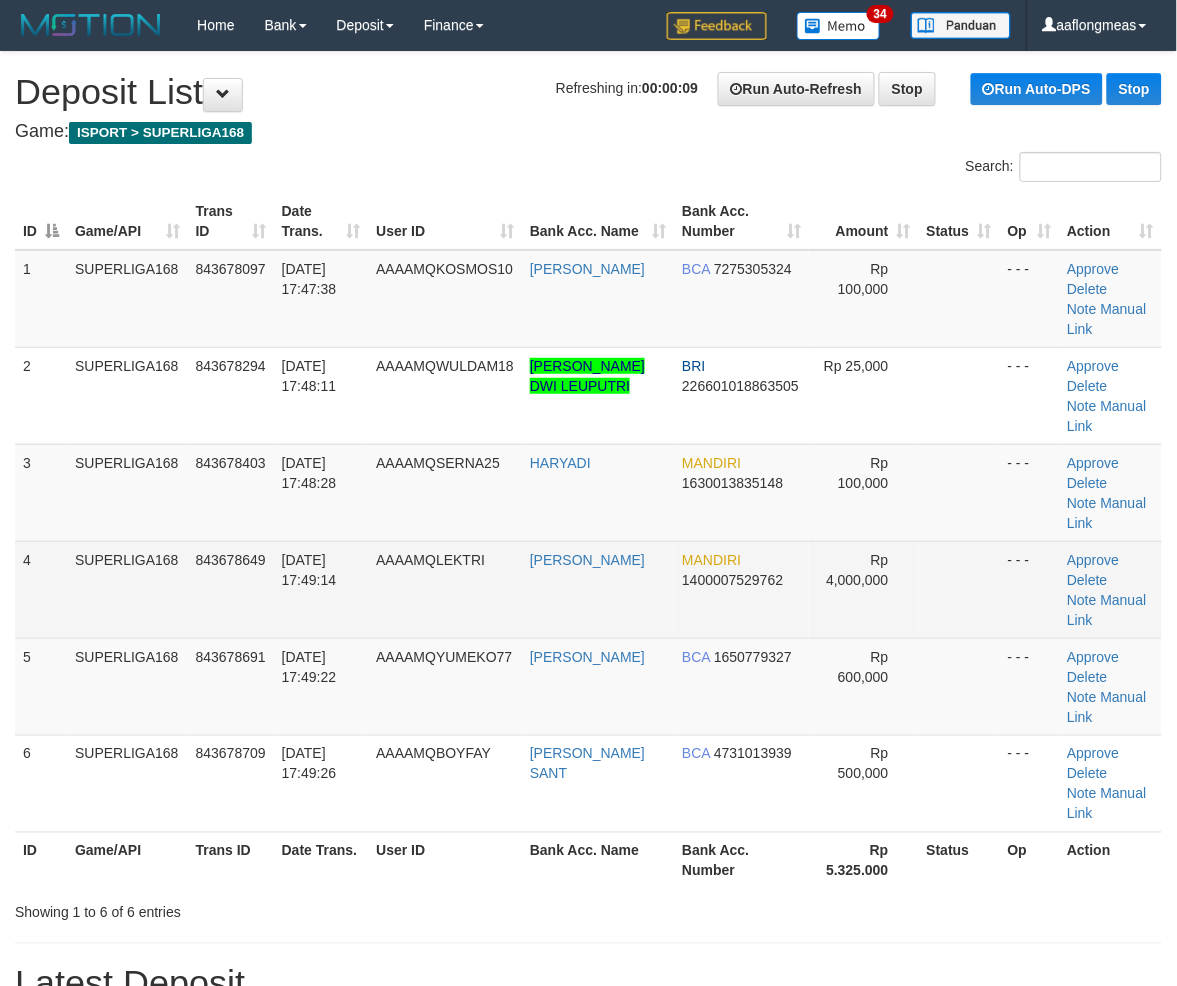 click on "Rp 4,000,000" at bounding box center (857, 570) 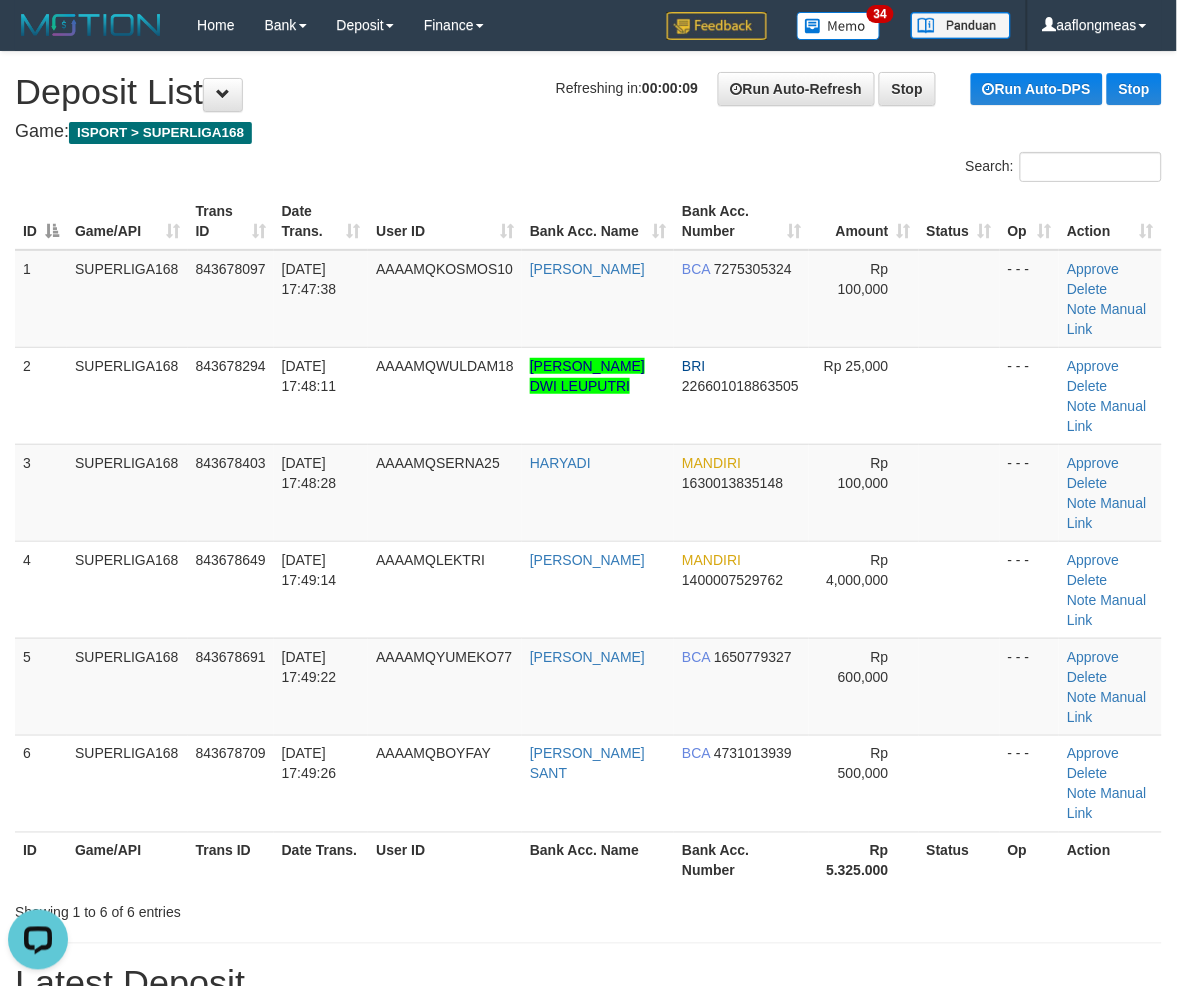 scroll, scrollTop: 0, scrollLeft: 0, axis: both 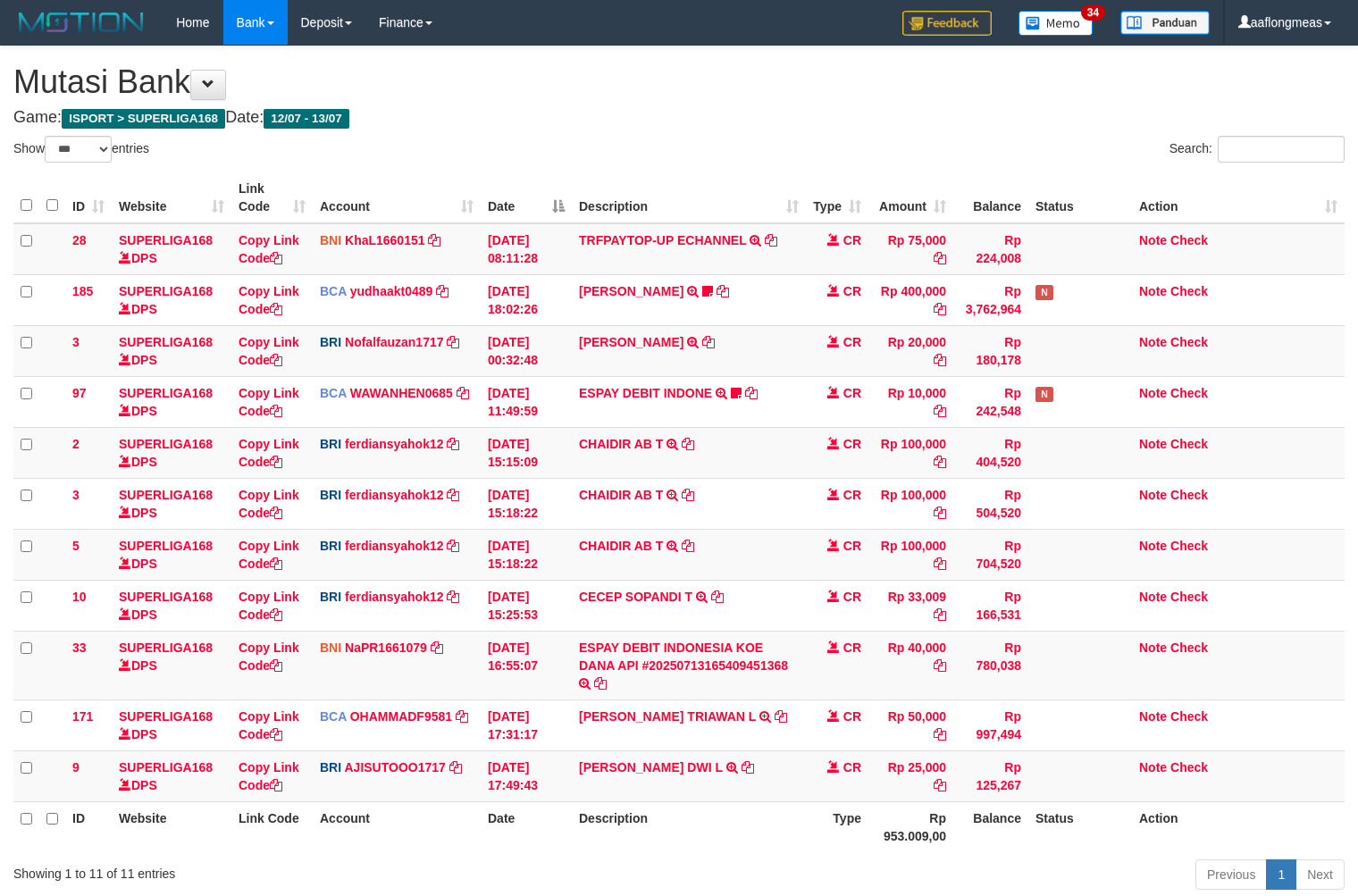 select on "***" 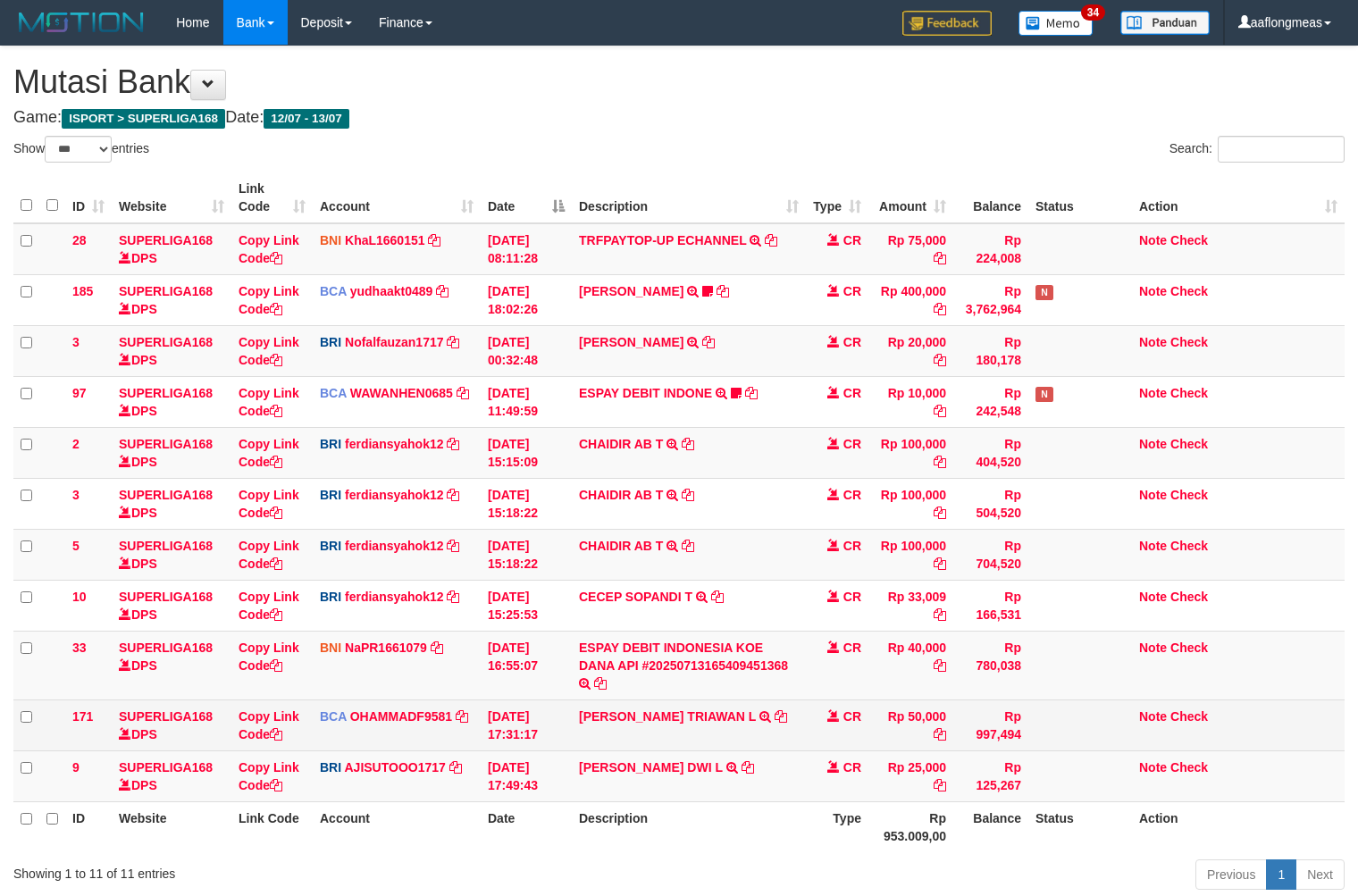scroll, scrollTop: 0, scrollLeft: 0, axis: both 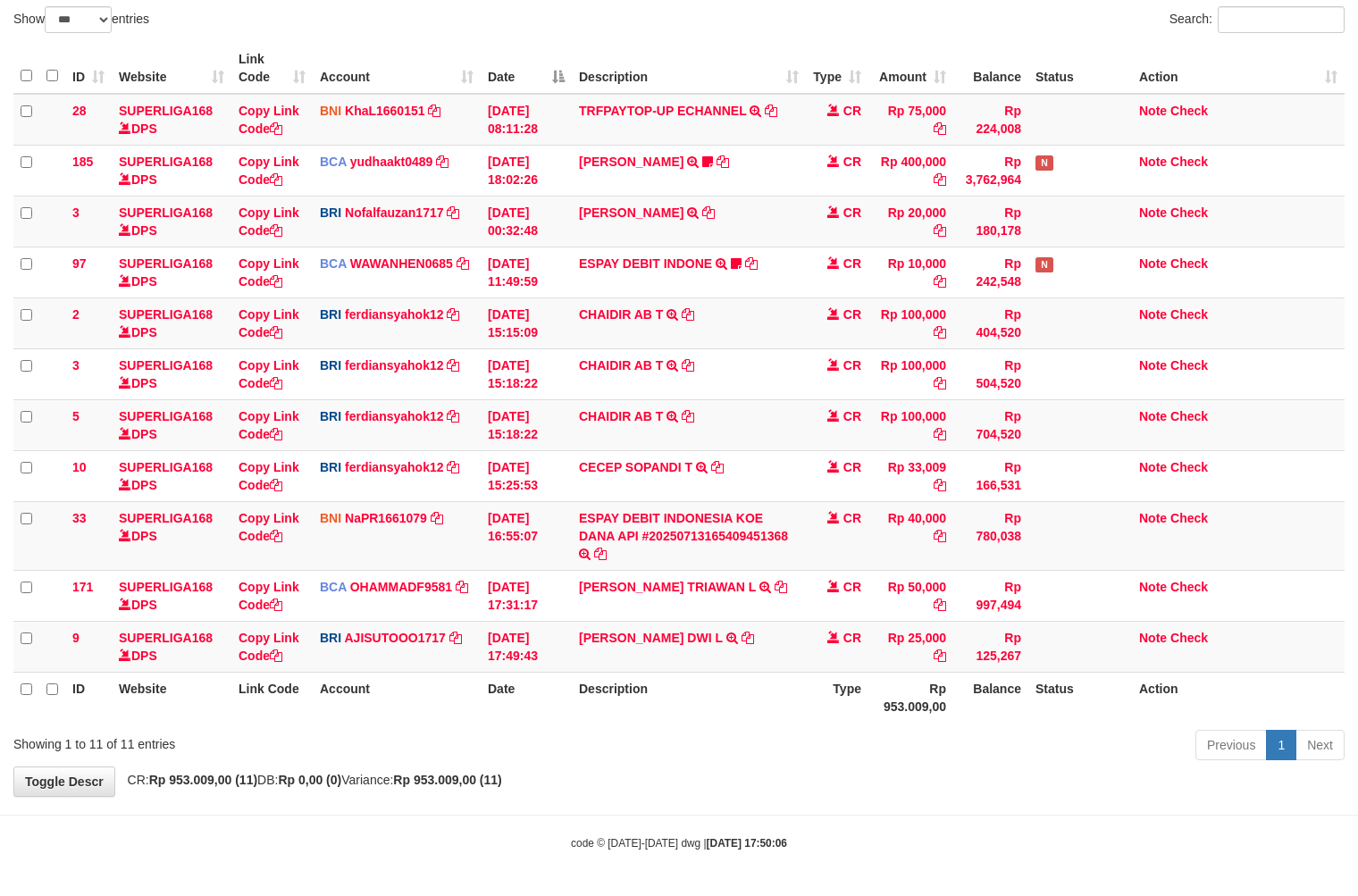 click on "Previous 1 Next" at bounding box center (961, 747) 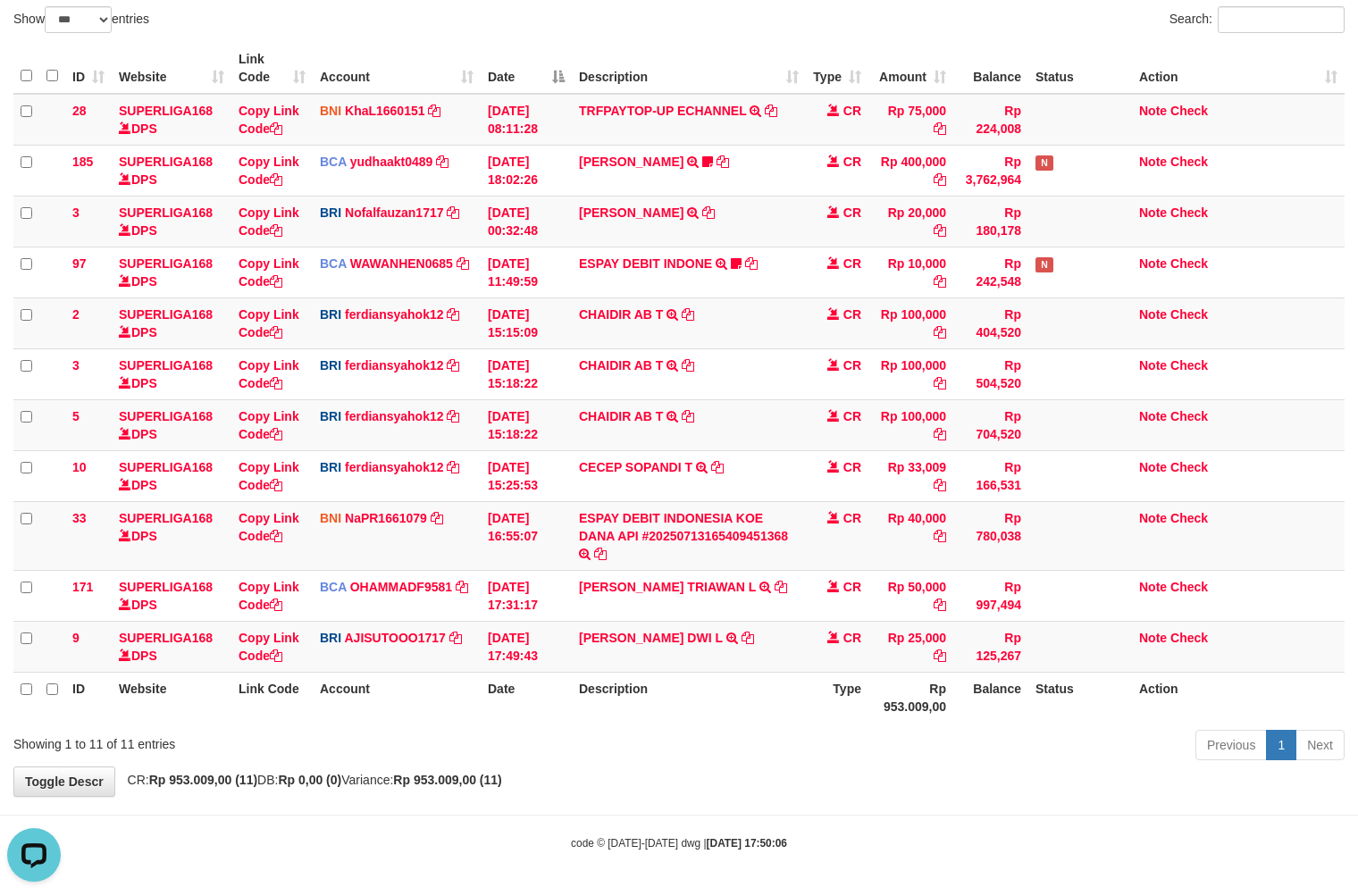 scroll, scrollTop: 0, scrollLeft: 0, axis: both 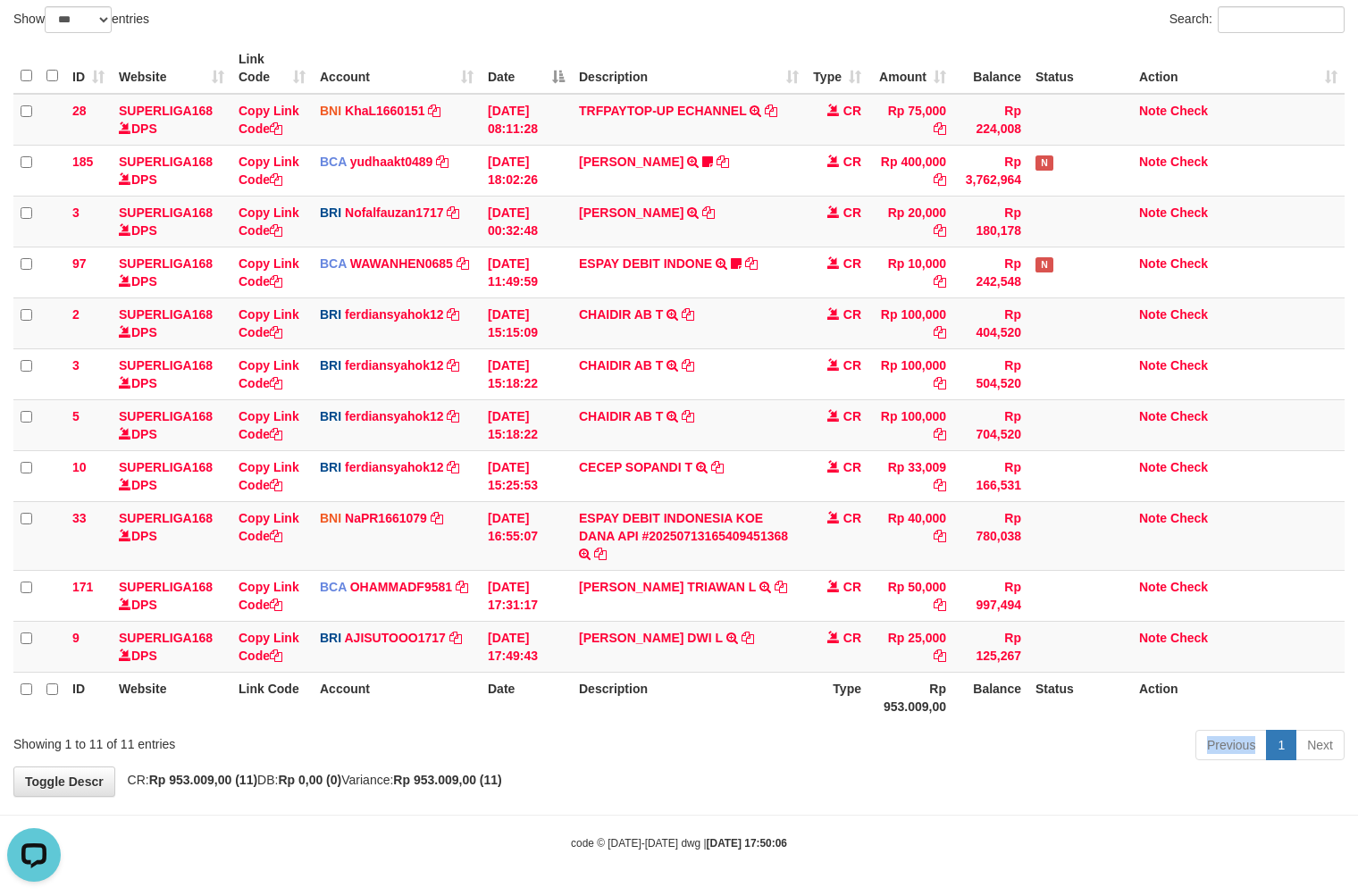 click on "Previous 1 Next" at bounding box center (961, 747) 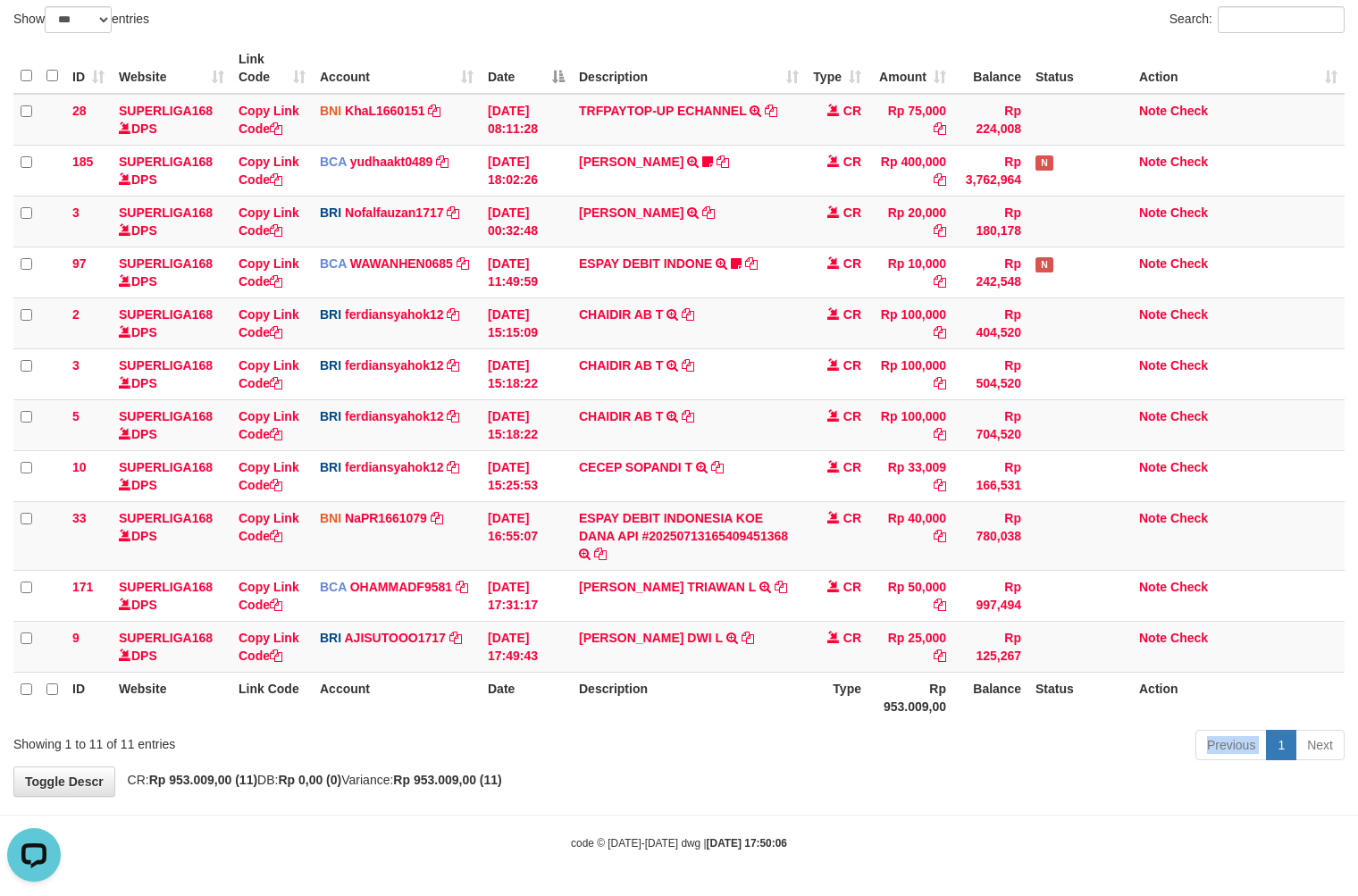click on "Previous 1 Next" at bounding box center (961, 747) 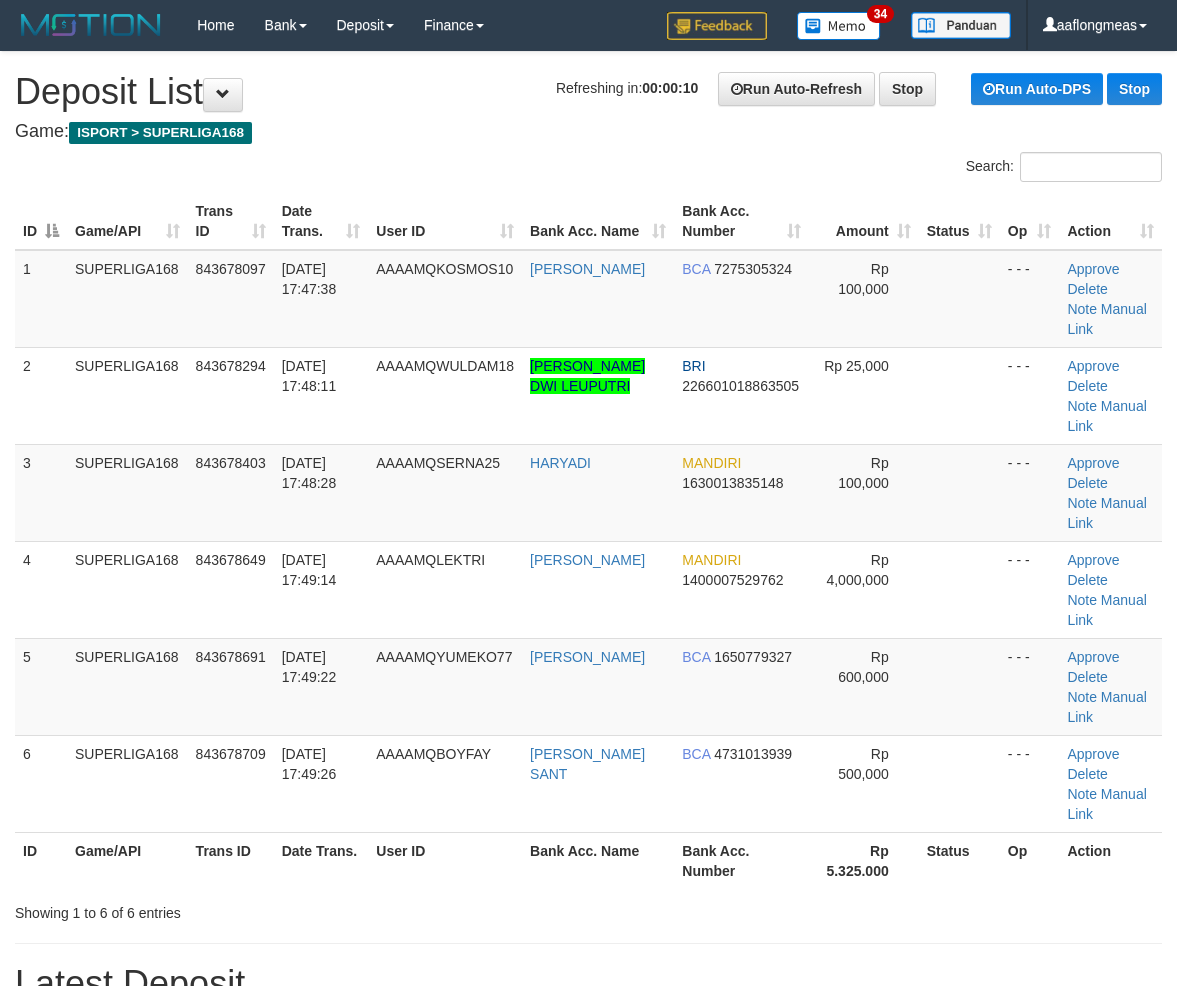 scroll, scrollTop: 0, scrollLeft: 0, axis: both 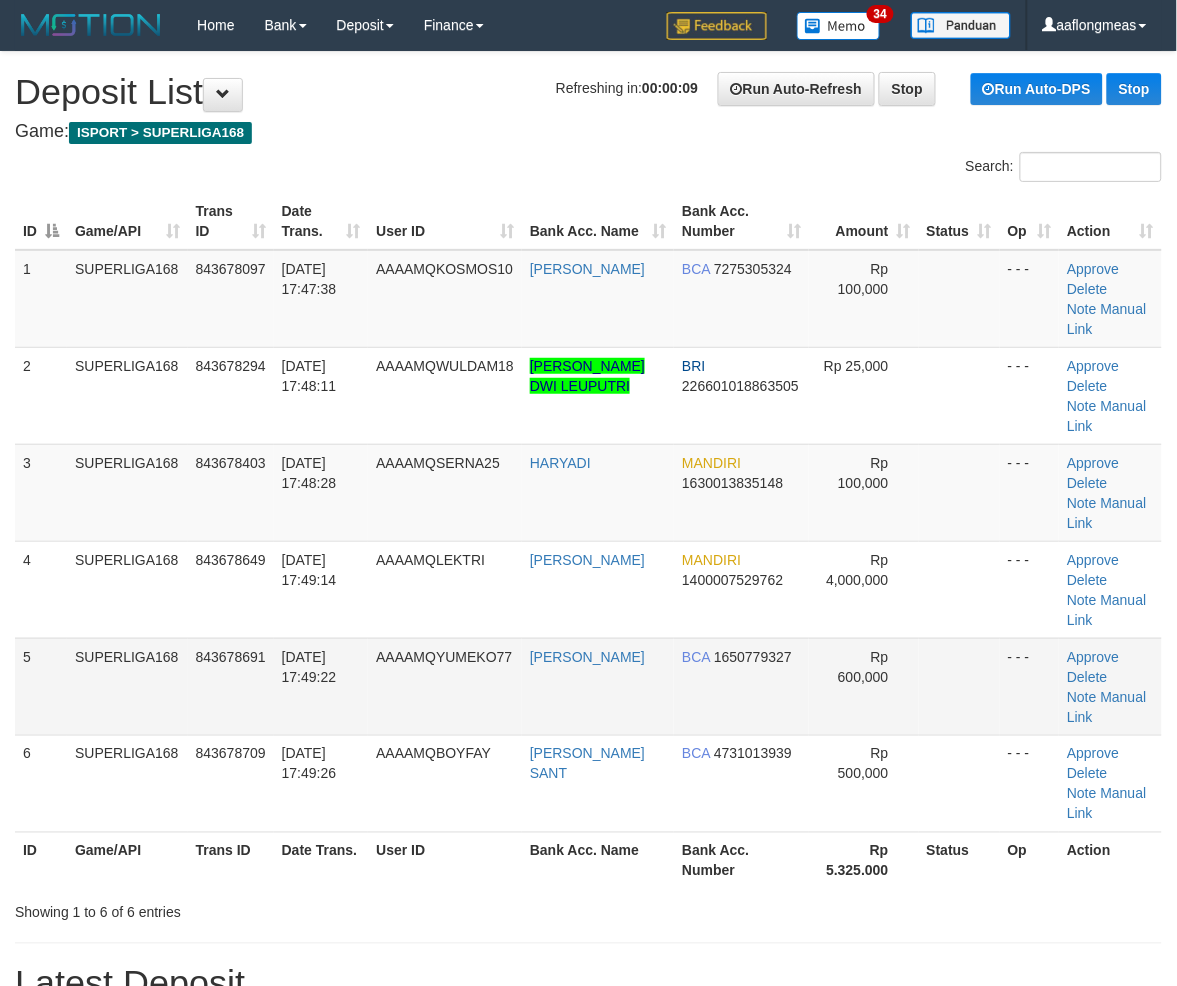 click at bounding box center [959, 686] 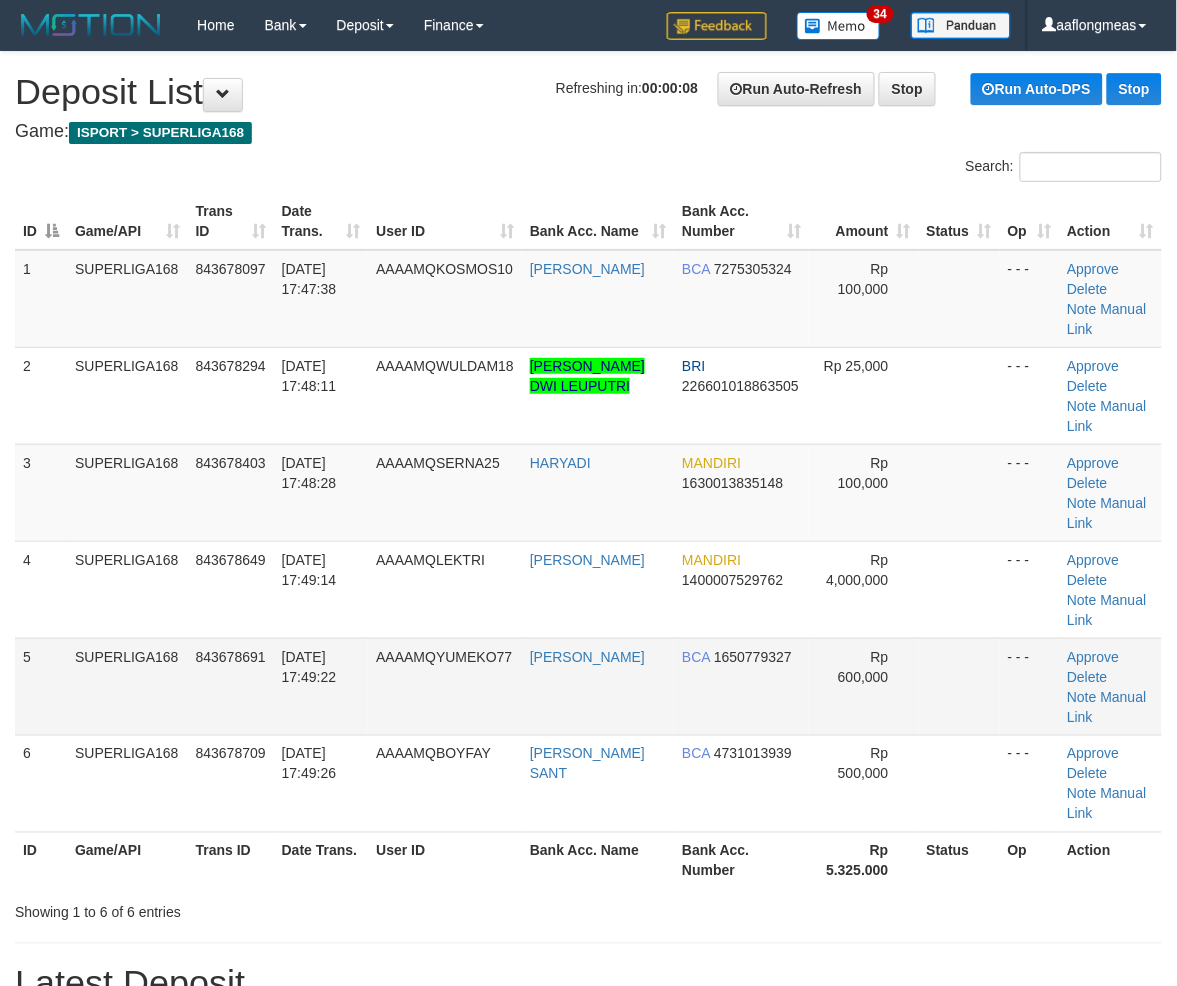 click at bounding box center (959, 686) 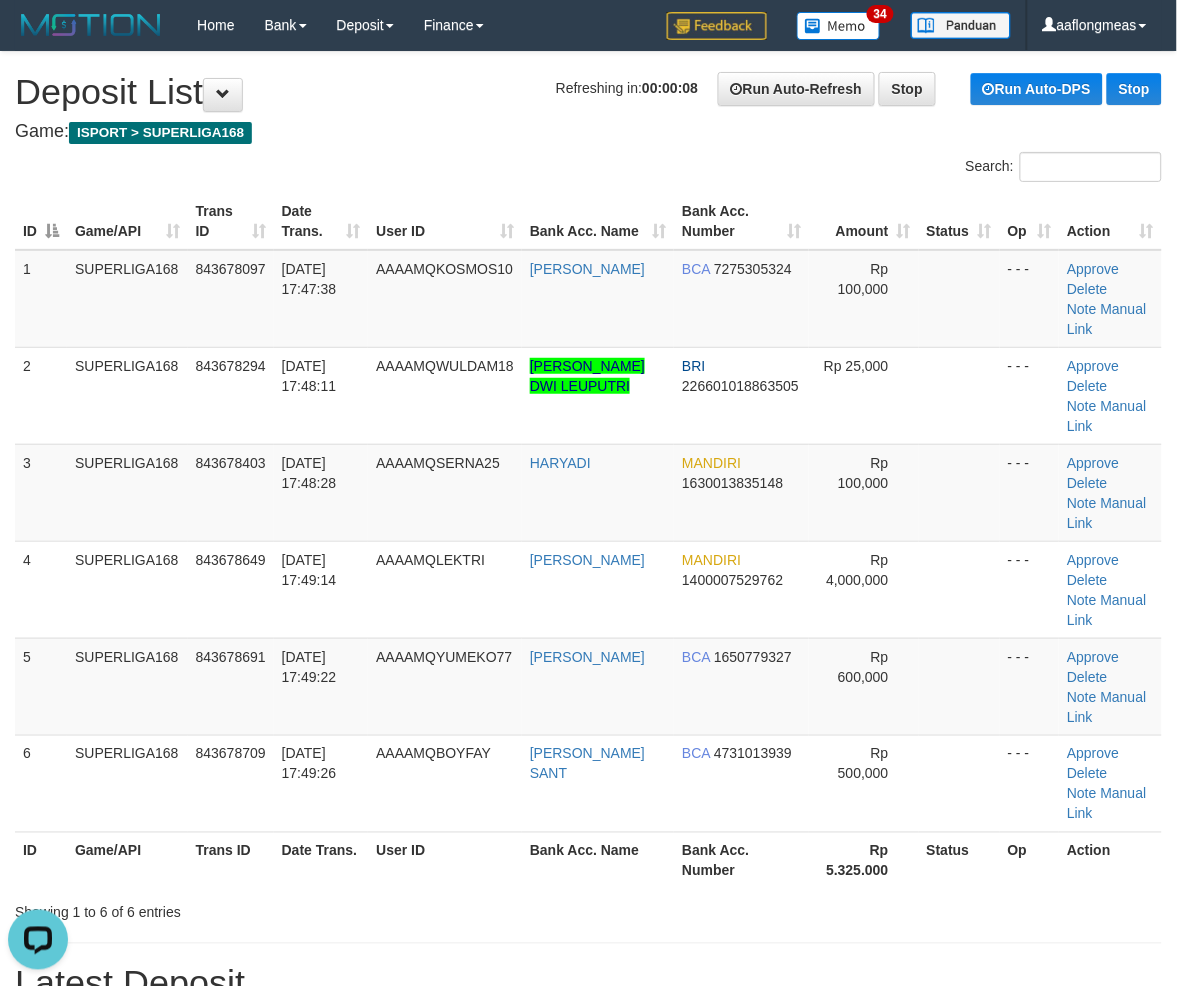 scroll, scrollTop: 0, scrollLeft: 0, axis: both 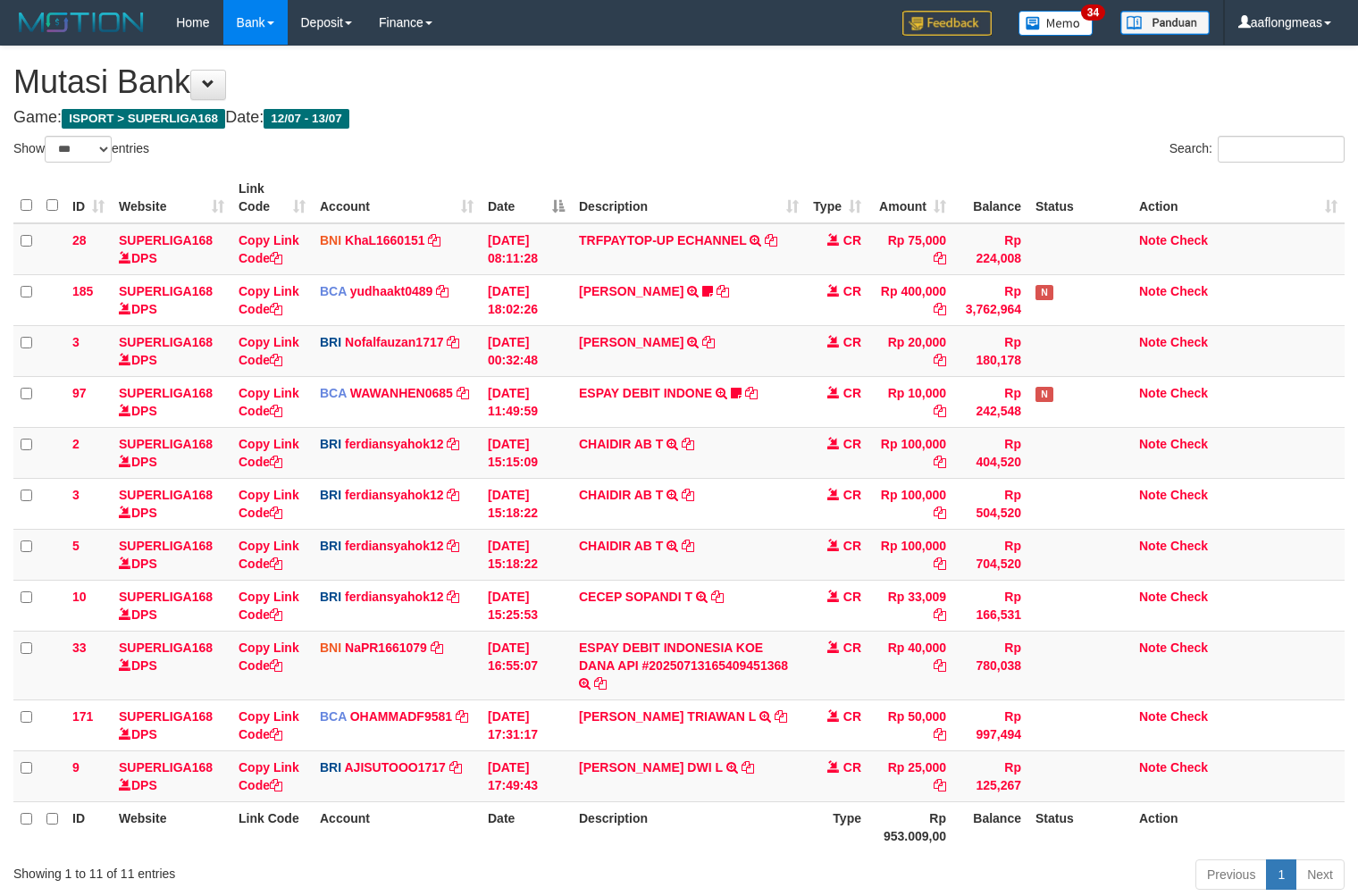 select on "***" 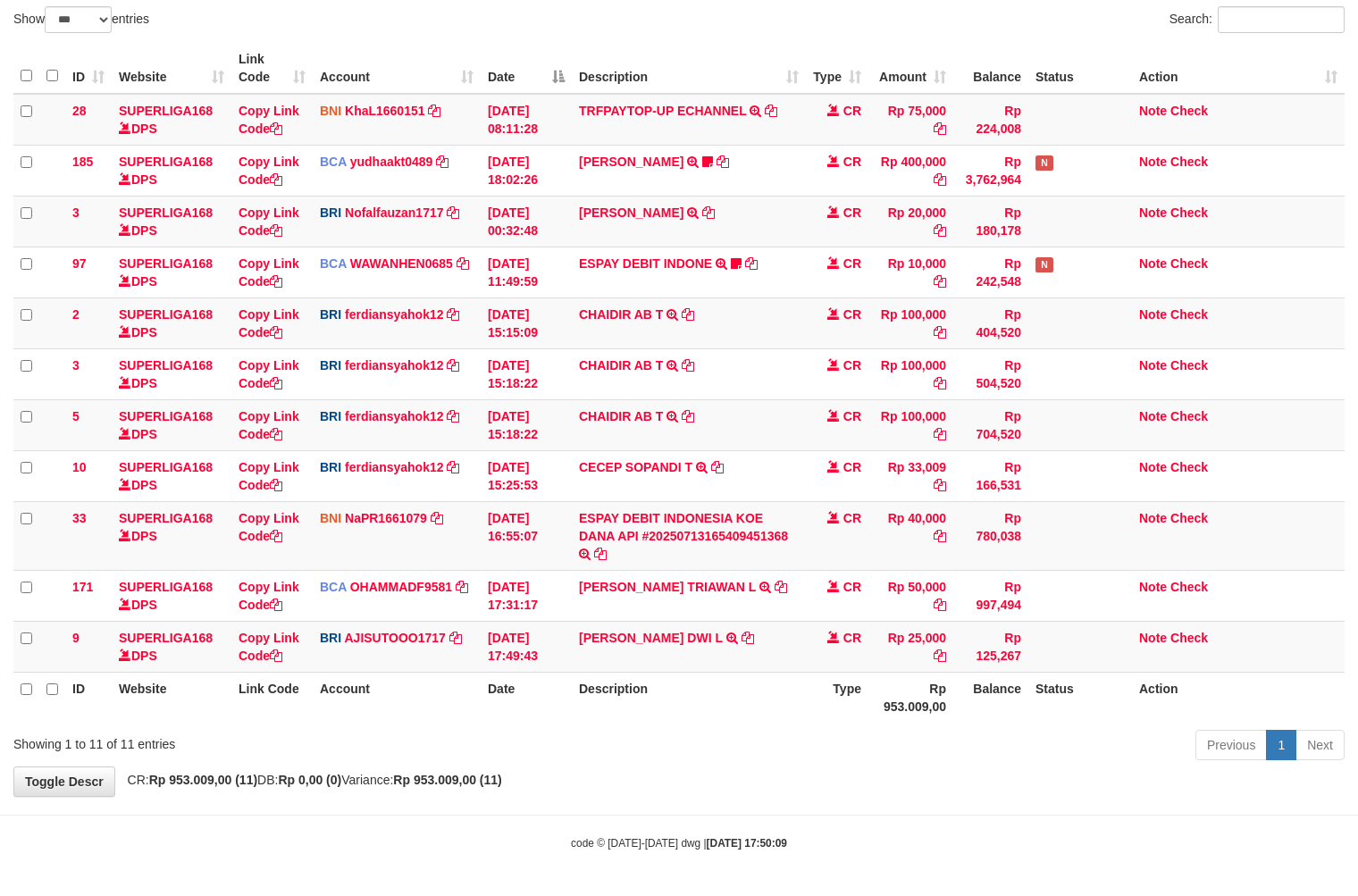 click on "Previous 1 Next" at bounding box center [961, 747] 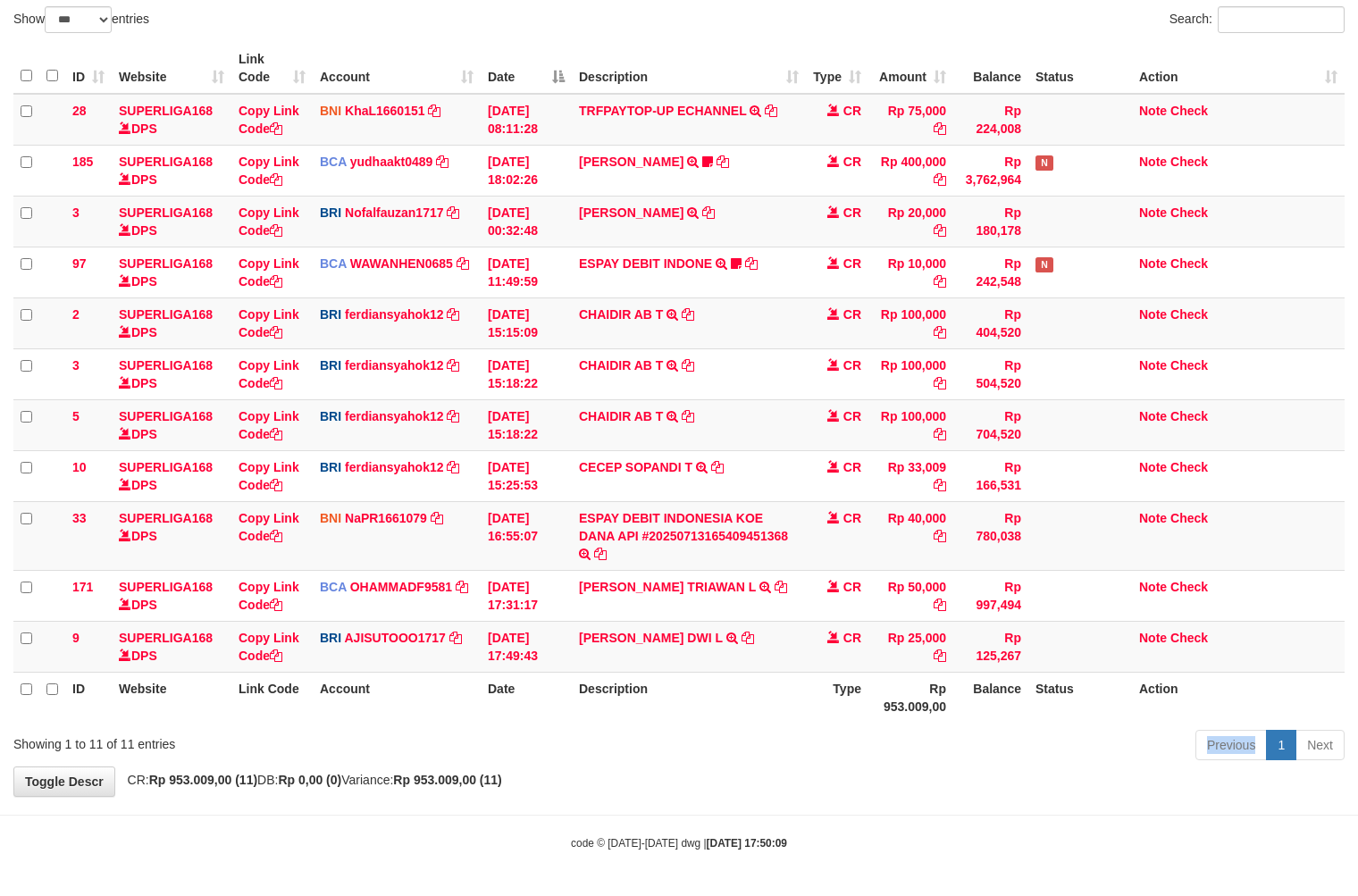 click on "Previous 1 Next" at bounding box center [961, 747] 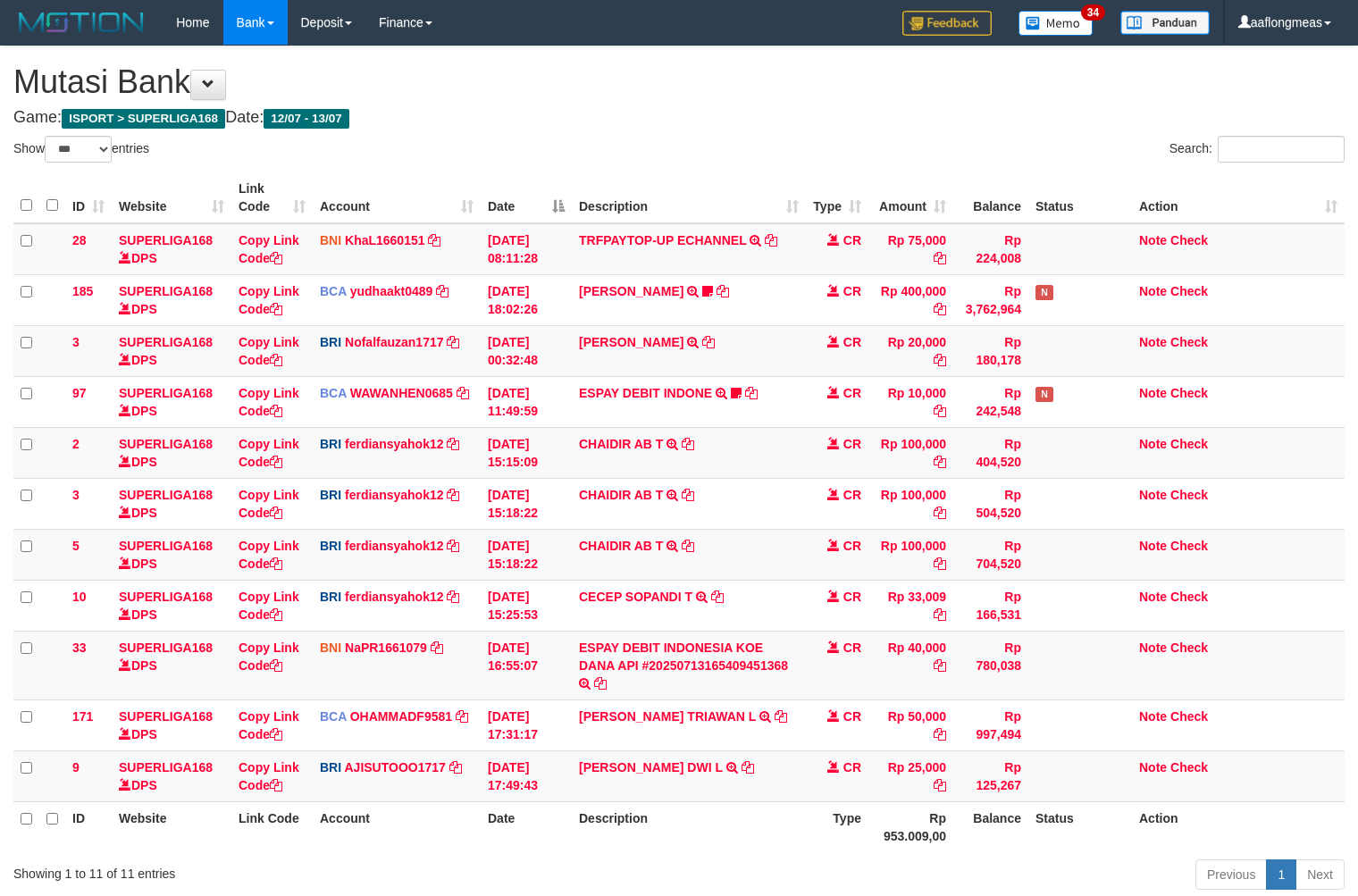 select on "***" 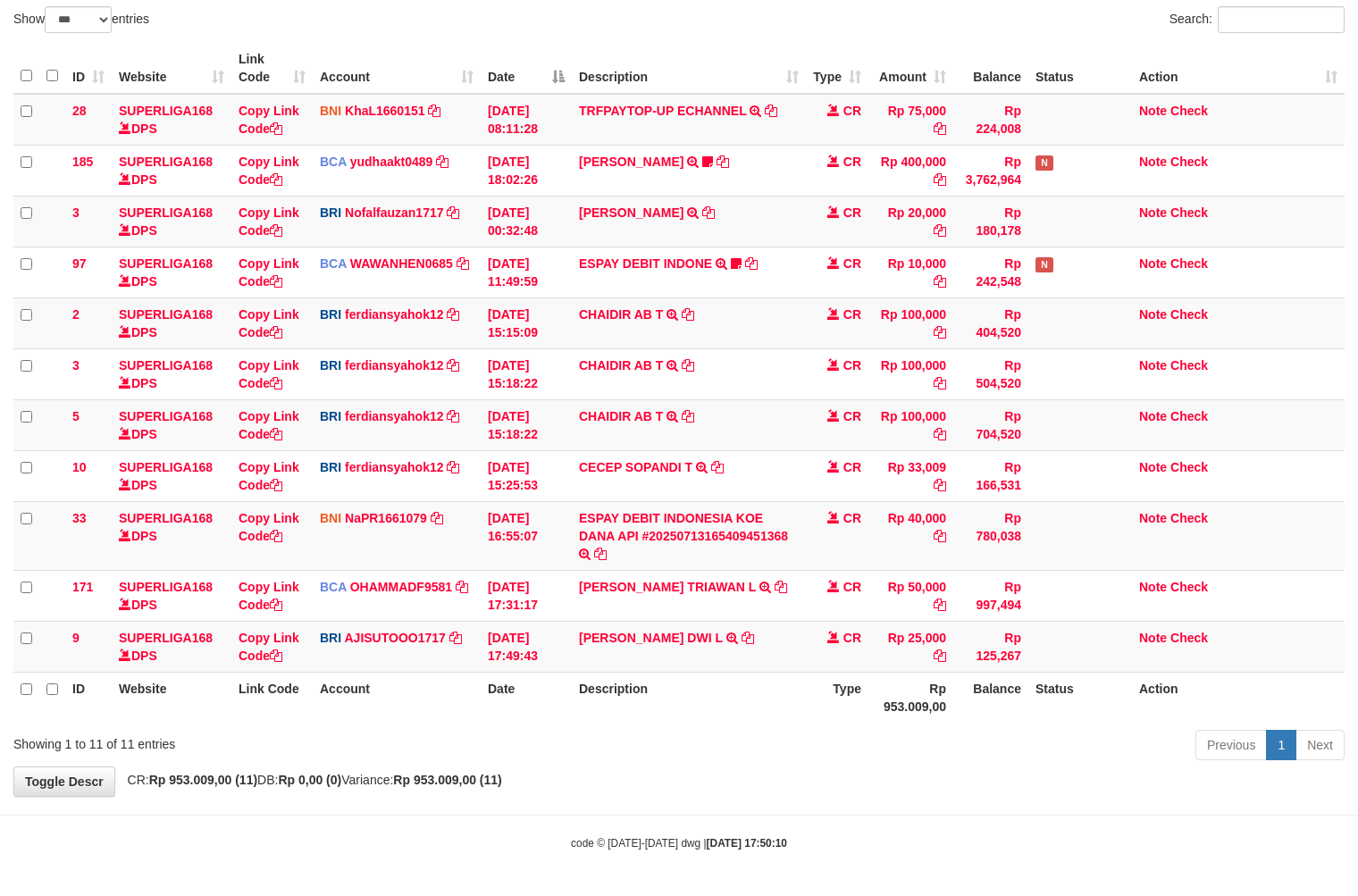 drag, startPoint x: 688, startPoint y: 745, endPoint x: 494, endPoint y: 738, distance: 194.12625 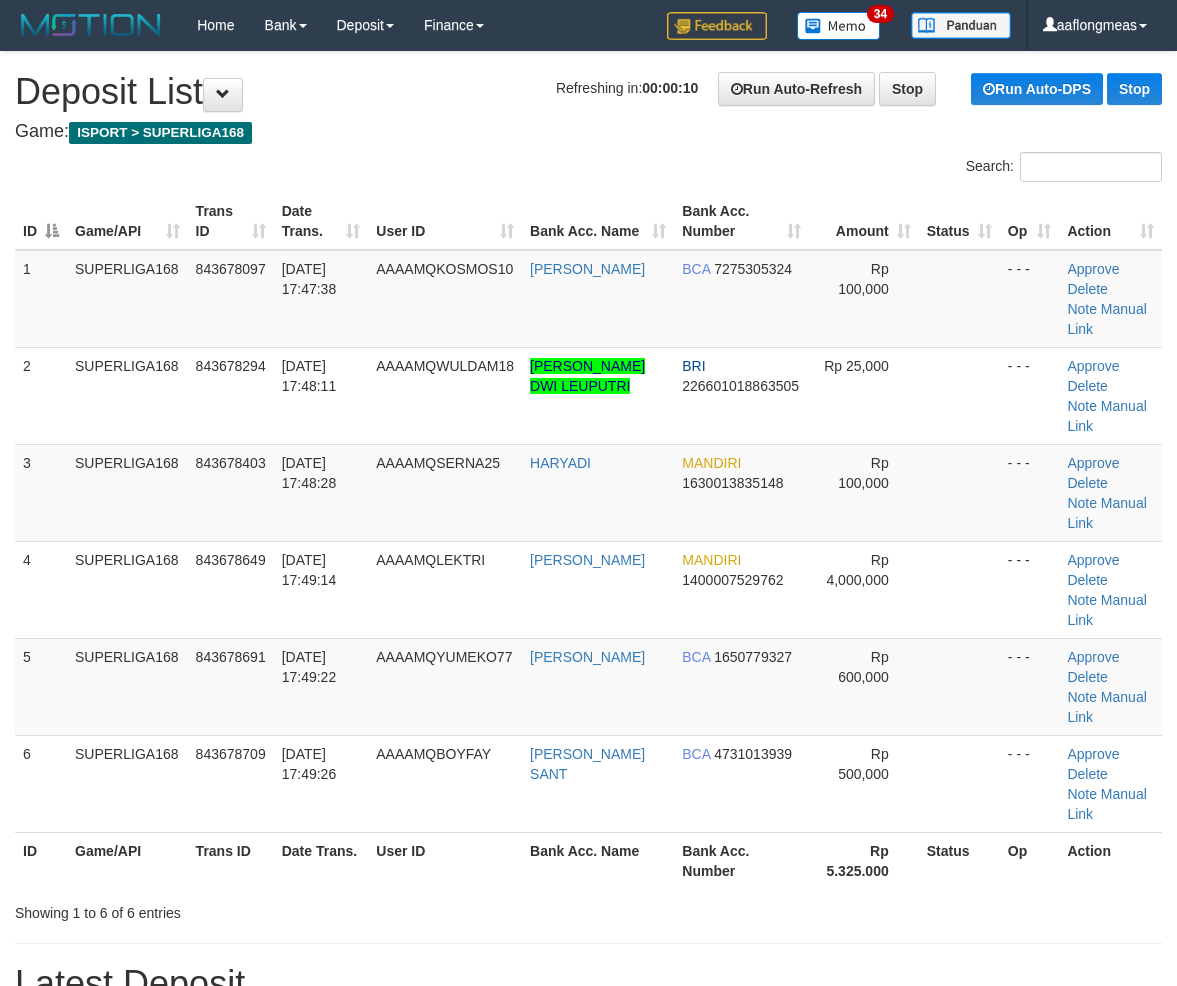scroll, scrollTop: 0, scrollLeft: 0, axis: both 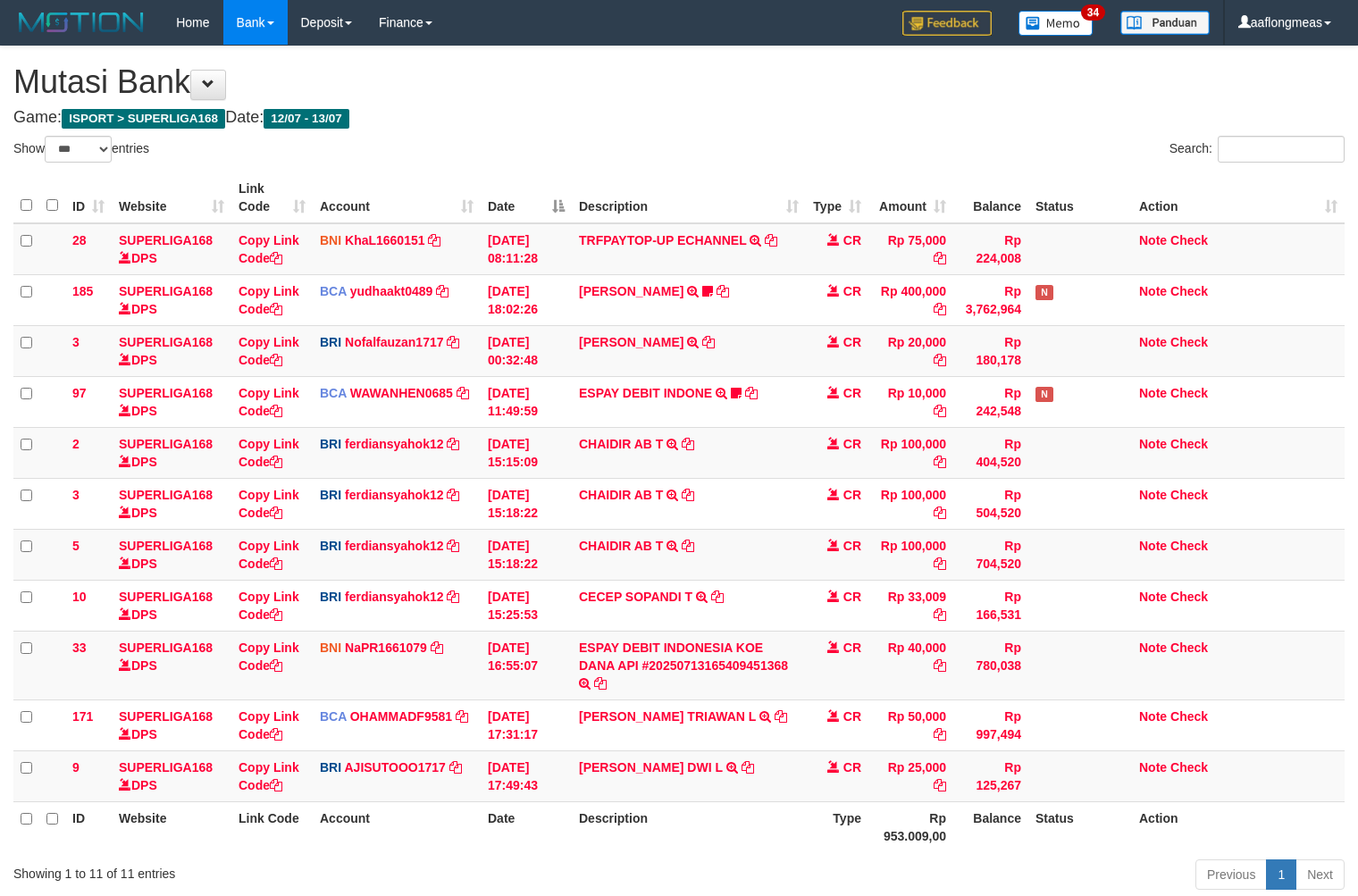 select on "***" 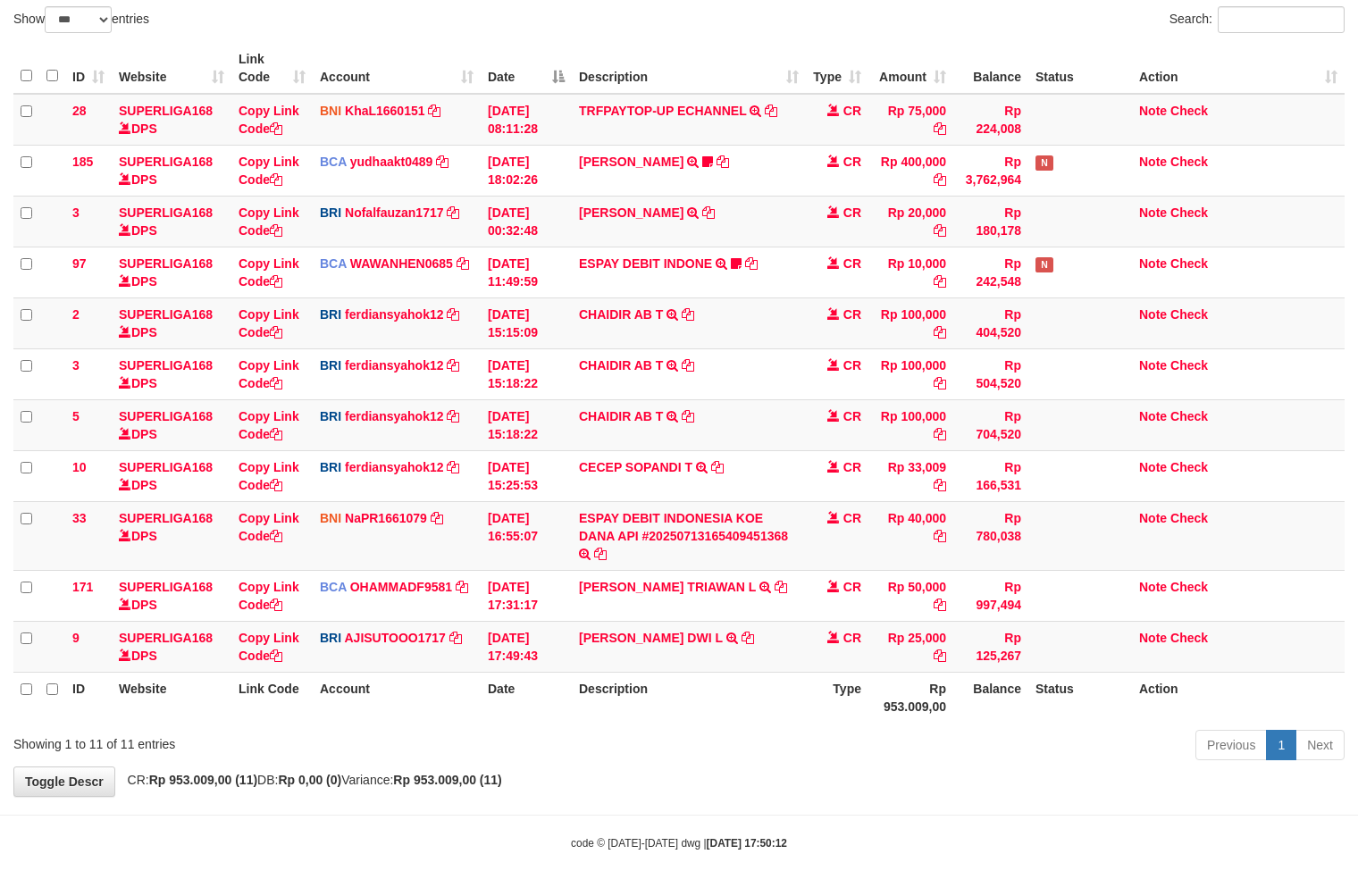 click on "Previous 1 Next" at bounding box center (961, 747) 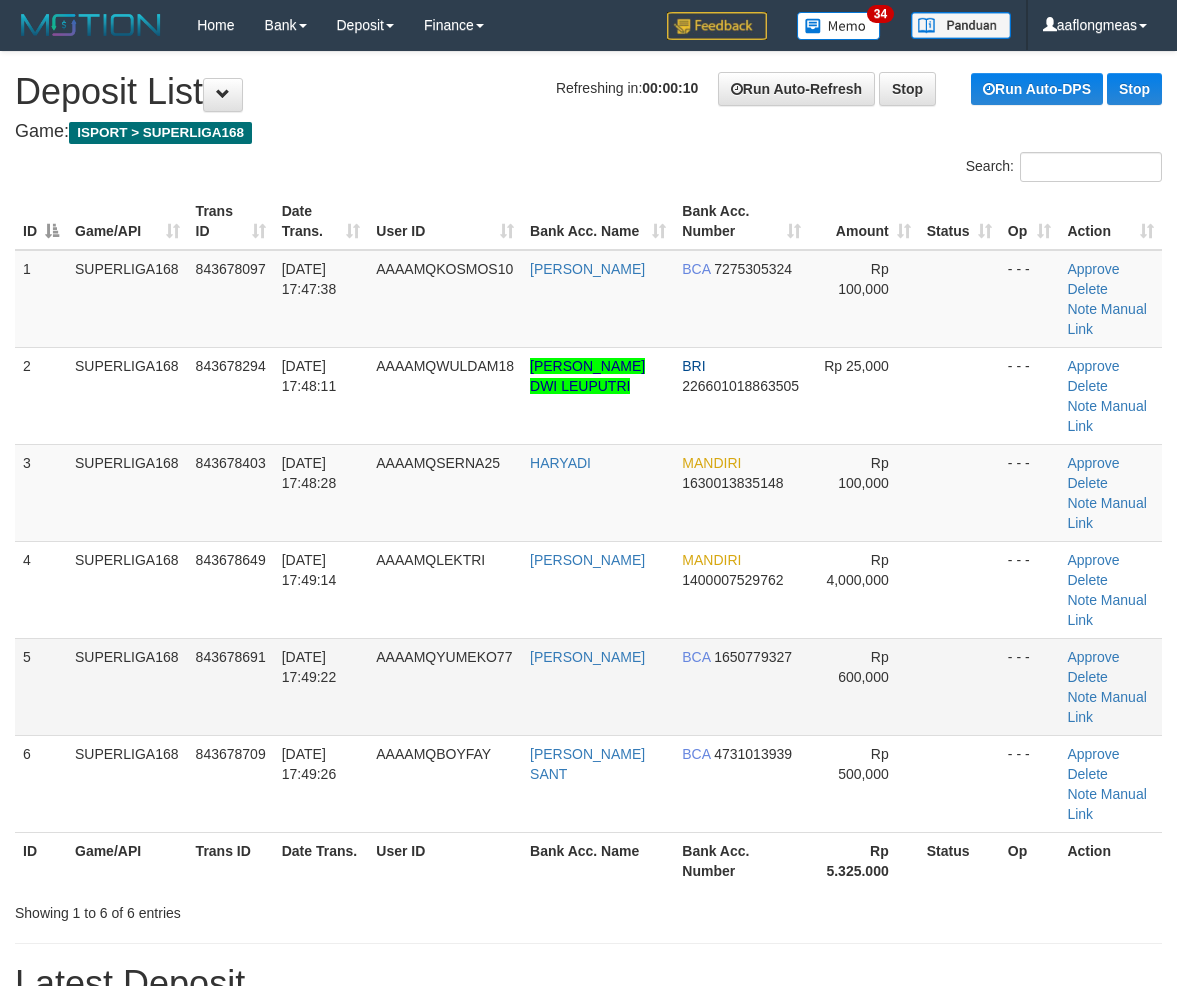 scroll, scrollTop: 0, scrollLeft: 0, axis: both 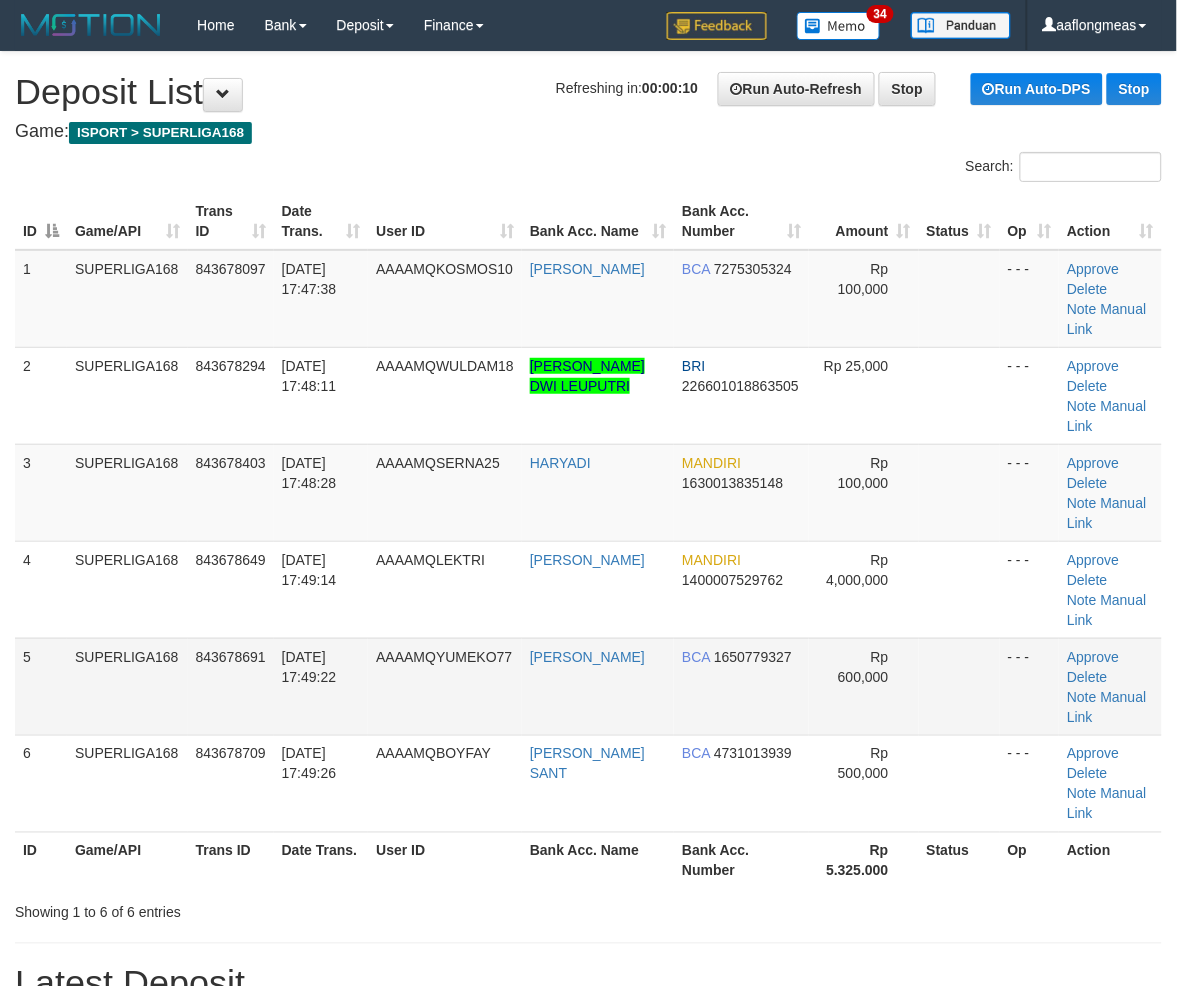 click at bounding box center (959, 686) 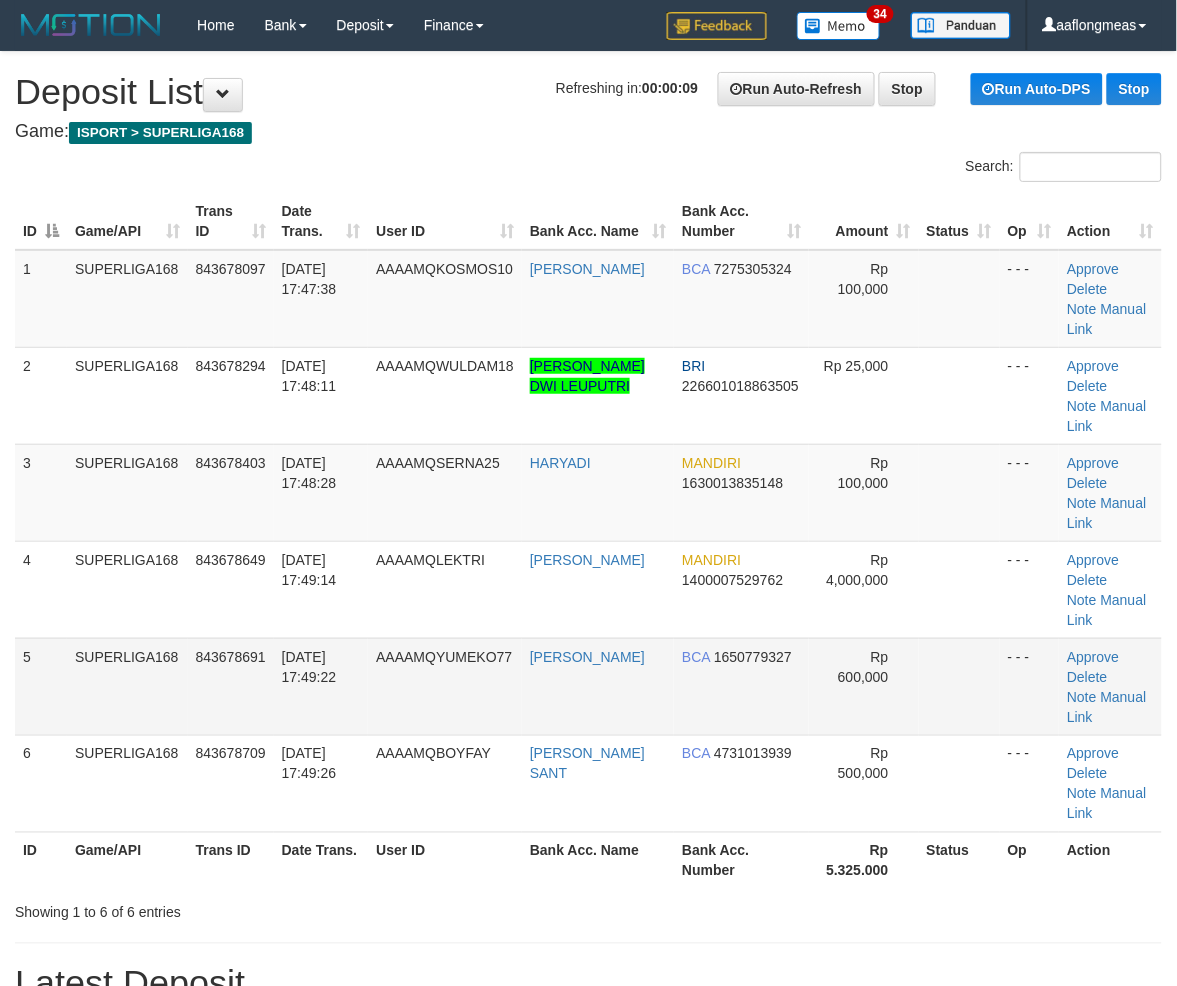 click at bounding box center (959, 686) 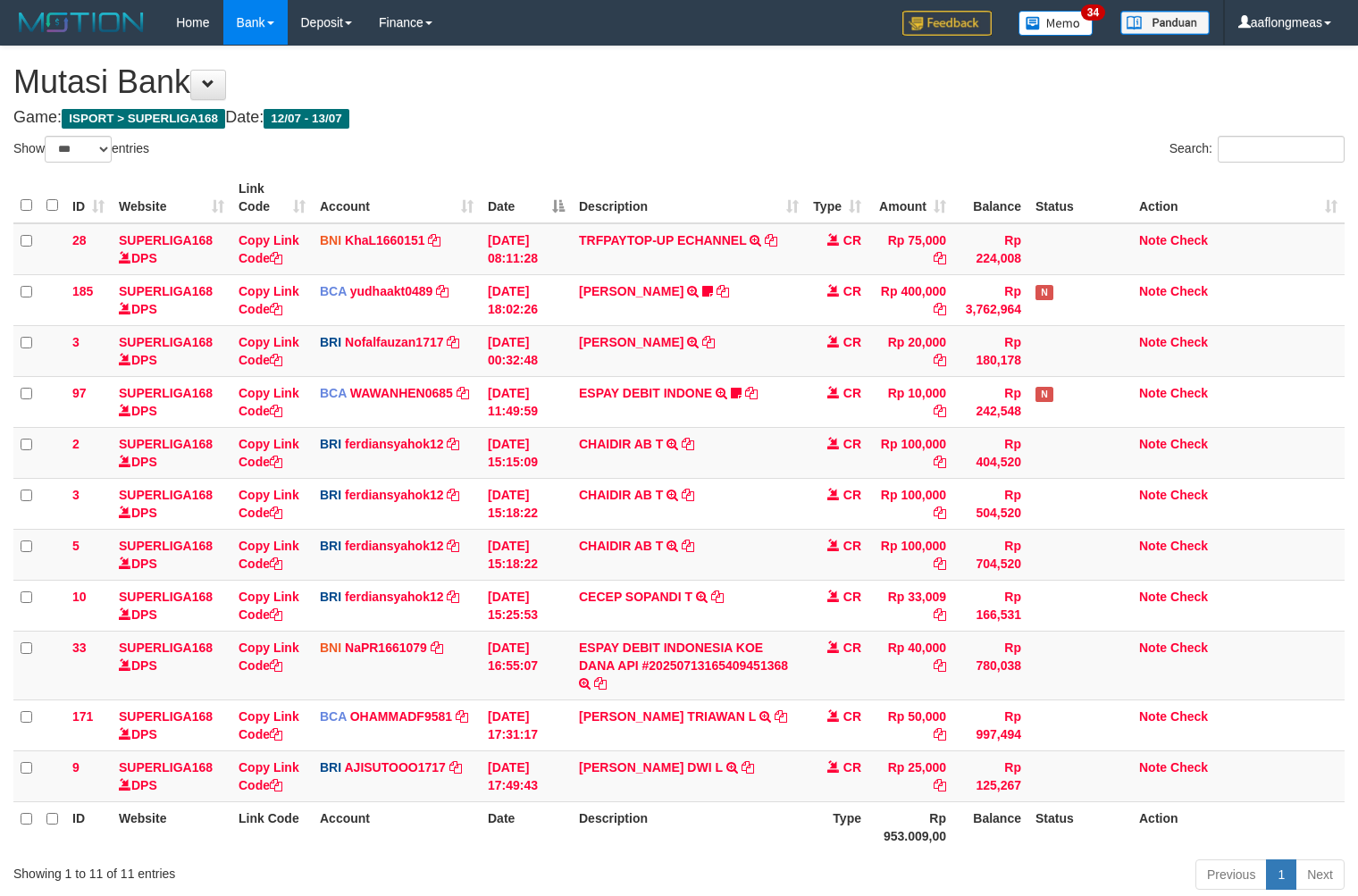 select on "***" 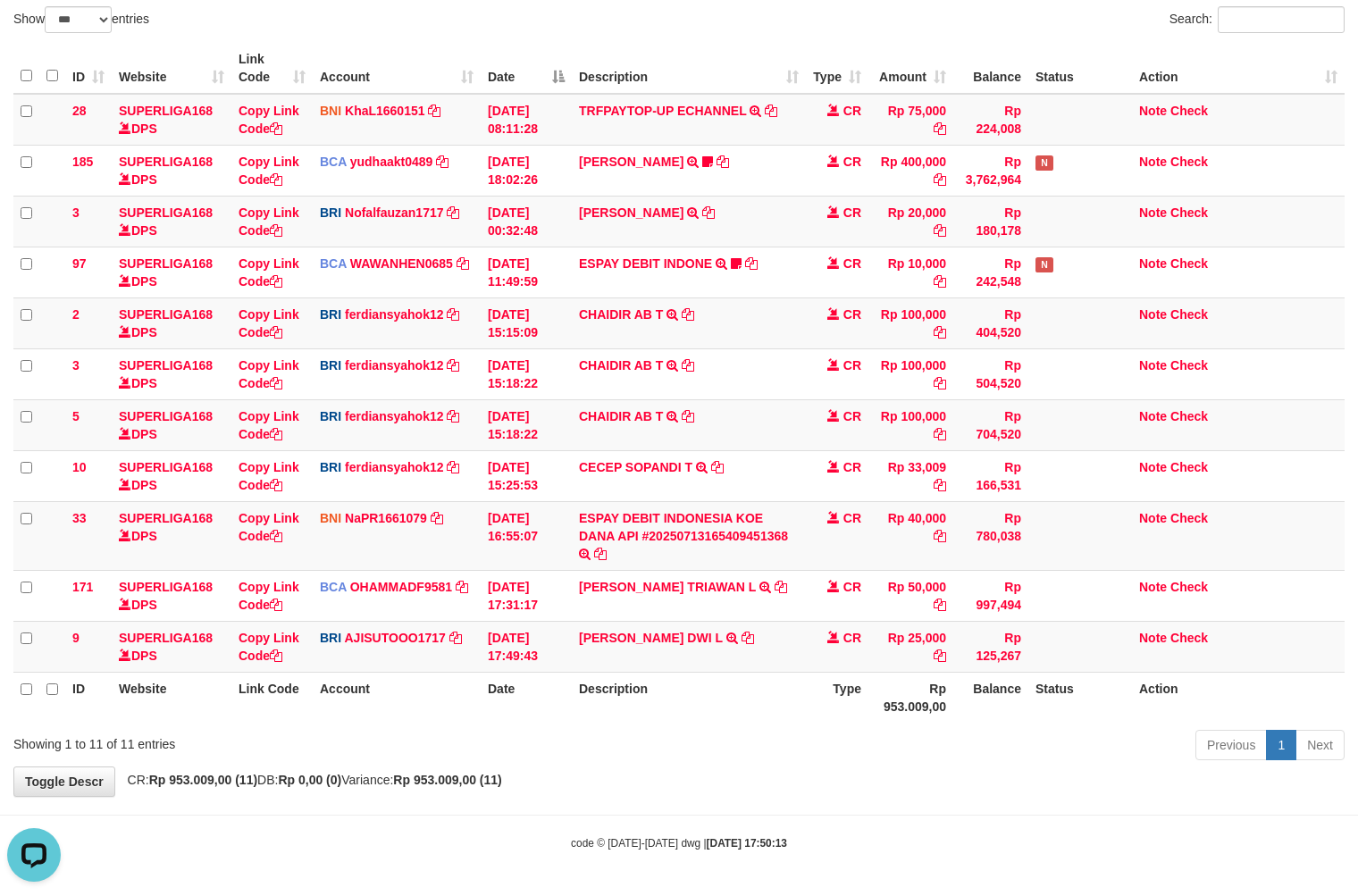 scroll, scrollTop: 0, scrollLeft: 0, axis: both 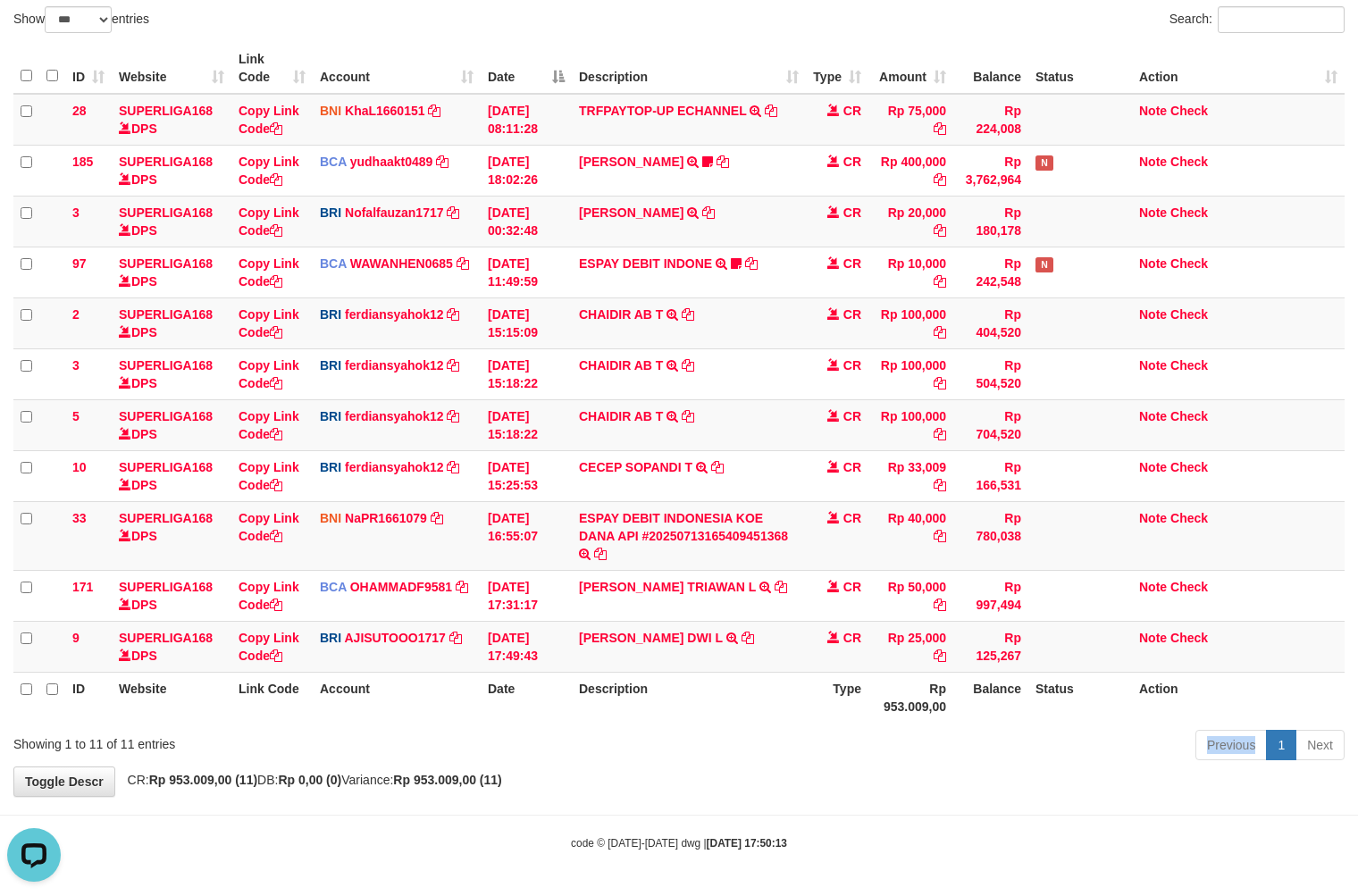 drag, startPoint x: 730, startPoint y: 750, endPoint x: 1, endPoint y: 712, distance: 729.9897 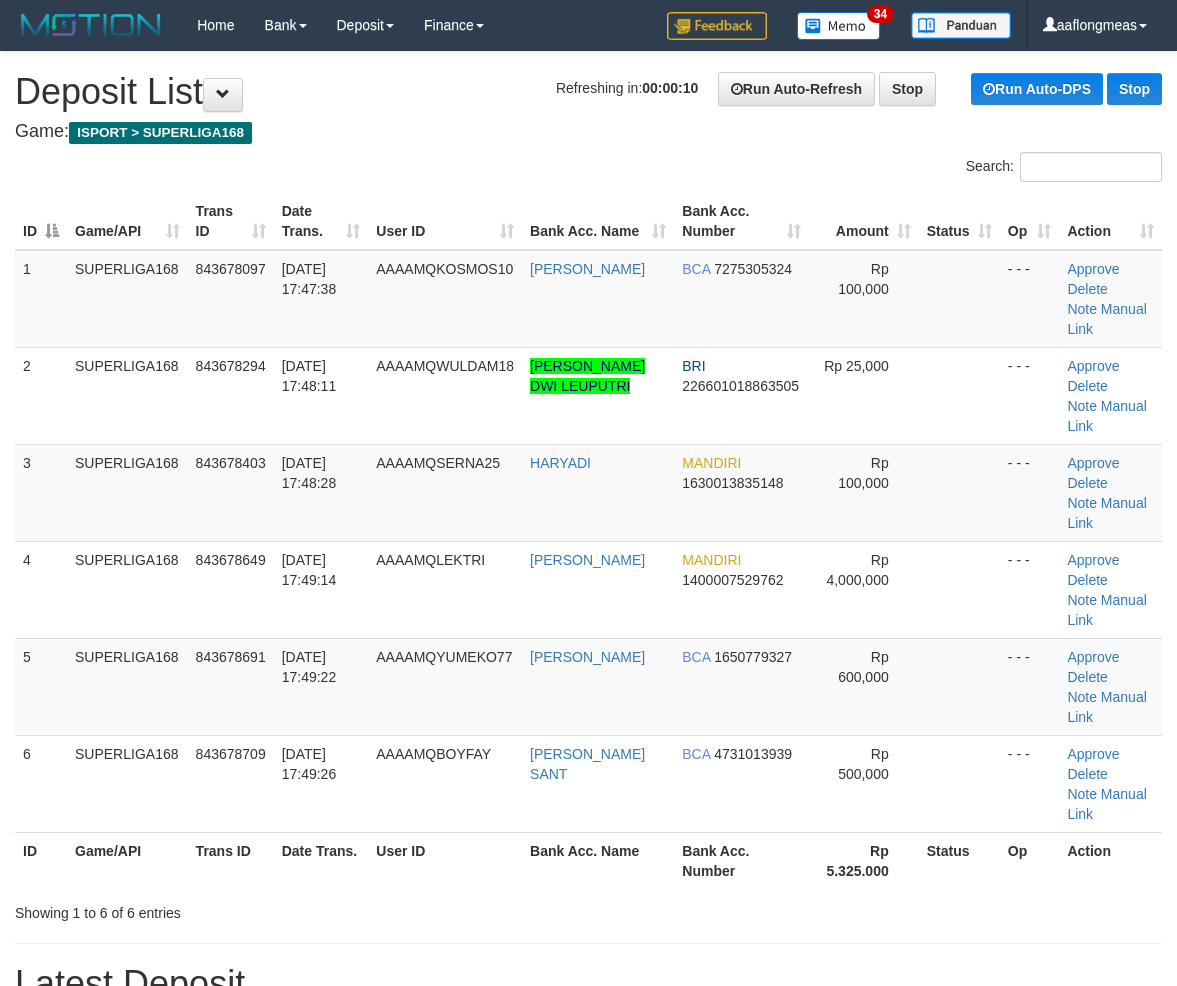 scroll, scrollTop: 0, scrollLeft: 0, axis: both 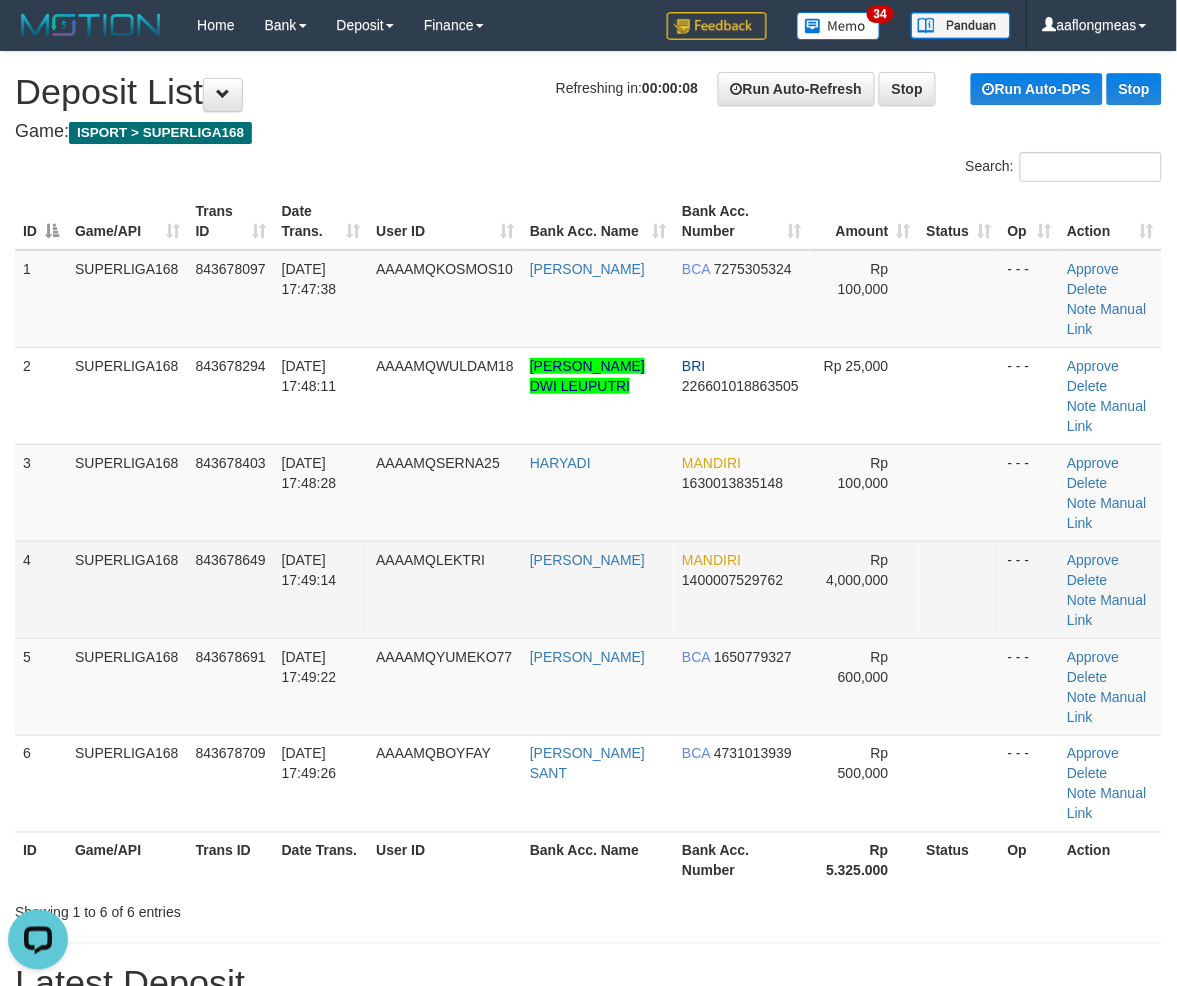 click on "Rp 4,000,000" at bounding box center (864, 589) 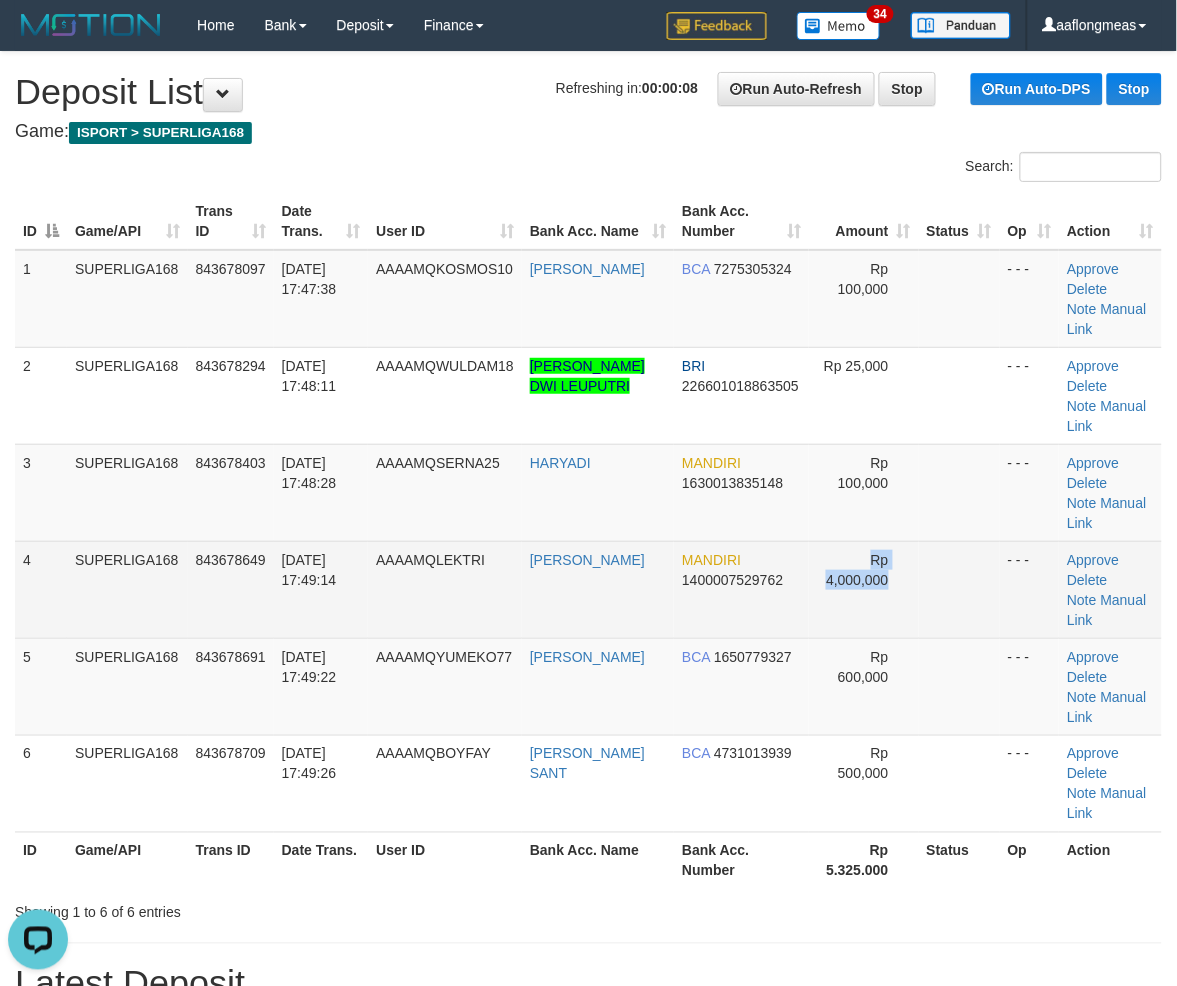 click on "Rp 4,000,000" at bounding box center [864, 589] 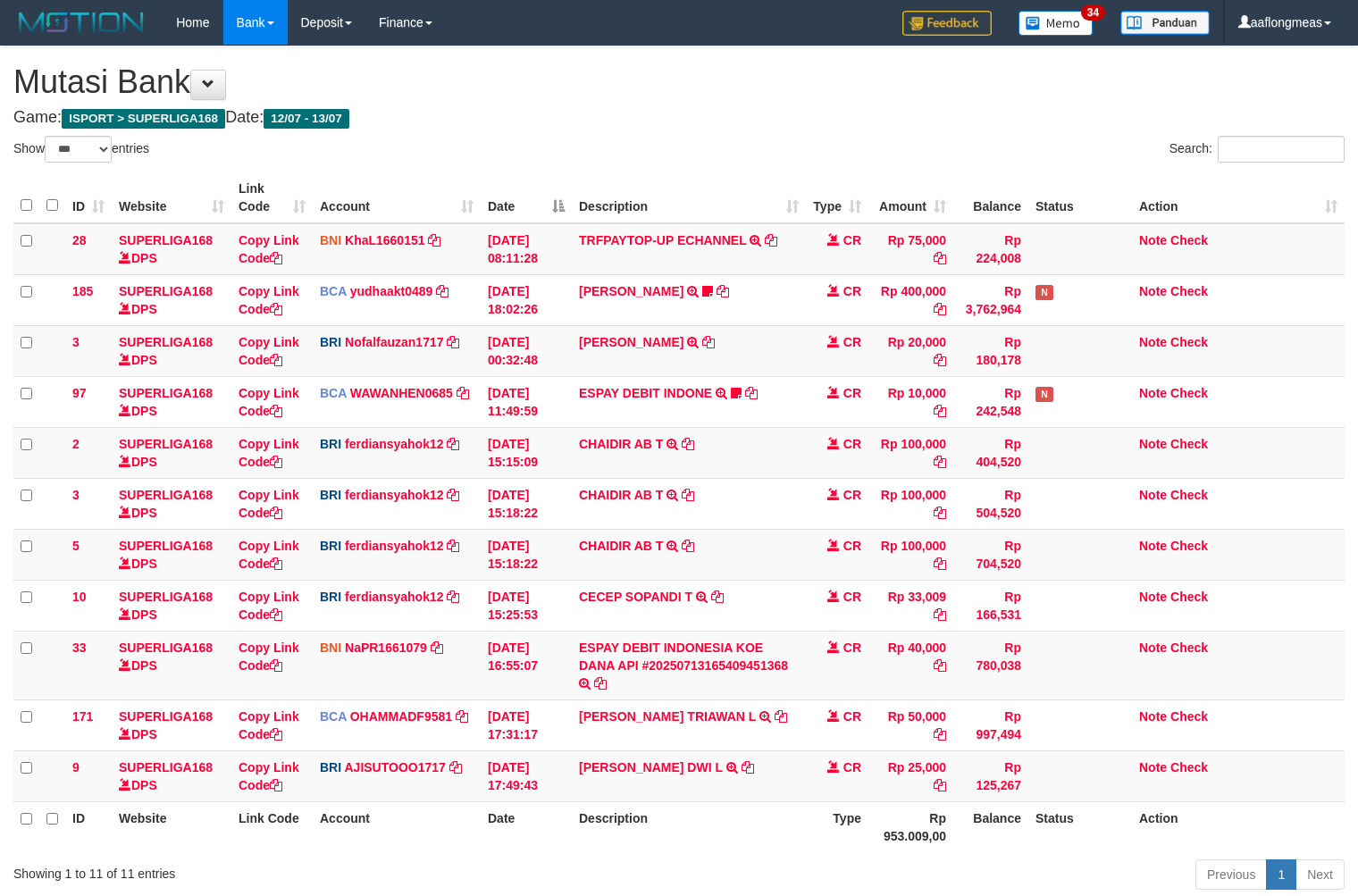select on "***" 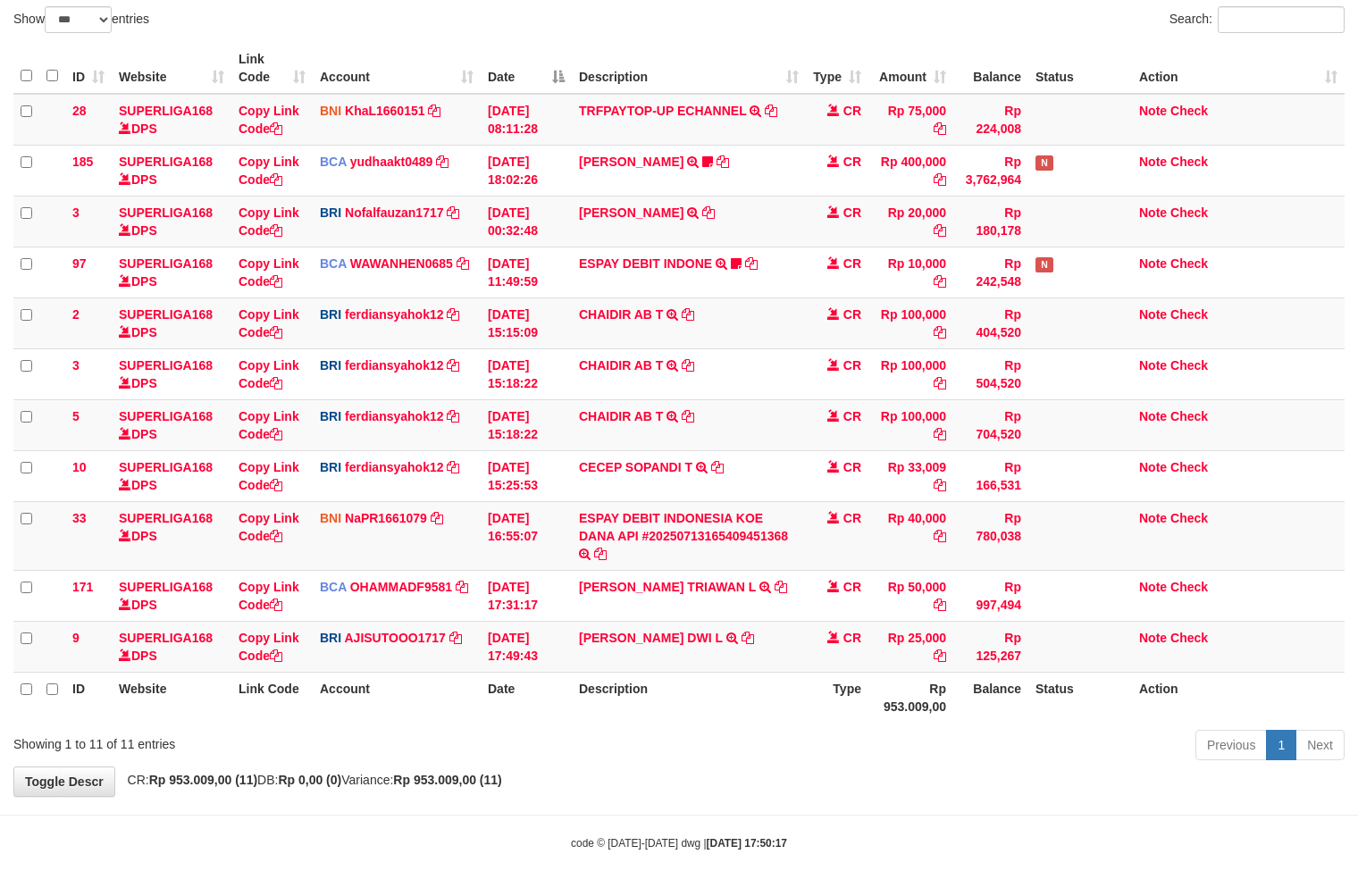click on "**********" at bounding box center [679, 356] 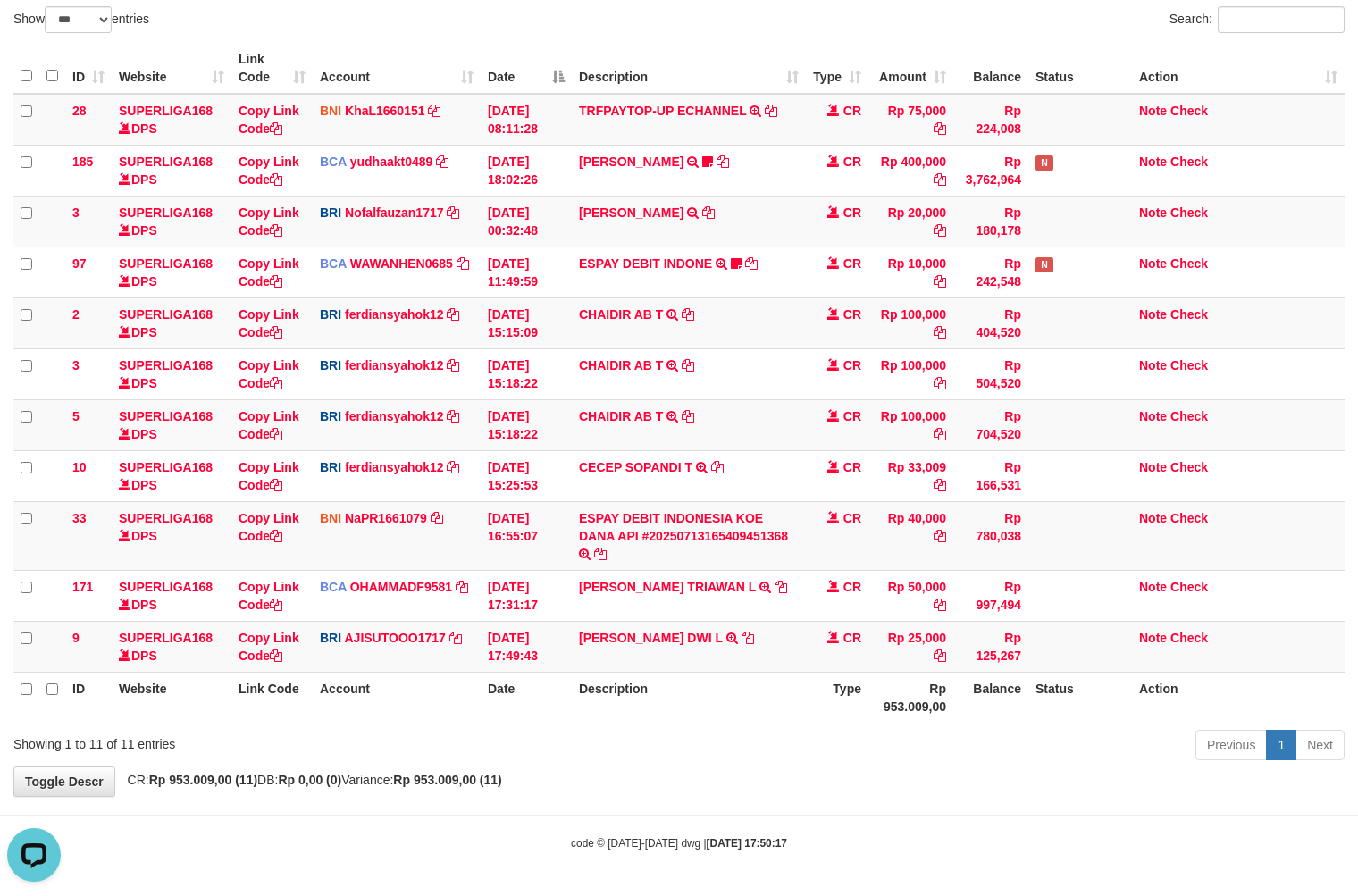 scroll, scrollTop: 0, scrollLeft: 0, axis: both 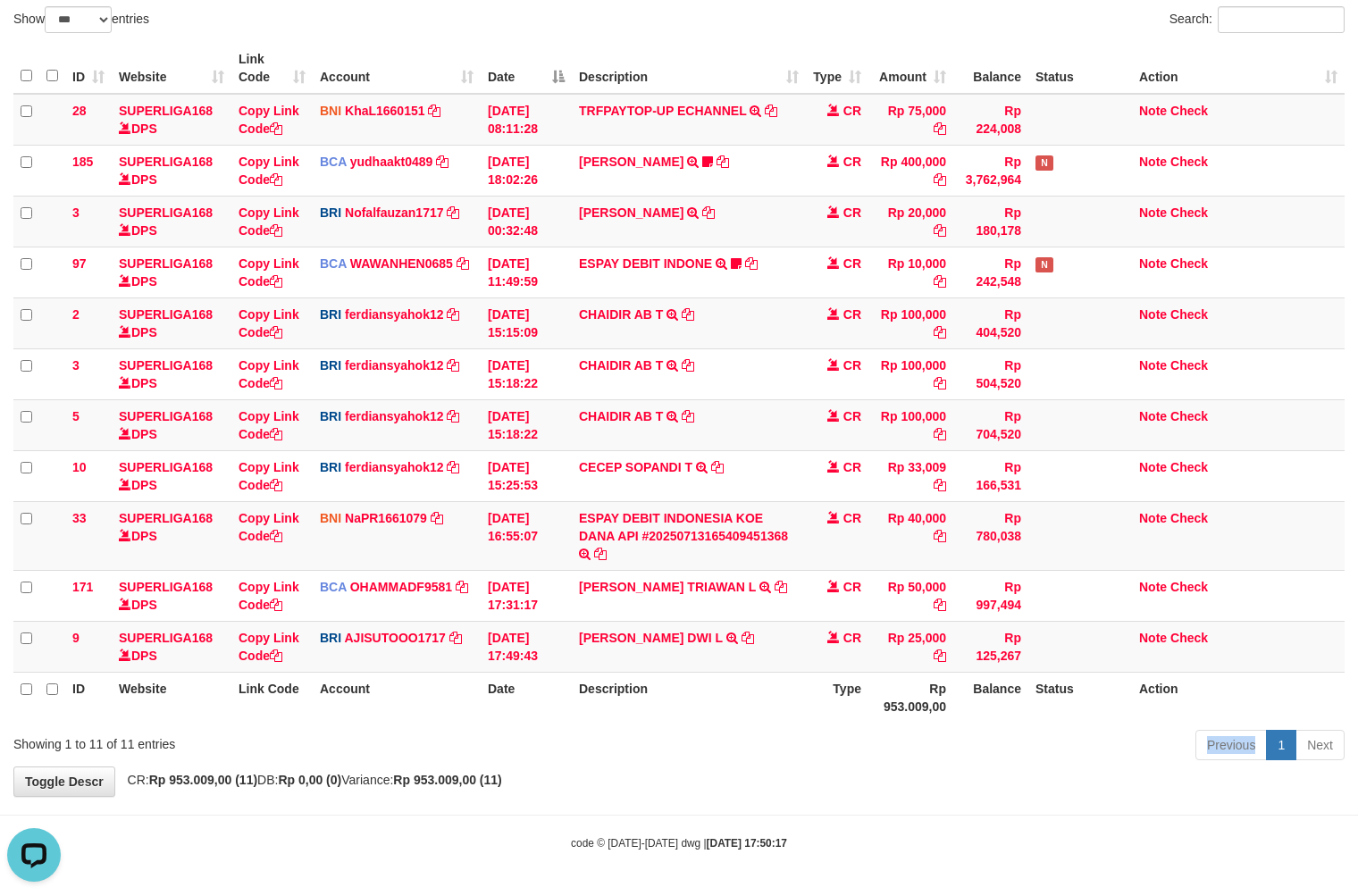 click on "Previous 1 Next" at bounding box center (961, 747) 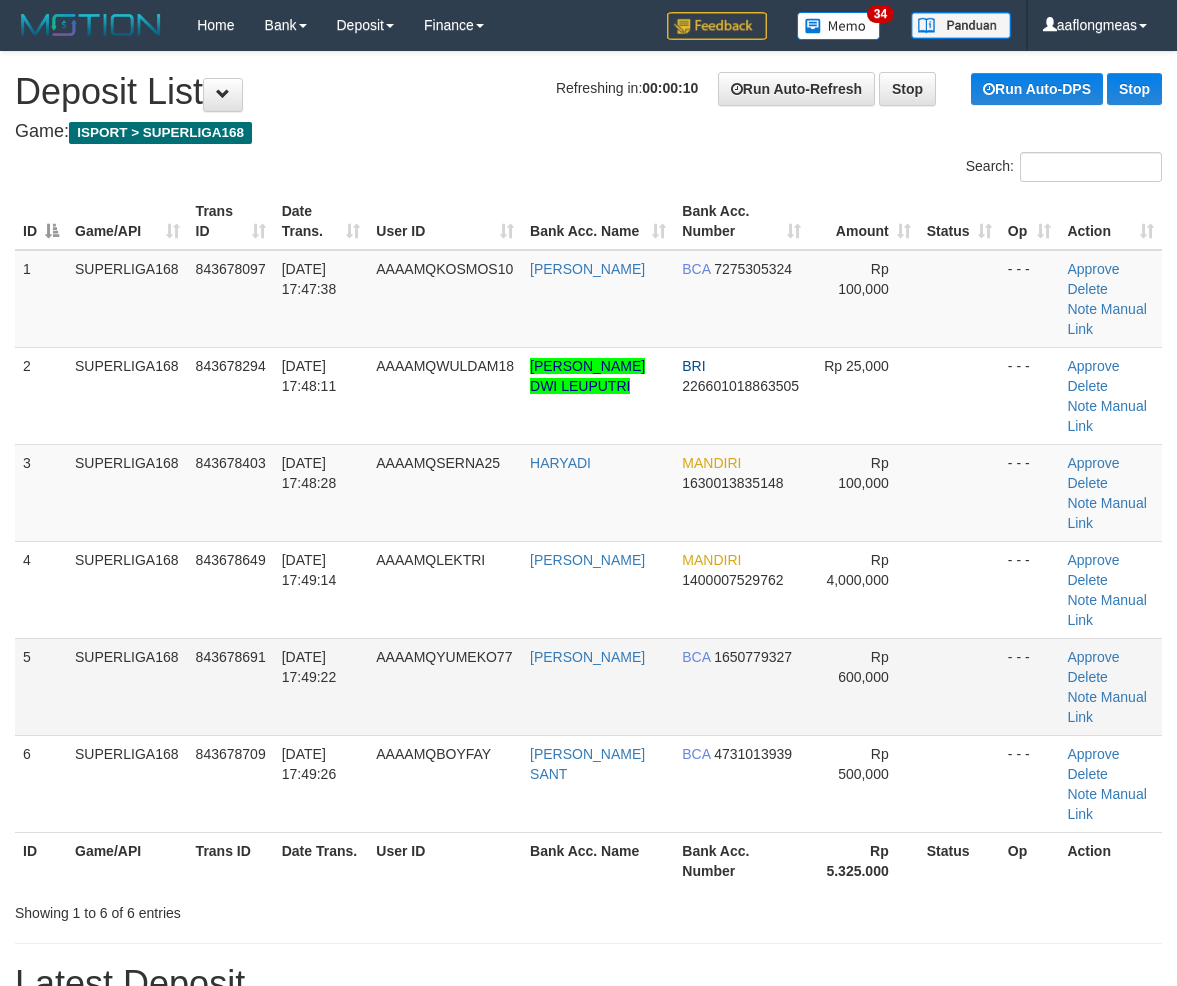 scroll, scrollTop: 0, scrollLeft: 0, axis: both 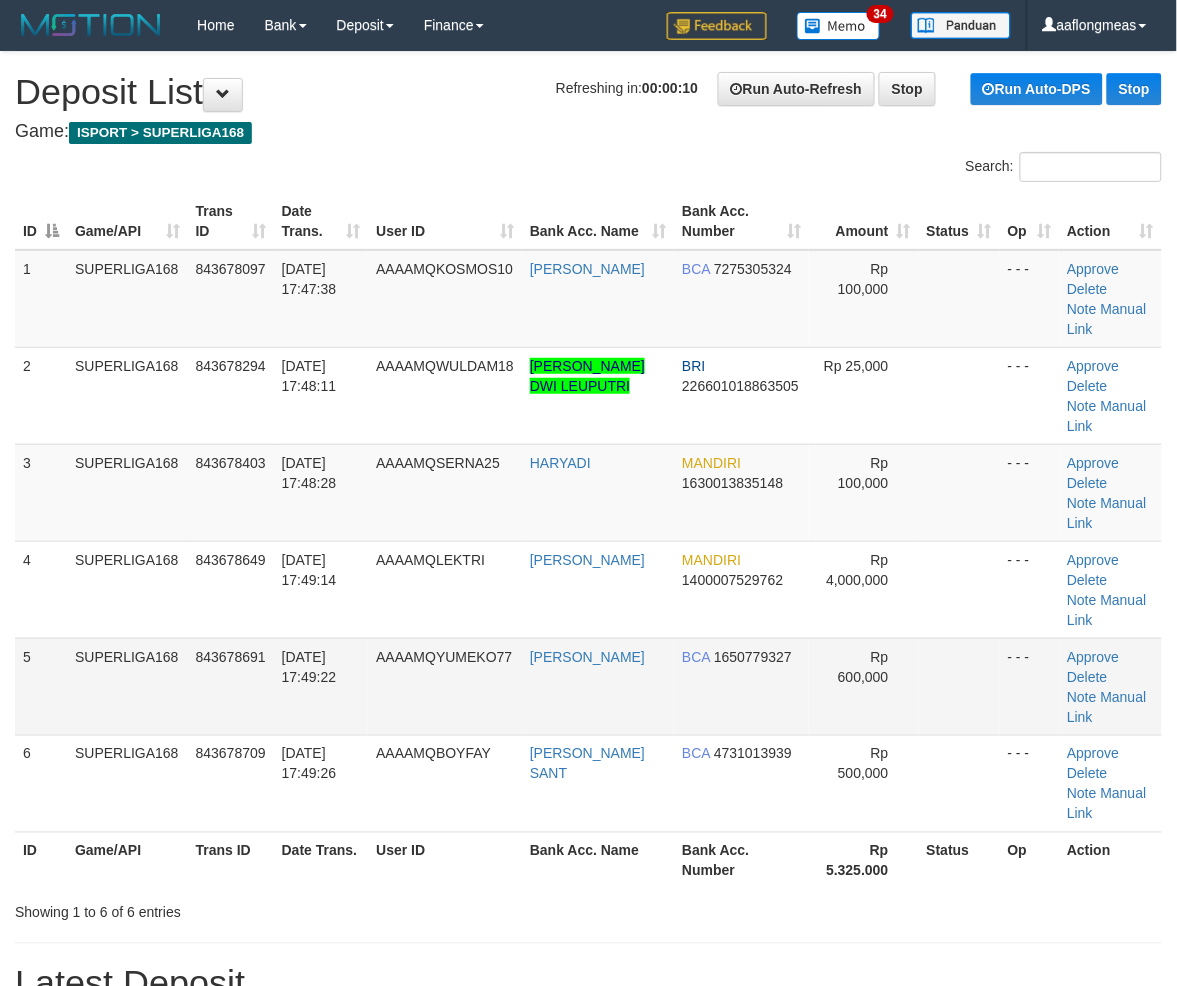 click at bounding box center (959, 686) 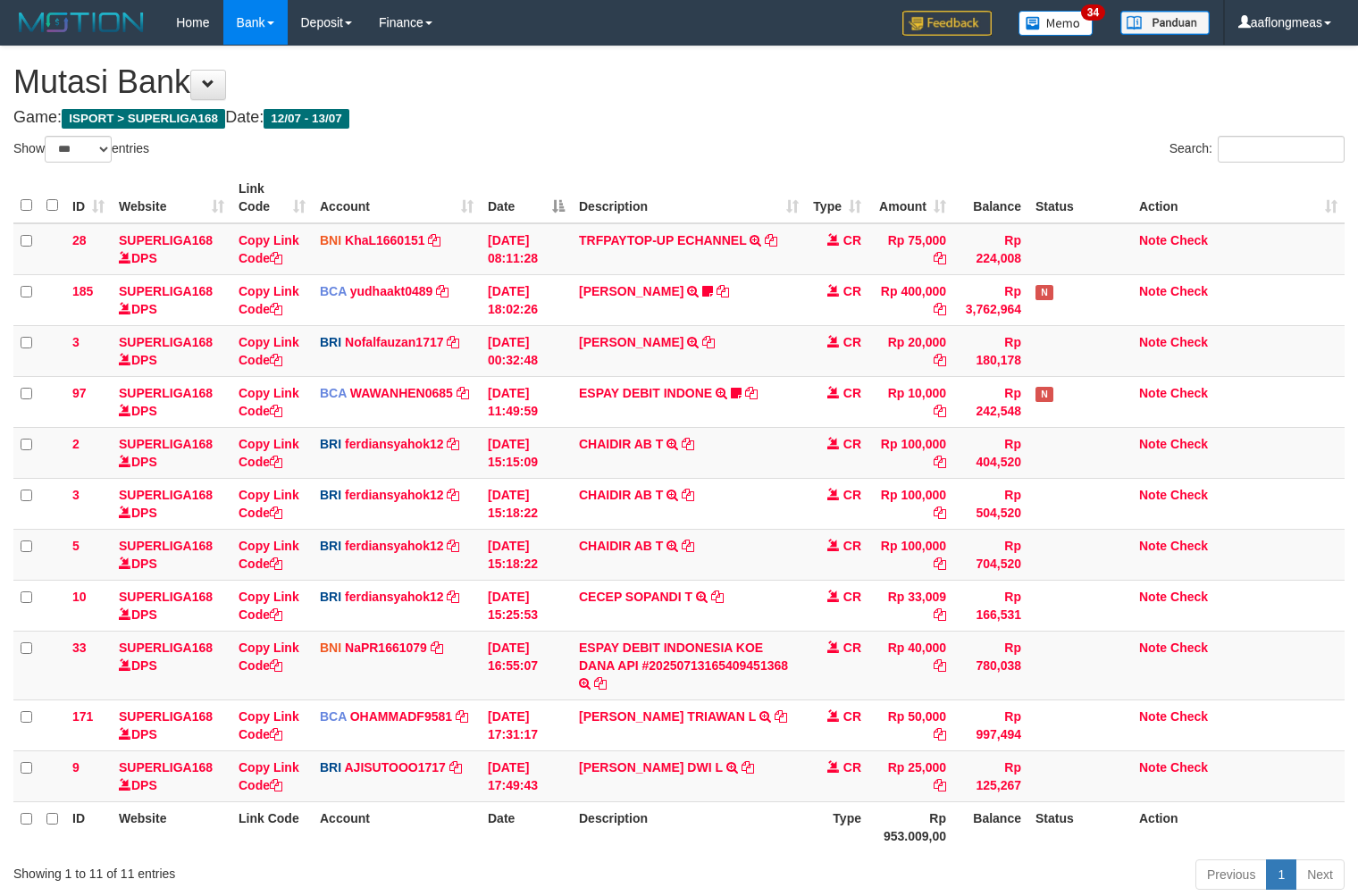 select on "***" 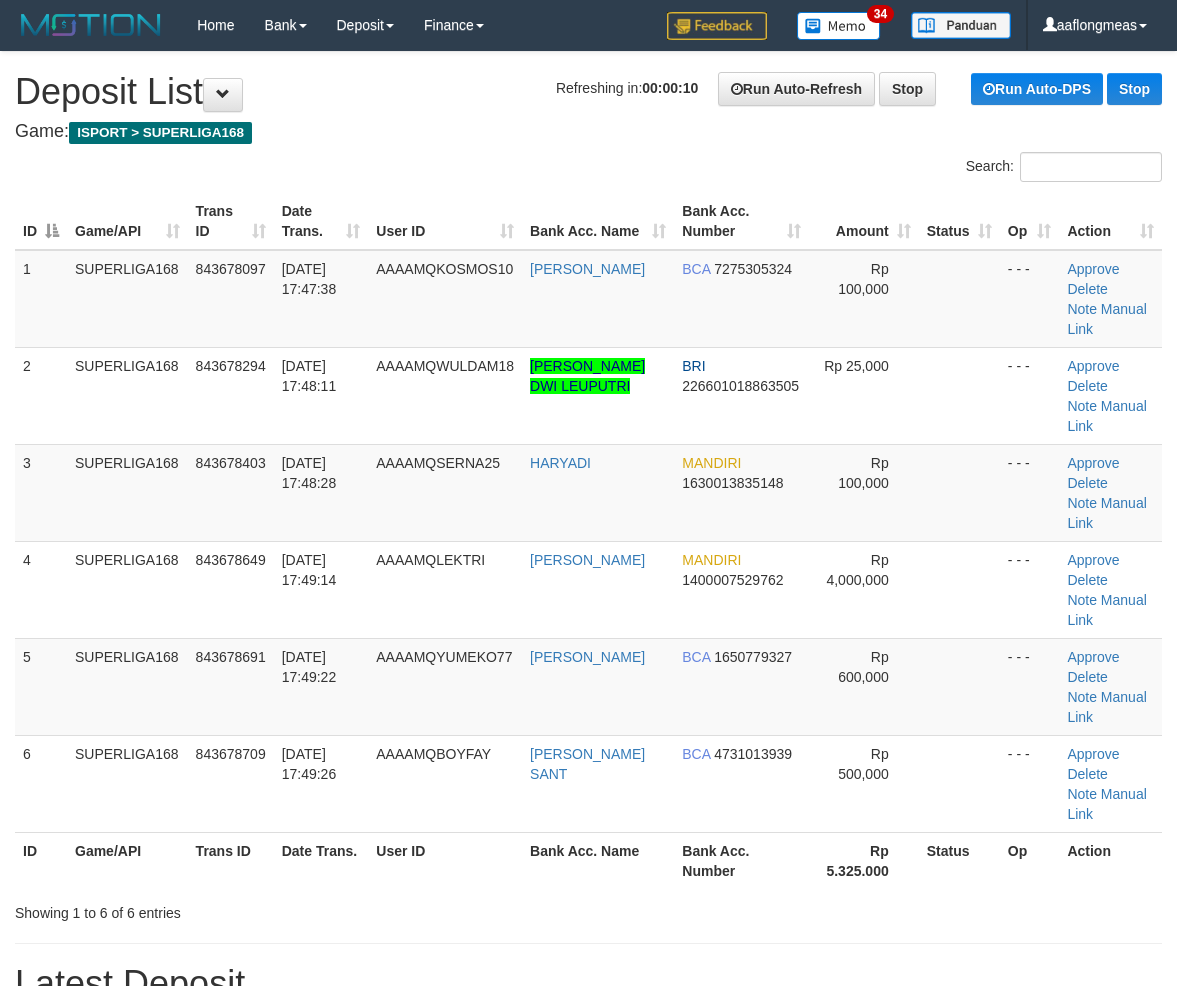 scroll, scrollTop: 0, scrollLeft: 0, axis: both 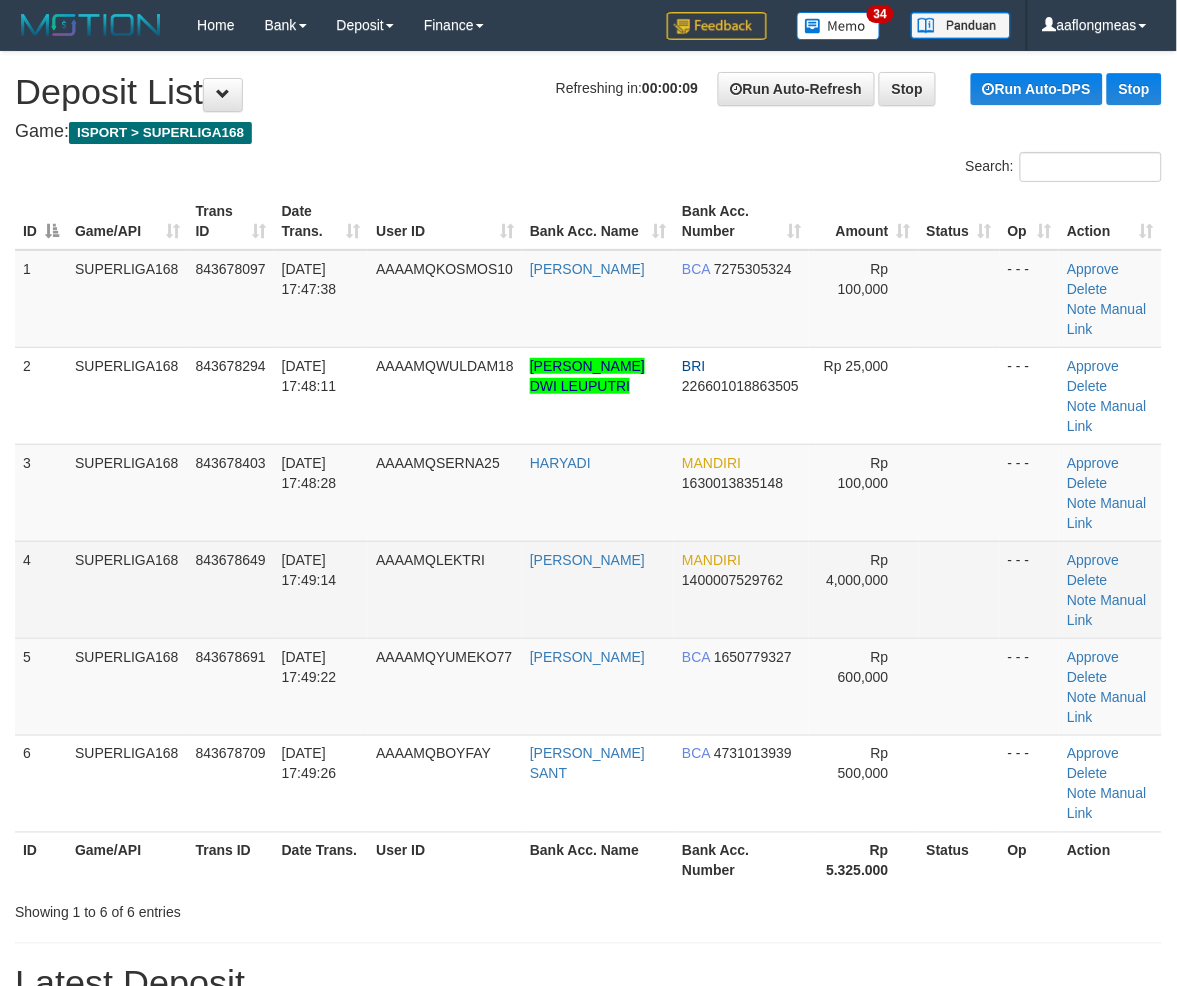 click on "Rp 4,000,000" at bounding box center [864, 589] 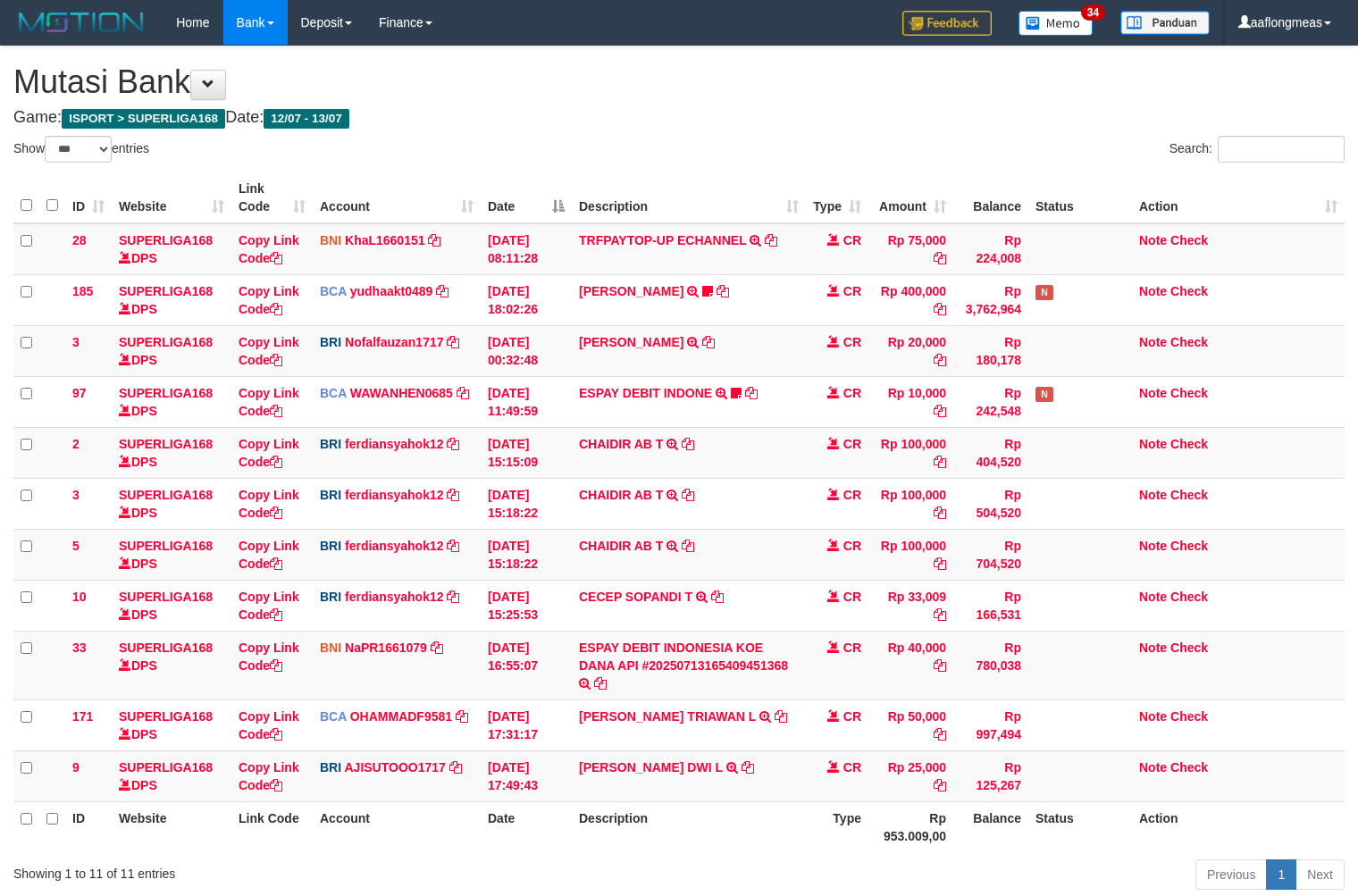 select on "***" 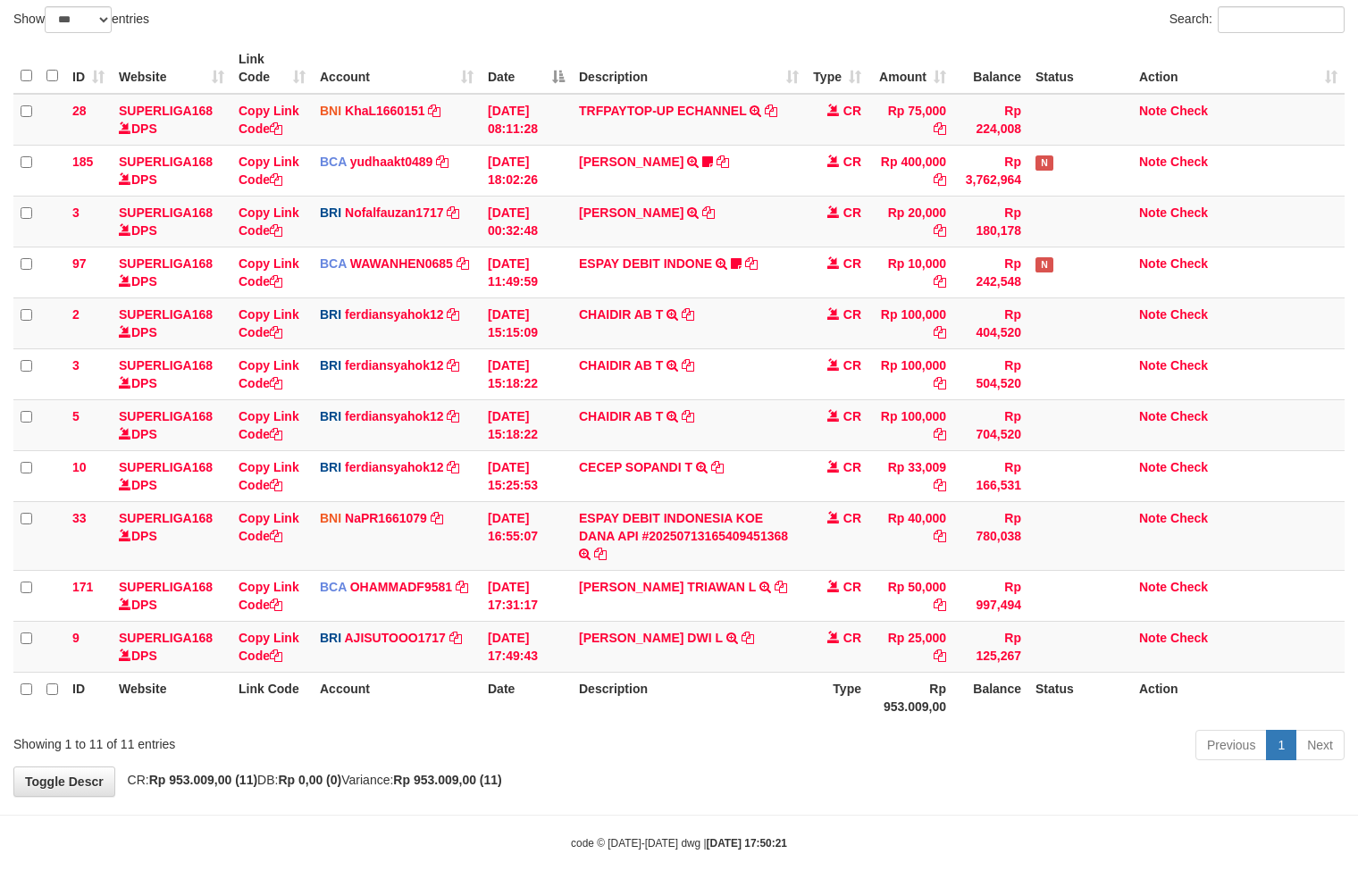 drag, startPoint x: 777, startPoint y: 762, endPoint x: 765, endPoint y: 764, distance: 12.165525 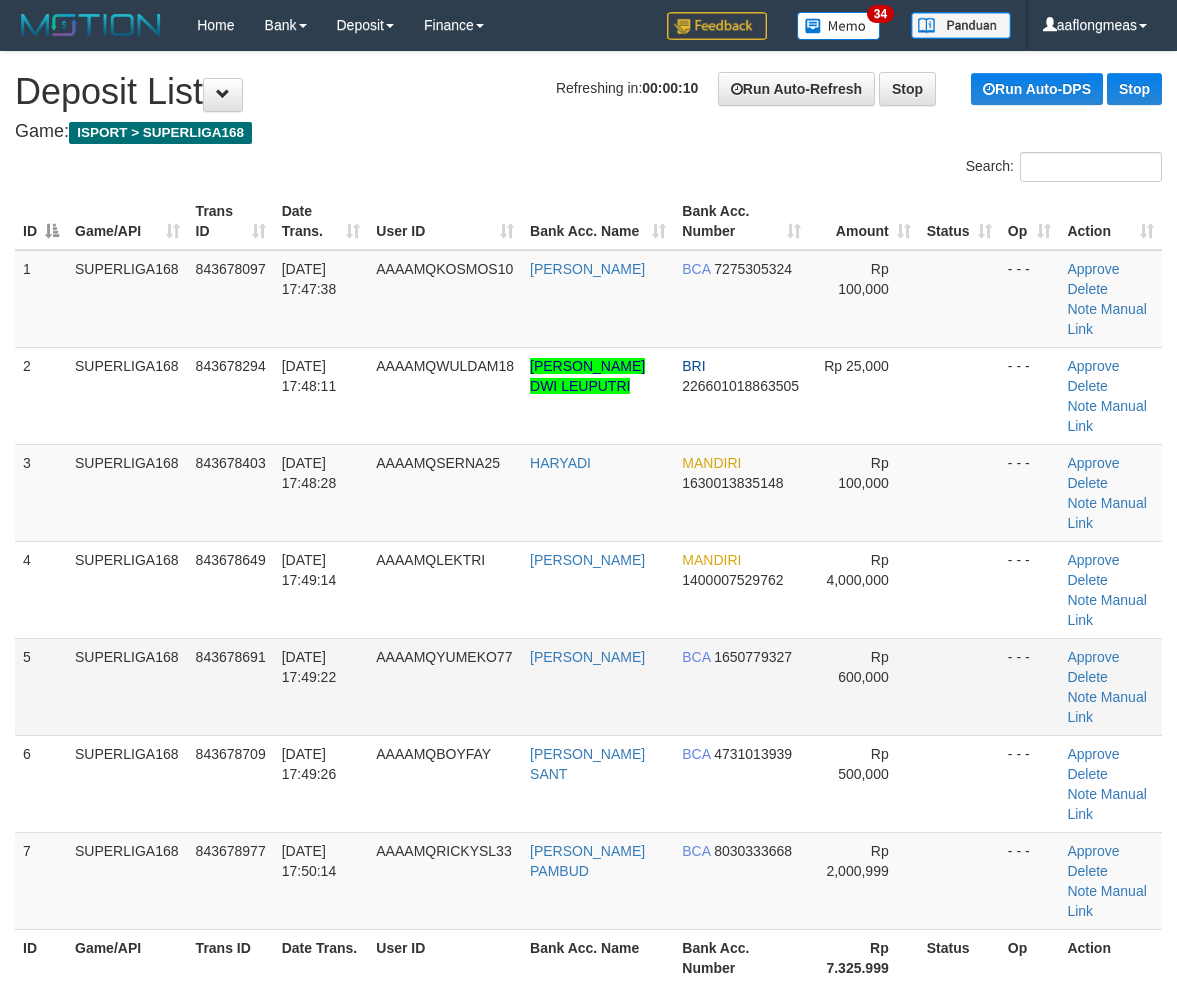 scroll, scrollTop: 0, scrollLeft: 0, axis: both 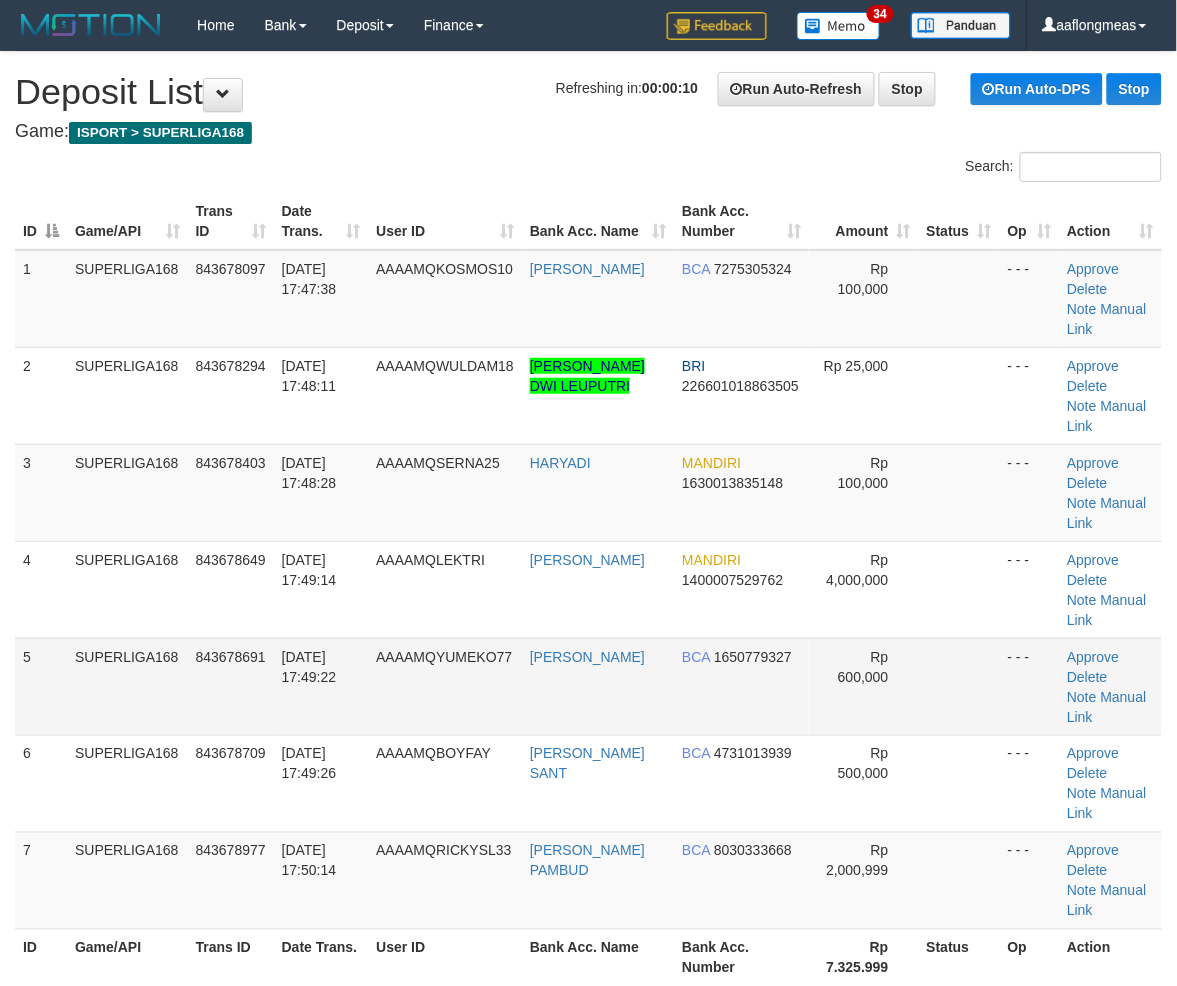 click at bounding box center [959, 686] 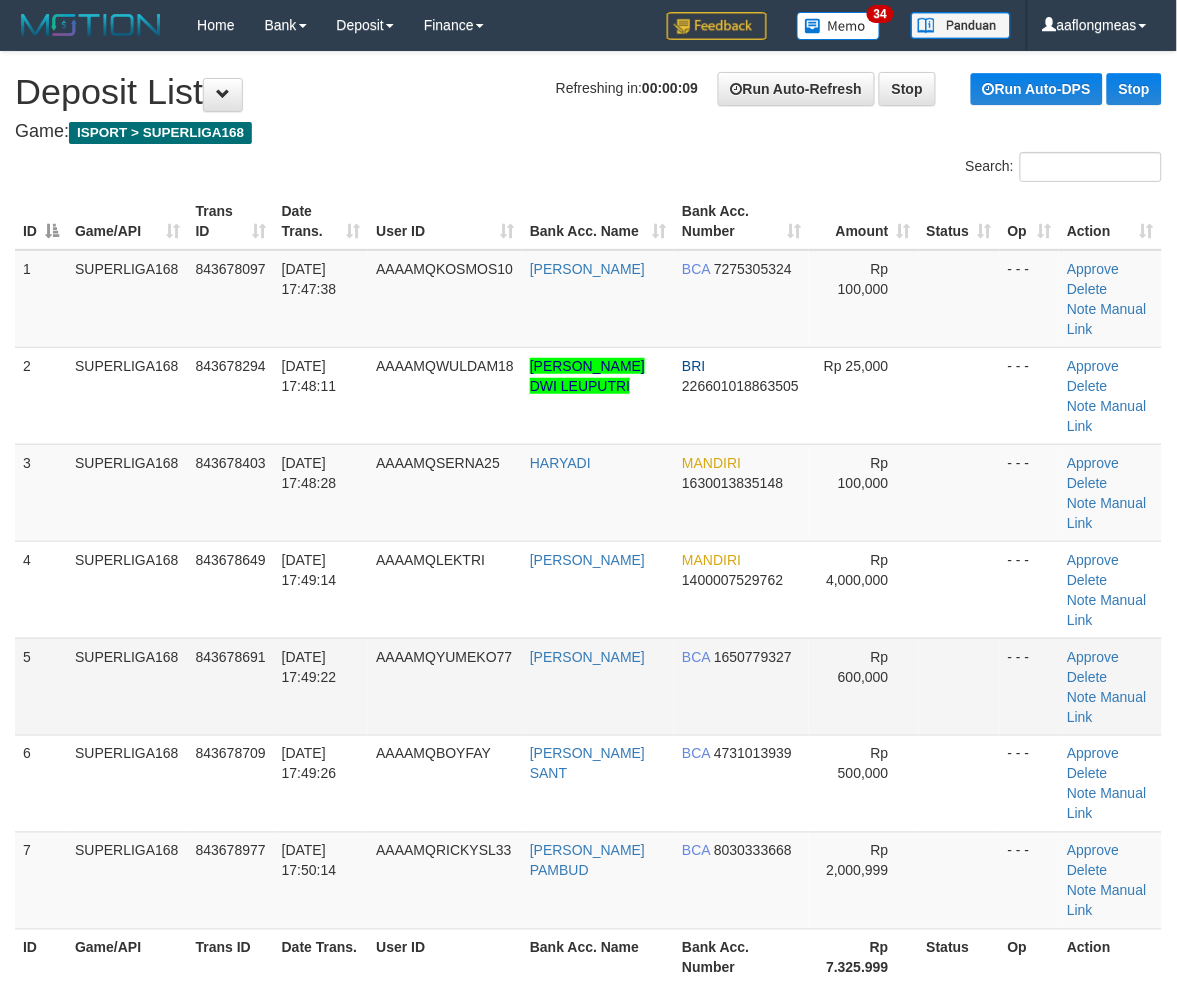 click at bounding box center (959, 686) 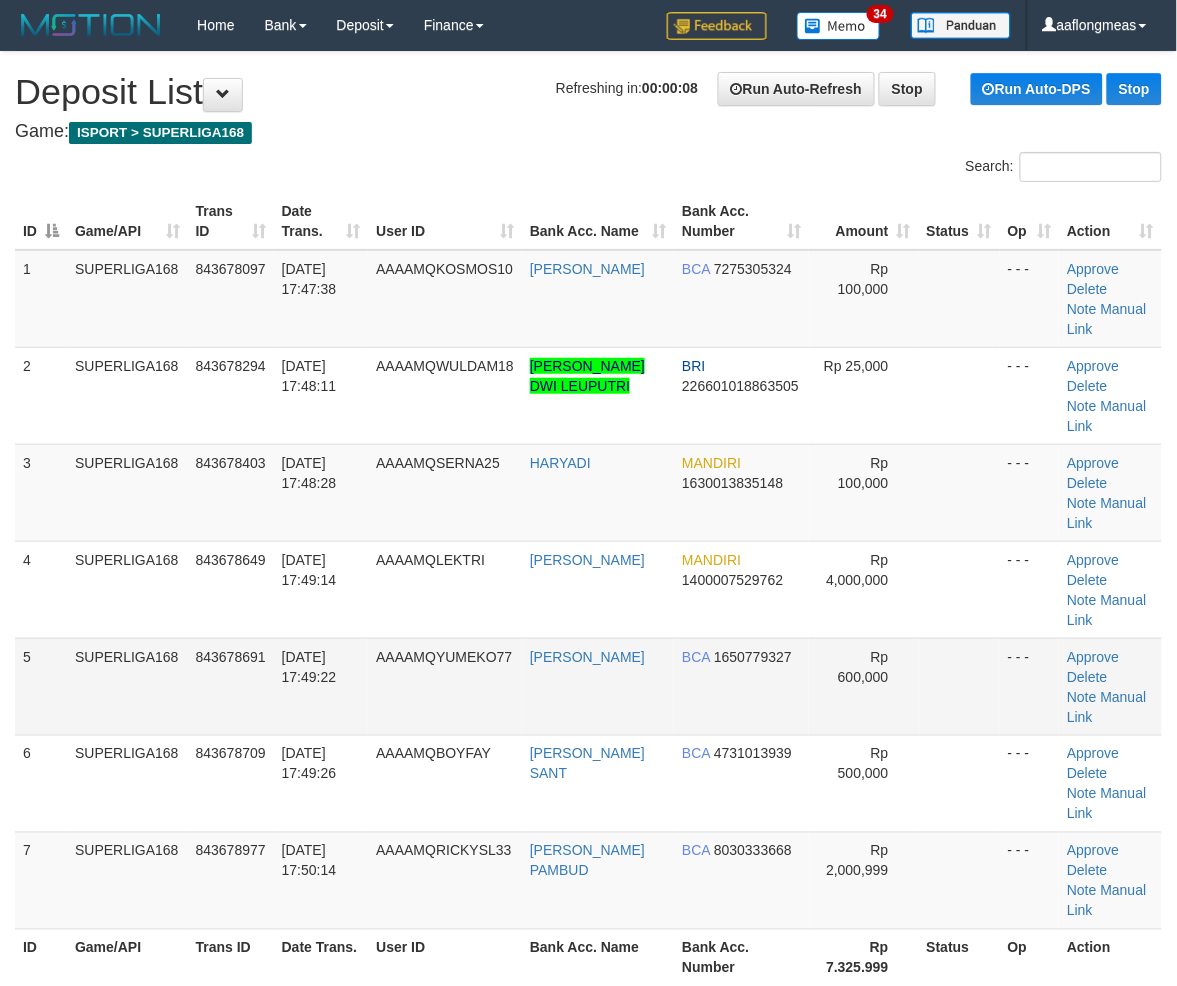 click at bounding box center (959, 686) 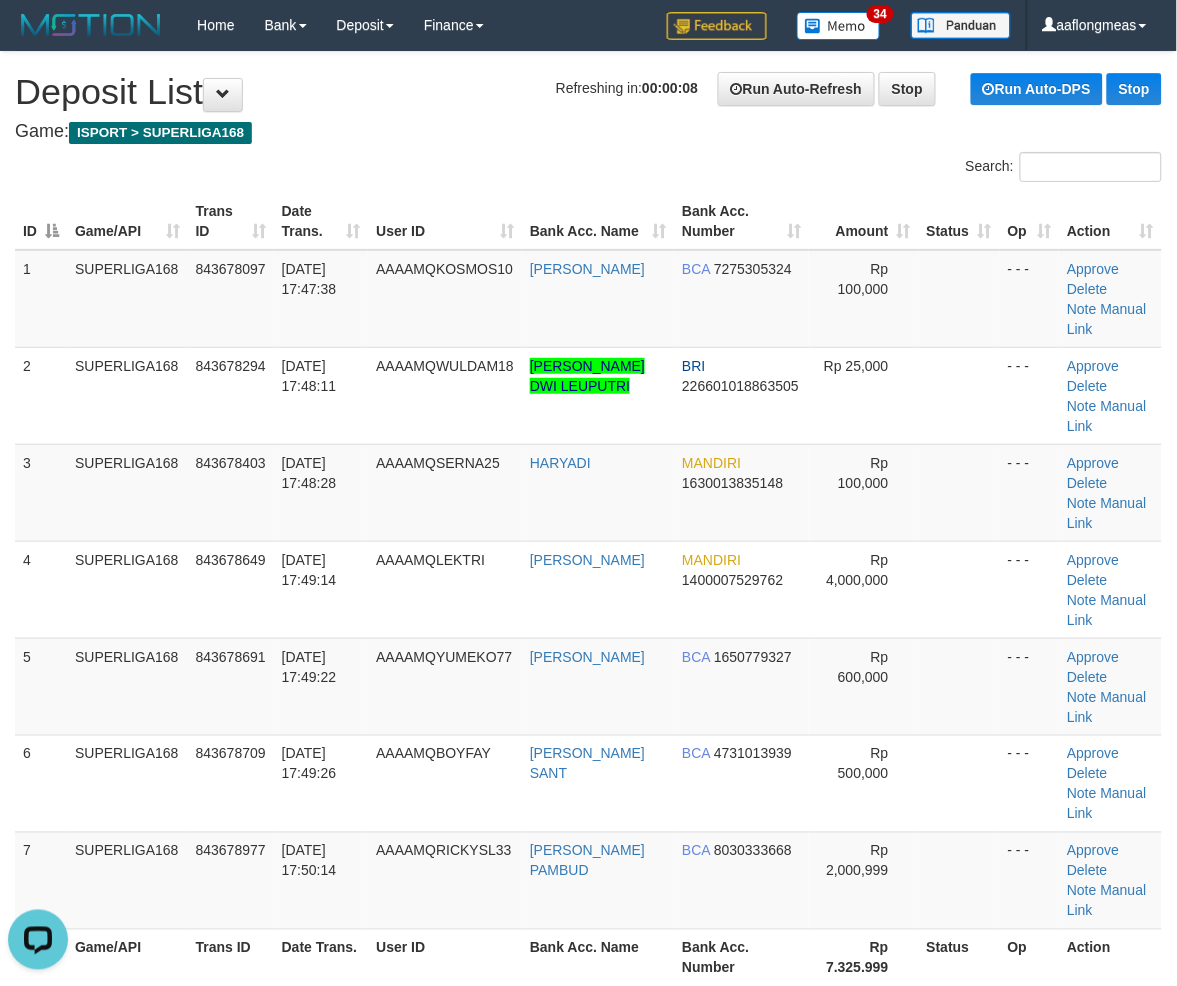 scroll, scrollTop: 0, scrollLeft: 0, axis: both 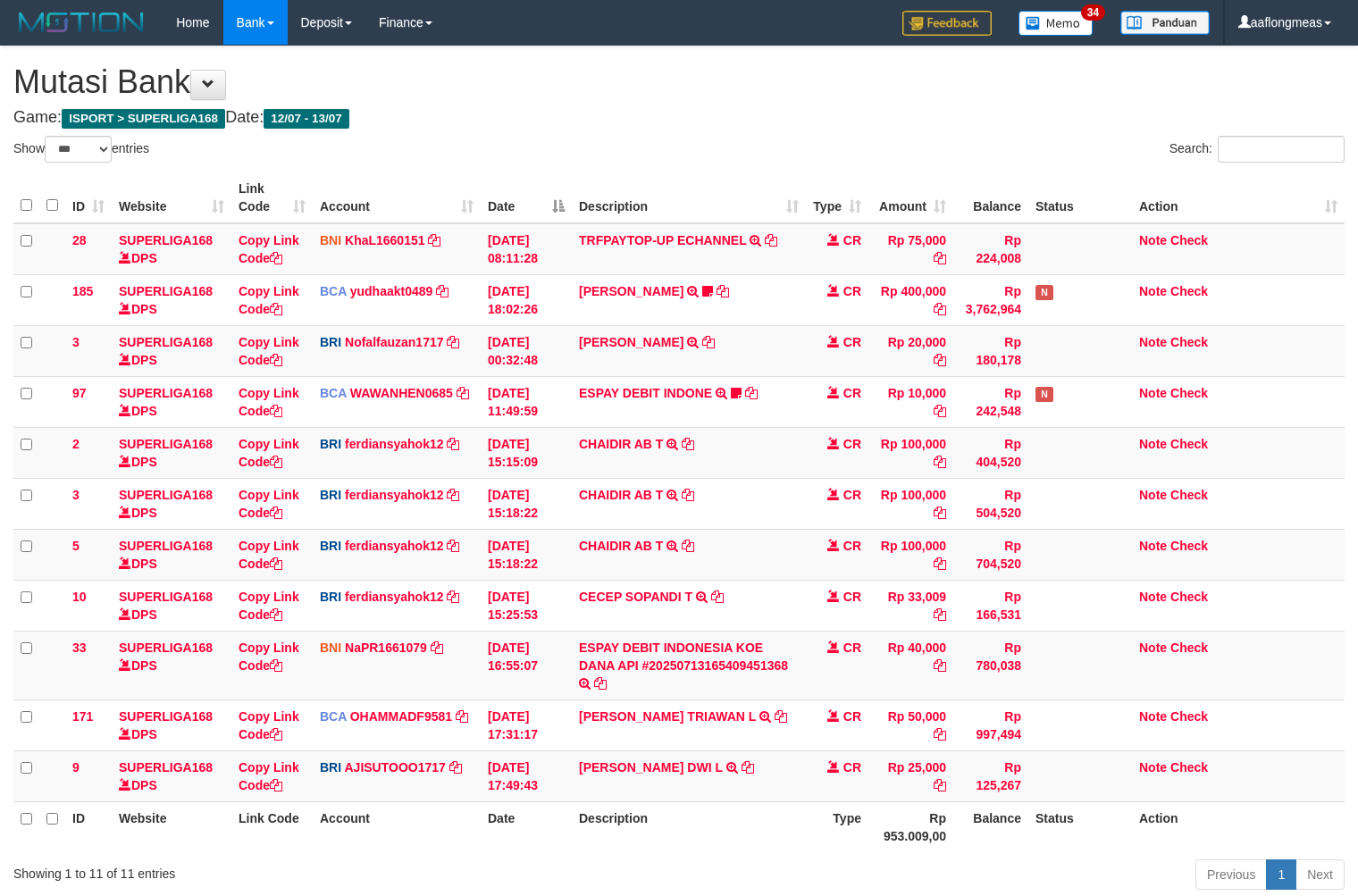 select on "***" 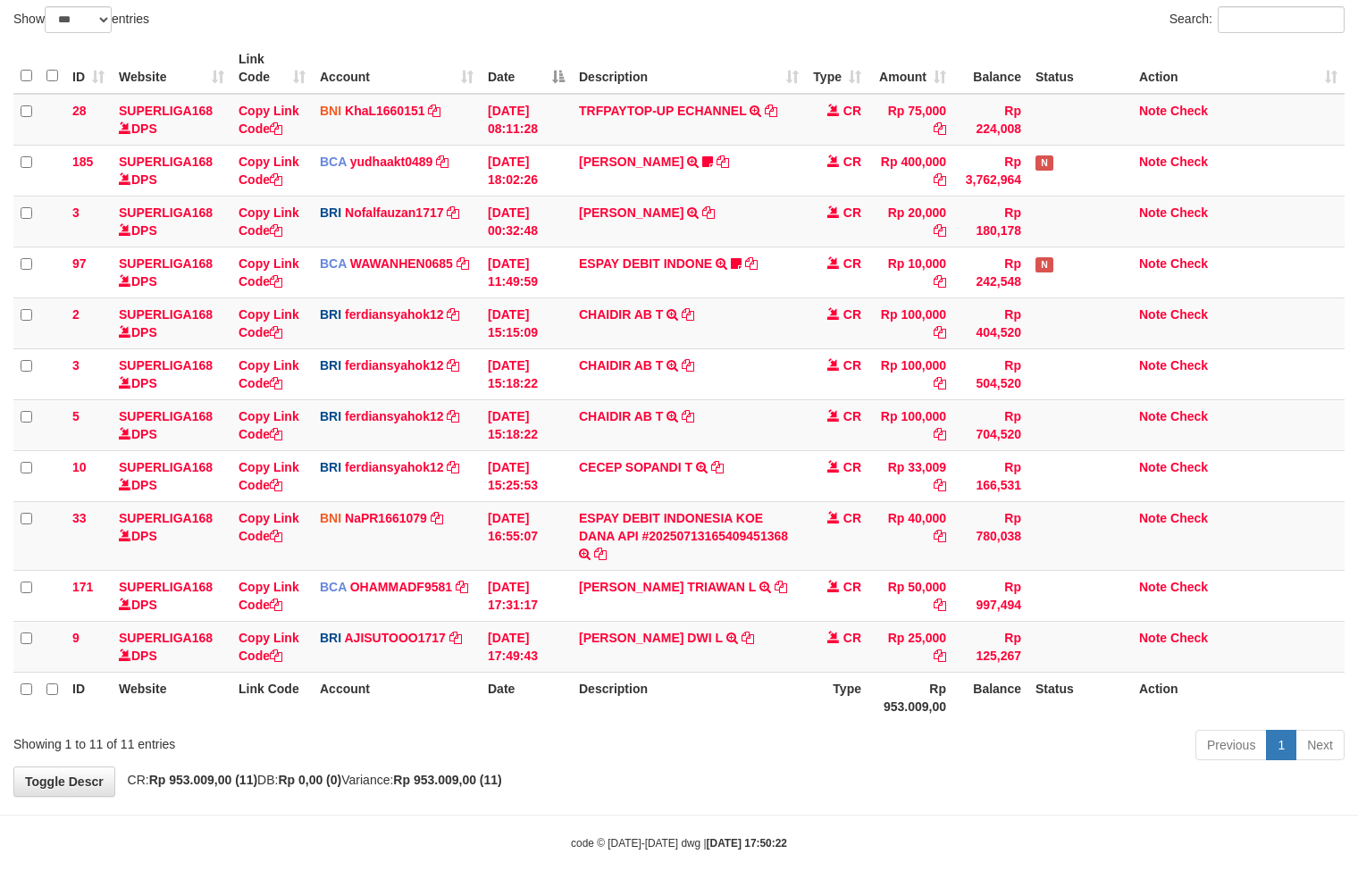 click on "Description" at bounding box center (689, 697) 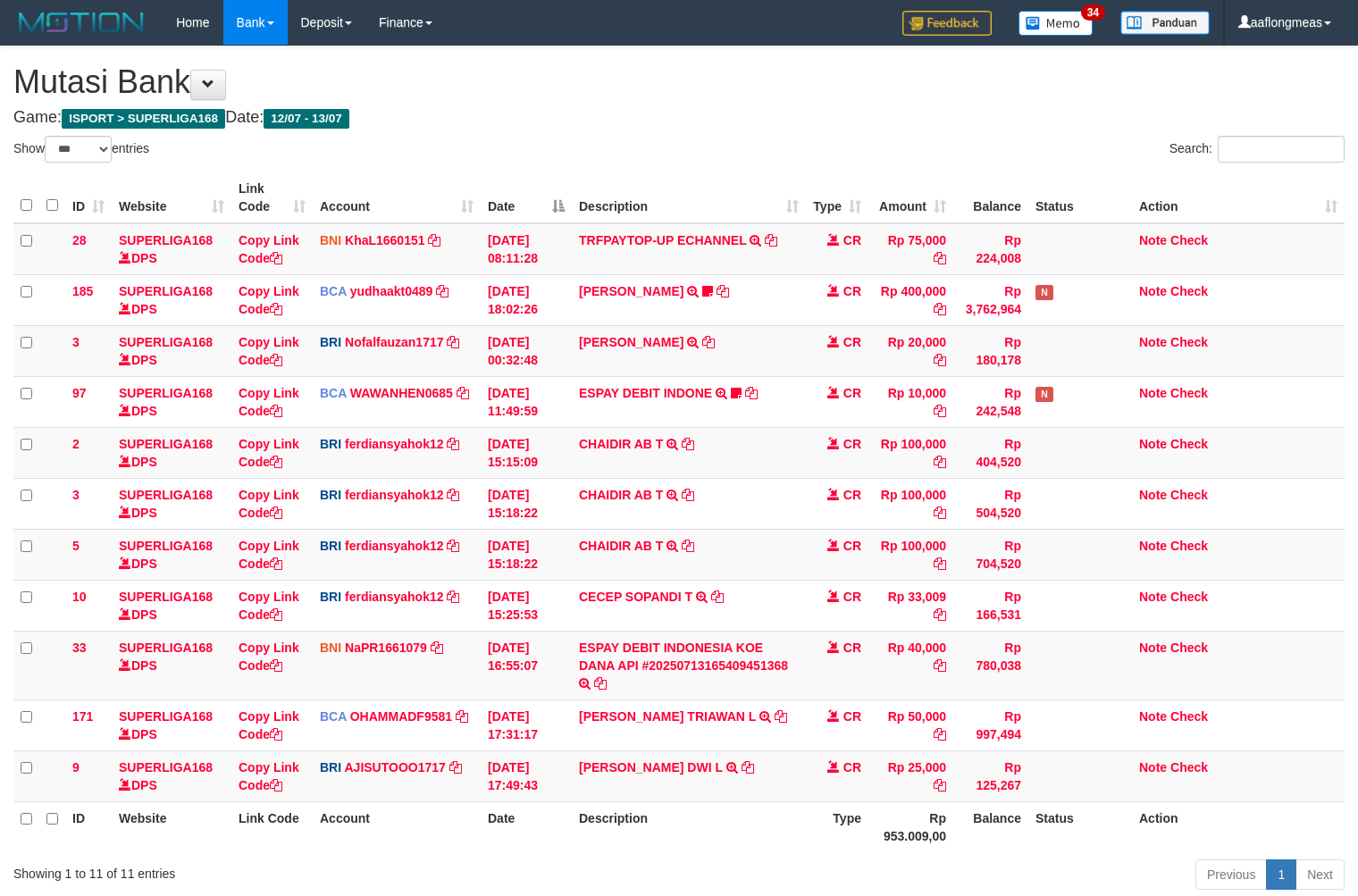 select on "***" 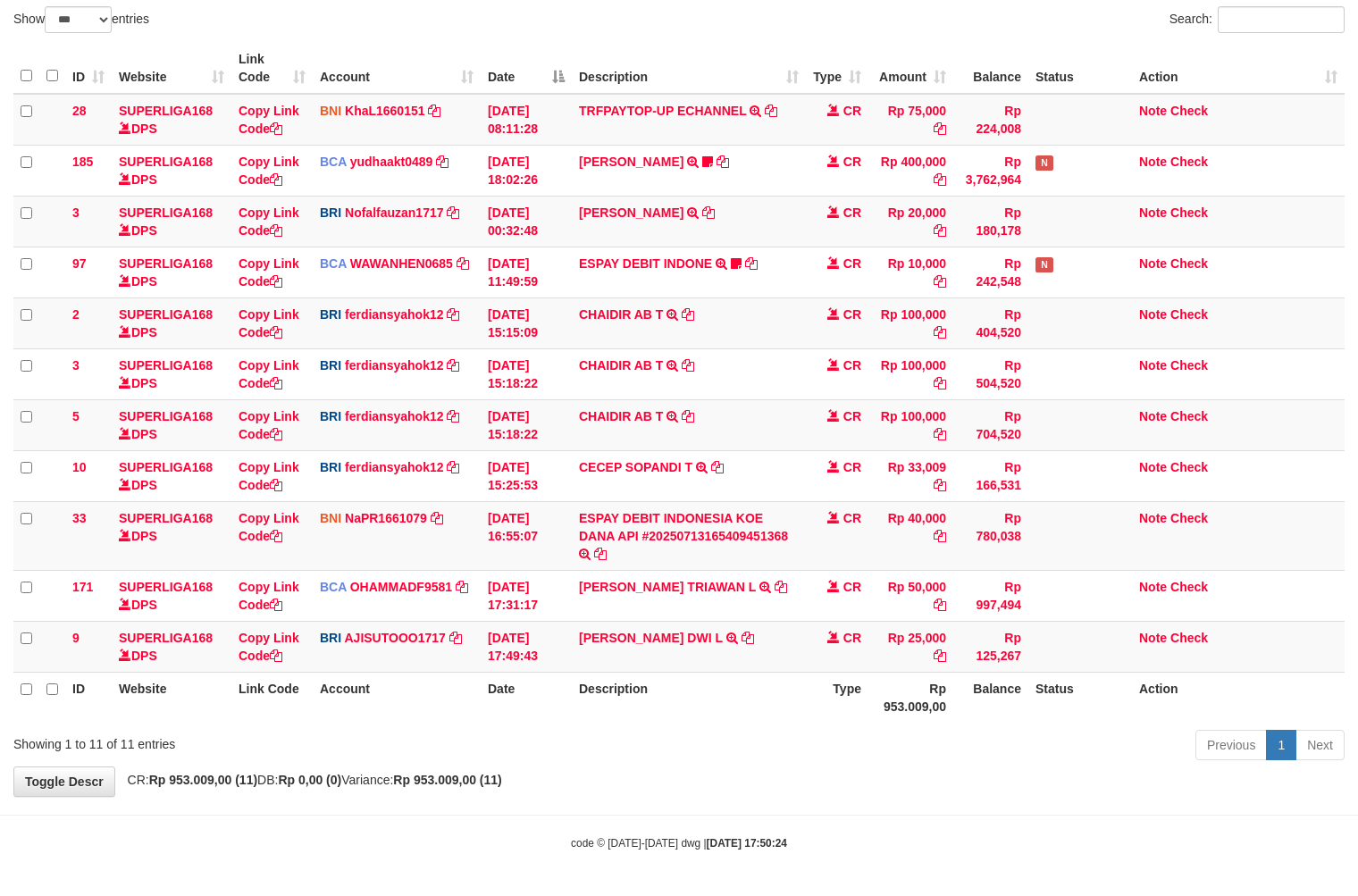 click on "Previous 1 Next" at bounding box center (961, 747) 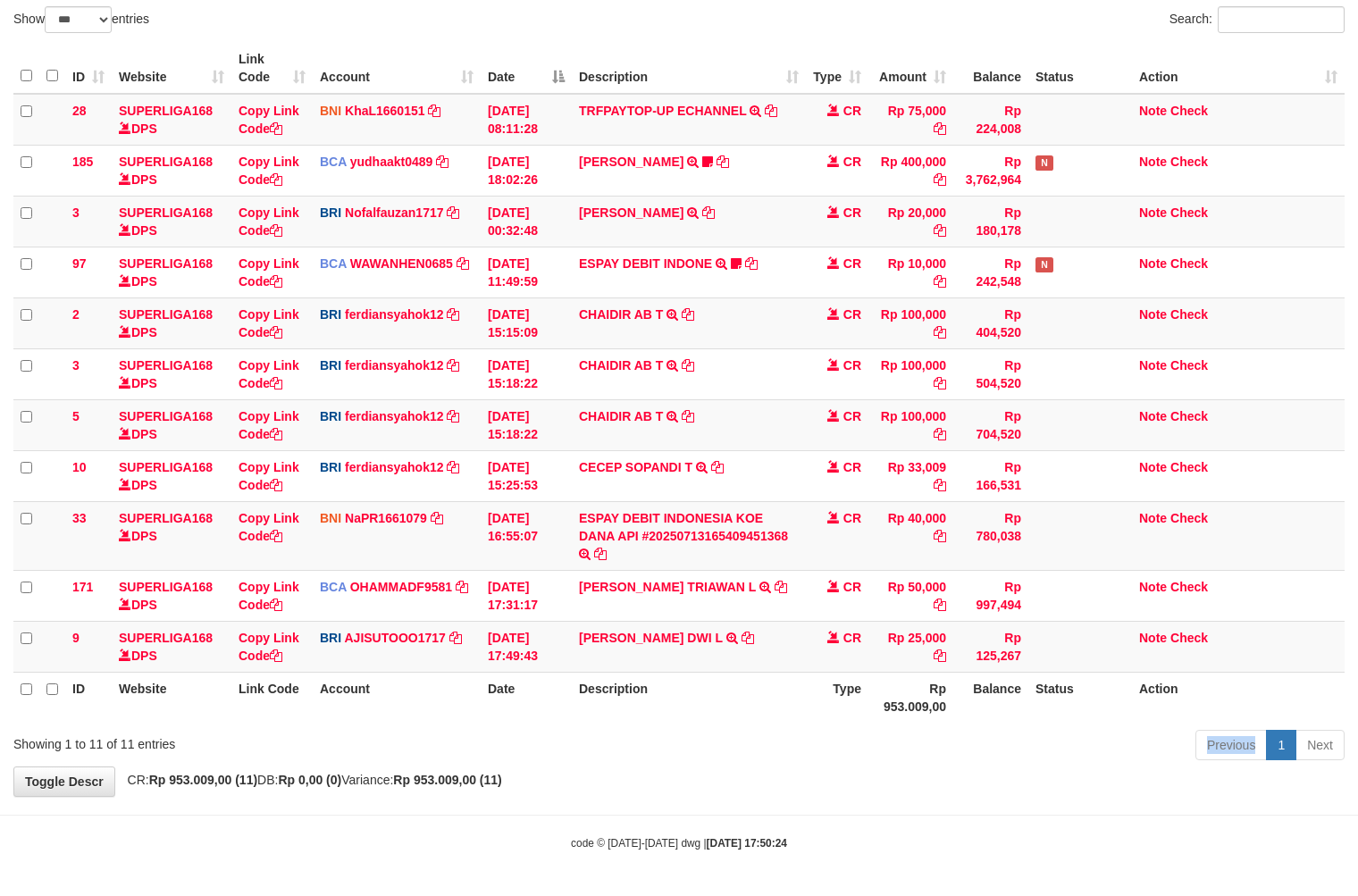 click on "Previous 1 Next" at bounding box center (961, 747) 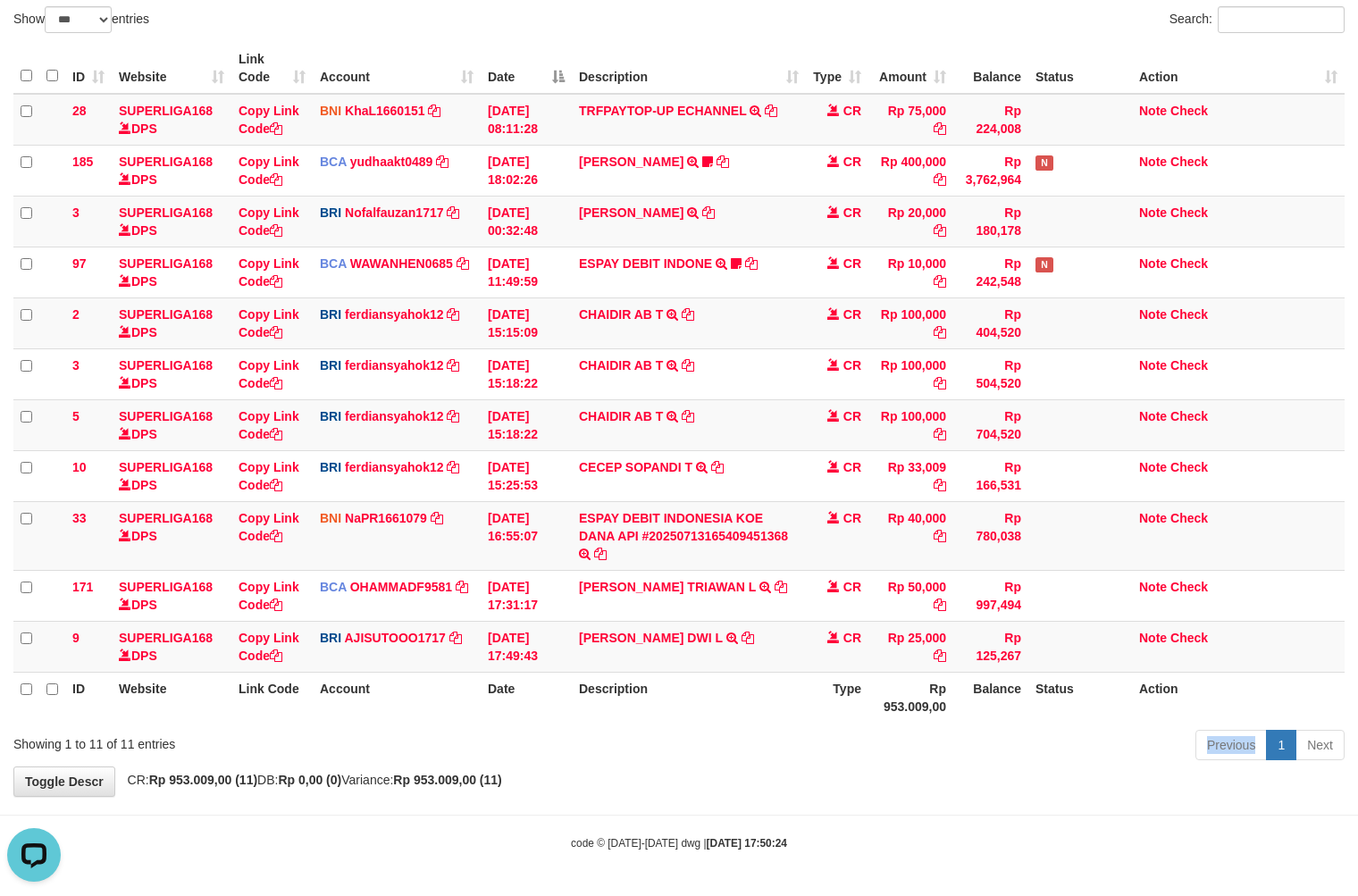 scroll, scrollTop: 0, scrollLeft: 0, axis: both 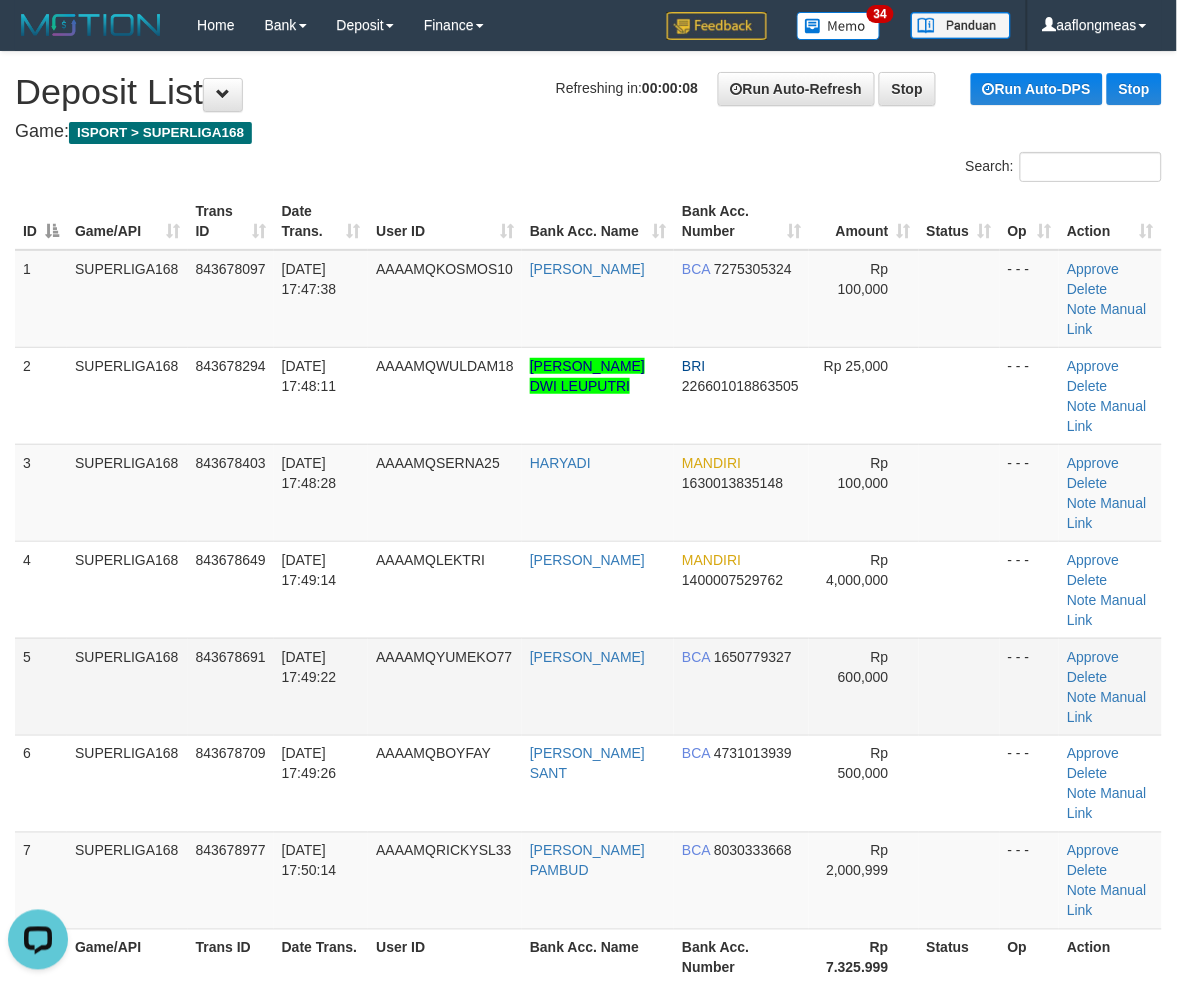 click at bounding box center (959, 686) 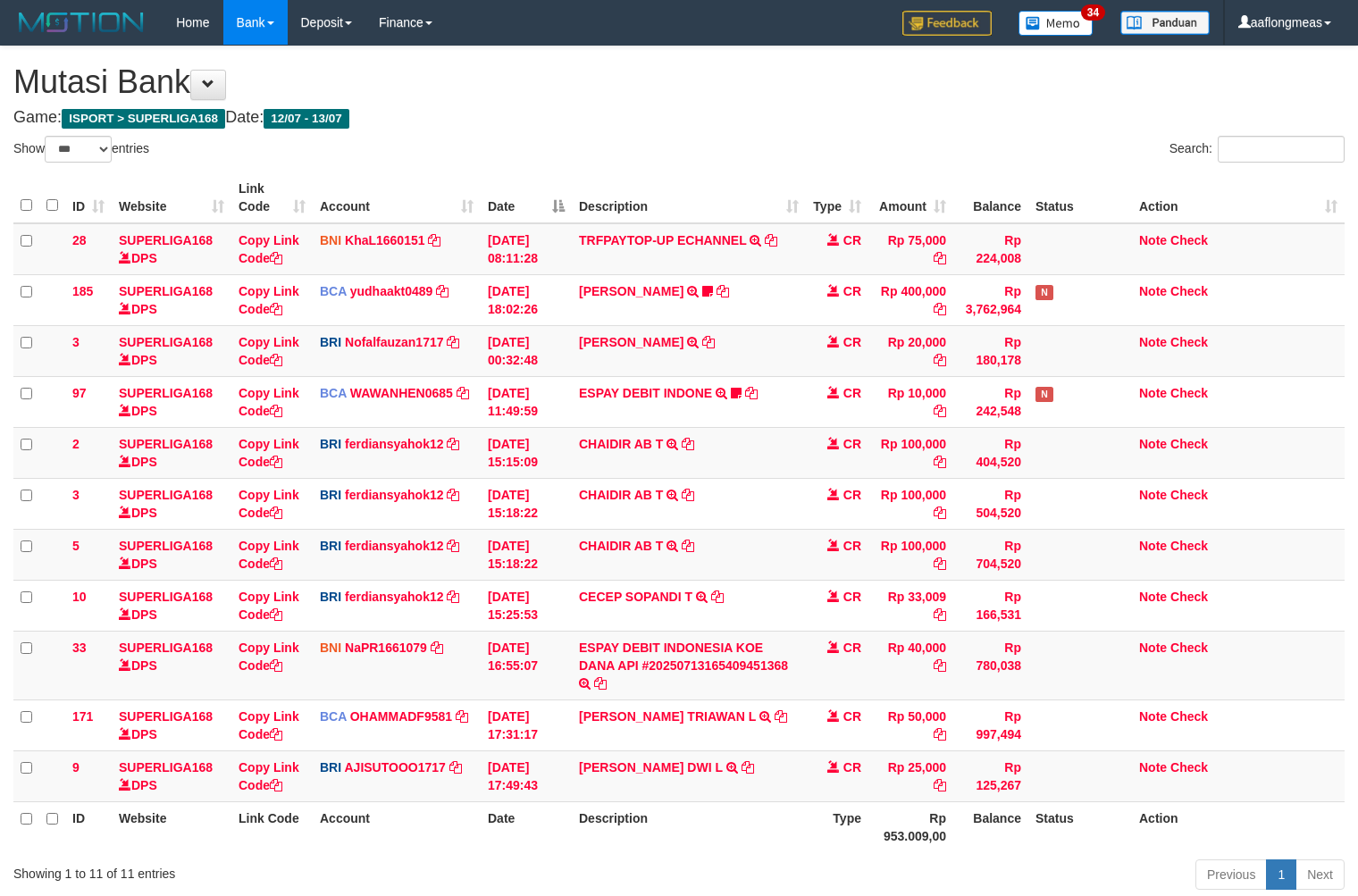 select on "***" 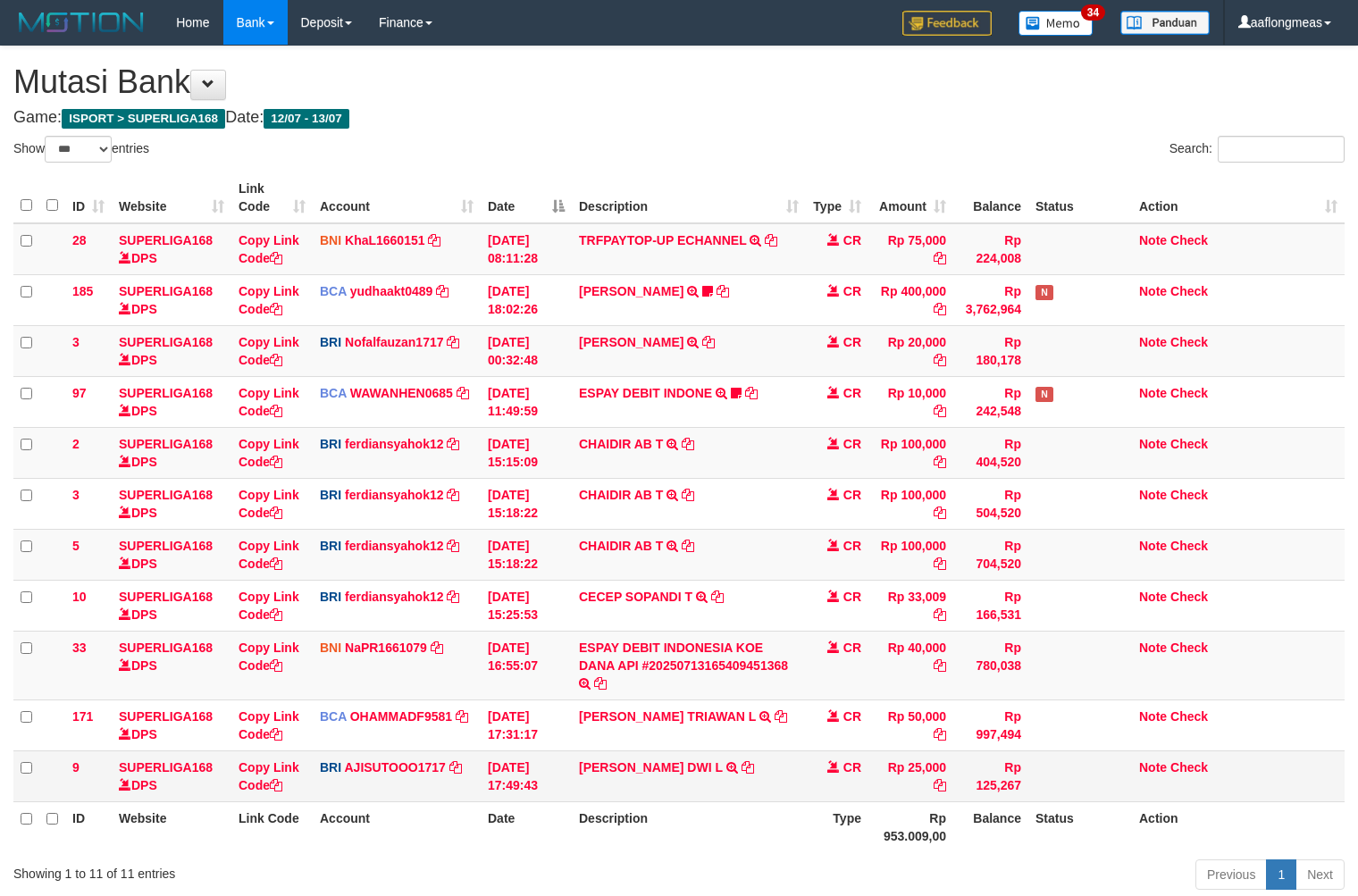 scroll, scrollTop: 130, scrollLeft: 0, axis: vertical 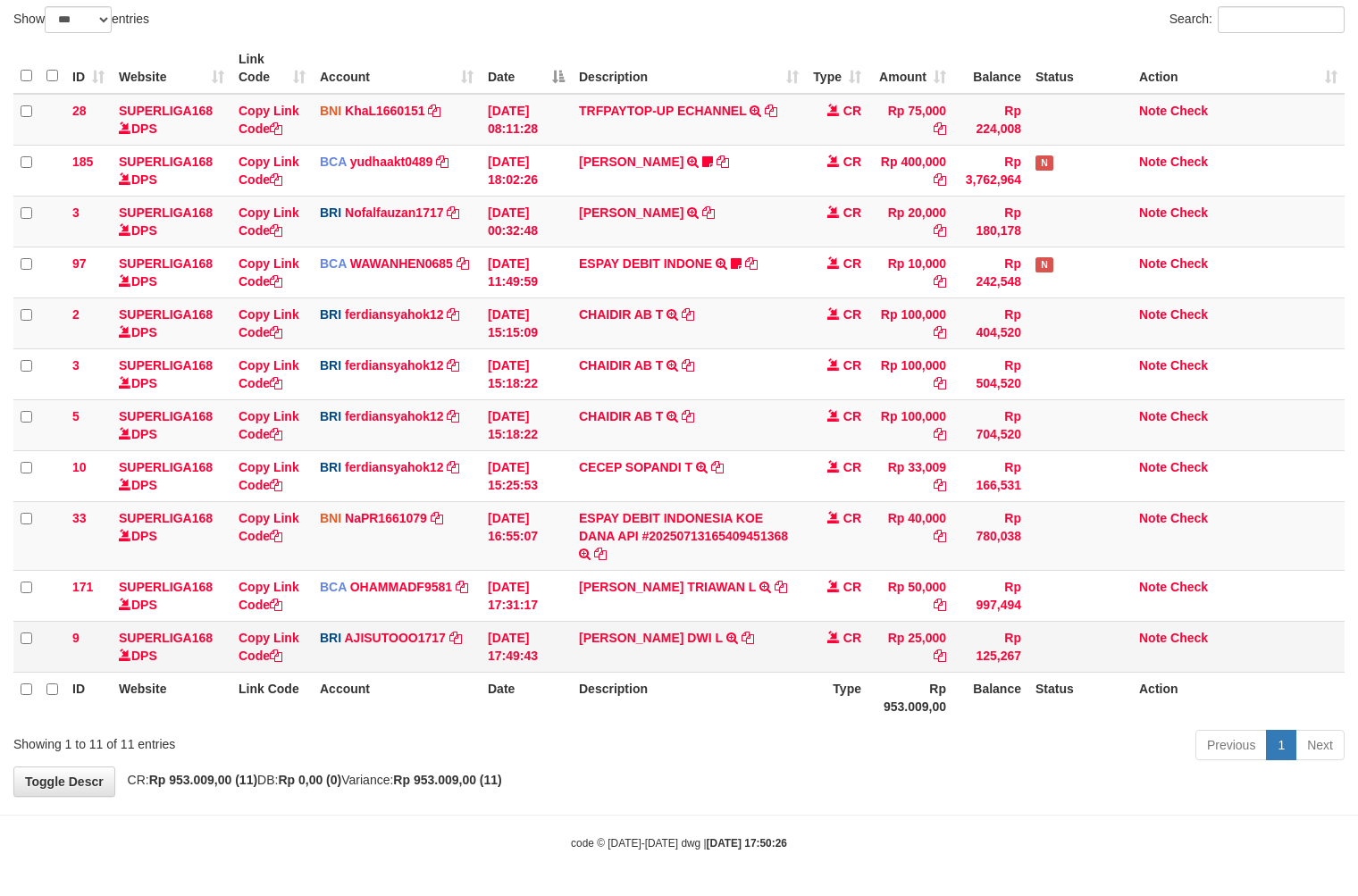 click on "[PERSON_NAME] DWI L         TRANSFER NBMB [PERSON_NAME] DWI L TO [PERSON_NAME]" at bounding box center [689, 646] 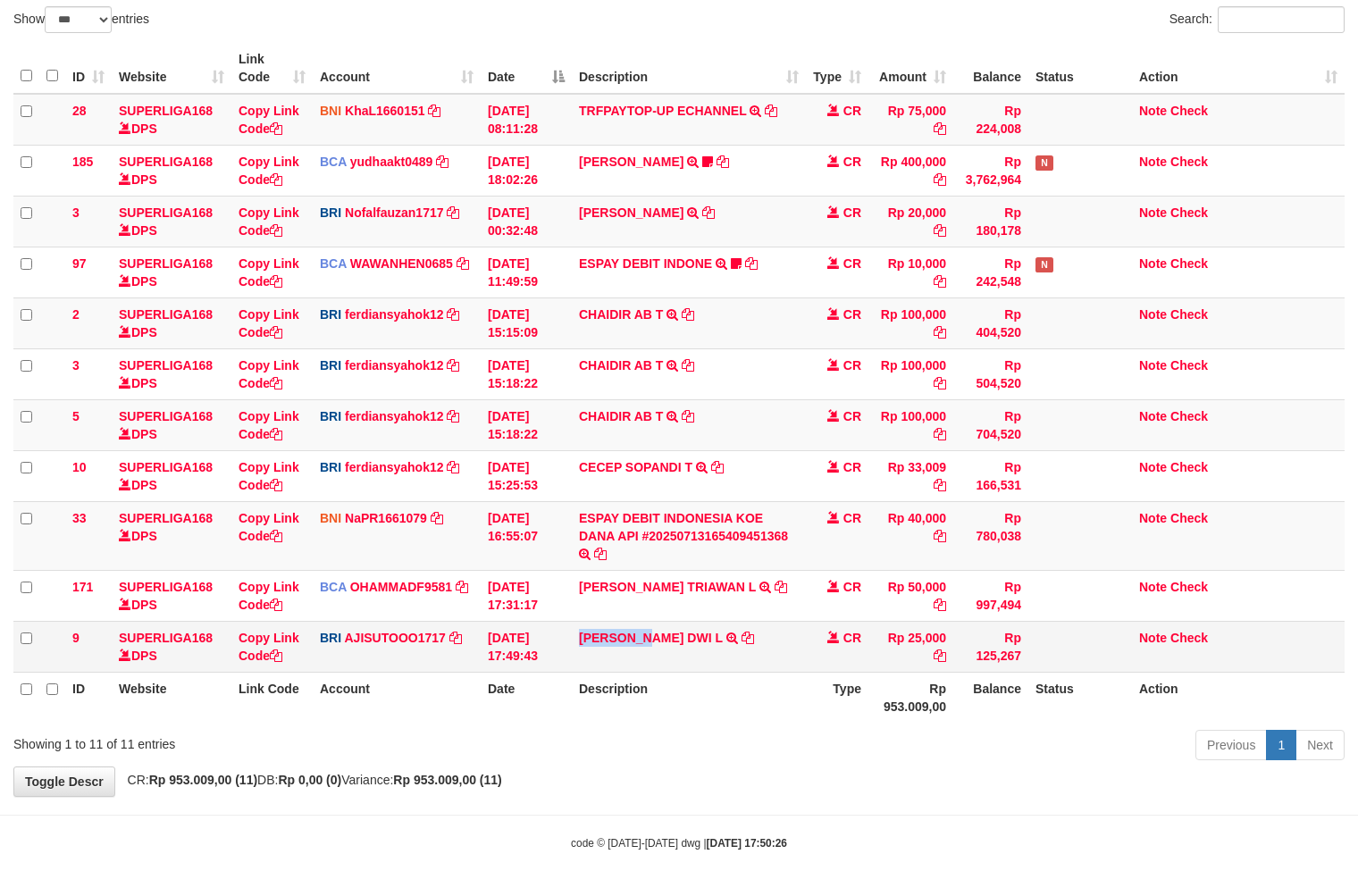 click on "[PERSON_NAME] DWI L         TRANSFER NBMB [PERSON_NAME] DWI L TO [PERSON_NAME]" at bounding box center (689, 646) 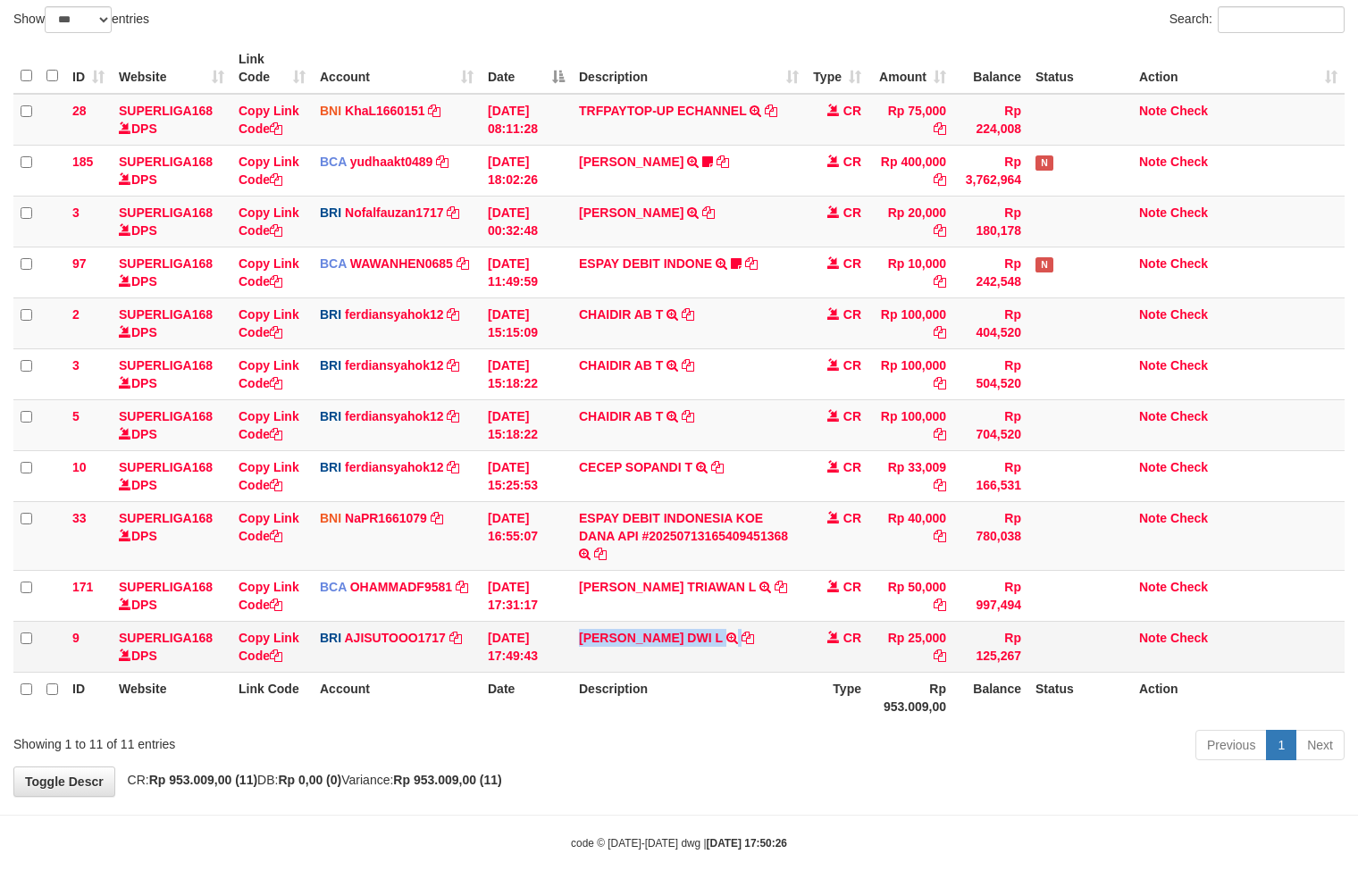 click on "[PERSON_NAME] DWI L         TRANSFER NBMB [PERSON_NAME] DWI L TO [PERSON_NAME]" at bounding box center [689, 646] 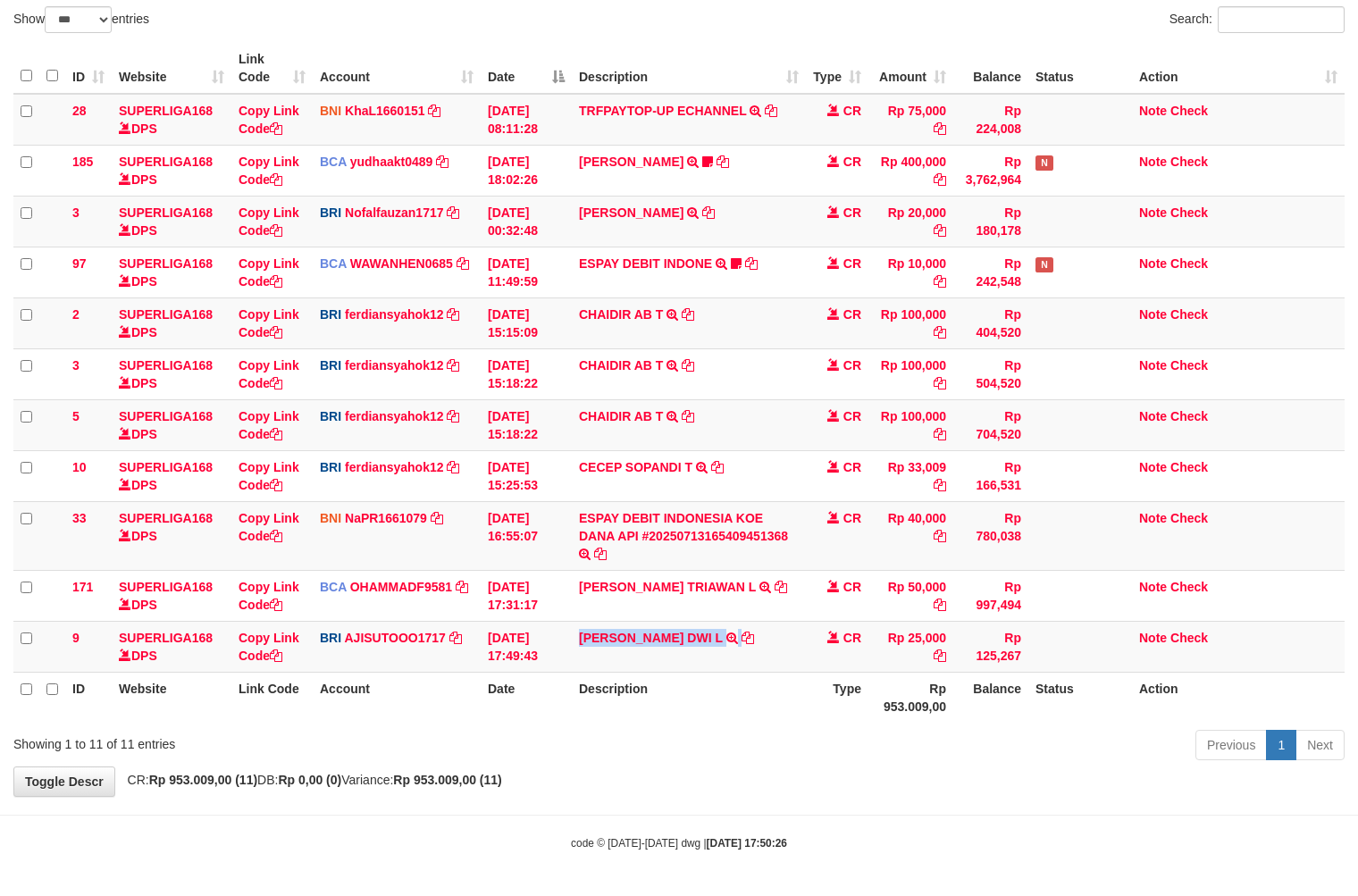 copy on "[PERSON_NAME] DWI L" 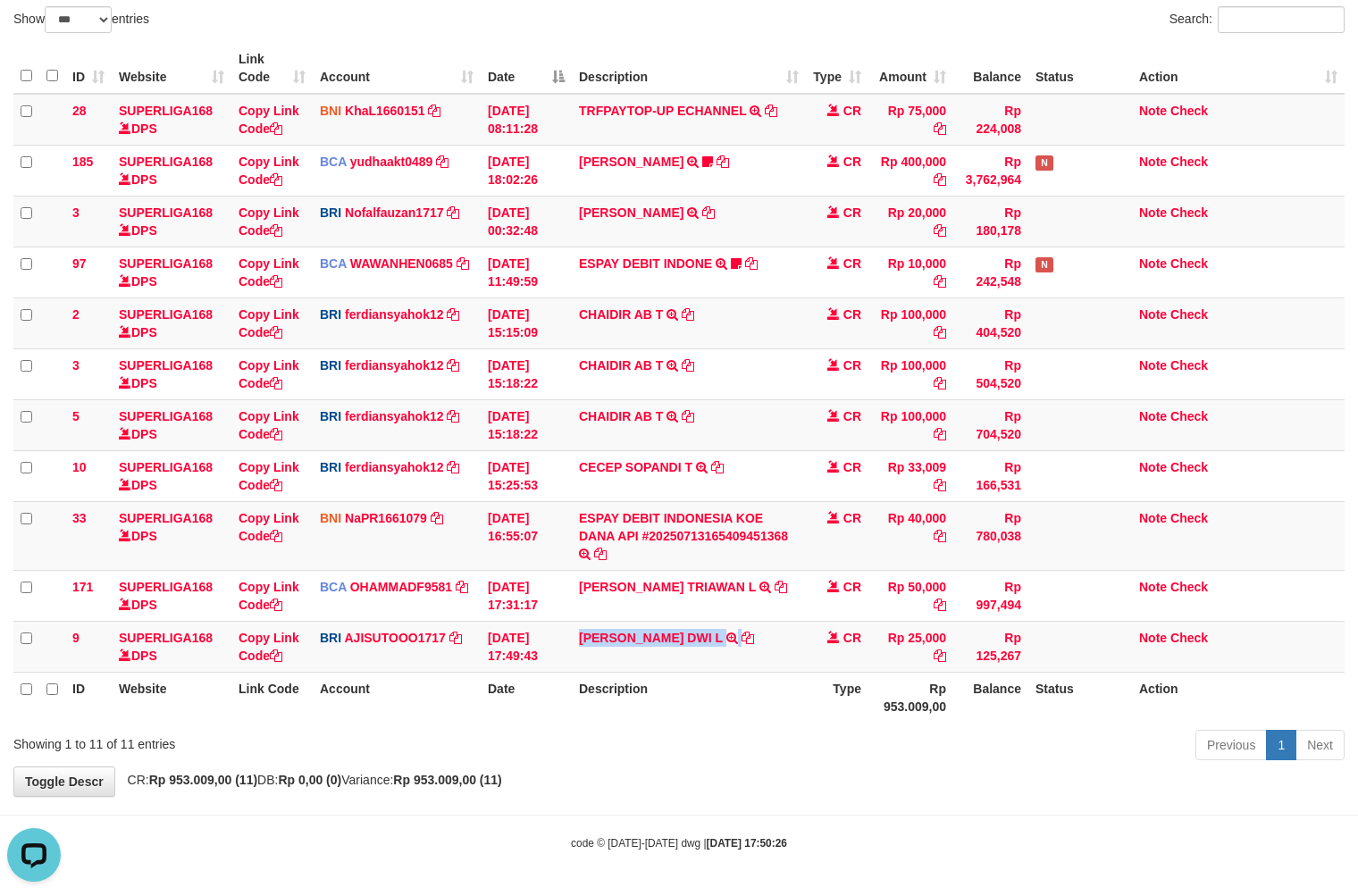 scroll, scrollTop: 0, scrollLeft: 0, axis: both 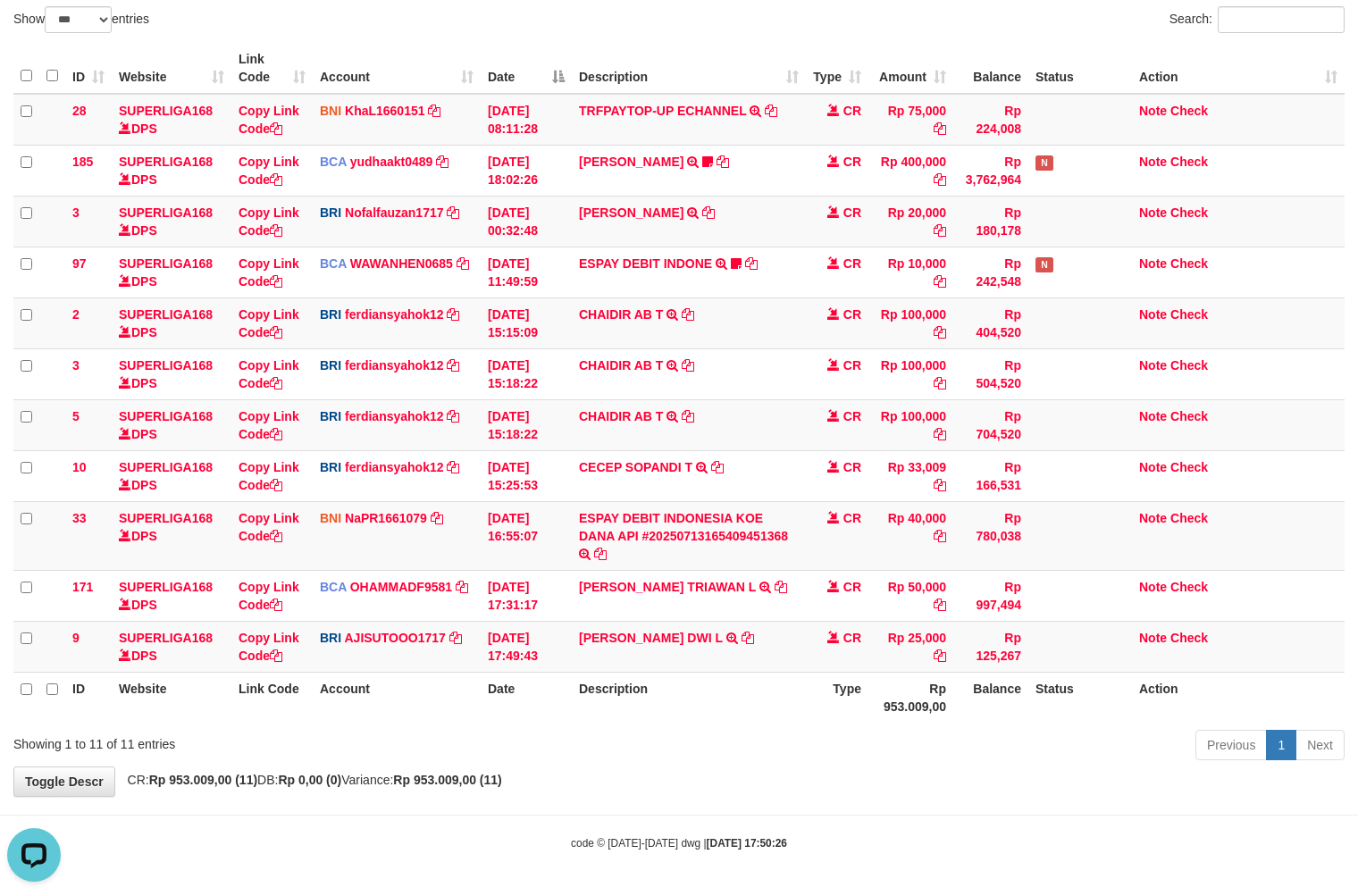 click on "Previous 1 Next" at bounding box center [961, 747] 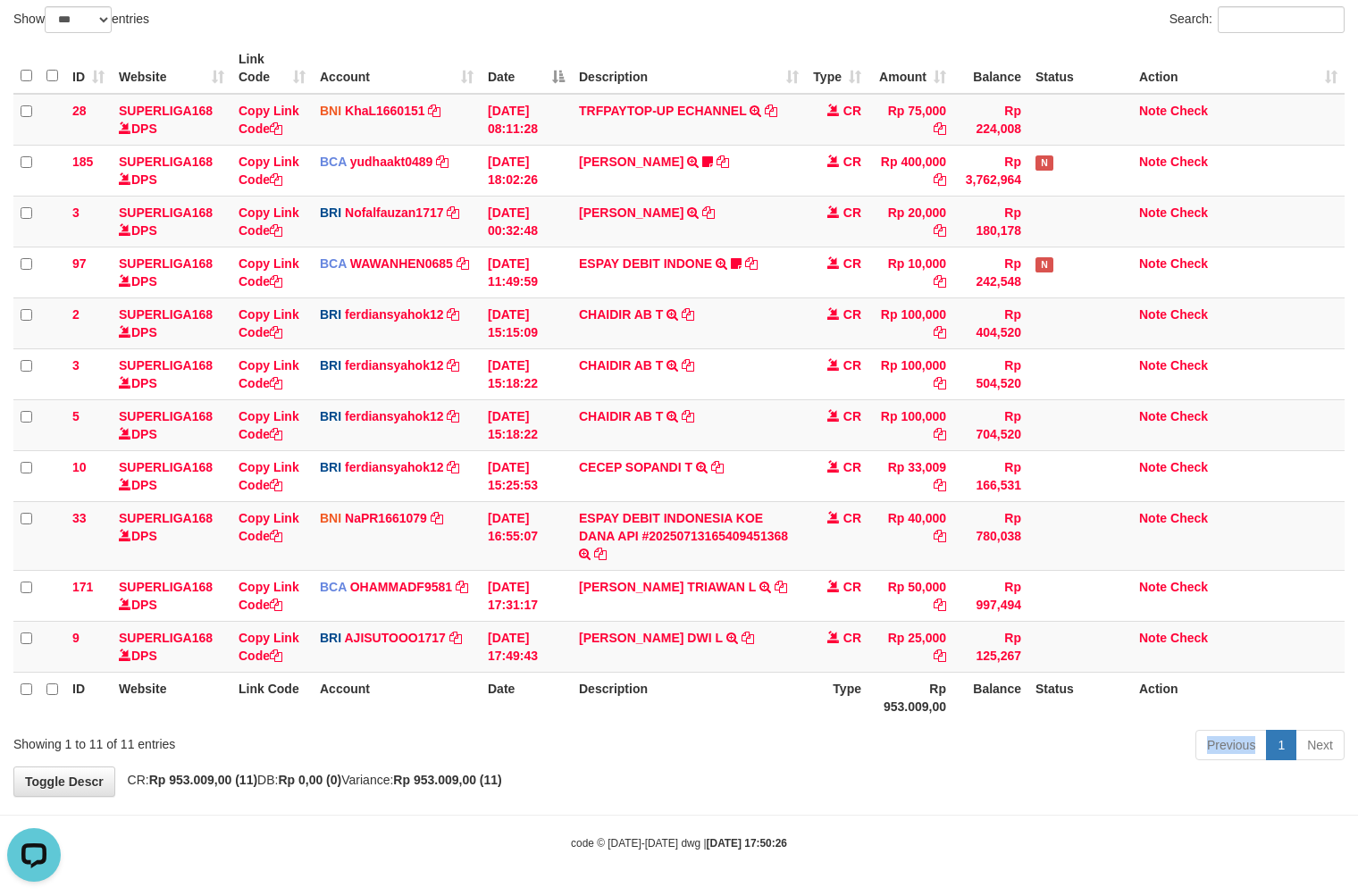 click on "Previous 1 Next" at bounding box center (961, 747) 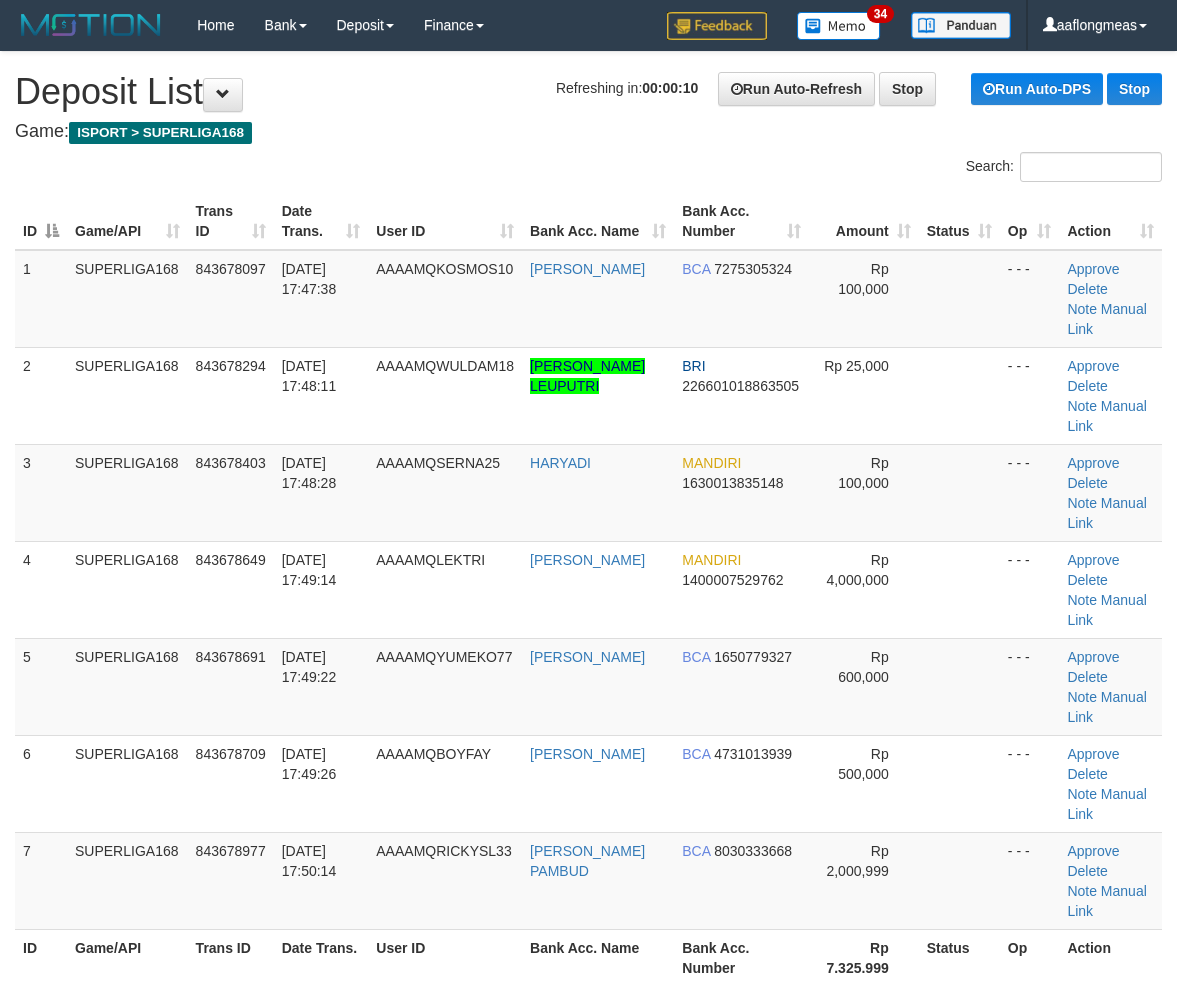 scroll, scrollTop: 0, scrollLeft: 0, axis: both 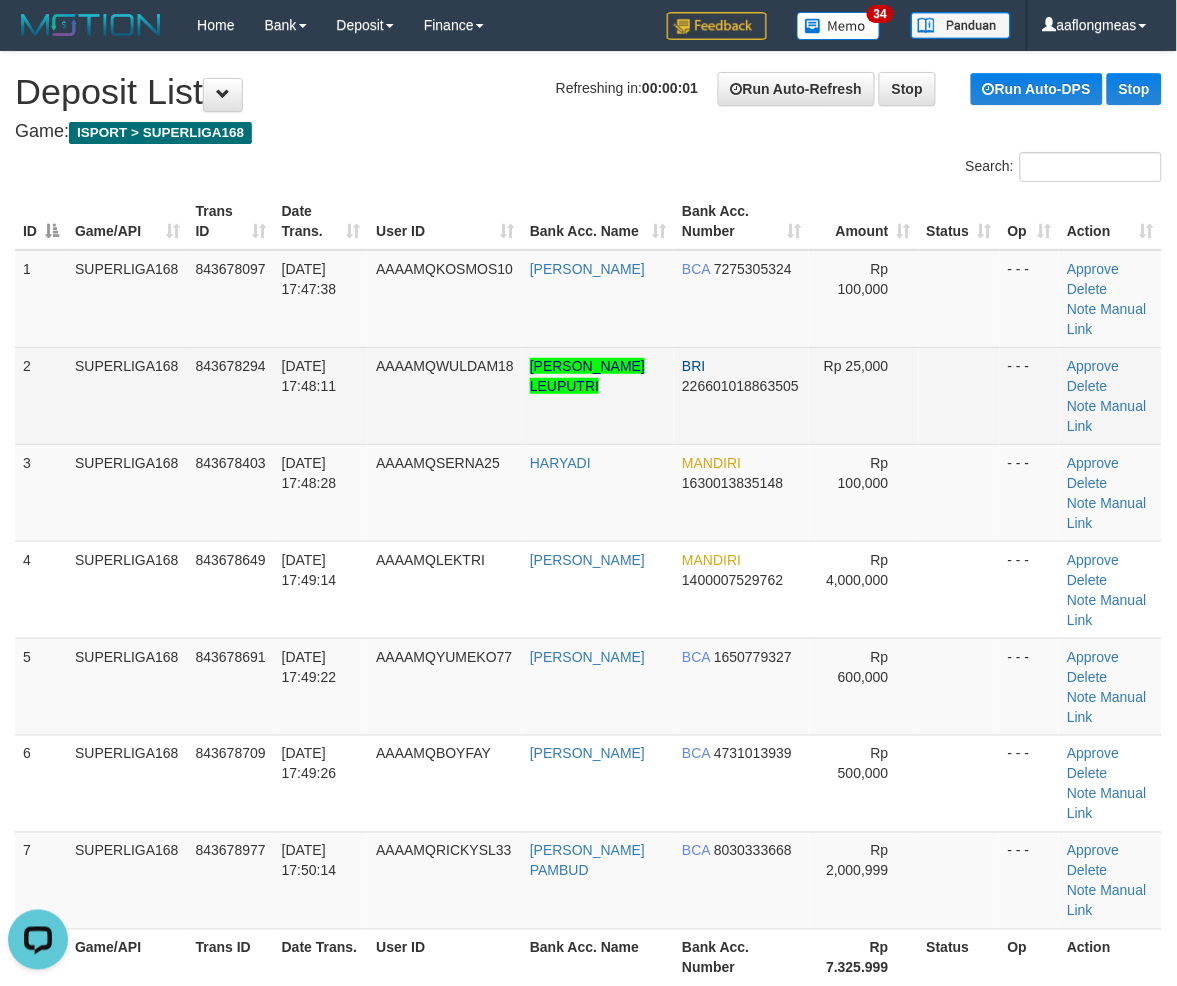 click on "AGUSTINA DWI LEUPUTRI" at bounding box center [598, 395] 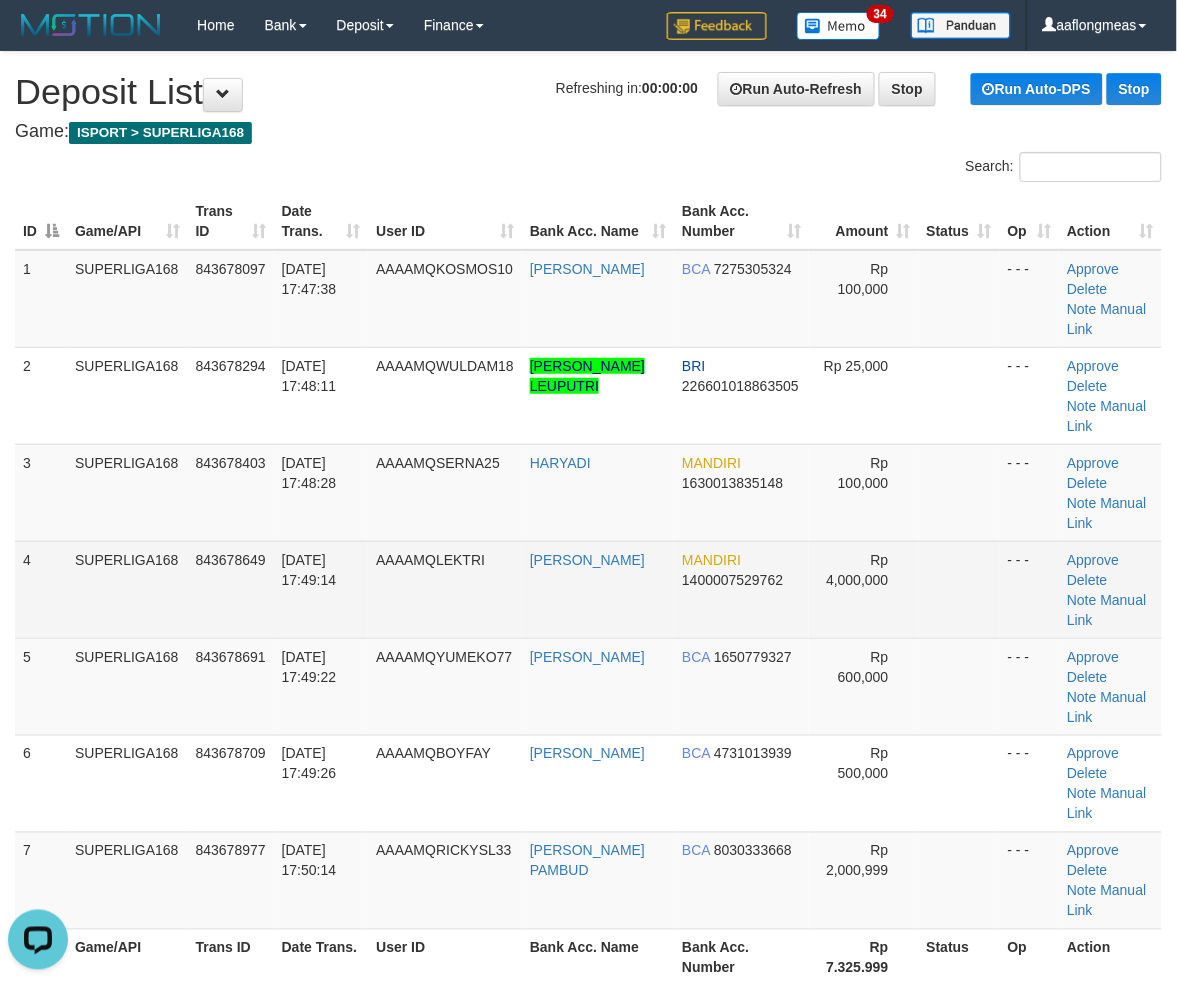 click on "1
SUPERLIGA168
843678097
13/07/2025 17:47:38
AAAAMQKOSMOS10
AHMAD FAUZAN
BCA
7275305324
Rp 100,000
- - -
Approve
Delete
Note
Manual Link
2
SUPERLIGA168
843678294
13/07/2025 17:48:11
AAAAMQWULDAM18
AGUSTINA DWI LEUPUTRI
BRI
226601018863505
Rp 25,000
- - -
Approve" at bounding box center [588, 590] 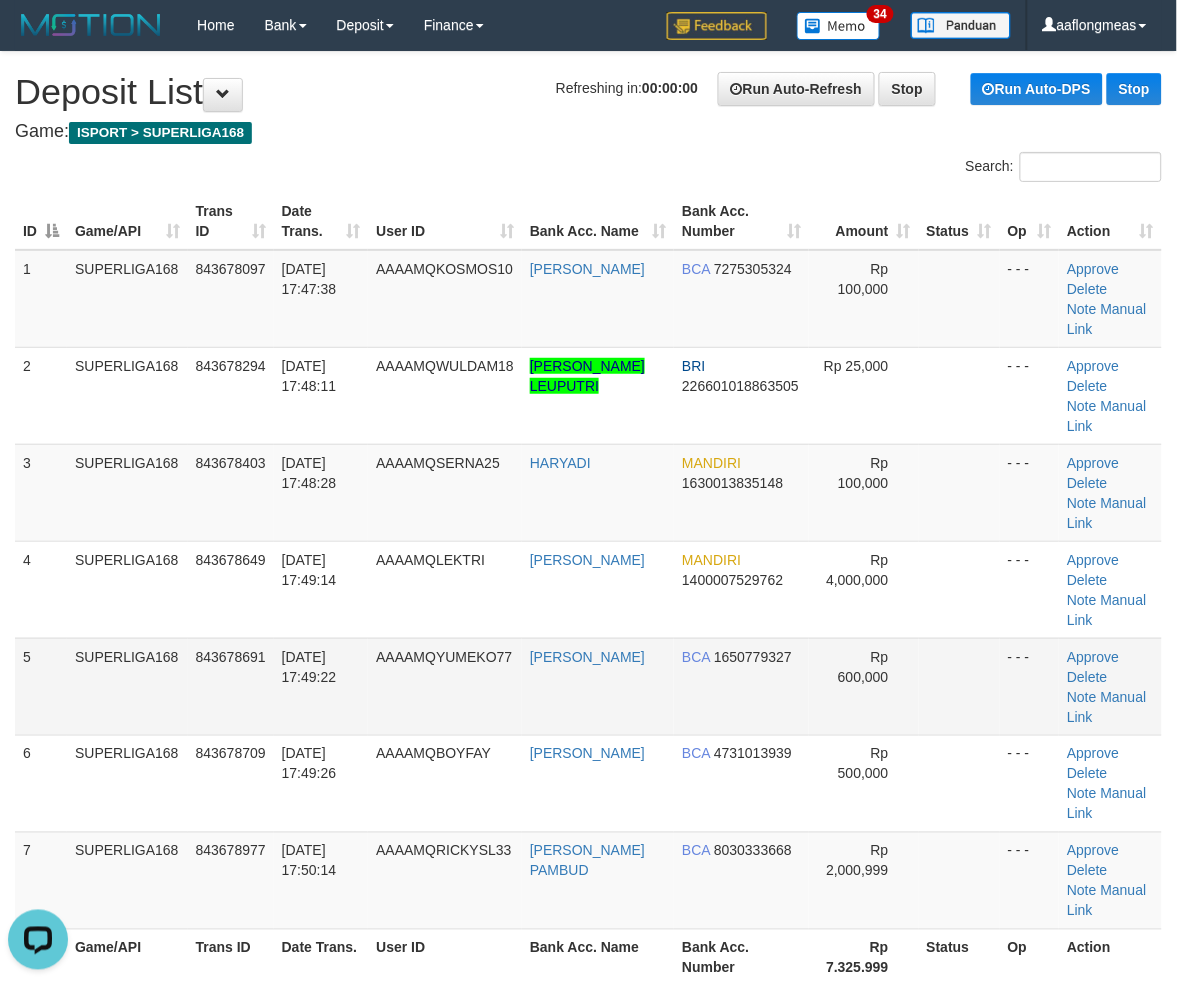 drag, startPoint x: 735, startPoint y: 525, endPoint x: 841, endPoint y: 561, distance: 111.94642 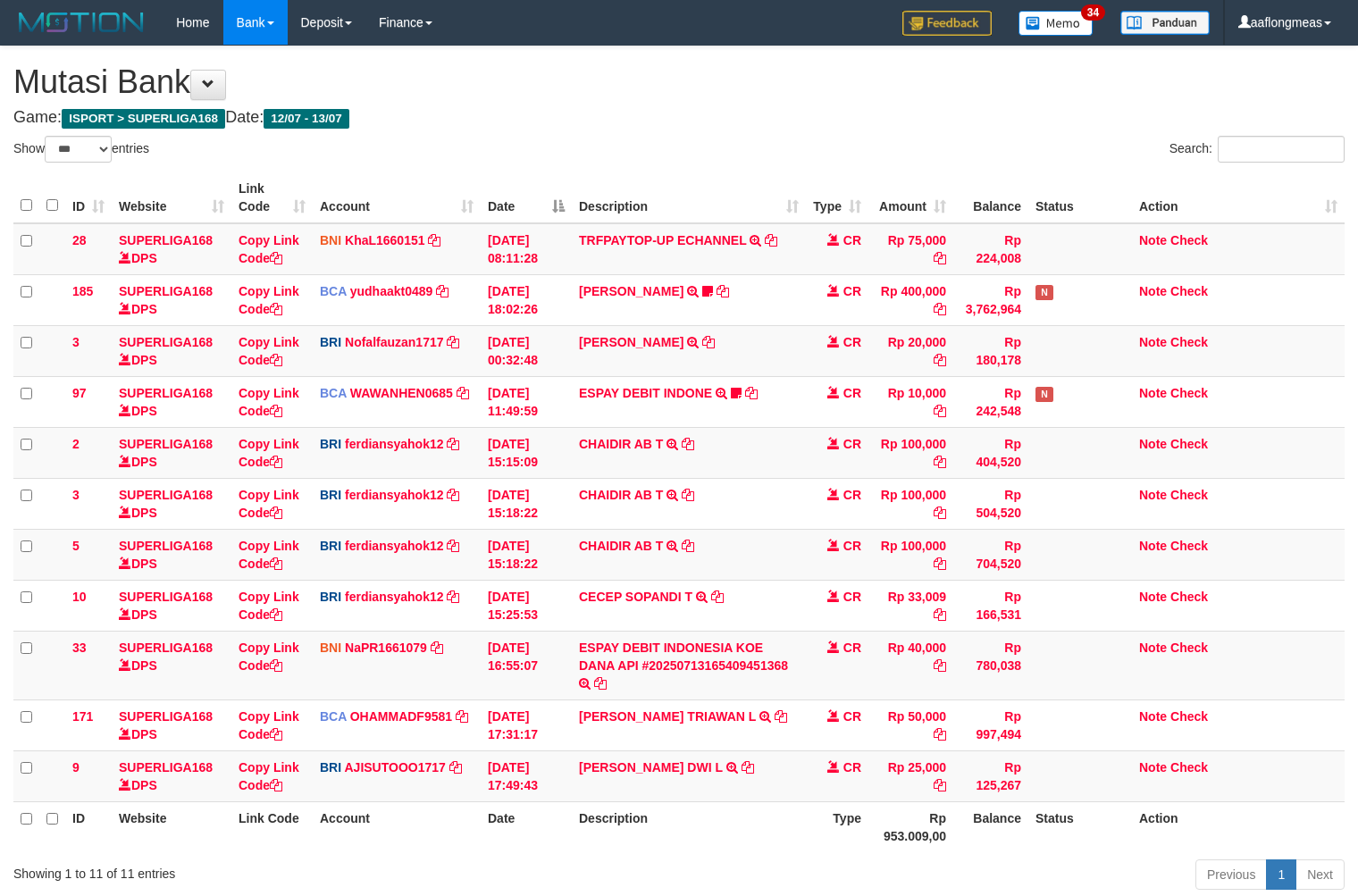 select on "***" 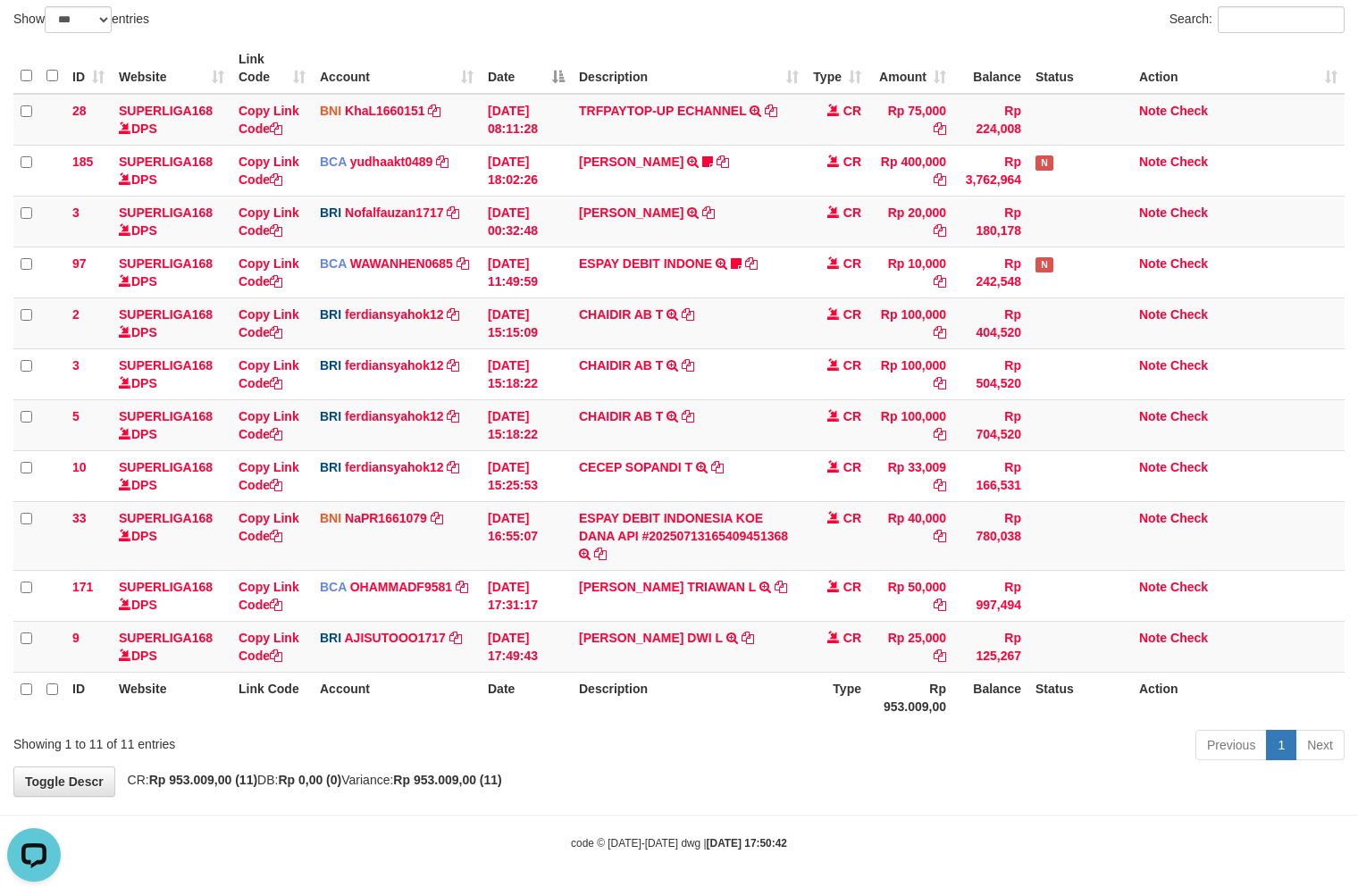 scroll, scrollTop: 0, scrollLeft: 0, axis: both 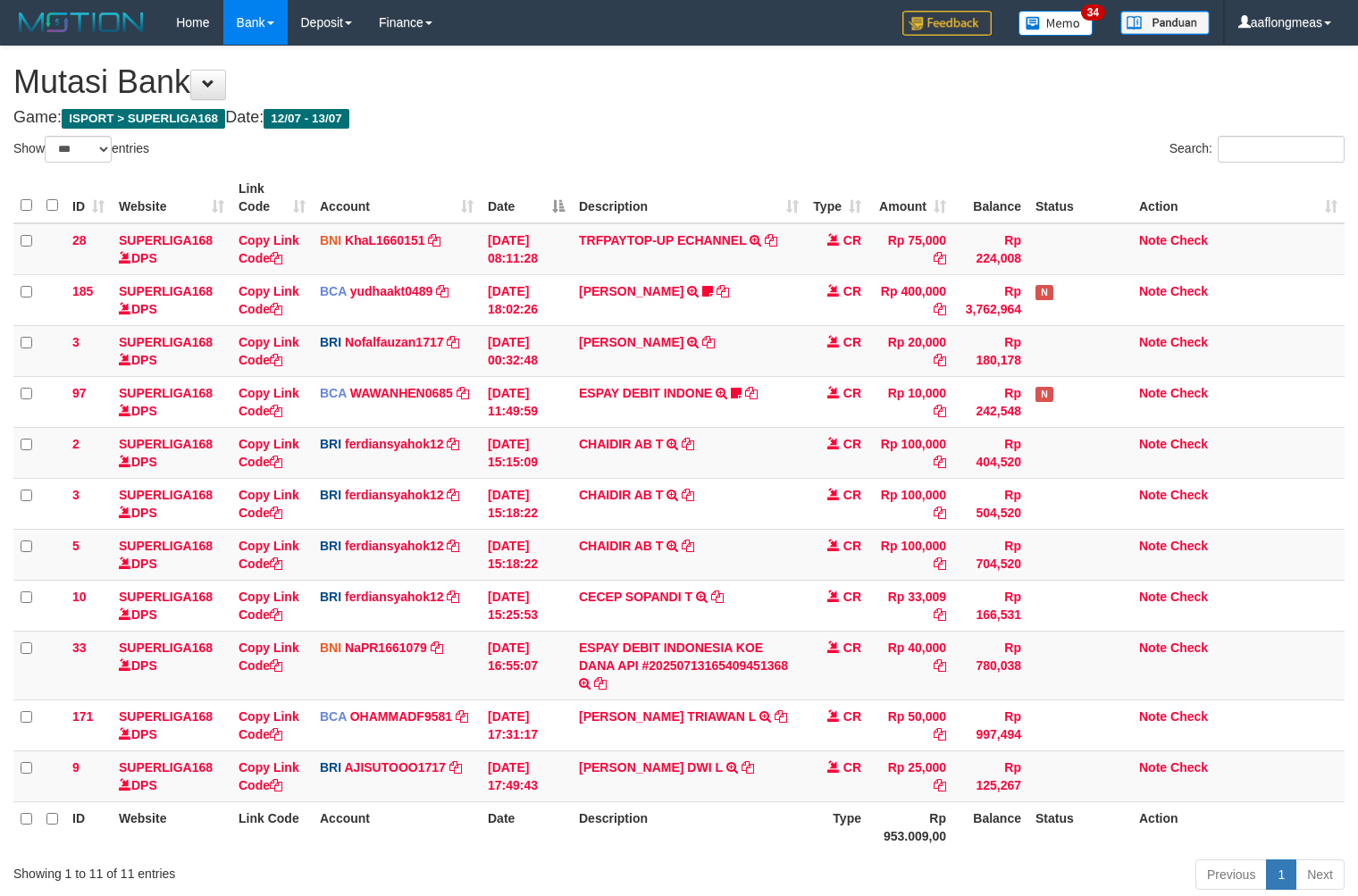 select on "***" 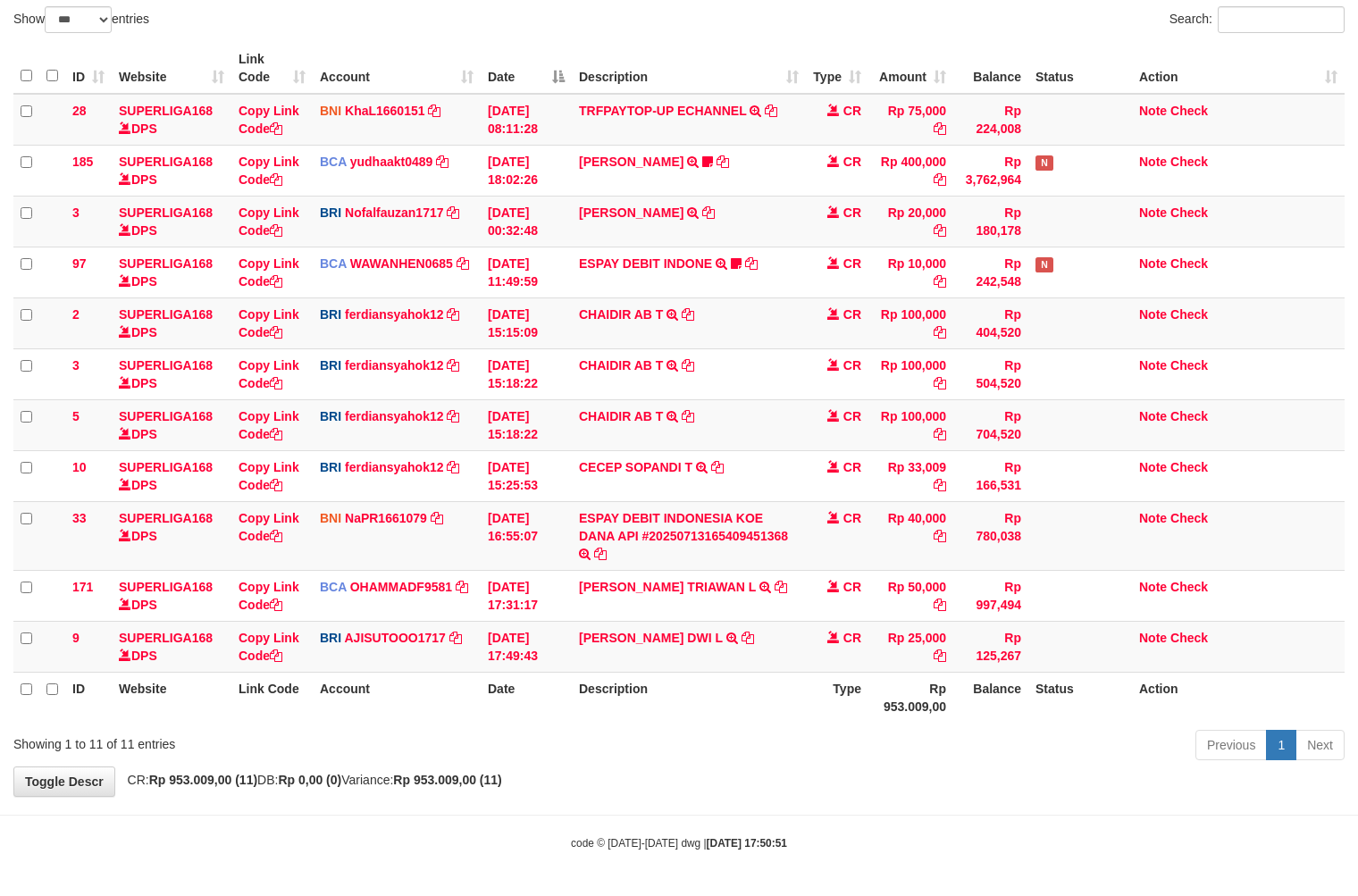 drag, startPoint x: 0, startPoint y: 0, endPoint x: 731, endPoint y: 769, distance: 1061.0005 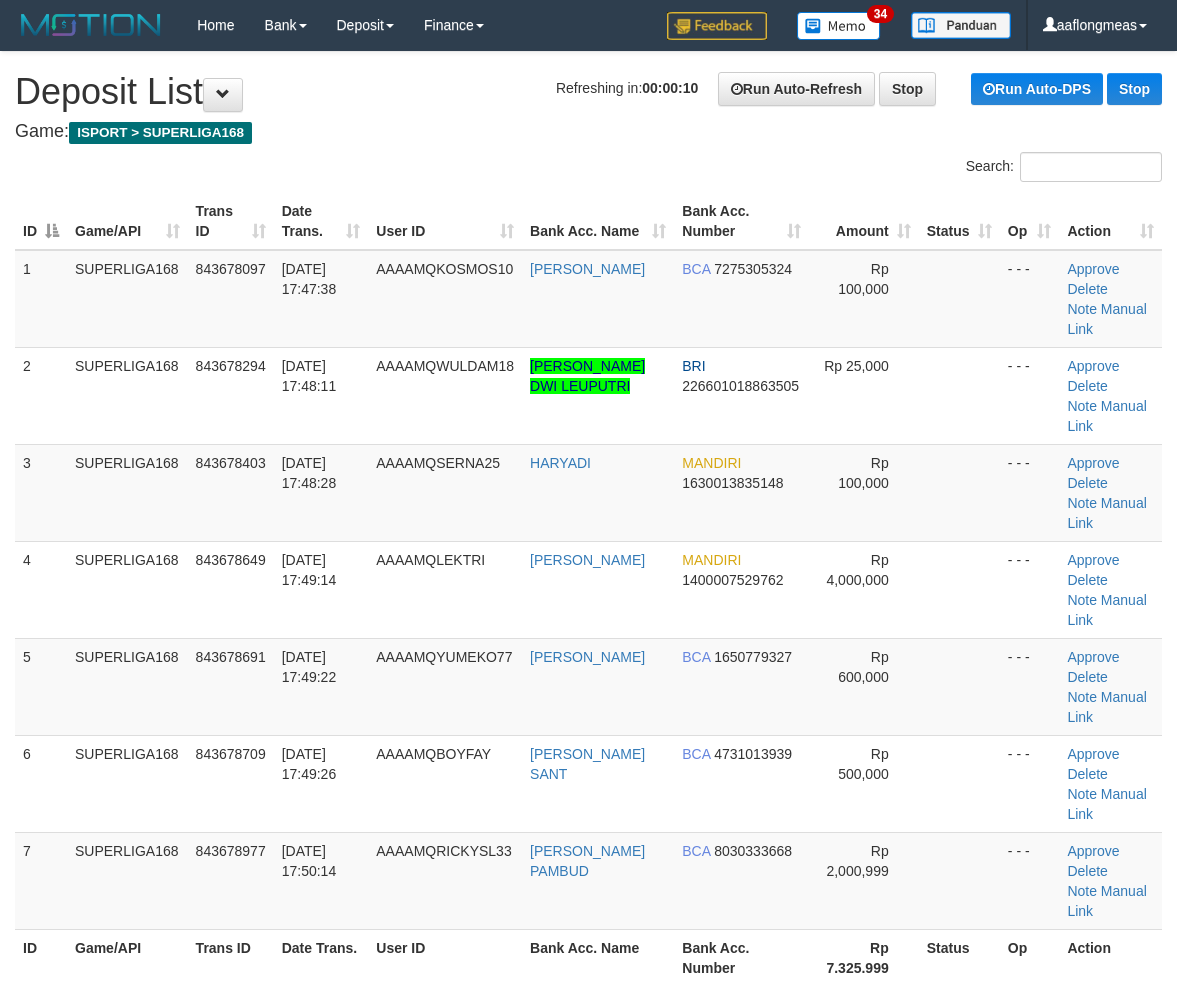 scroll, scrollTop: 0, scrollLeft: 0, axis: both 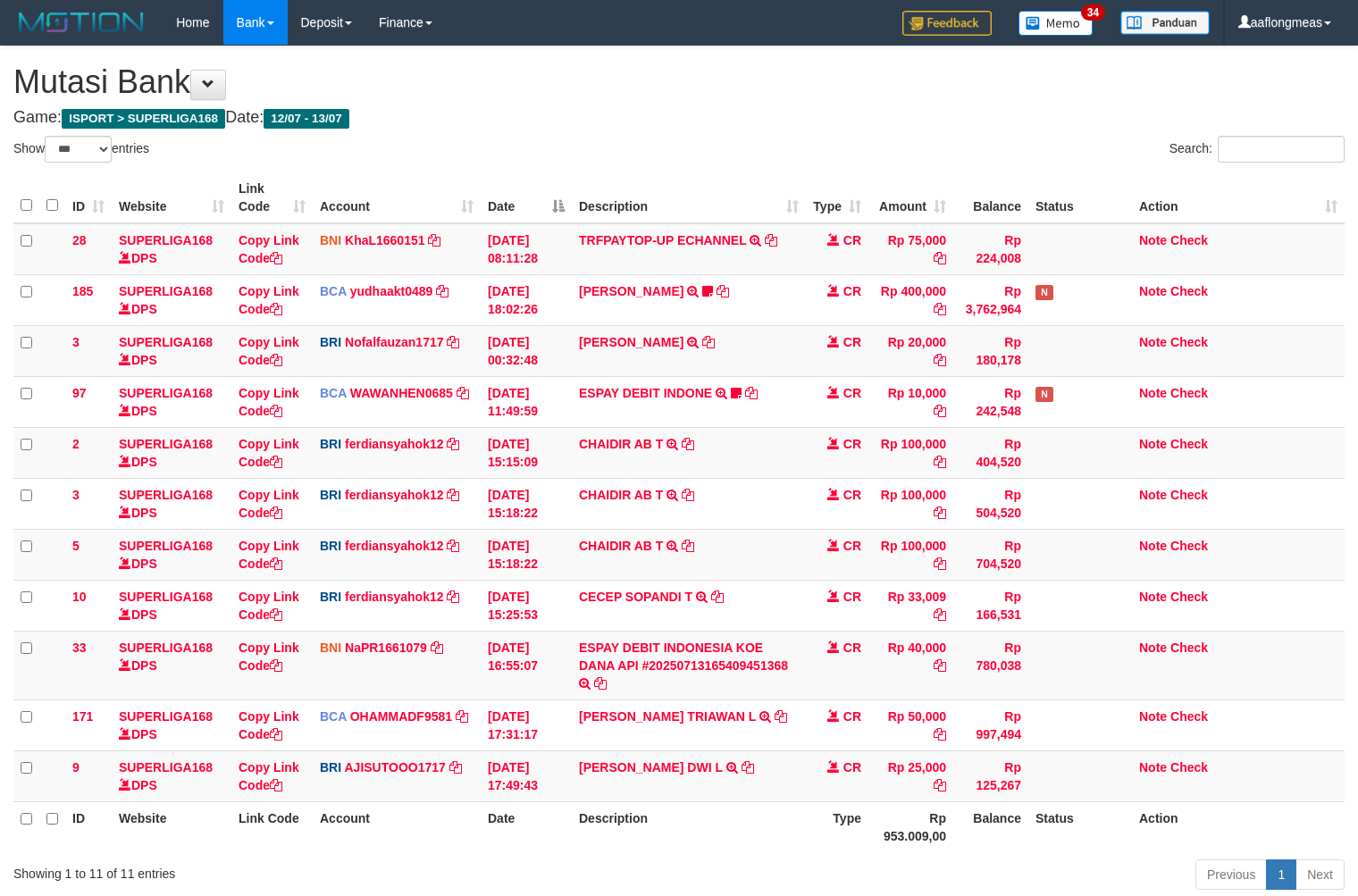select on "***" 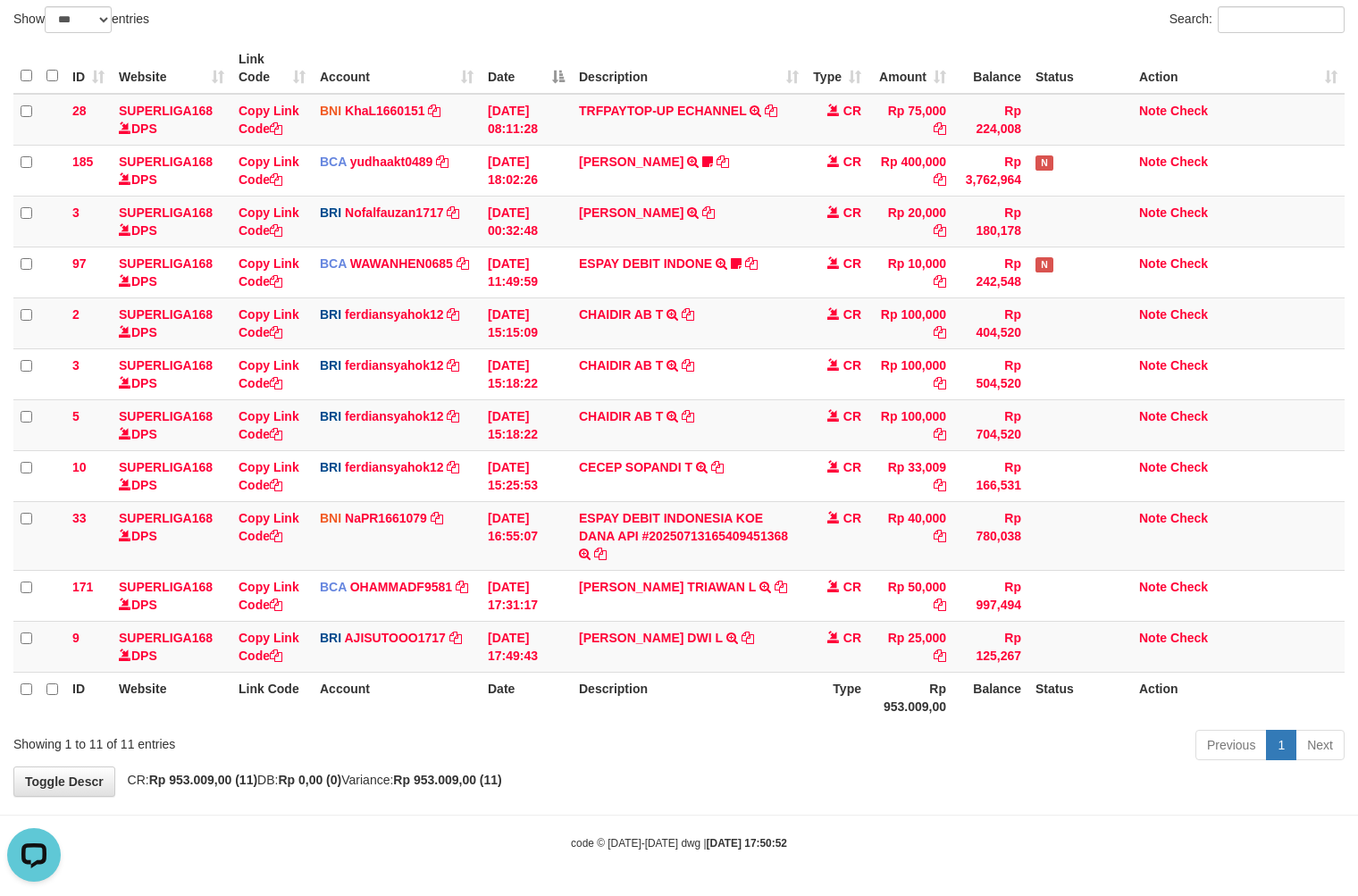 scroll, scrollTop: 0, scrollLeft: 0, axis: both 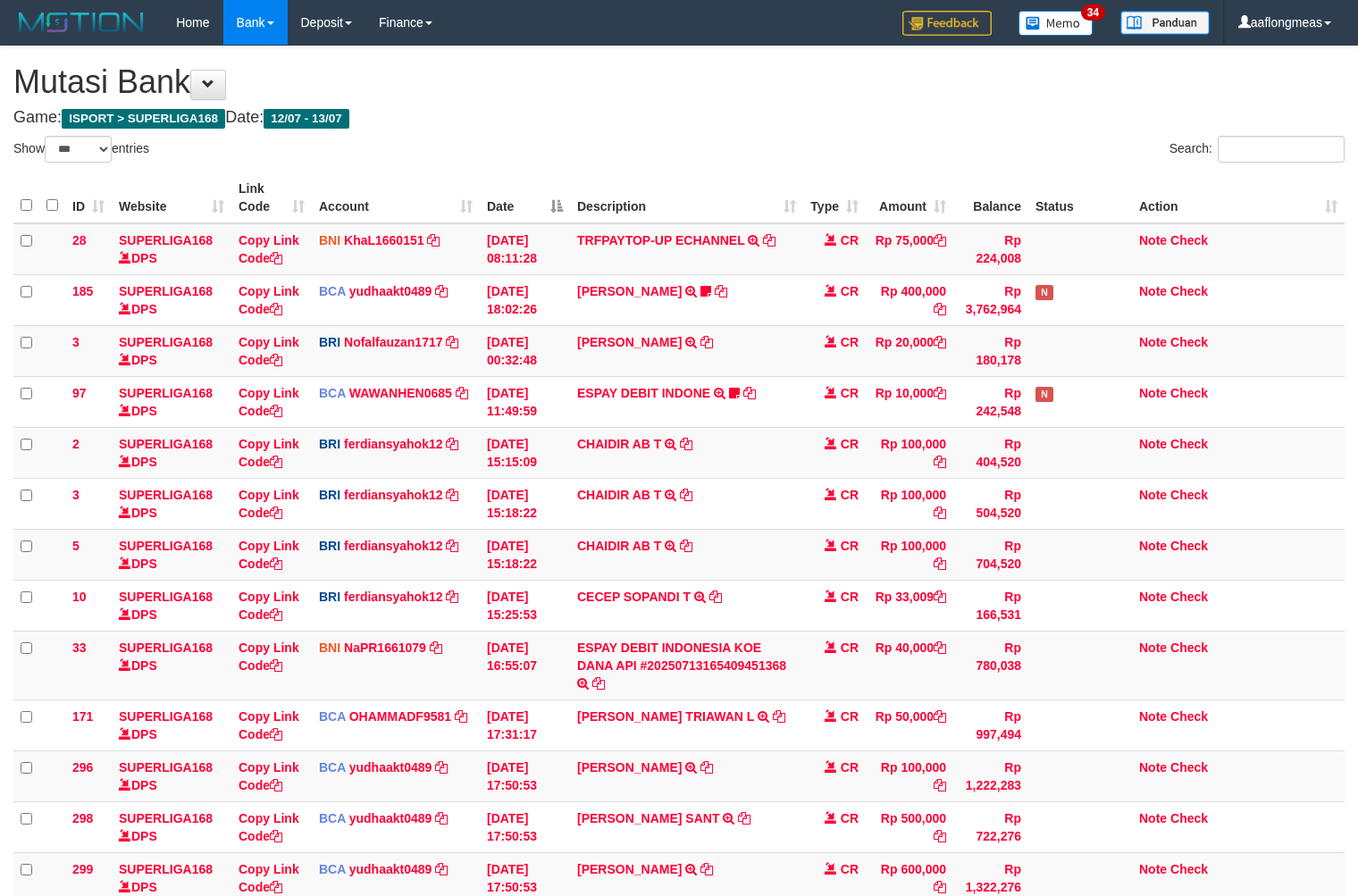select on "***" 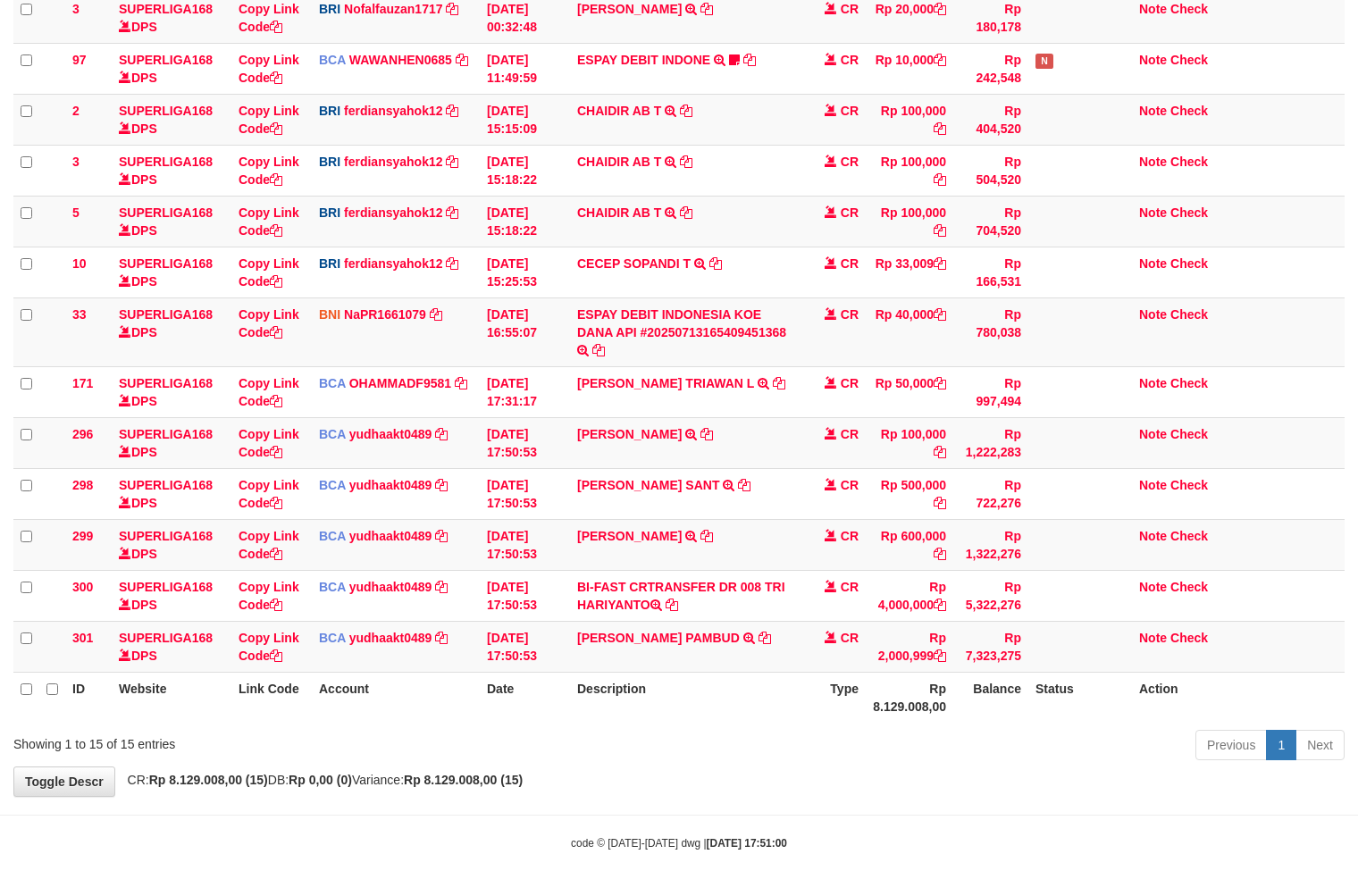 click on "**********" at bounding box center [679, 255] 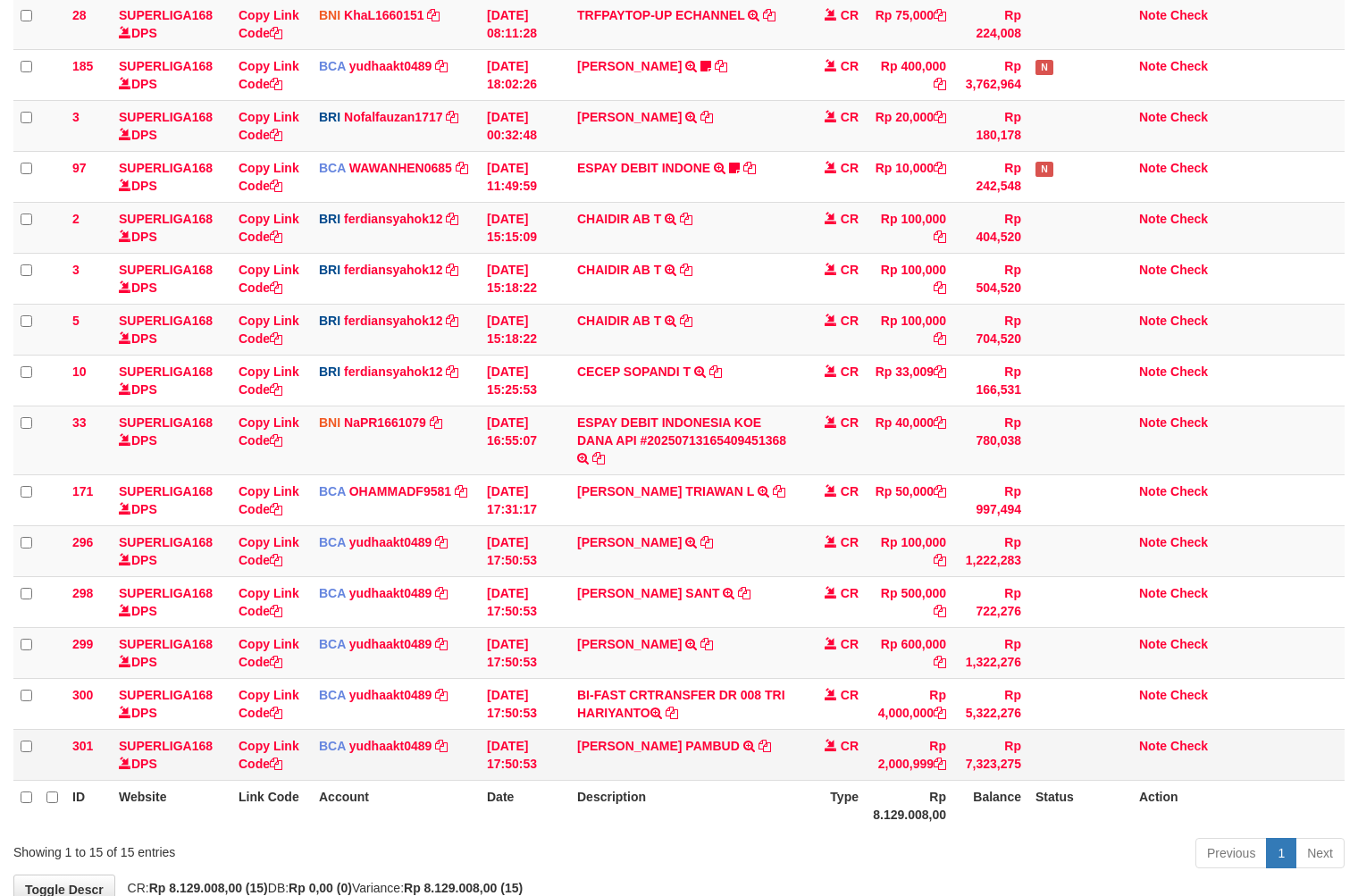 scroll, scrollTop: 334, scrollLeft: 0, axis: vertical 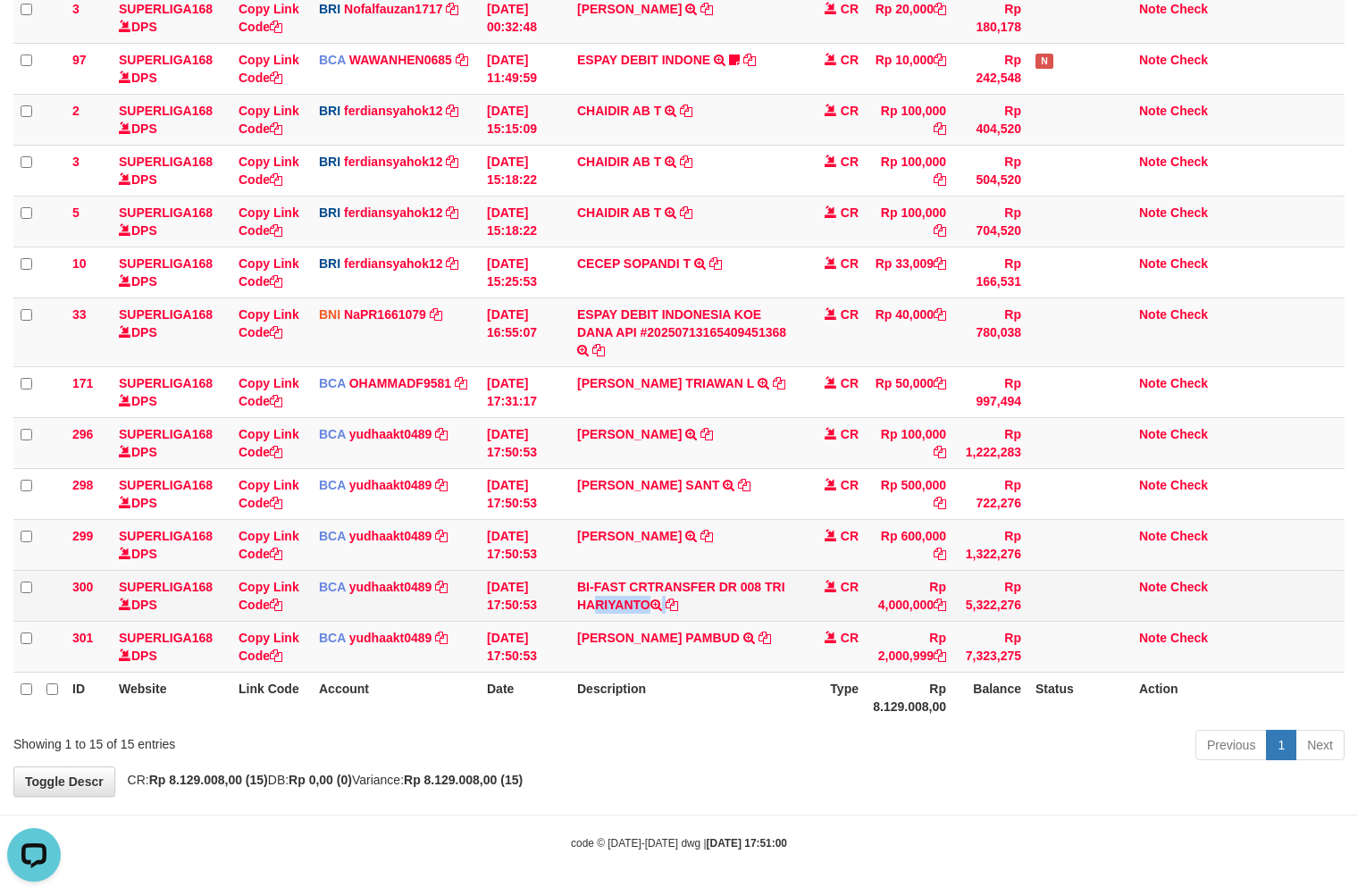 drag, startPoint x: 766, startPoint y: 585, endPoint x: 767, endPoint y: 599, distance: 14.035669 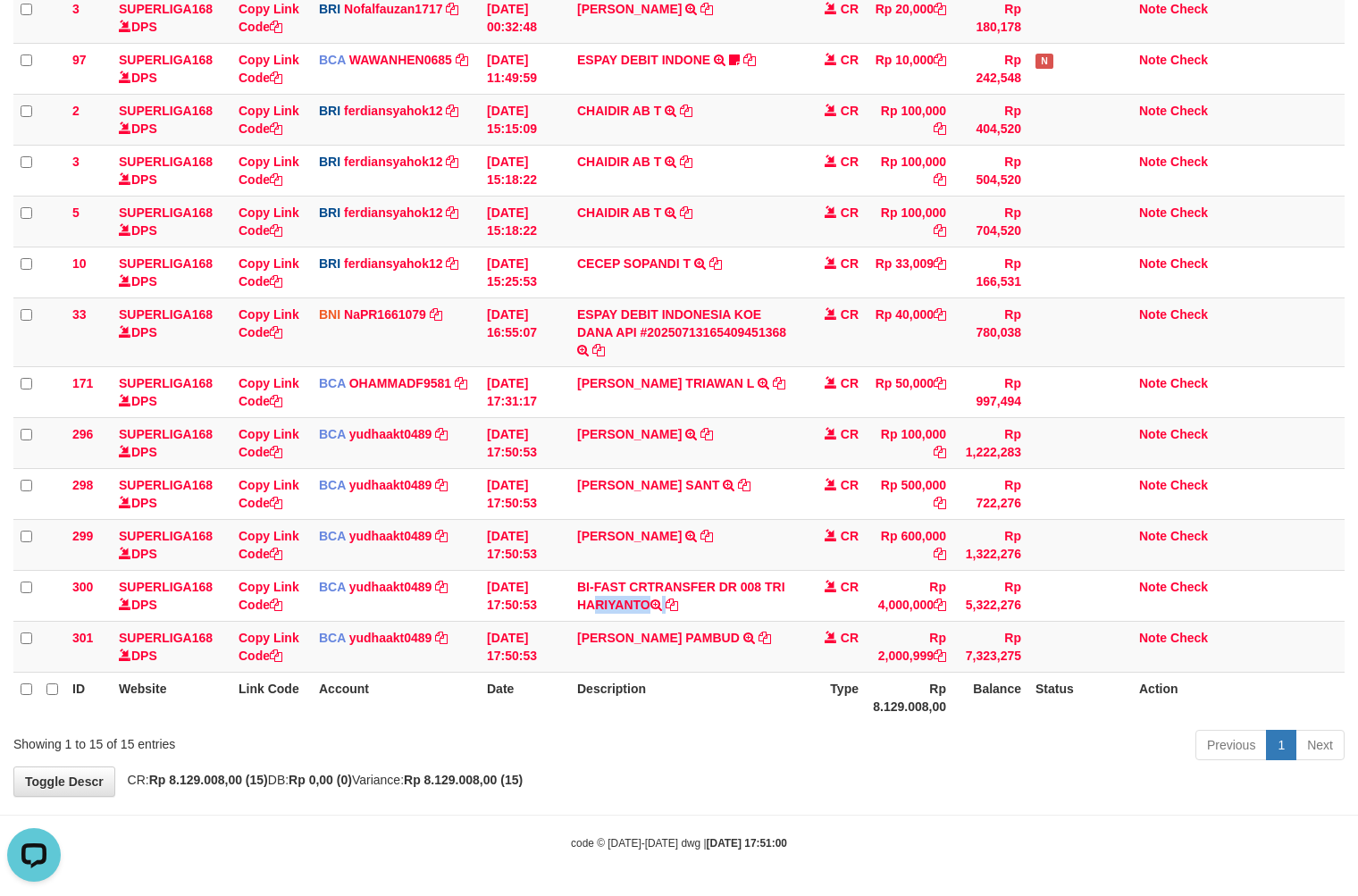 copy on "TRI HARIYANTO" 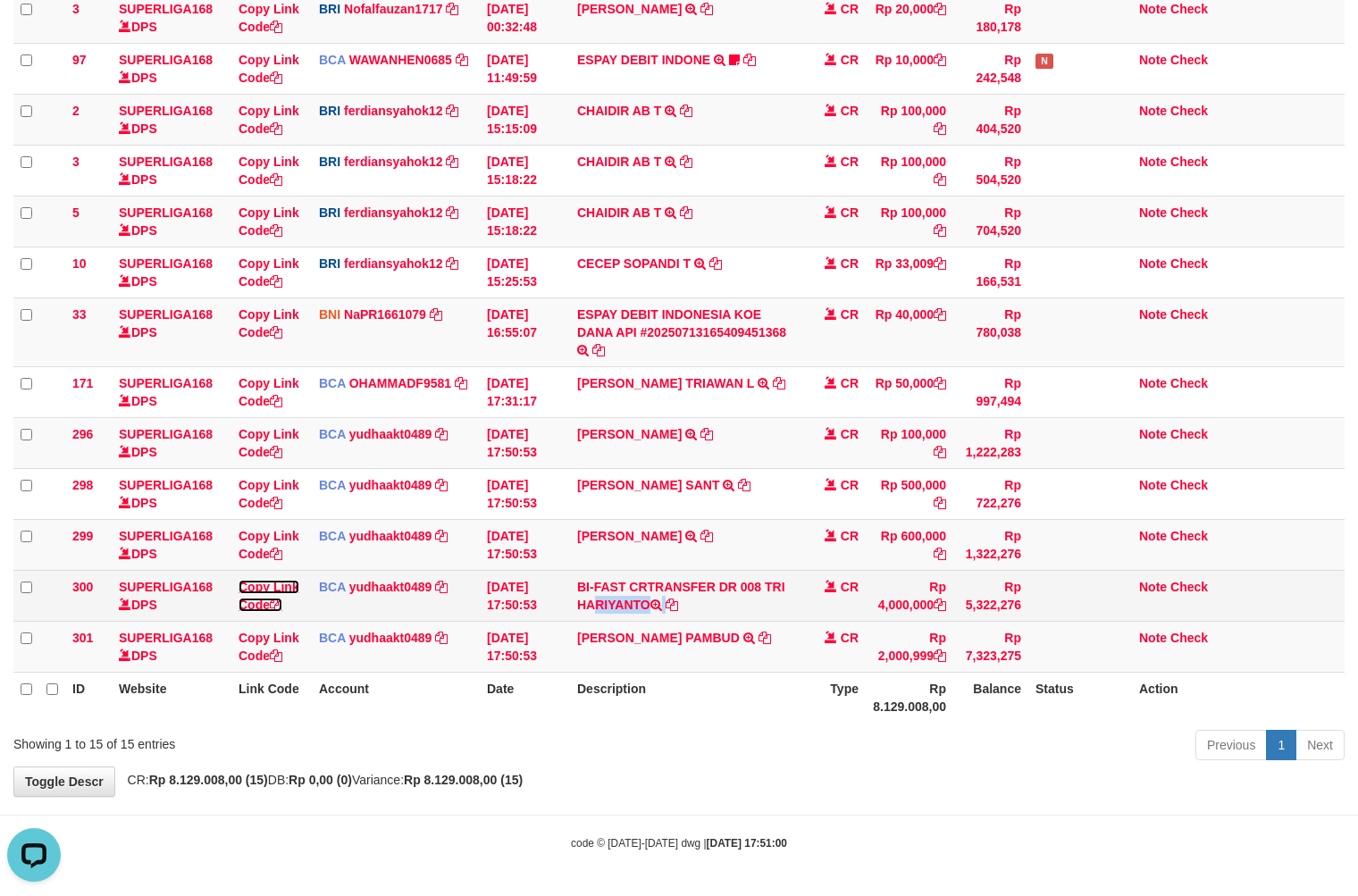 click on "Copy Link Code" at bounding box center [269, 596] 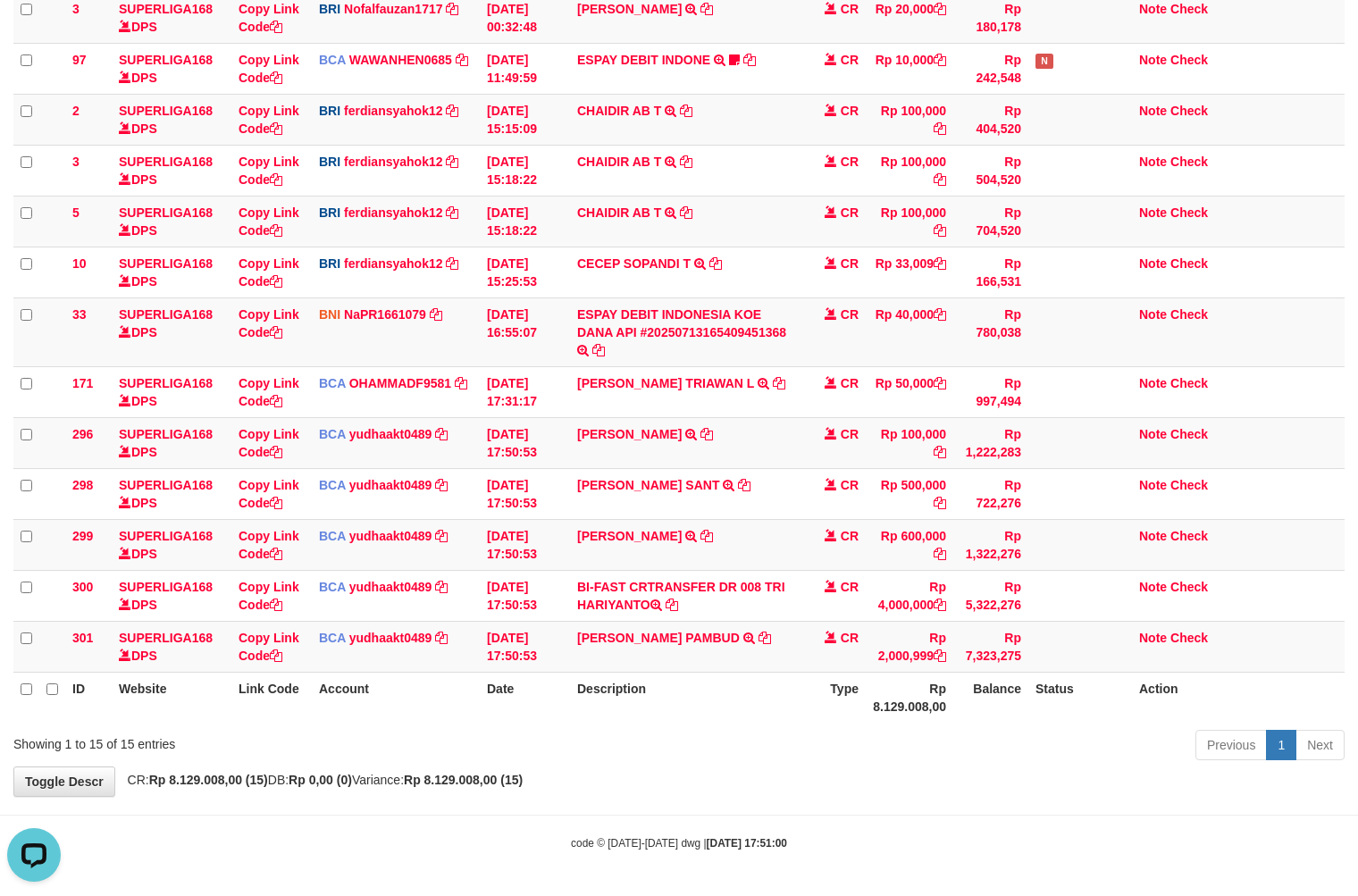 scroll, scrollTop: 265, scrollLeft: 0, axis: vertical 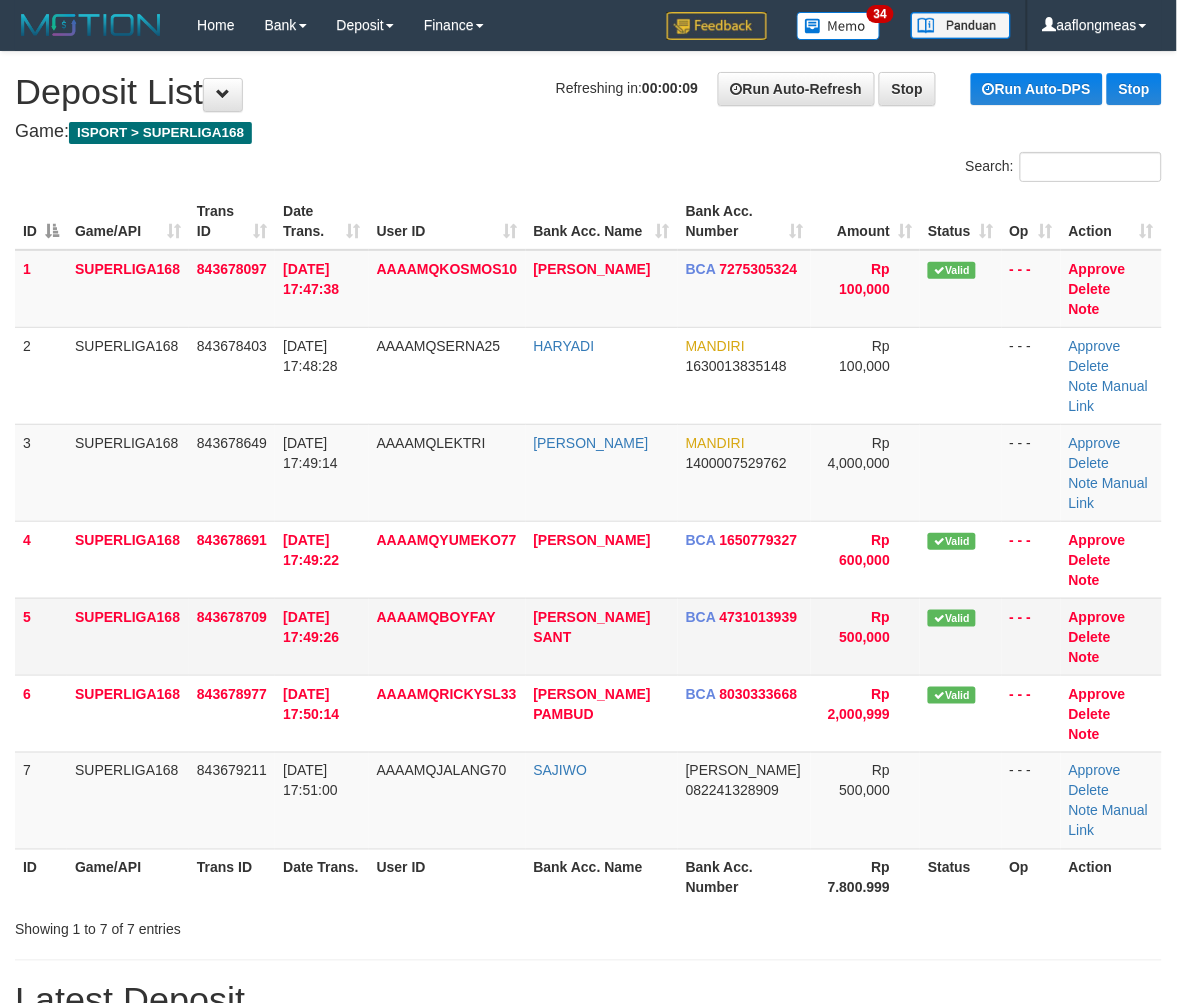 click on "Valid" at bounding box center [960, 636] 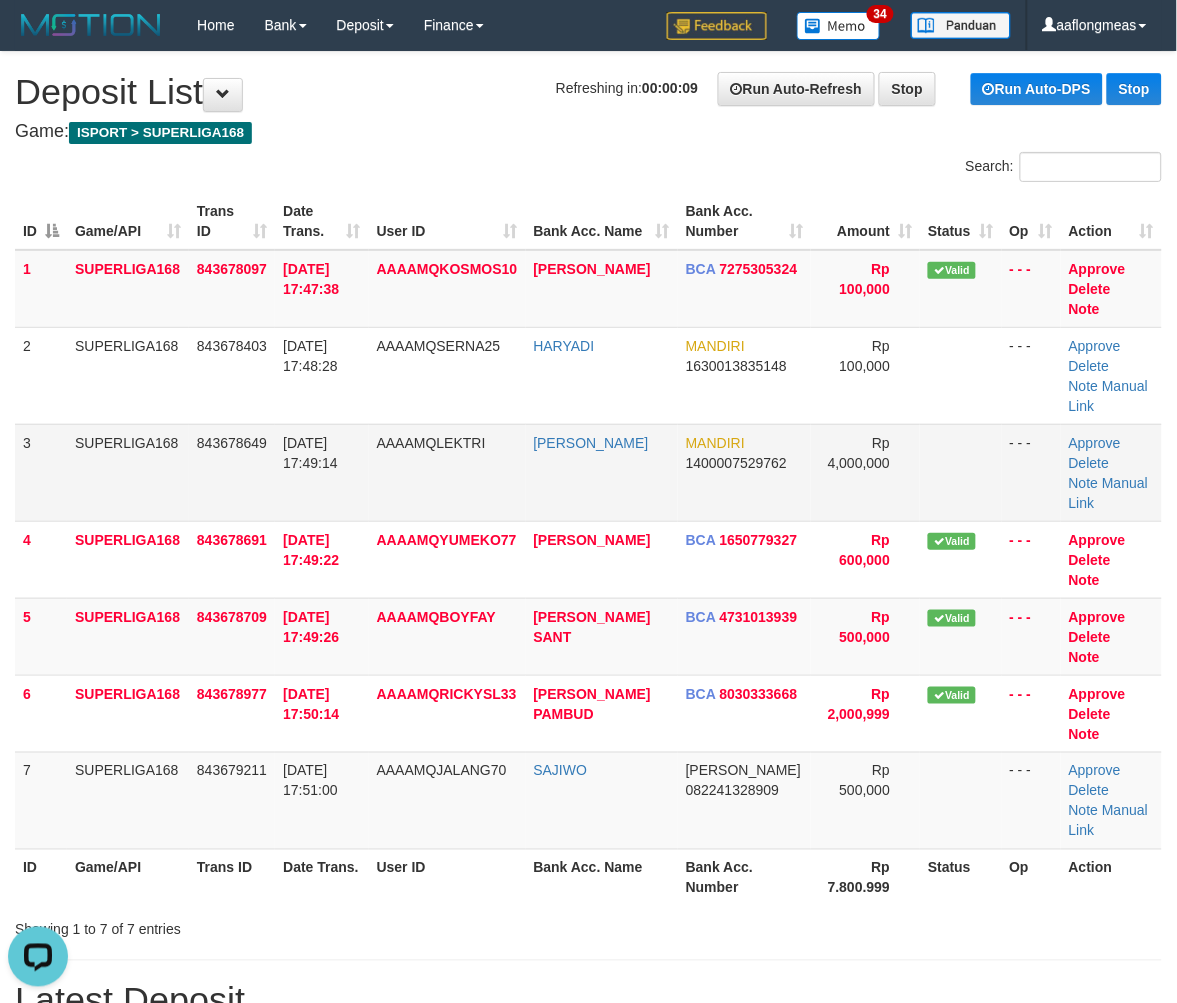 scroll, scrollTop: 0, scrollLeft: 0, axis: both 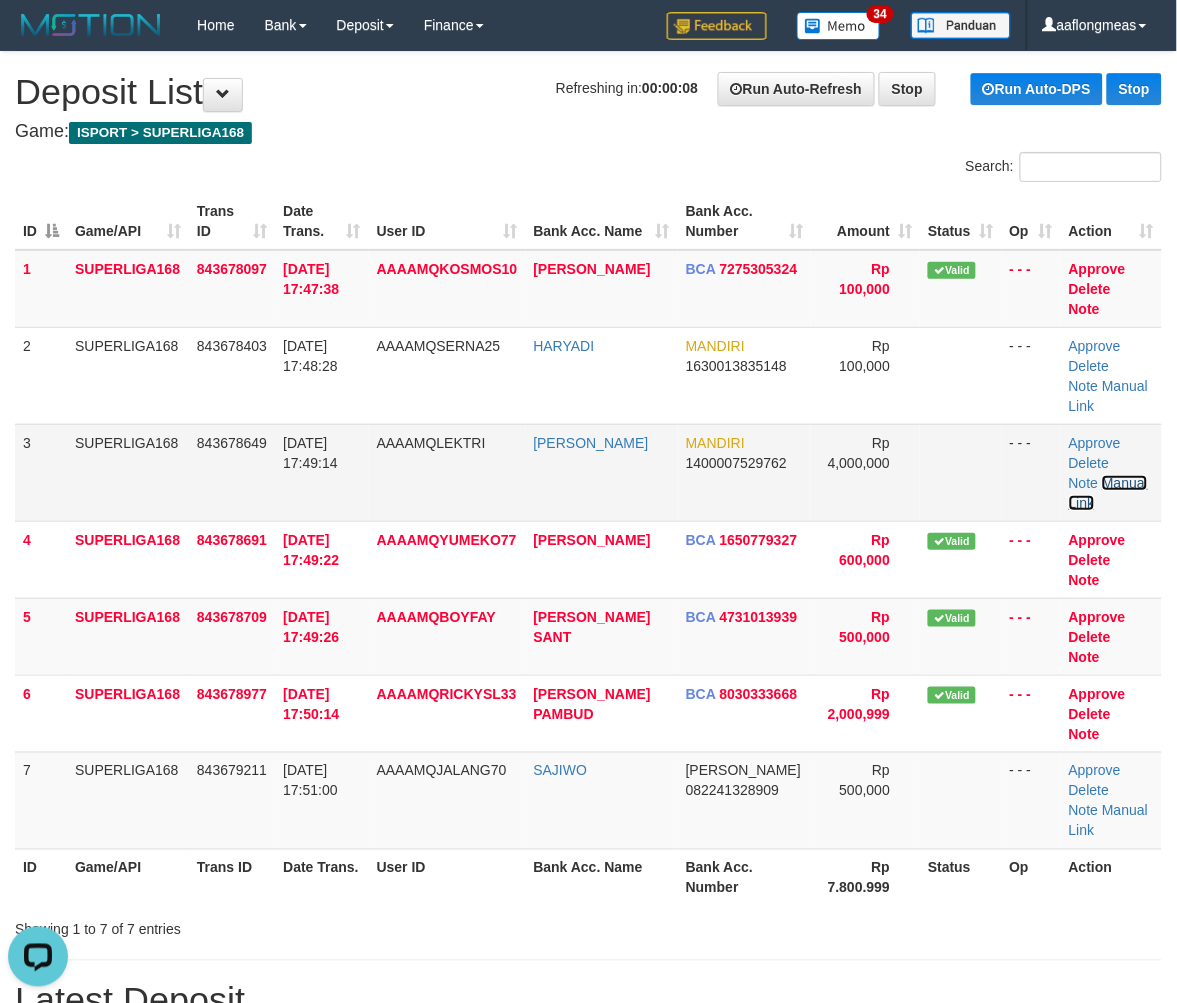 click on "Manual Link" at bounding box center [1108, 493] 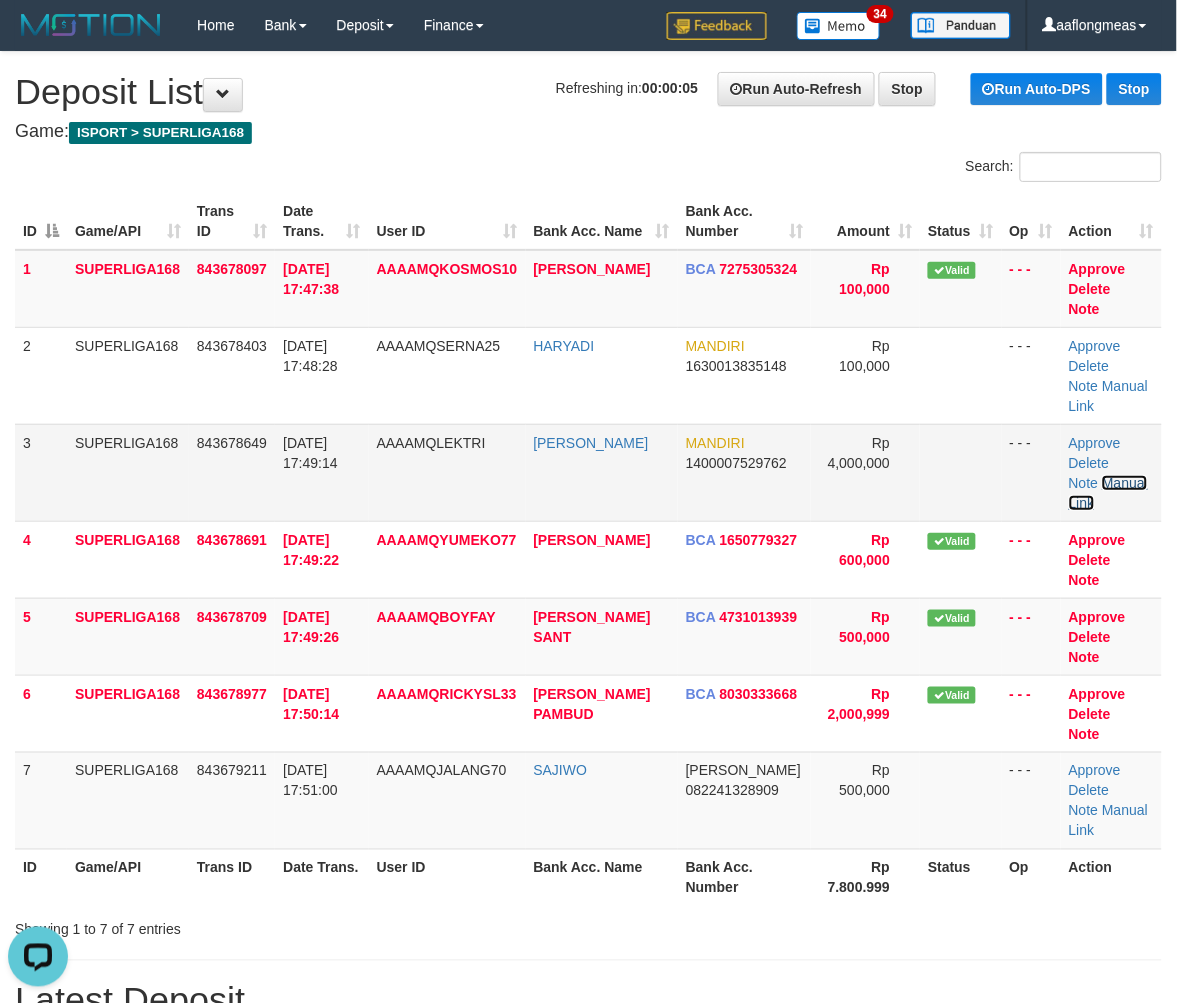 click on "Manual Link" at bounding box center [1108, 493] 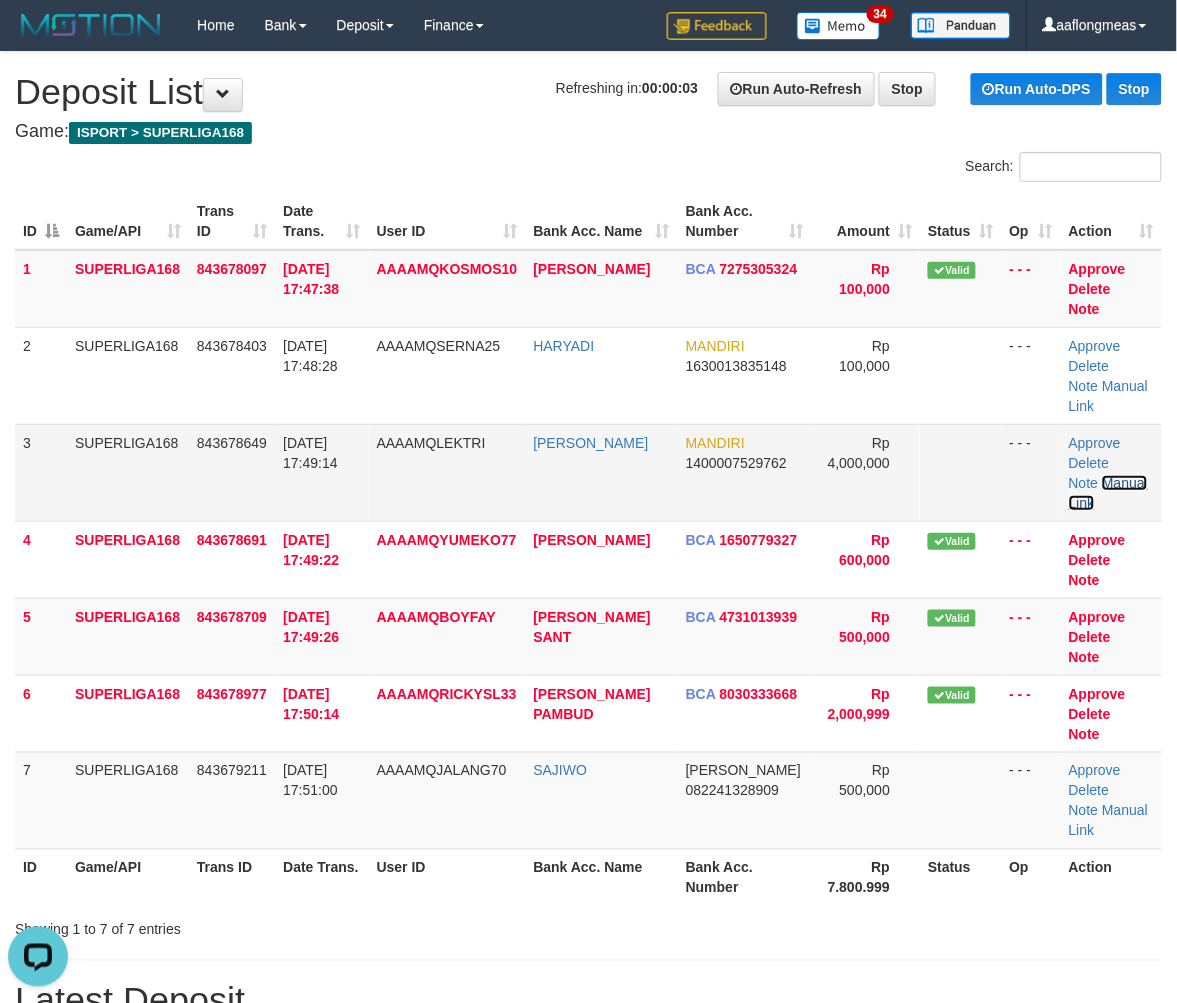 click on "Manual Link" at bounding box center (1108, 493) 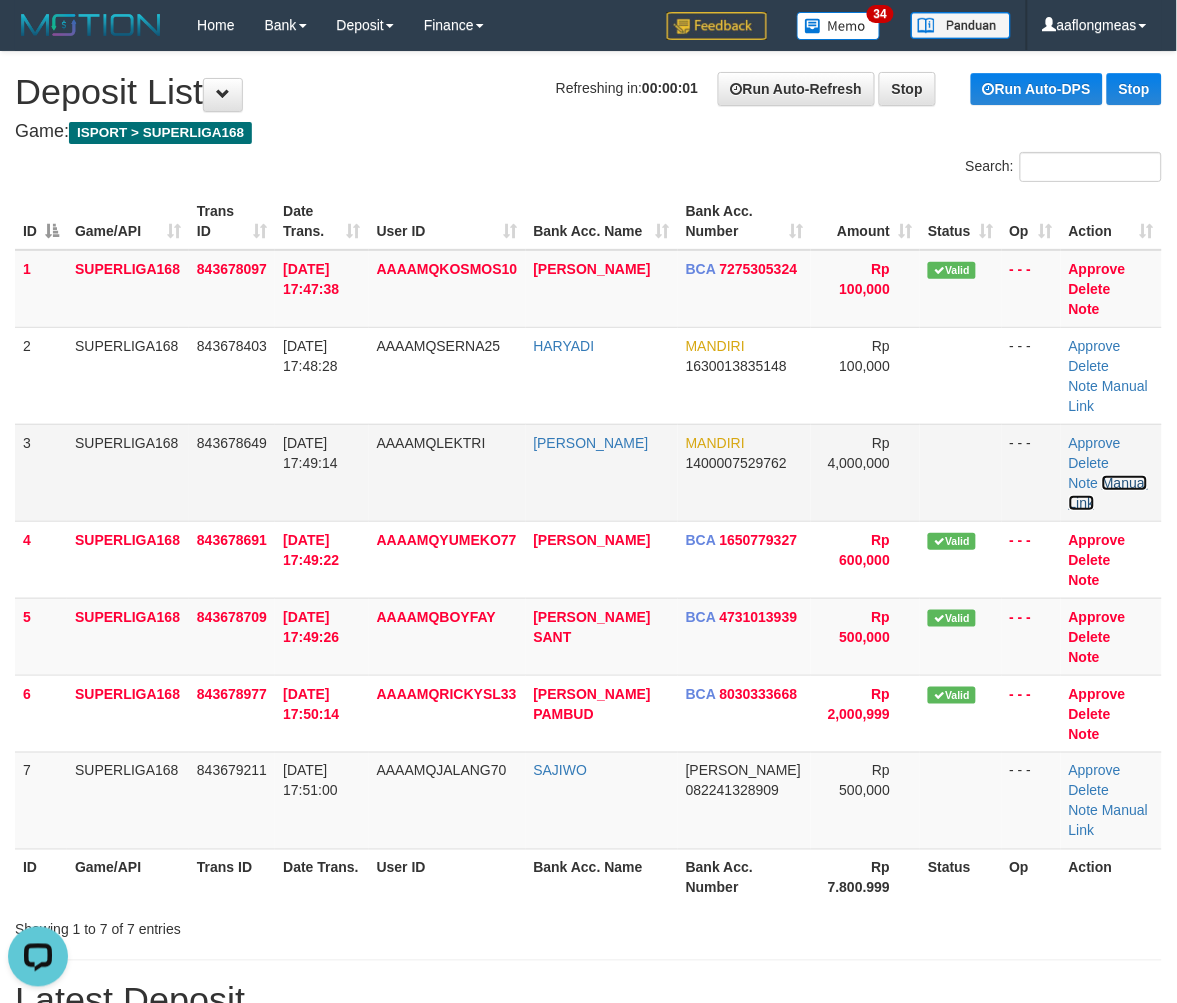 click on "Manual Link" at bounding box center (1108, 493) 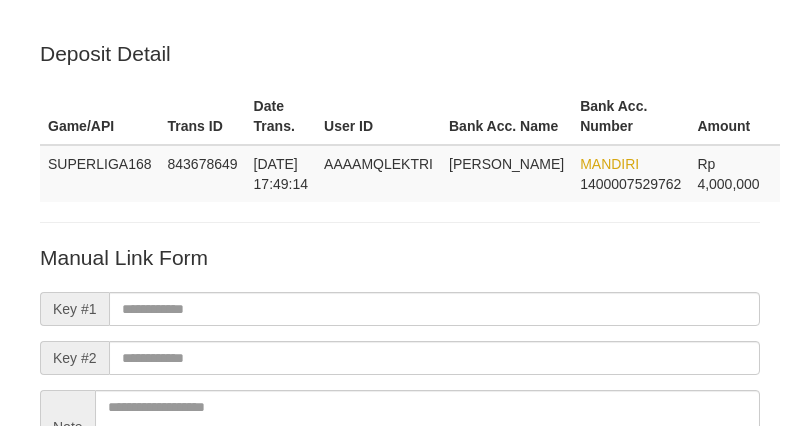 scroll, scrollTop: 223, scrollLeft: 0, axis: vertical 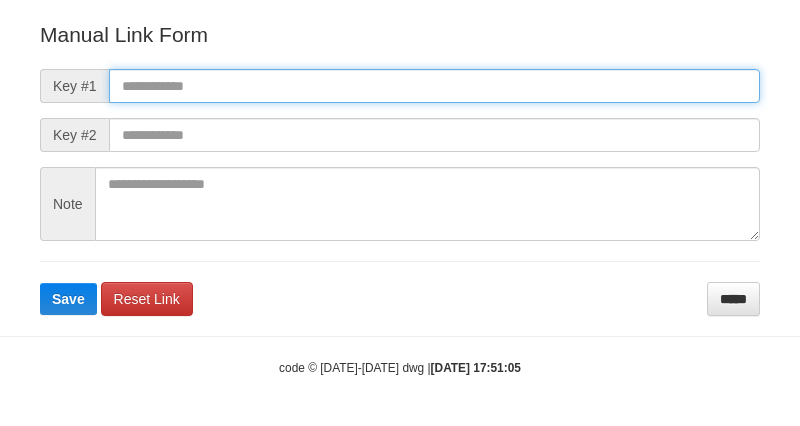 click at bounding box center (434, 86) 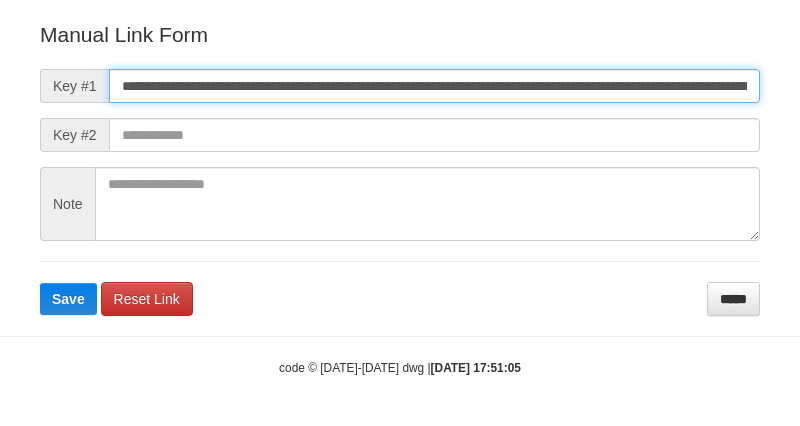 scroll, scrollTop: 0, scrollLeft: 1362, axis: horizontal 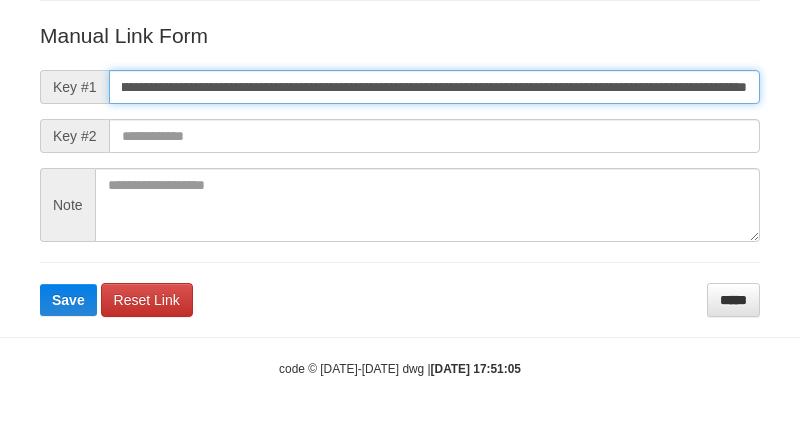 type on "**********" 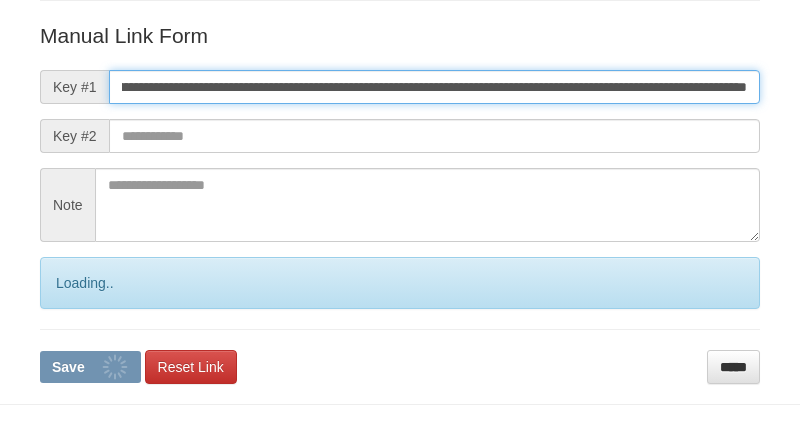 click on "Save" at bounding box center (90, 367) 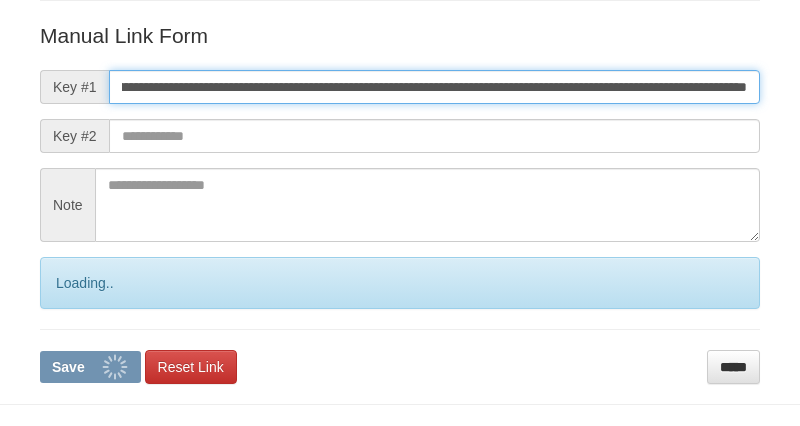 click on "Save" at bounding box center [90, 367] 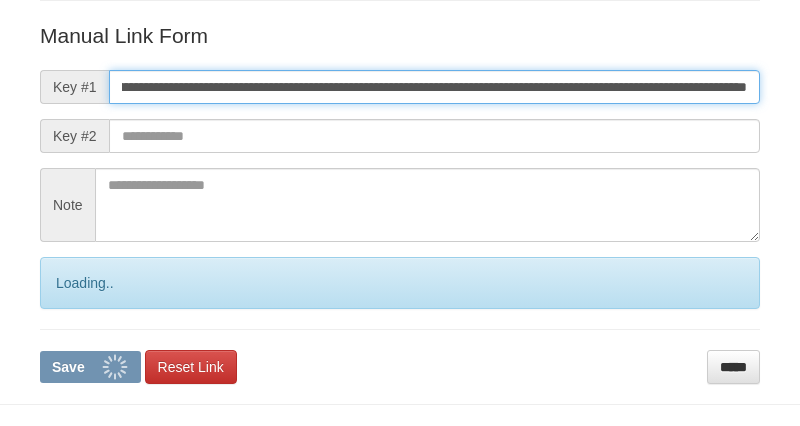 click on "Save" at bounding box center (90, 367) 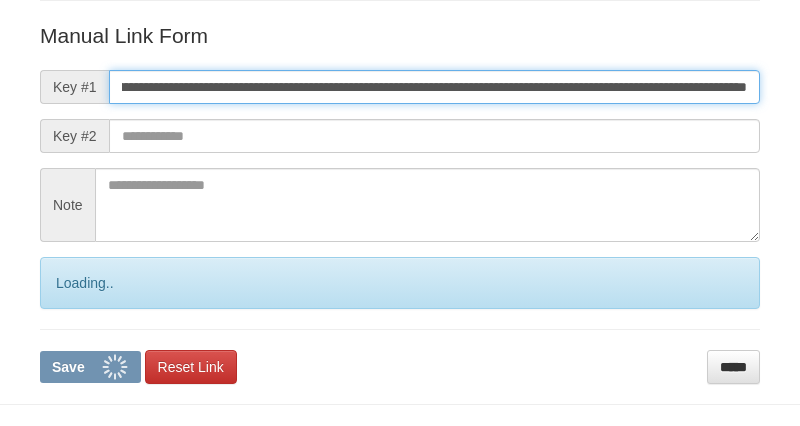 click on "Save" at bounding box center [90, 367] 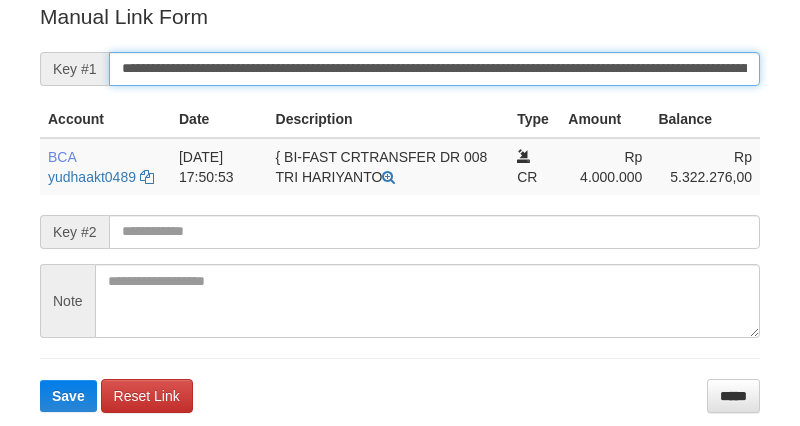 click on "Save" at bounding box center [68, 396] 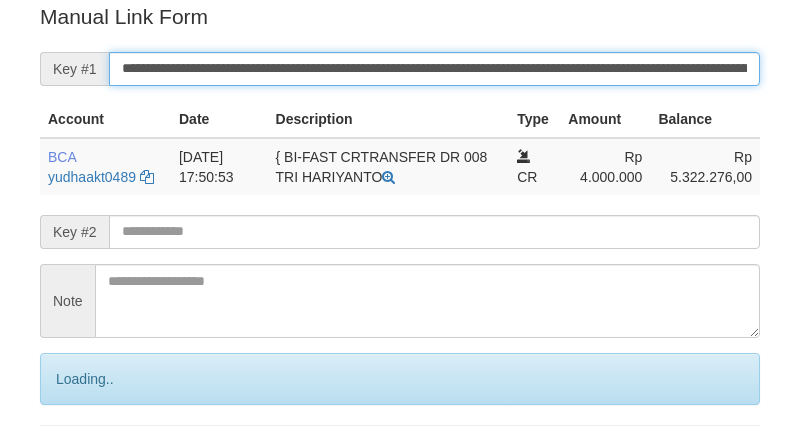 click on "**********" at bounding box center (434, 69) 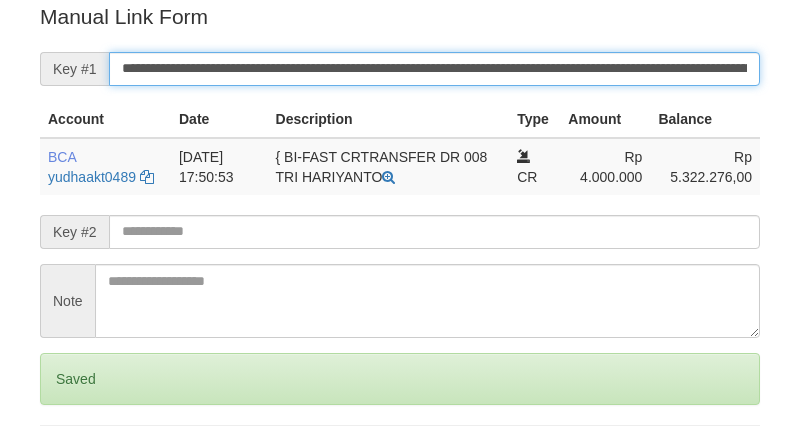 click on "Save" at bounding box center [68, 463] 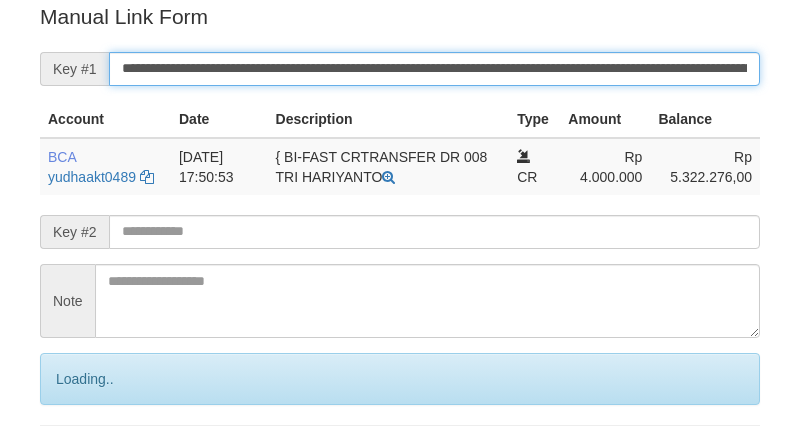 click on "Save" at bounding box center (90, 463) 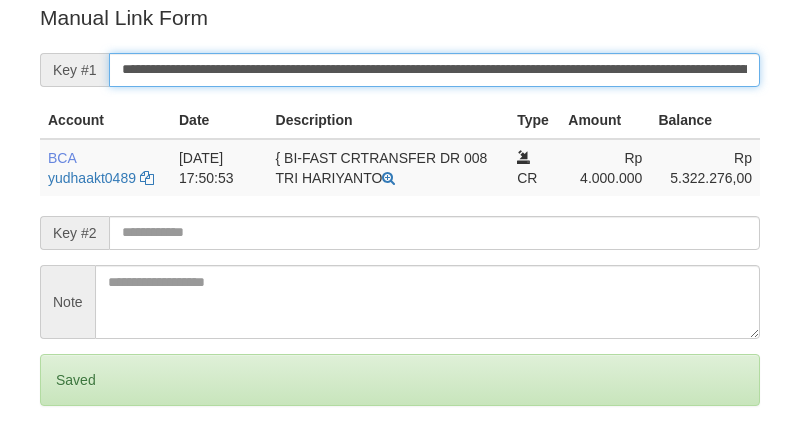 click on "Save" at bounding box center (68, 464) 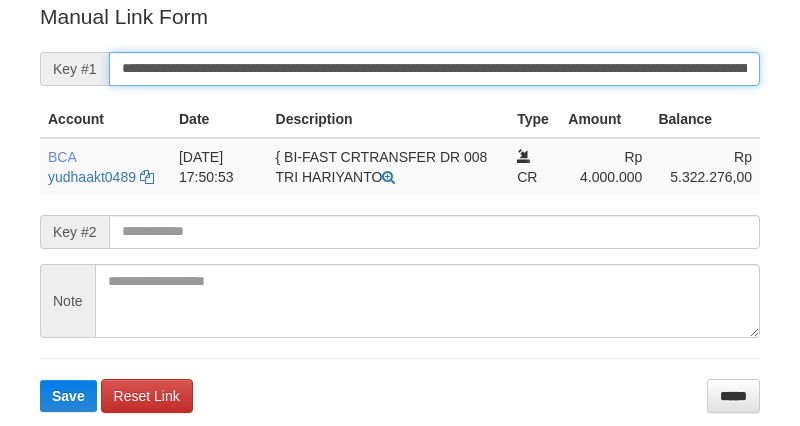 click on "Save" at bounding box center [68, 396] 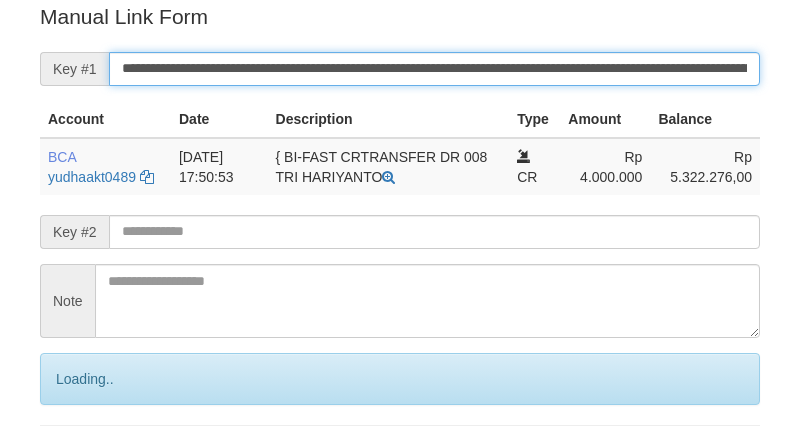 scroll, scrollTop: 404, scrollLeft: 0, axis: vertical 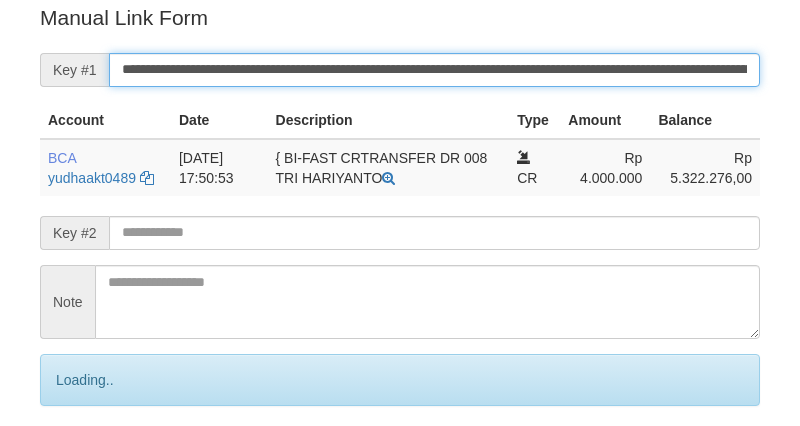 click on "Save" at bounding box center [90, 464] 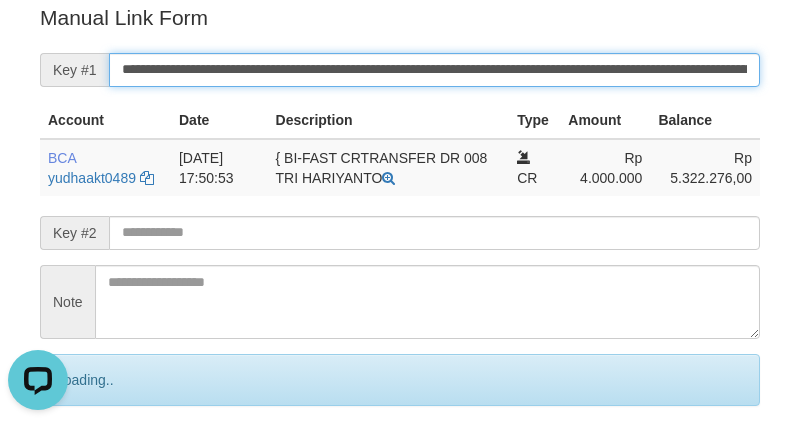scroll, scrollTop: 0, scrollLeft: 0, axis: both 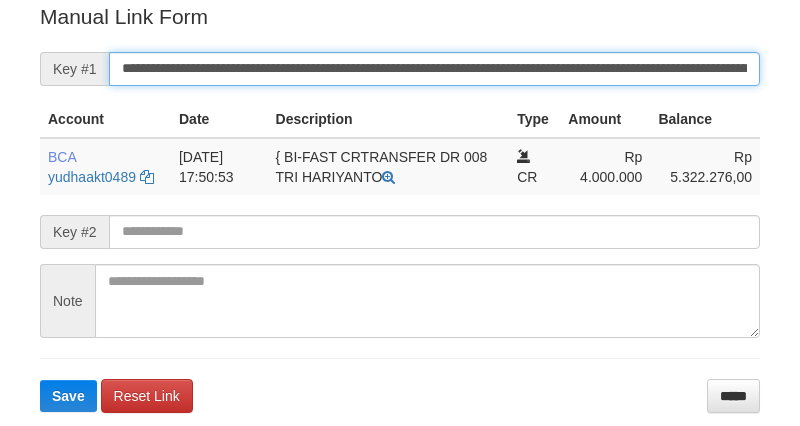 click on "Save" at bounding box center (68, 396) 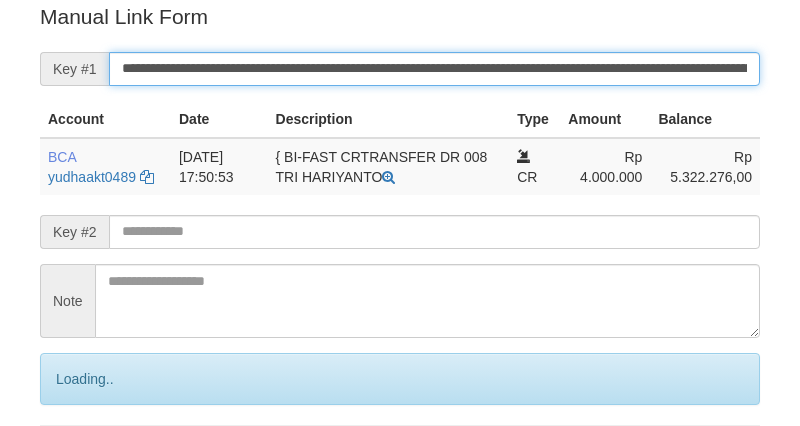 click on "Save" at bounding box center [90, 463] 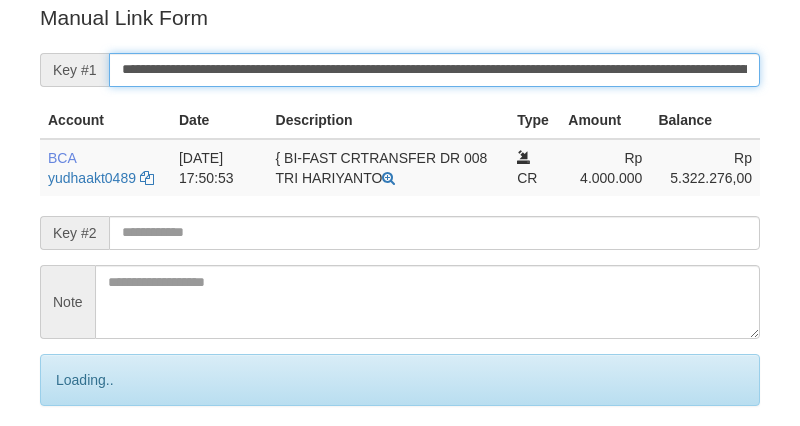 click on "Save" at bounding box center [90, 464] 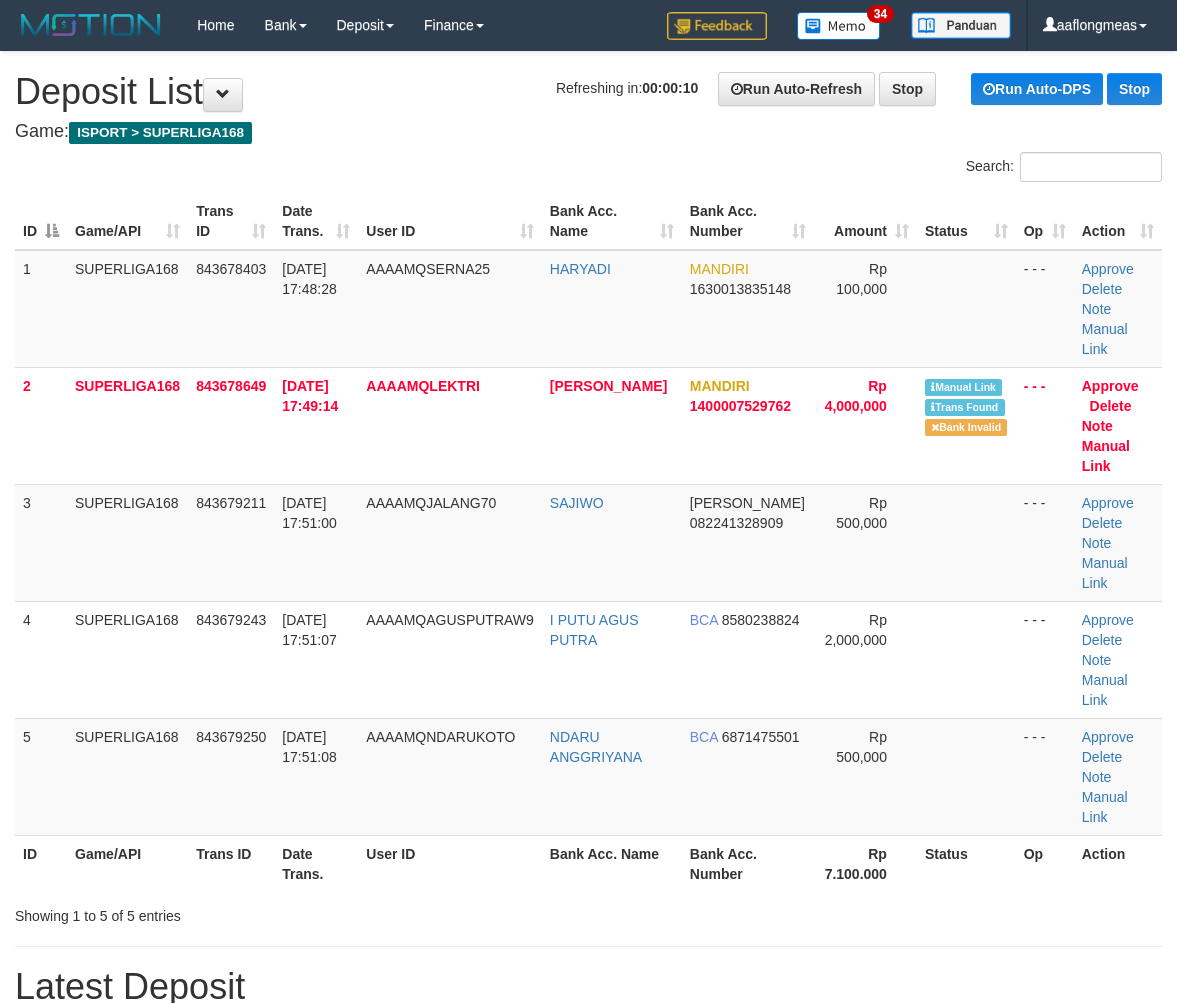 scroll, scrollTop: 0, scrollLeft: 0, axis: both 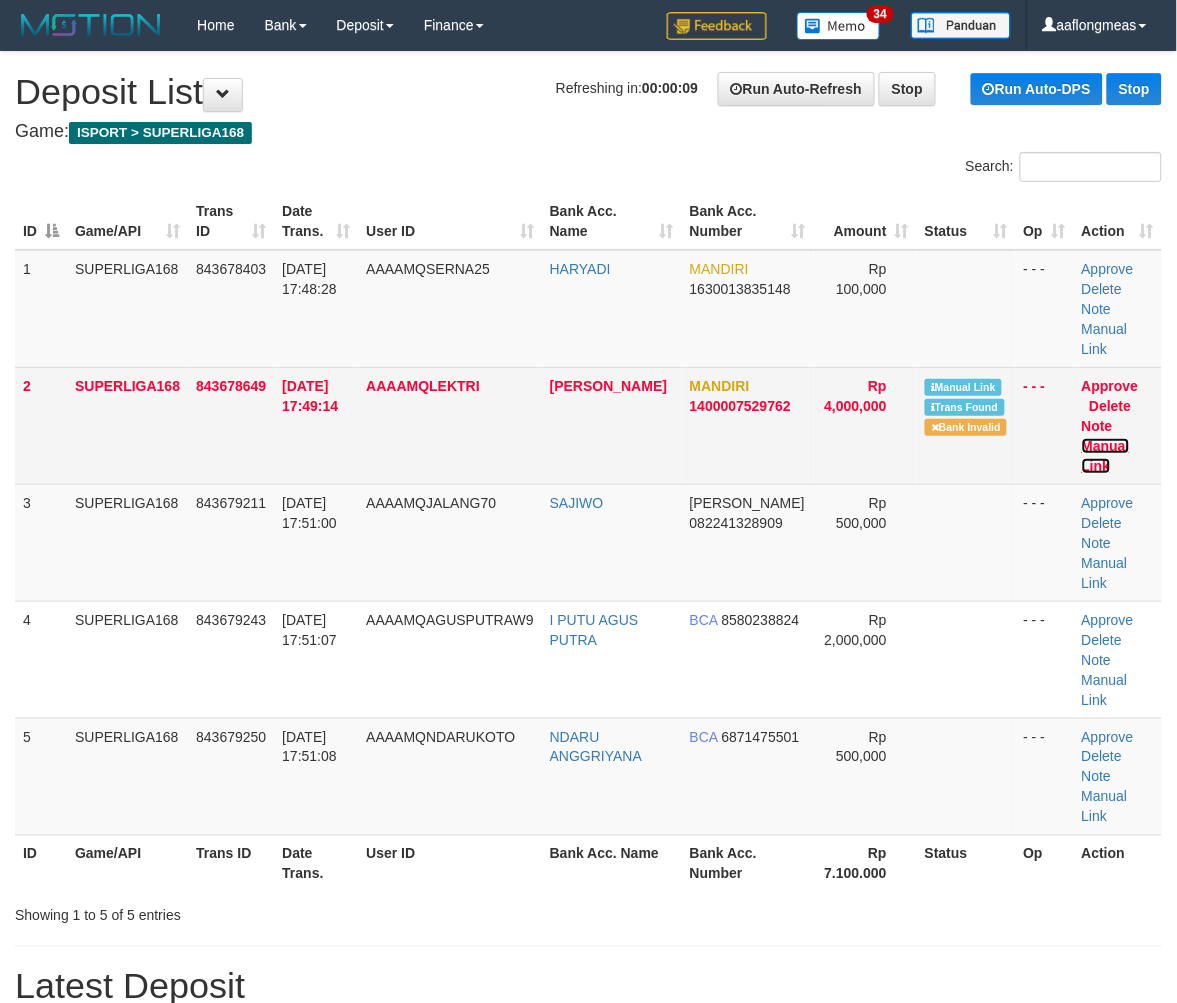click on "Manual Link" at bounding box center (1106, 456) 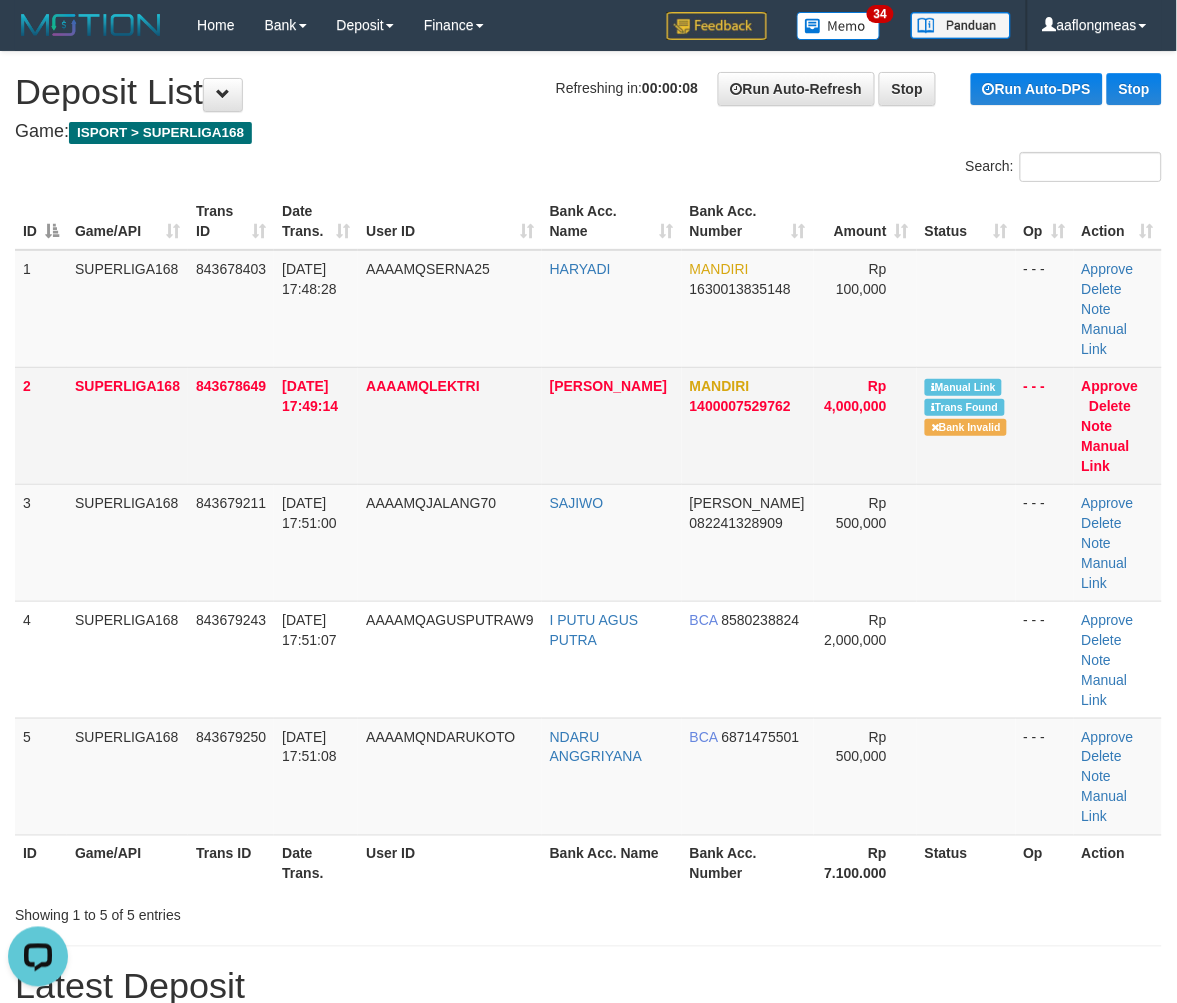 scroll, scrollTop: 0, scrollLeft: 0, axis: both 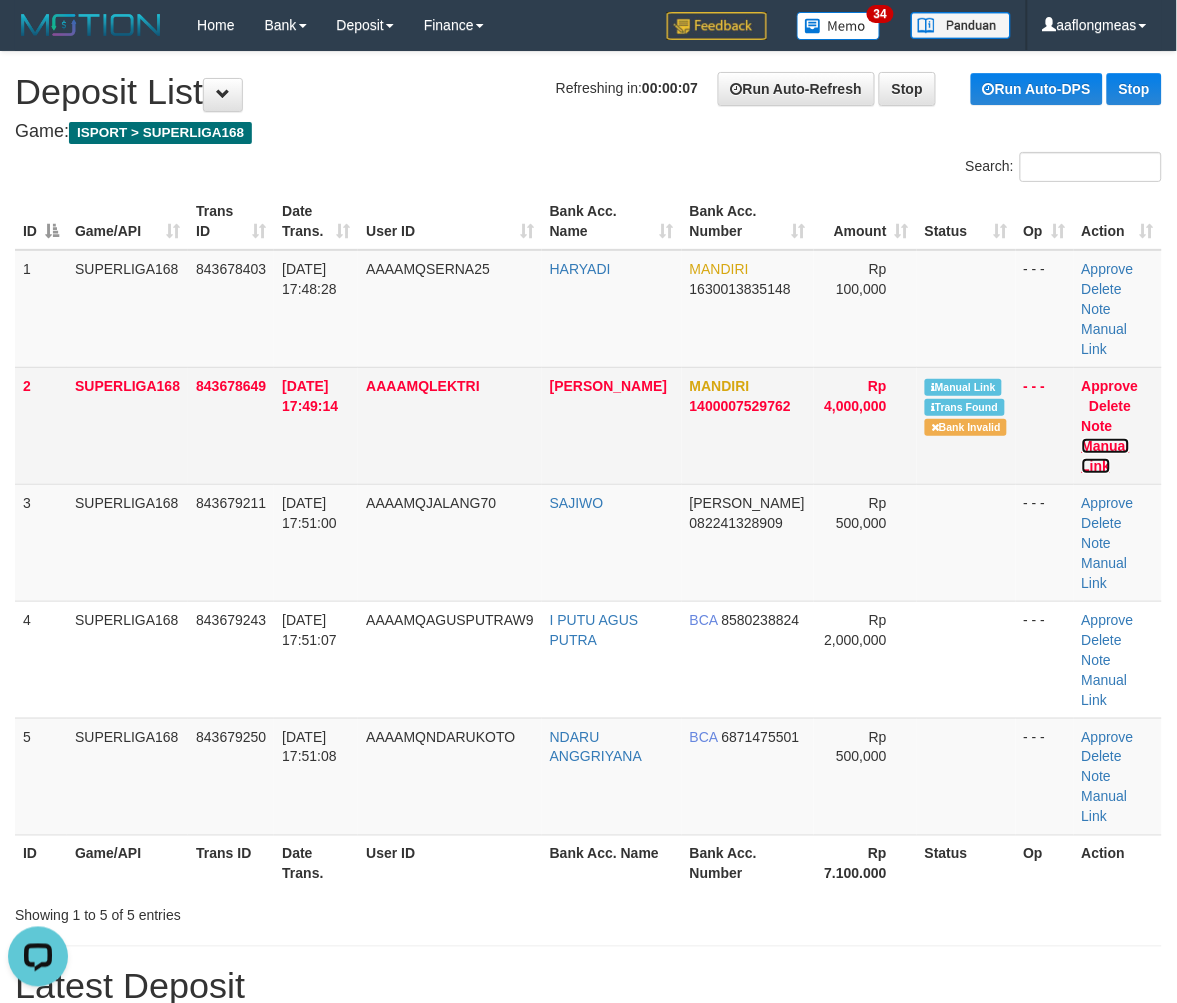 click on "Manual Link" at bounding box center [1106, 456] 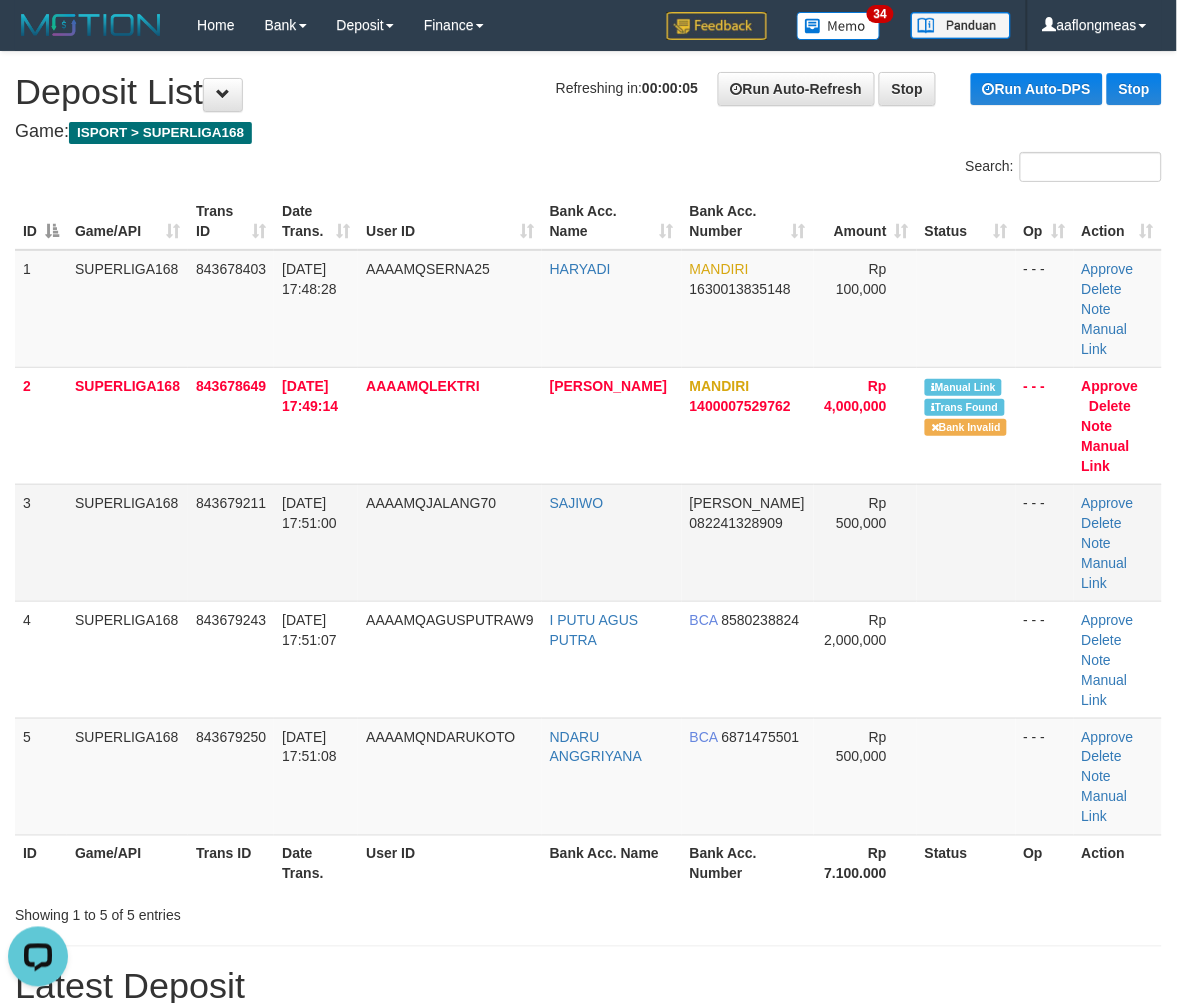 drag, startPoint x: 927, startPoint y: 530, endPoint x: 1184, endPoint y: 654, distance: 285.35065 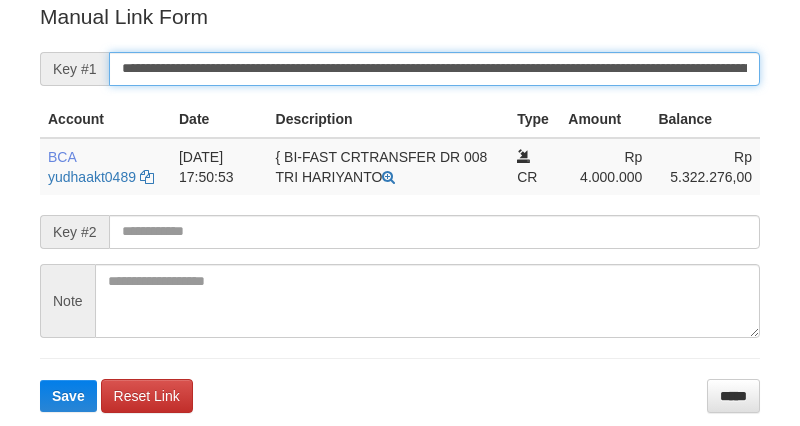 click on "Save" at bounding box center [68, 396] 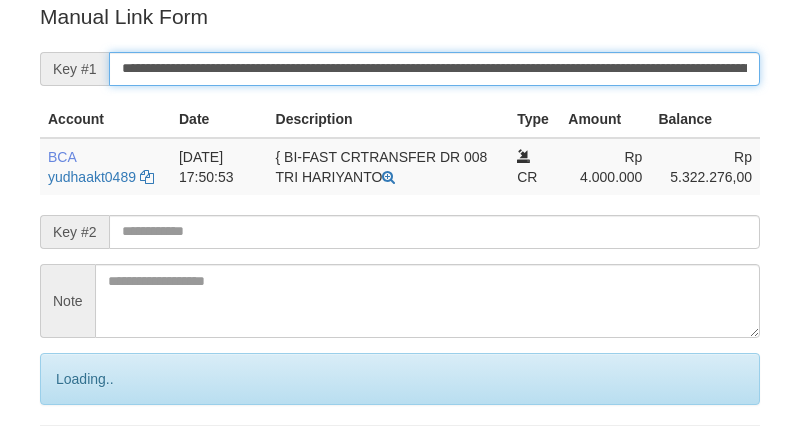 click on "Save" at bounding box center (90, 463) 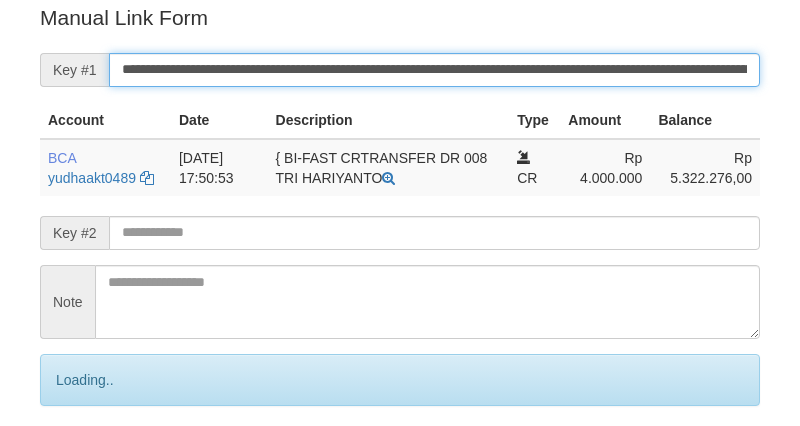 click on "Save" at bounding box center [90, 464] 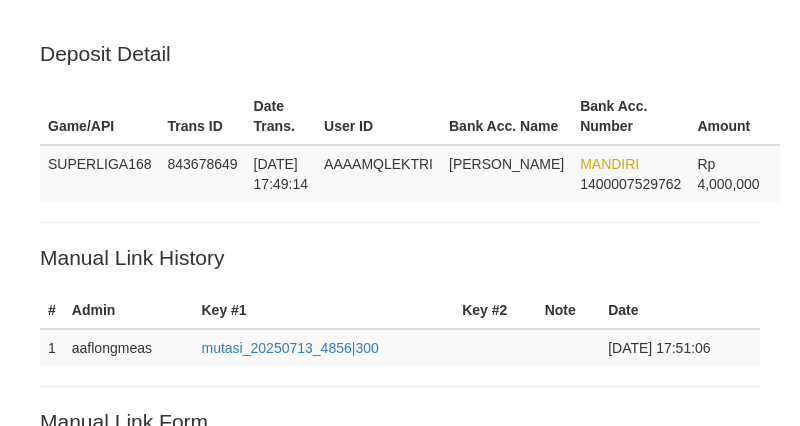 click on "Save" at bounding box center [68, 801] 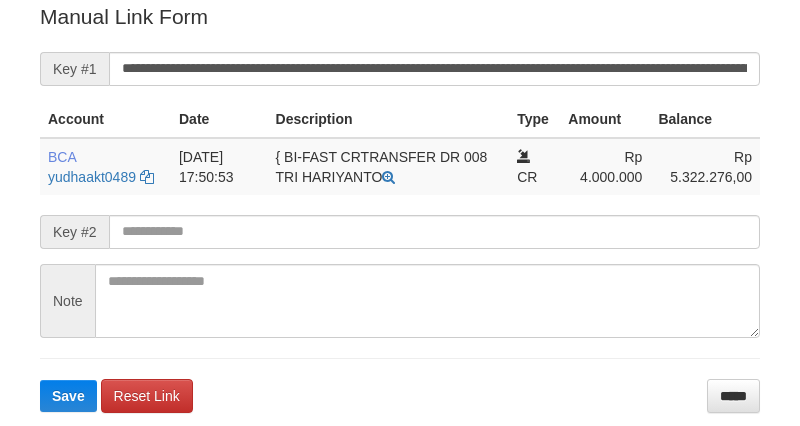 click on "**********" at bounding box center (434, 69) 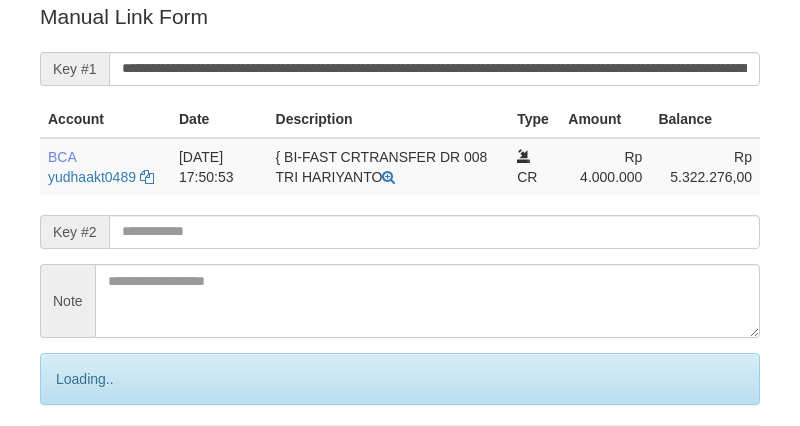 click on "Save" at bounding box center (90, 463) 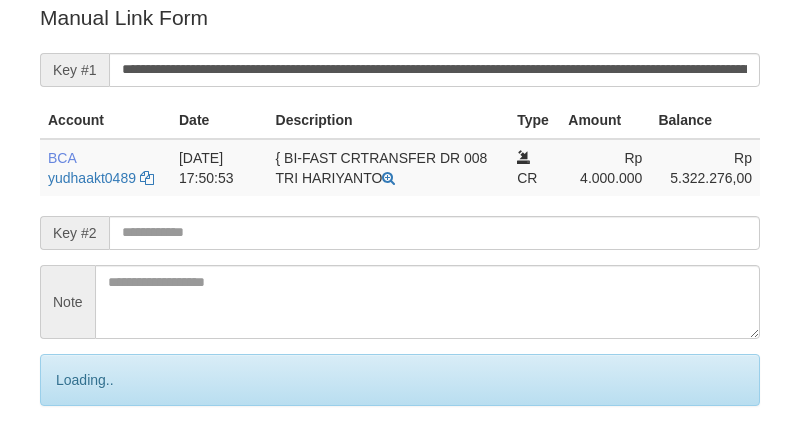 click on "Save" at bounding box center (90, 464) 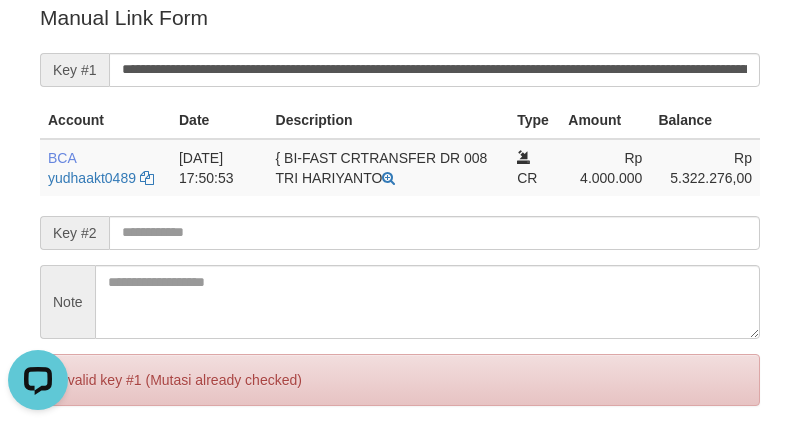 scroll, scrollTop: 0, scrollLeft: 0, axis: both 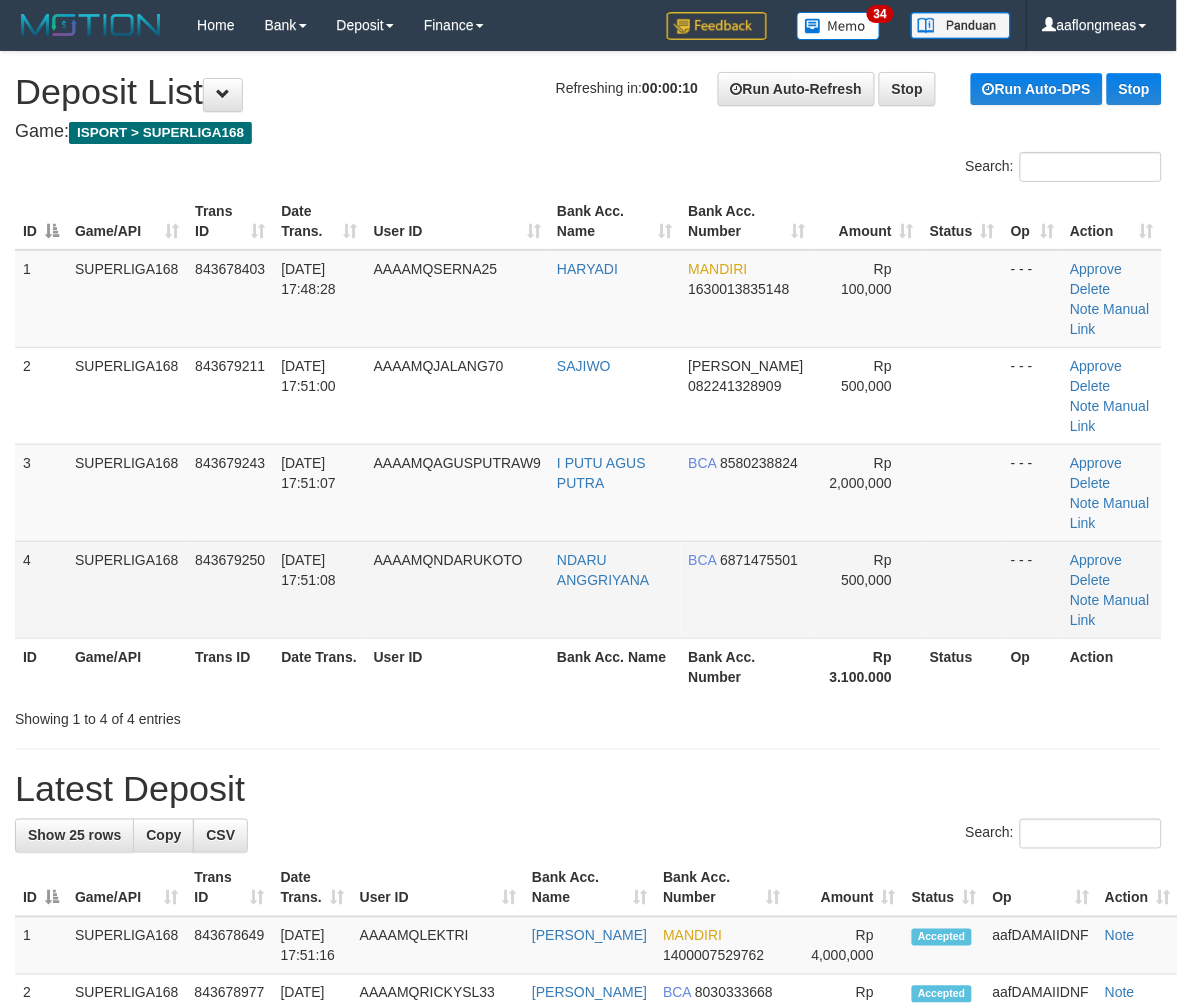 click on "Rp 500,000" at bounding box center (868, 589) 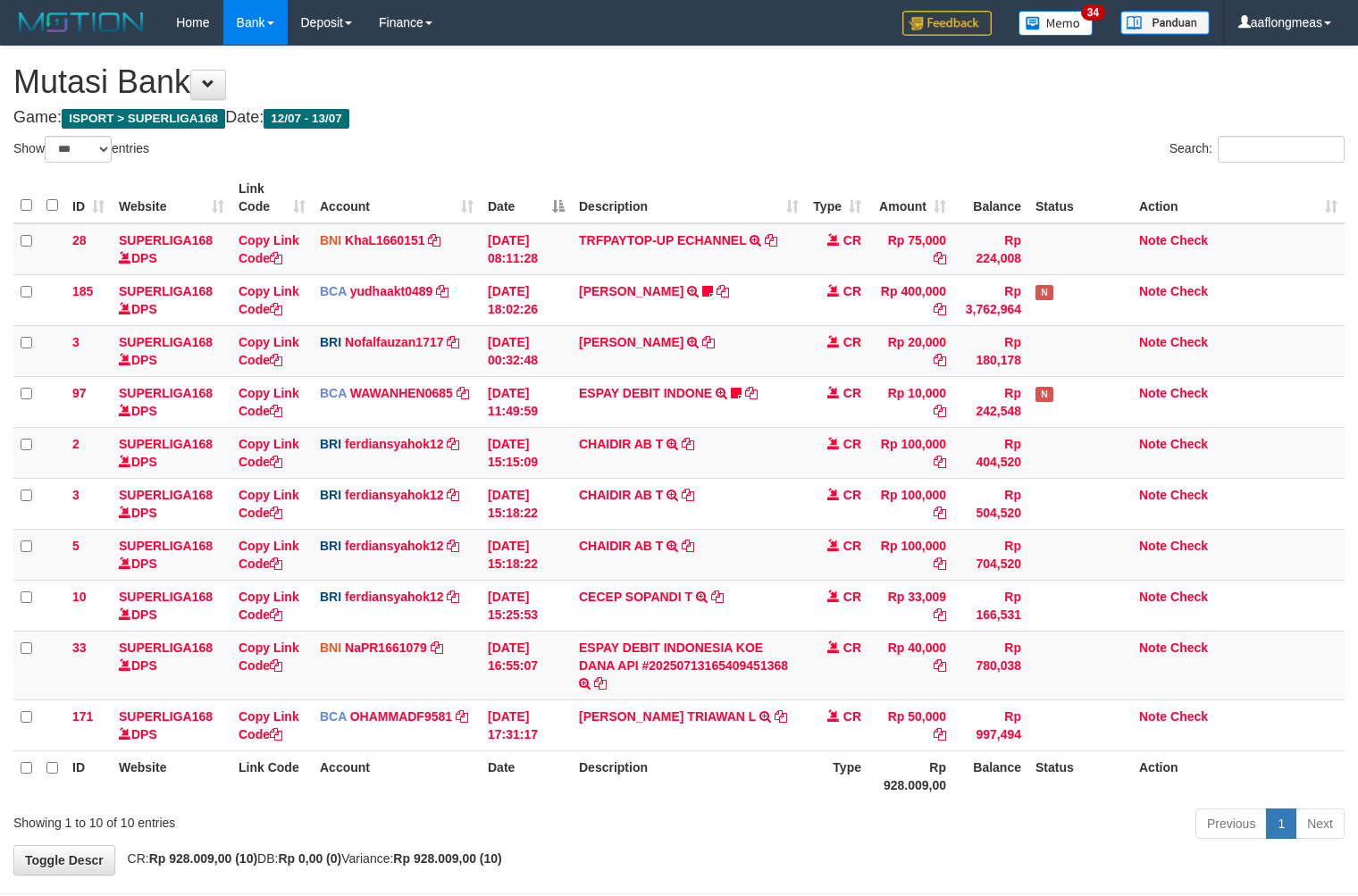 select on "***" 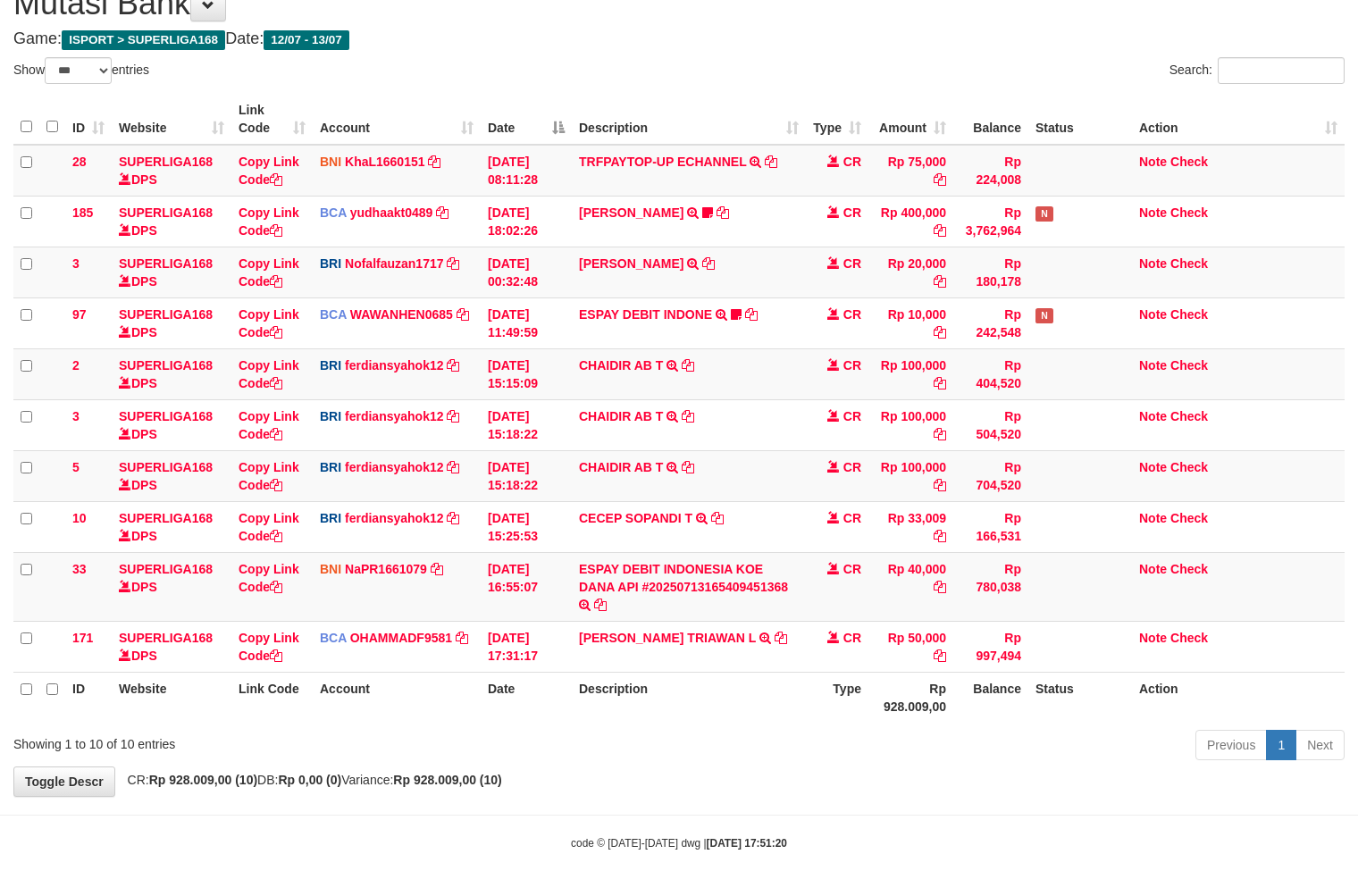 click on "Toggle navigation
Home
Bank
Account List
Load
By Website
Group
[ISPORT]													SUPERLIGA168
By Load Group (DPS)
34" at bounding box center [679, 408] 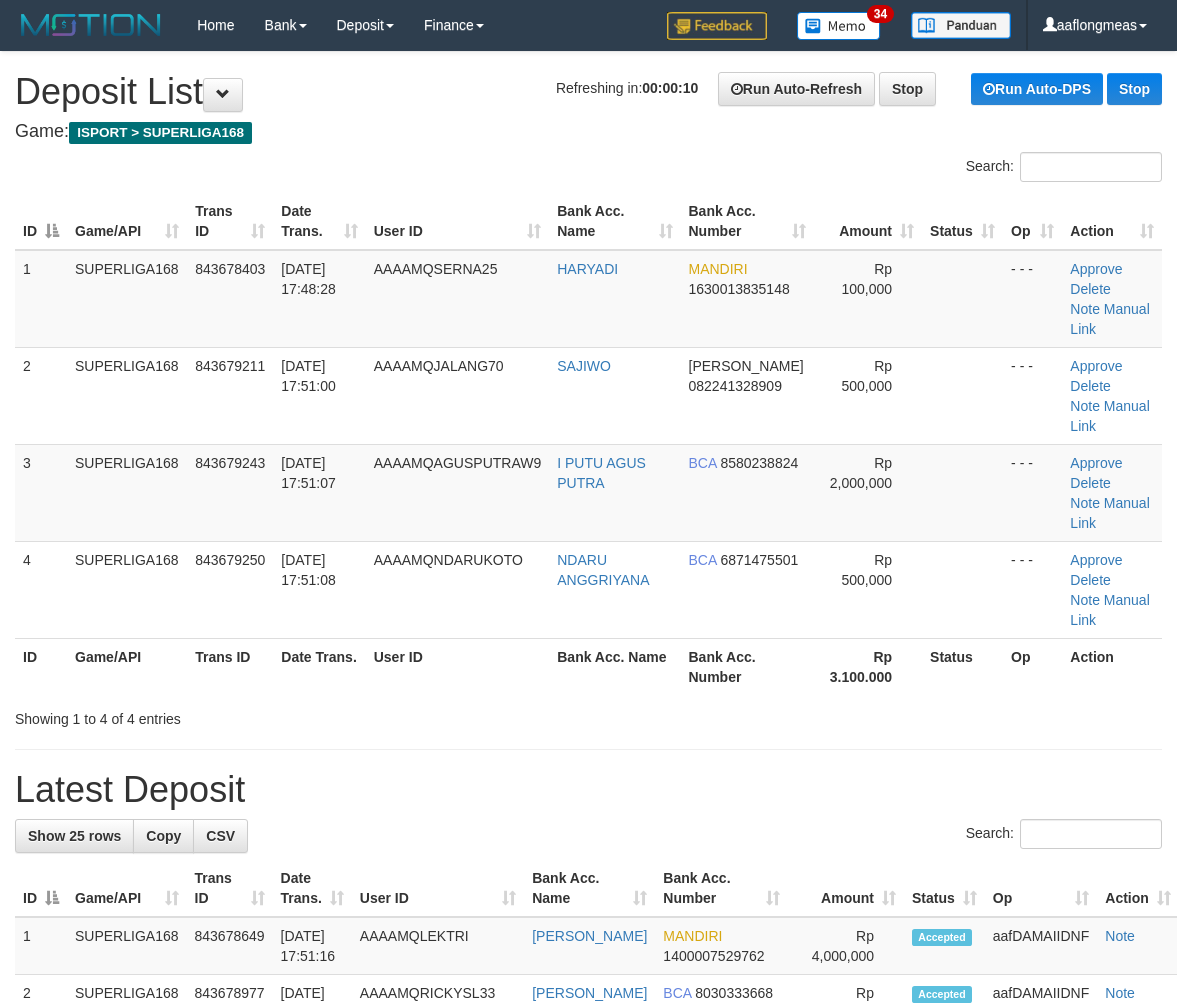 scroll, scrollTop: 0, scrollLeft: 0, axis: both 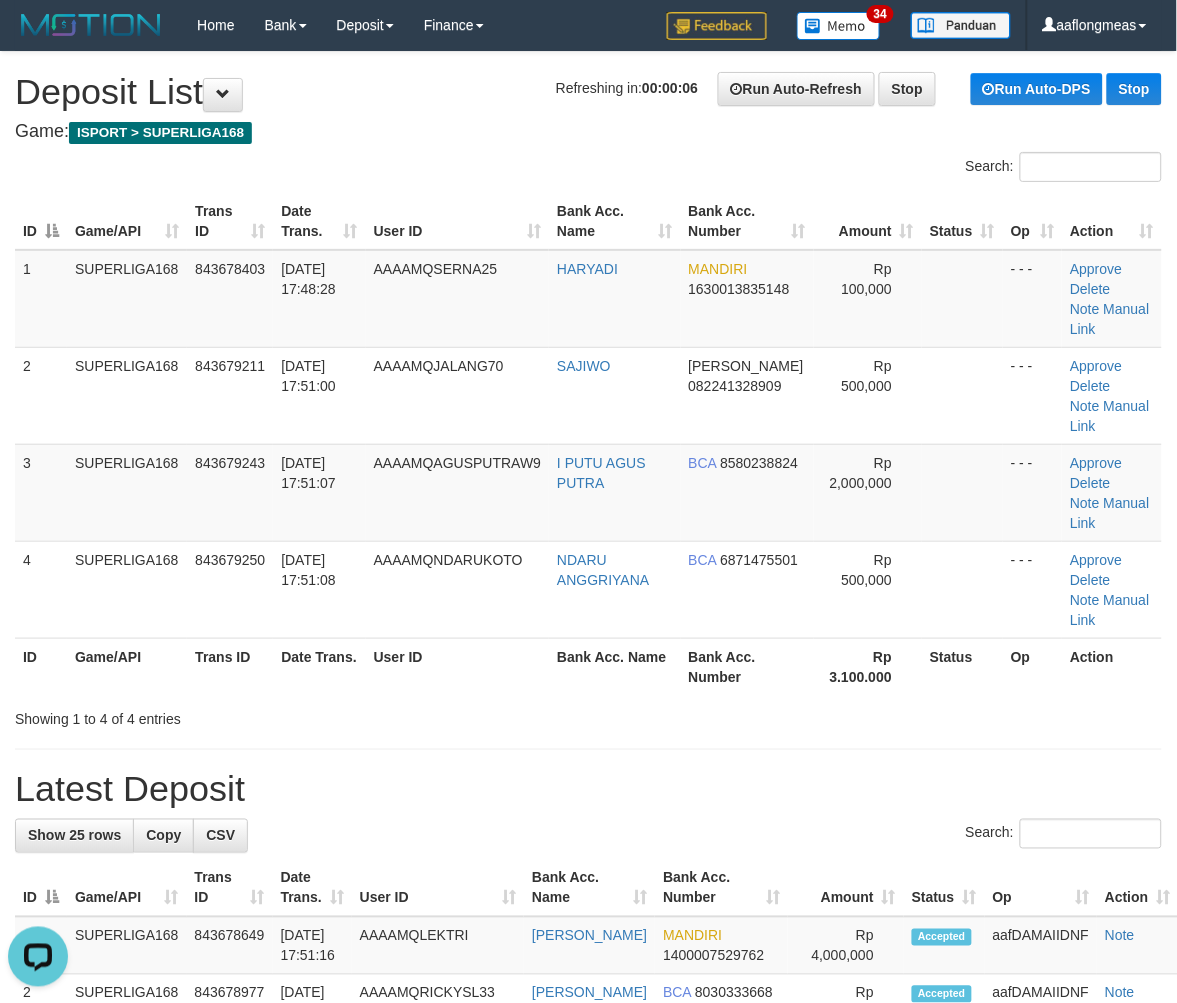 click on "Rp 3.100.000" at bounding box center [868, 666] 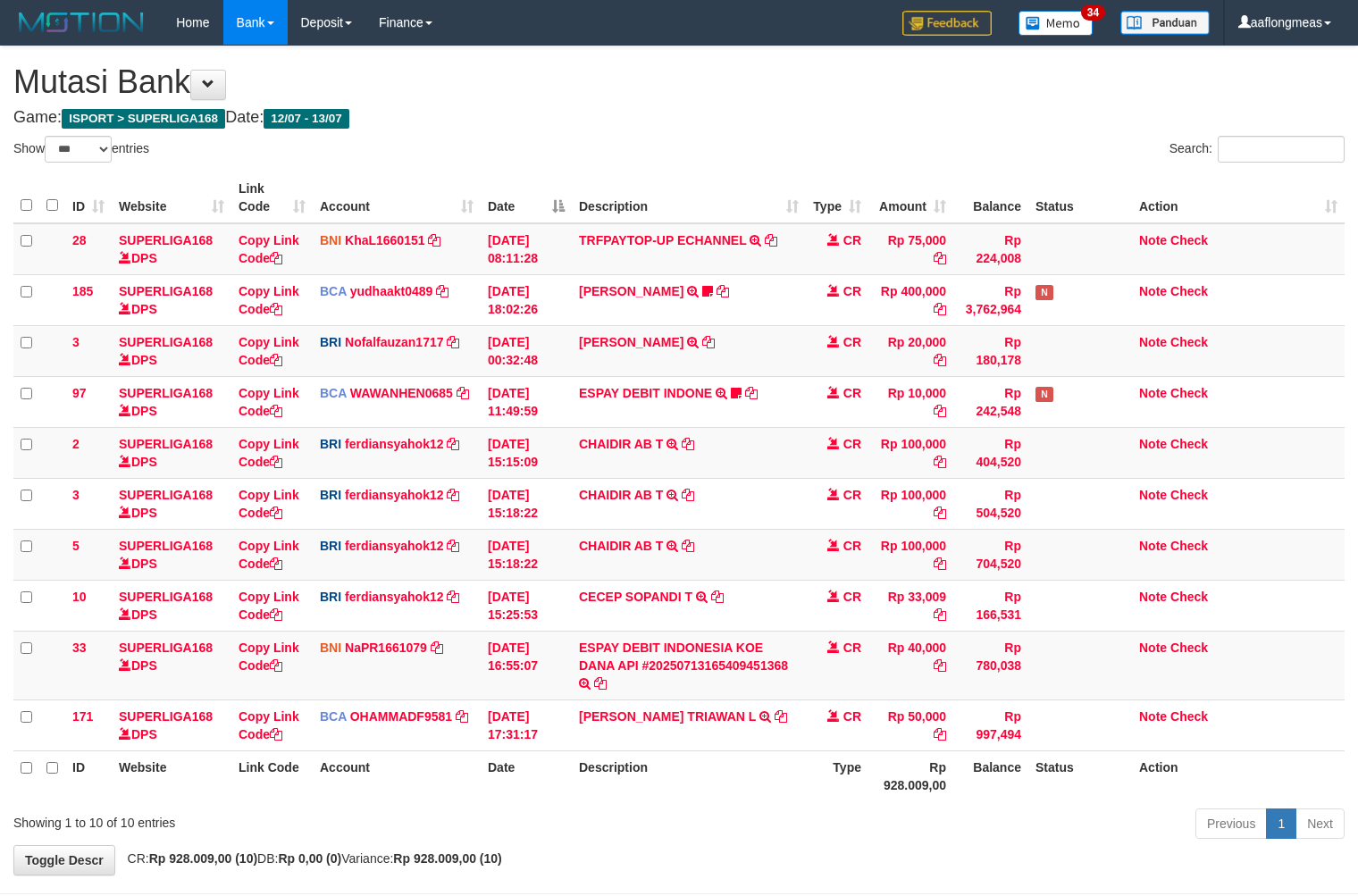 select on "***" 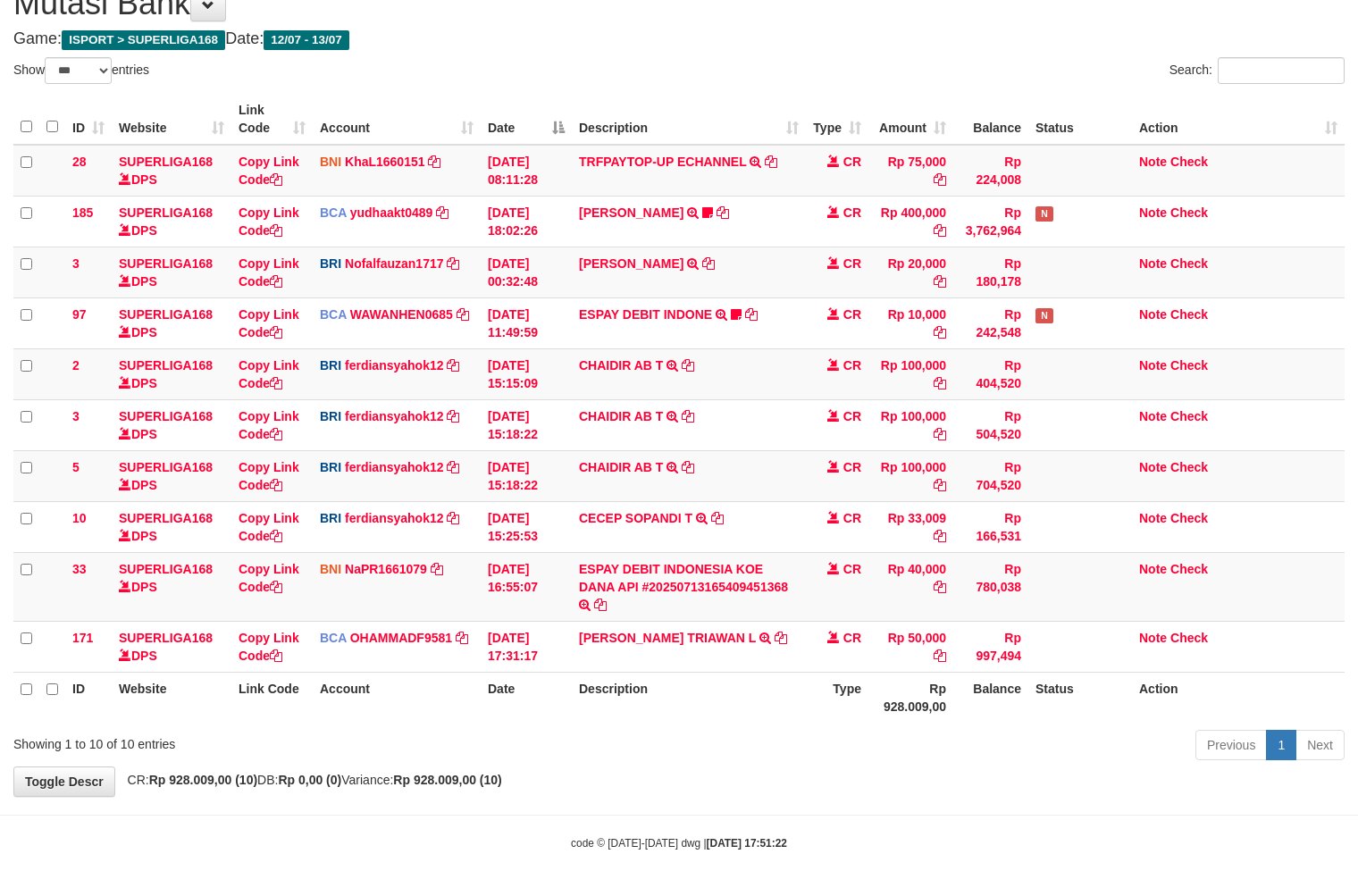 click on "Previous 1 Next" at bounding box center (961, 747) 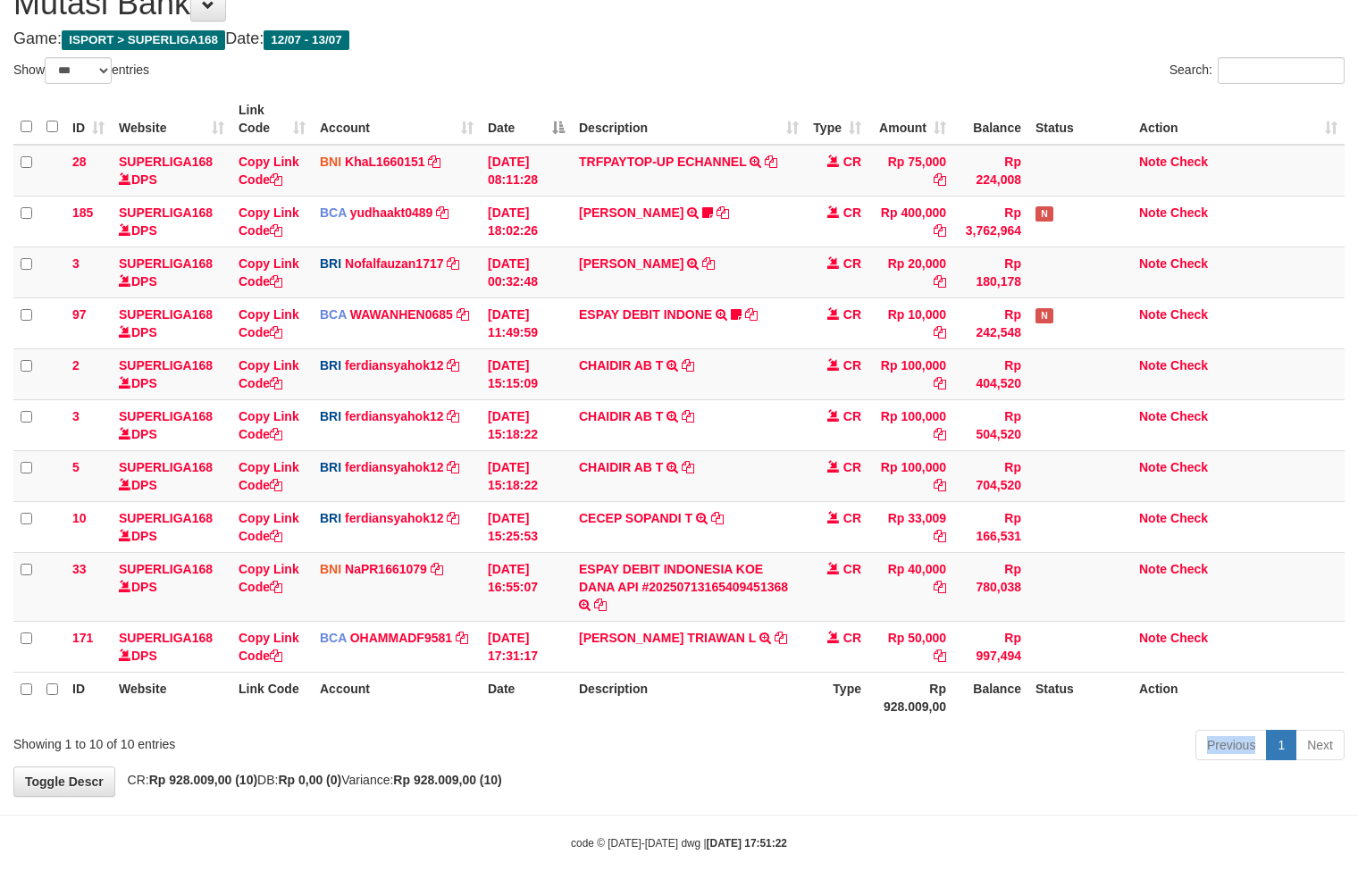click on "Previous 1 Next" at bounding box center [961, 747] 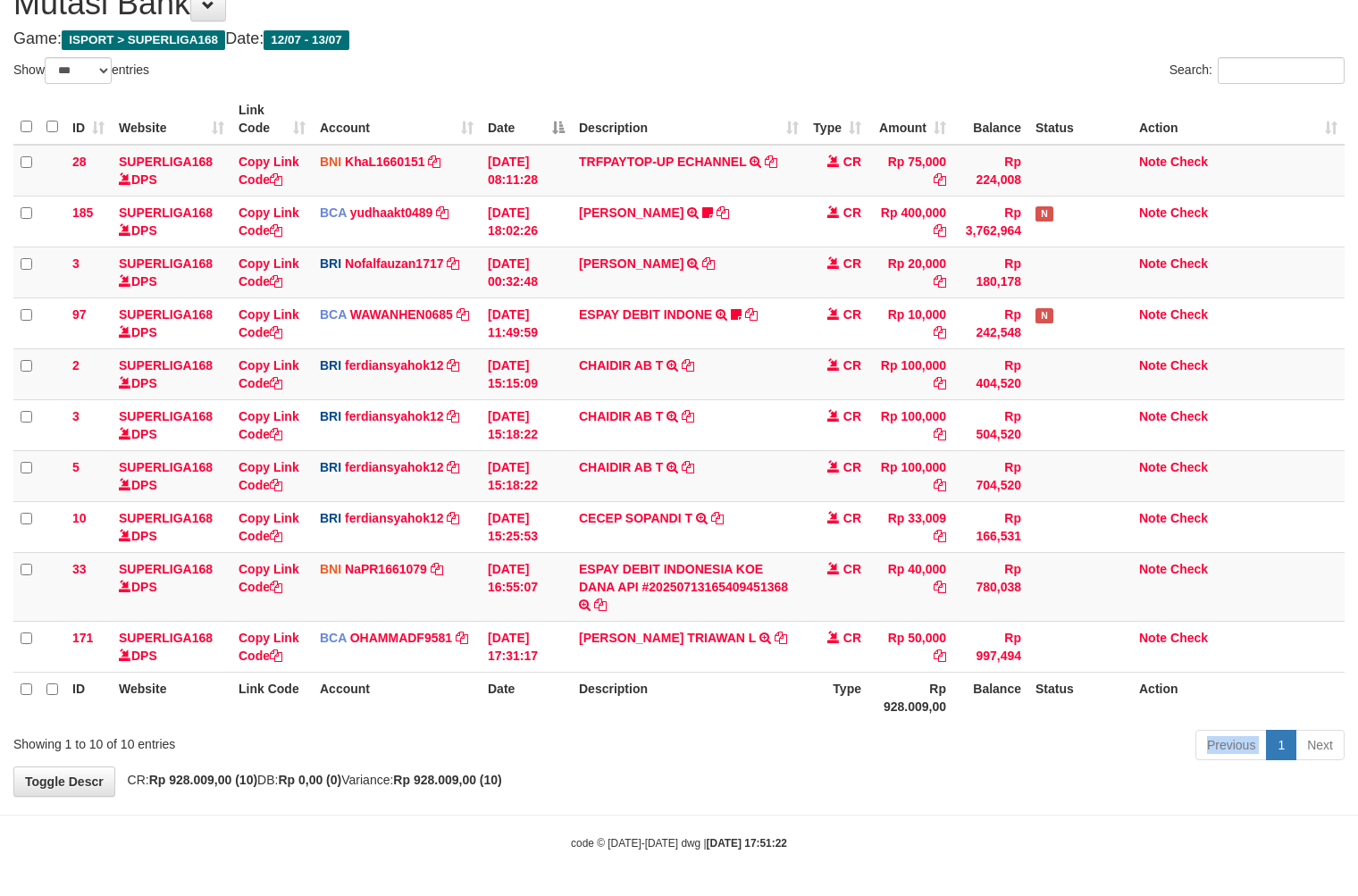 click on "Previous 1 Next" at bounding box center (961, 747) 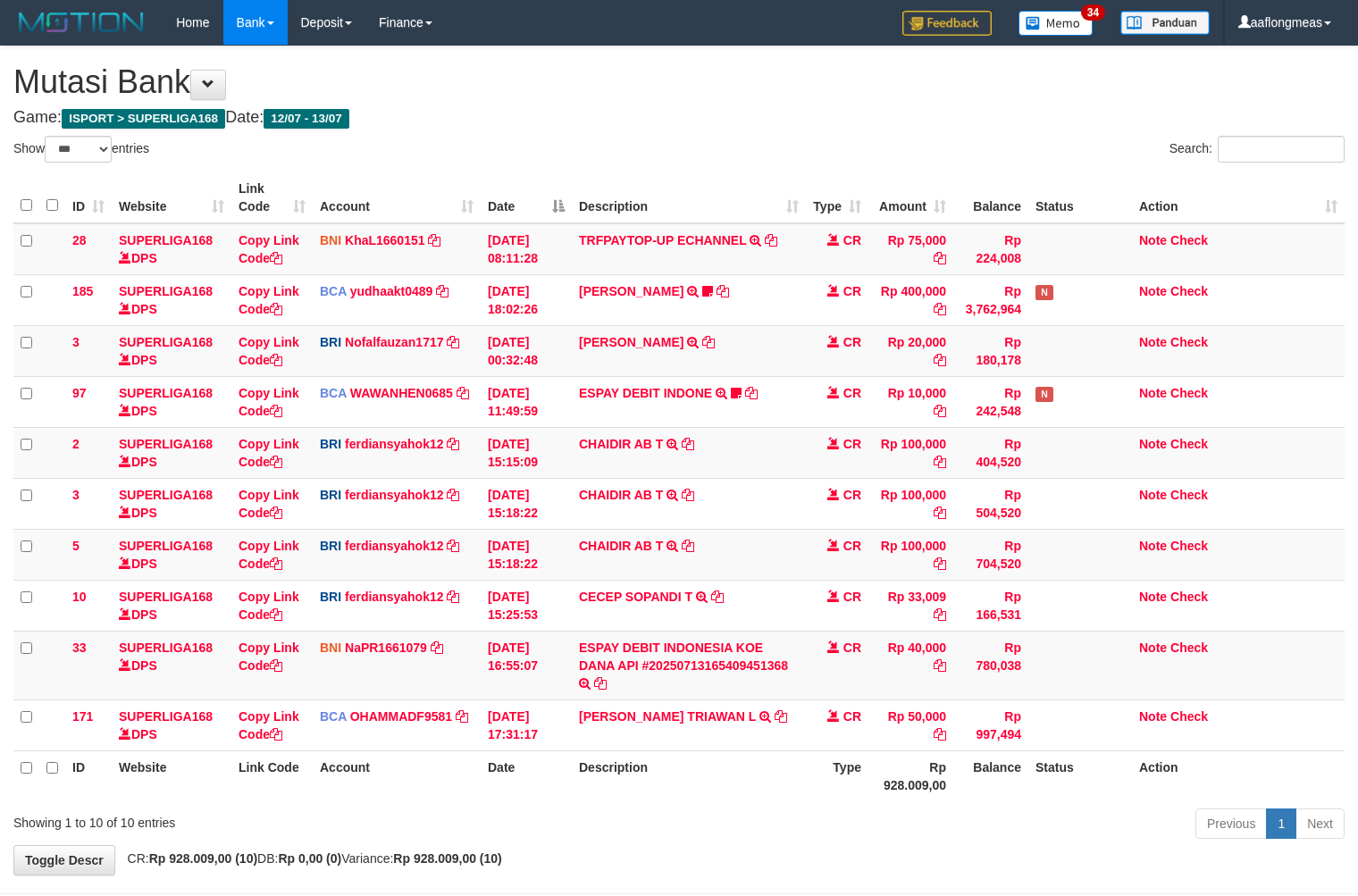 select on "***" 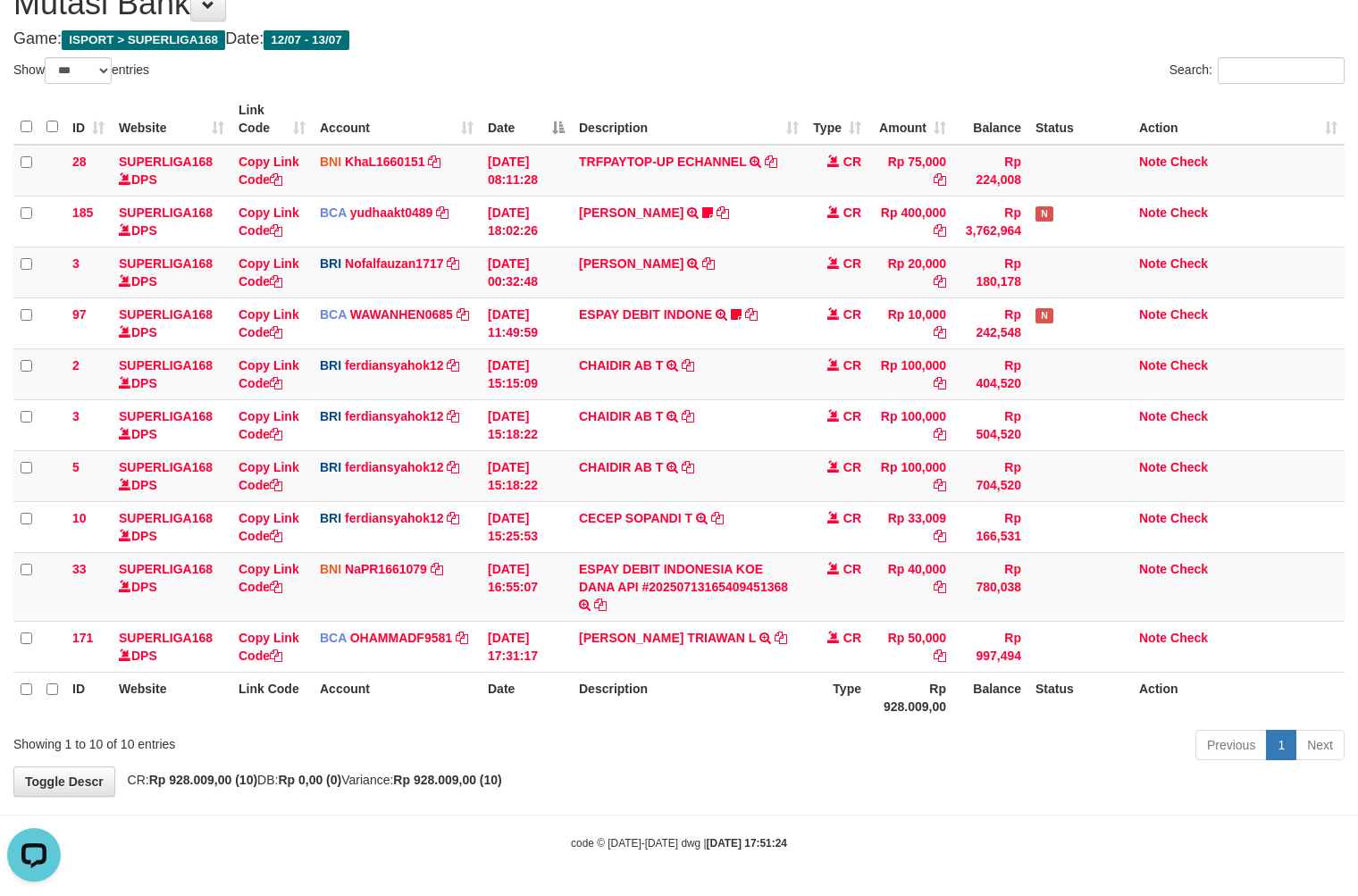 scroll, scrollTop: 0, scrollLeft: 0, axis: both 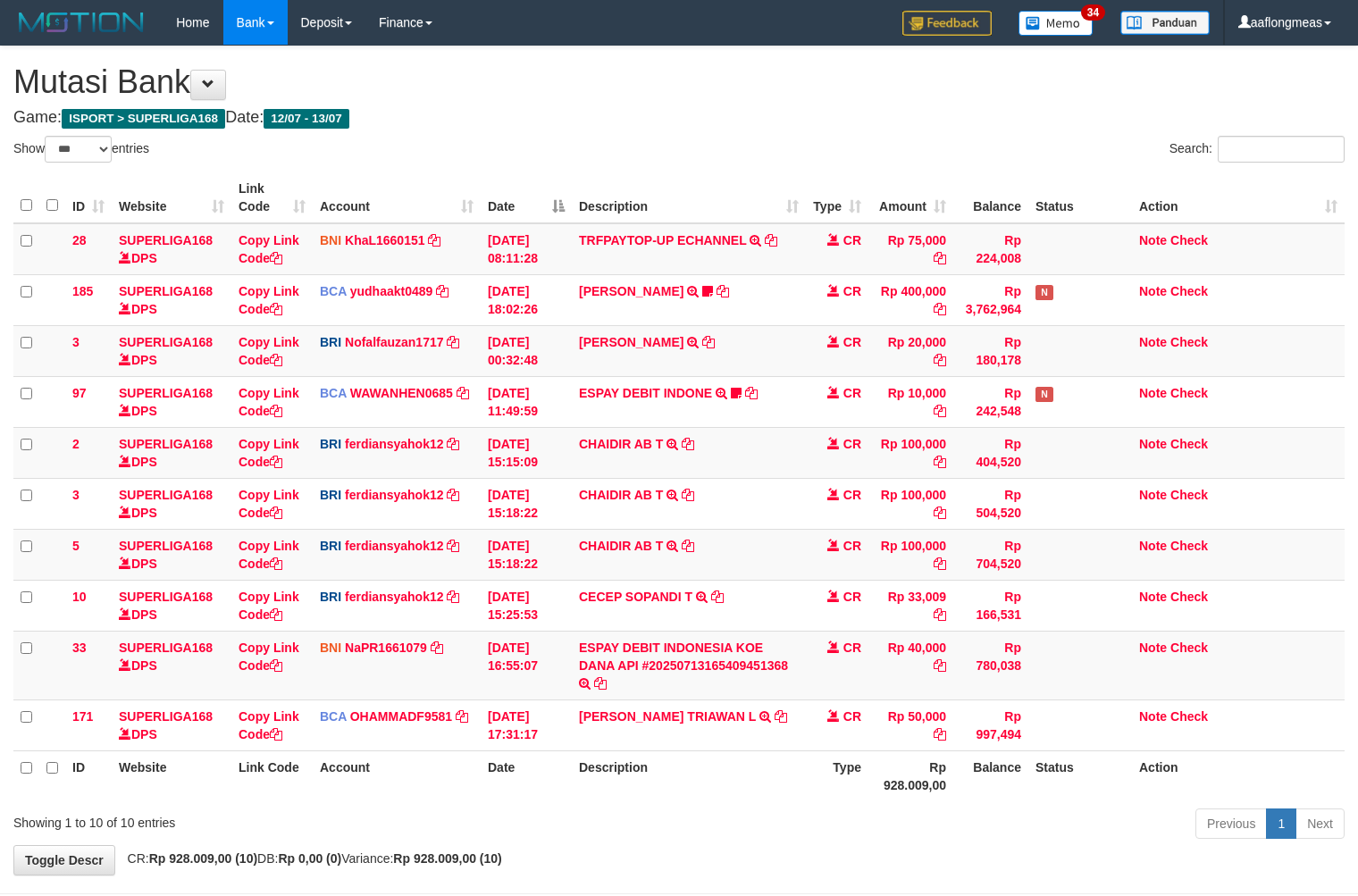 select on "***" 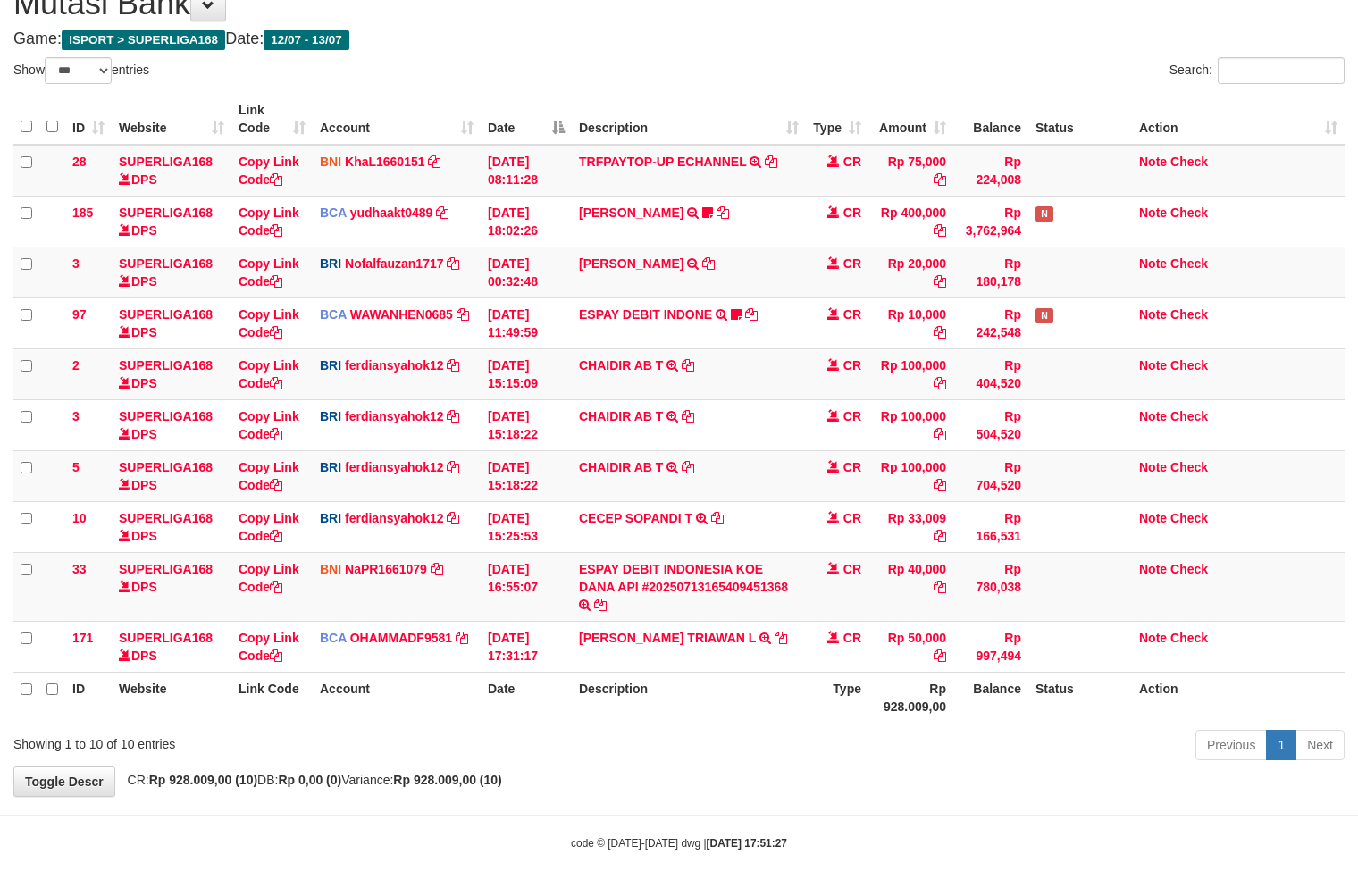 click on "Previous 1 Next" at bounding box center [961, 747] 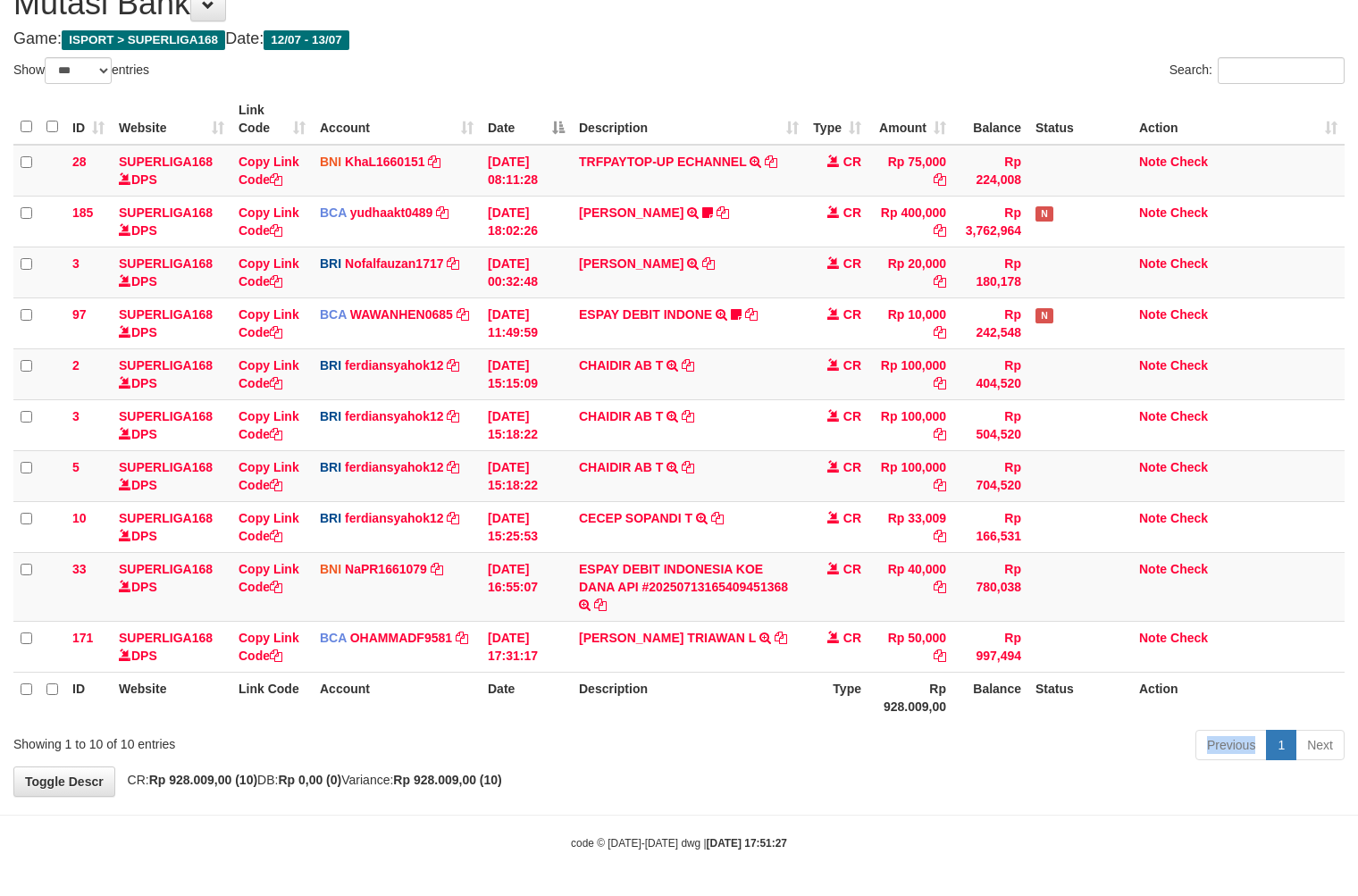 click on "Previous 1 Next" at bounding box center [961, 747] 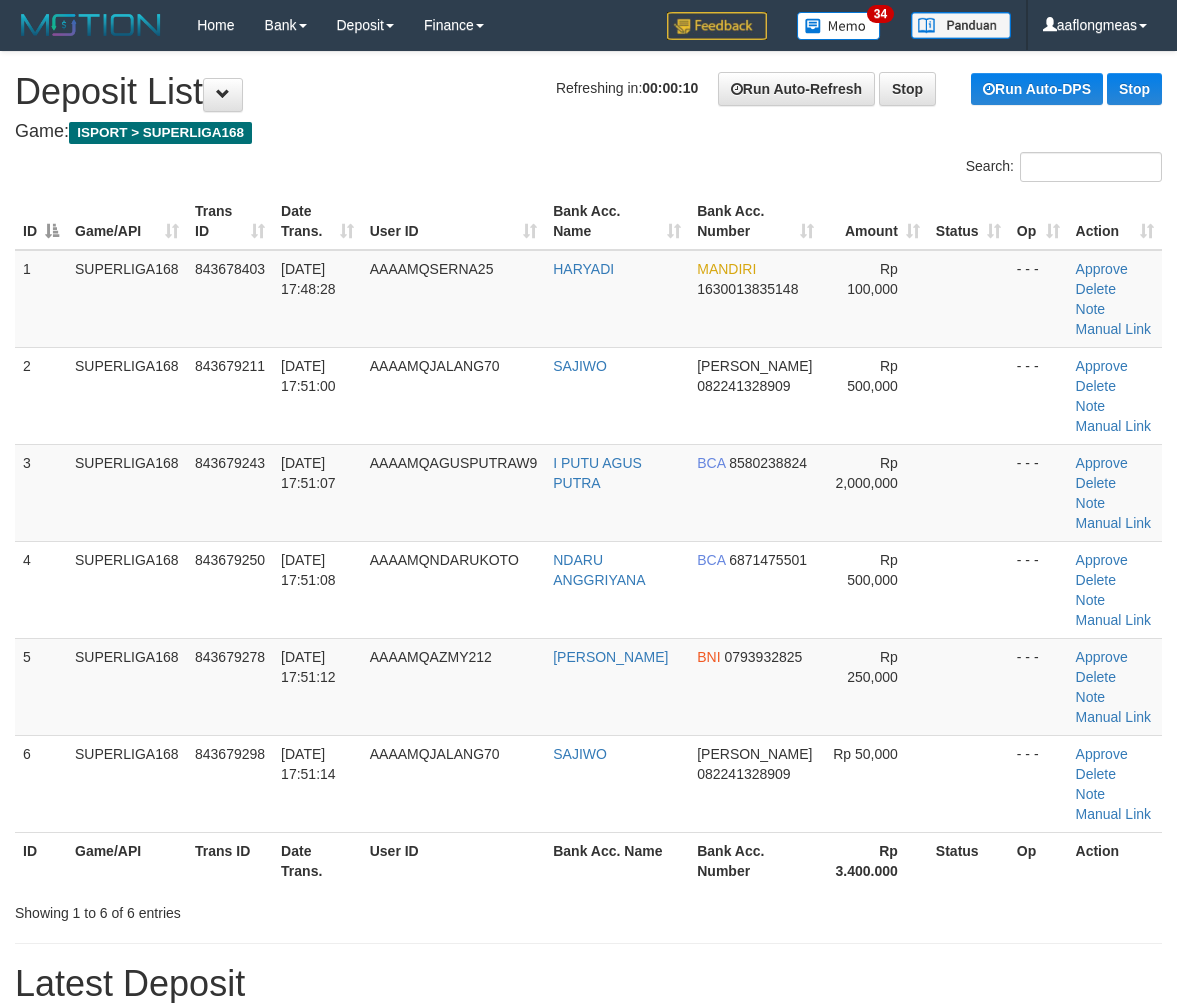 scroll, scrollTop: 0, scrollLeft: 0, axis: both 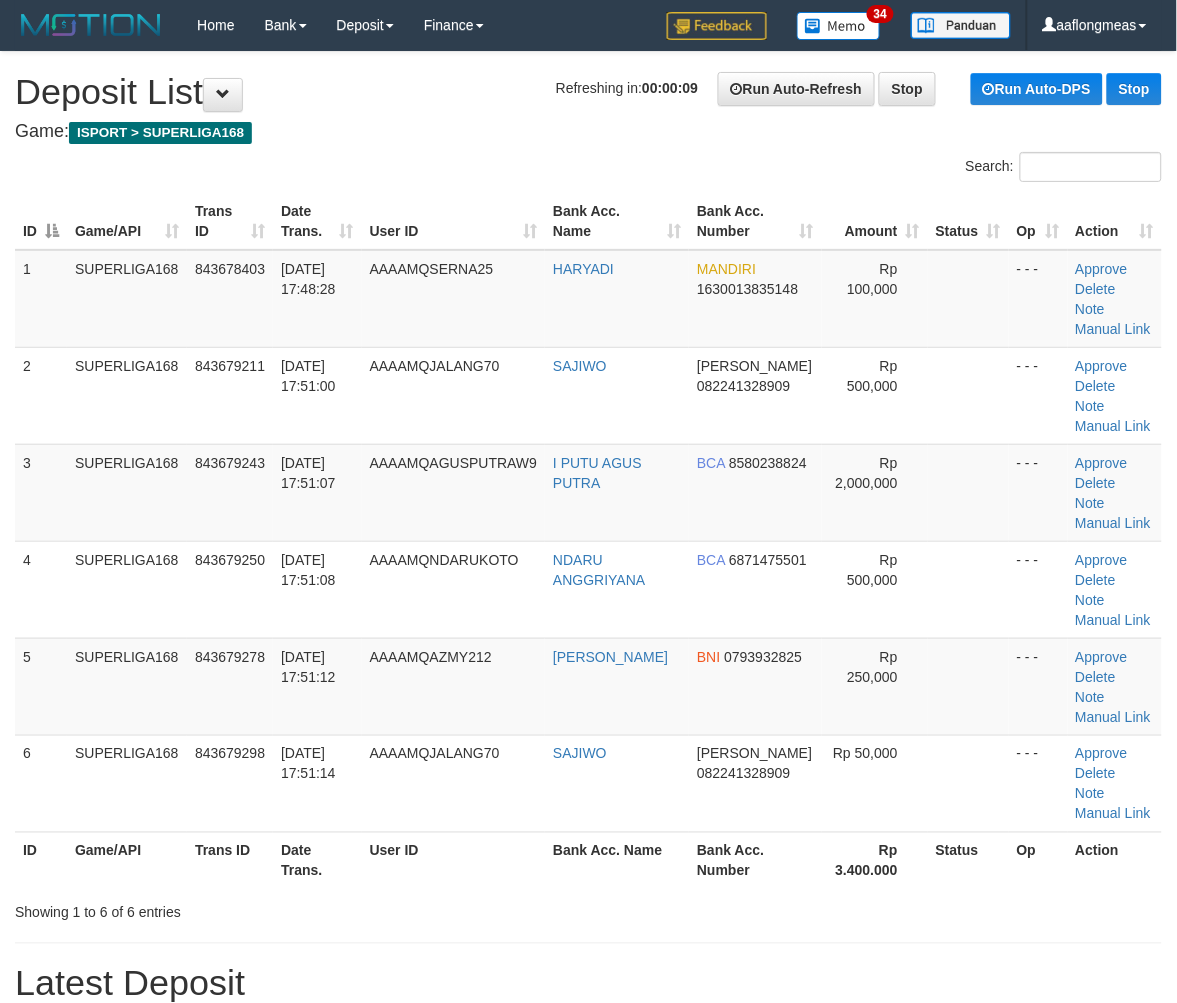 drag, startPoint x: 761, startPoint y: 665, endPoint x: 1192, endPoint y: 720, distance: 434.49512 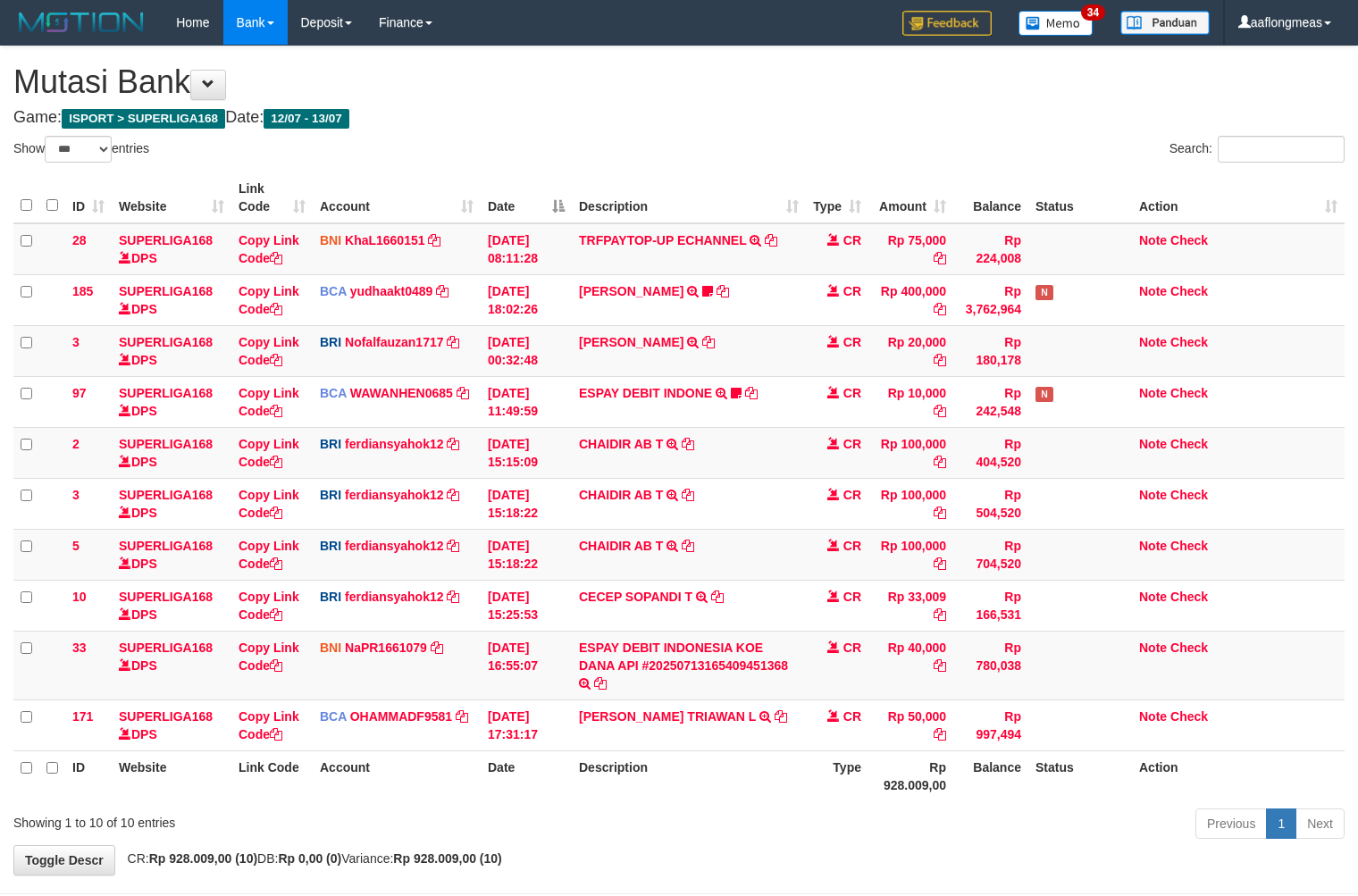 select on "***" 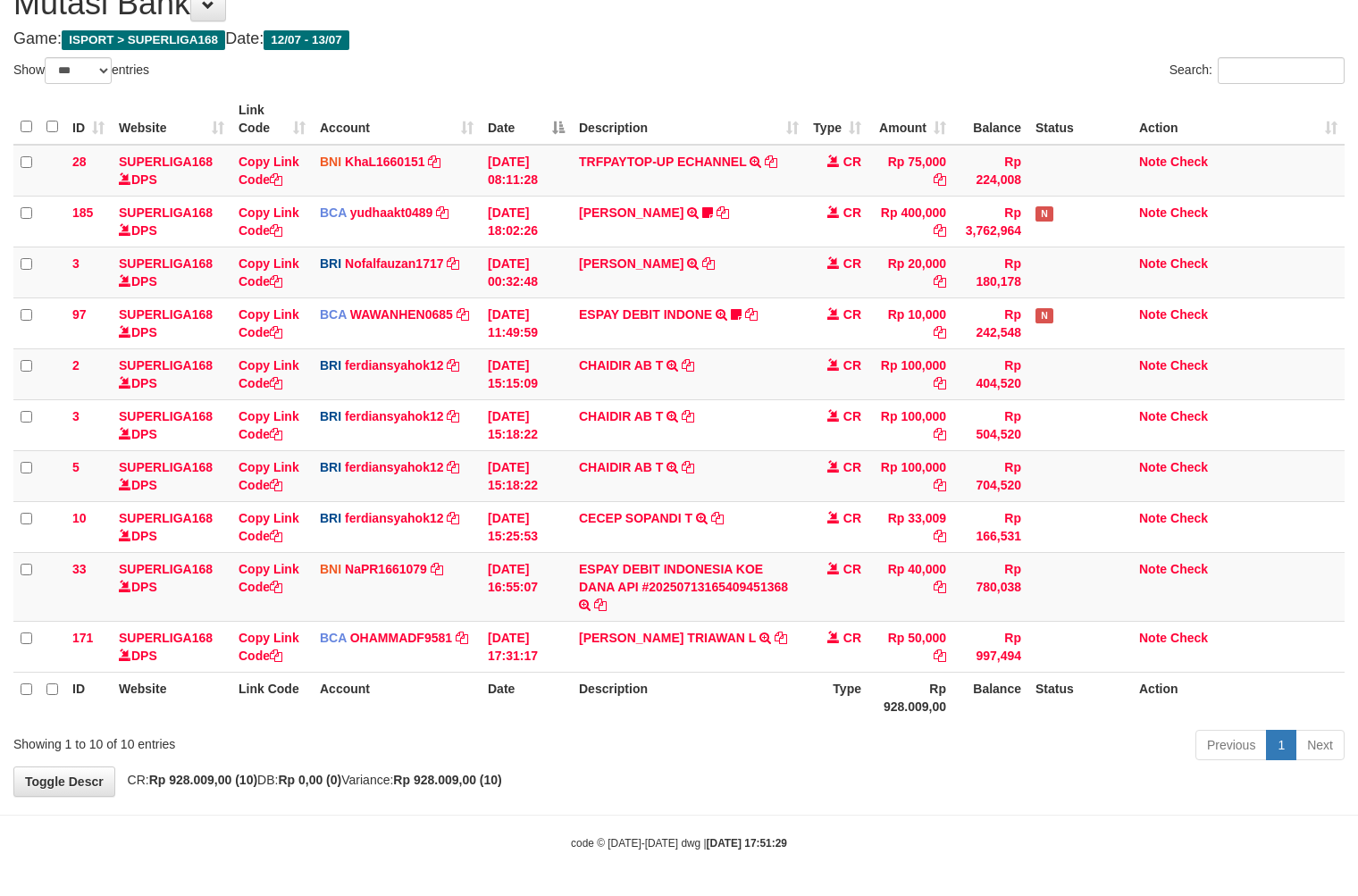 click on "**********" at bounding box center (679, 381) 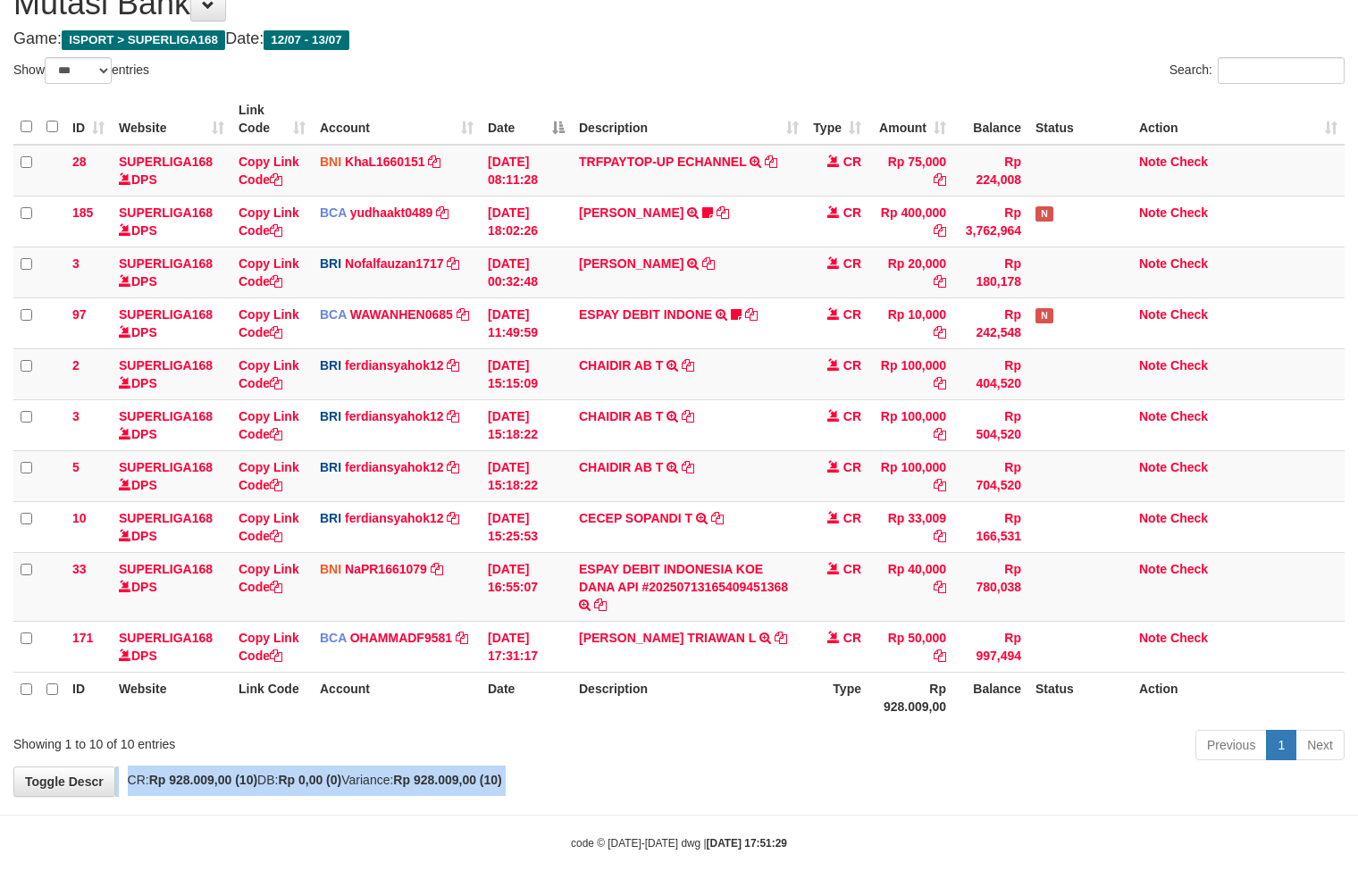 click on "**********" at bounding box center [679, 381] 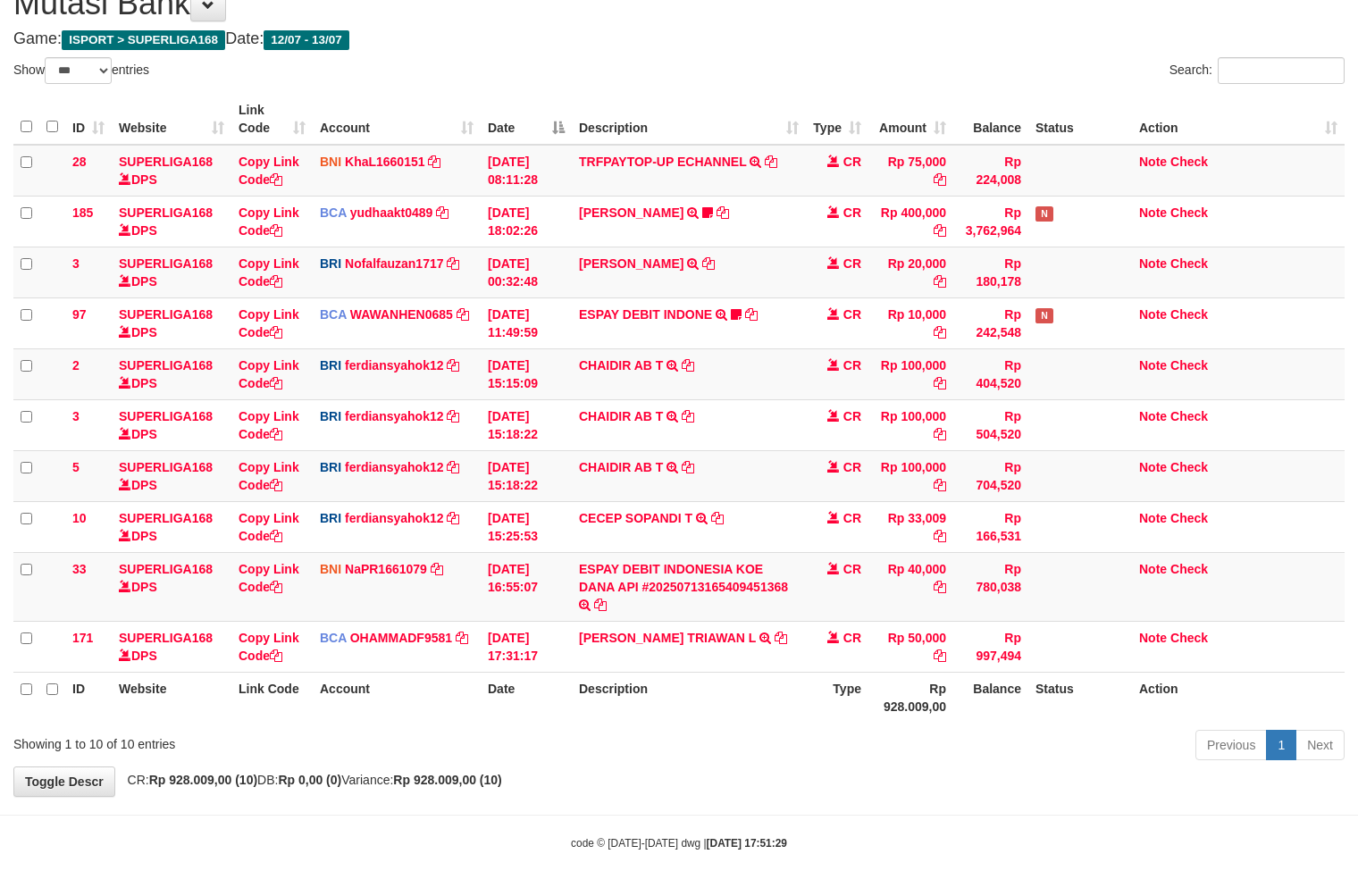 click on "Previous 1 Next" at bounding box center [961, 747] 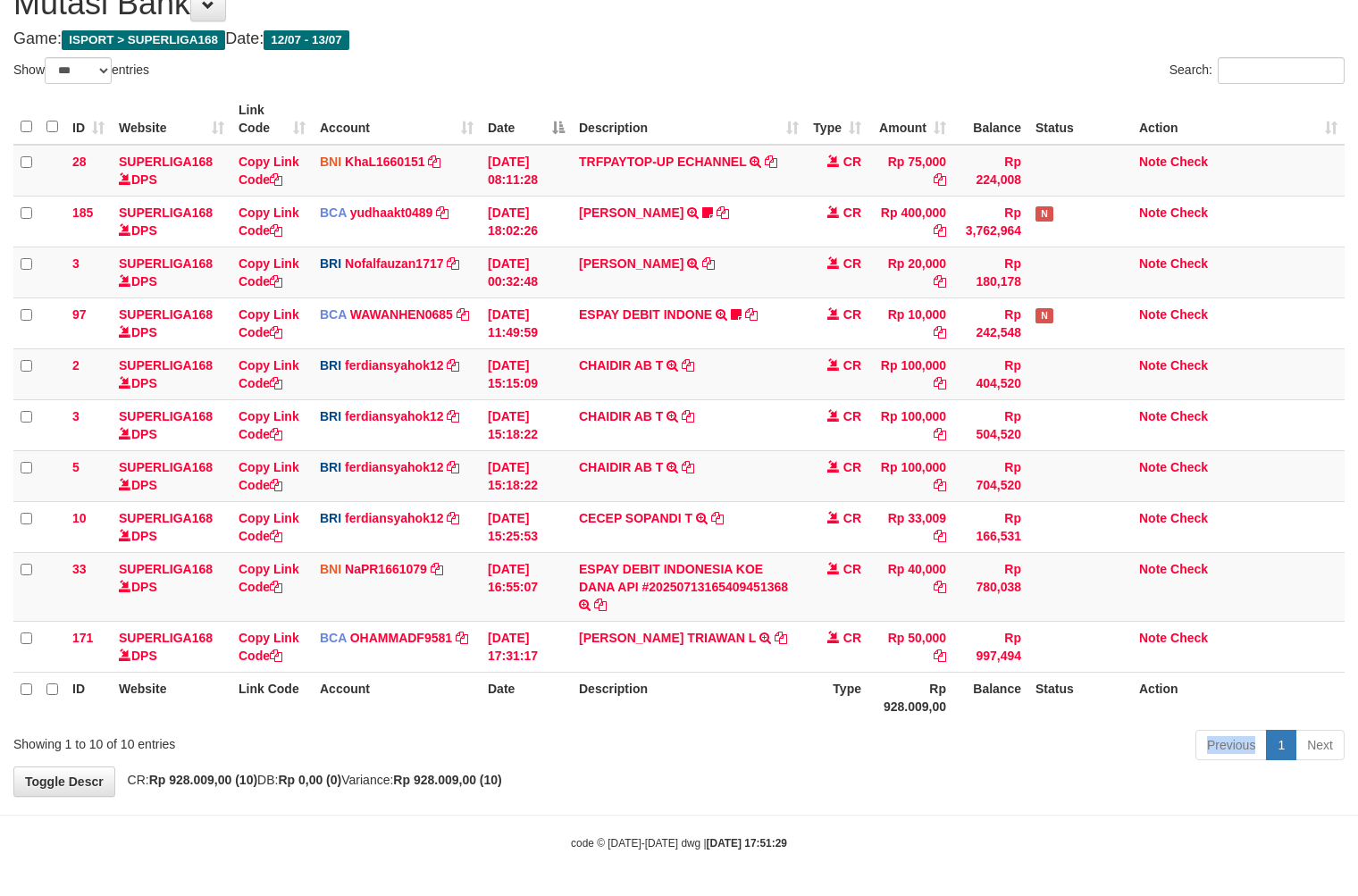 click on "Previous 1 Next" at bounding box center (961, 747) 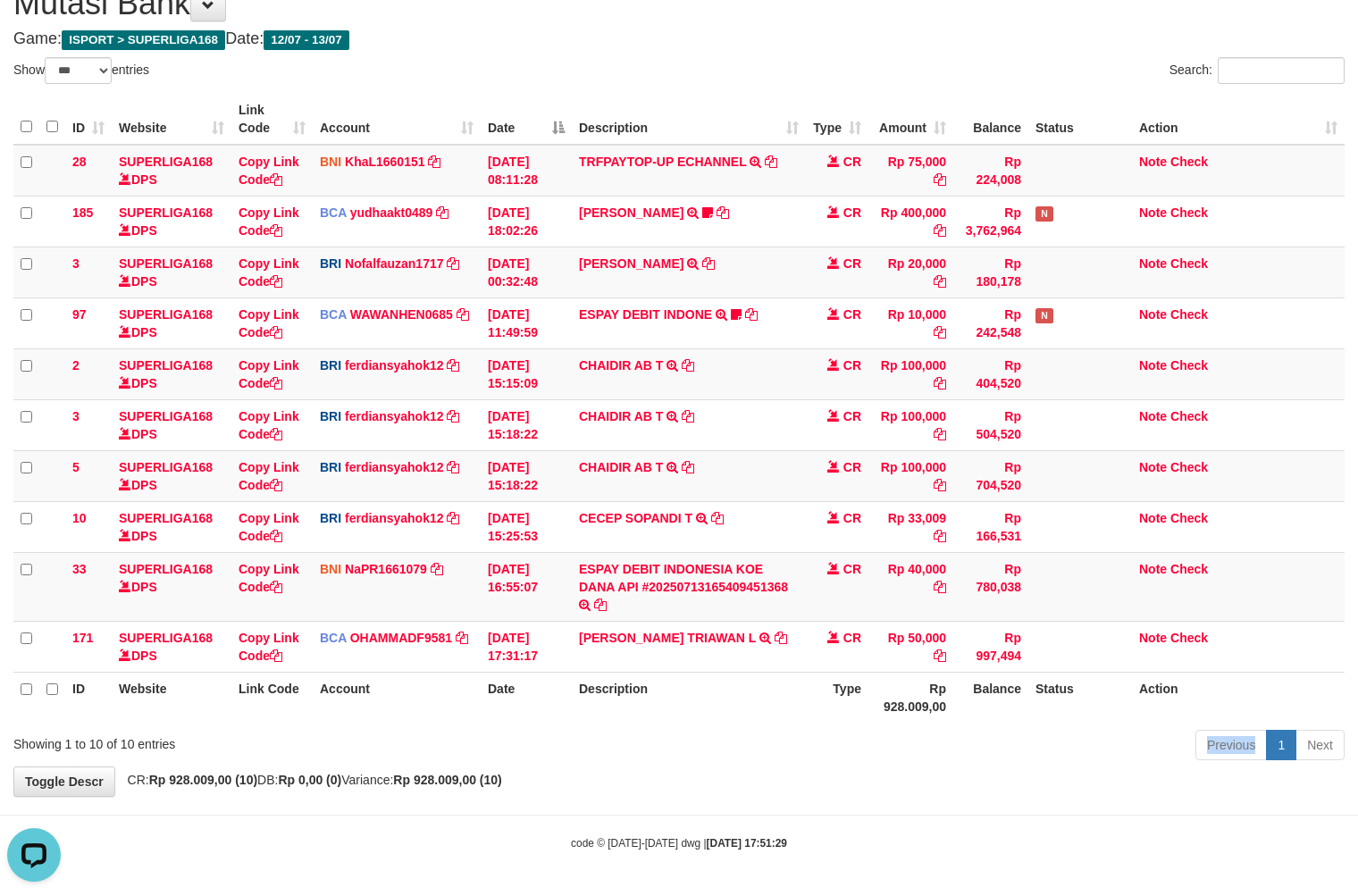scroll, scrollTop: 0, scrollLeft: 0, axis: both 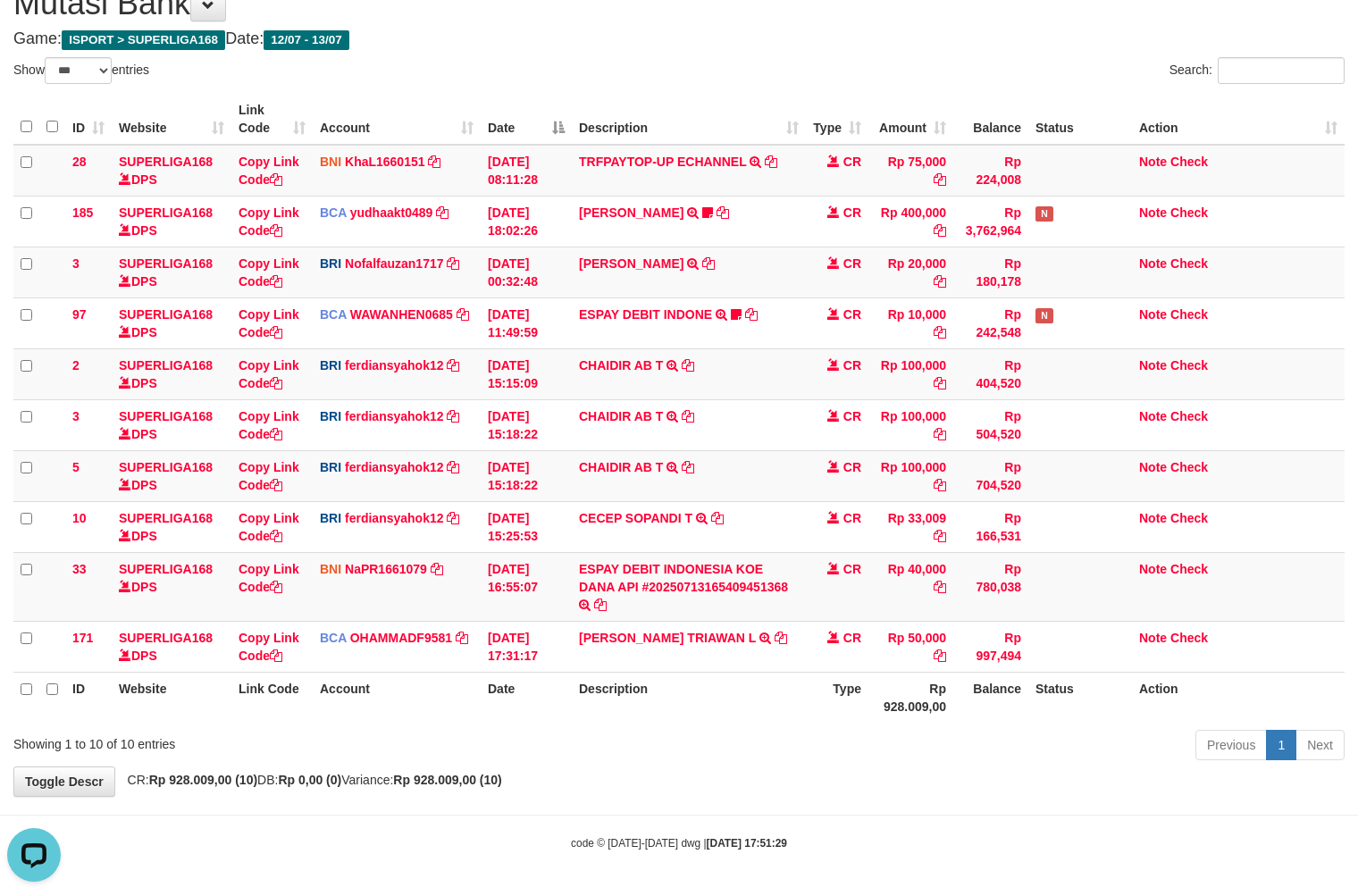 drag, startPoint x: 617, startPoint y: 765, endPoint x: 1195, endPoint y: 673, distance: 585.276 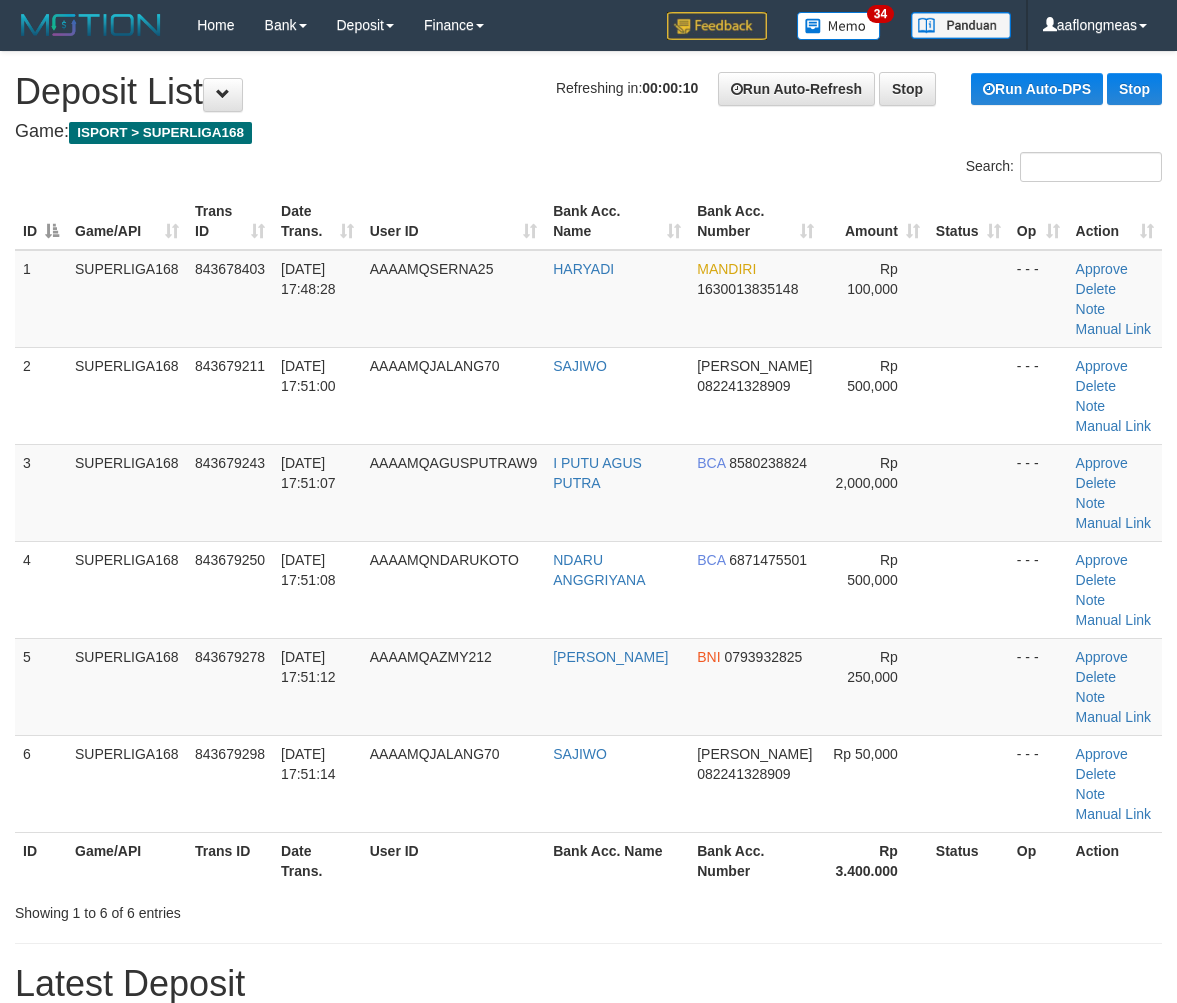 scroll, scrollTop: 0, scrollLeft: 0, axis: both 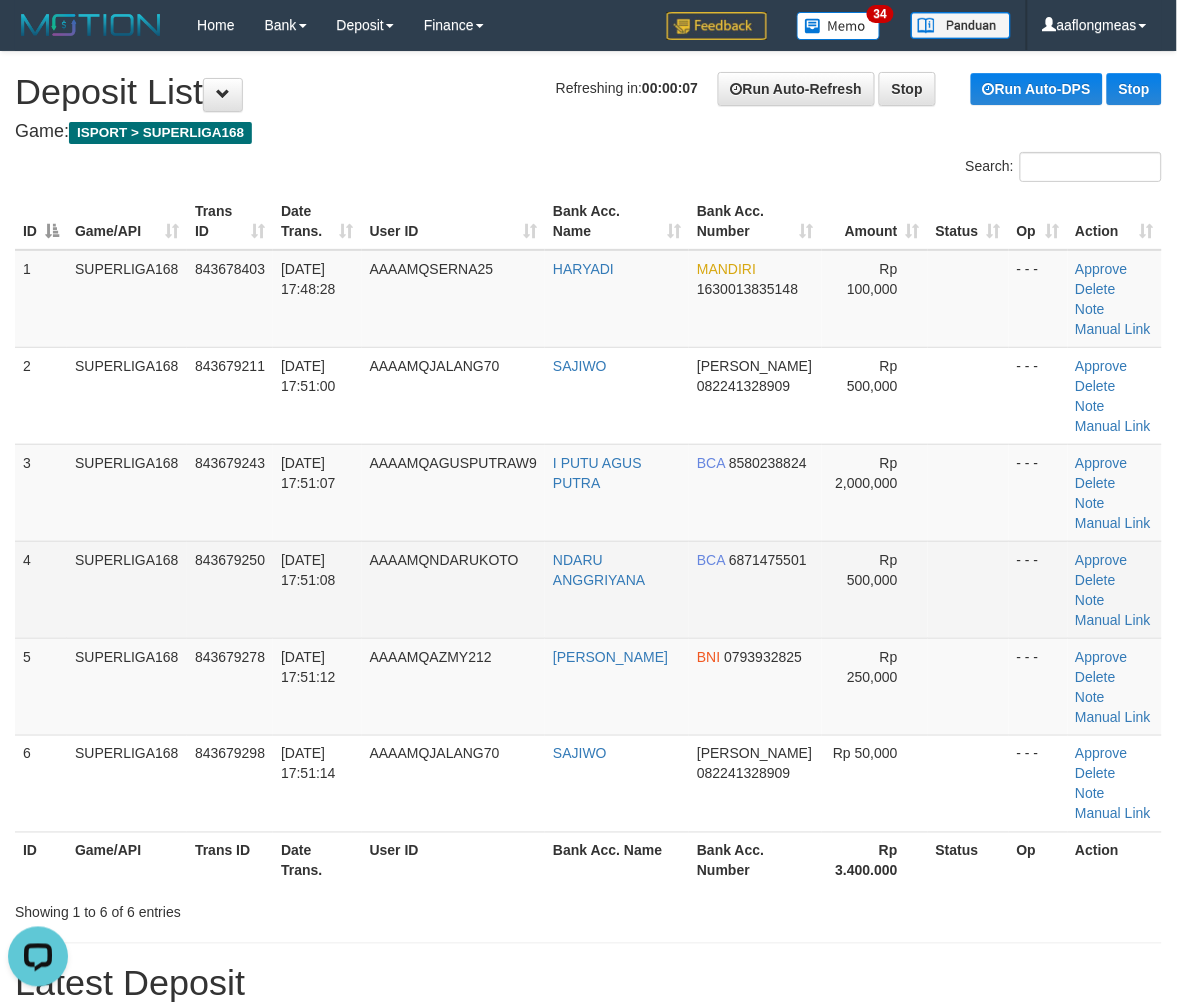 click on "Rp 500,000" at bounding box center [875, 589] 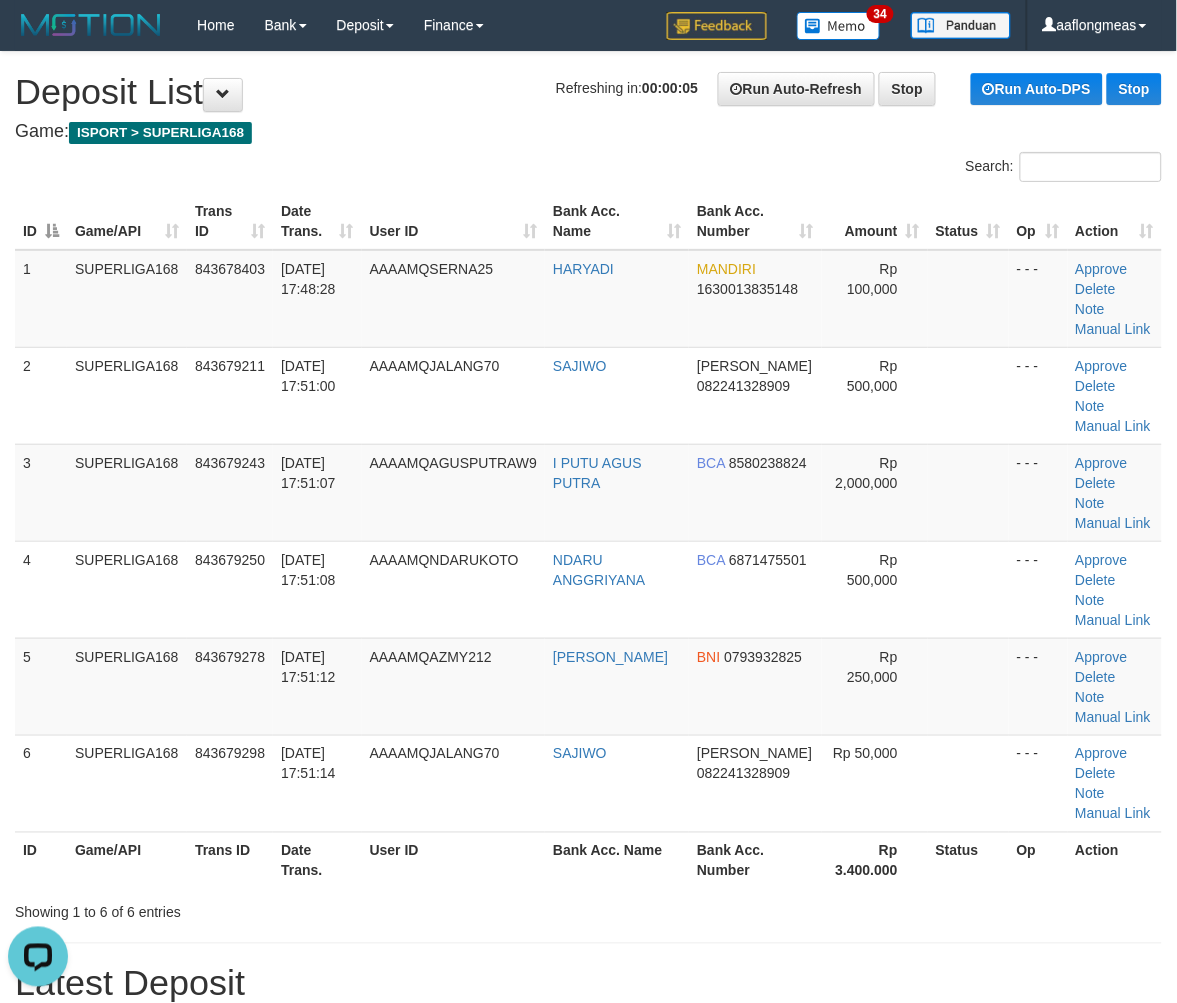 drag, startPoint x: 798, startPoint y: 665, endPoint x: 1187, endPoint y: 708, distance: 391.3694 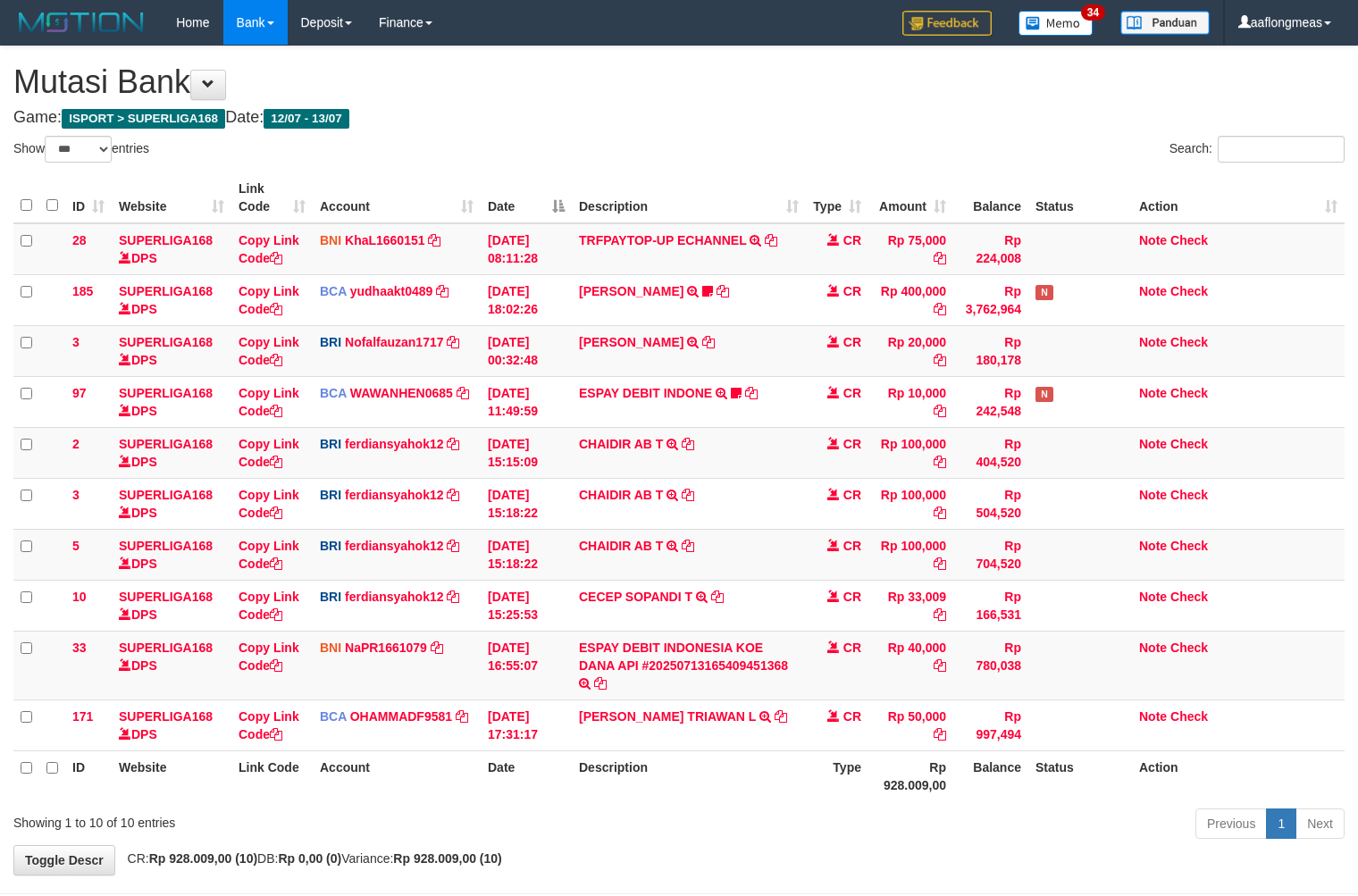 select on "***" 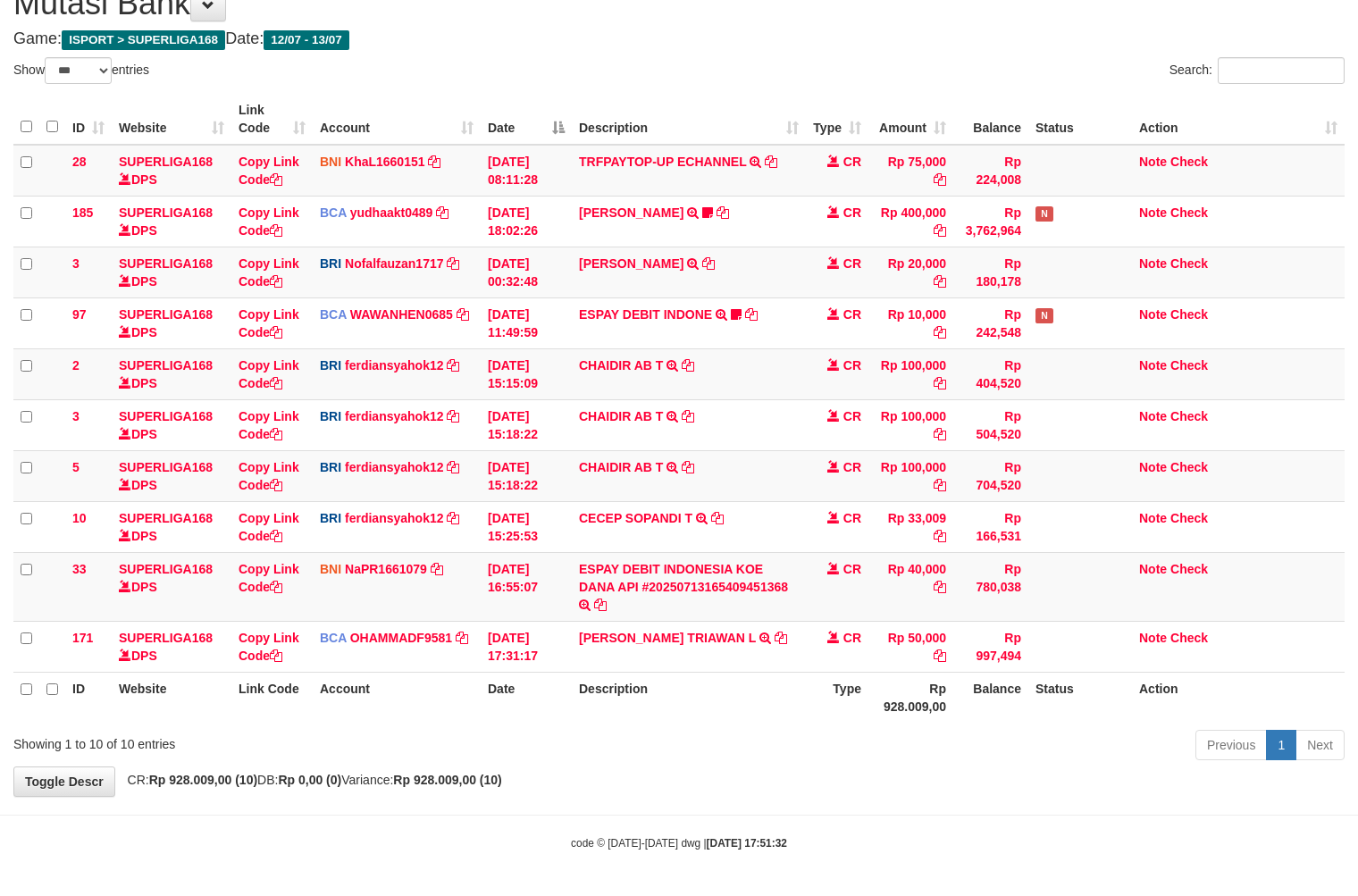 click on "Previous 1 Next" at bounding box center (961, 747) 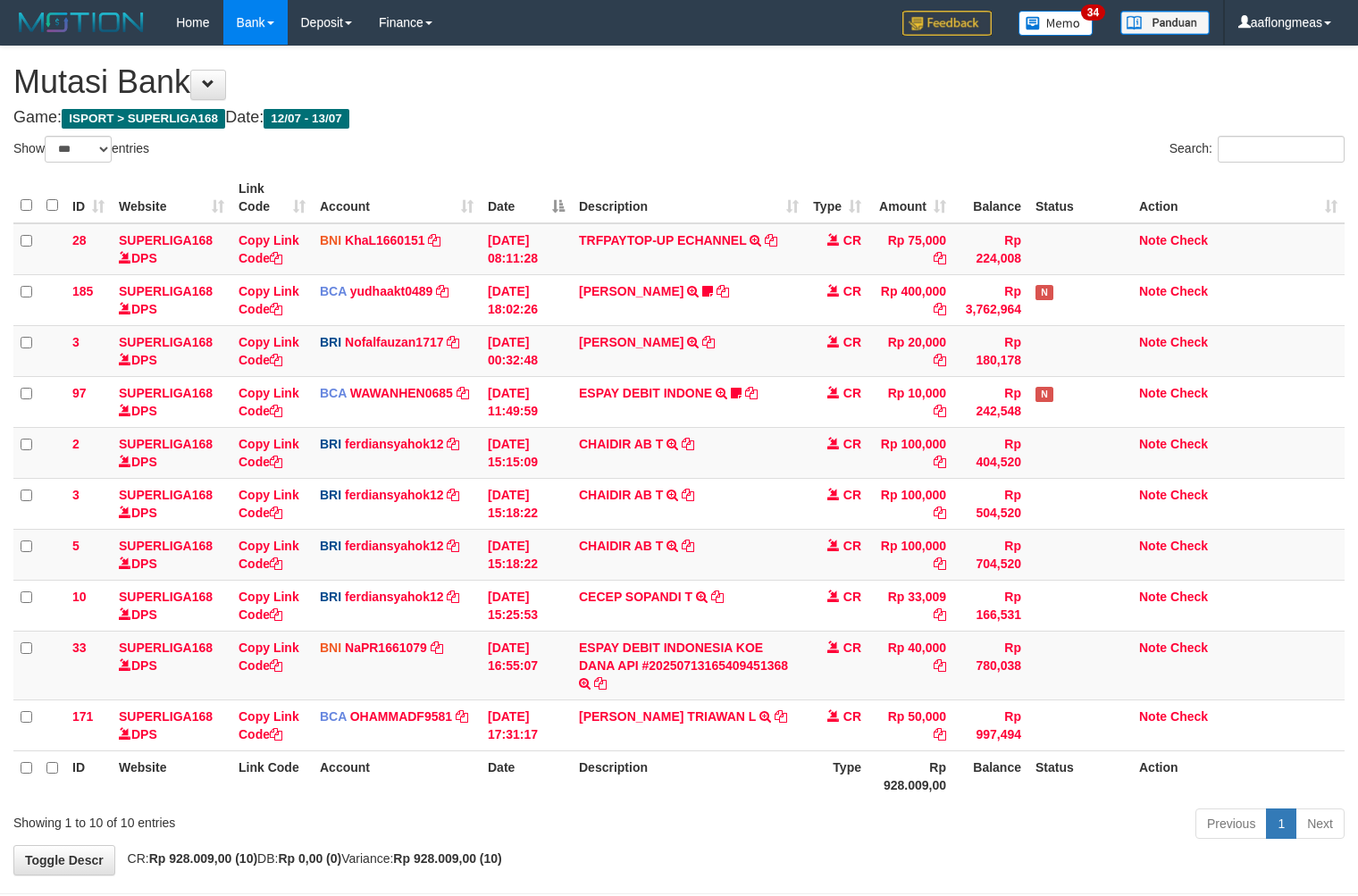 select on "***" 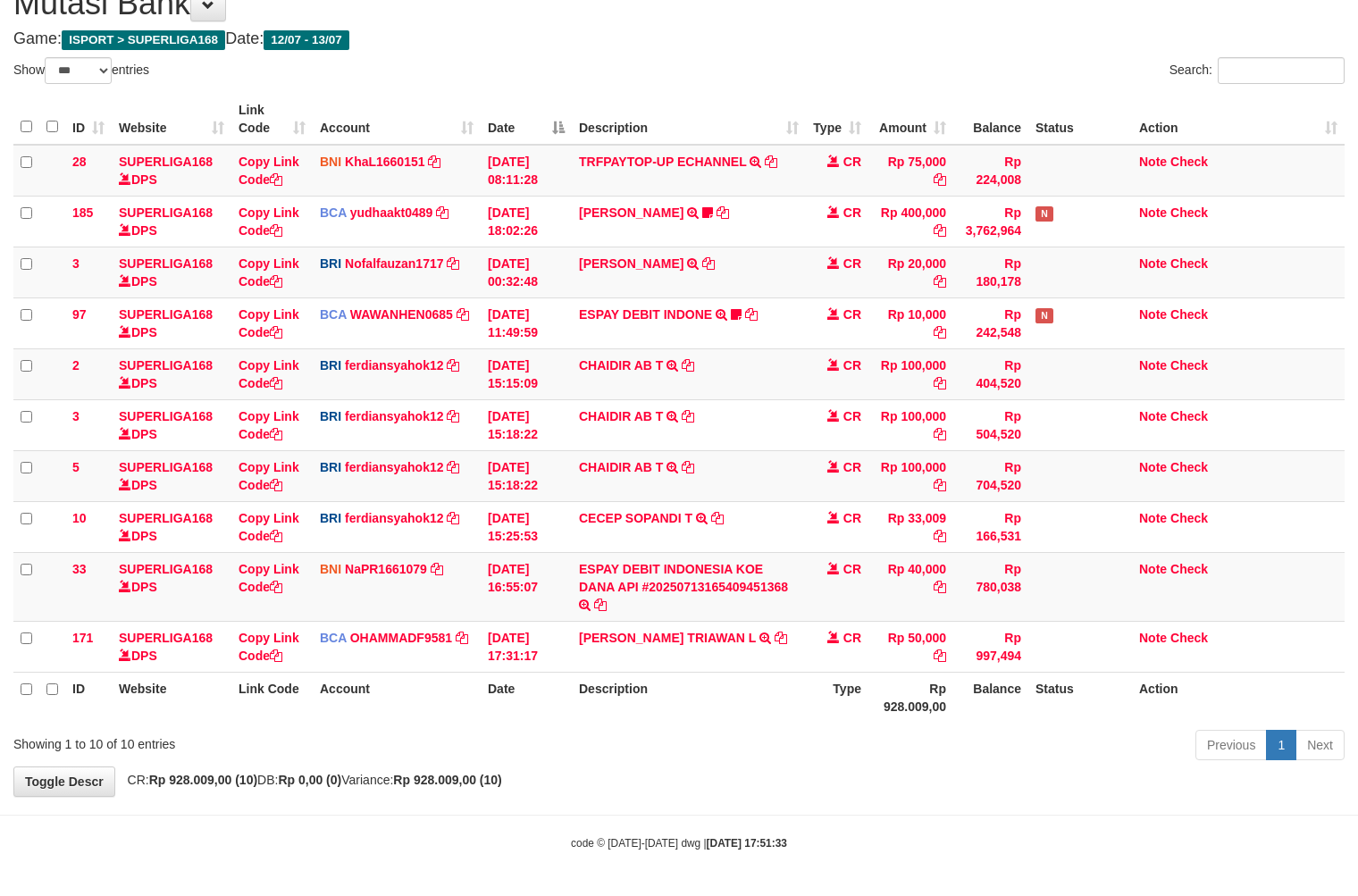 click on "**********" at bounding box center (679, 381) 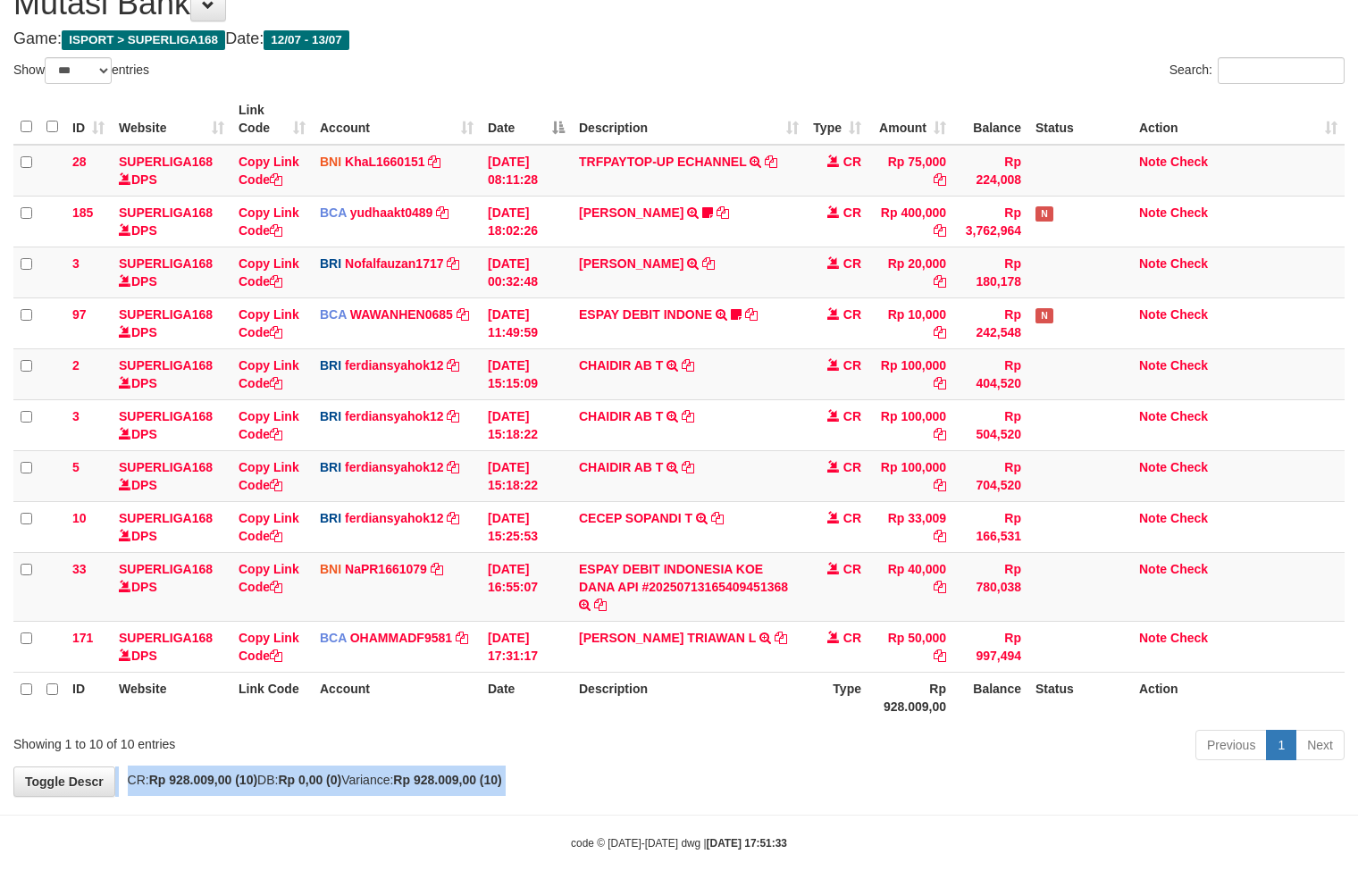 click on "**********" at bounding box center [679, 381] 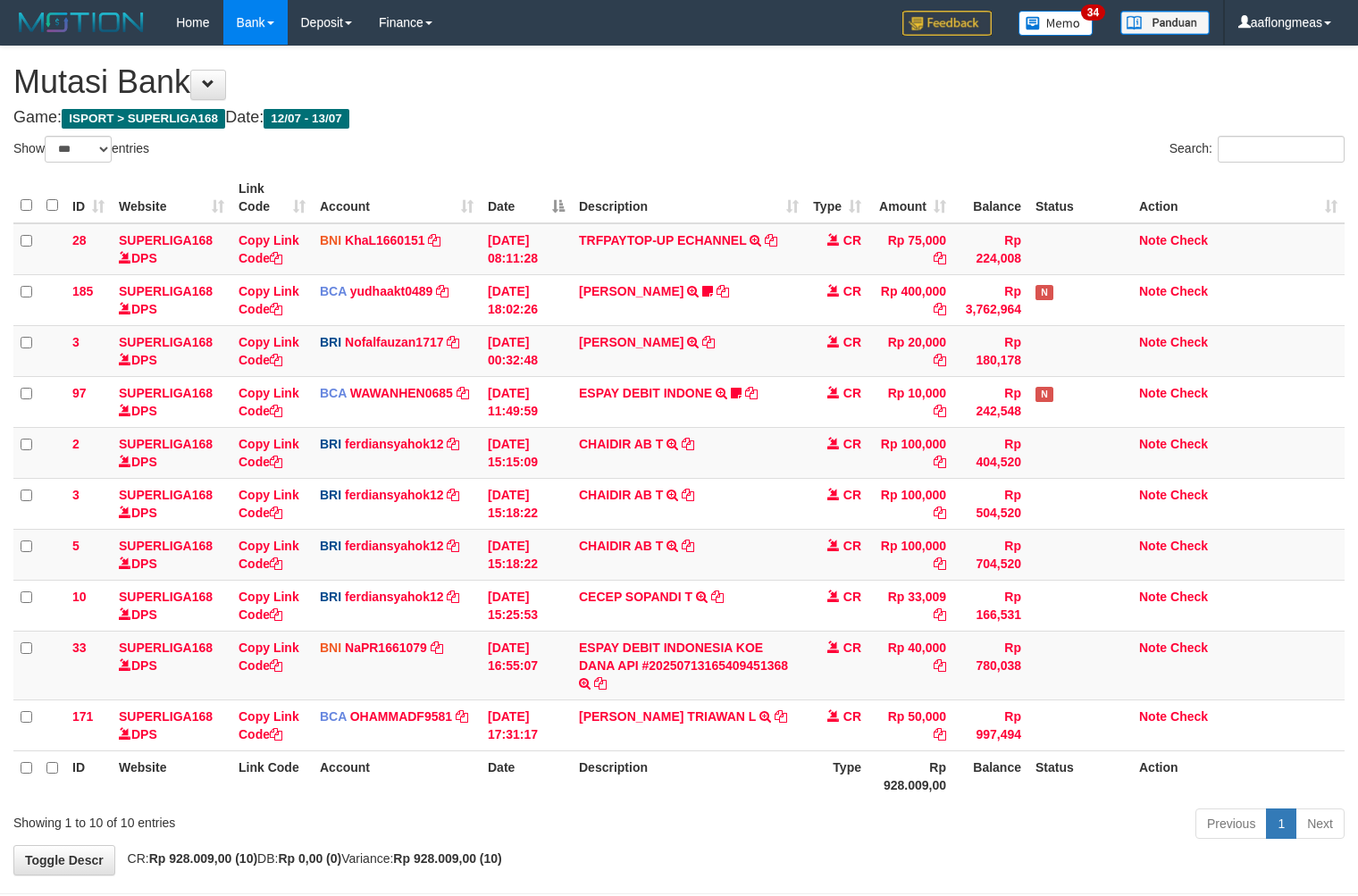 select on "***" 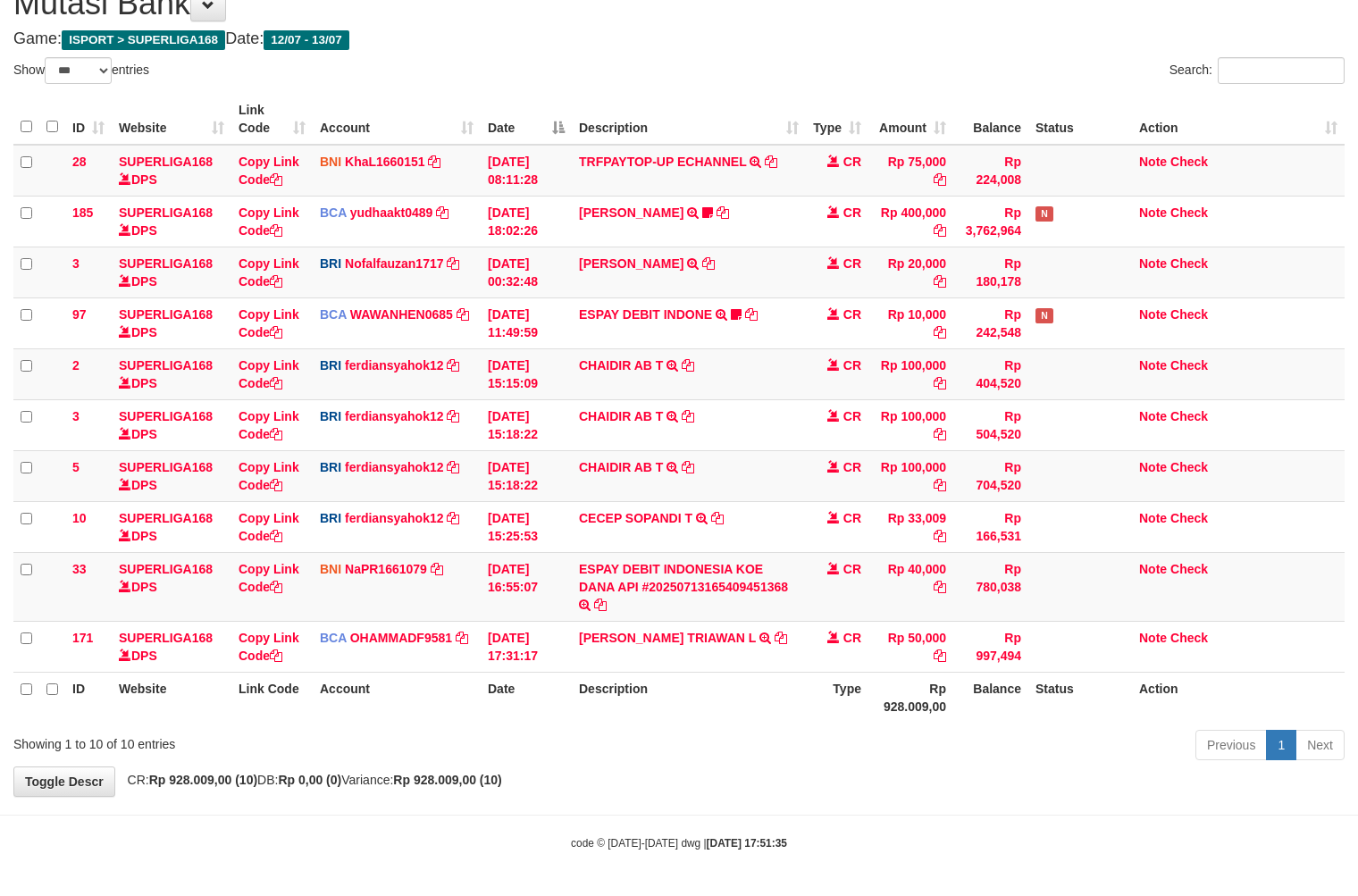 click on "Previous 1 Next" at bounding box center [961, 747] 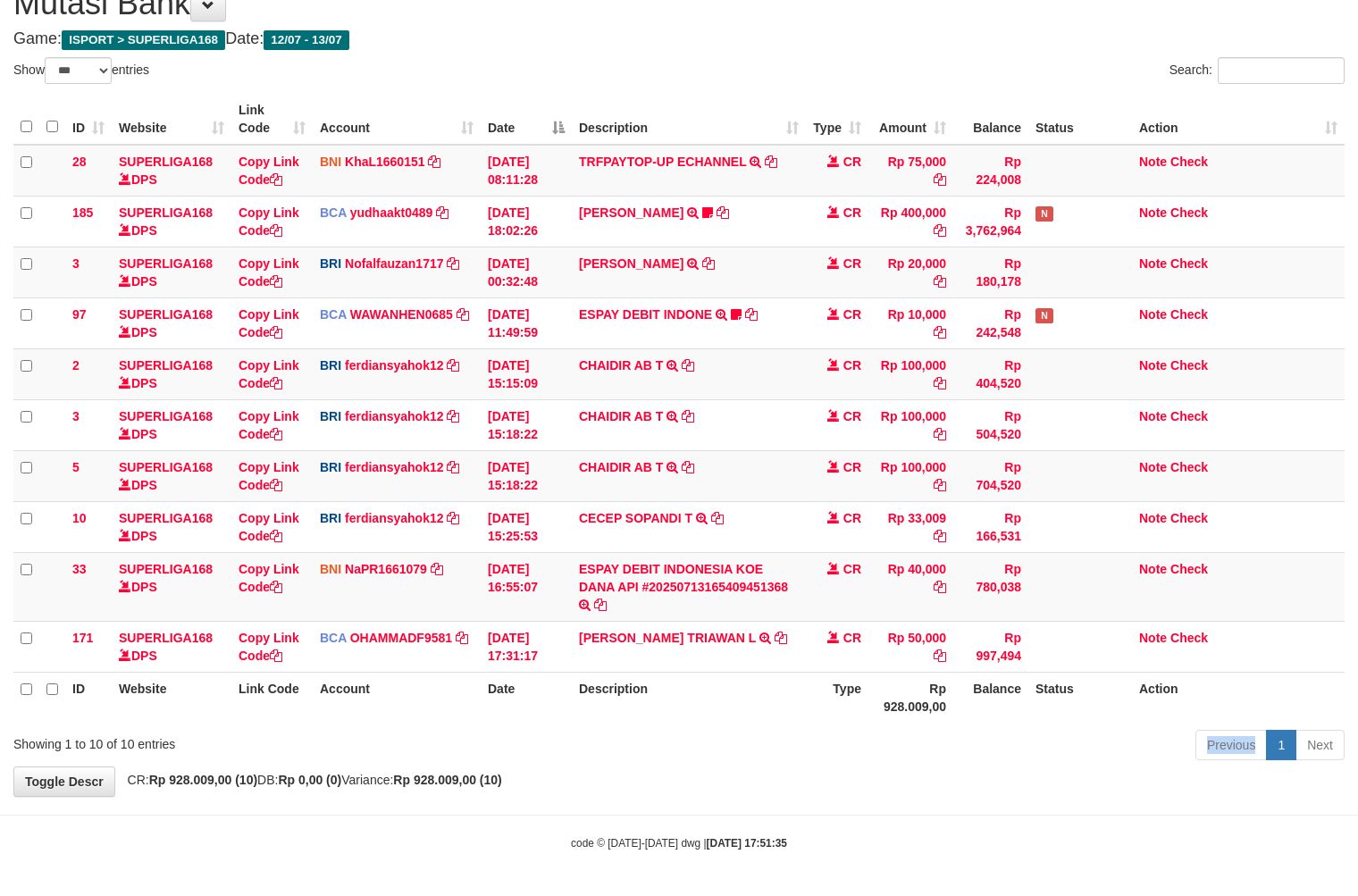 click on "Previous 1 Next" at bounding box center [961, 747] 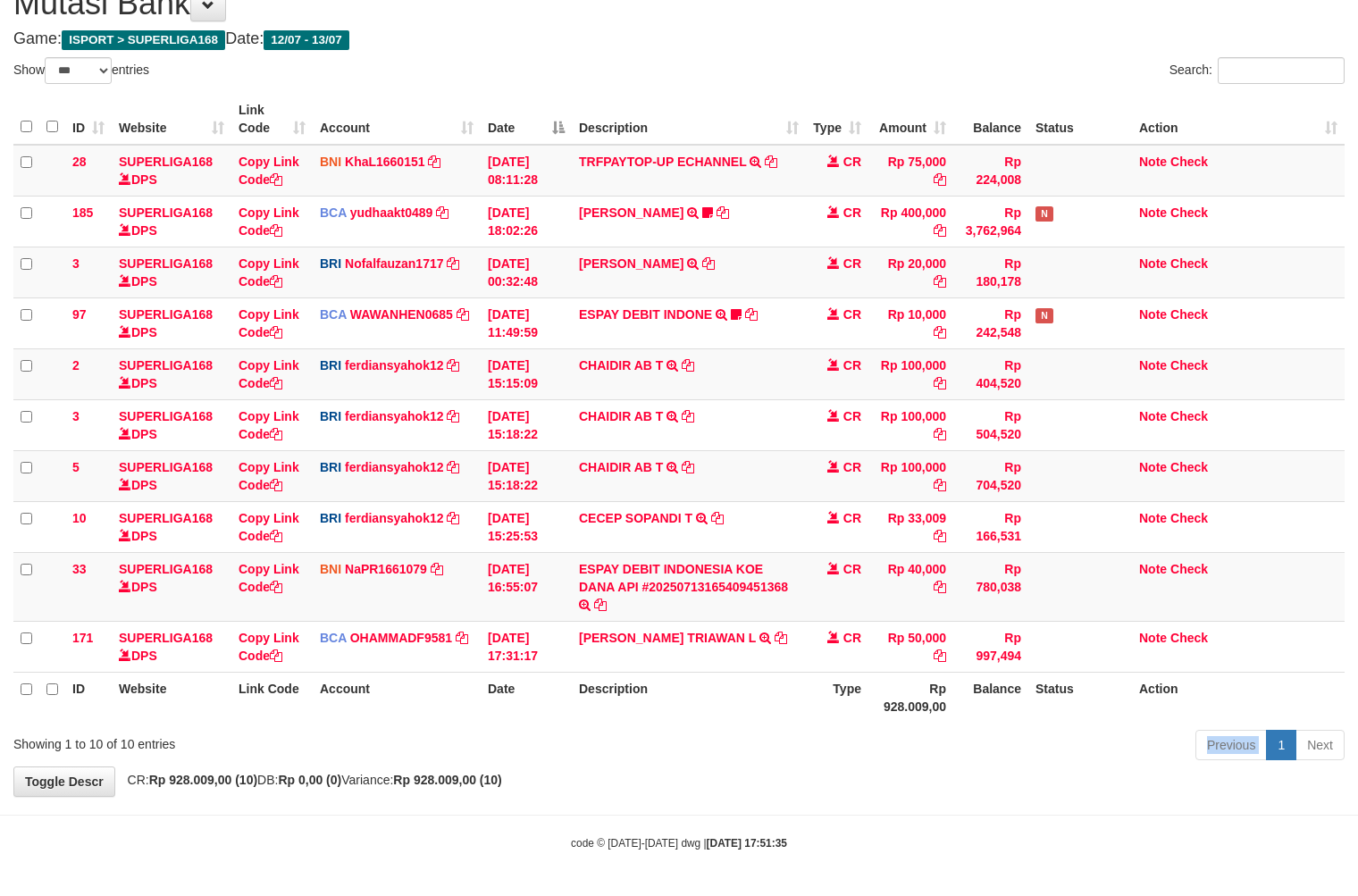 click on "Previous 1 Next" at bounding box center (961, 747) 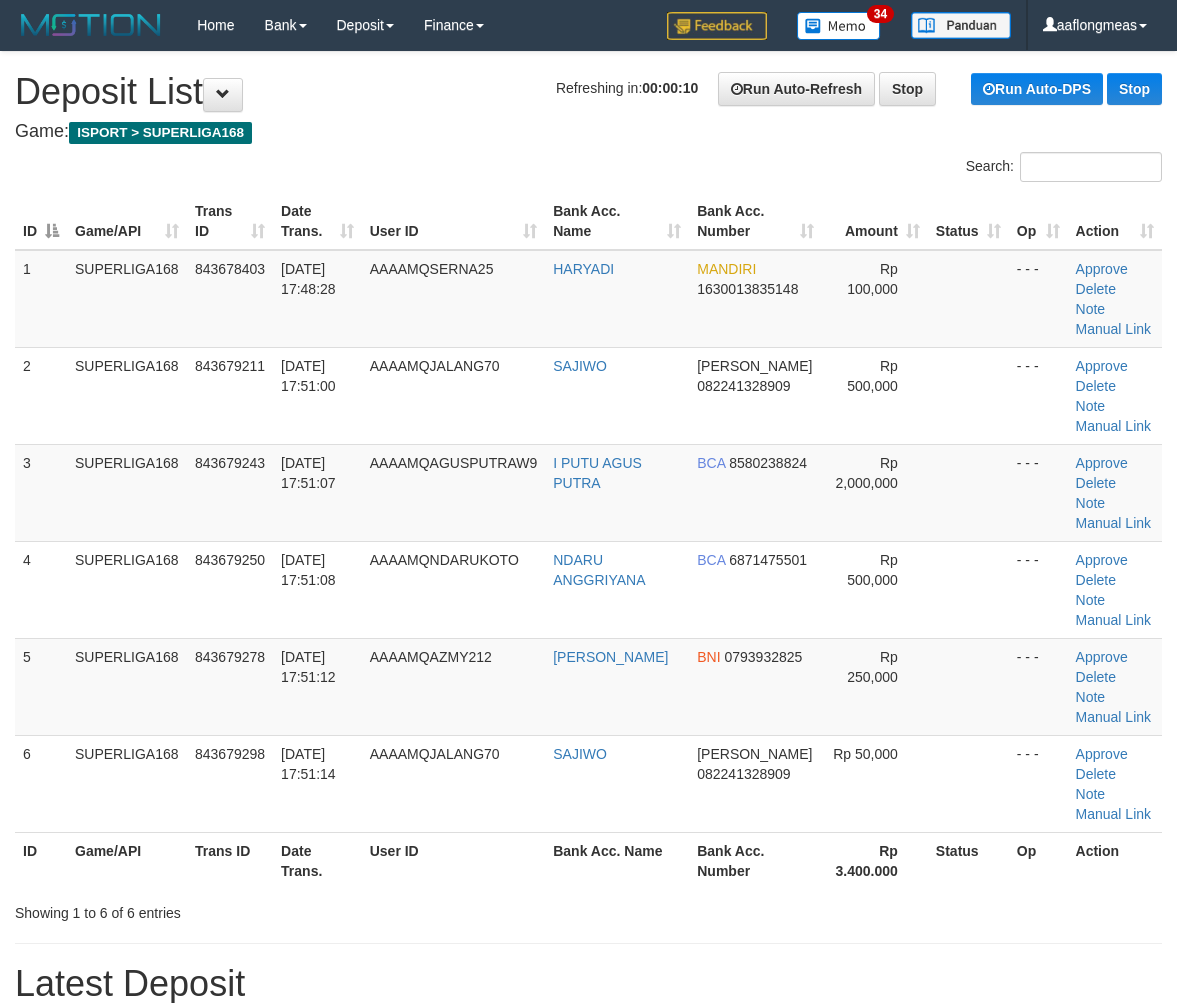 scroll, scrollTop: 0, scrollLeft: 0, axis: both 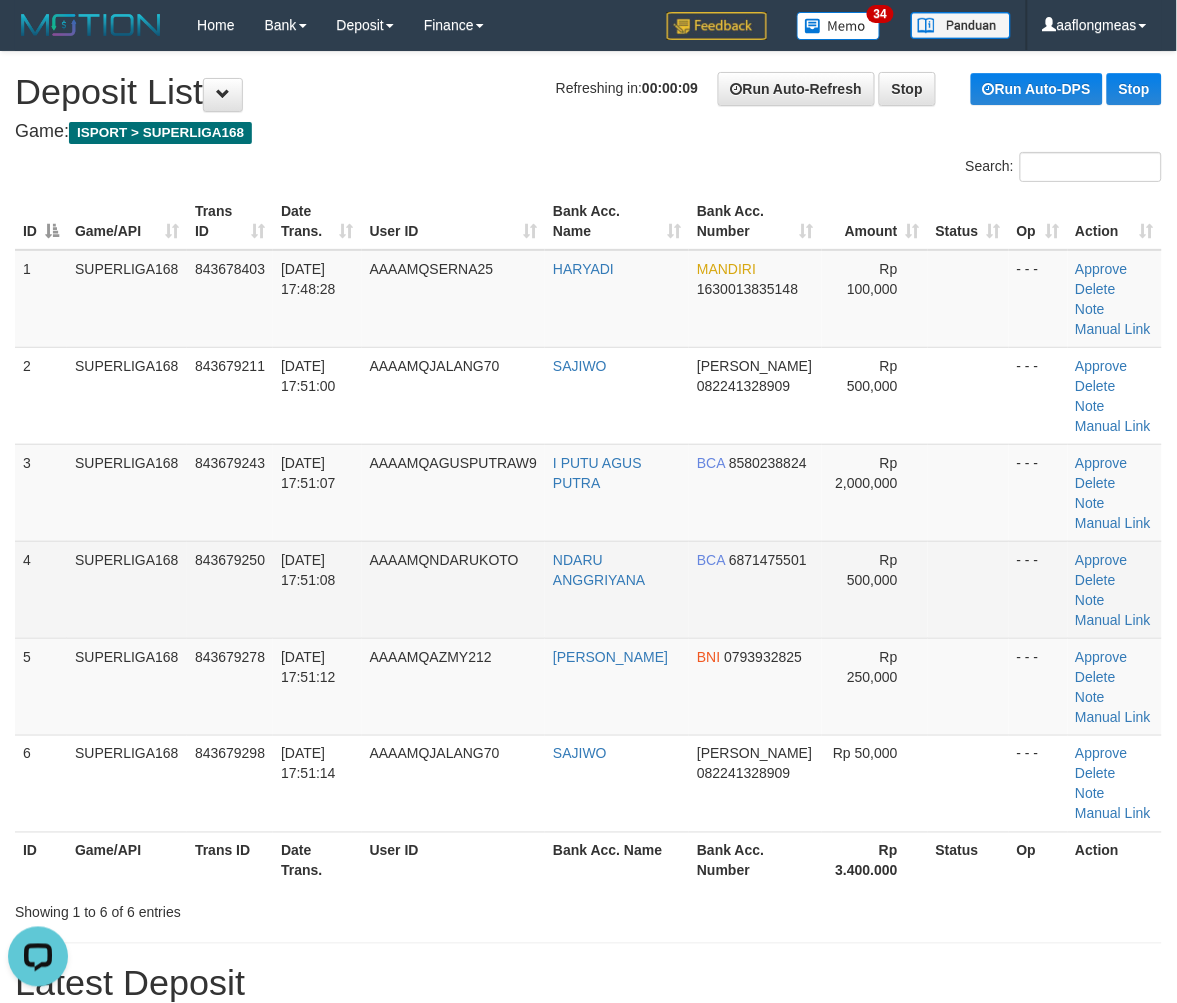 click on "Rp 500,000" at bounding box center (875, 589) 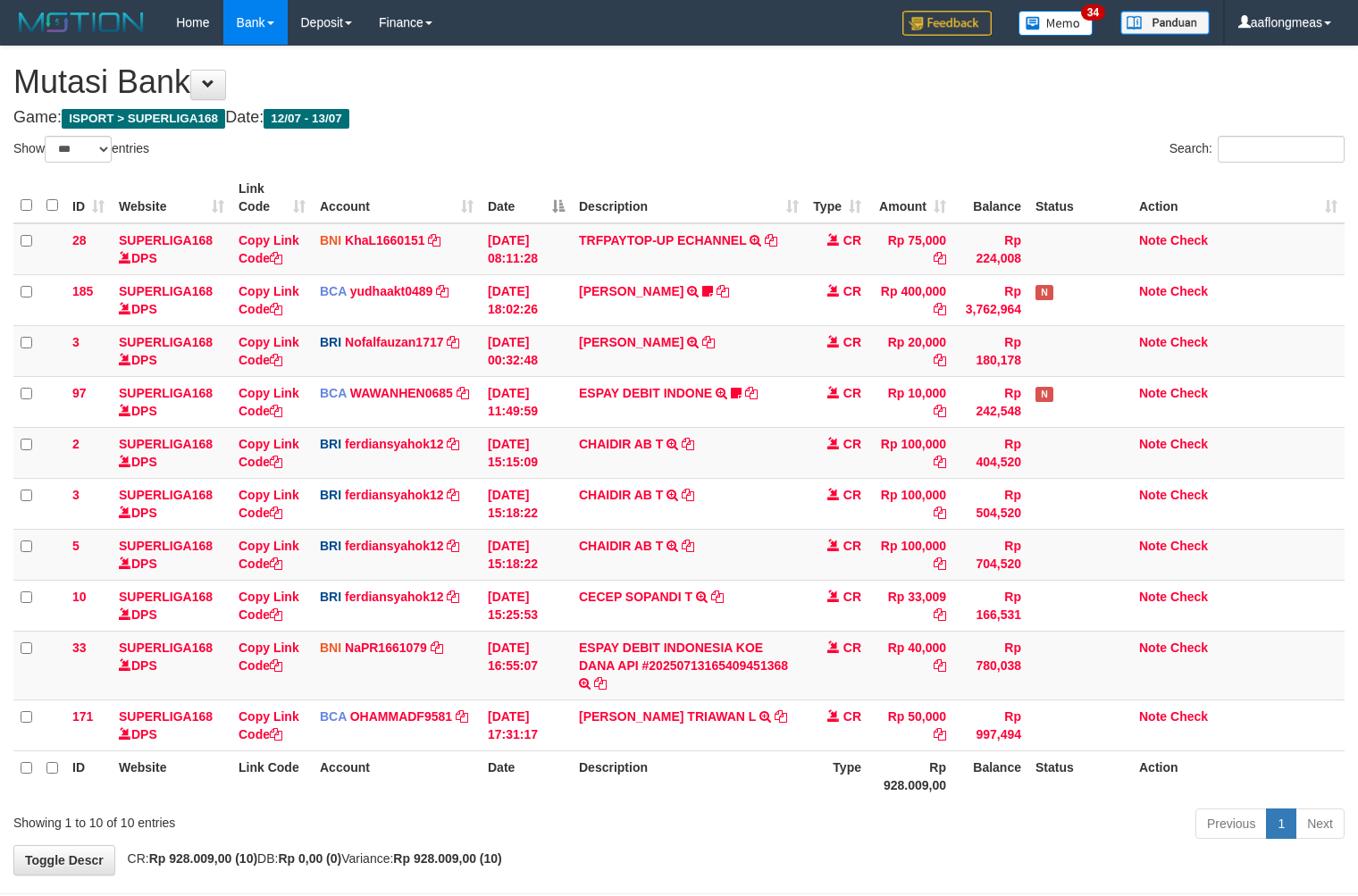 select on "***" 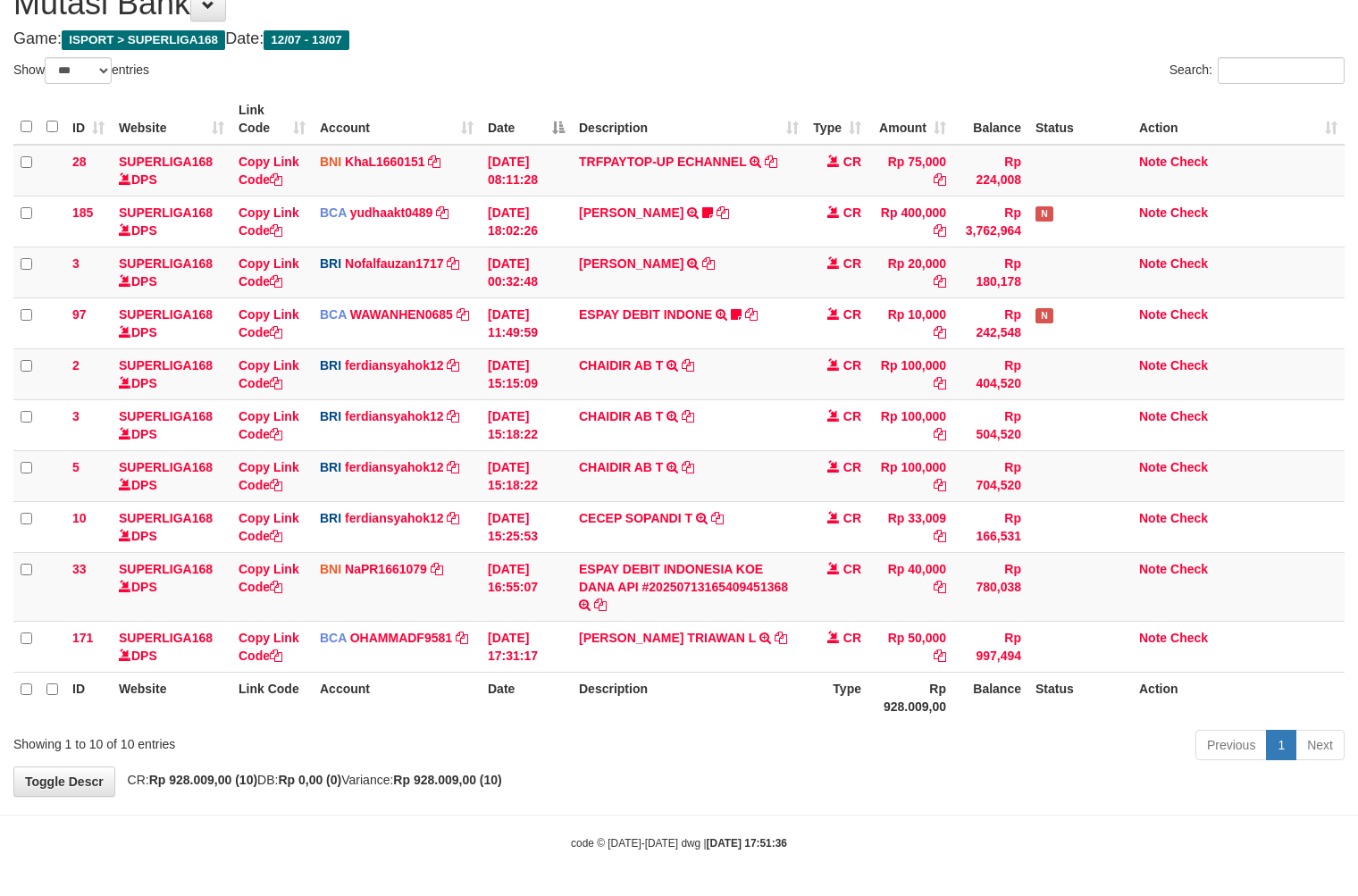 drag, startPoint x: 694, startPoint y: 769, endPoint x: 256, endPoint y: 749, distance: 438.4564 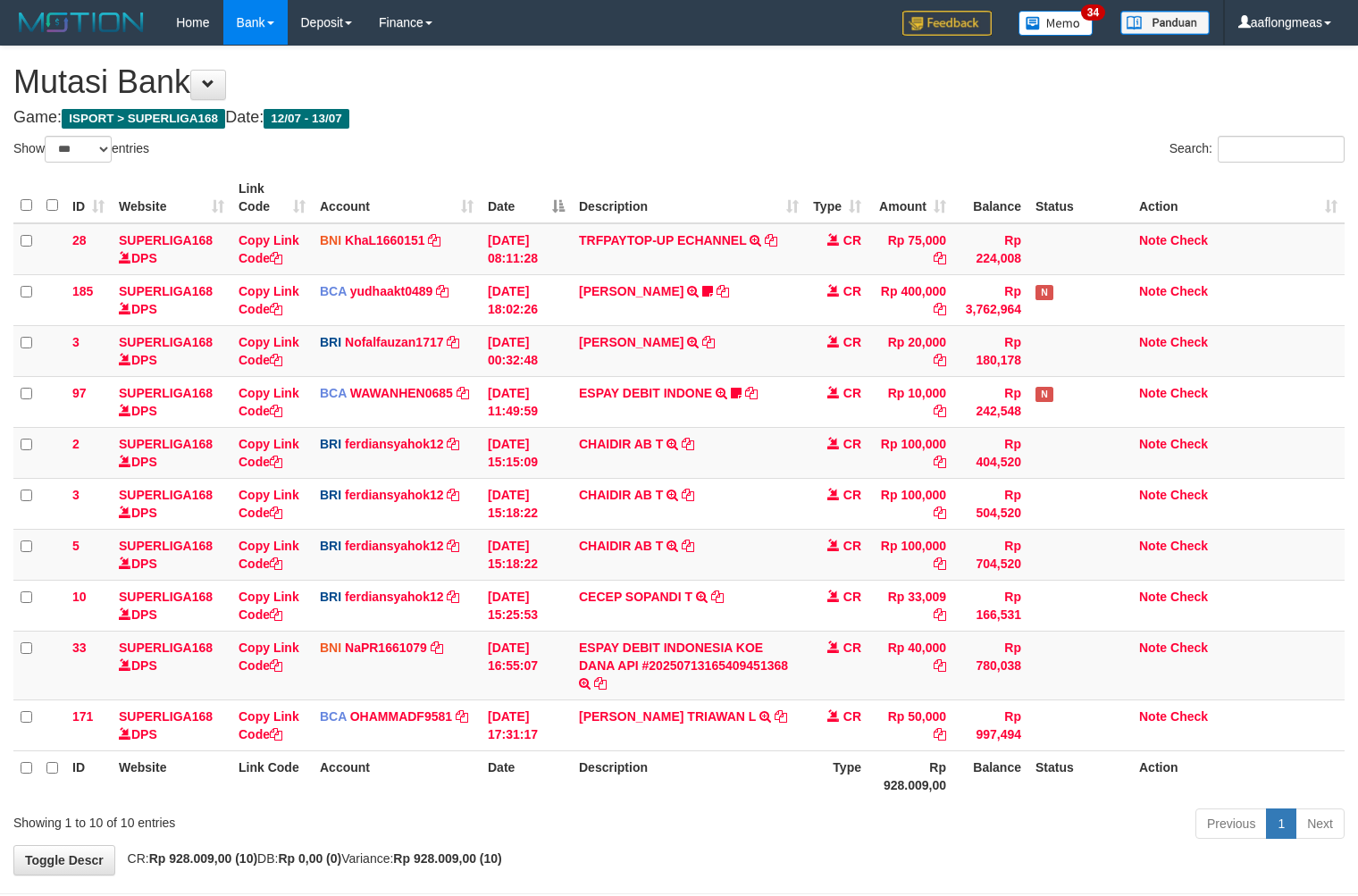 select on "***" 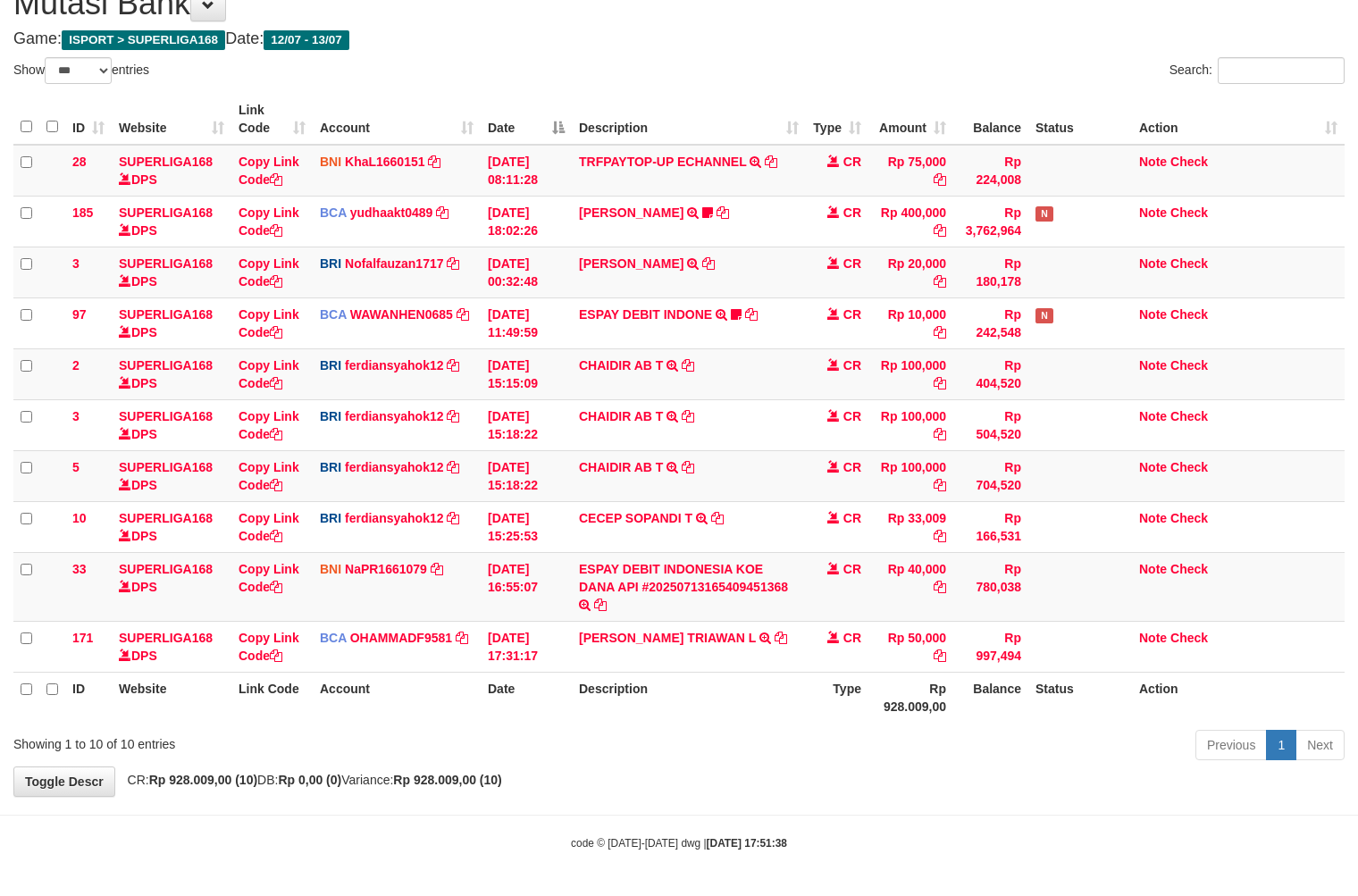 click on "**********" at bounding box center (679, 381) 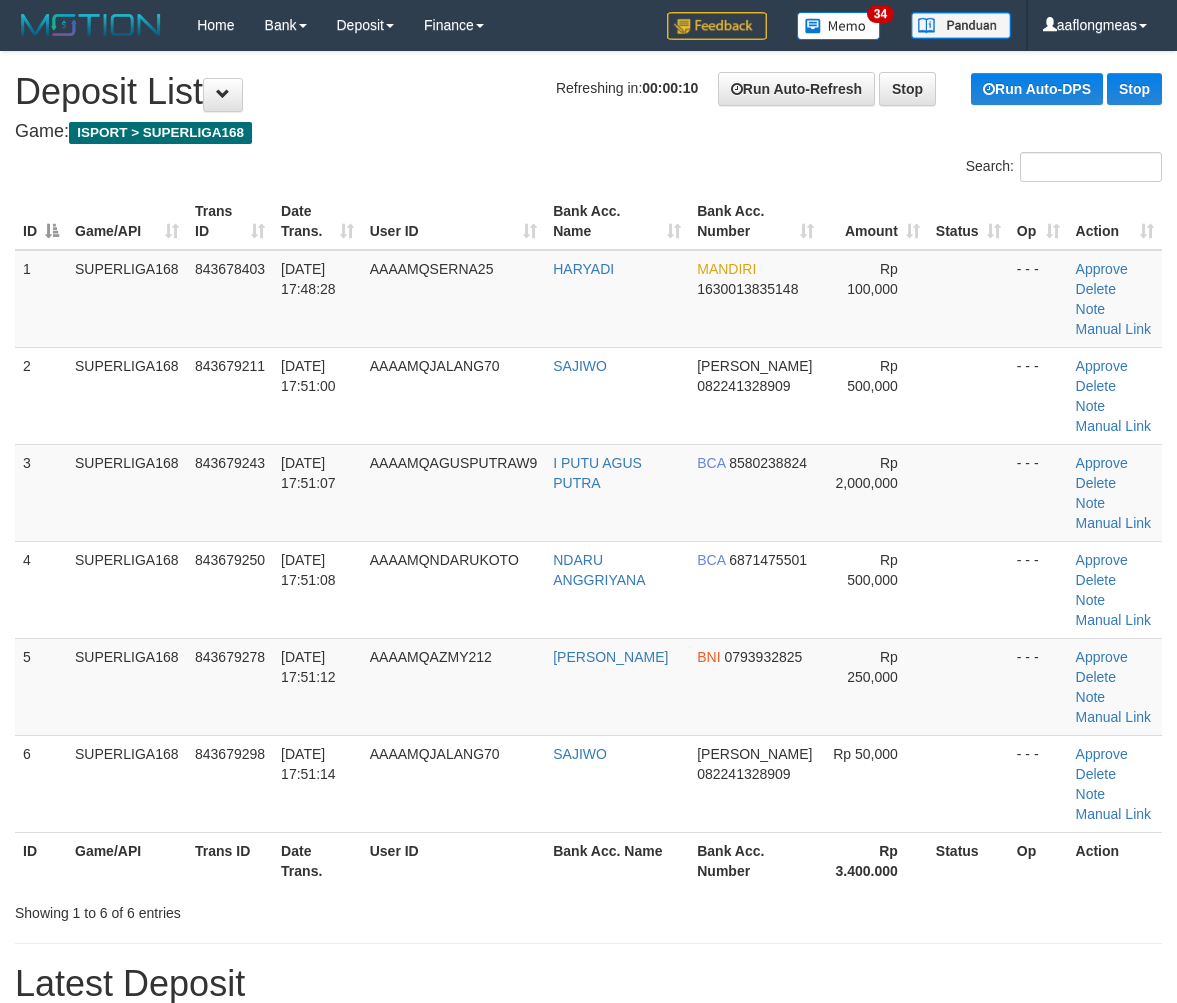 scroll, scrollTop: 0, scrollLeft: 0, axis: both 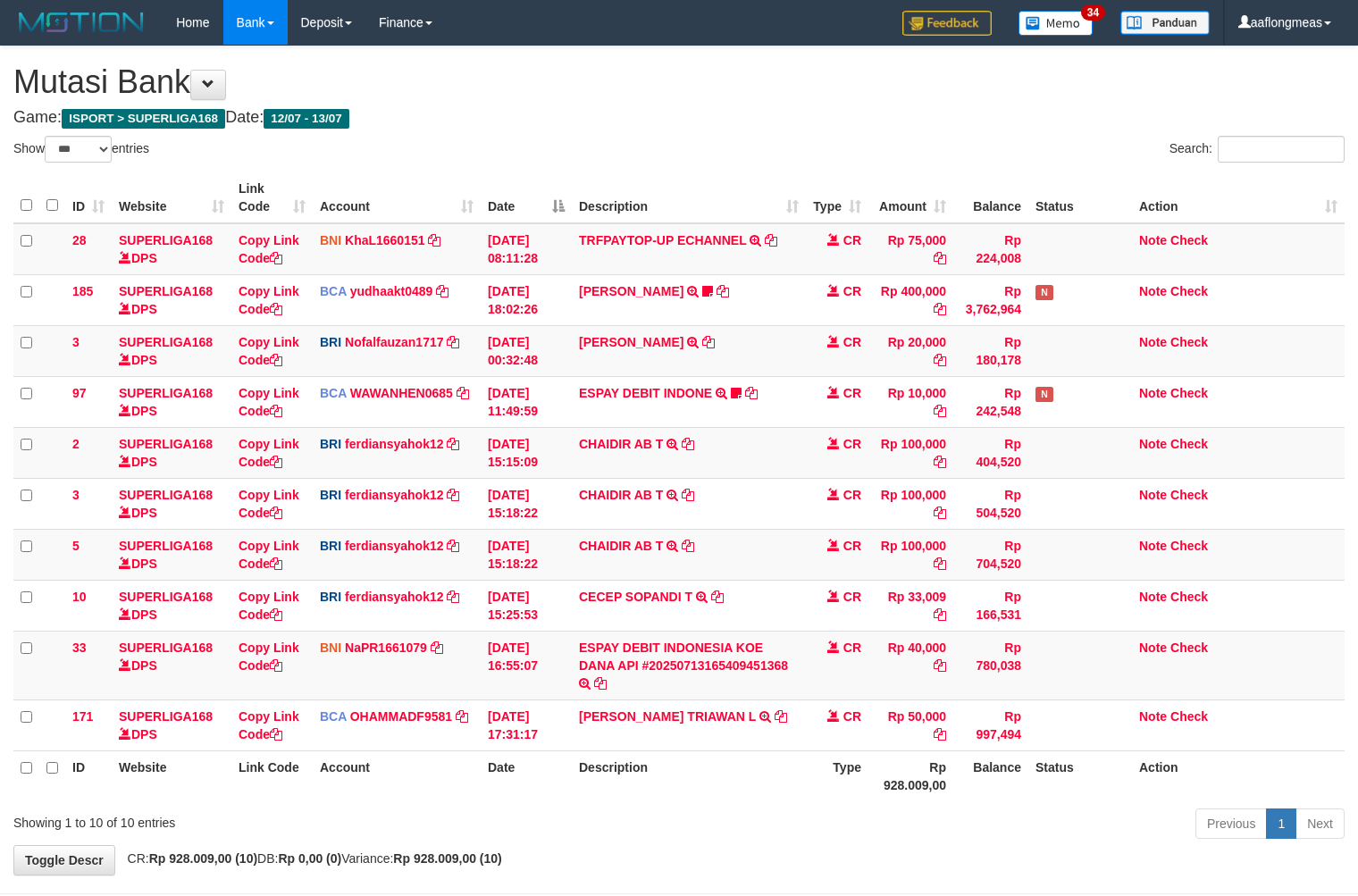 select on "***" 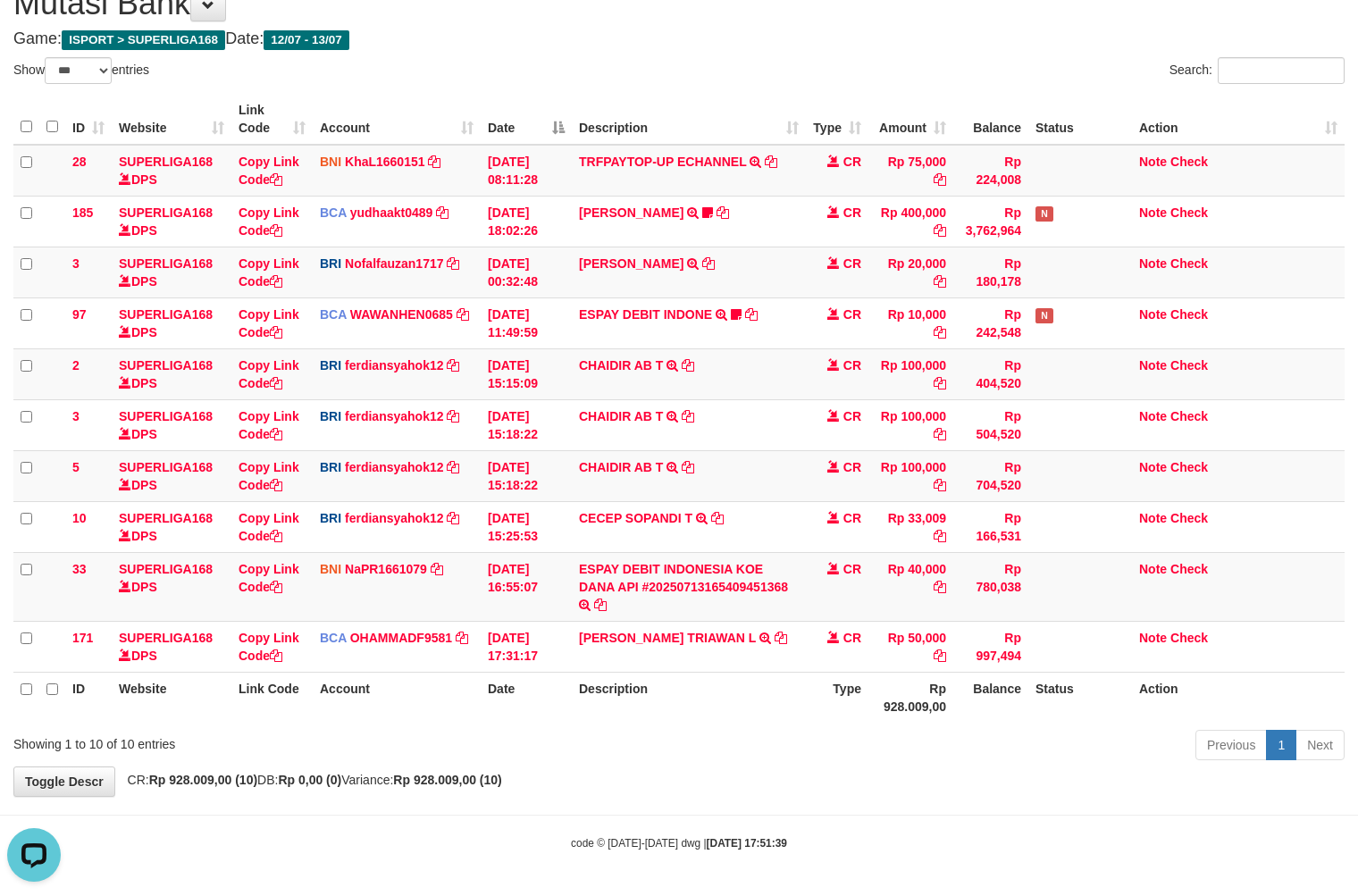 scroll, scrollTop: 0, scrollLeft: 0, axis: both 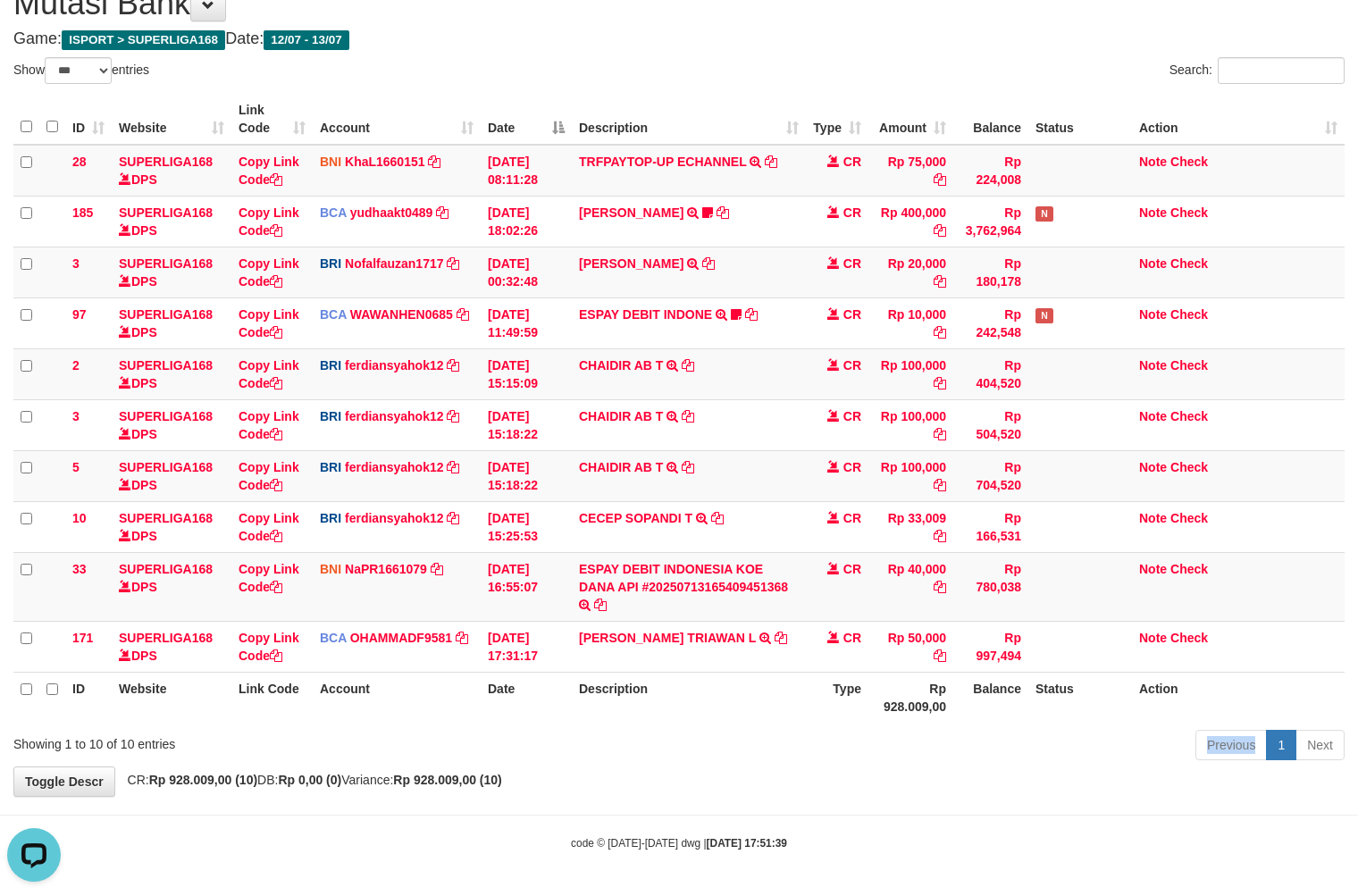 click on "Previous 1 Next" at bounding box center [961, 747] 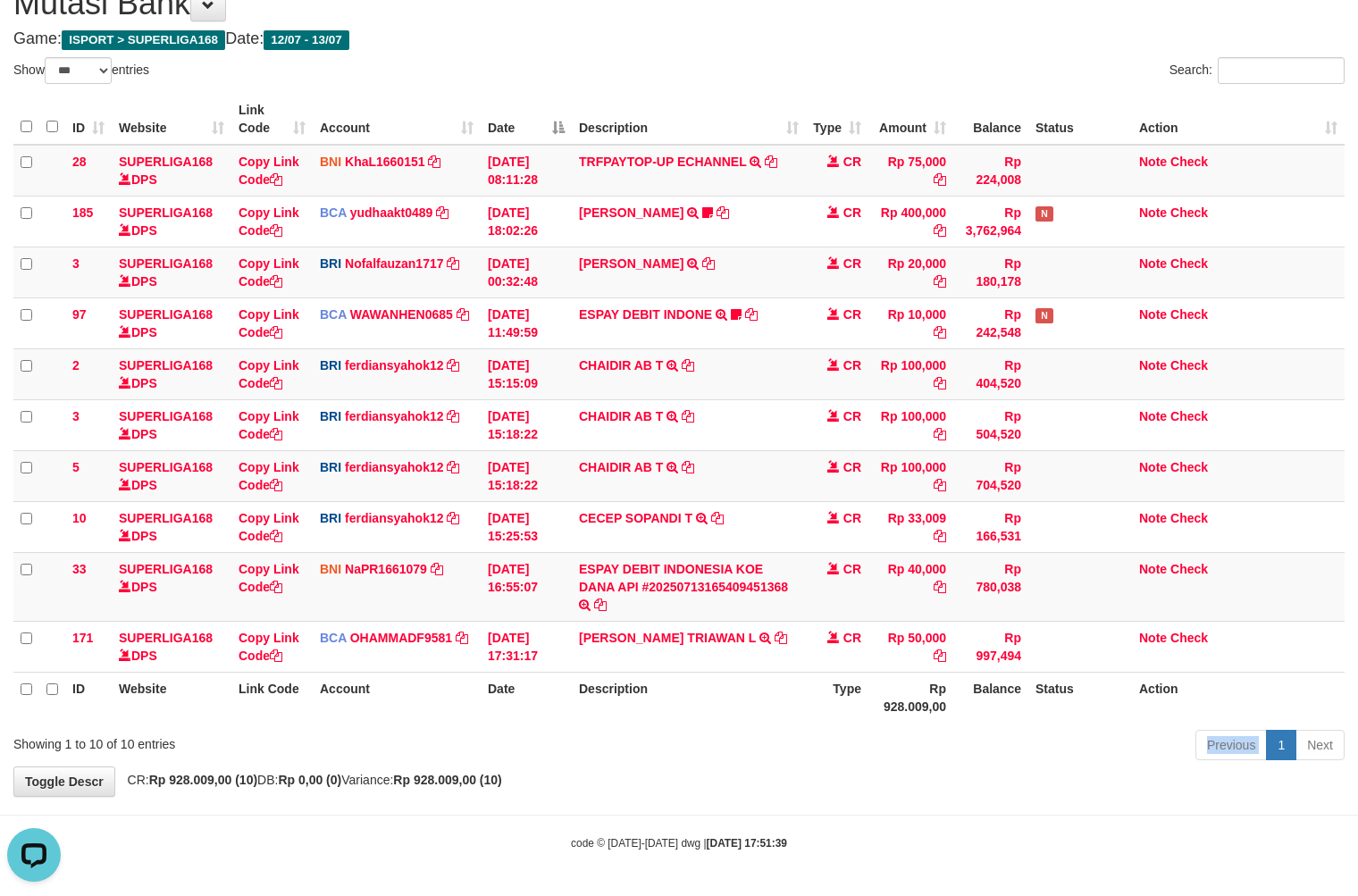 click on "Previous 1 Next" at bounding box center (961, 747) 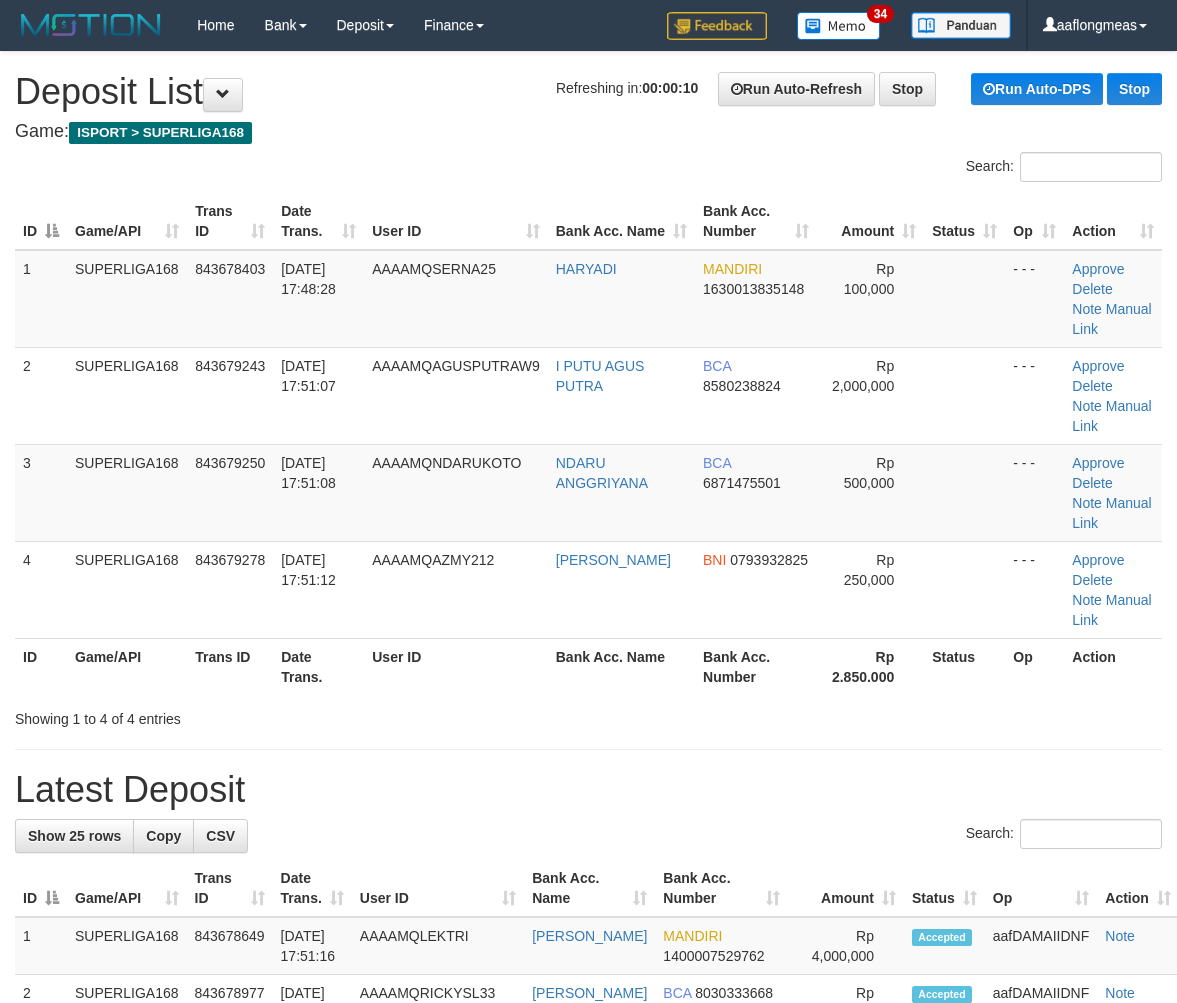 scroll, scrollTop: 0, scrollLeft: 0, axis: both 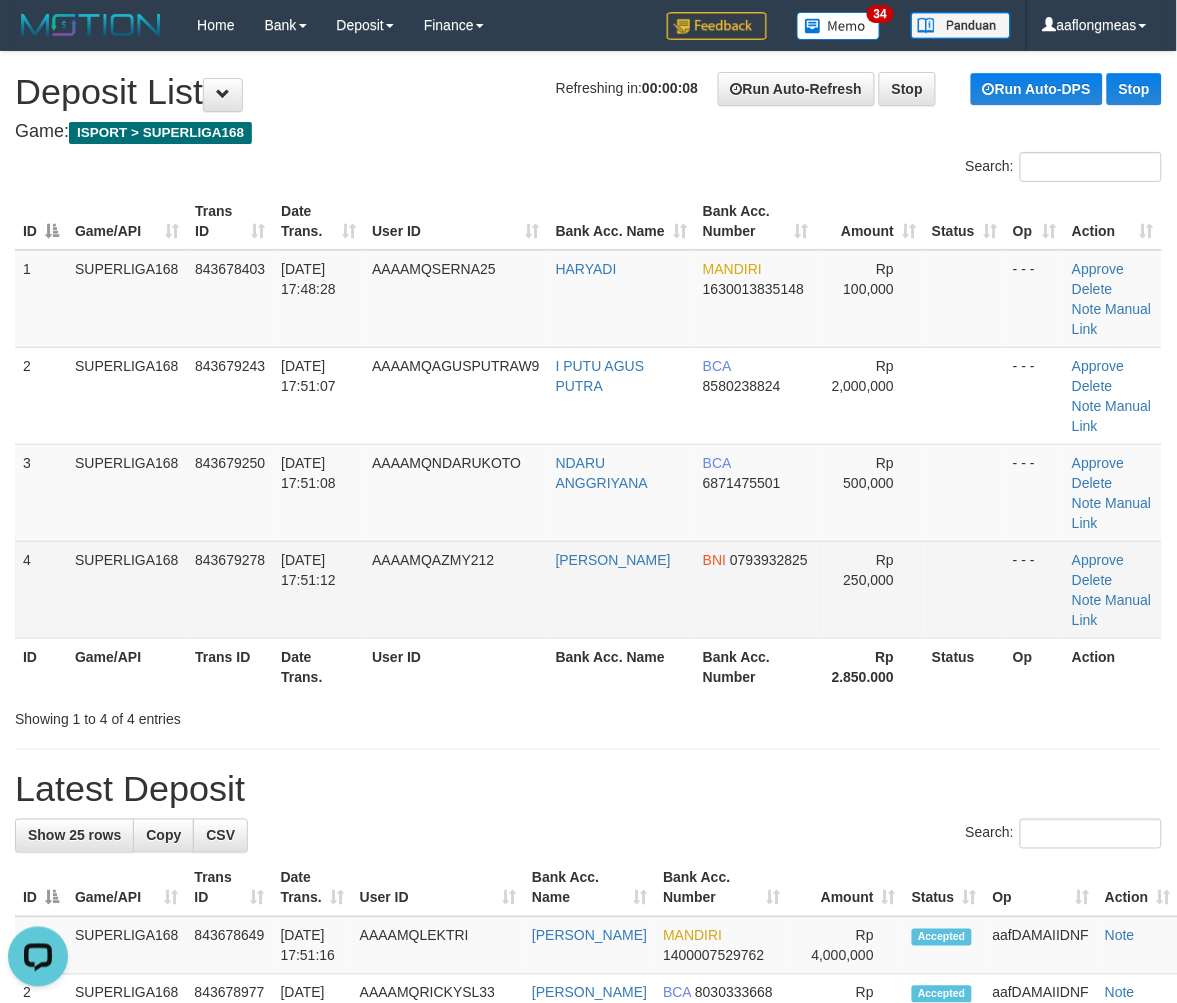 click at bounding box center [964, 589] 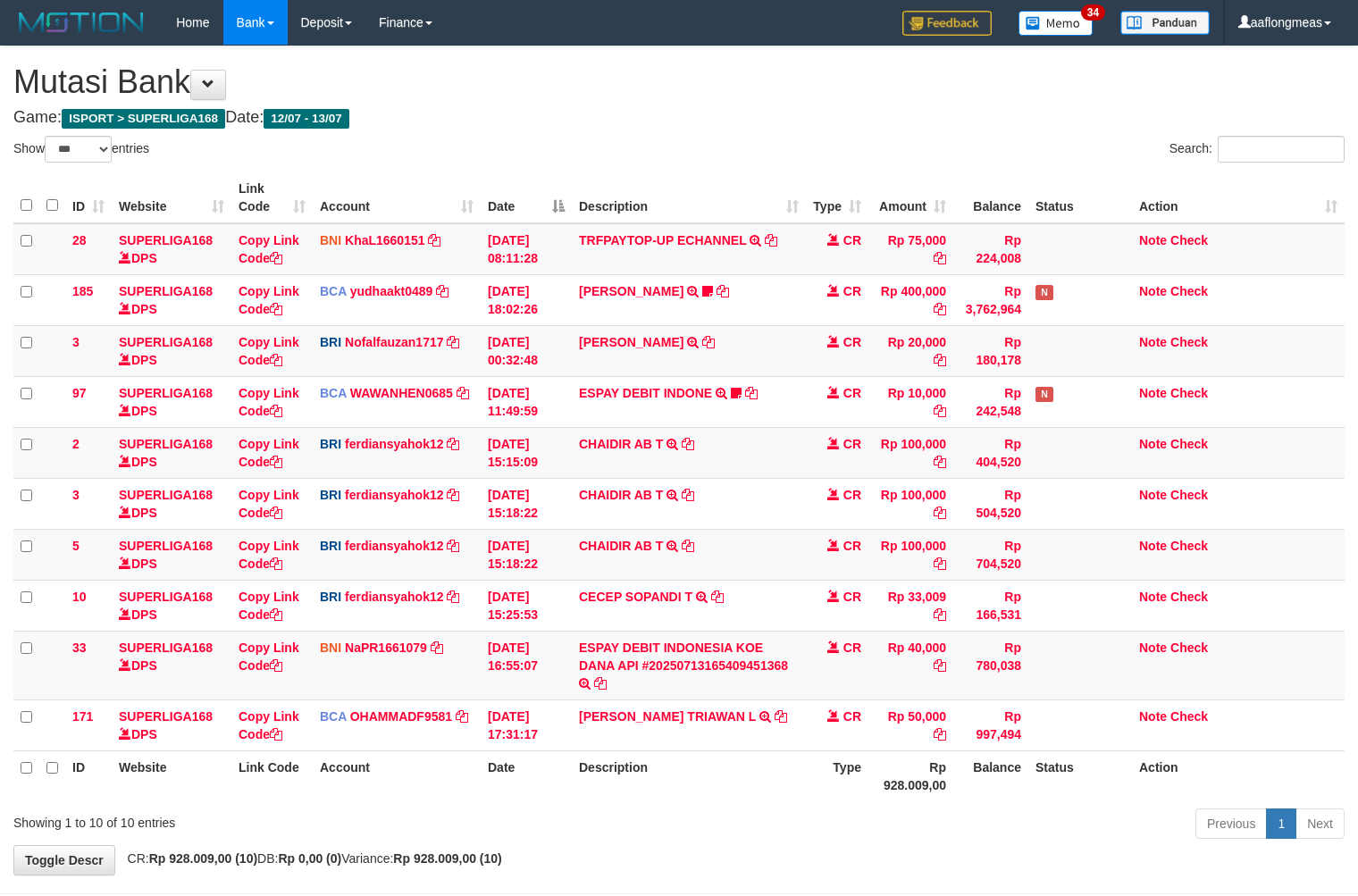 select on "***" 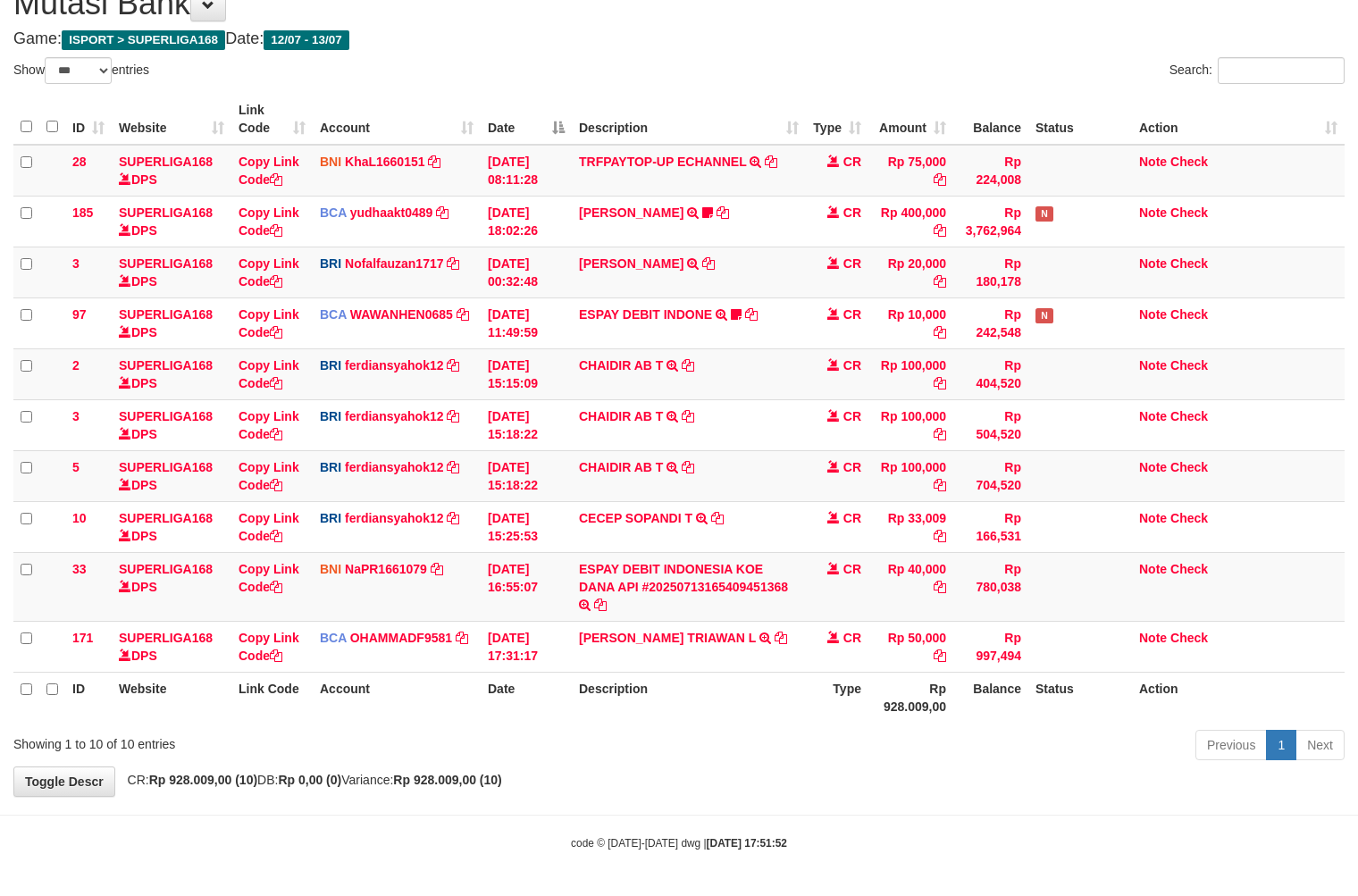 drag, startPoint x: 718, startPoint y: 773, endPoint x: 606, endPoint y: 783, distance: 112.44554 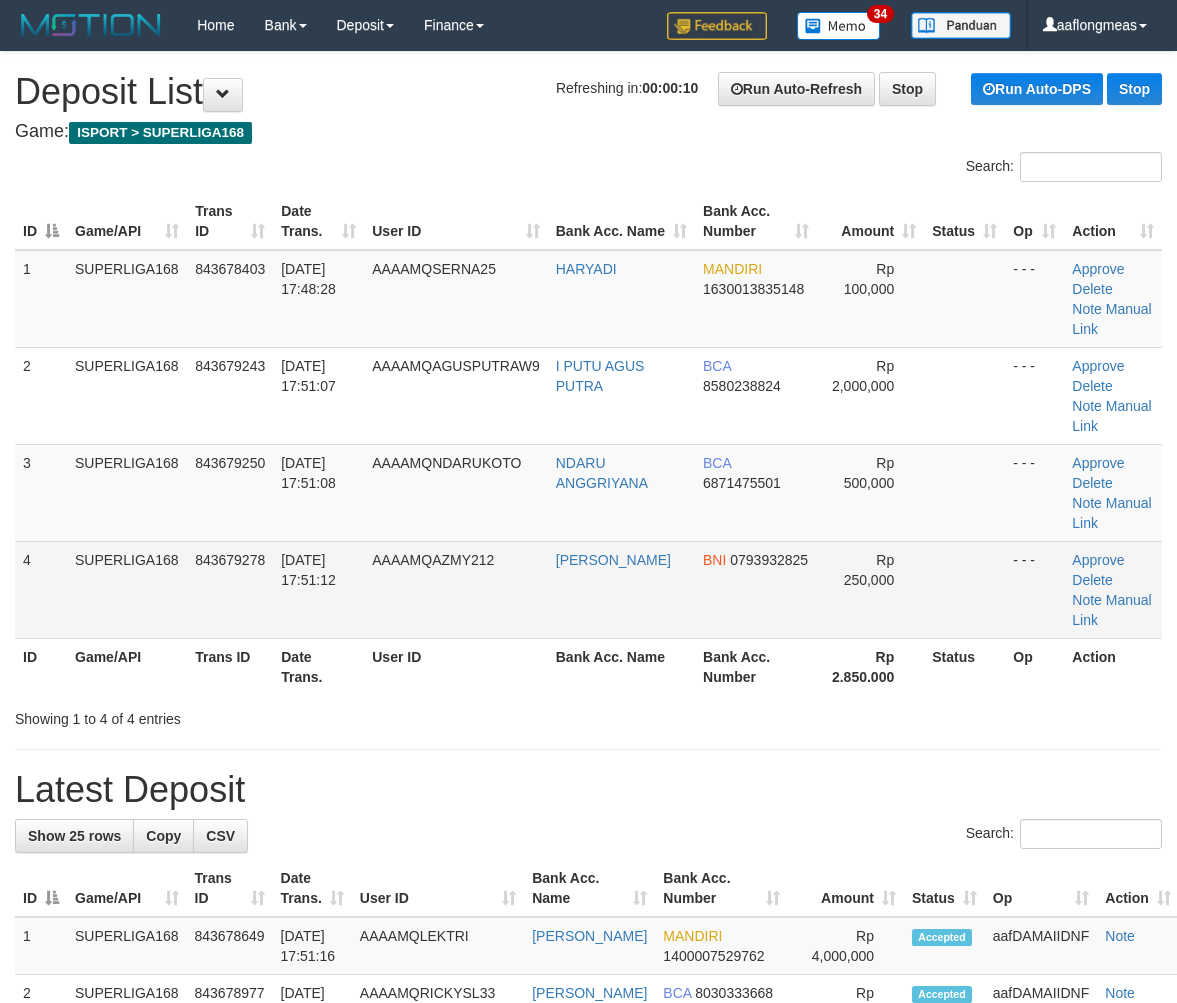 scroll, scrollTop: 0, scrollLeft: 0, axis: both 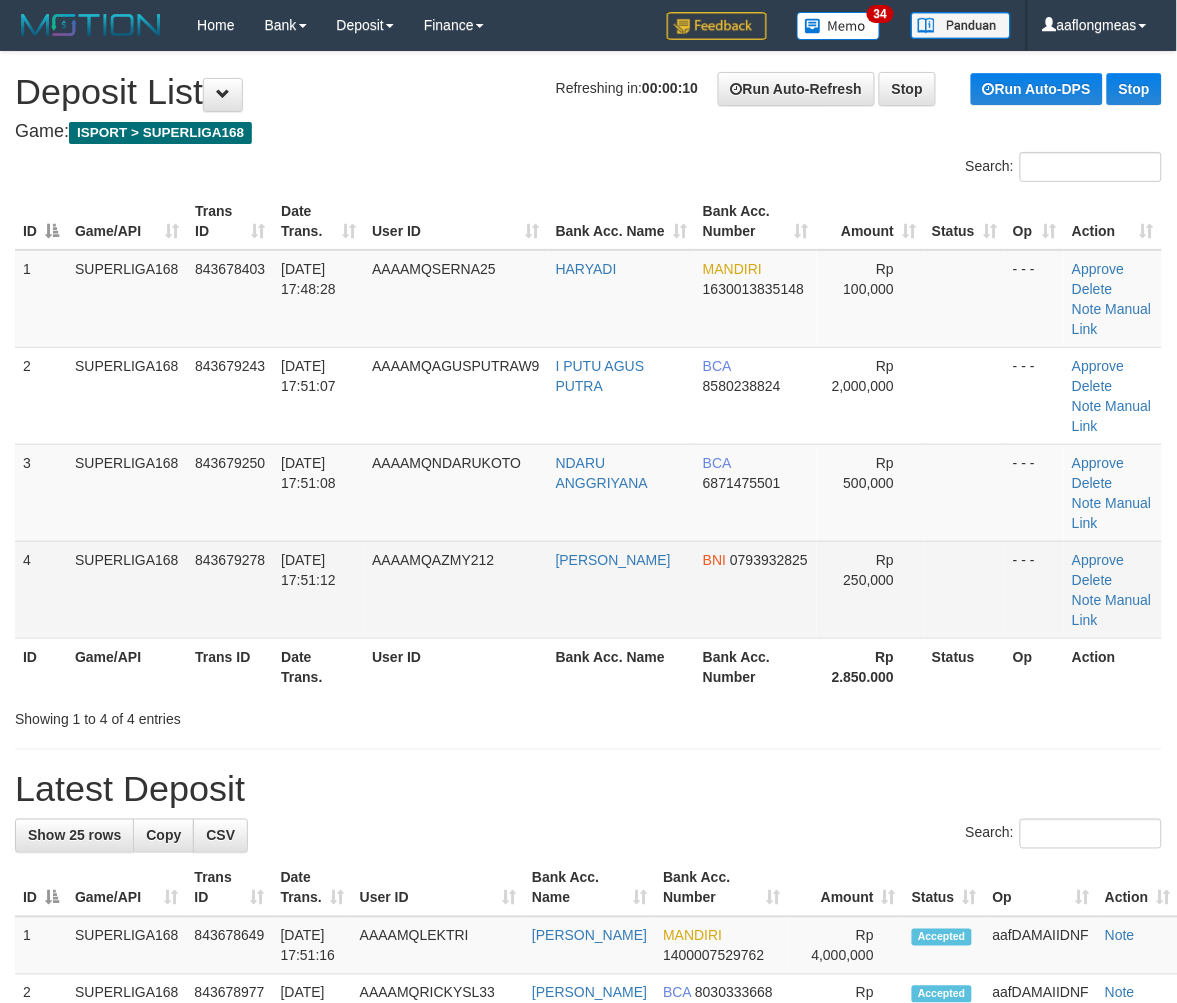 click at bounding box center [964, 589] 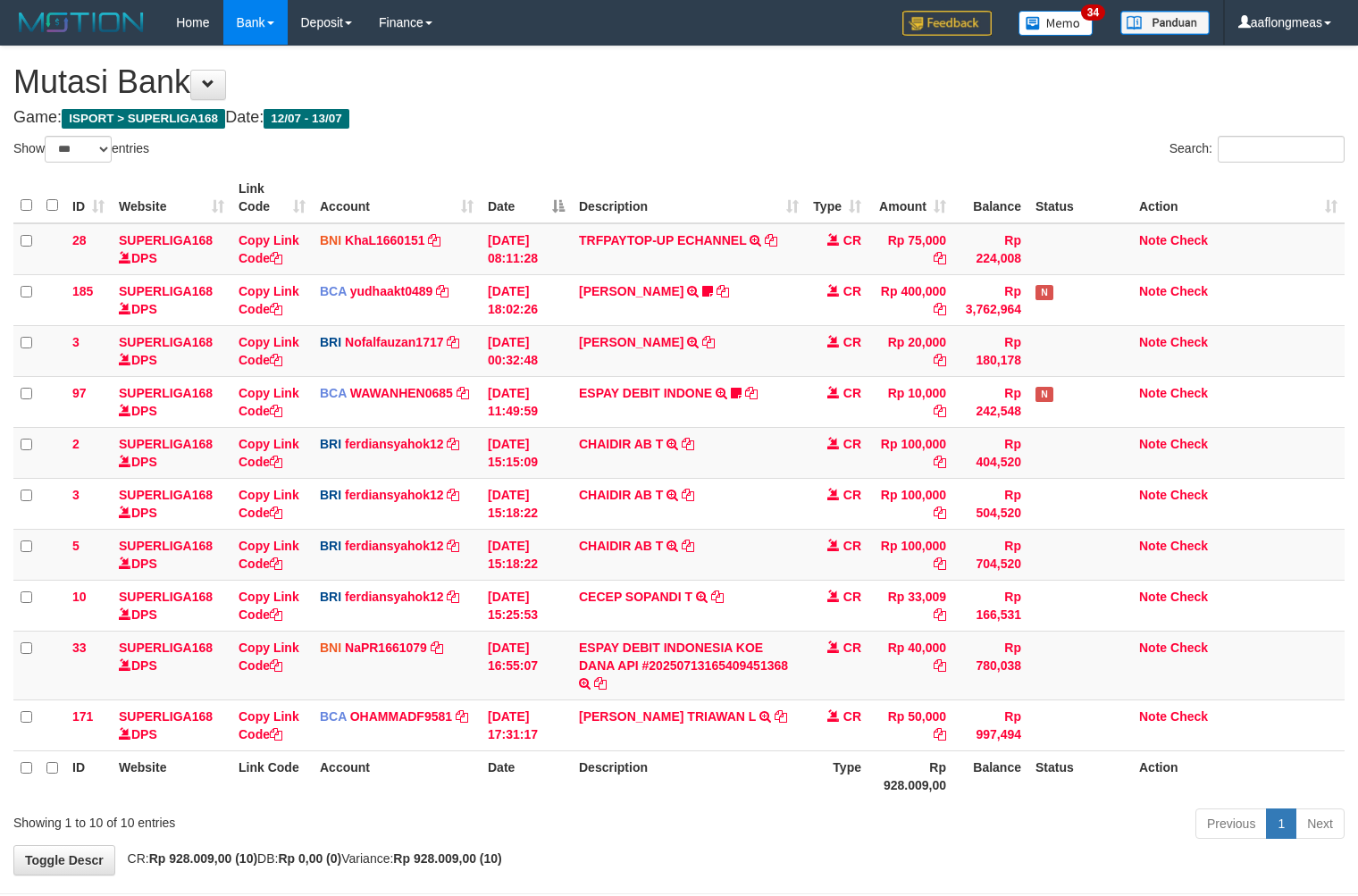 select on "***" 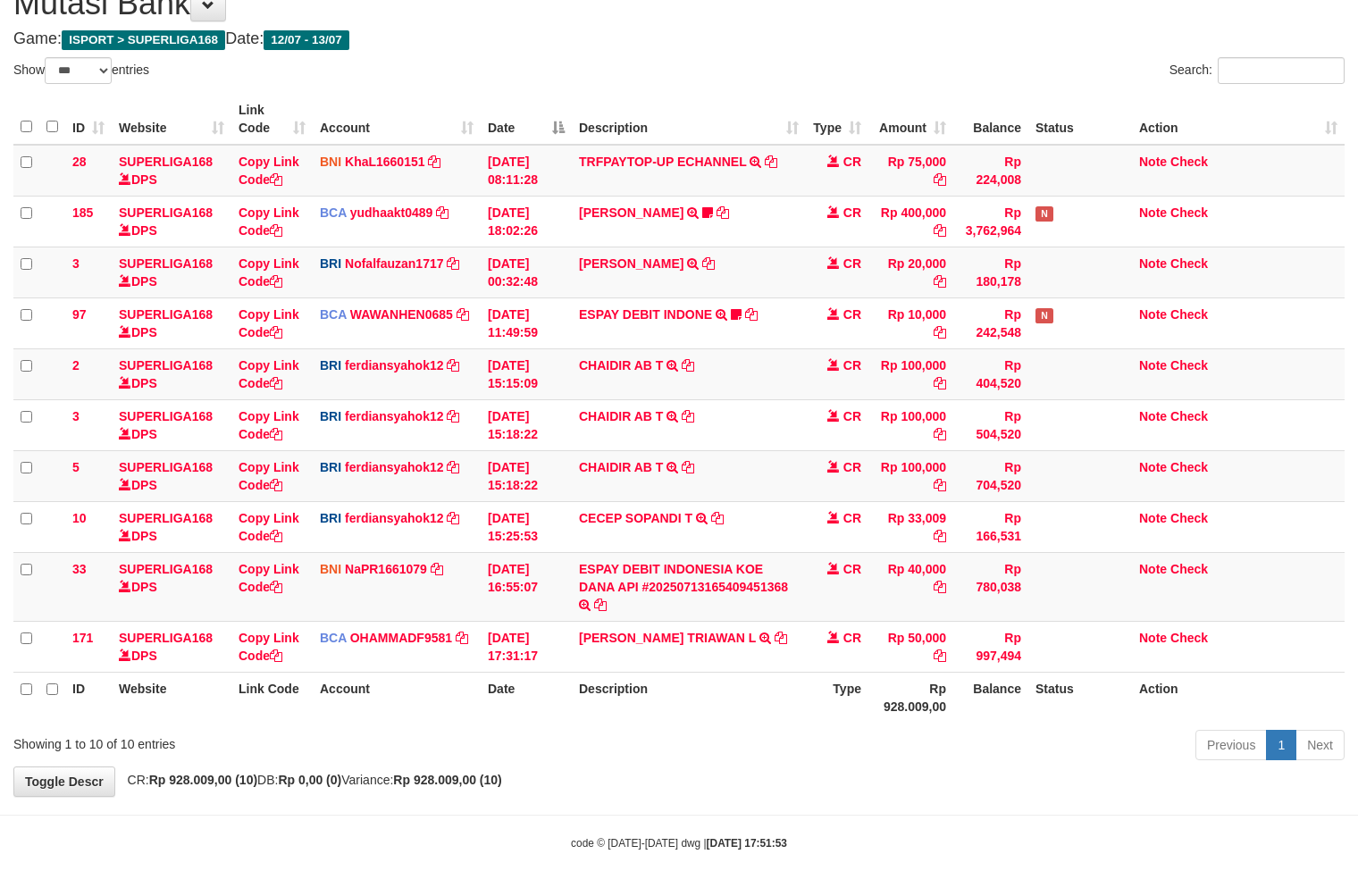 click on "Toggle navigation
Home
Bank
Account List
Load
By Website
Group
[ISPORT]													SUPERLIGA168
By Load Group (DPS)
34" at bounding box center (679, 408) 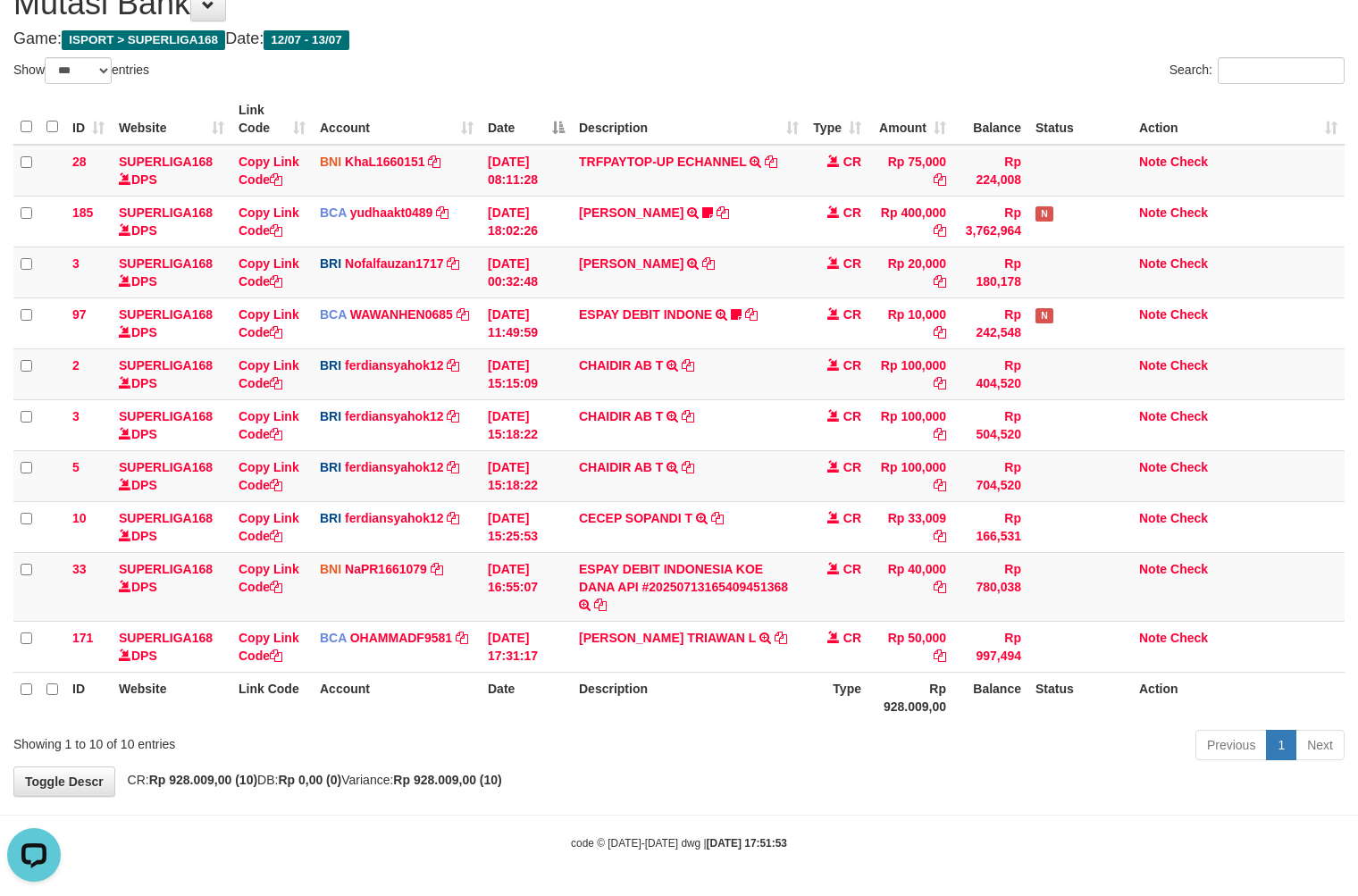 scroll, scrollTop: 0, scrollLeft: 0, axis: both 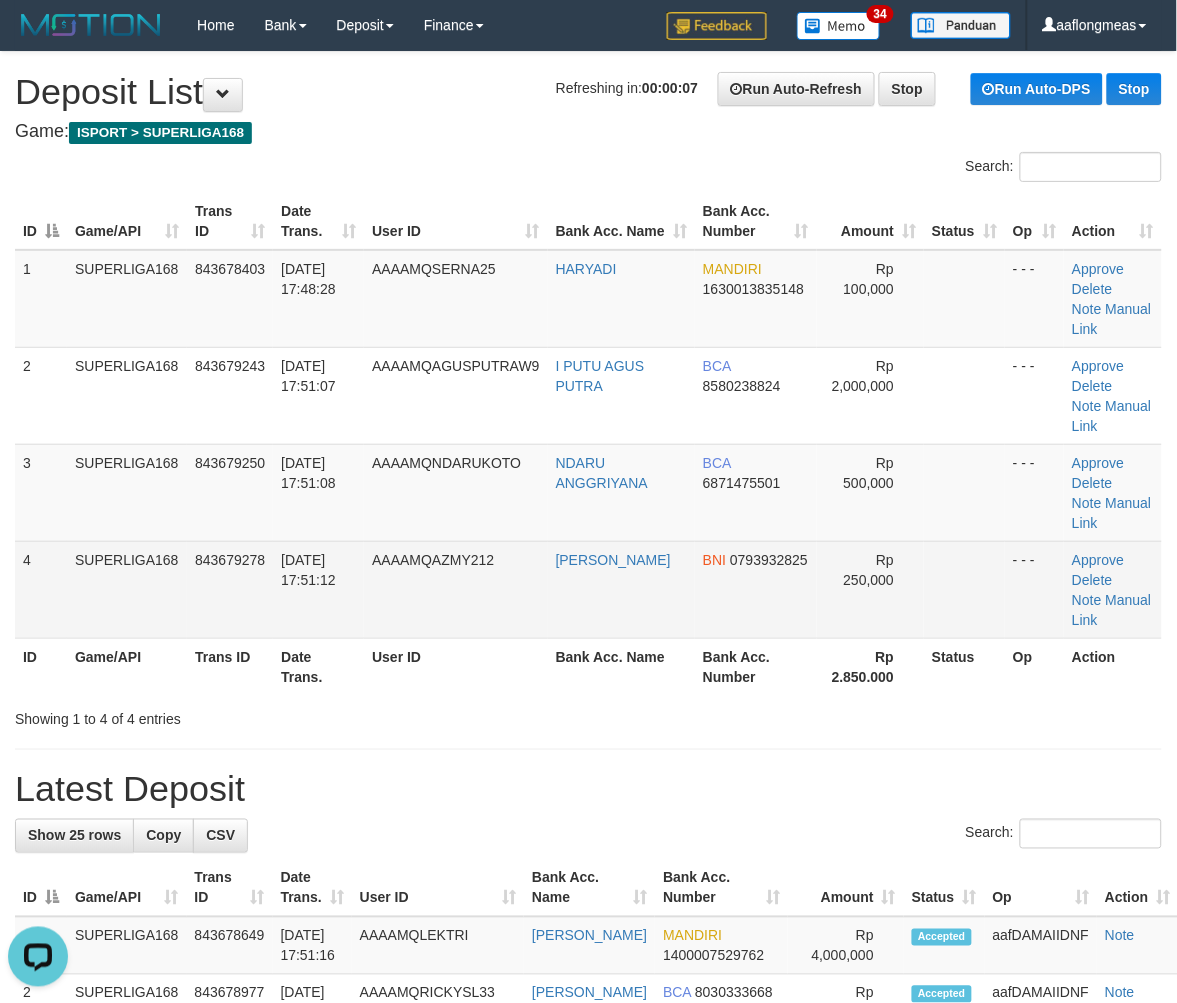 drag, startPoint x: 934, startPoint y: 591, endPoint x: 950, endPoint y: 596, distance: 16.763054 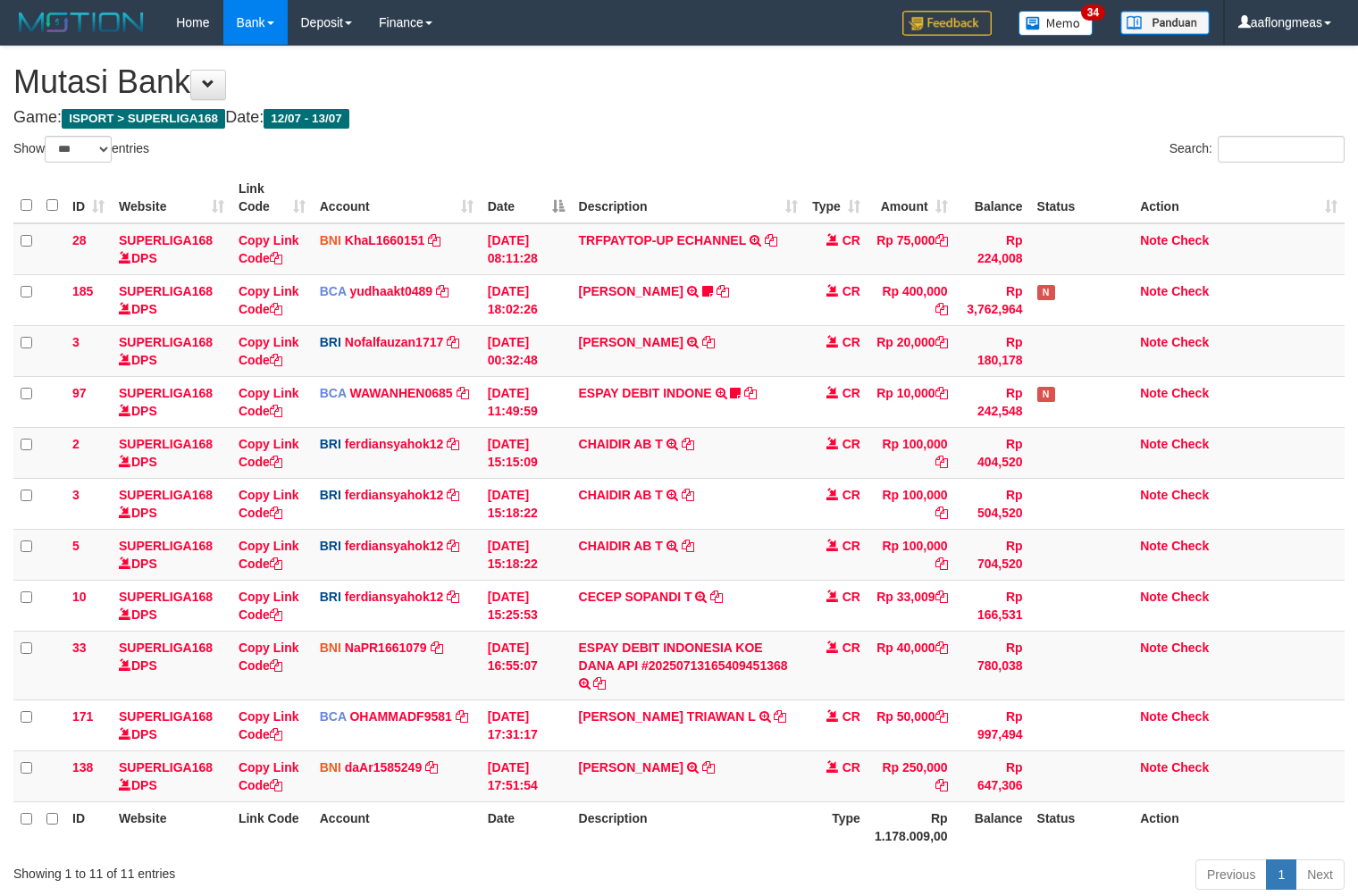 select on "***" 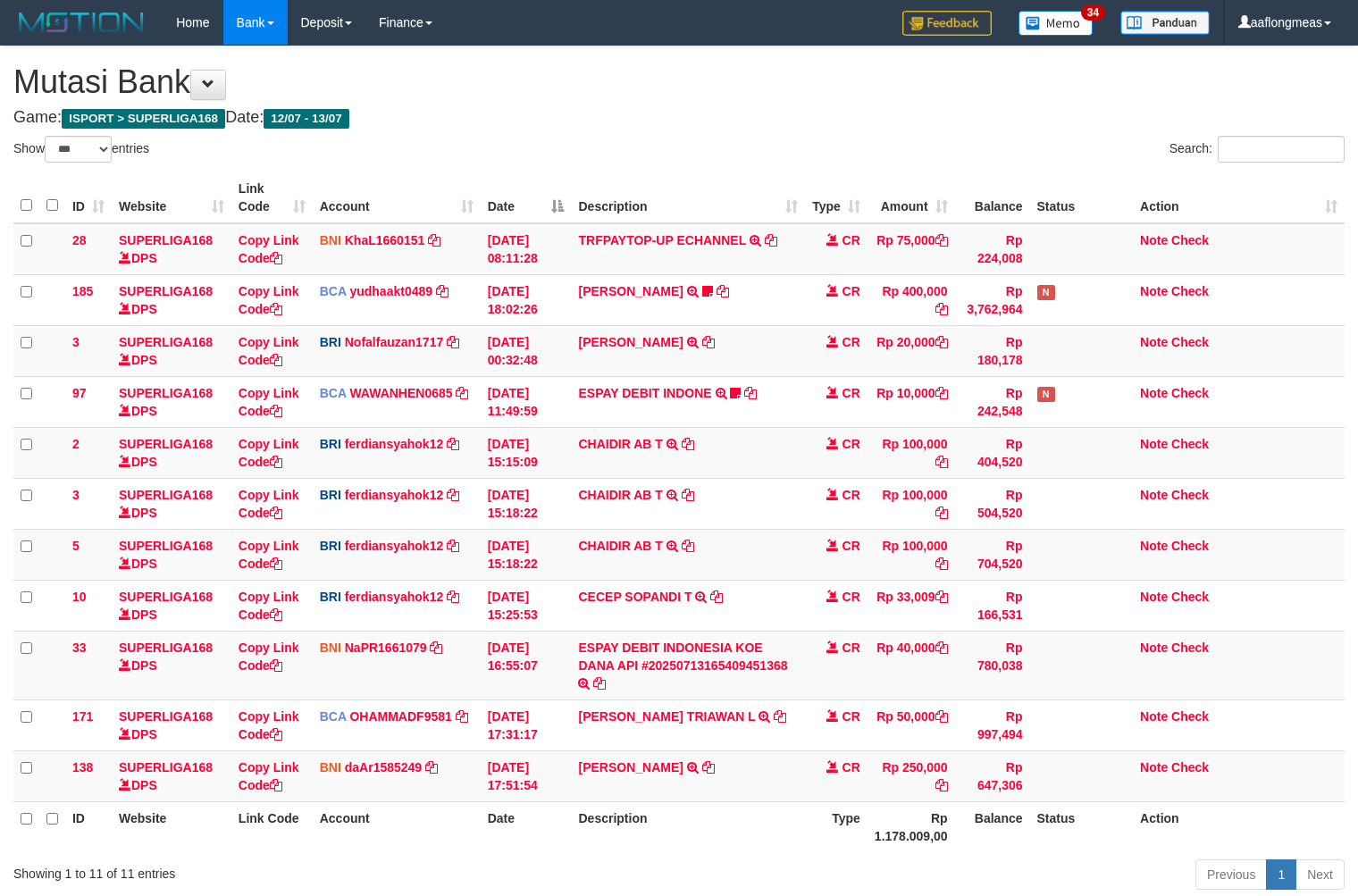scroll, scrollTop: 83, scrollLeft: 0, axis: vertical 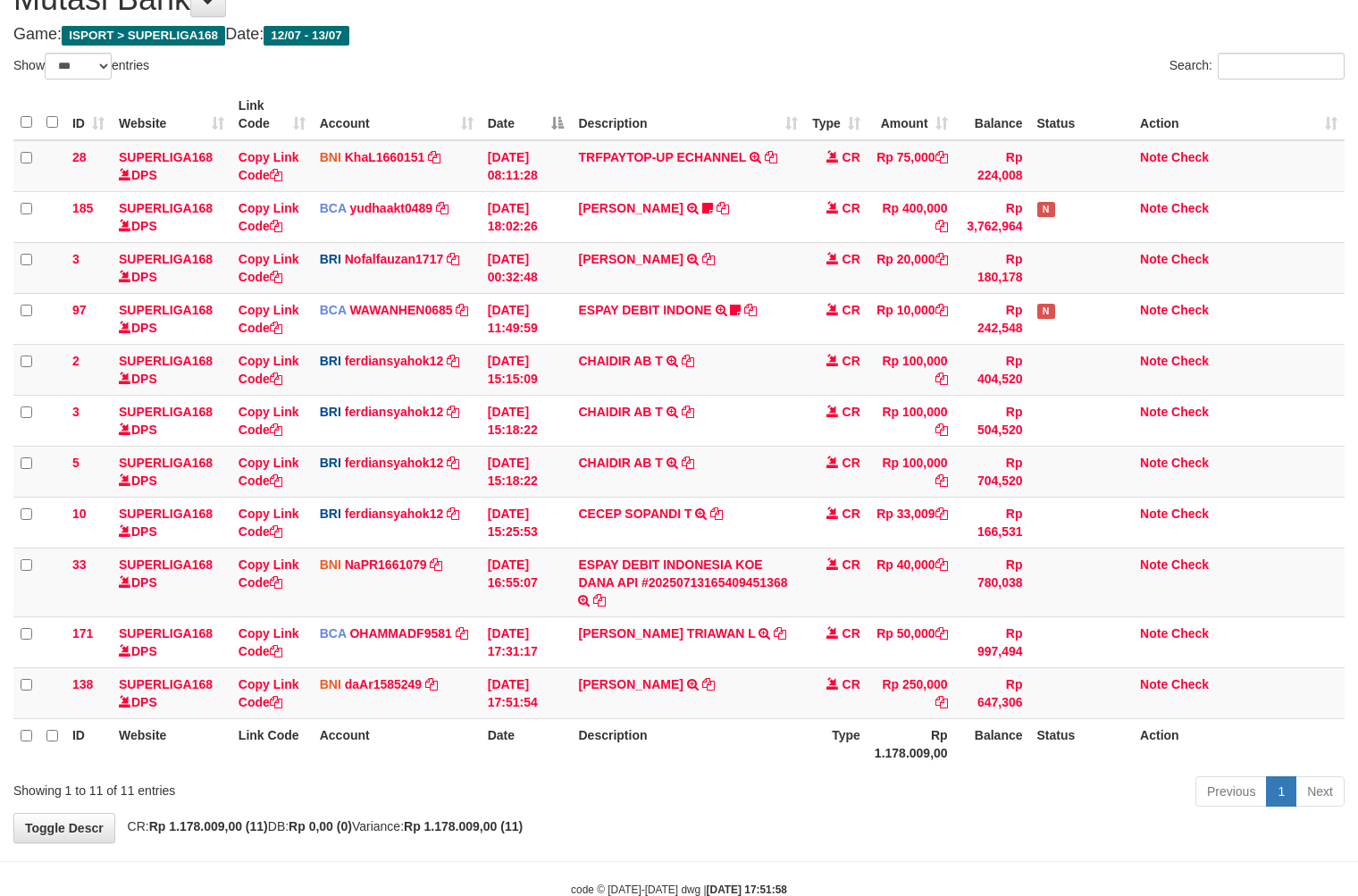 click on "ID Website Link Code Account Date Description Type Amount Balance Status Action
28
SUPERLIGA168    DPS
Copy Link Code
BNI
KhaL1660151
DPS
KHEIR TSAR MUHAMMAD ALI
mutasi_20250712_4651 | 28
mutasi_20250712_4651 | 28
12/07/2025 08:11:28
TRFPAYTOP-UP ECHANNEL         TRF/PAY/TOP-UP ECHANNEL
CR
Rp 75,000
Rp 224,008
Note
Check
185
SUPERLIGA168    DPS
Copy Link Code
BCA
yudhaakt0489" at bounding box center (679, 429) 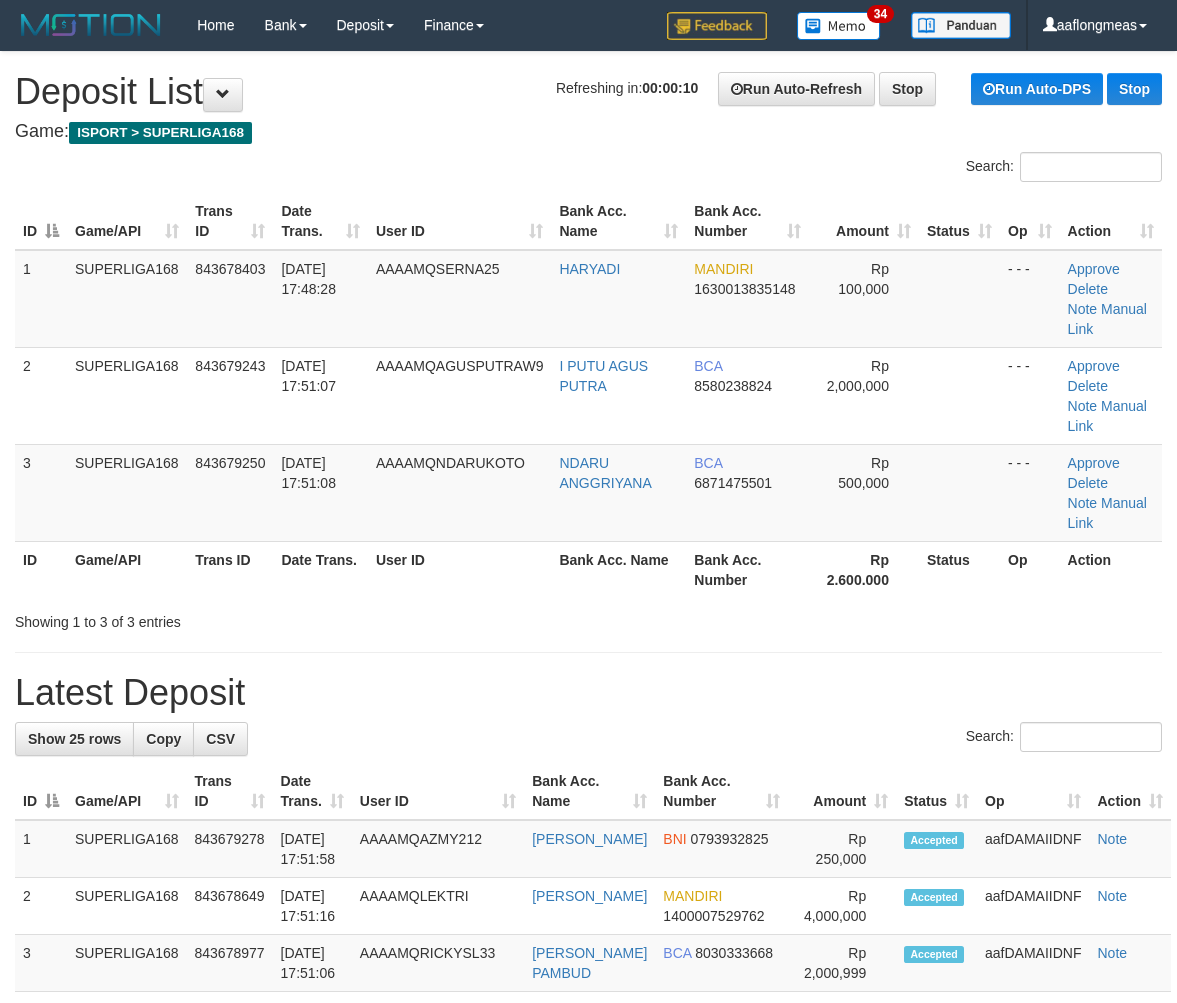scroll, scrollTop: 0, scrollLeft: 0, axis: both 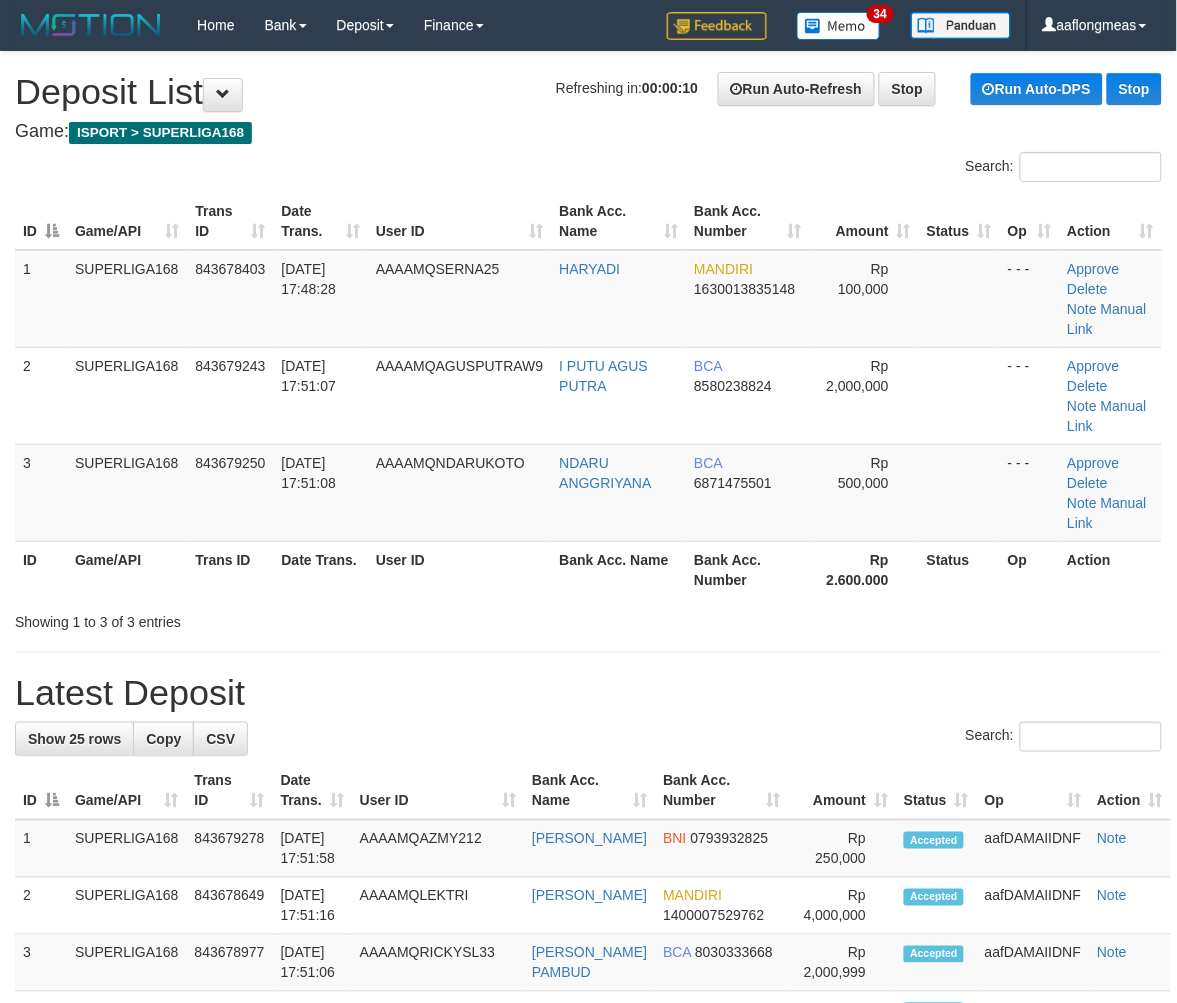 click on "Rp 2.600.000" at bounding box center [864, 569] 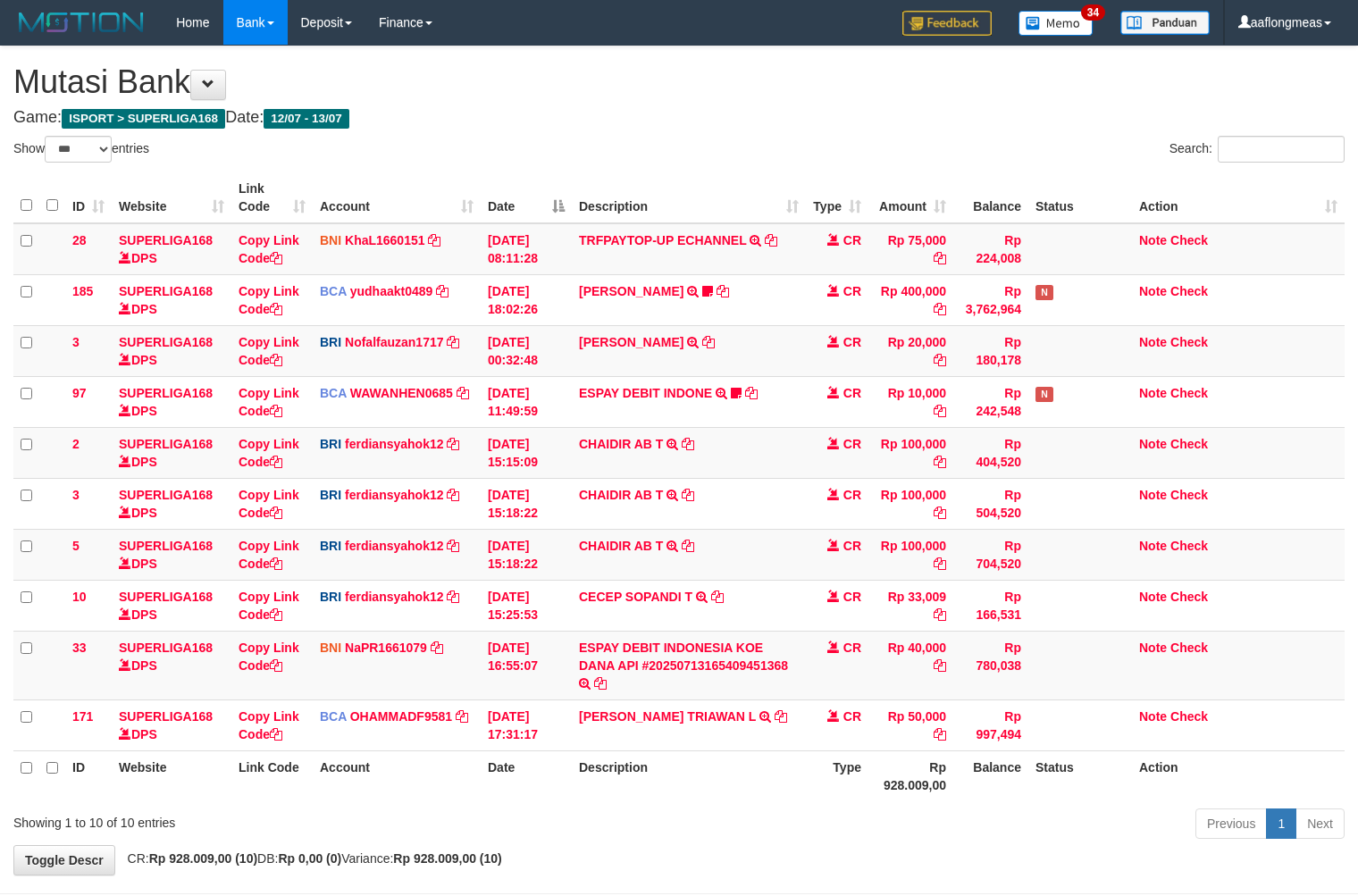 select on "***" 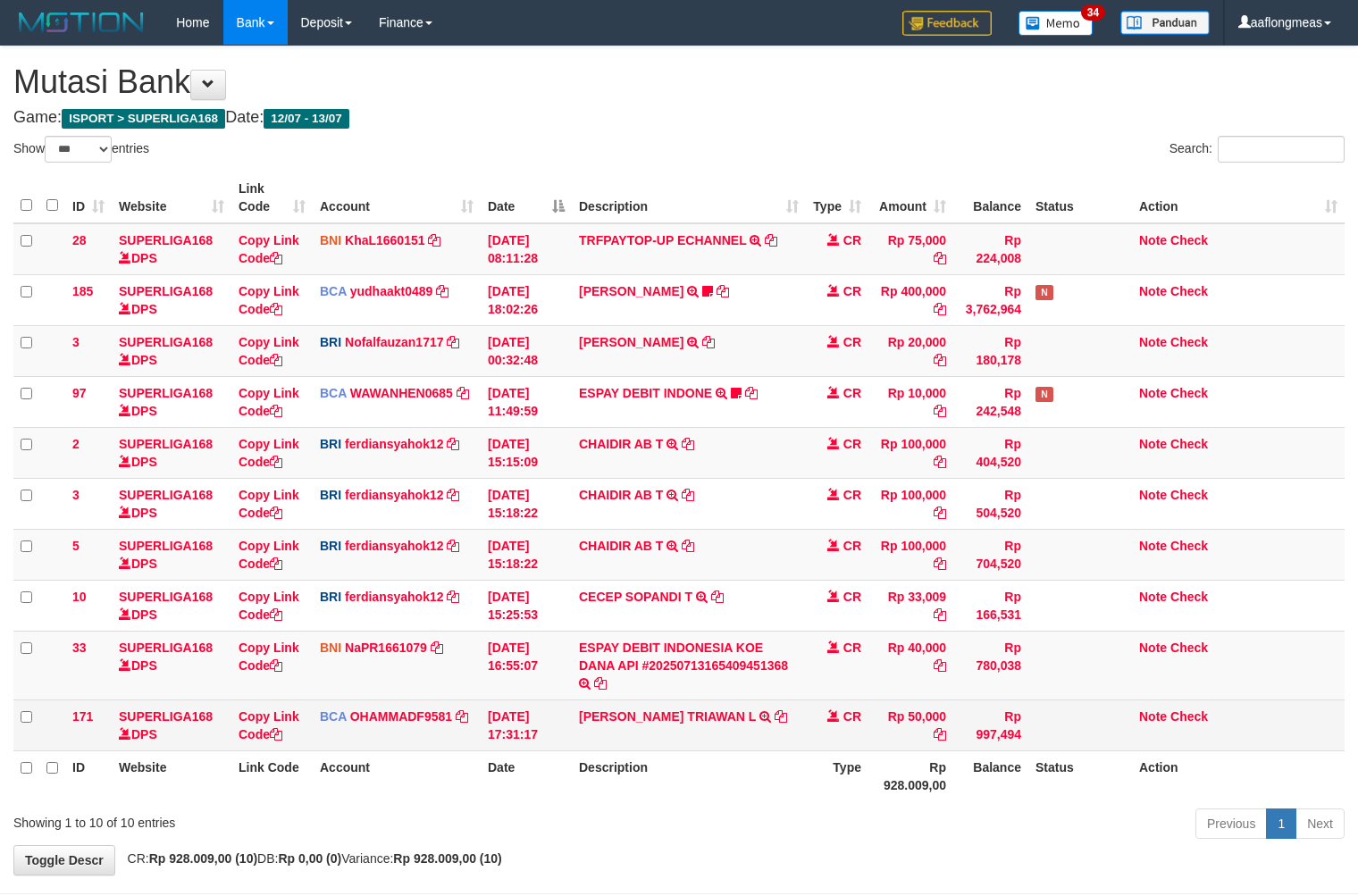 scroll, scrollTop: 79, scrollLeft: 0, axis: vertical 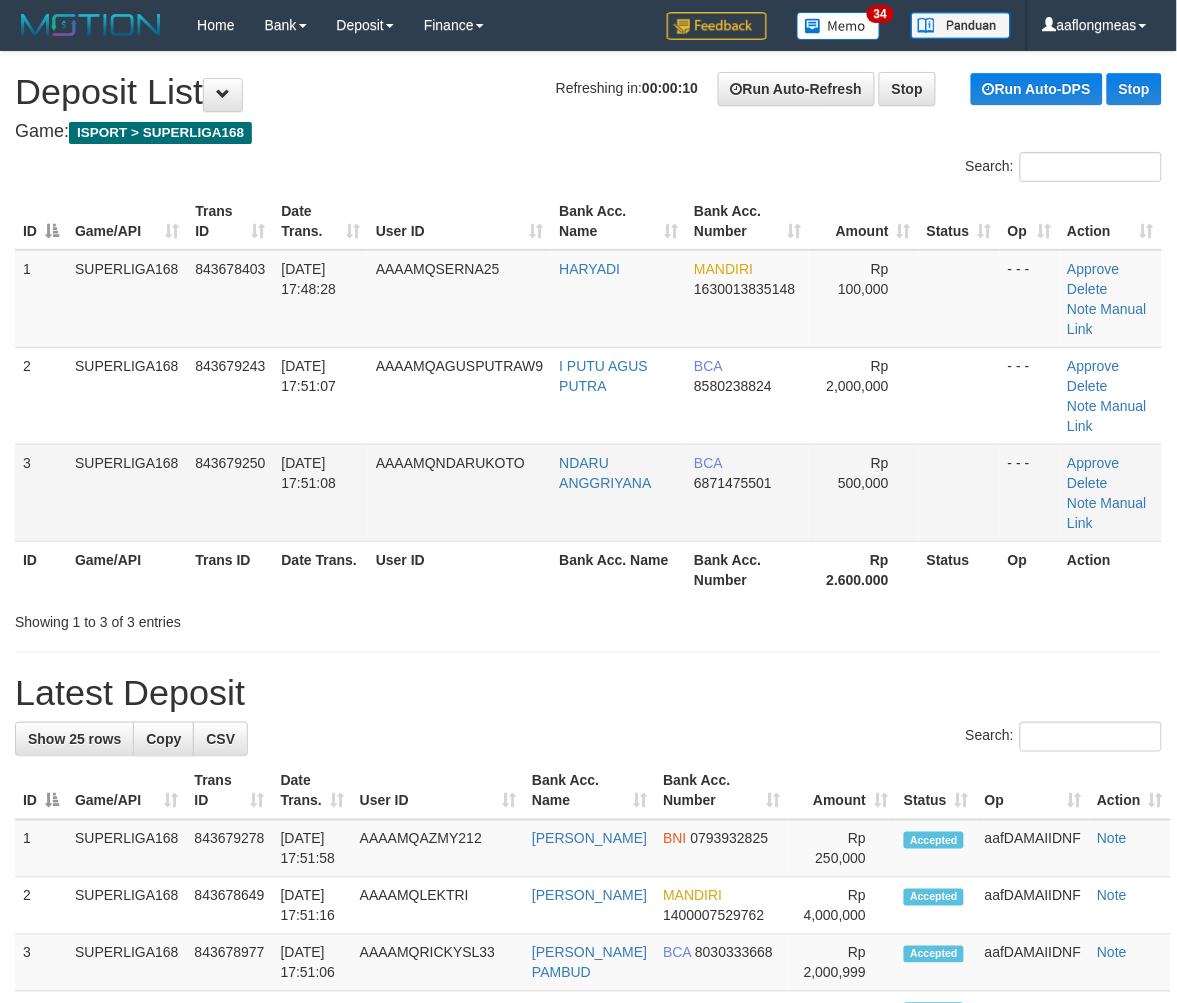 drag, startPoint x: 900, startPoint y: 486, endPoint x: 1186, endPoint y: 560, distance: 295.41833 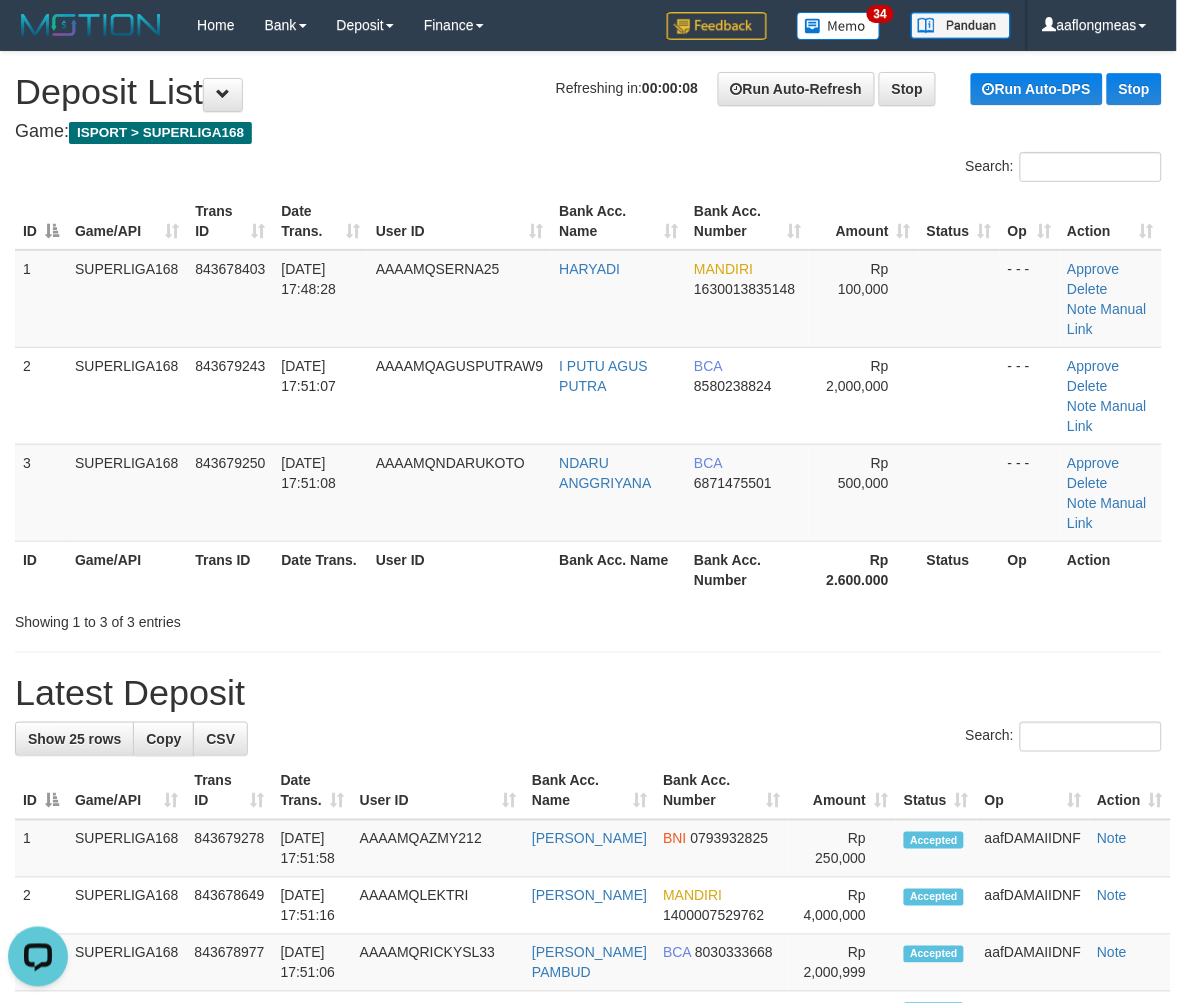 scroll, scrollTop: 0, scrollLeft: 0, axis: both 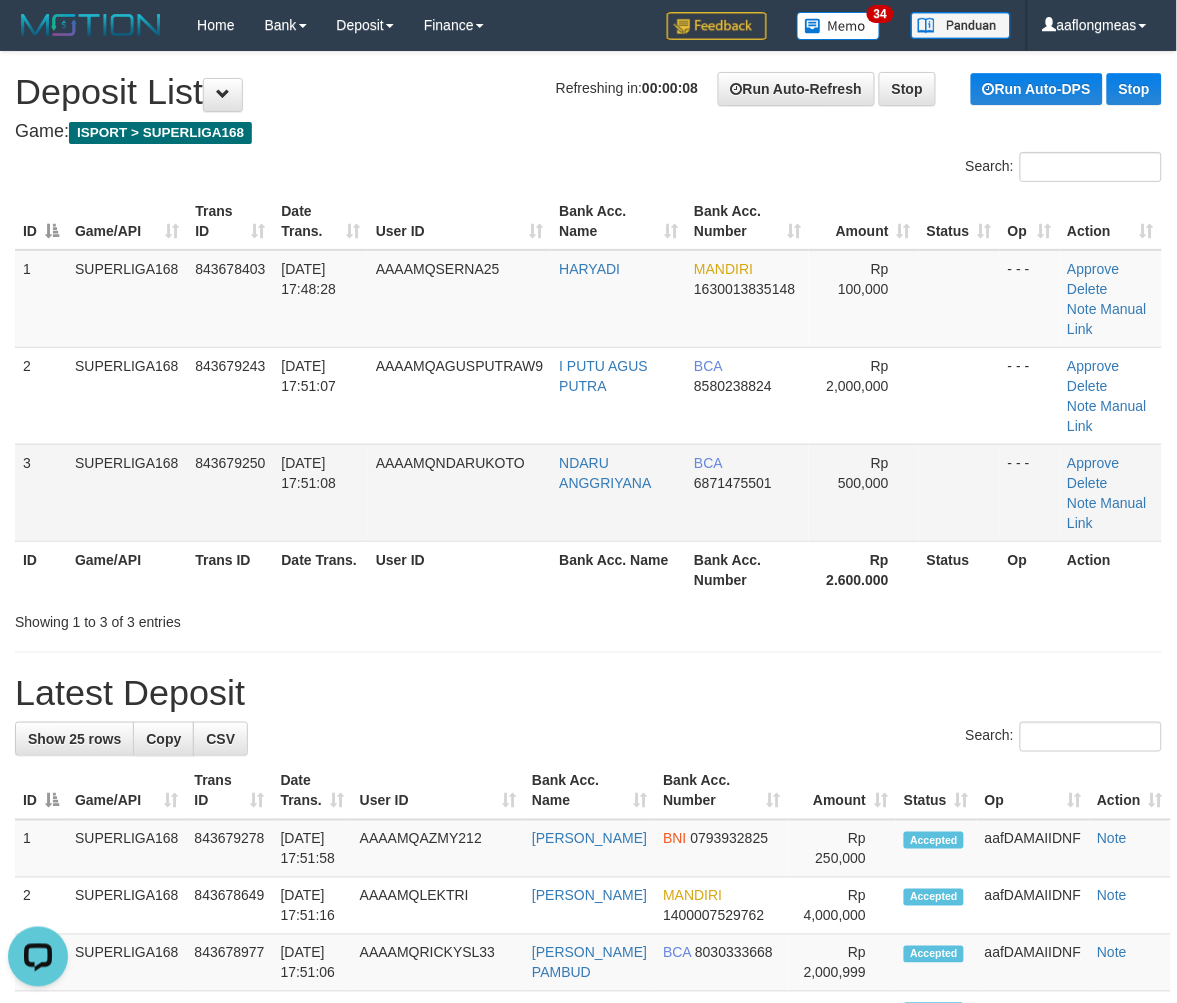 click at bounding box center (959, 492) 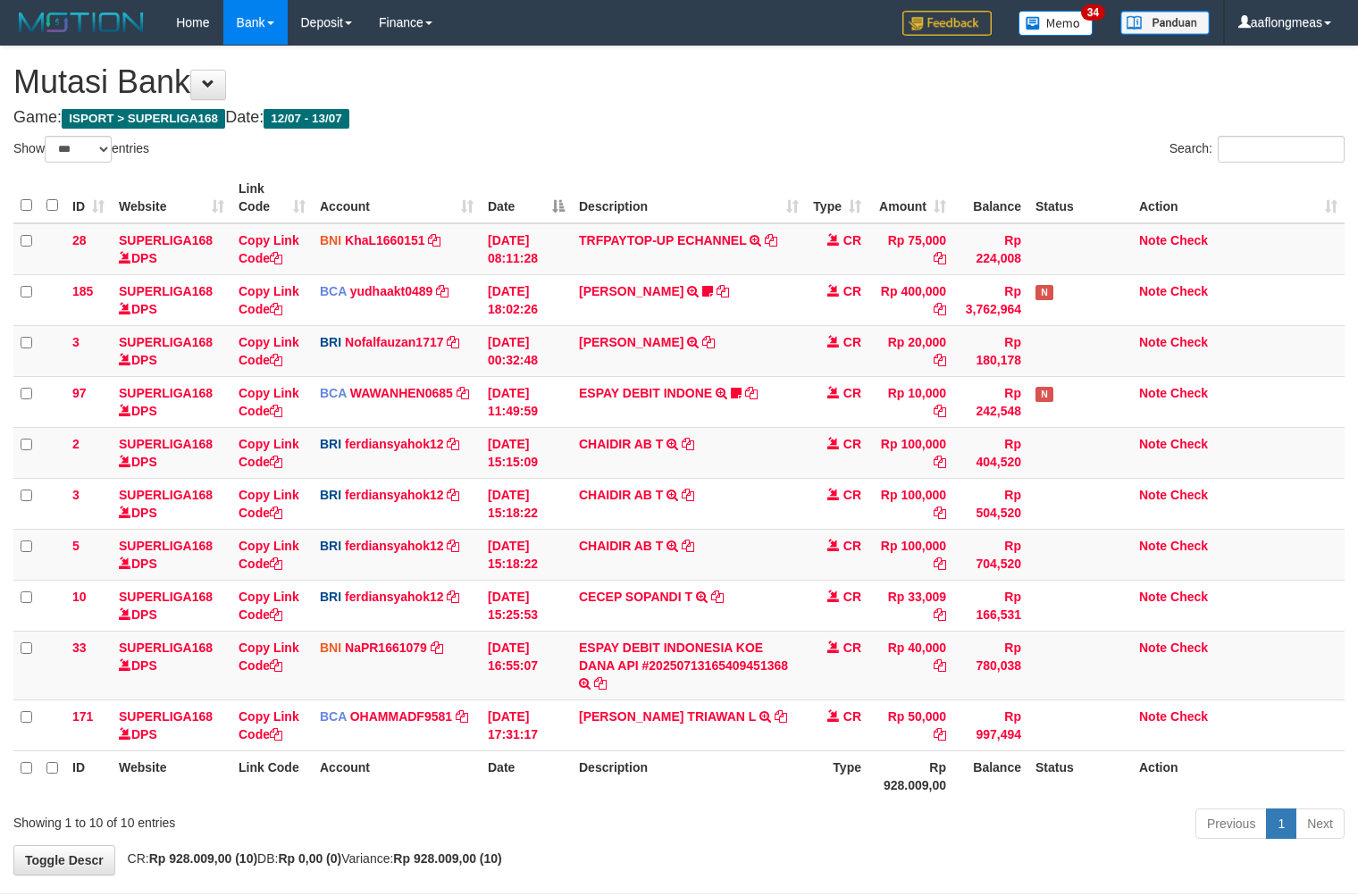 select on "***" 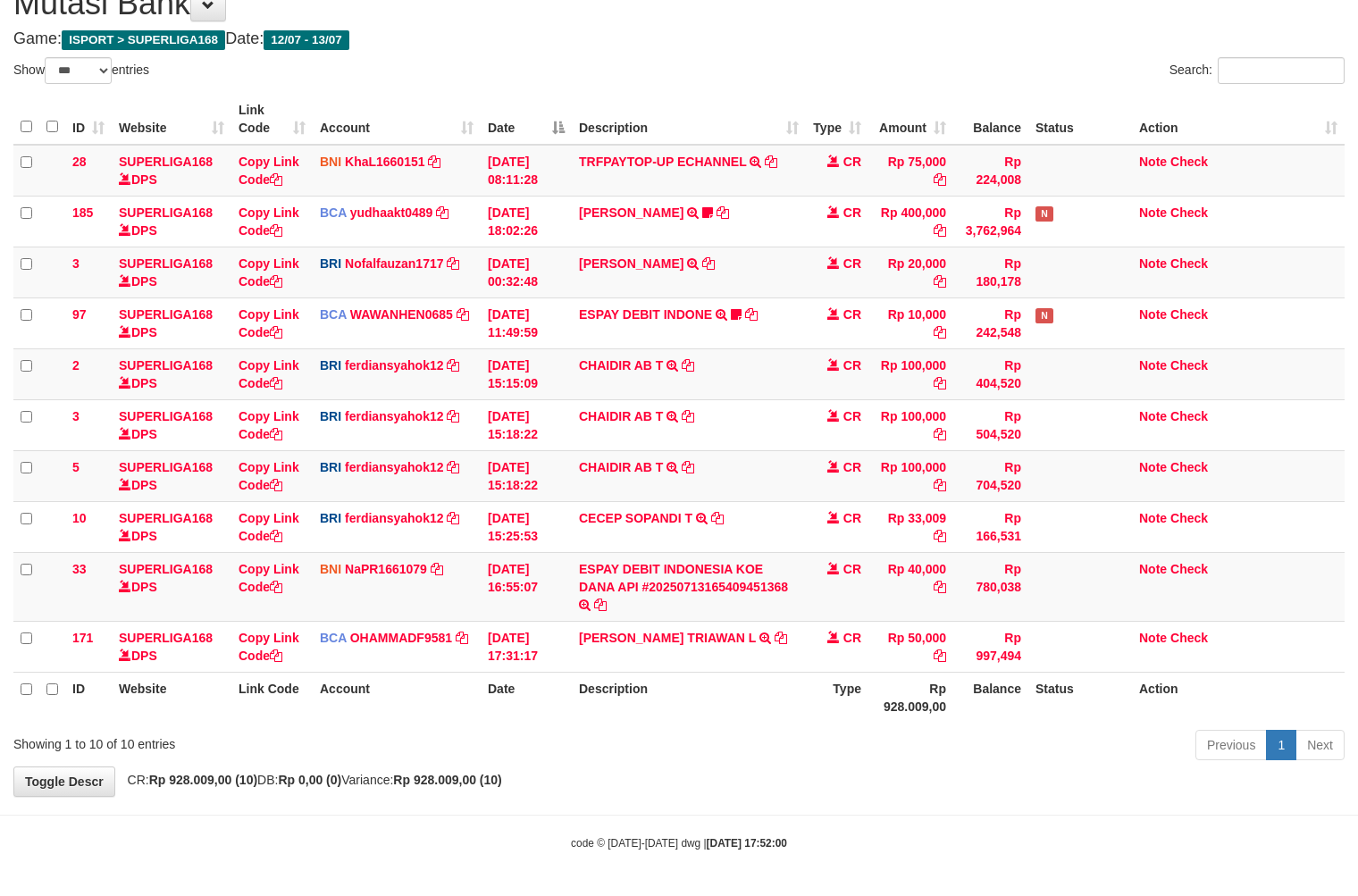 click on "Previous 1 Next" at bounding box center (961, 747) 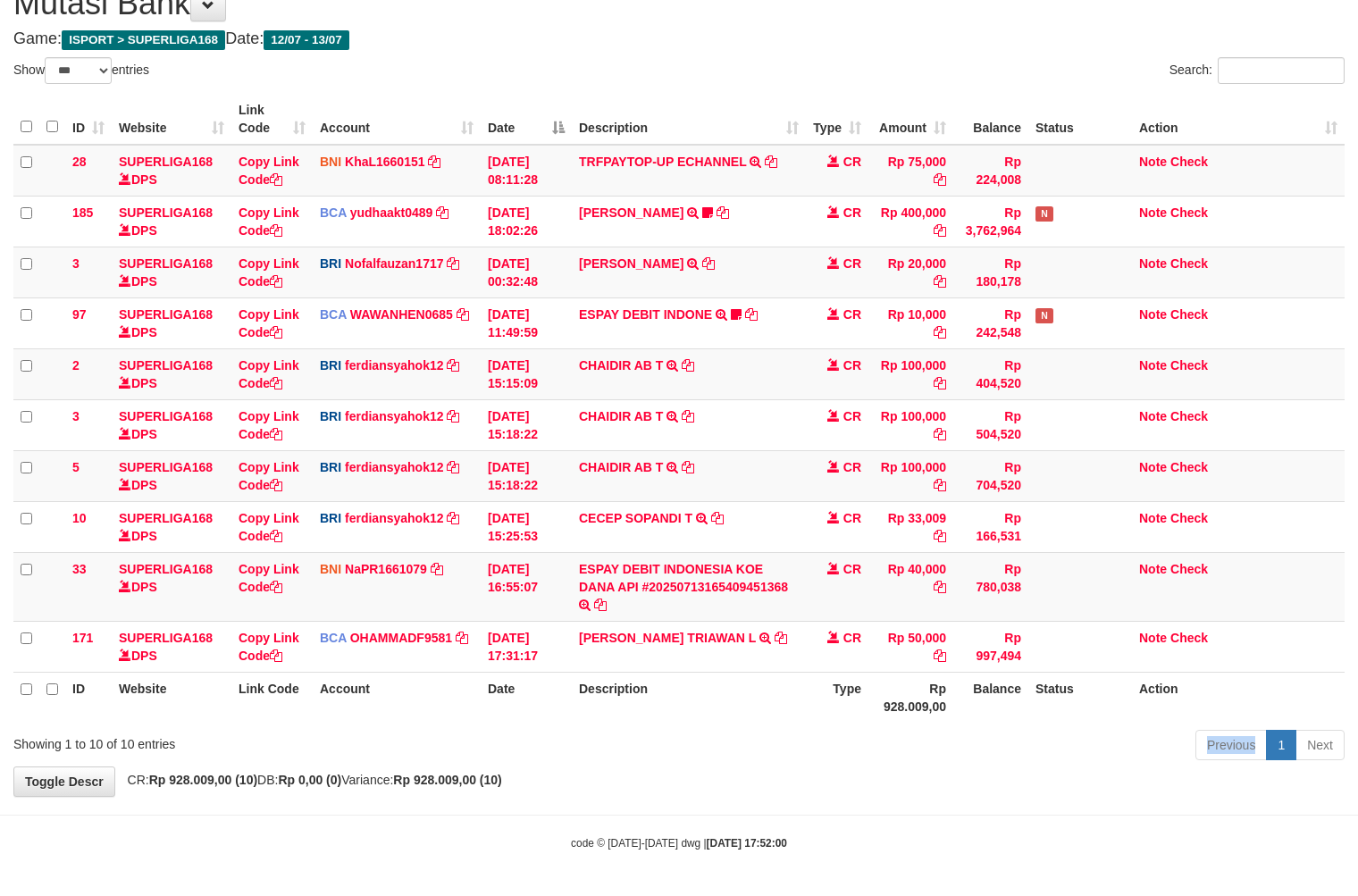 click on "Previous 1 Next" at bounding box center (961, 747) 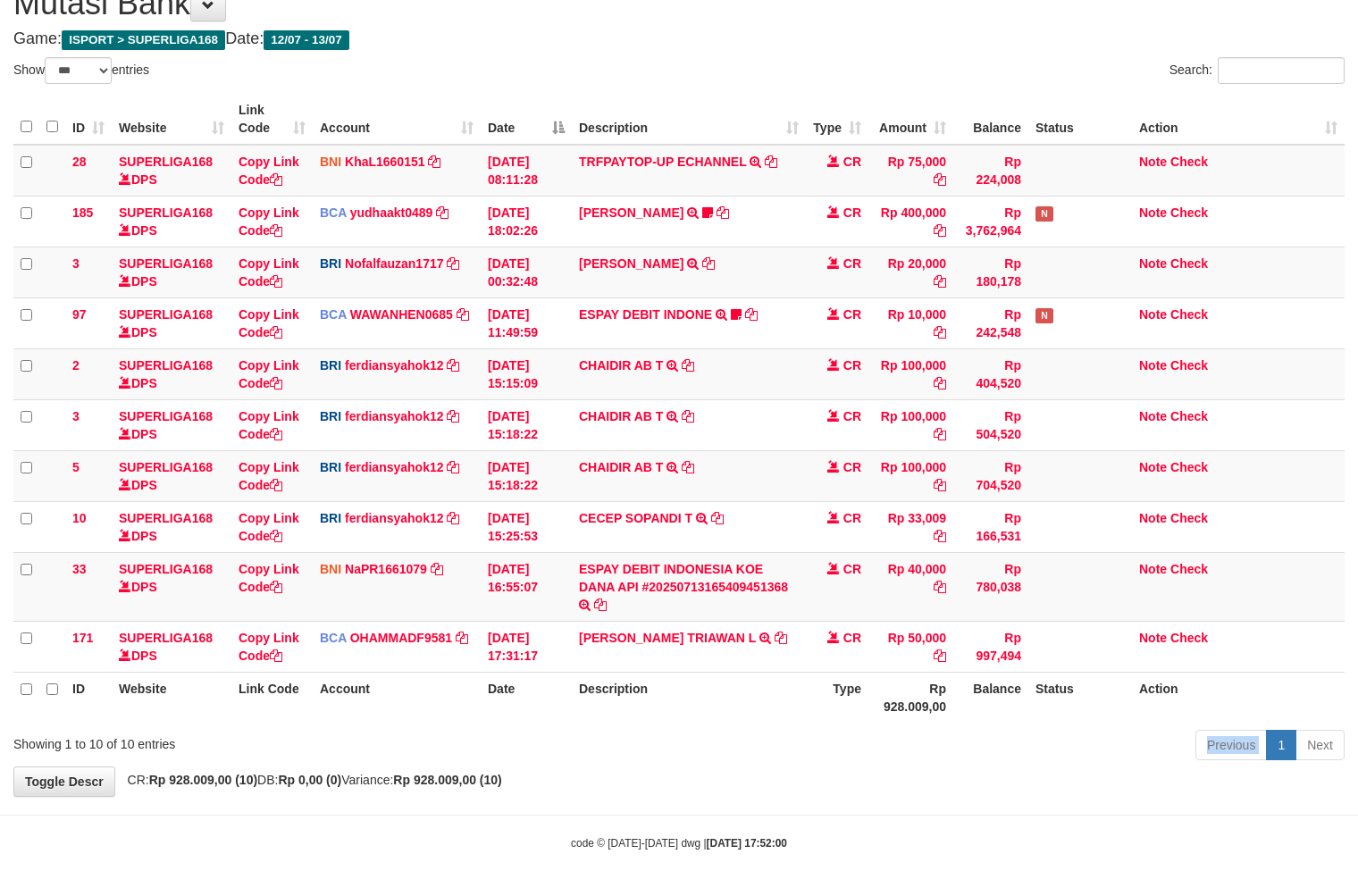 click on "Previous 1 Next" at bounding box center (961, 747) 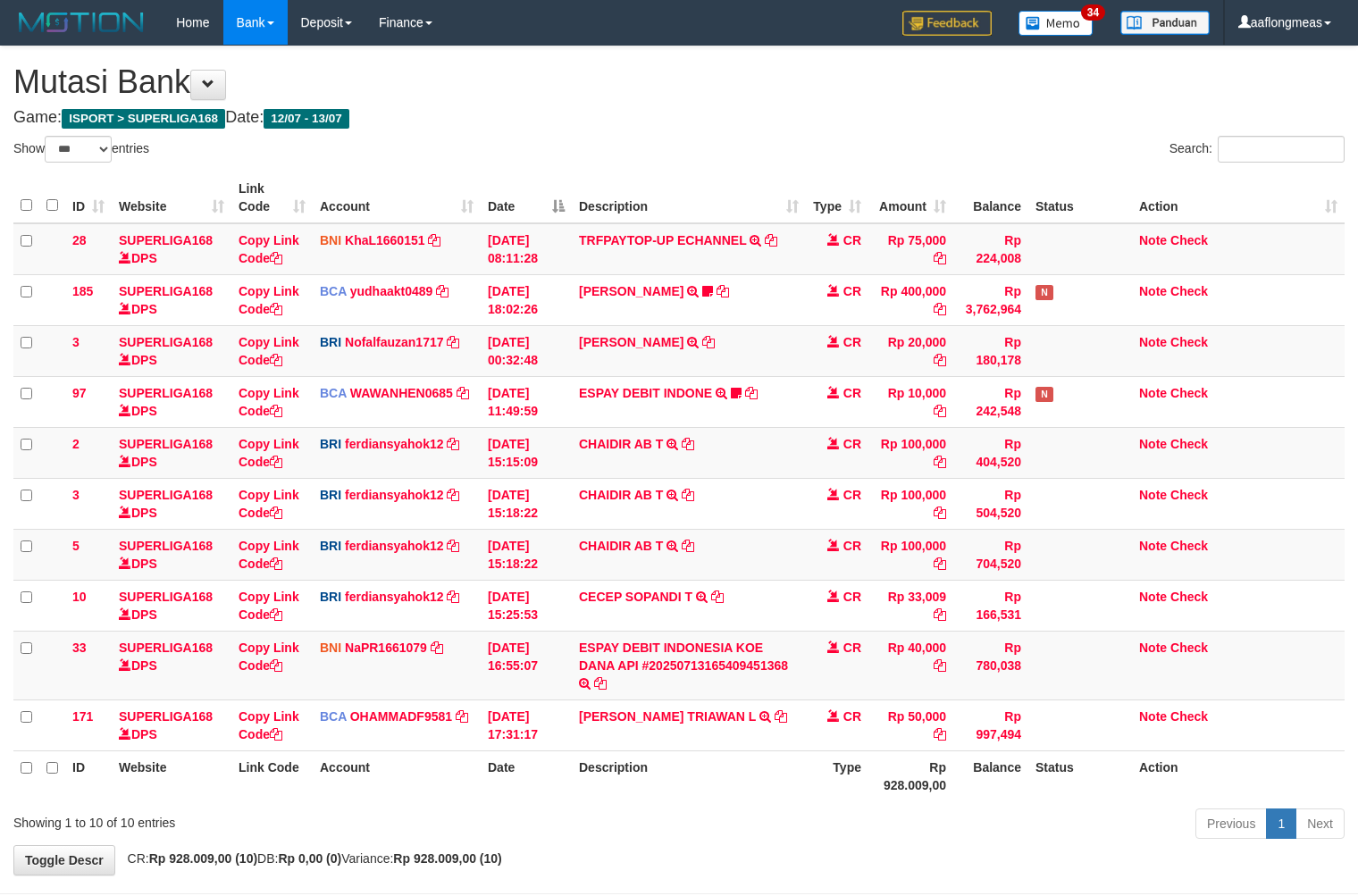 select on "***" 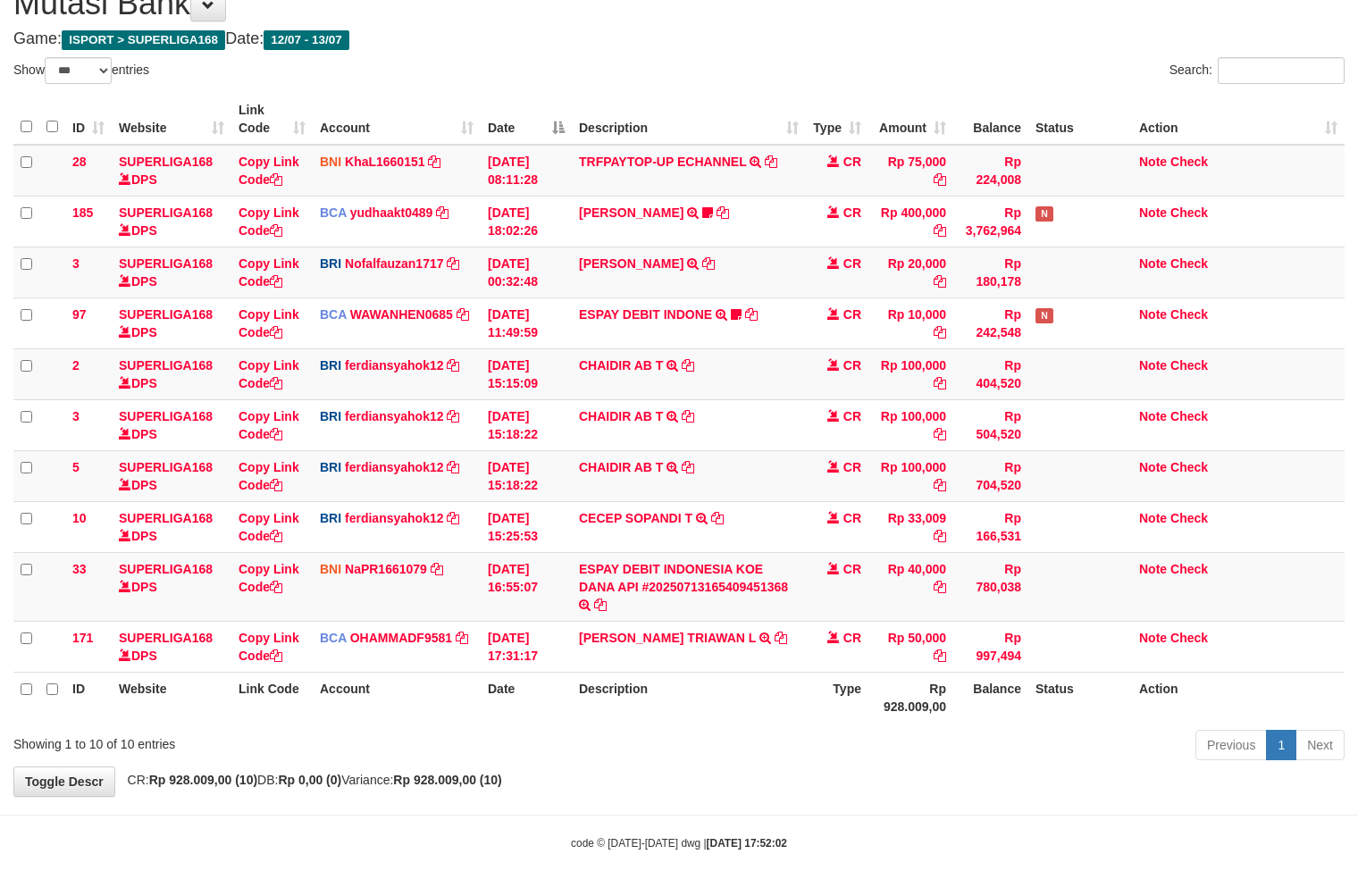 click on "Previous 1 Next" at bounding box center (961, 747) 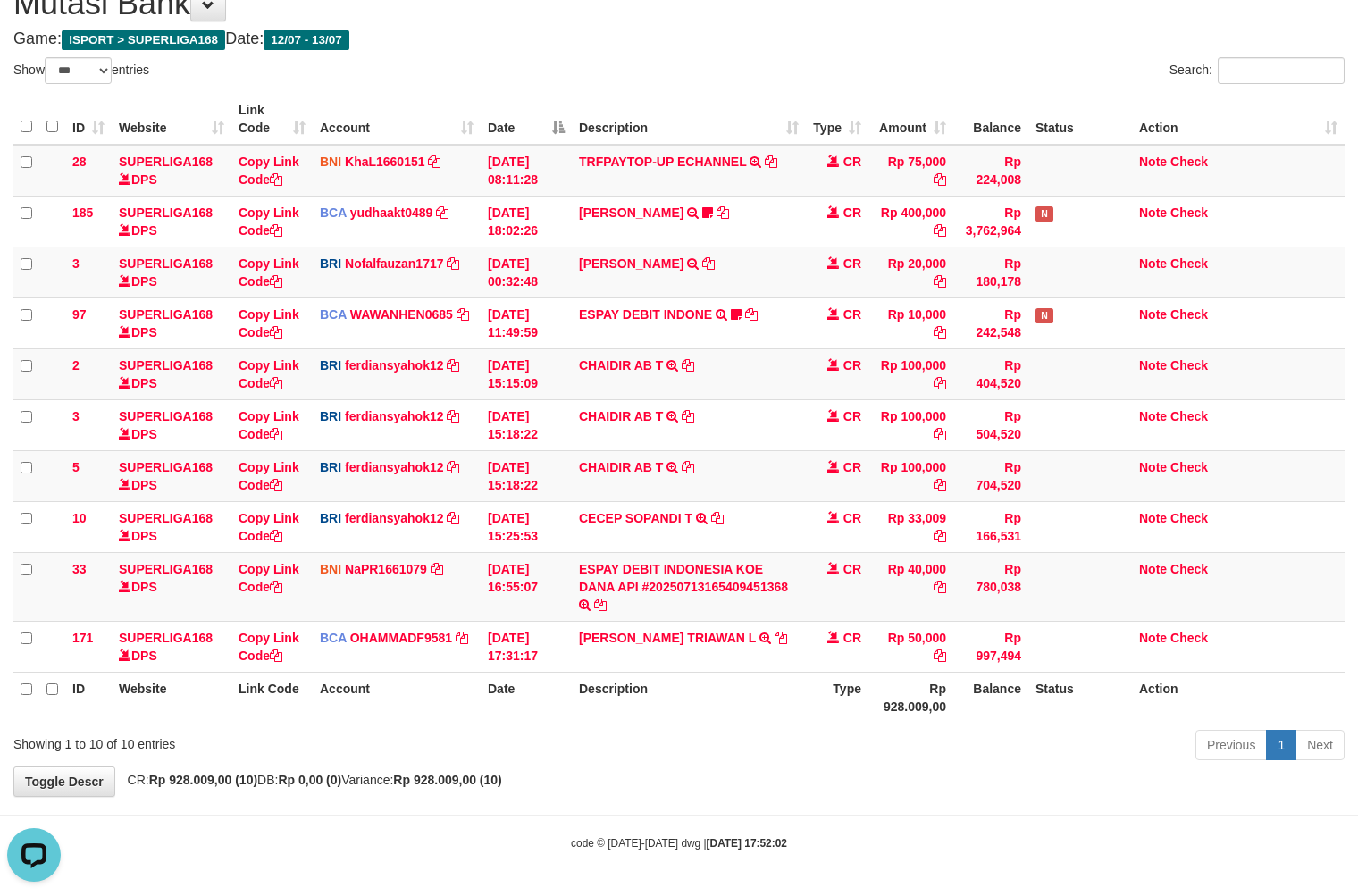 scroll, scrollTop: 0, scrollLeft: 0, axis: both 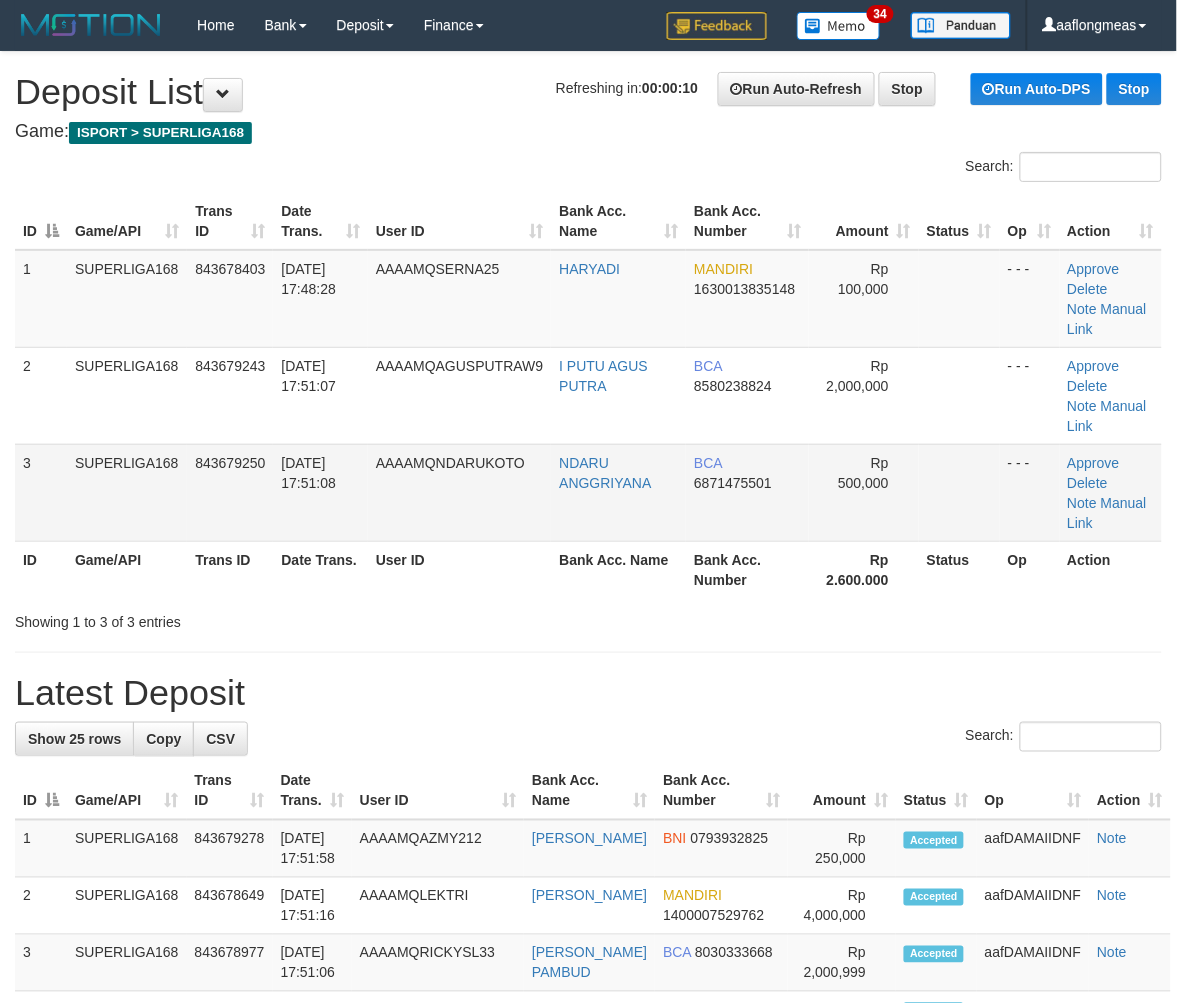 click on "Rp 500,000" at bounding box center [864, 492] 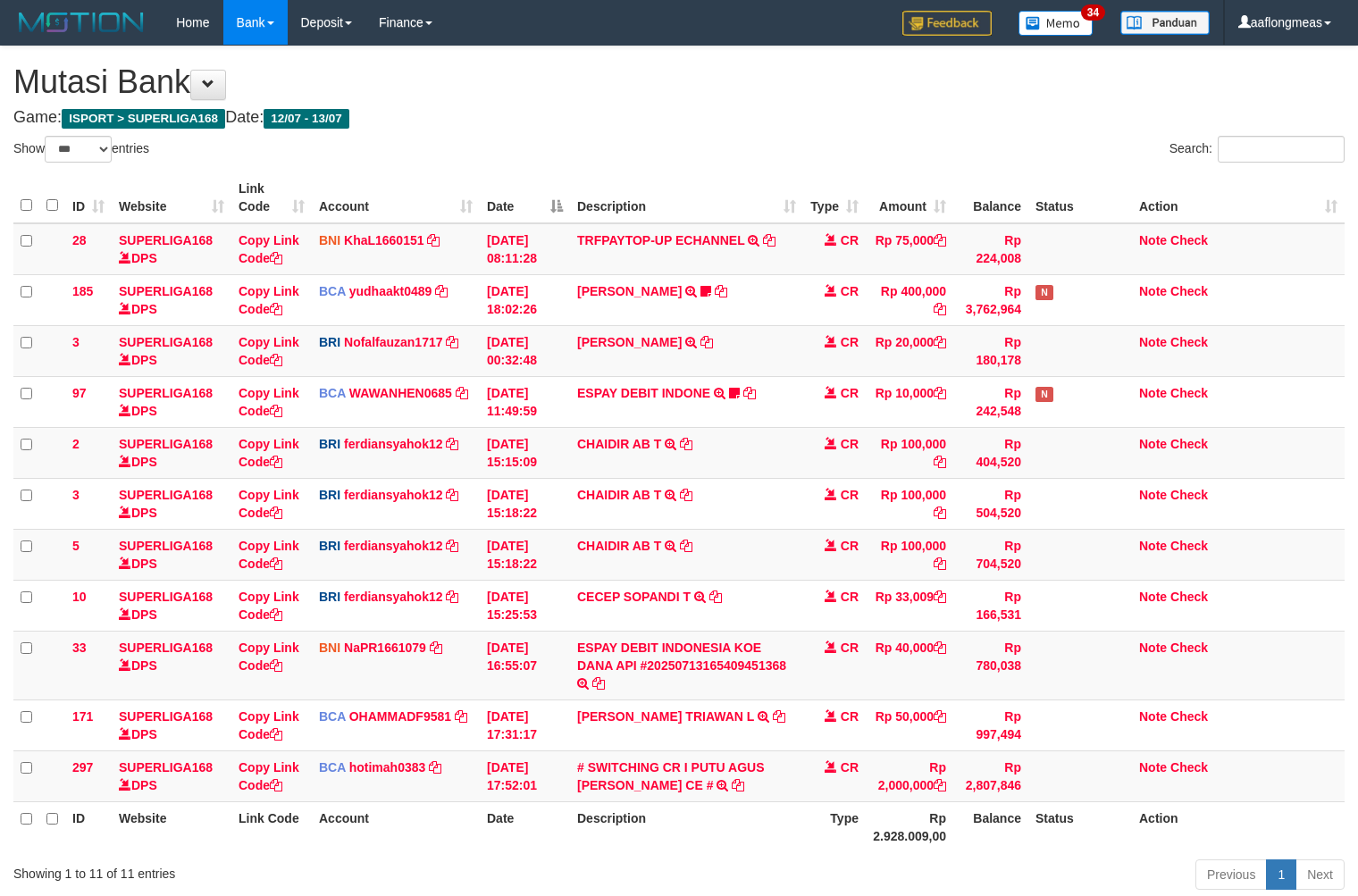 select on "***" 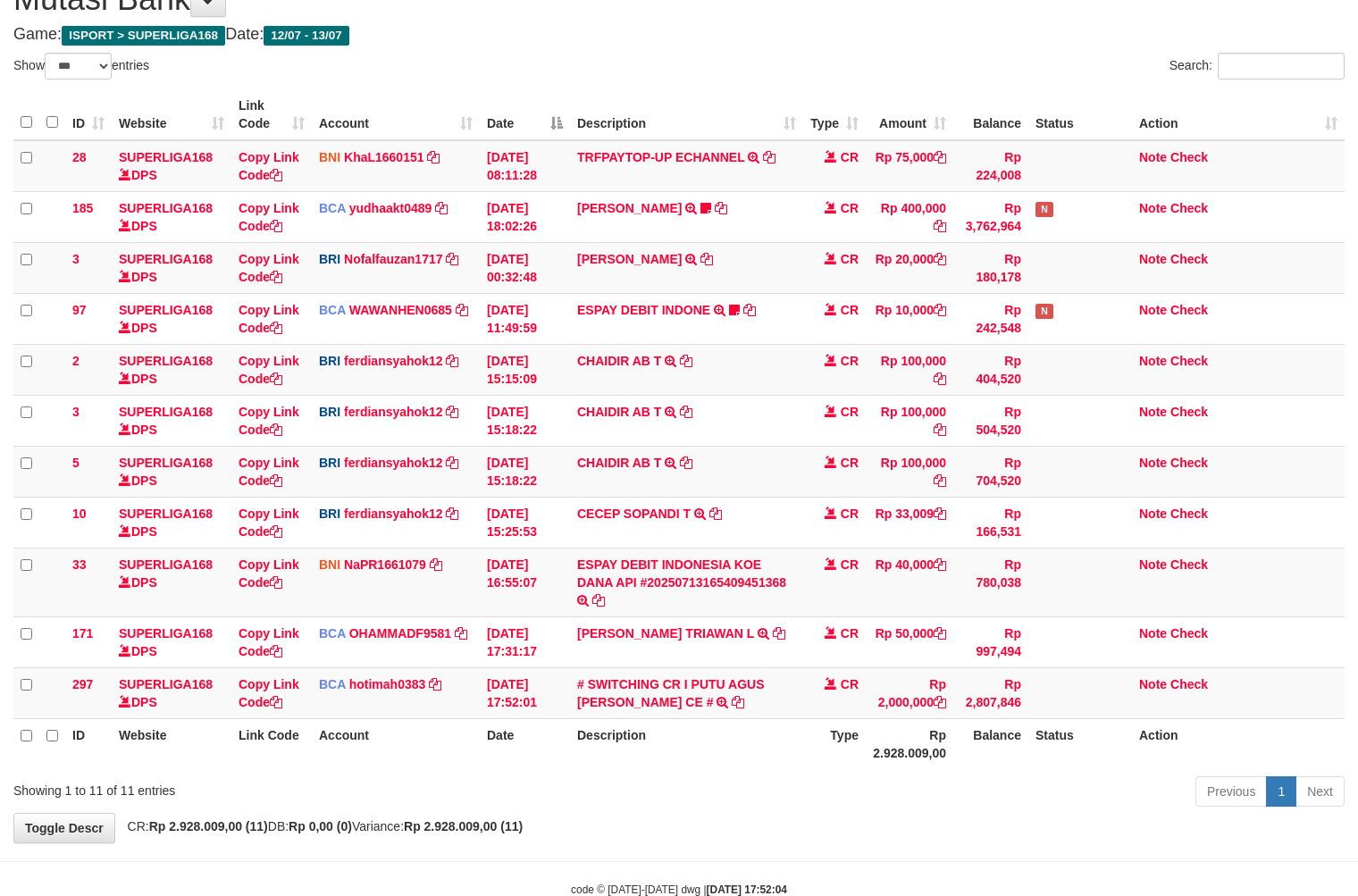 click on "Previous 1 Next" at bounding box center (961, 793) 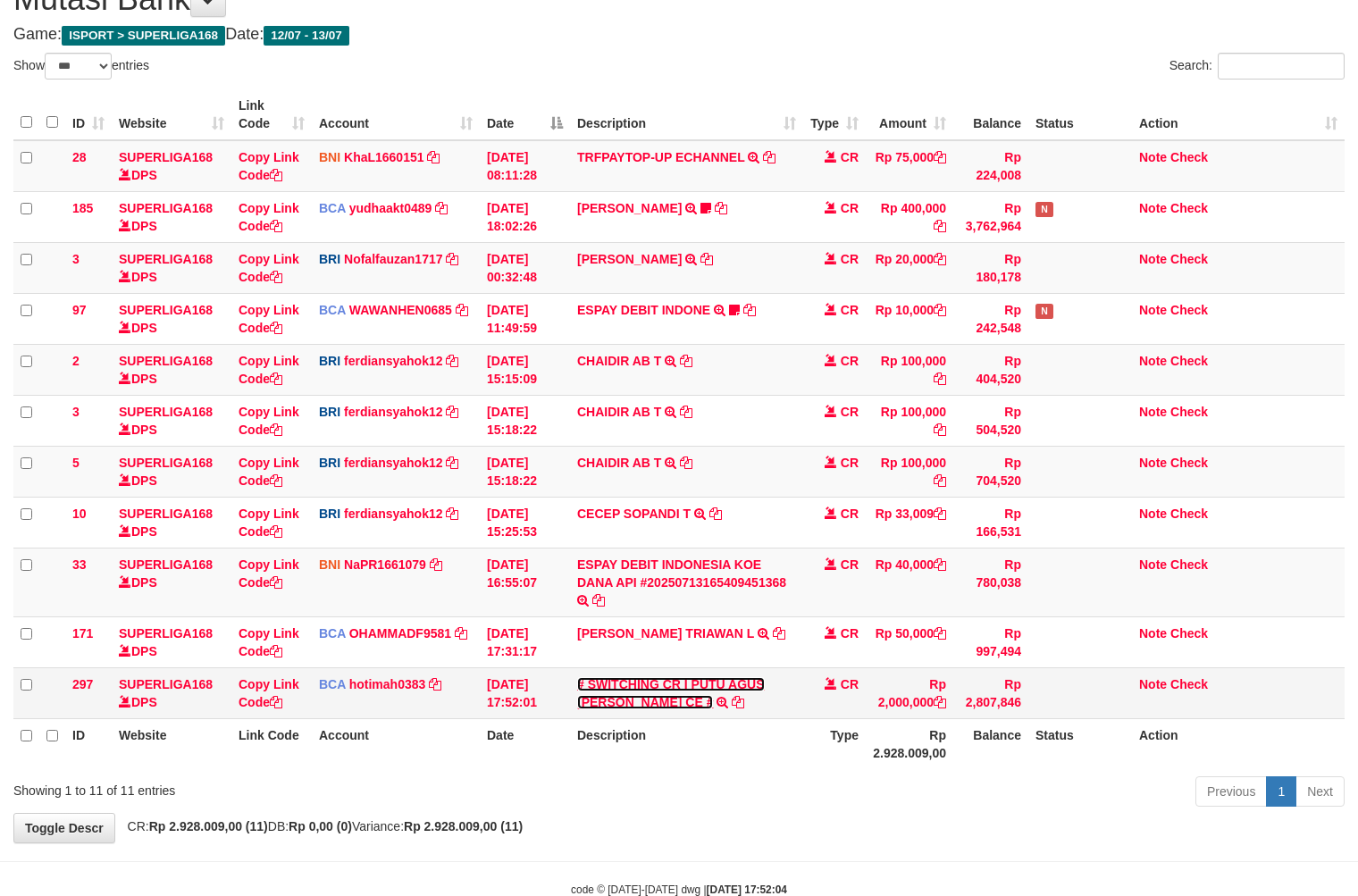 click on "# SWITCHING CR I PUTU AGUS PUTRA NABILA CE #" at bounding box center (671, 693) 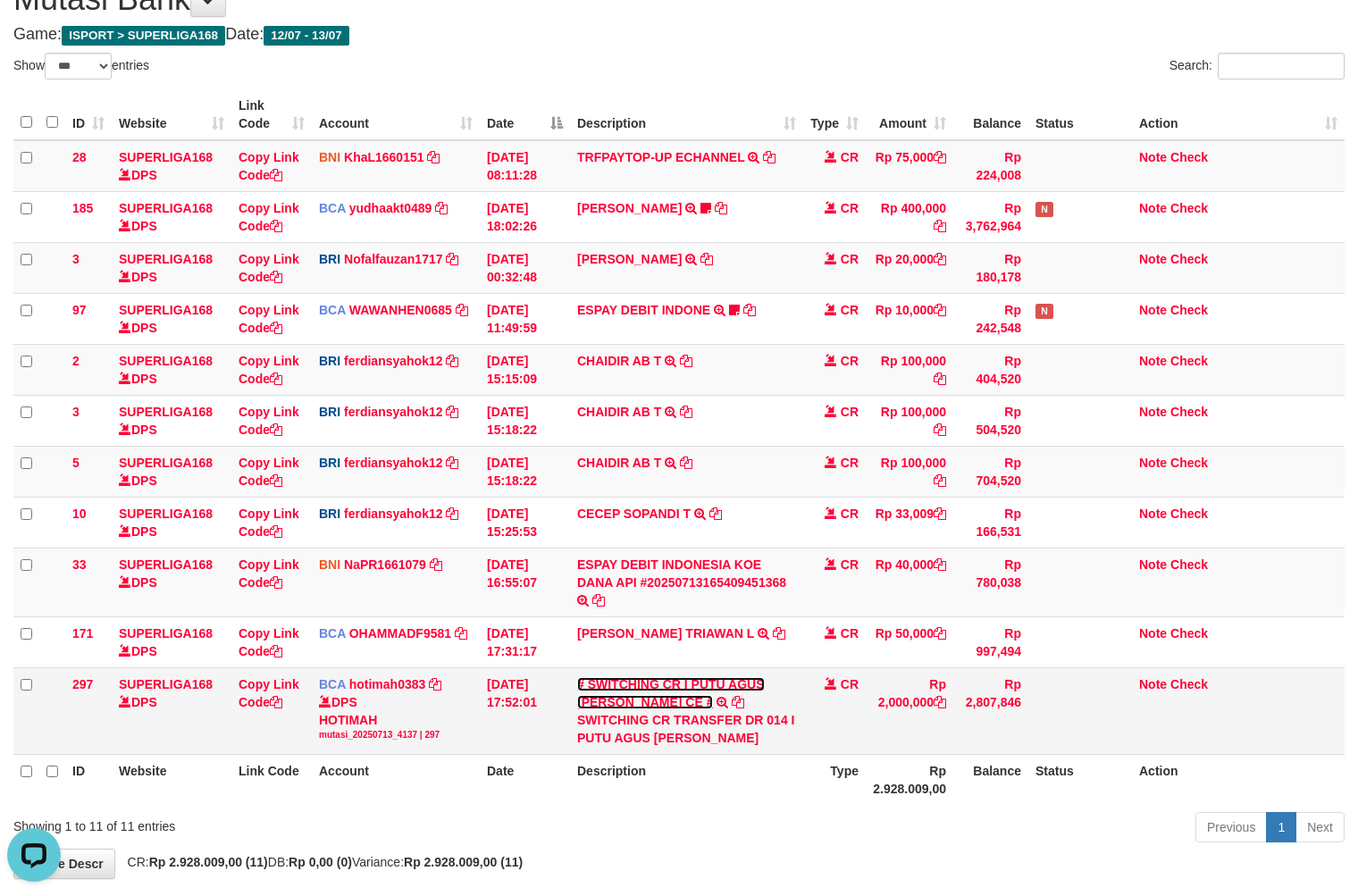 scroll, scrollTop: 0, scrollLeft: 0, axis: both 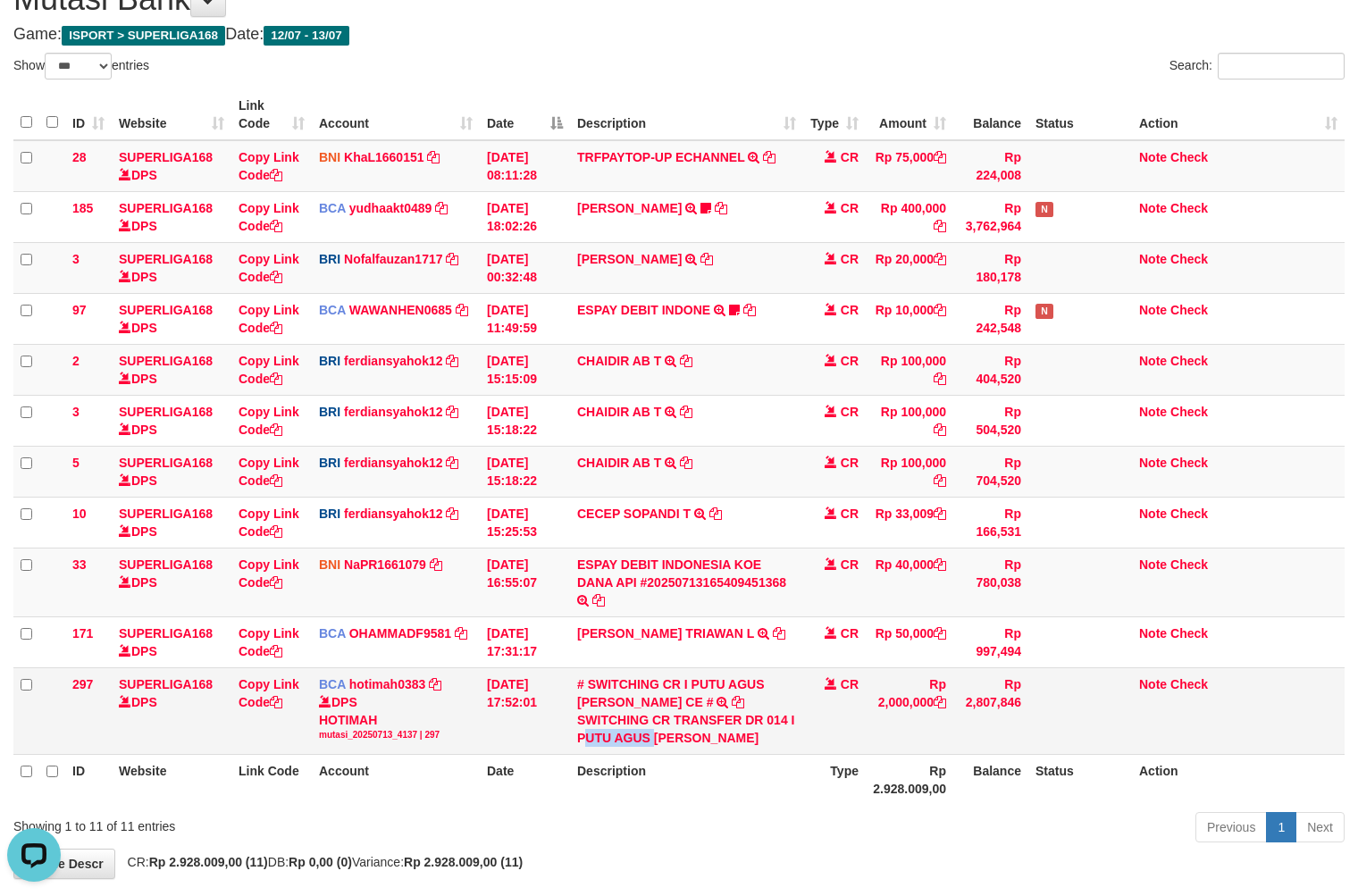 drag, startPoint x: 583, startPoint y: 733, endPoint x: 656, endPoint y: 737, distance: 73.1095 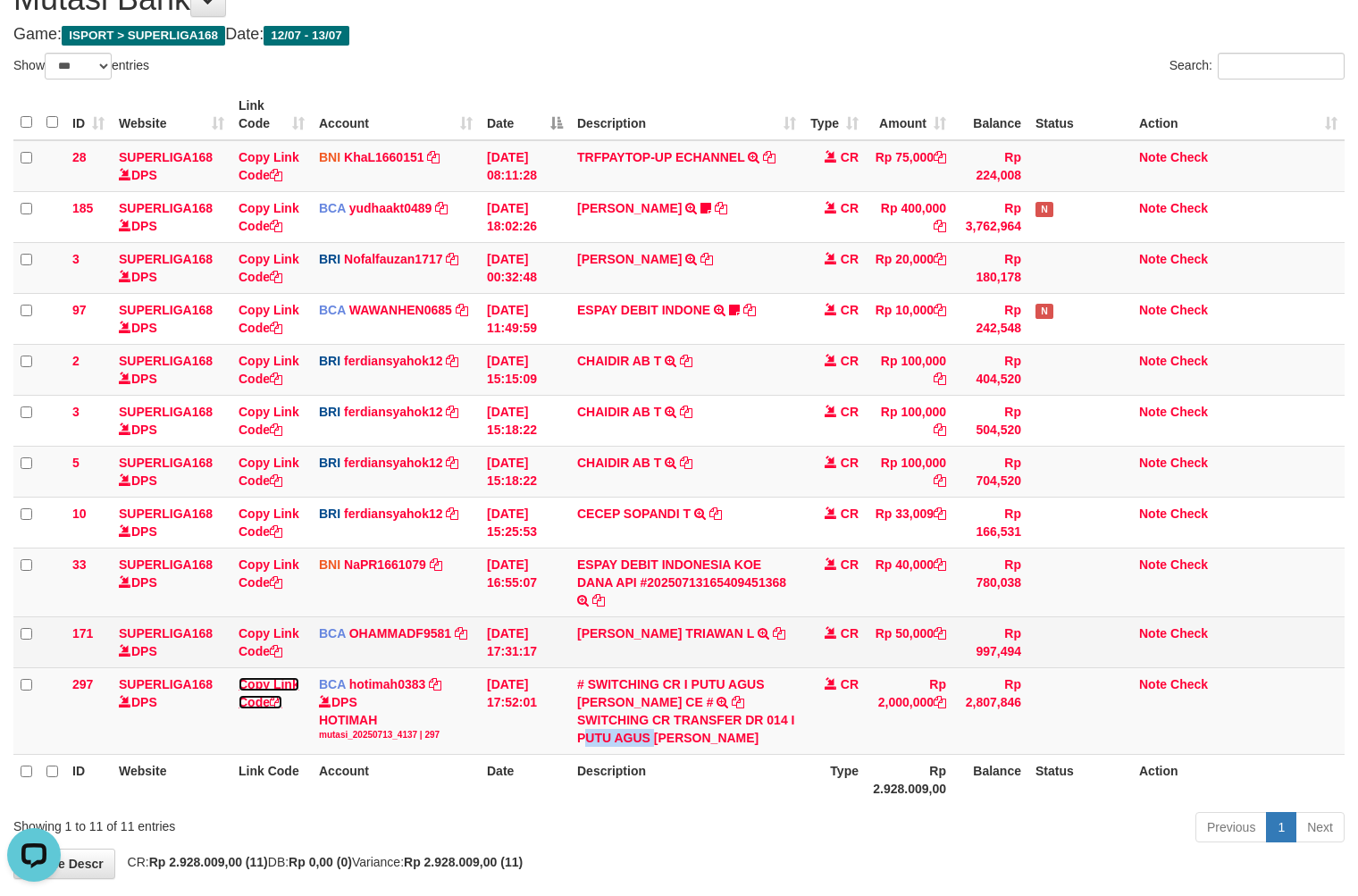 drag, startPoint x: 256, startPoint y: 680, endPoint x: 84, endPoint y: 654, distance: 173.954 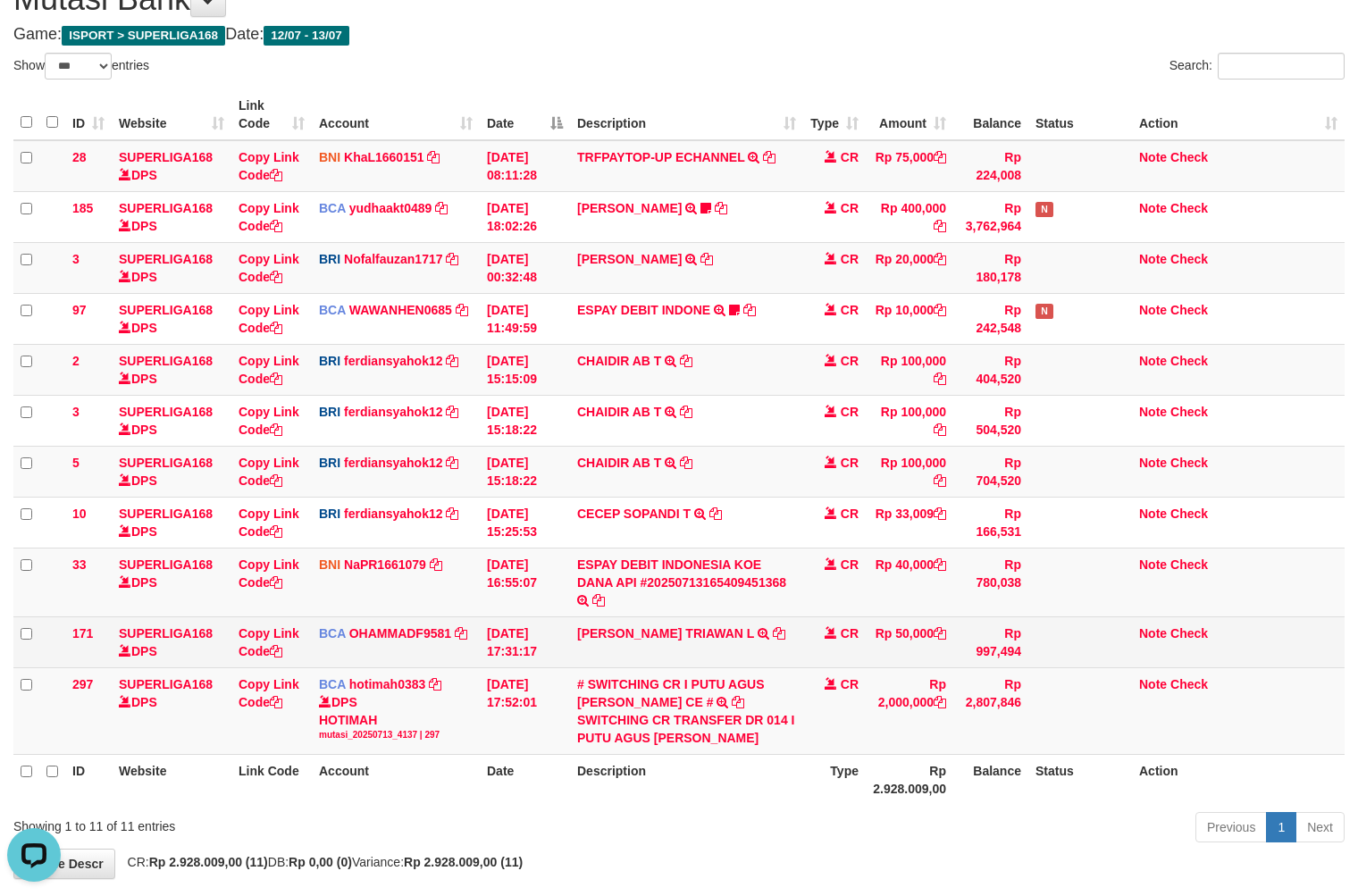 scroll, scrollTop: 265, scrollLeft: 0, axis: vertical 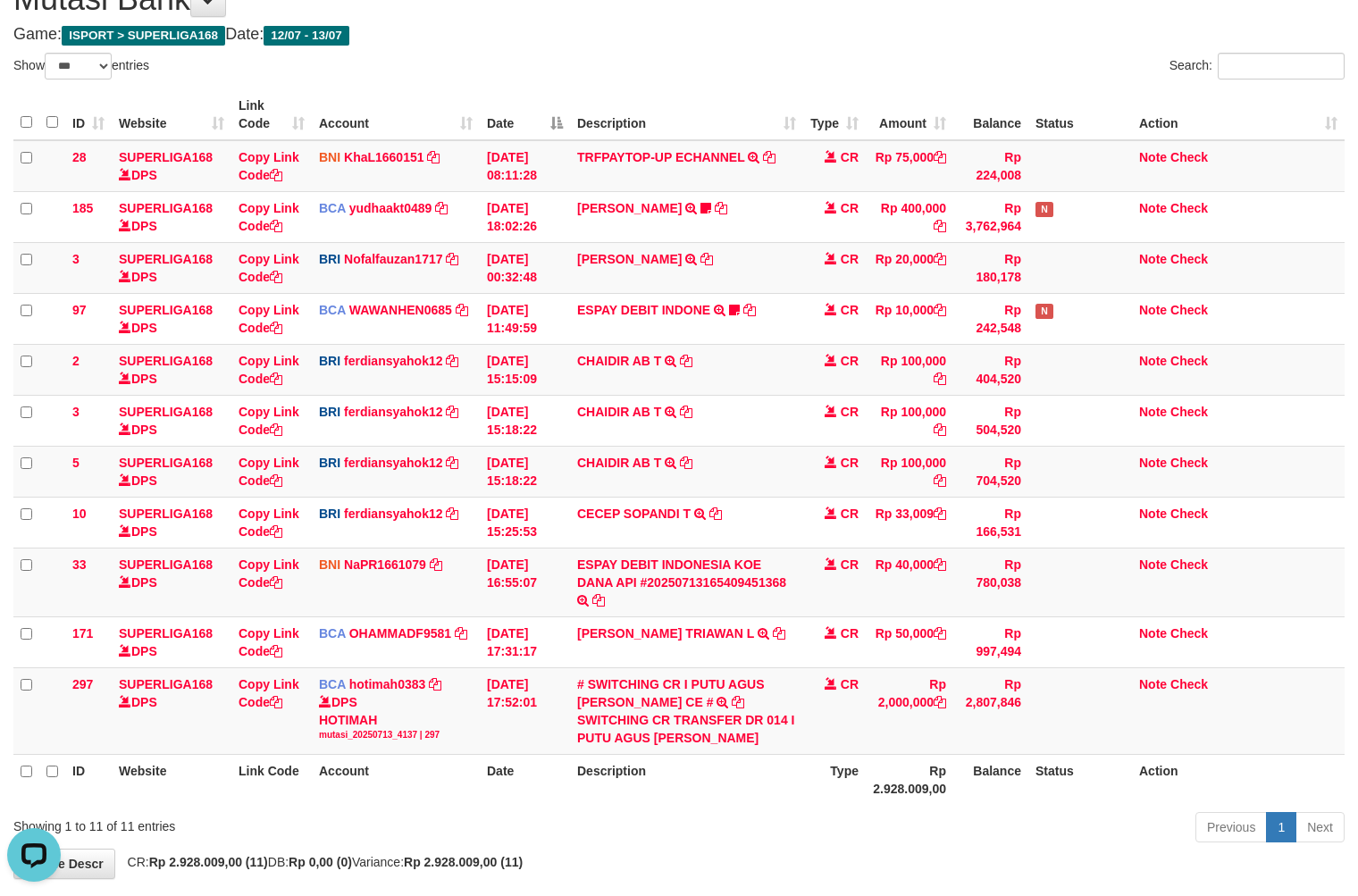 click on "Description" at bounding box center (686, 779) 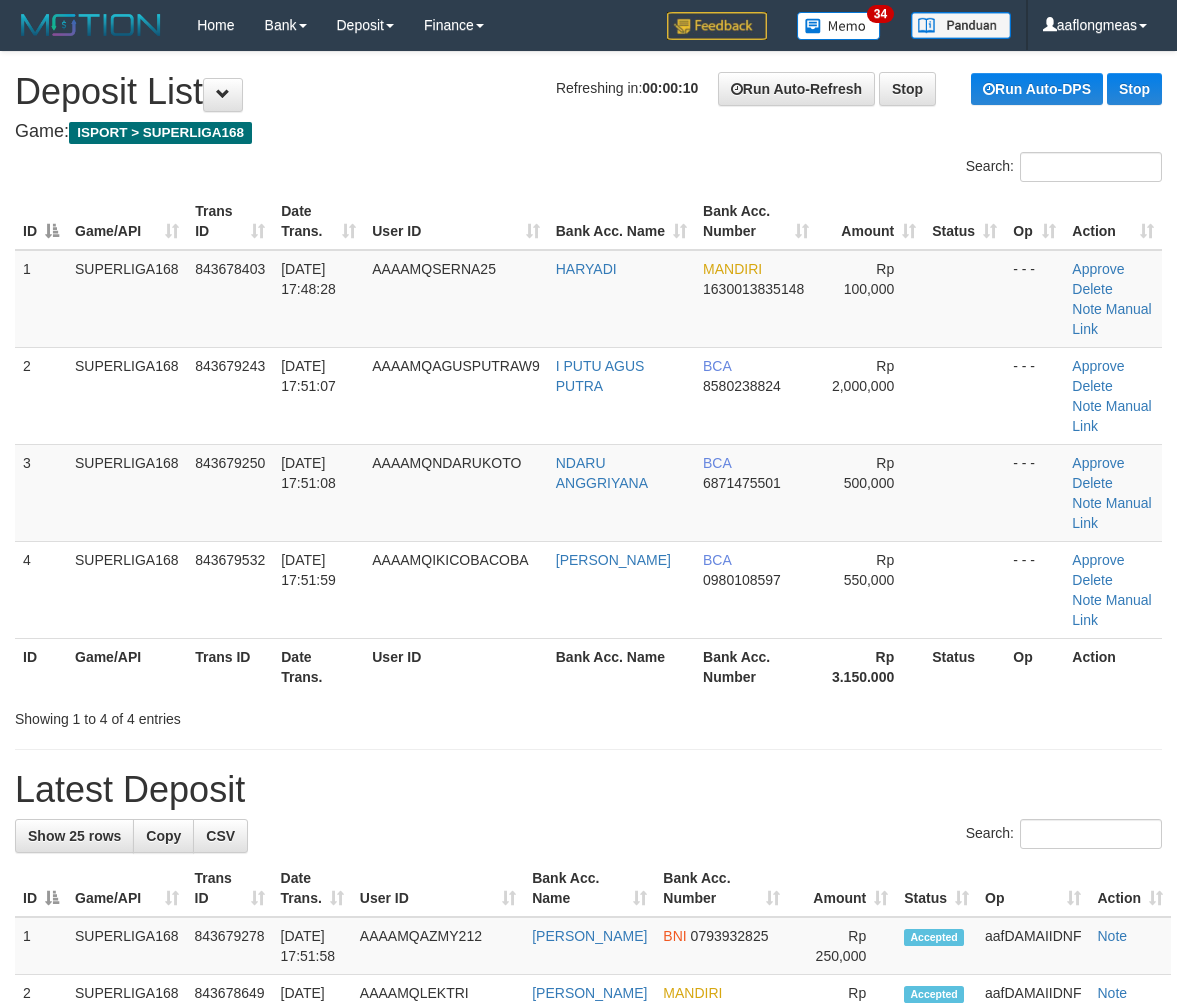 scroll, scrollTop: 0, scrollLeft: 0, axis: both 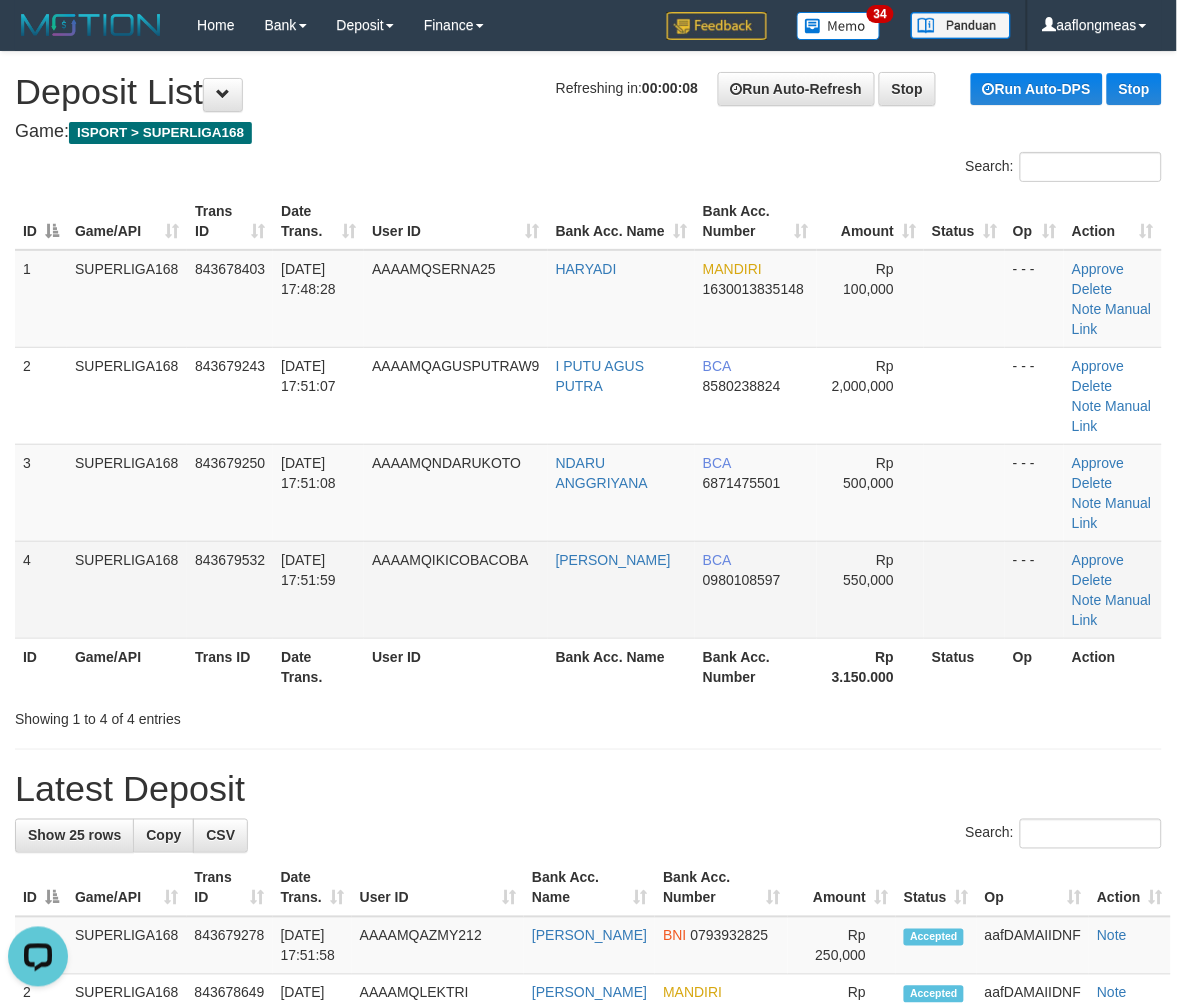 click on "Rp 550,000" at bounding box center (870, 589) 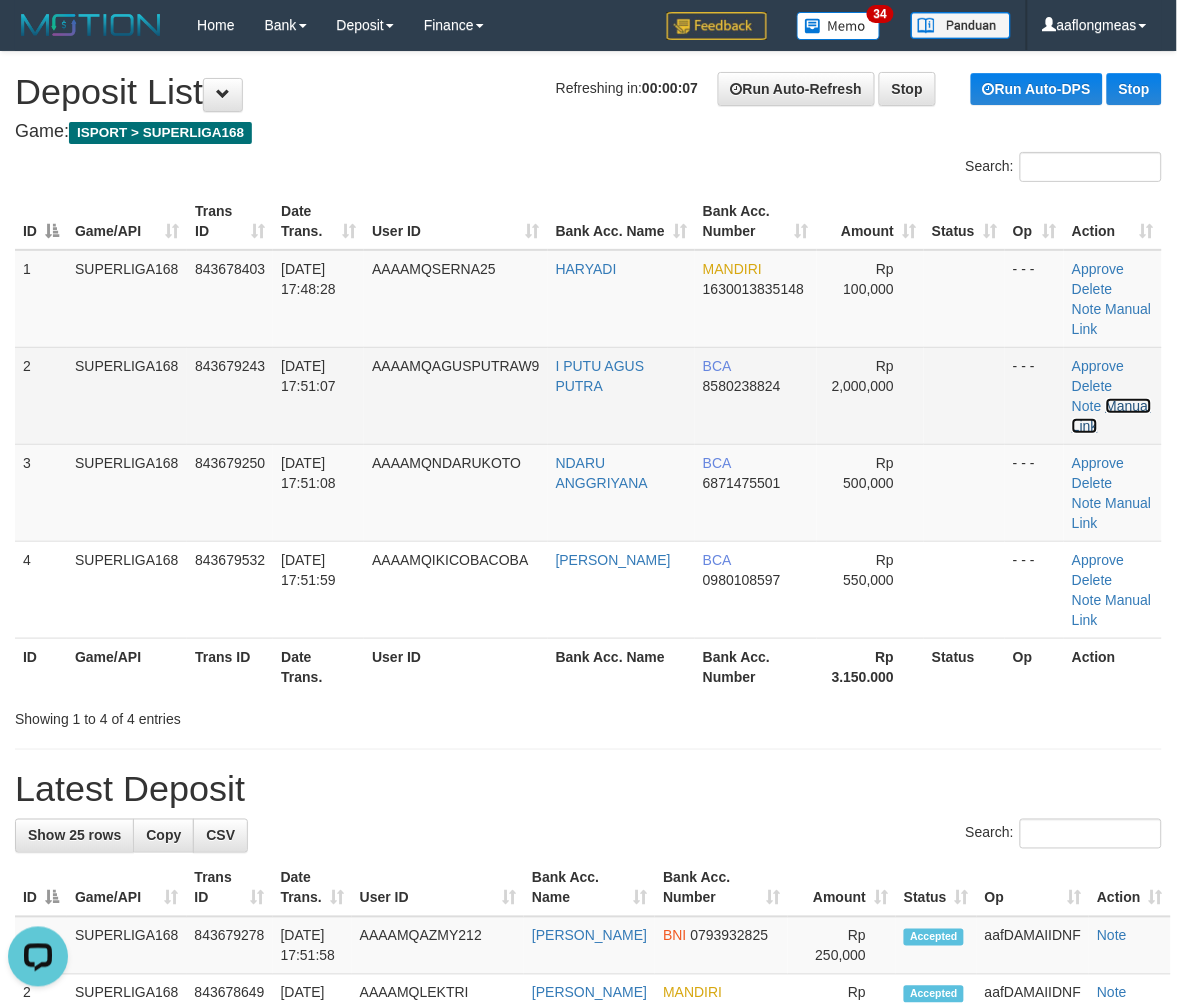 click on "Manual Link" at bounding box center (1111, 416) 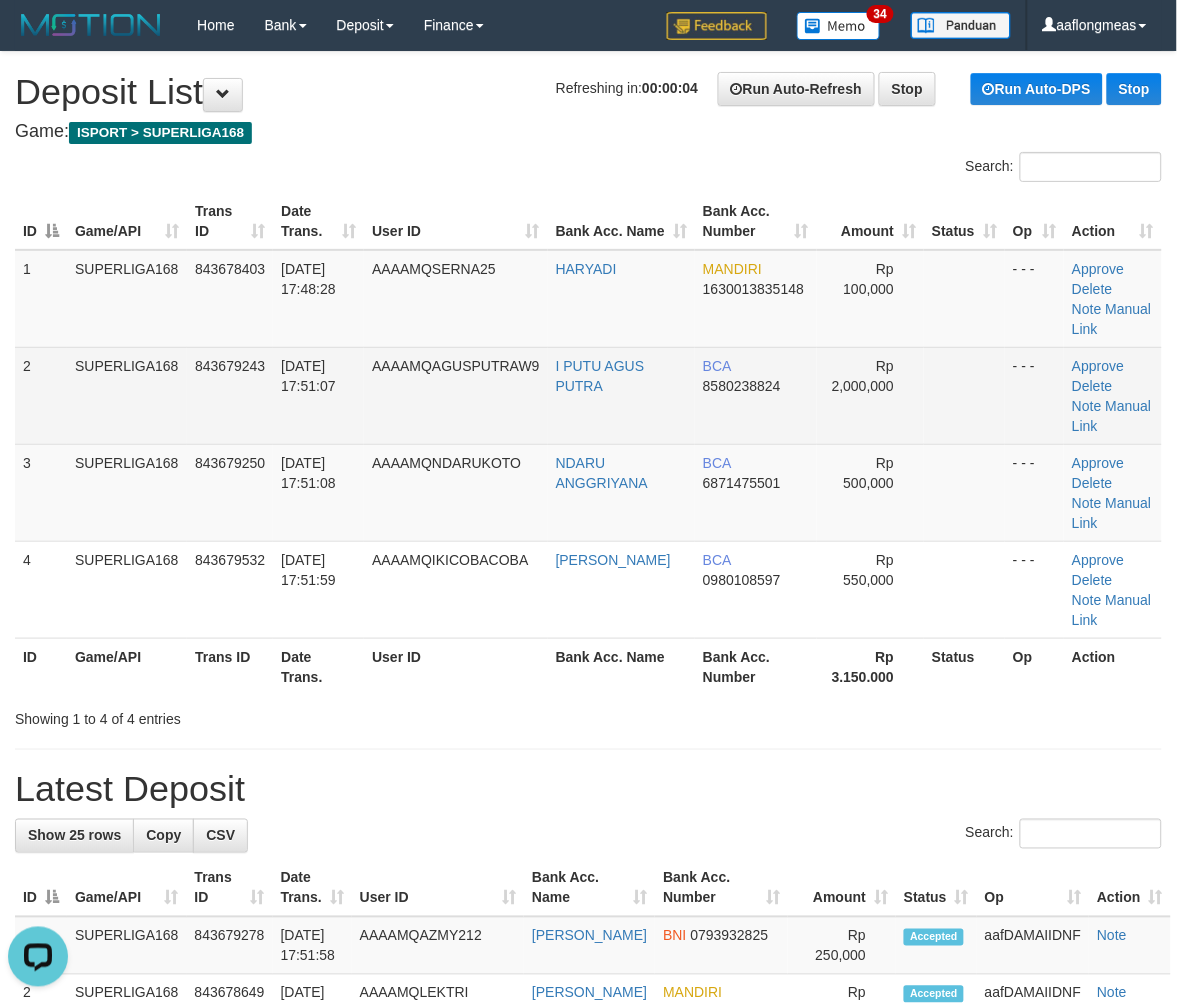 click at bounding box center (964, 395) 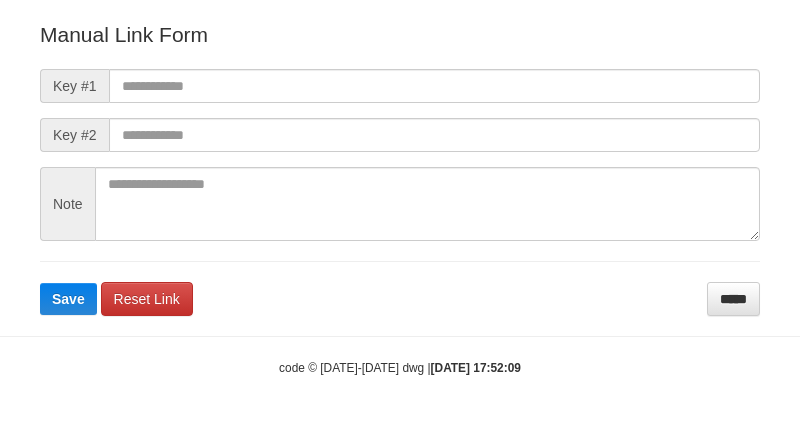scroll, scrollTop: 262, scrollLeft: 0, axis: vertical 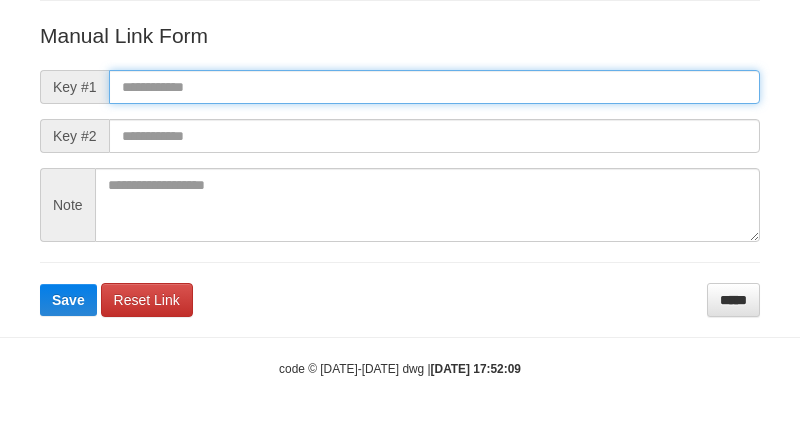 click at bounding box center [434, 87] 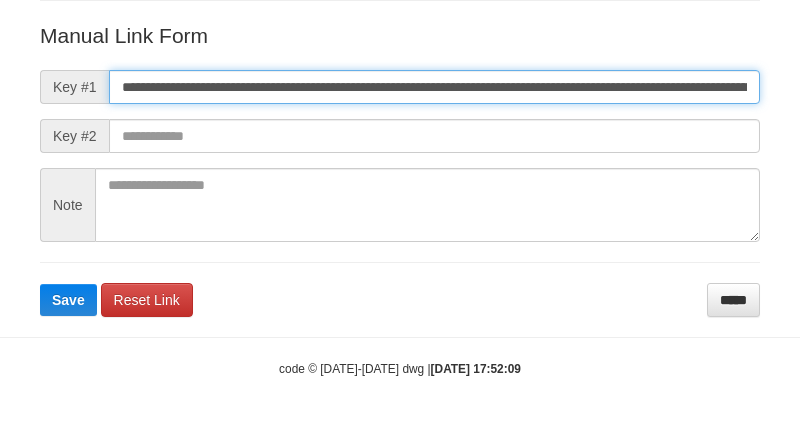scroll, scrollTop: 0, scrollLeft: 1370, axis: horizontal 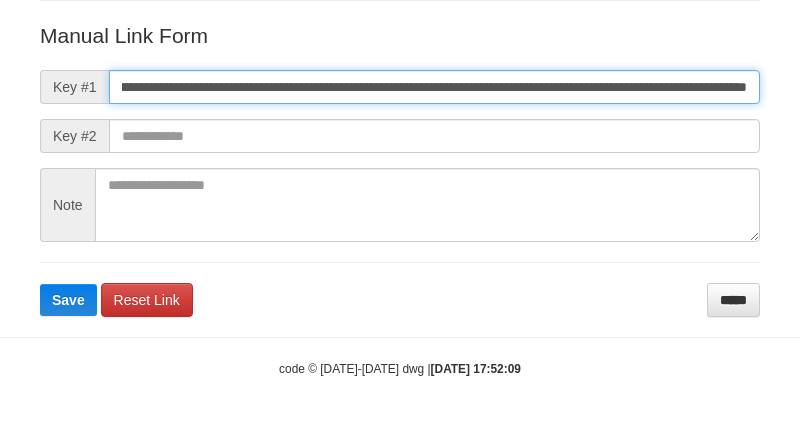 type on "**********" 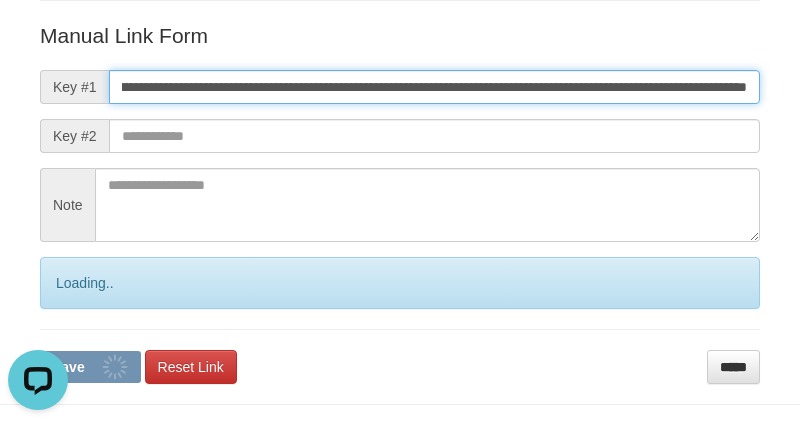 scroll, scrollTop: 0, scrollLeft: 0, axis: both 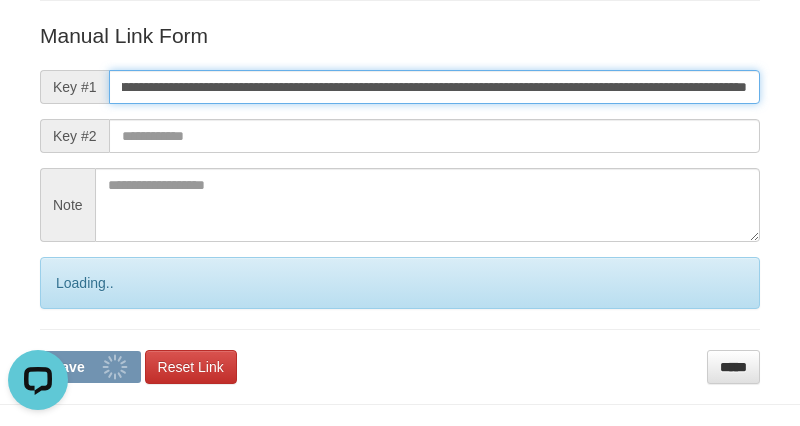 click on "Save" at bounding box center (90, 367) 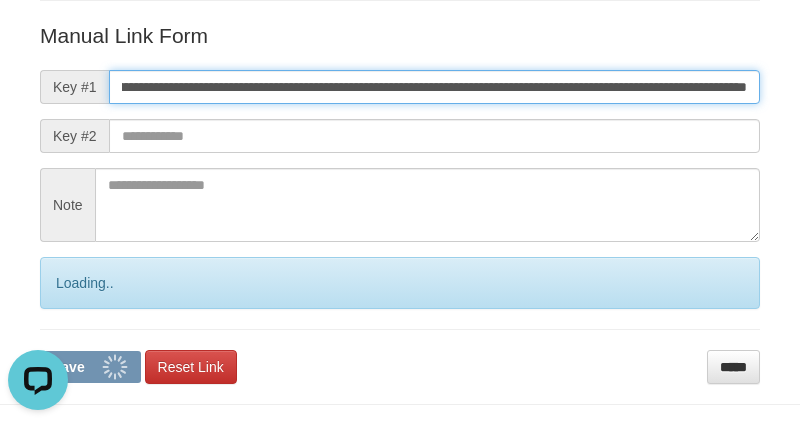 click on "Save" at bounding box center [90, 367] 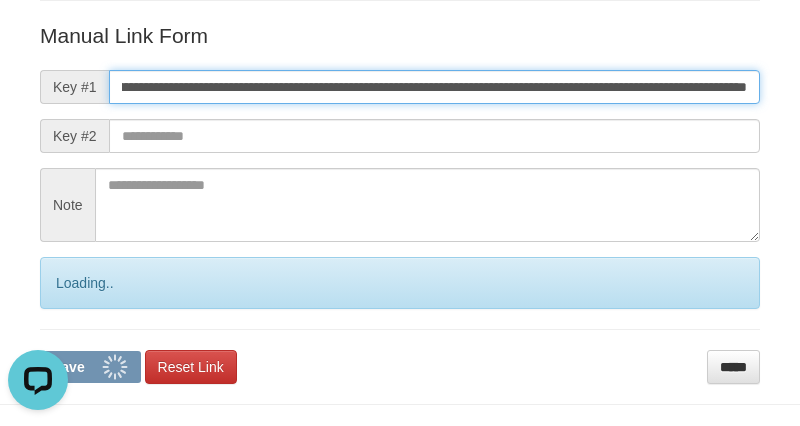 click on "Save" at bounding box center (90, 367) 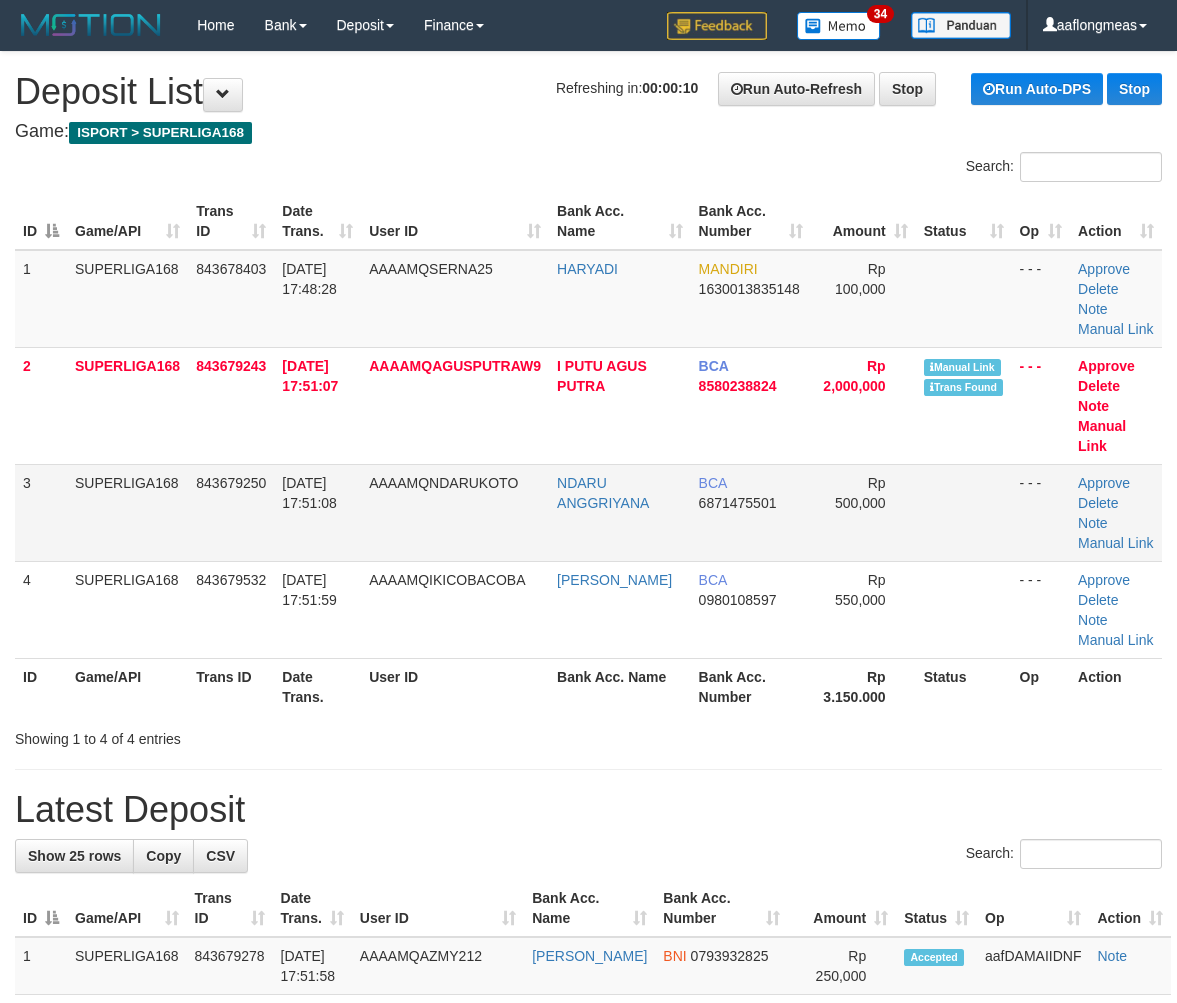 scroll, scrollTop: 0, scrollLeft: 0, axis: both 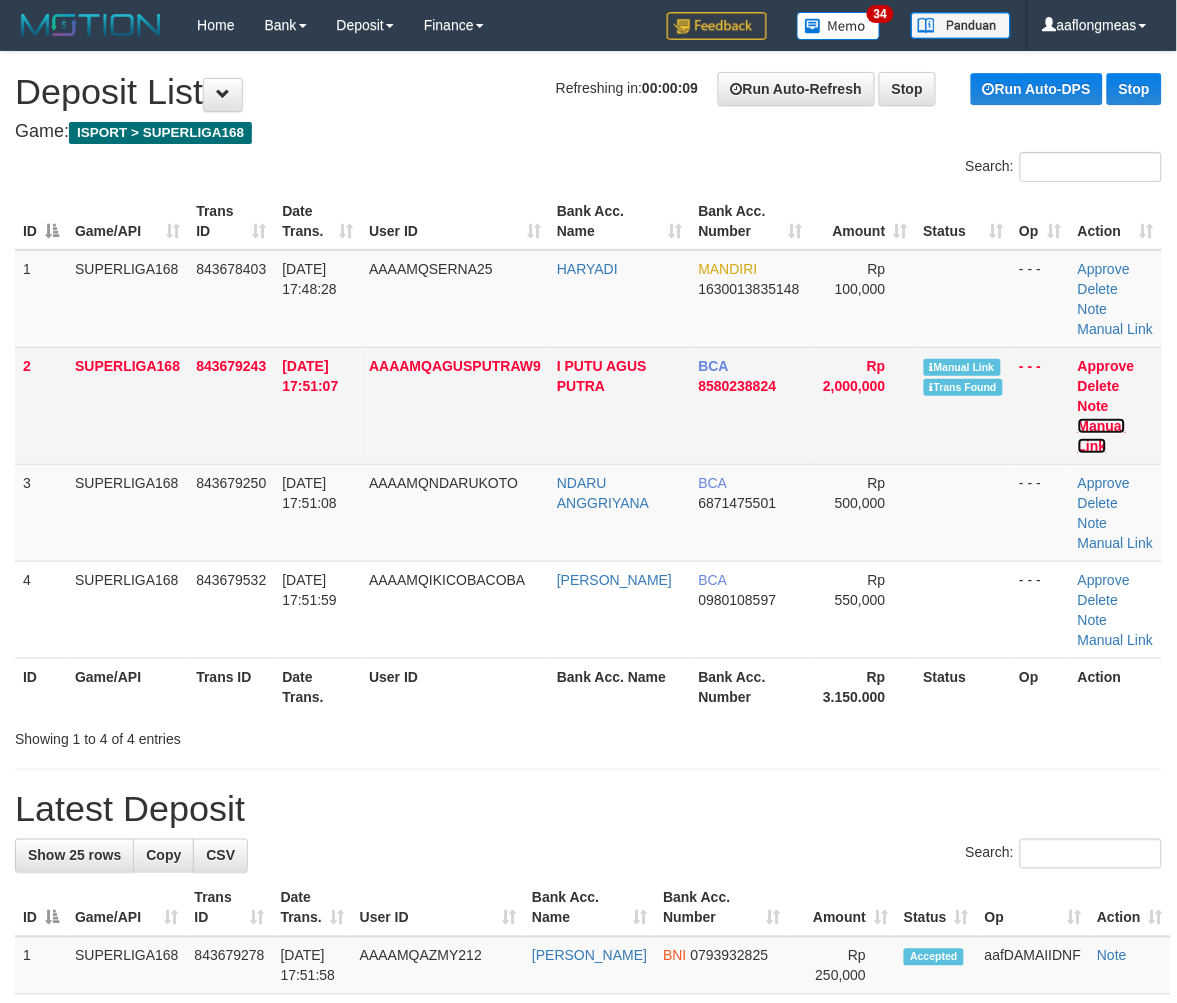 click on "Manual Link" at bounding box center (1102, 436) 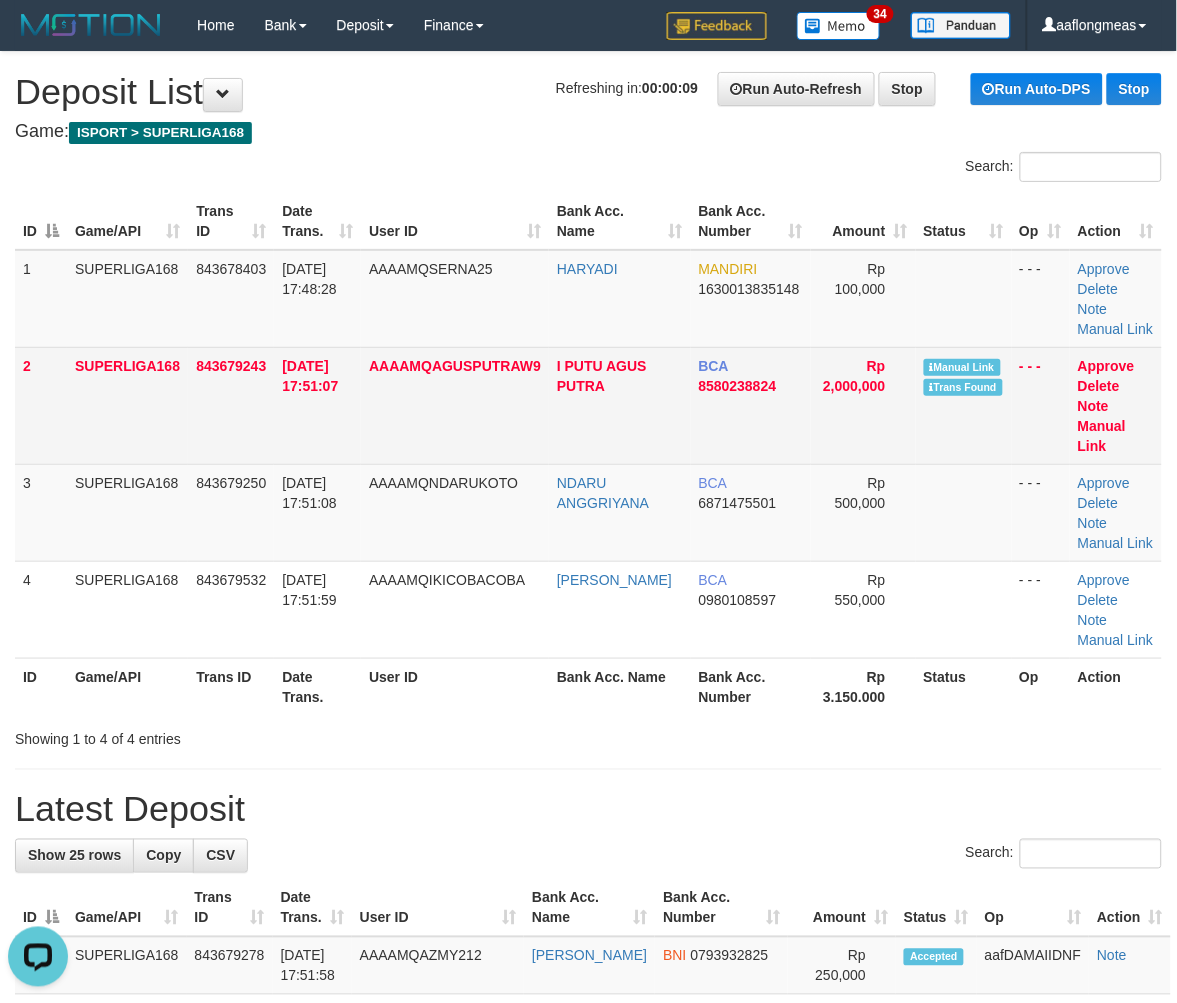 scroll, scrollTop: 0, scrollLeft: 0, axis: both 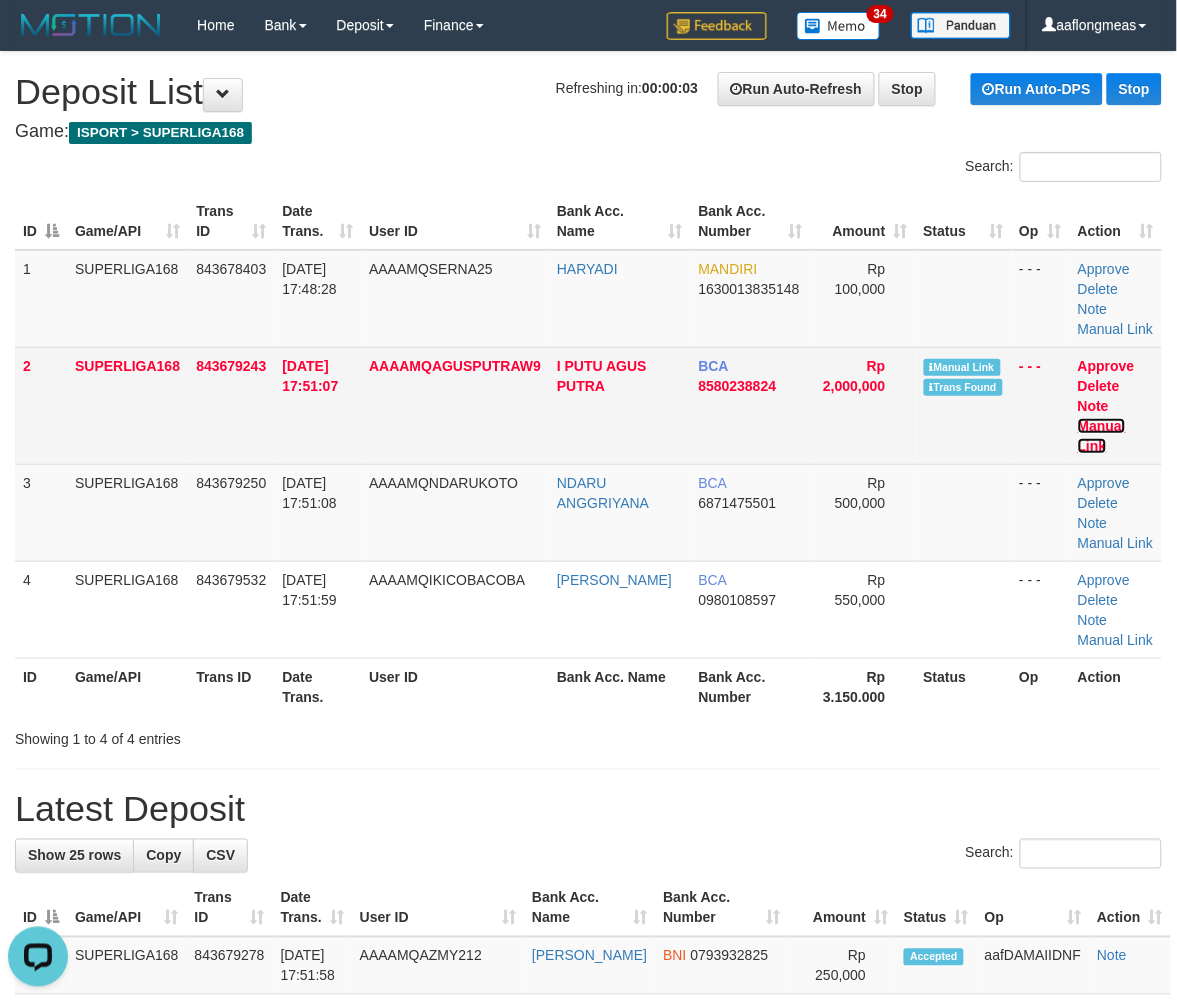 click on "Manual Link" at bounding box center [1102, 436] 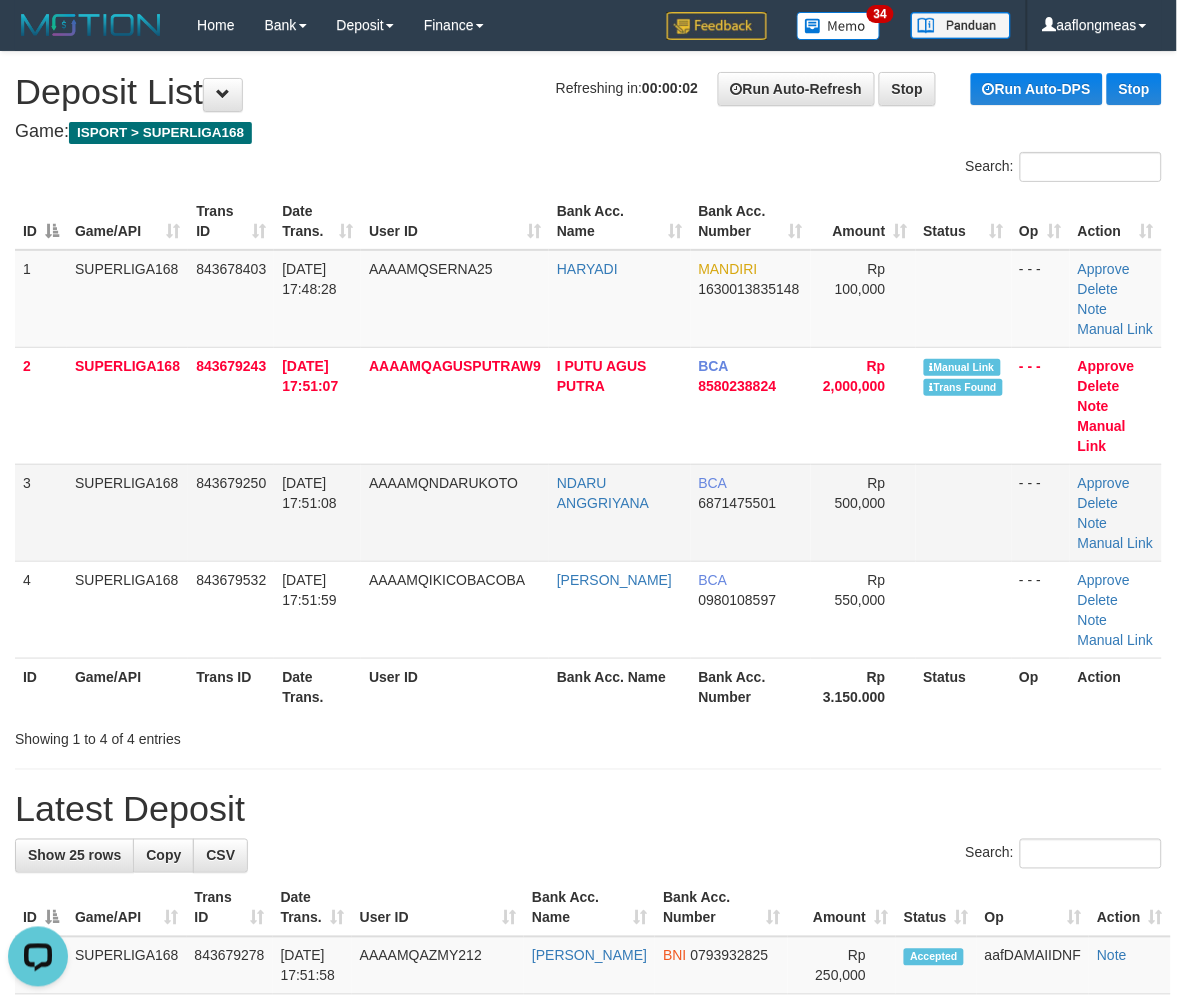 drag, startPoint x: 678, startPoint y: 448, endPoint x: 734, endPoint y: 473, distance: 61.326992 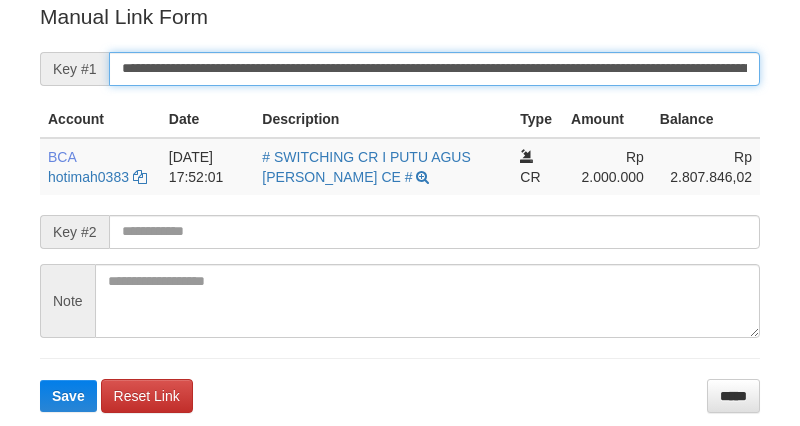 click on "Save" at bounding box center [68, 396] 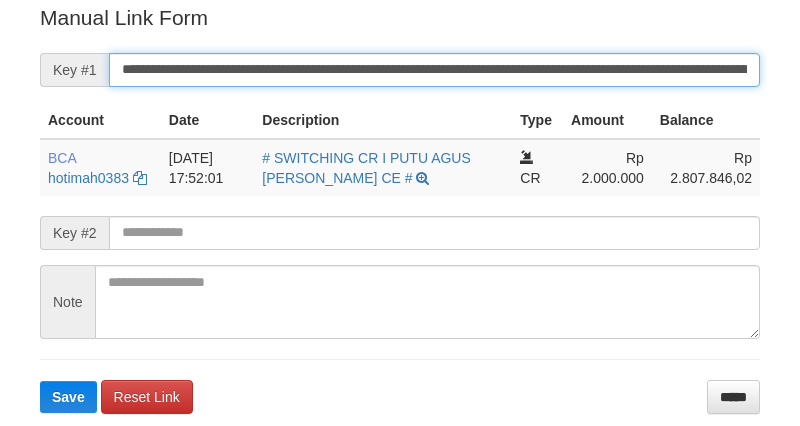 click on "Save" at bounding box center [68, 397] 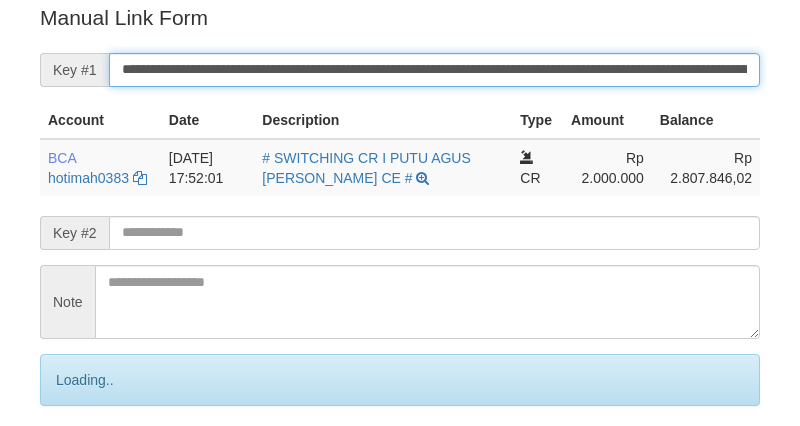 click on "**********" at bounding box center [434, 70] 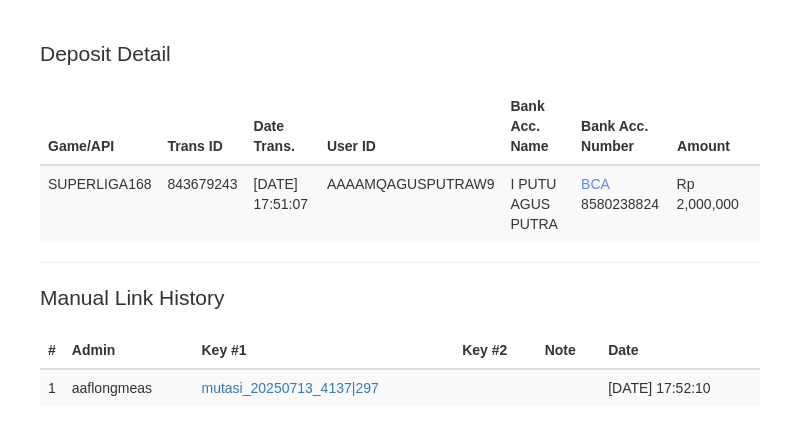 click on "**********" at bounding box center [434, 514] 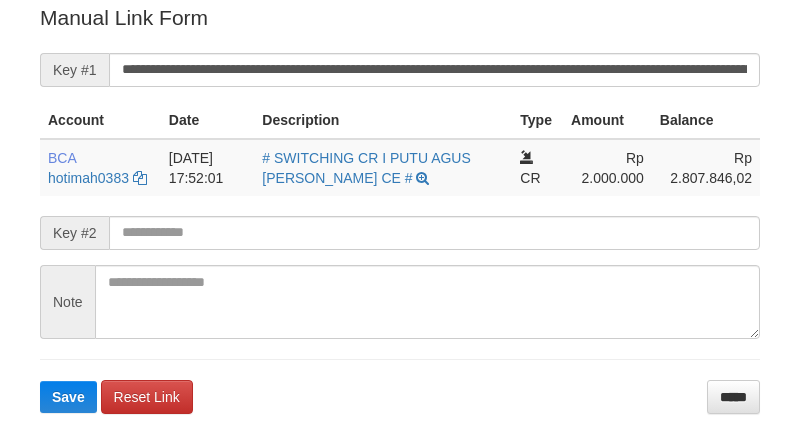 click on "Save" at bounding box center [68, 397] 